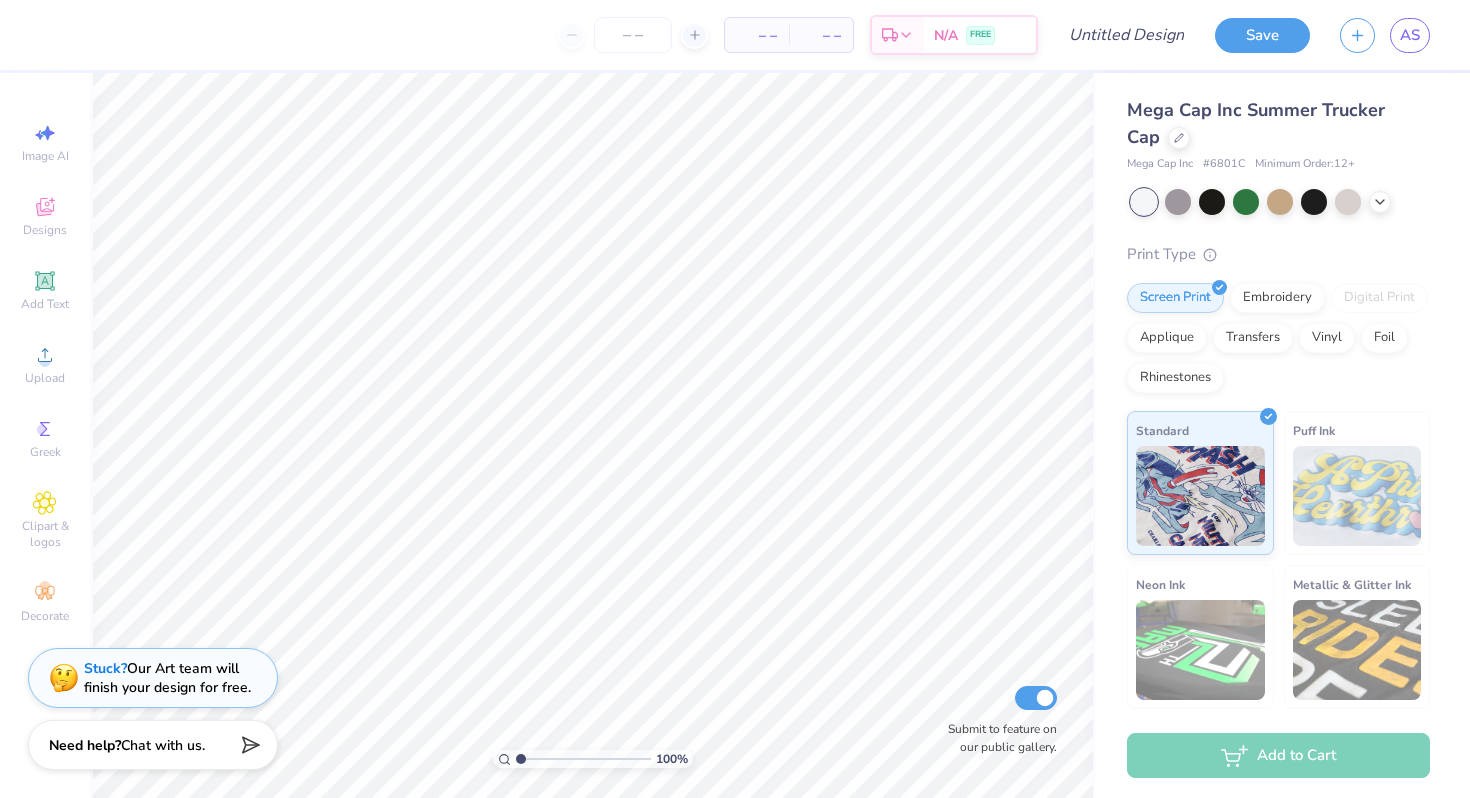 scroll, scrollTop: 0, scrollLeft: 0, axis: both 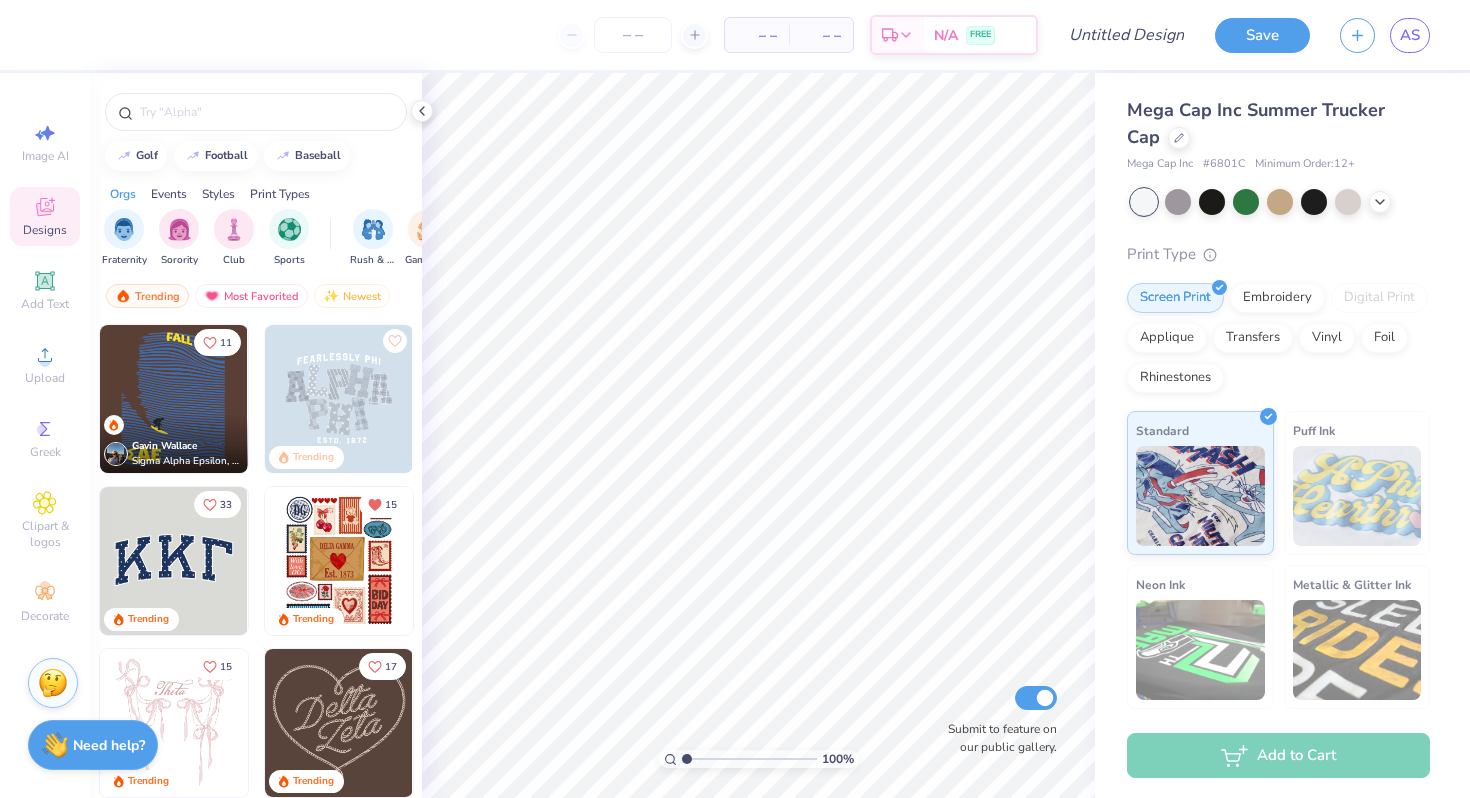 click at bounding box center [174, 561] 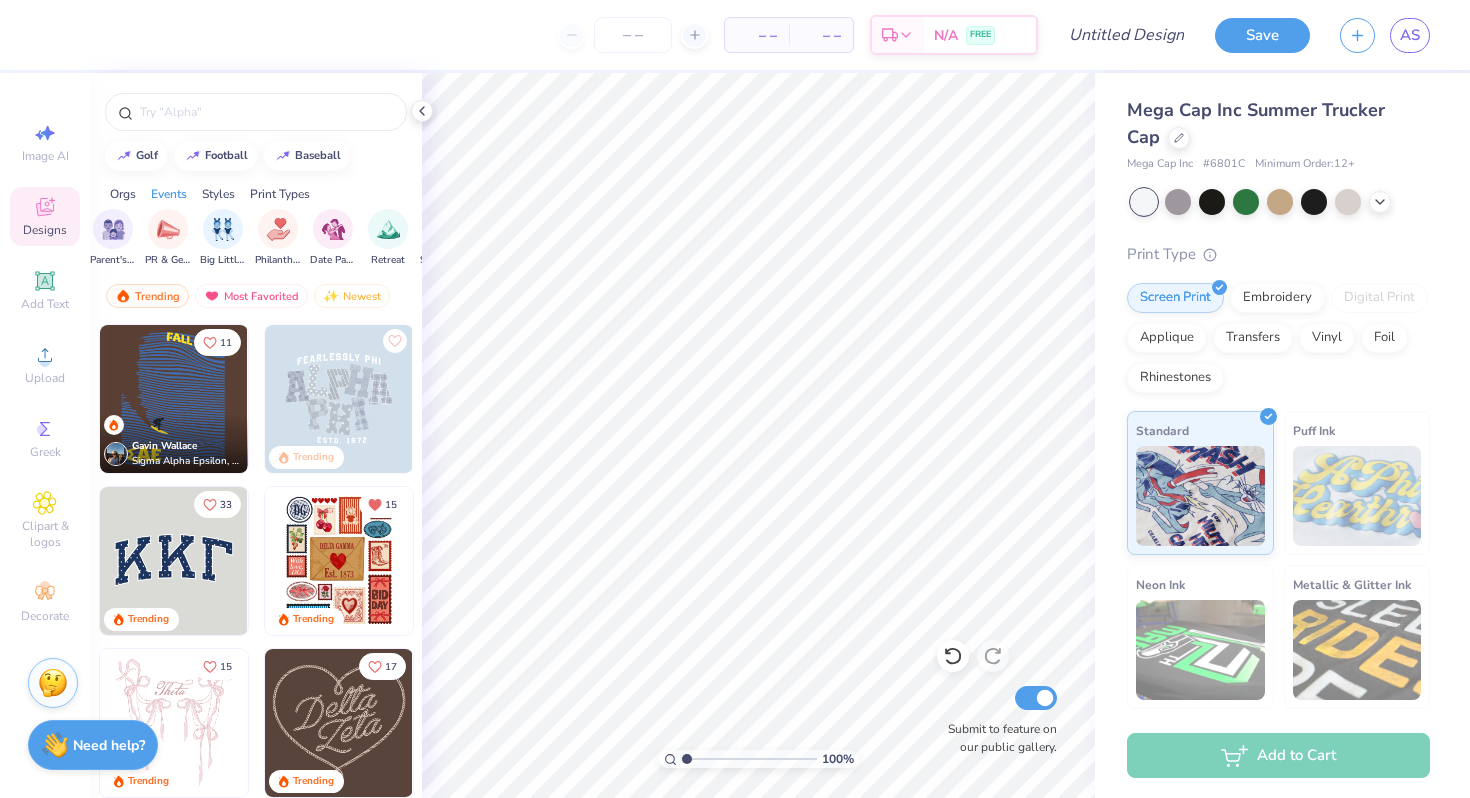 scroll, scrollTop: 0, scrollLeft: 421, axis: horizontal 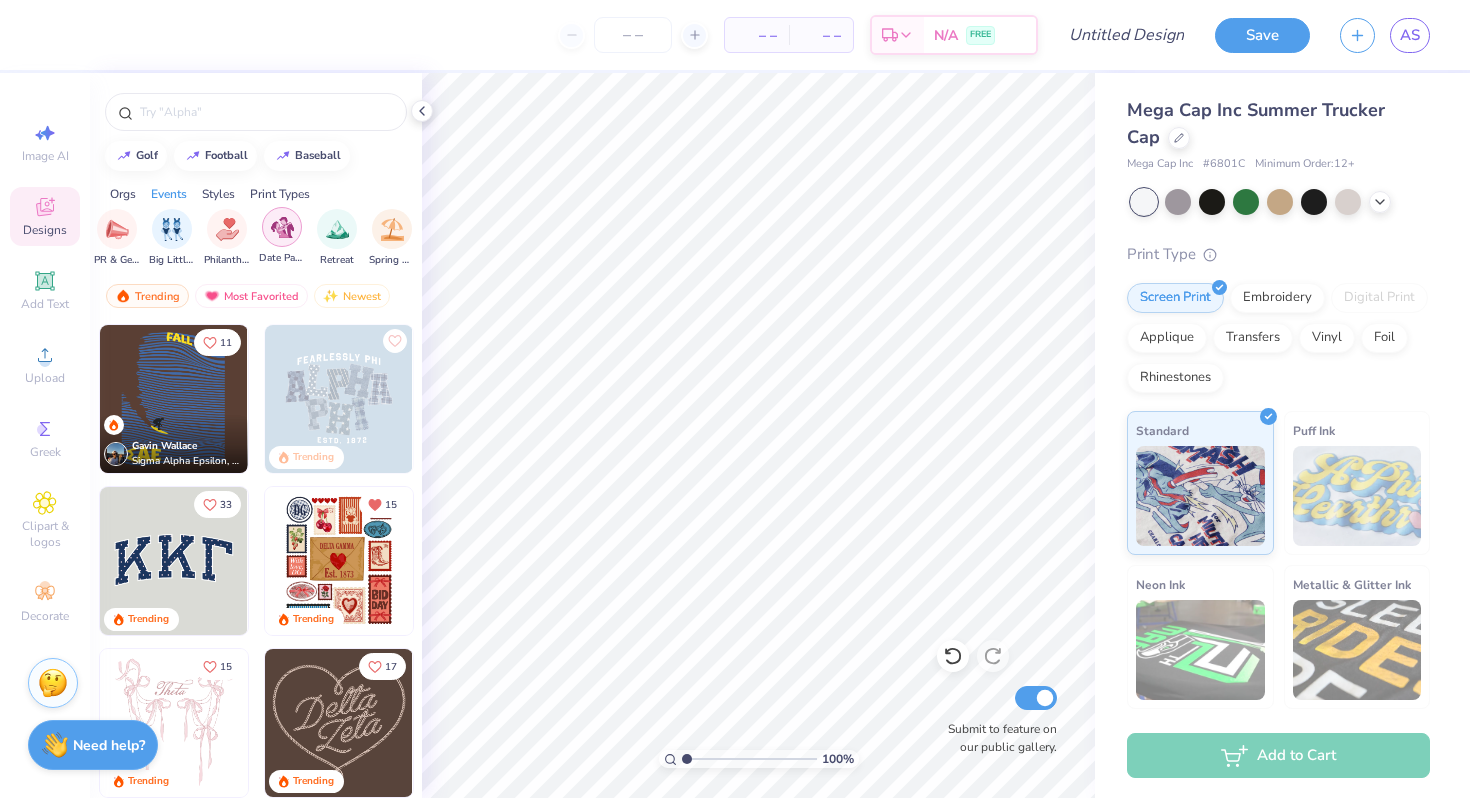 click at bounding box center [282, 227] 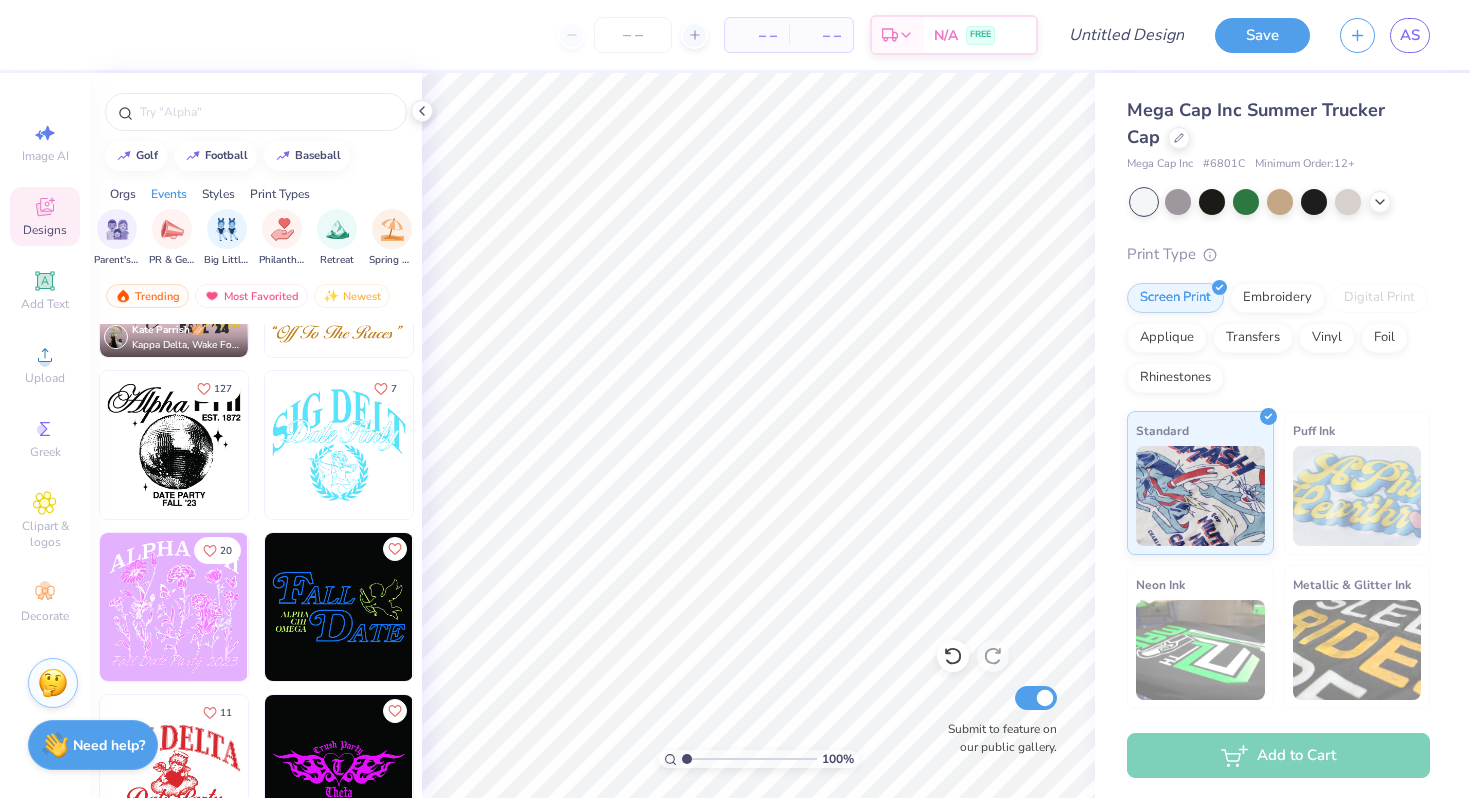 scroll, scrollTop: 468, scrollLeft: 0, axis: vertical 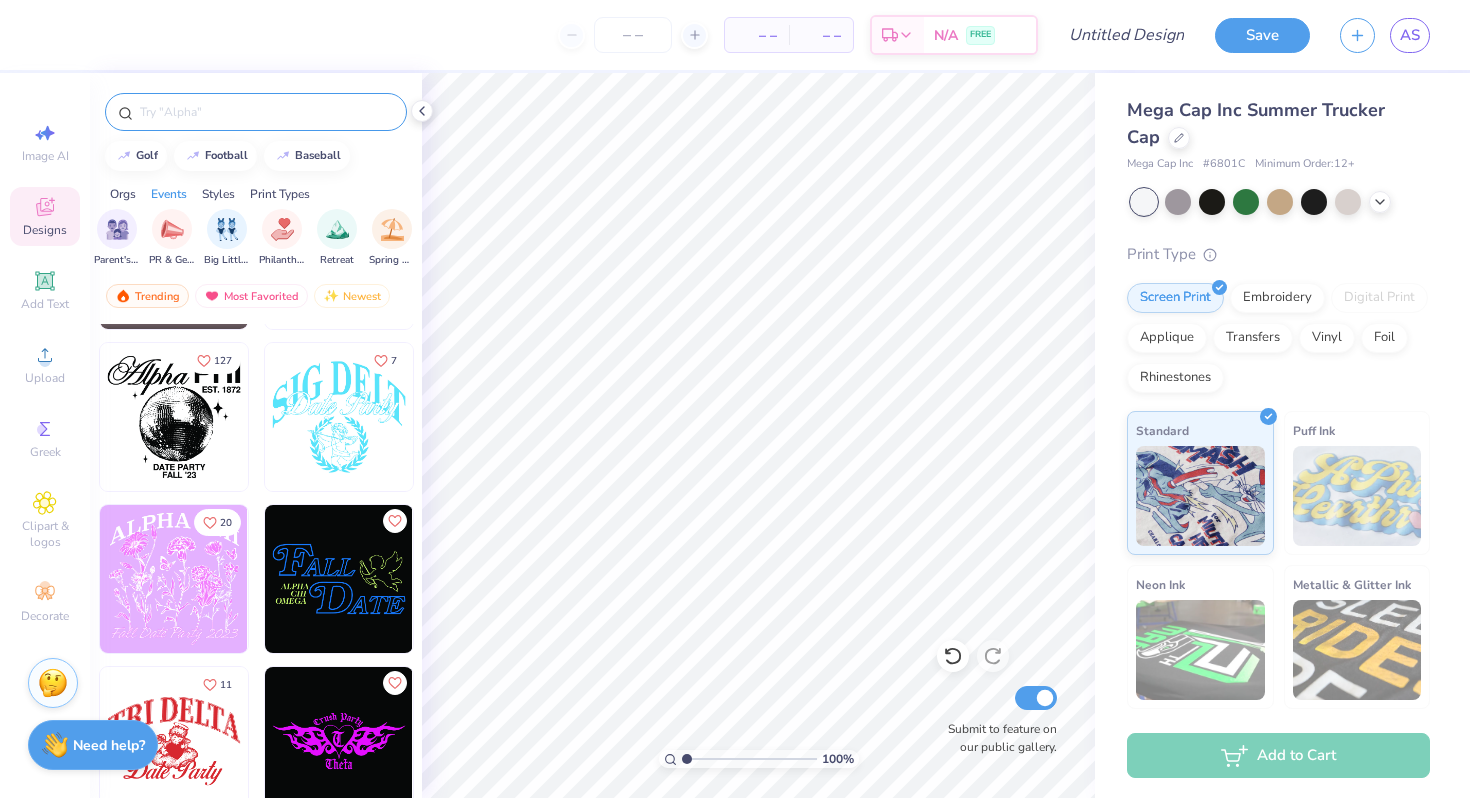 click at bounding box center [266, 112] 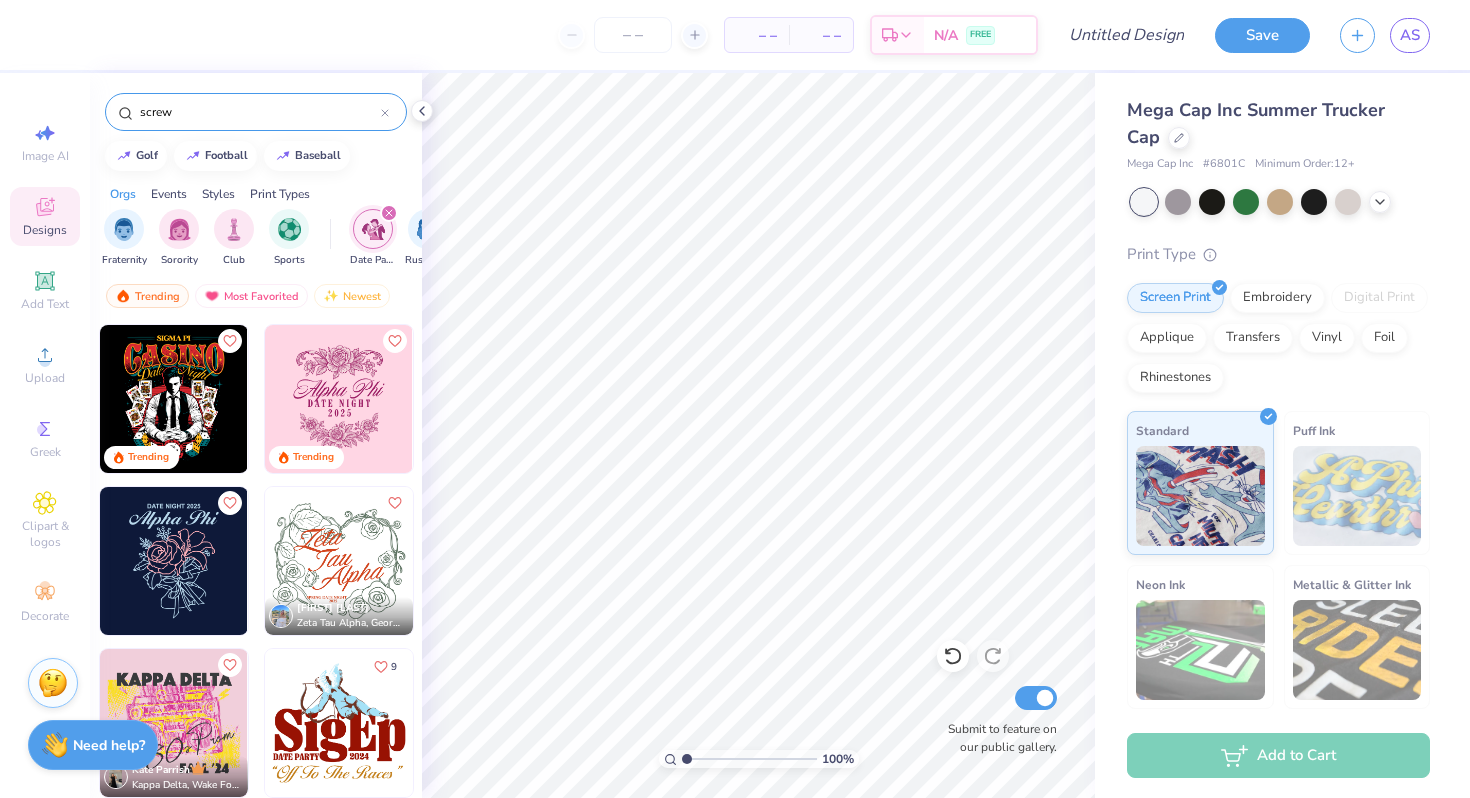 type on "screw" 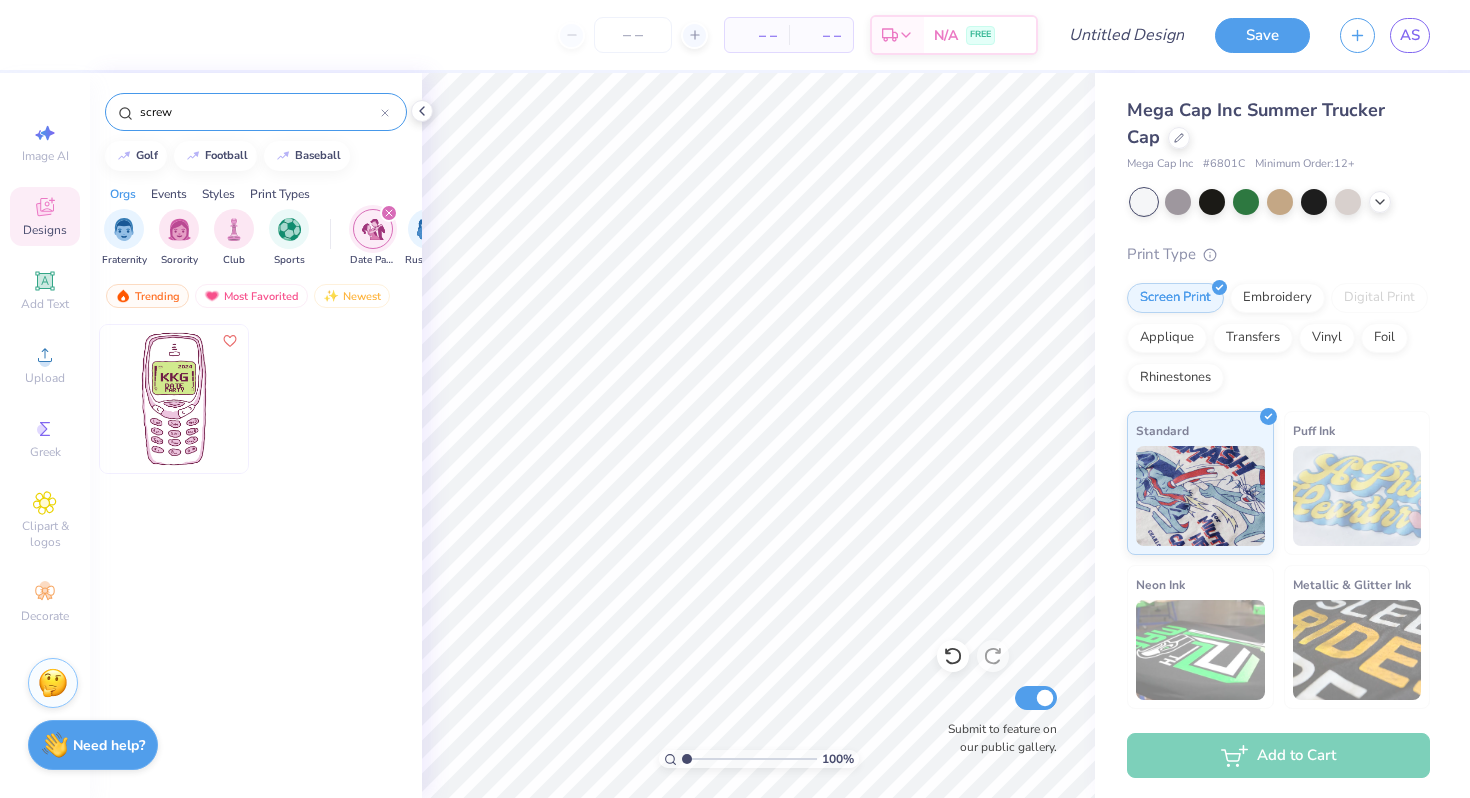 click at bounding box center (174, 399) 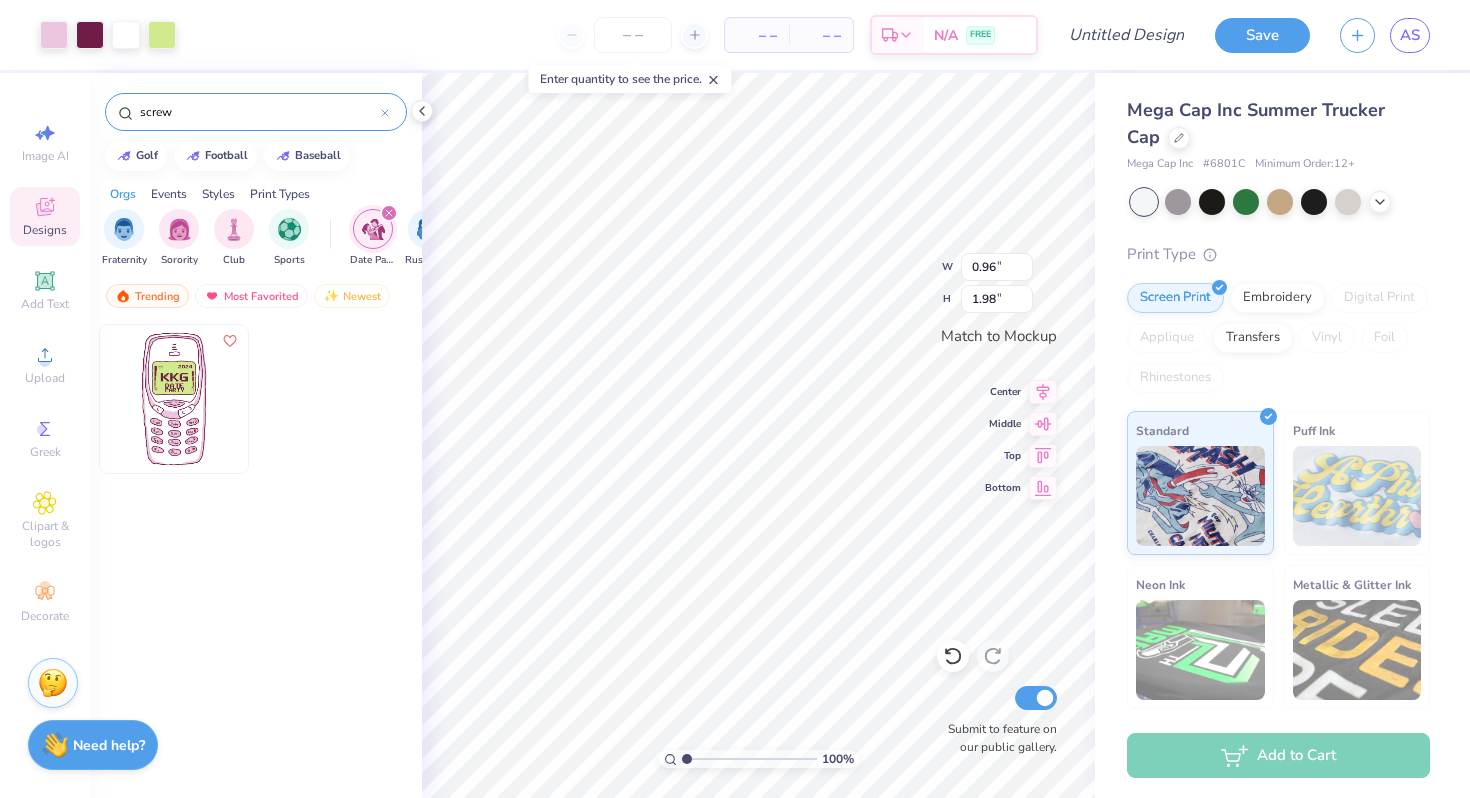 type on "0.79" 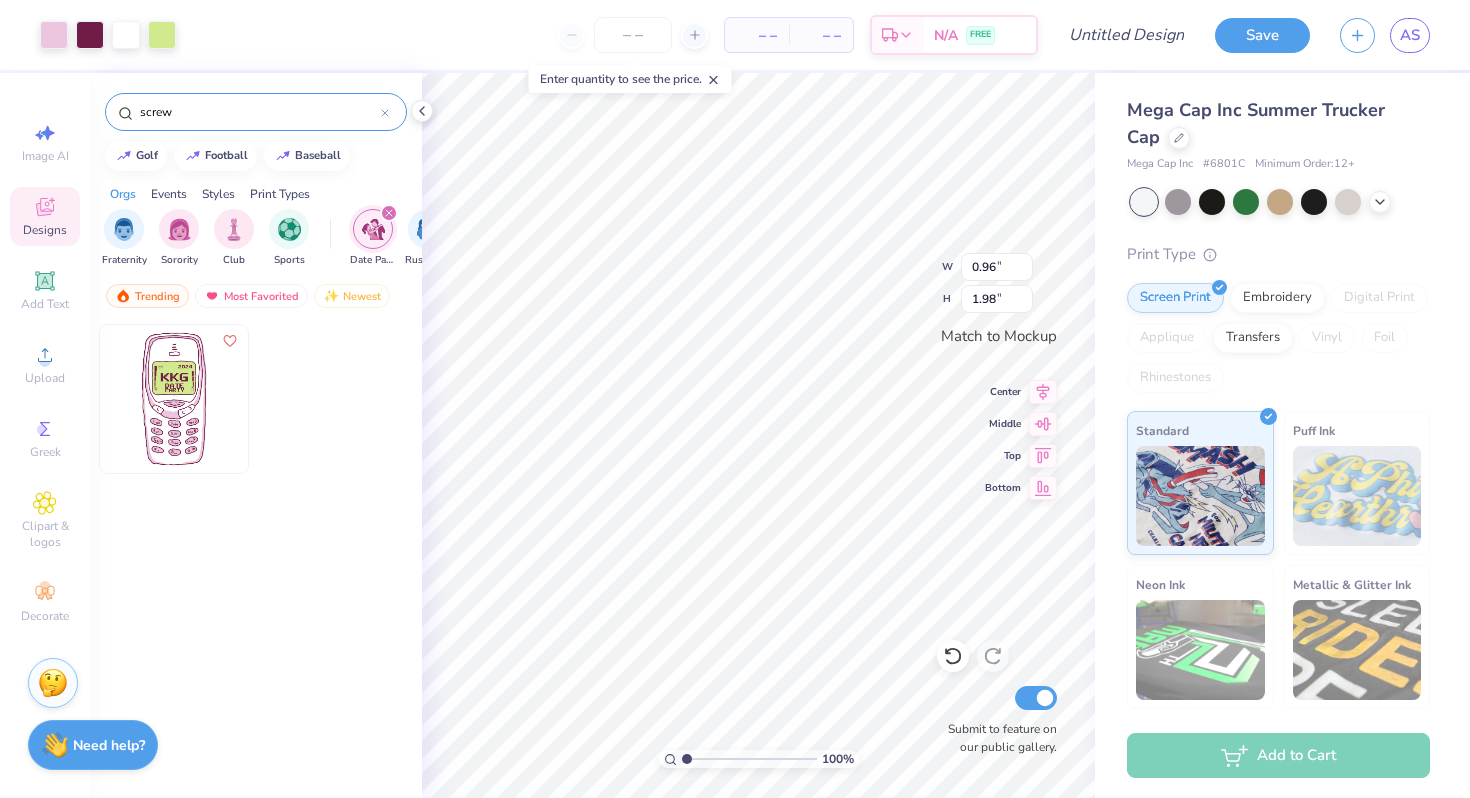 type on "1.63" 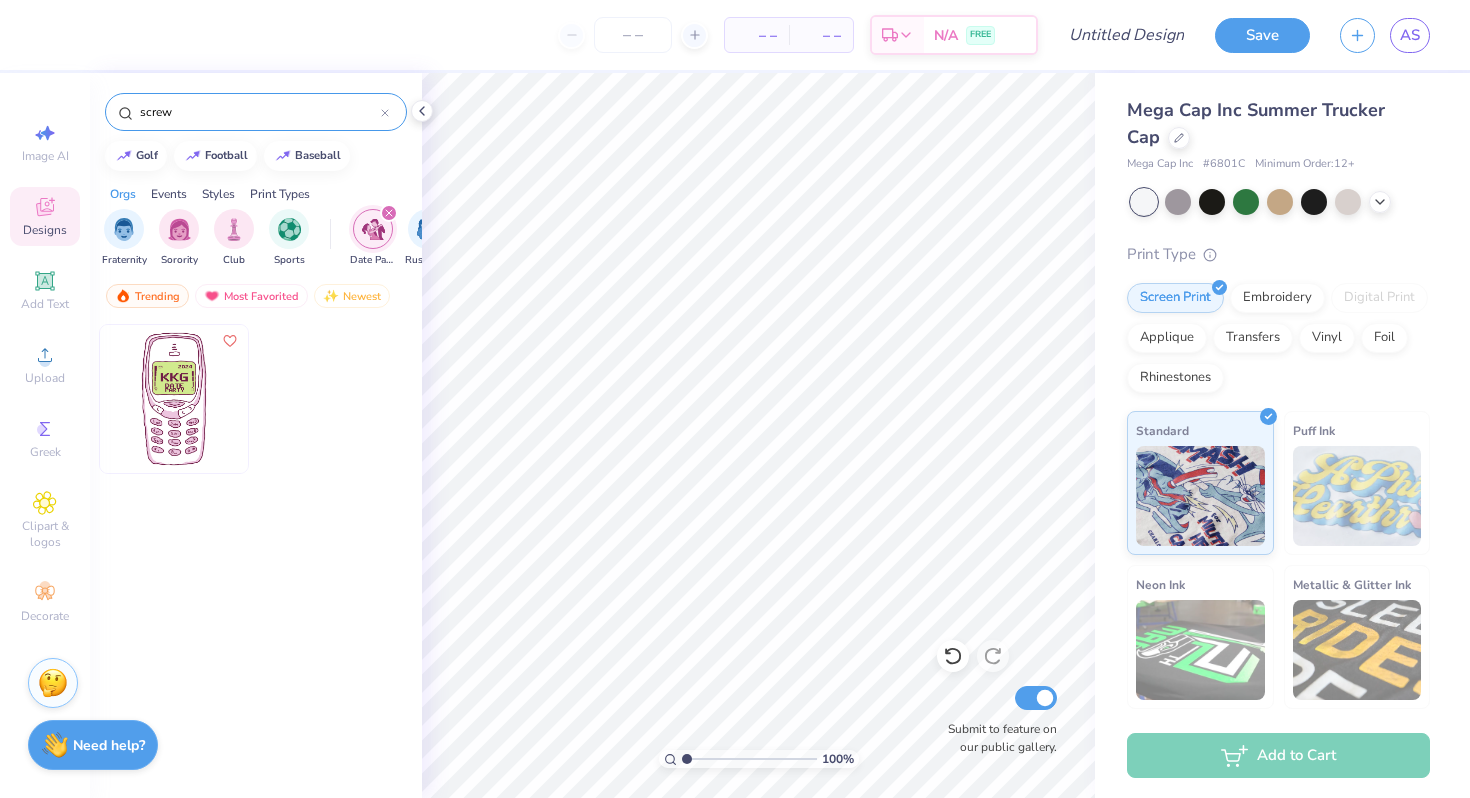 click on "screw" at bounding box center (259, 112) 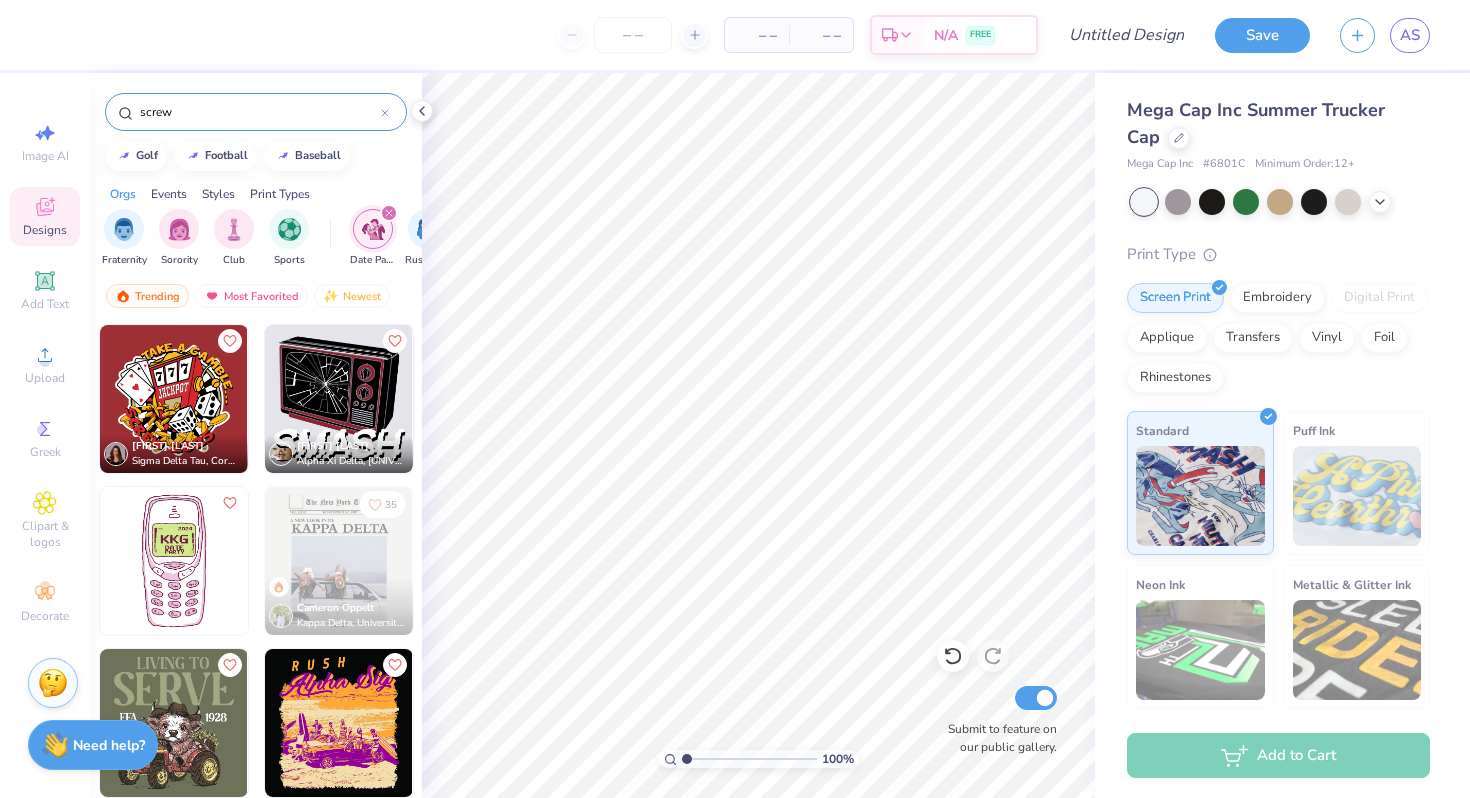click on "screw" at bounding box center (256, 112) 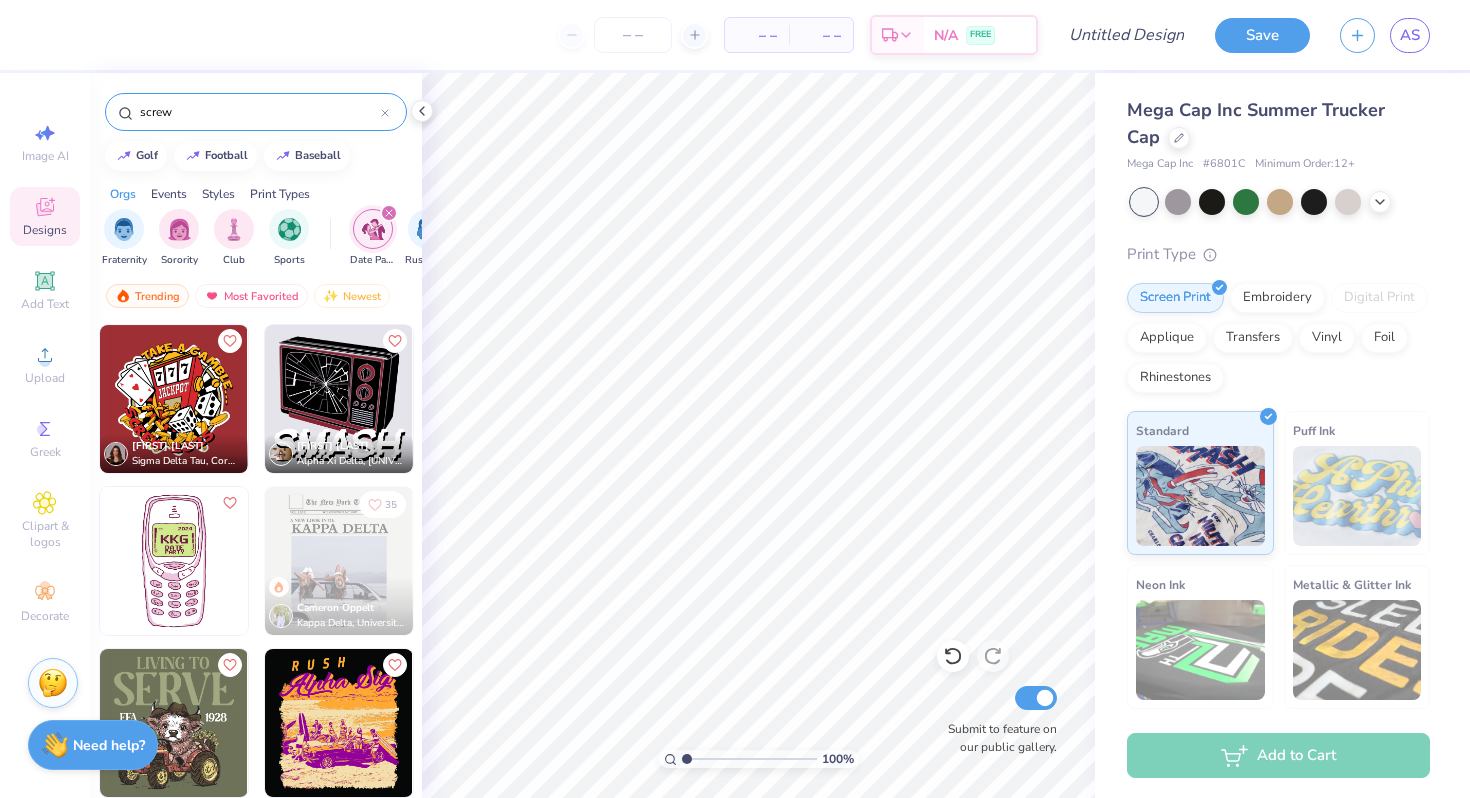 click 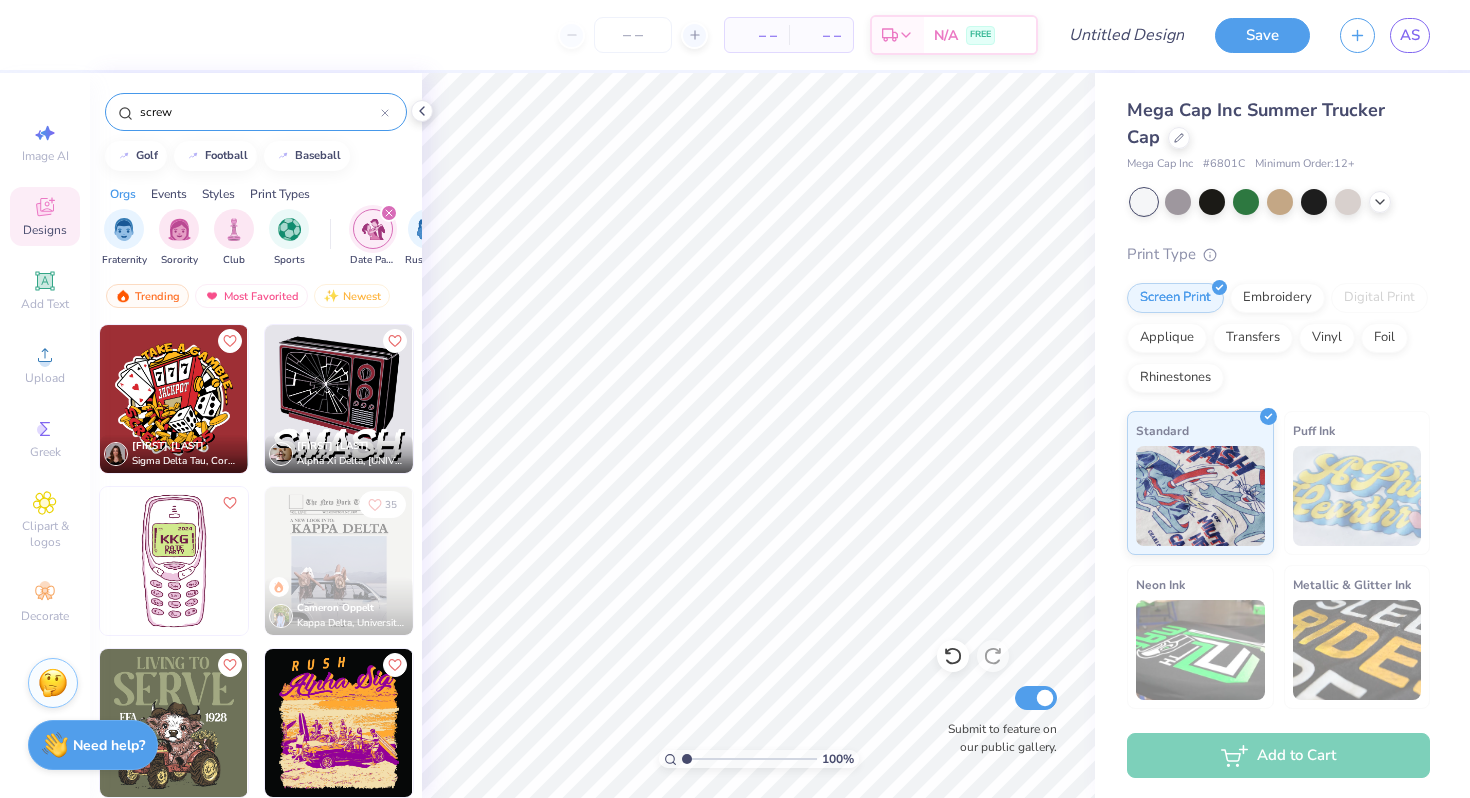 type 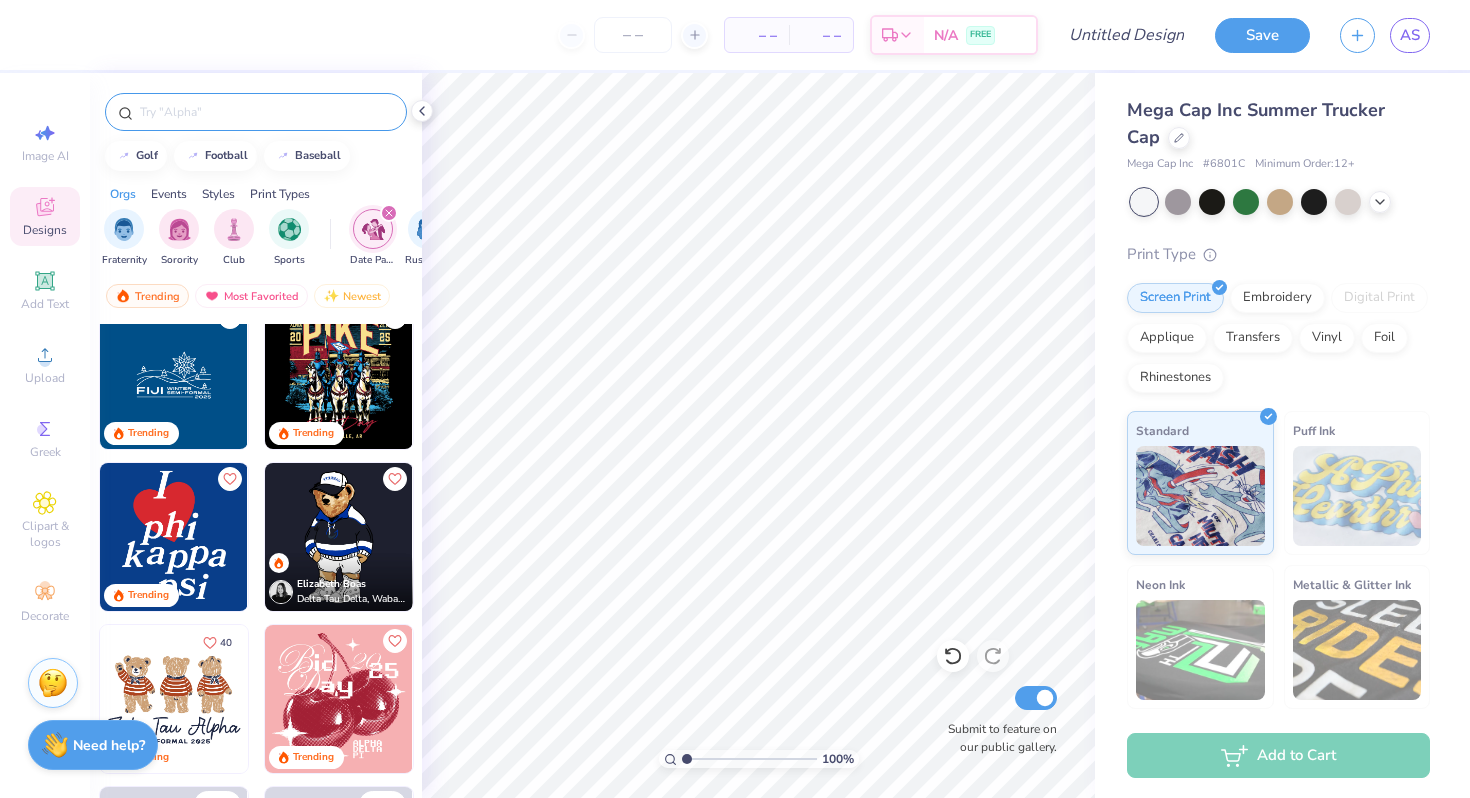 scroll, scrollTop: 2295, scrollLeft: 0, axis: vertical 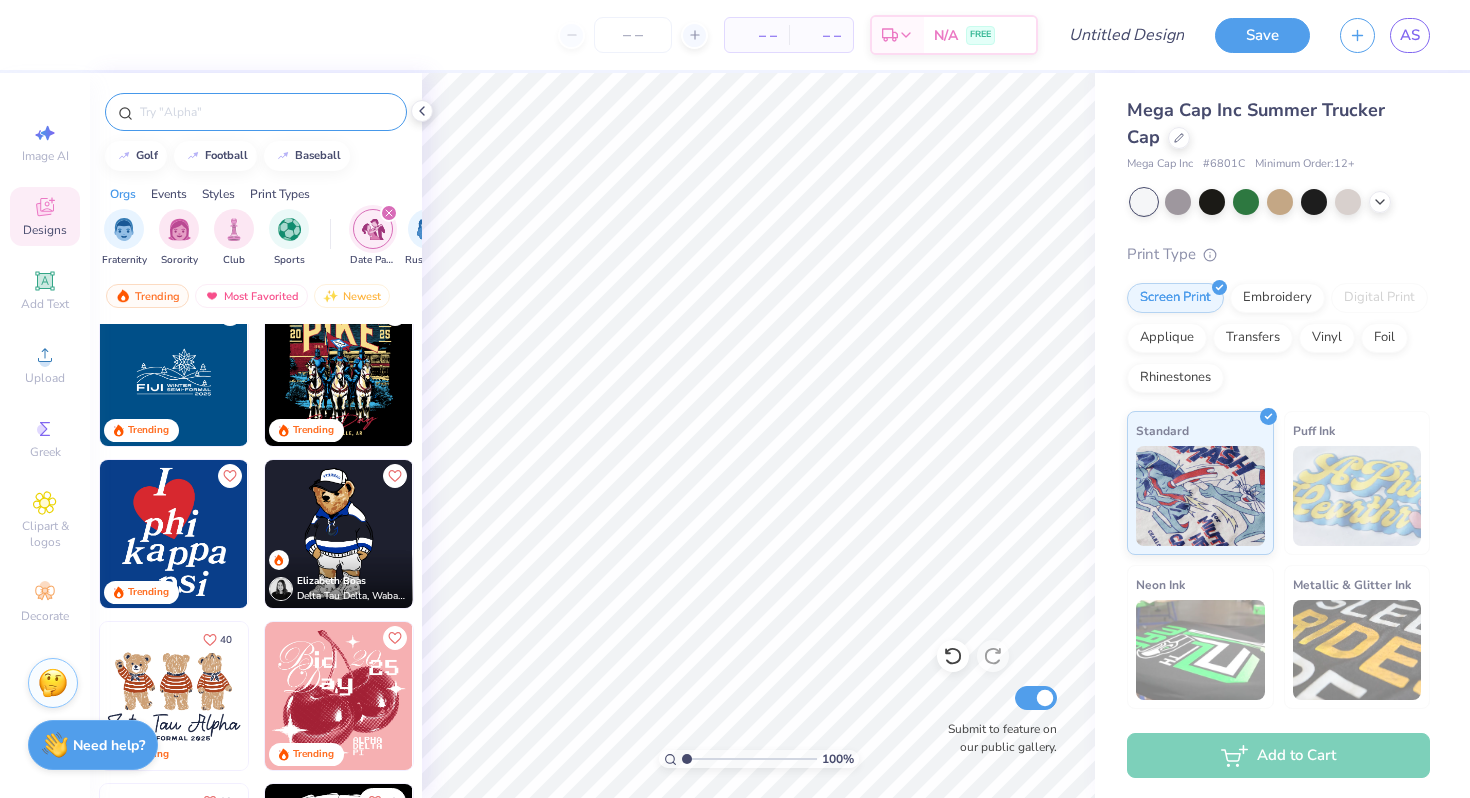 click at bounding box center (373, 229) 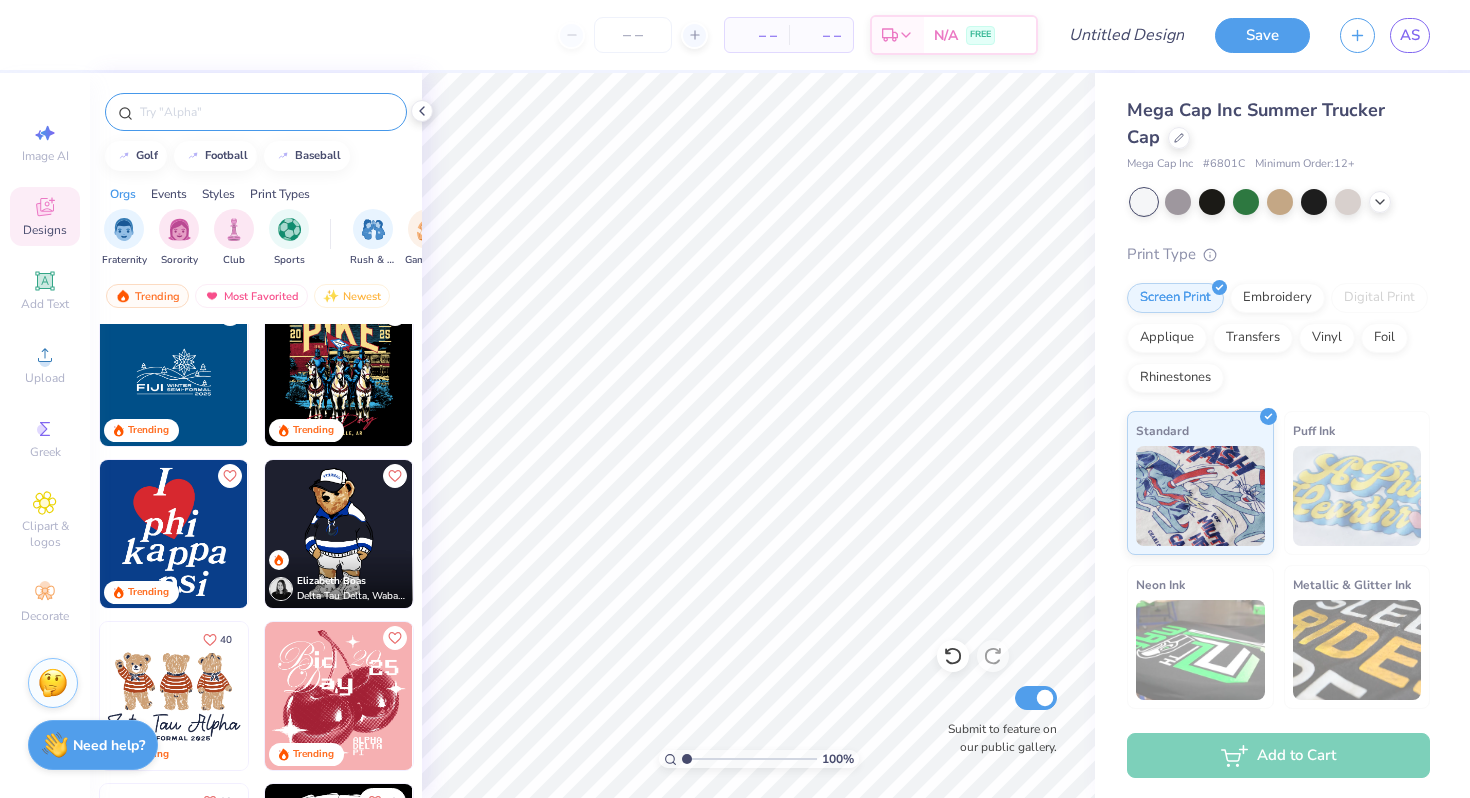 click at bounding box center [373, 229] 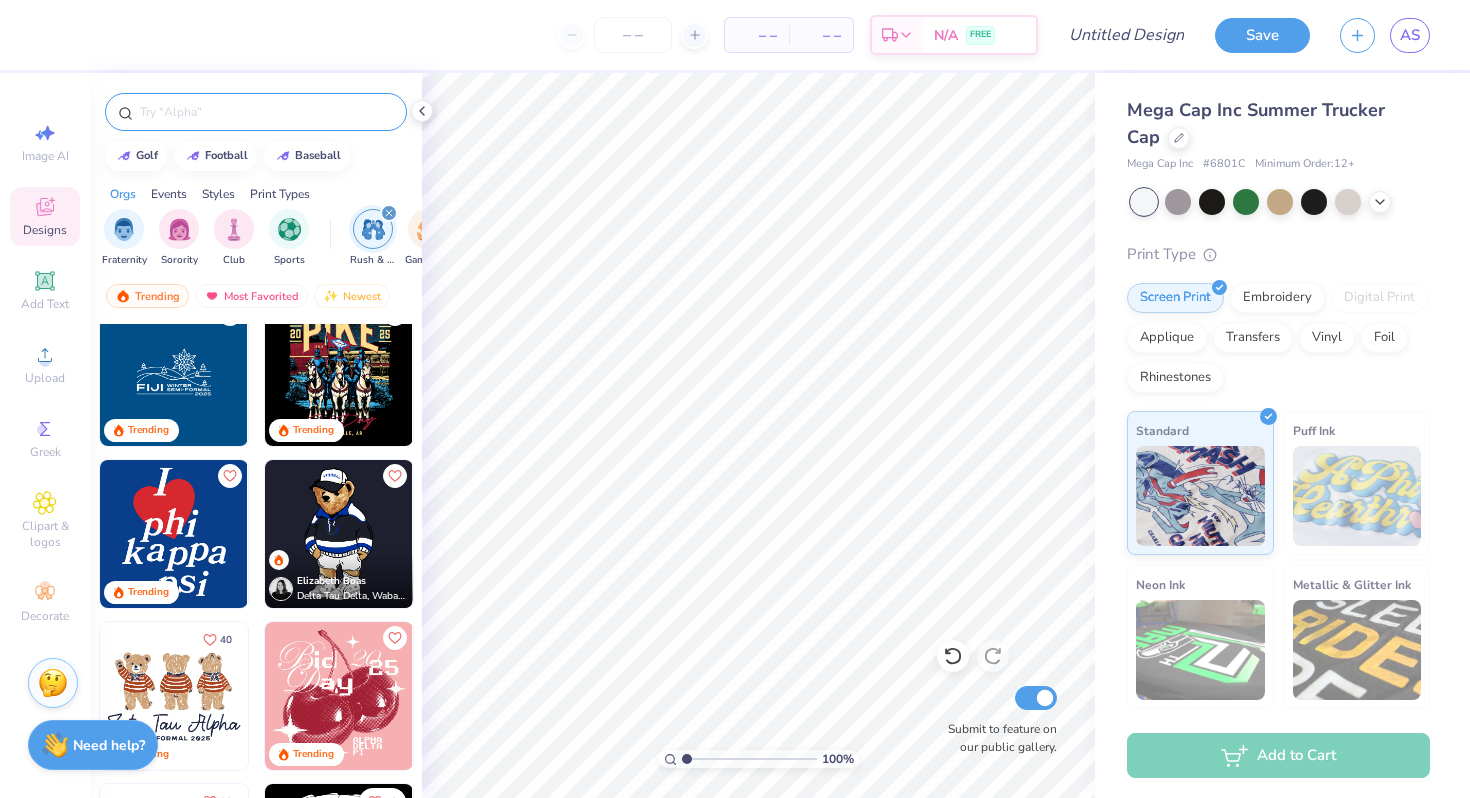 click at bounding box center [389, 213] 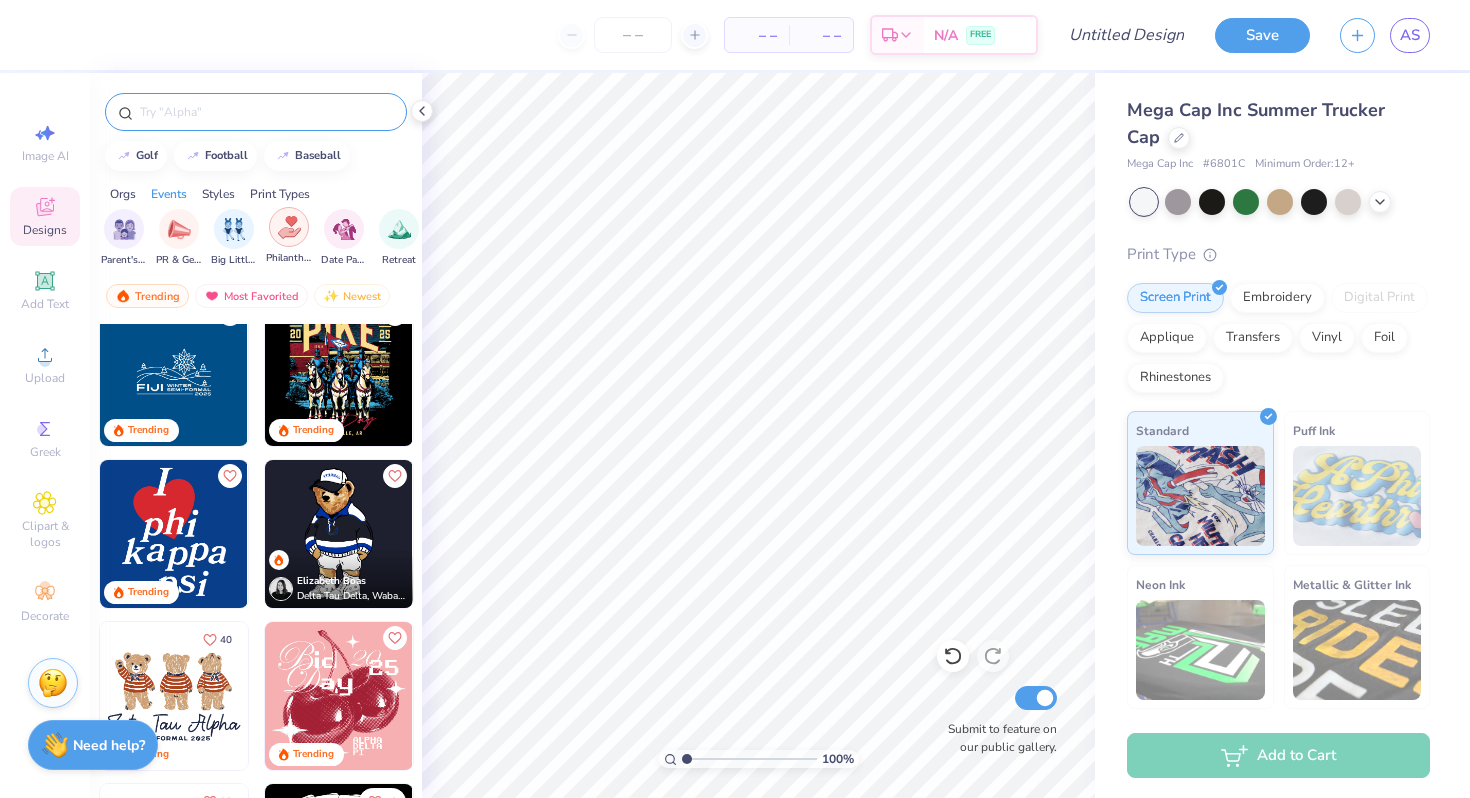 scroll, scrollTop: 0, scrollLeft: 437, axis: horizontal 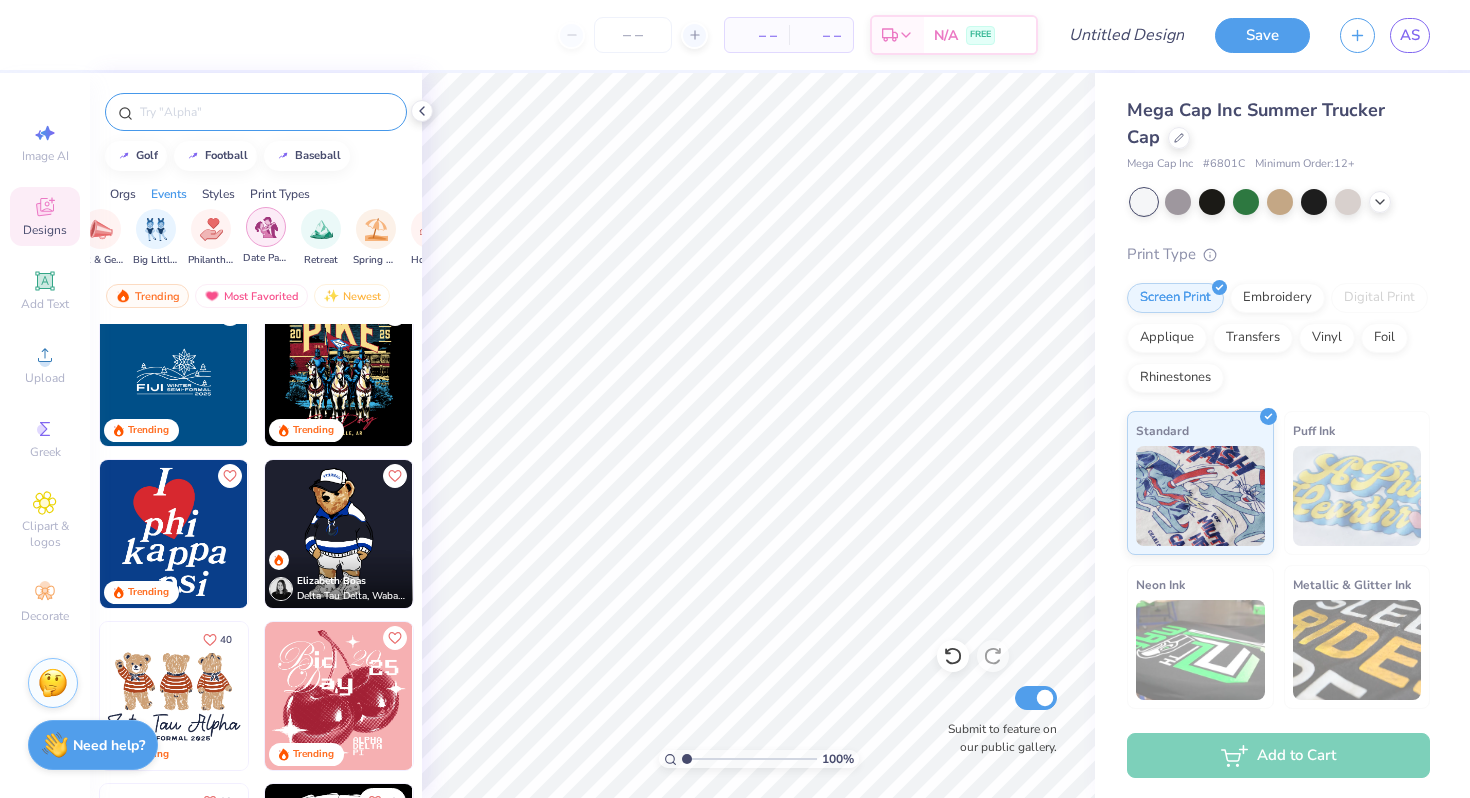 click at bounding box center (266, 227) 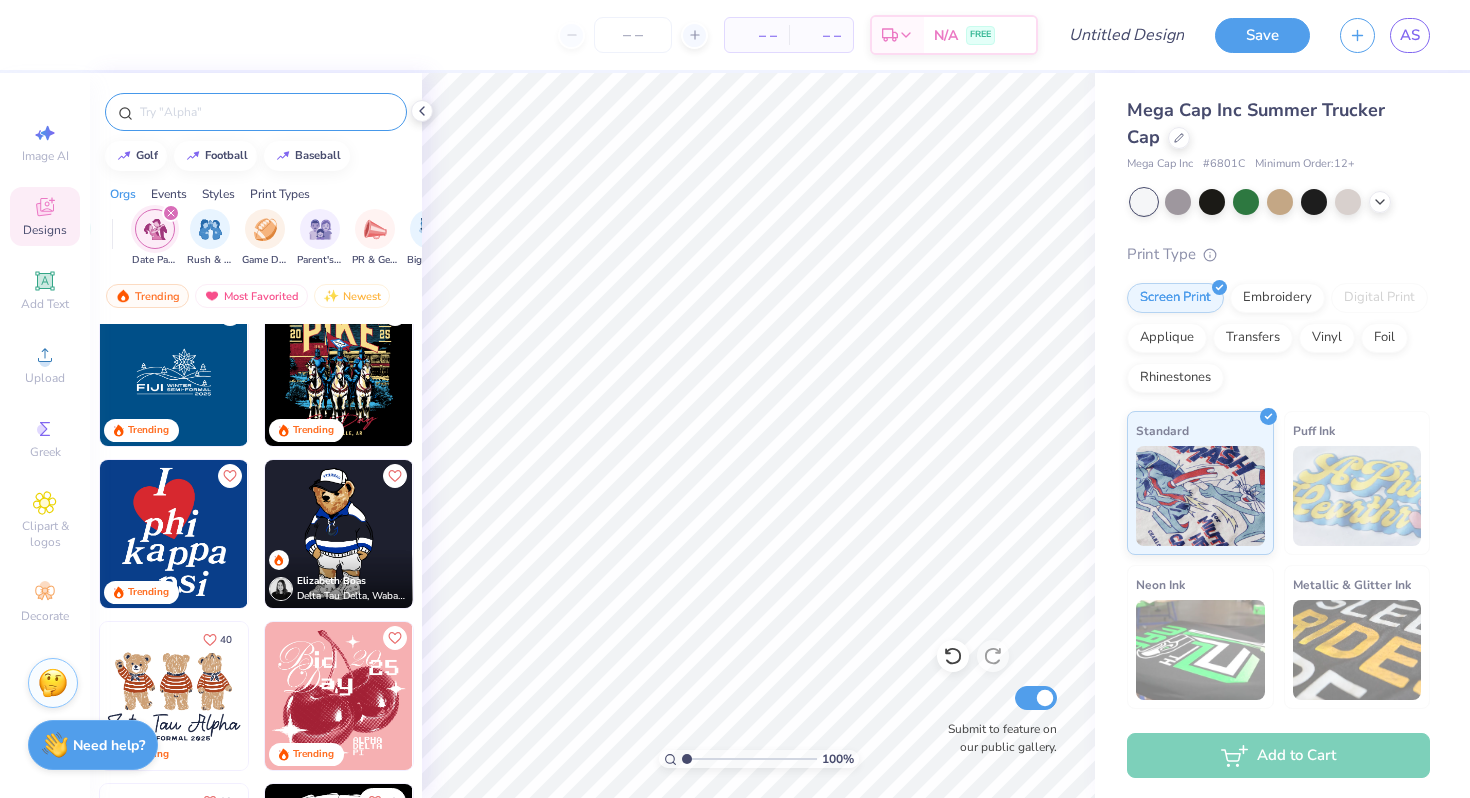 scroll, scrollTop: 0, scrollLeft: 0, axis: both 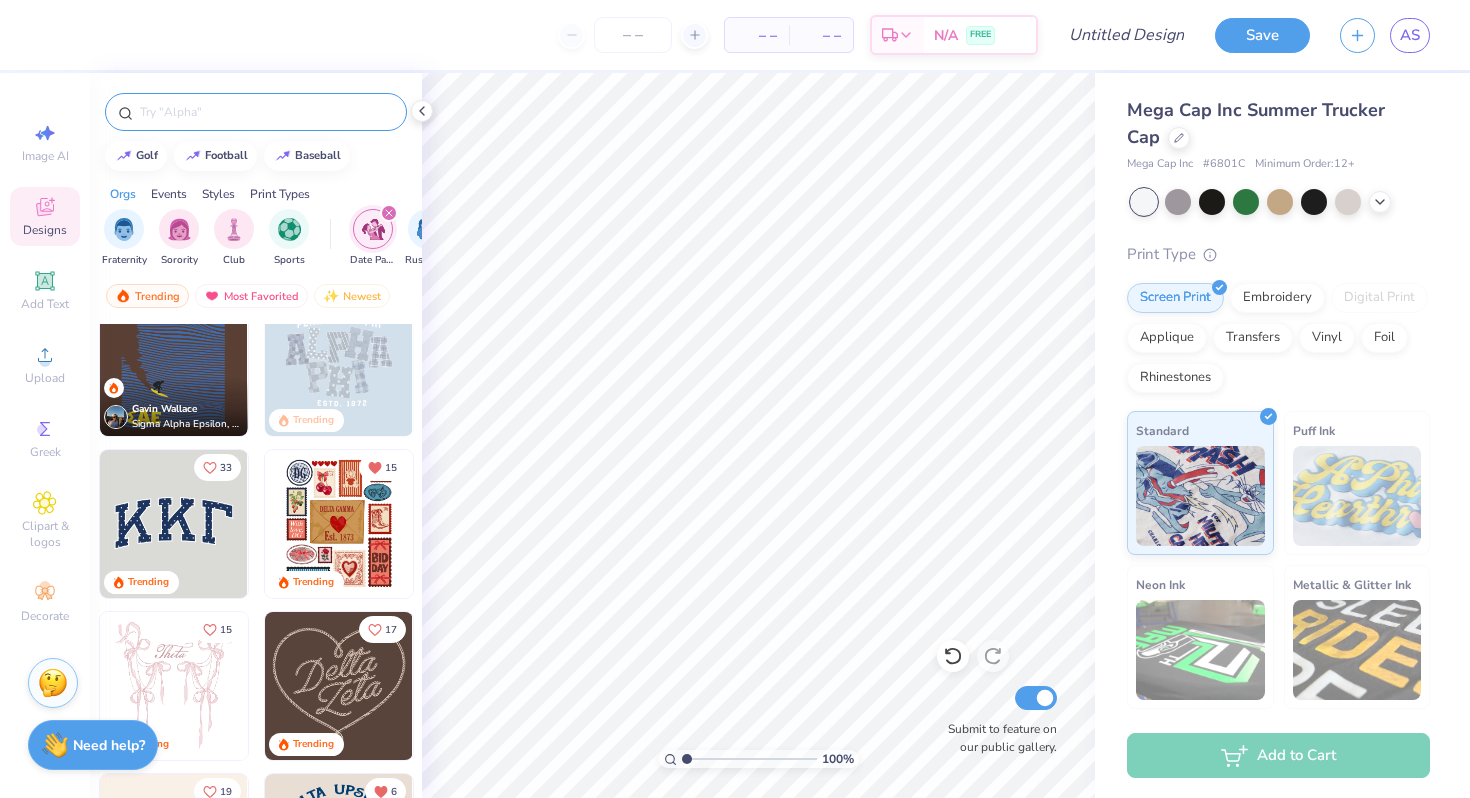 click at bounding box center [389, 213] 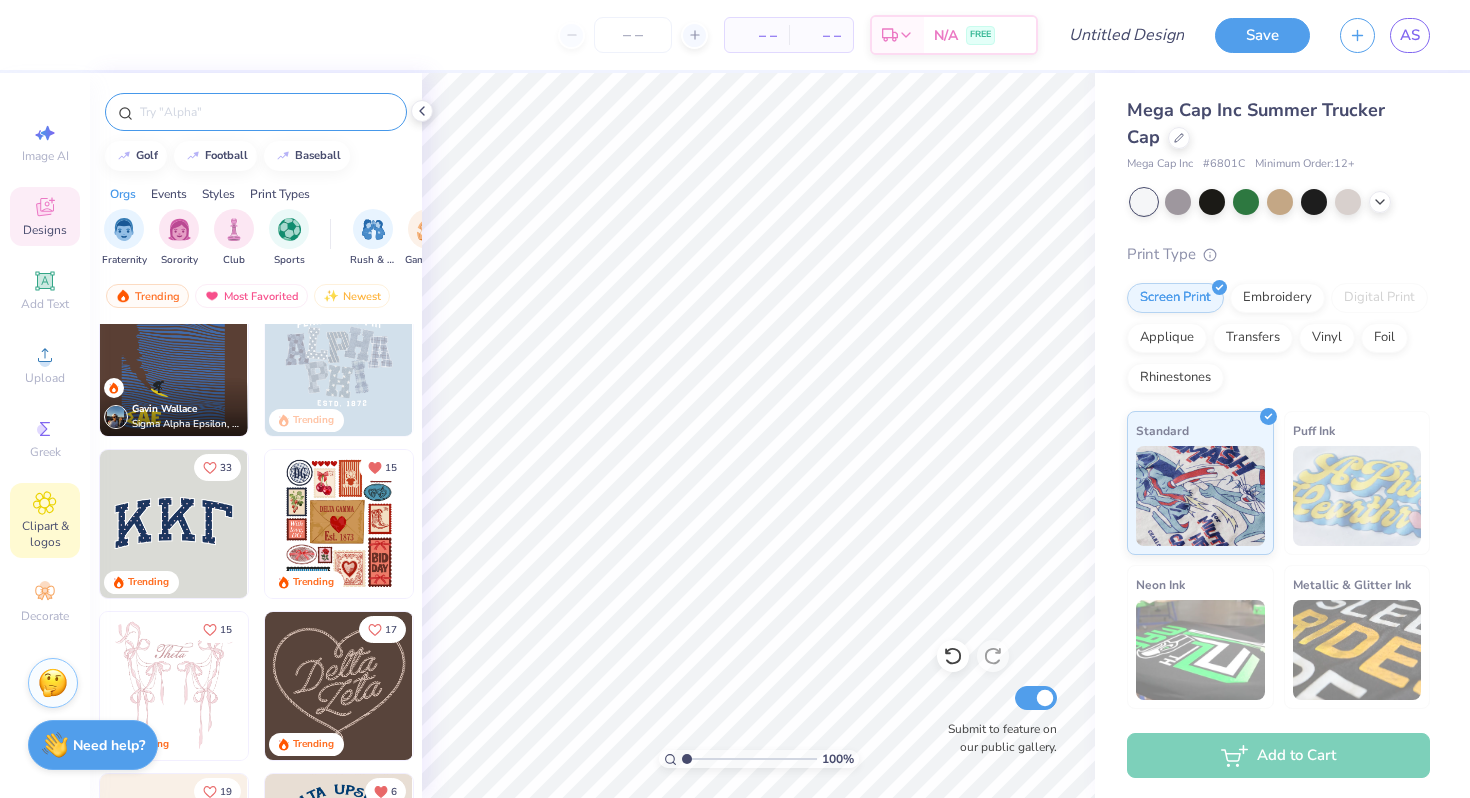 click on "Clipart & logos" at bounding box center (45, 534) 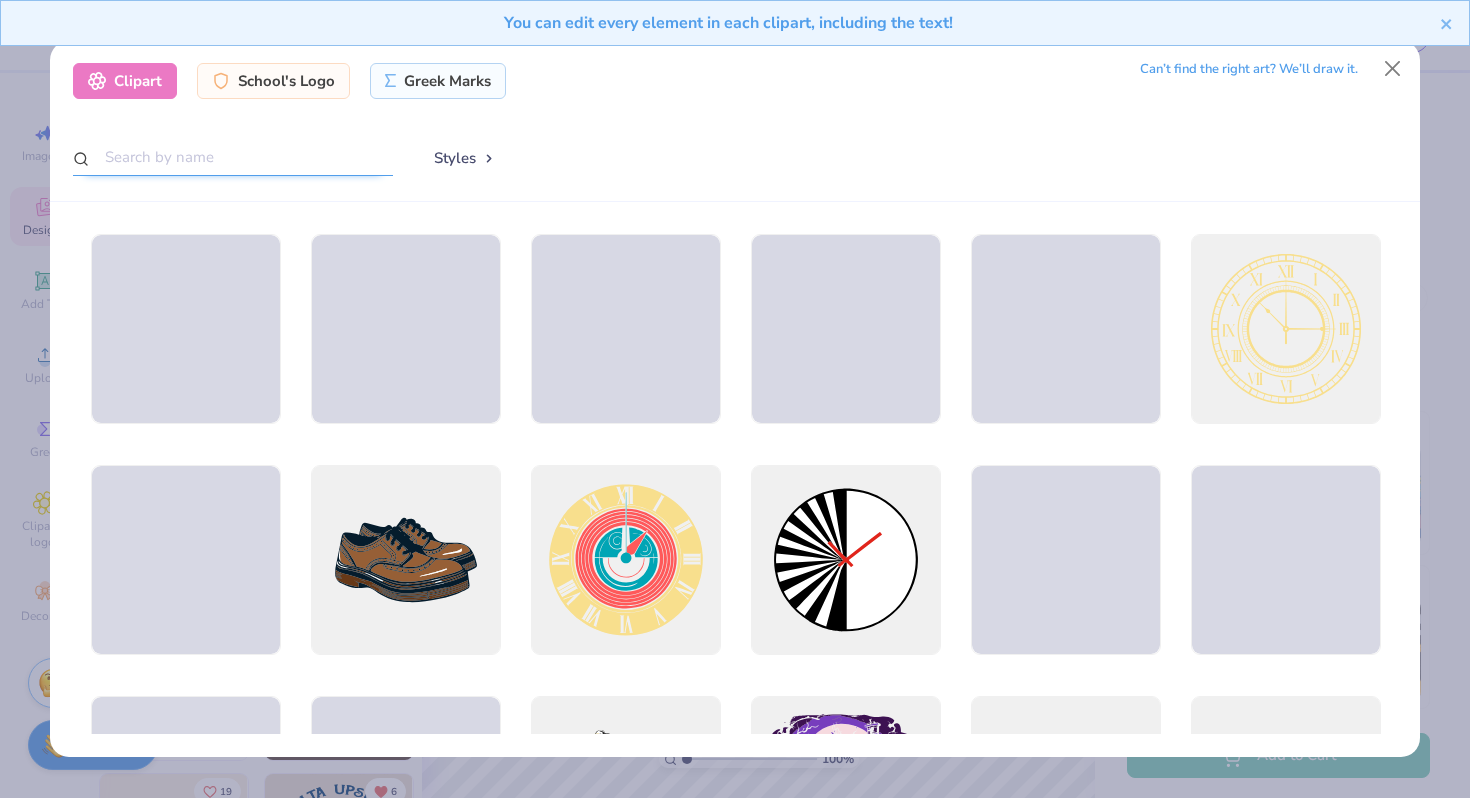 click at bounding box center [233, 157] 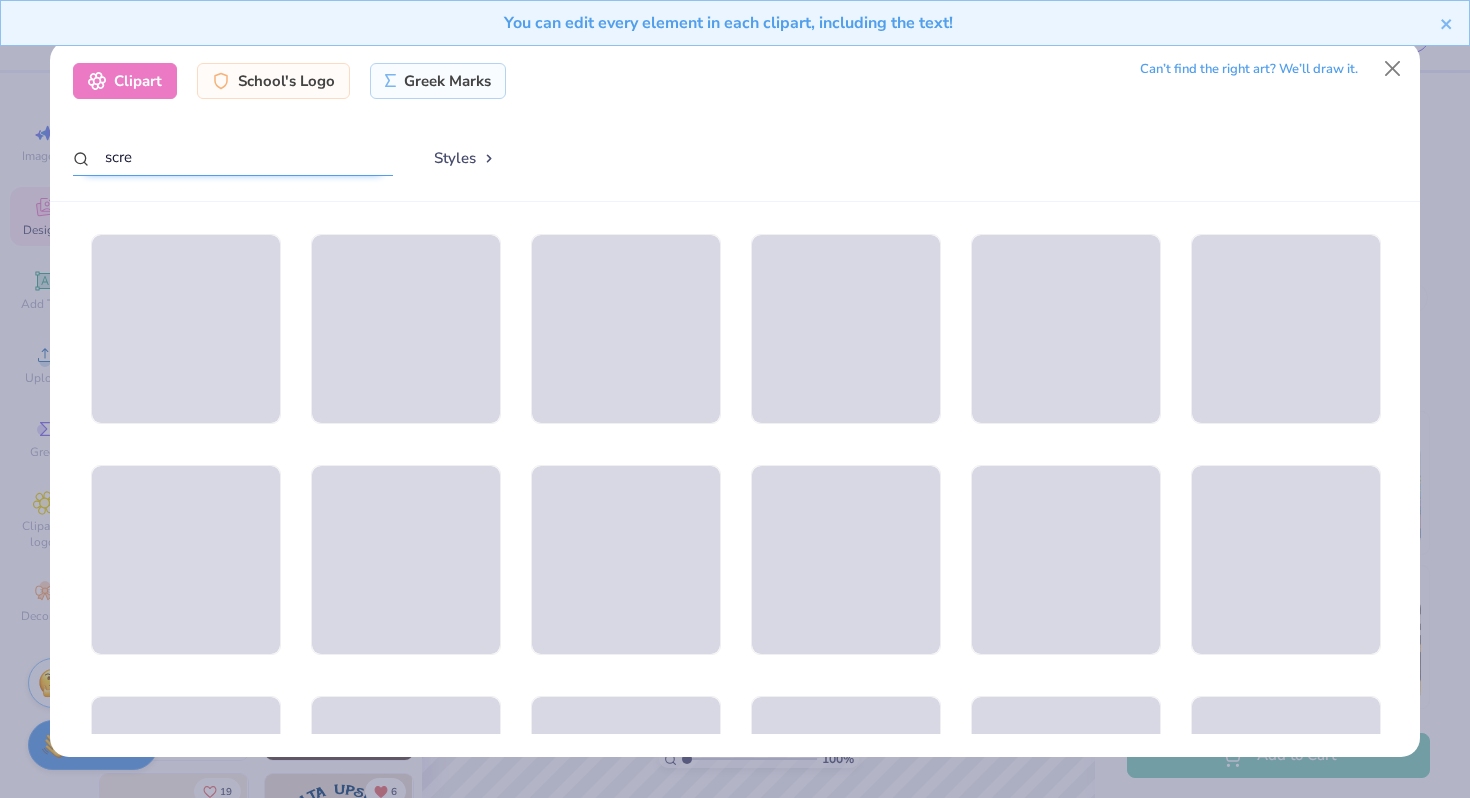 type on "screw" 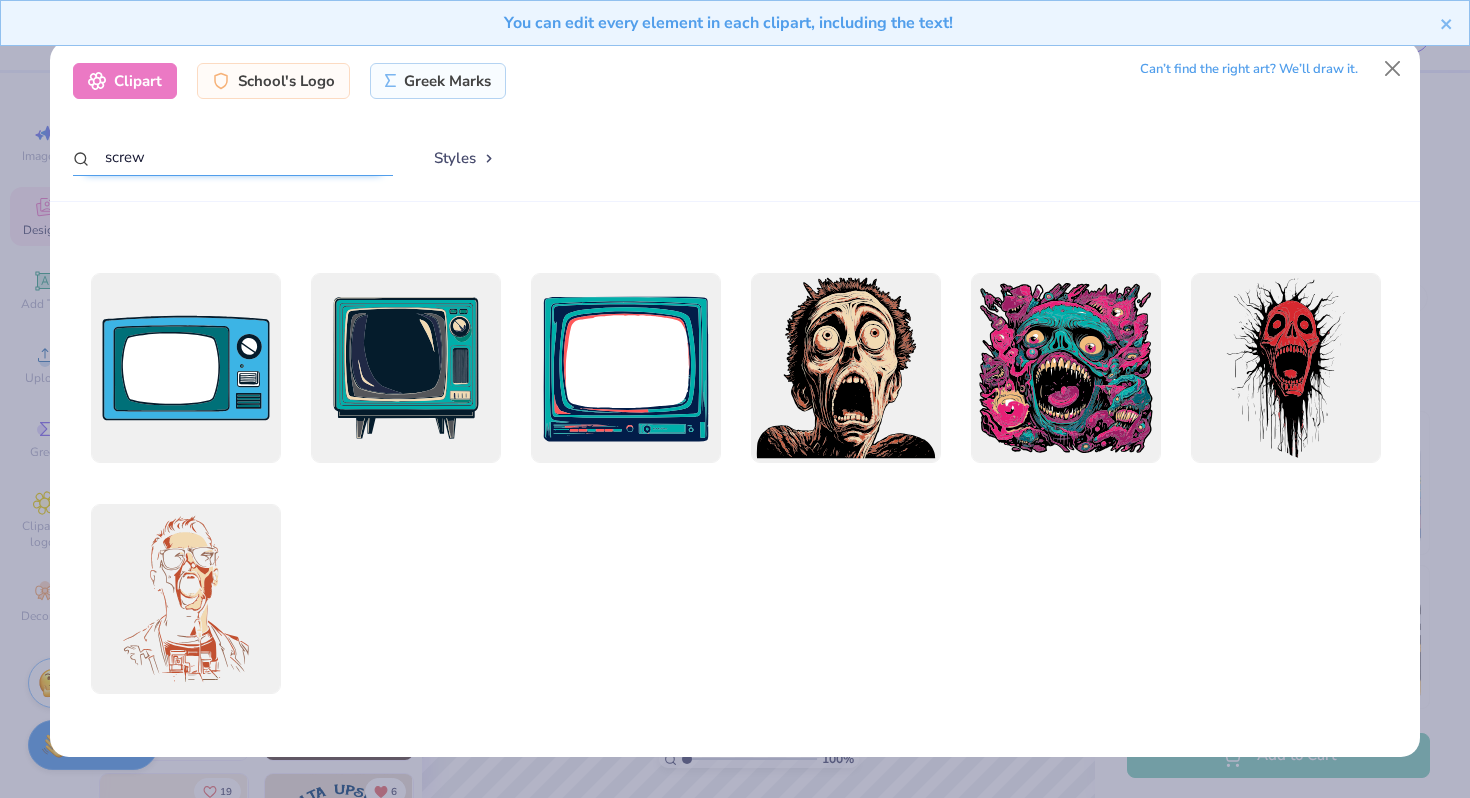 scroll, scrollTop: 554, scrollLeft: 0, axis: vertical 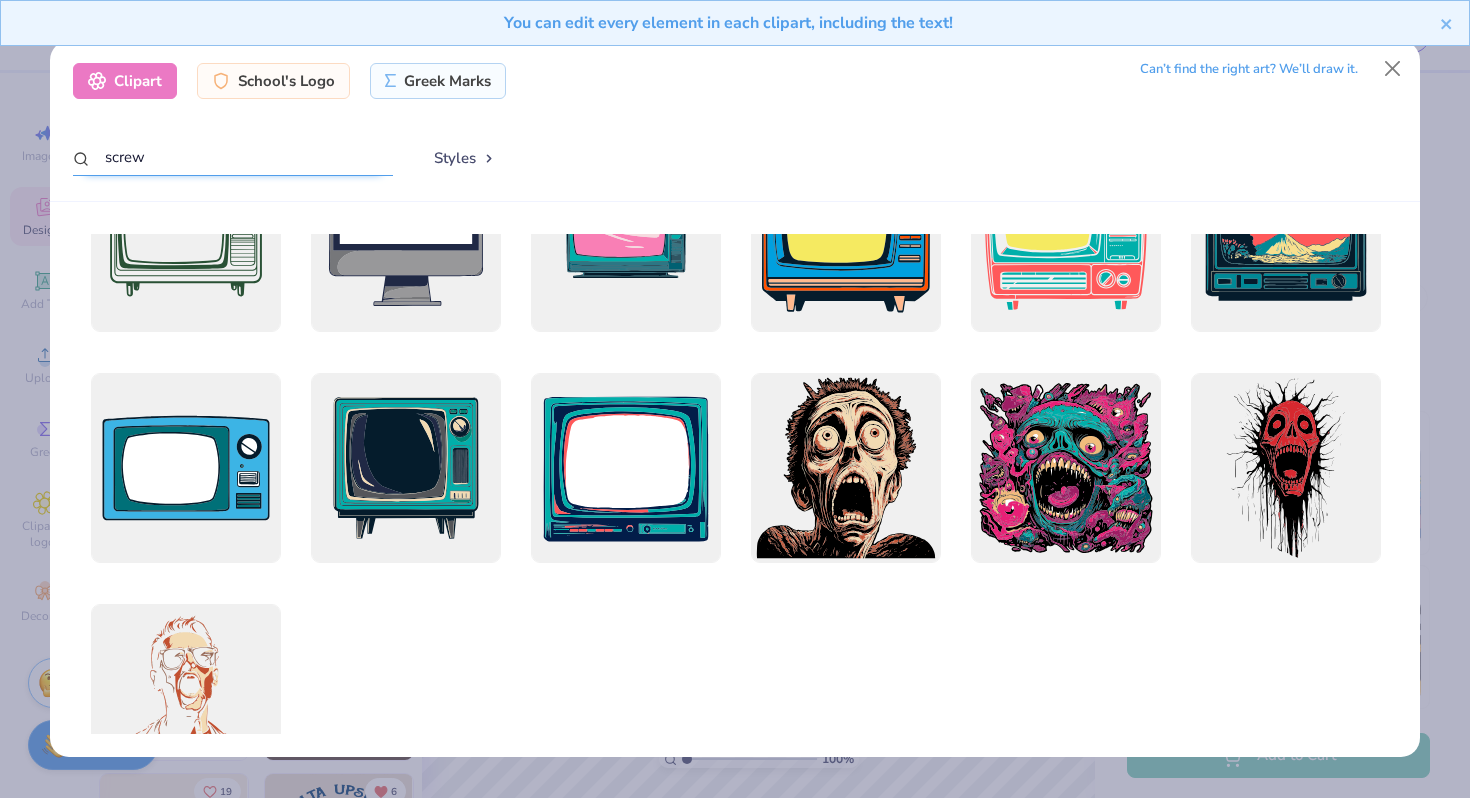 drag, startPoint x: 160, startPoint y: 160, endPoint x: 75, endPoint y: 159, distance: 85.00588 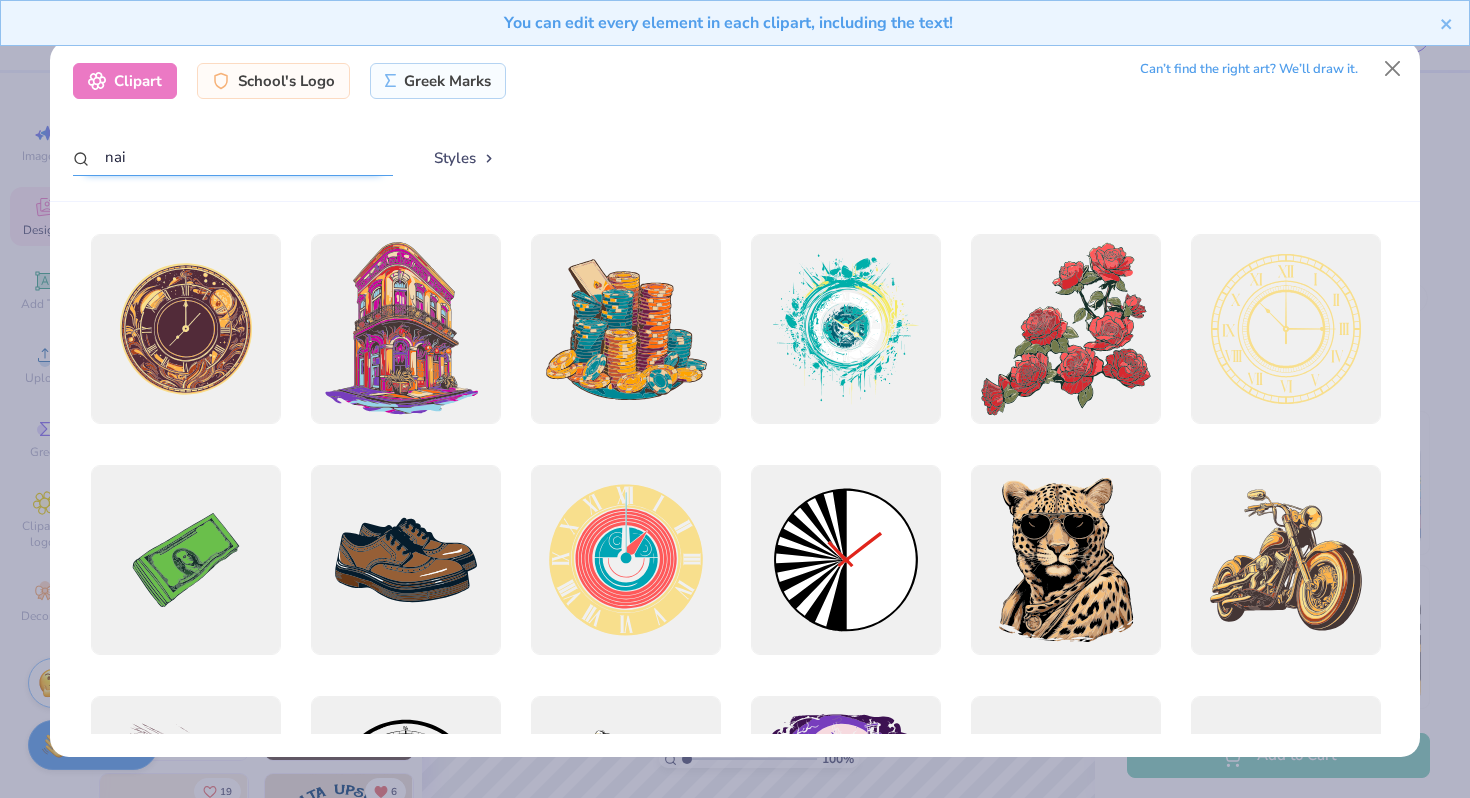 type on "nail" 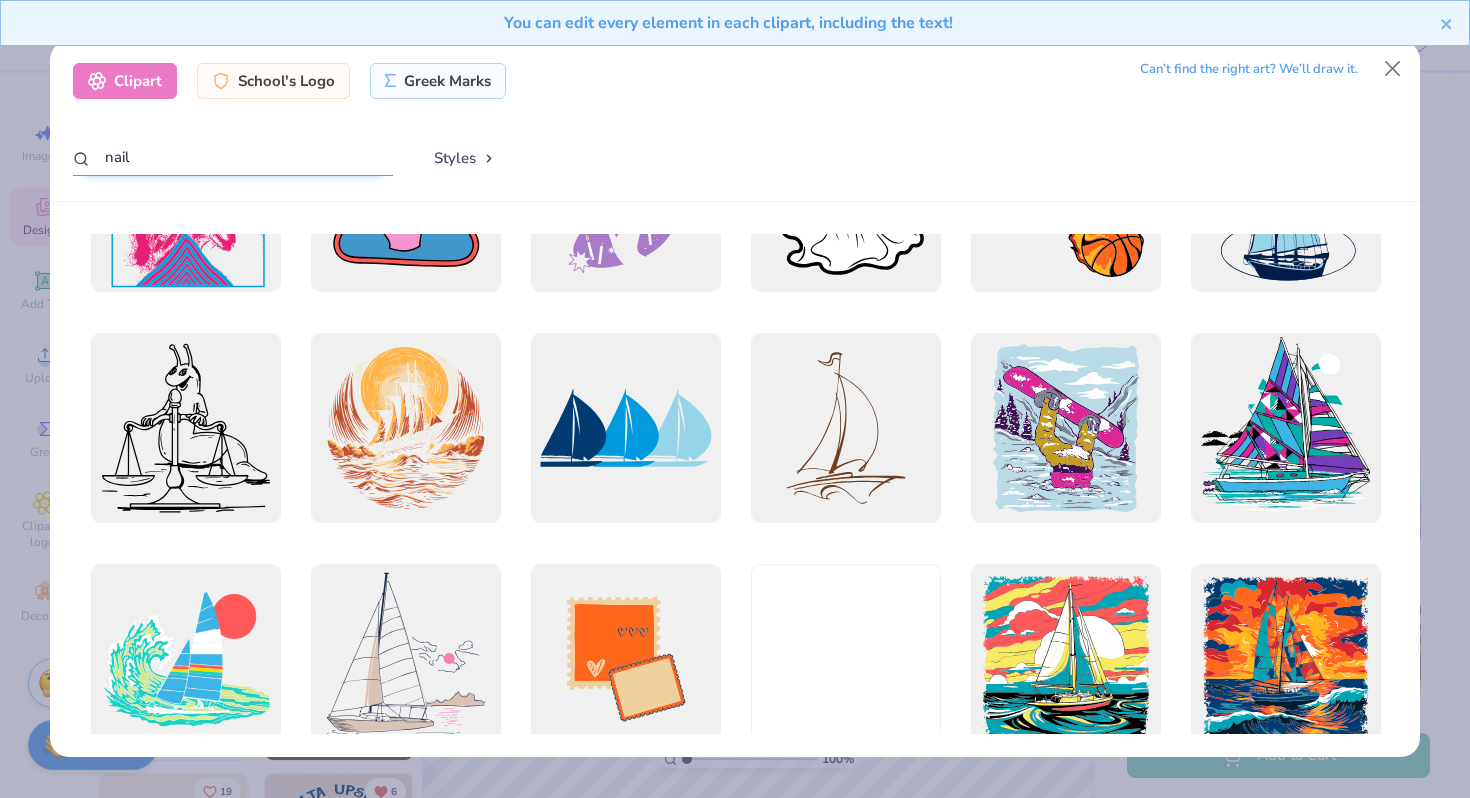 scroll, scrollTop: 886, scrollLeft: 0, axis: vertical 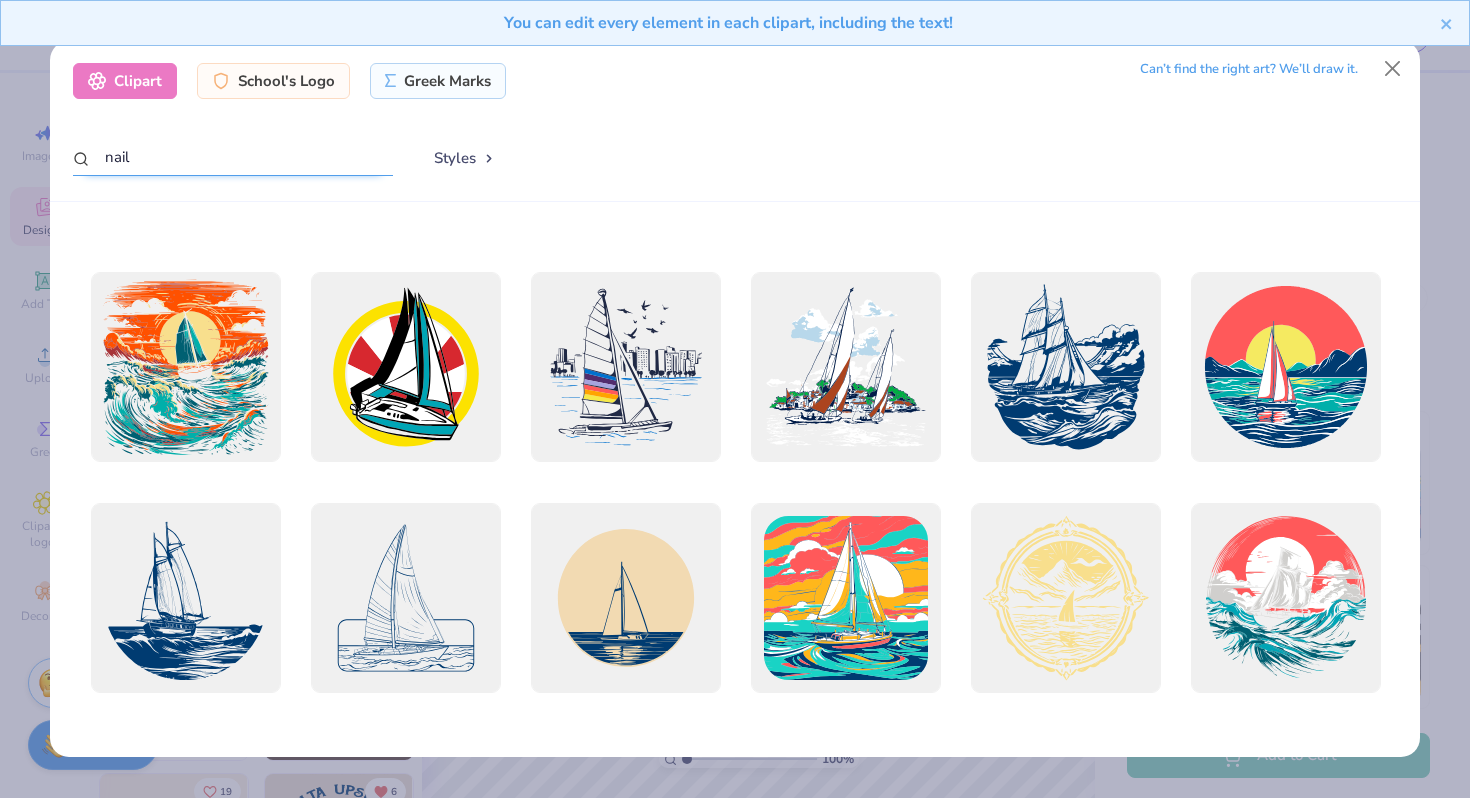 drag, startPoint x: 184, startPoint y: 162, endPoint x: 64, endPoint y: 162, distance: 120 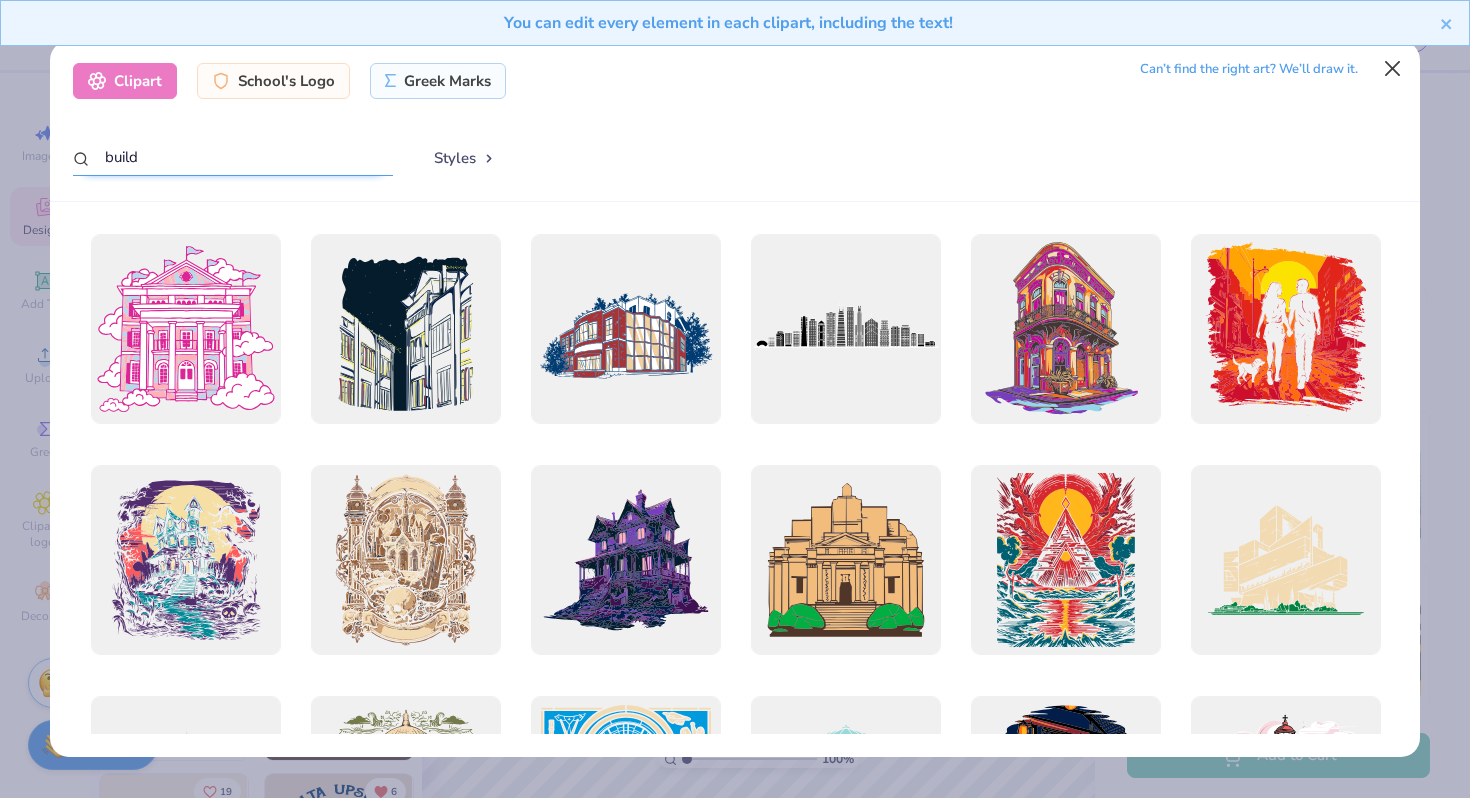 type on "build" 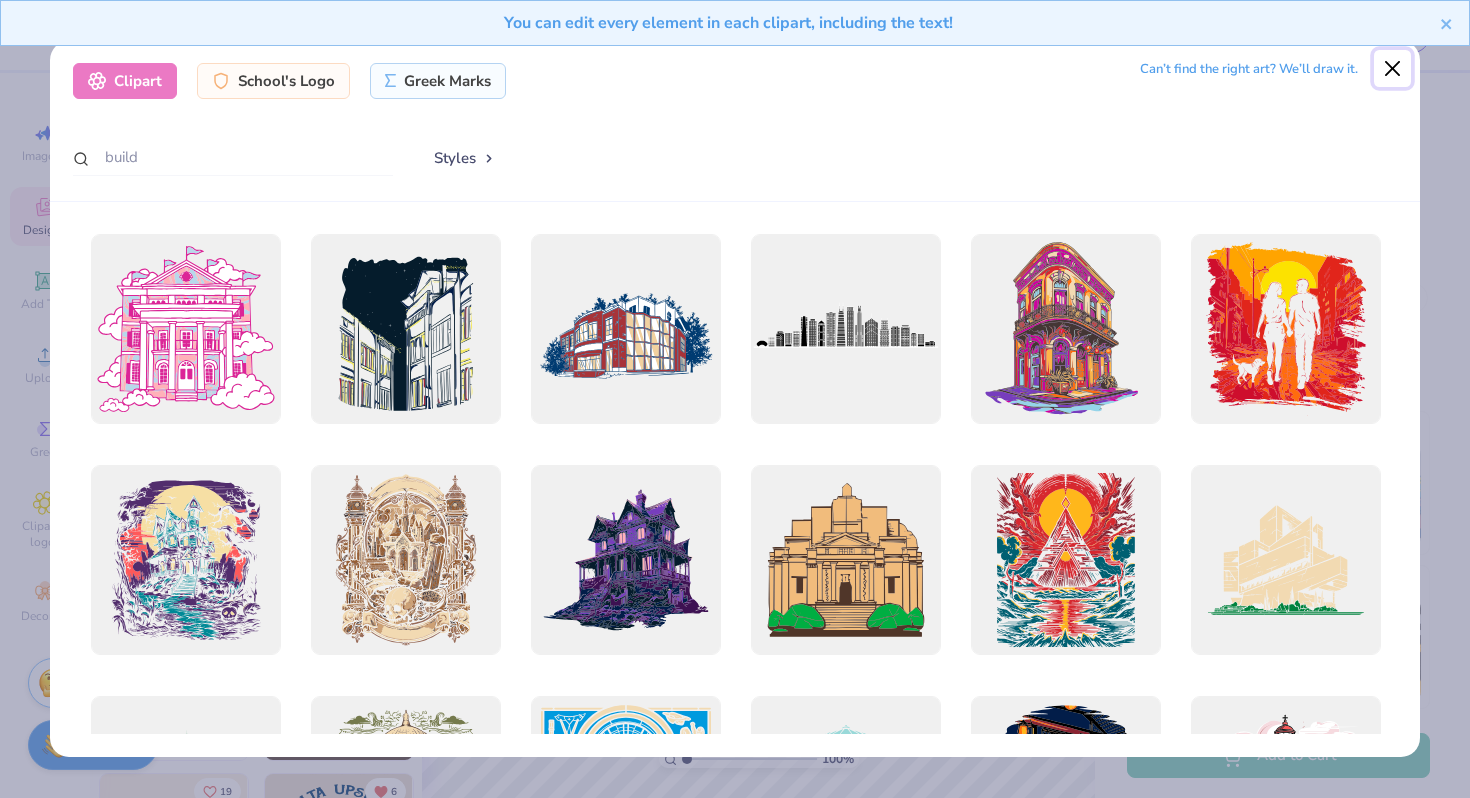 click at bounding box center (1393, 69) 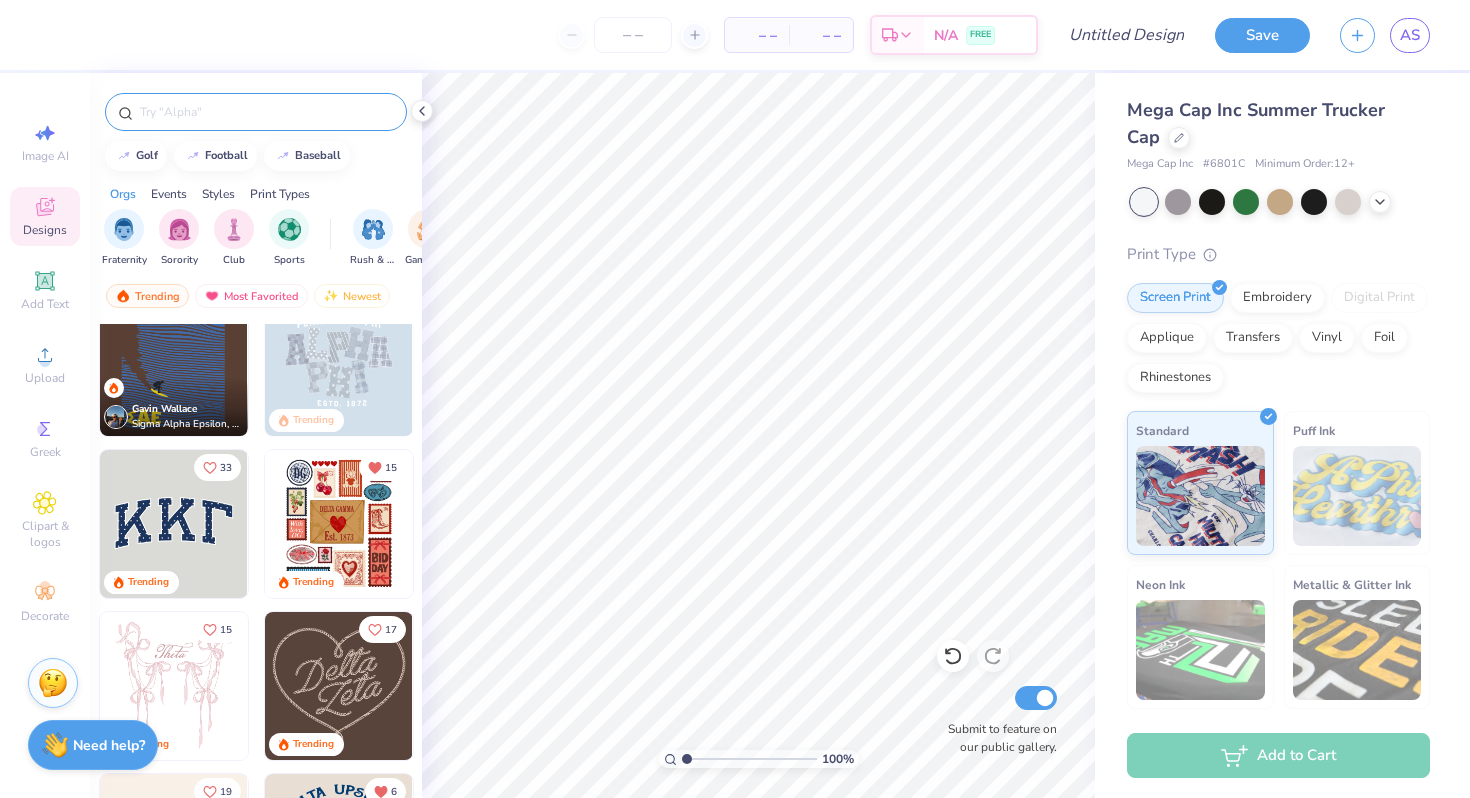 click at bounding box center [266, 112] 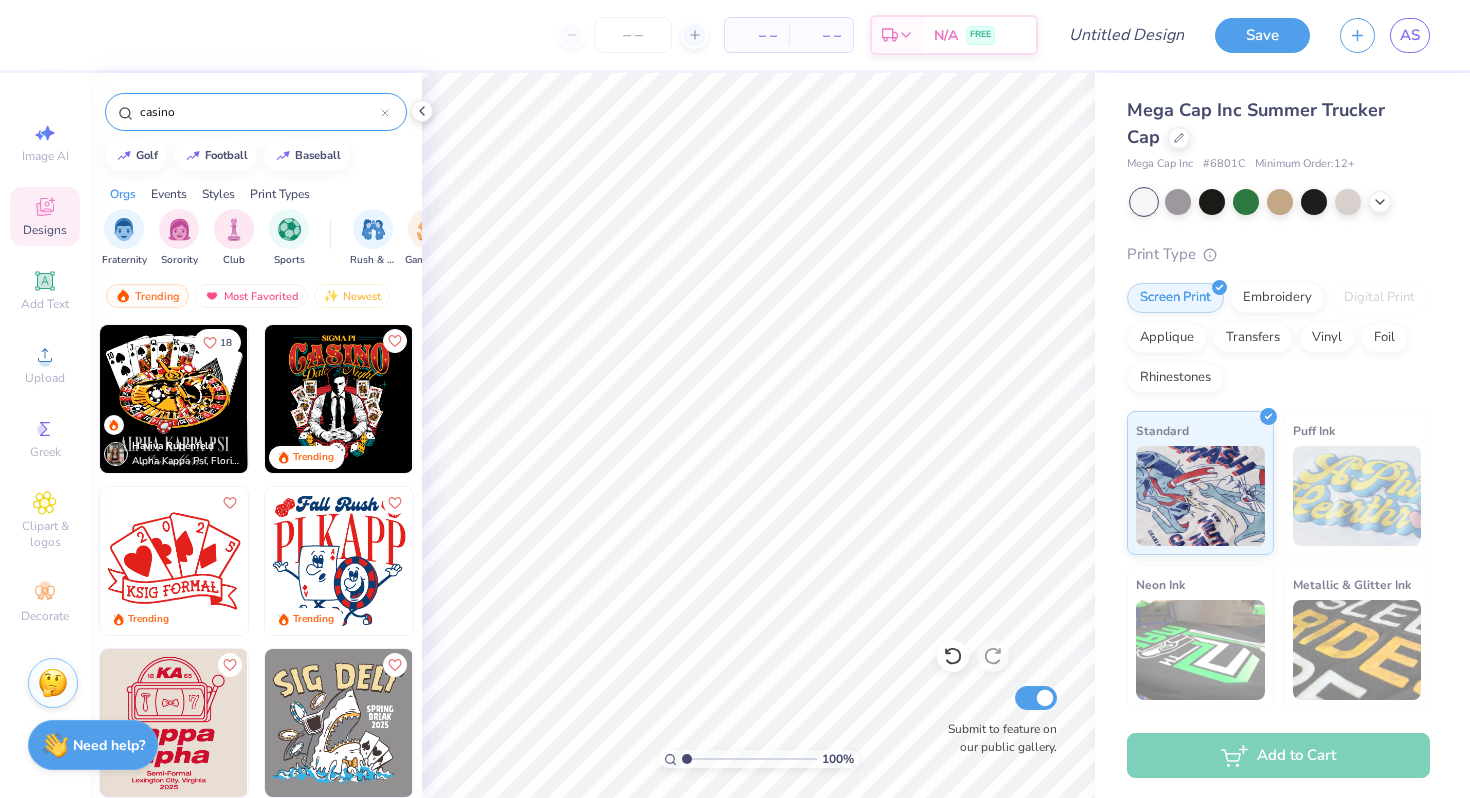 type on "casino" 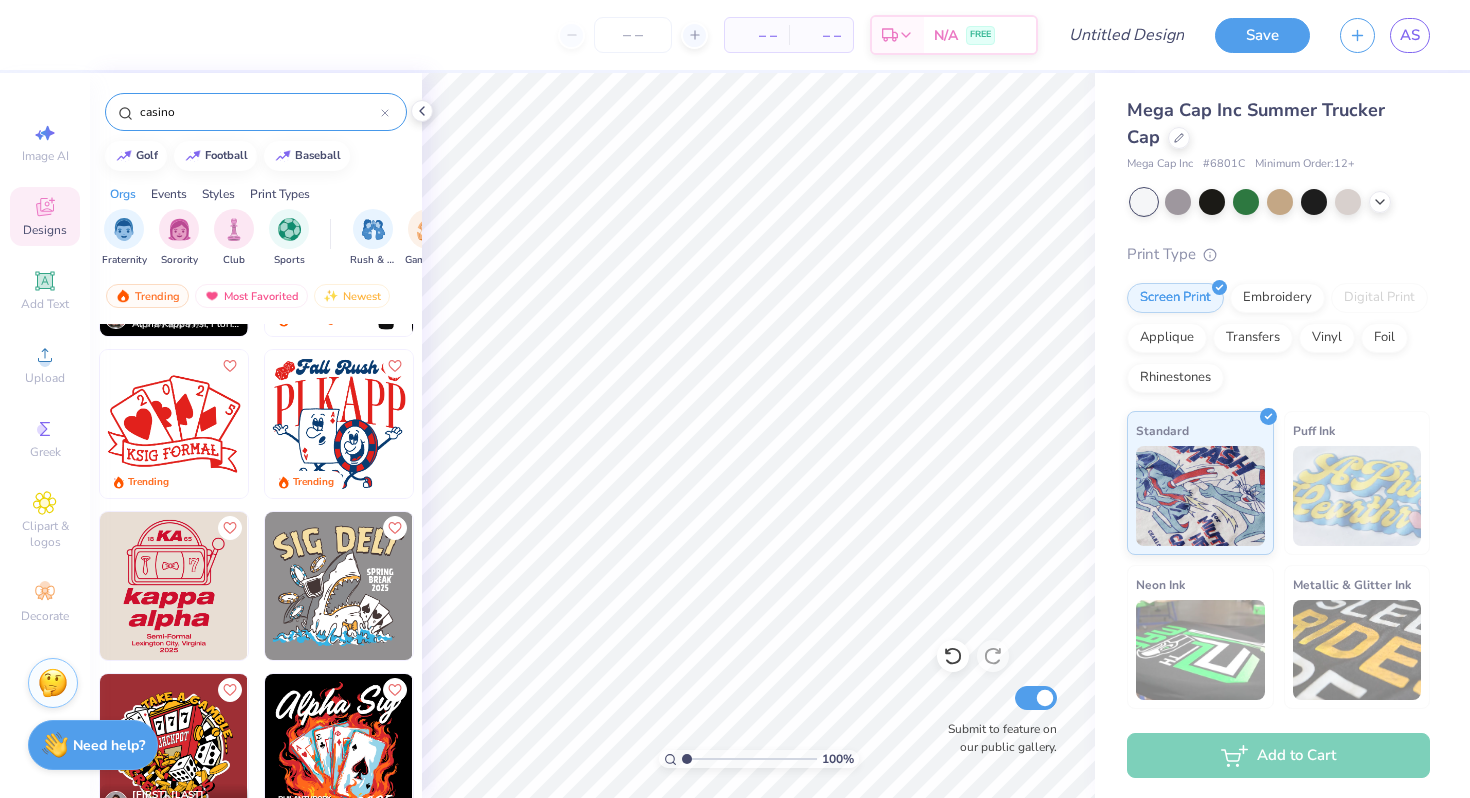 scroll, scrollTop: 136, scrollLeft: 0, axis: vertical 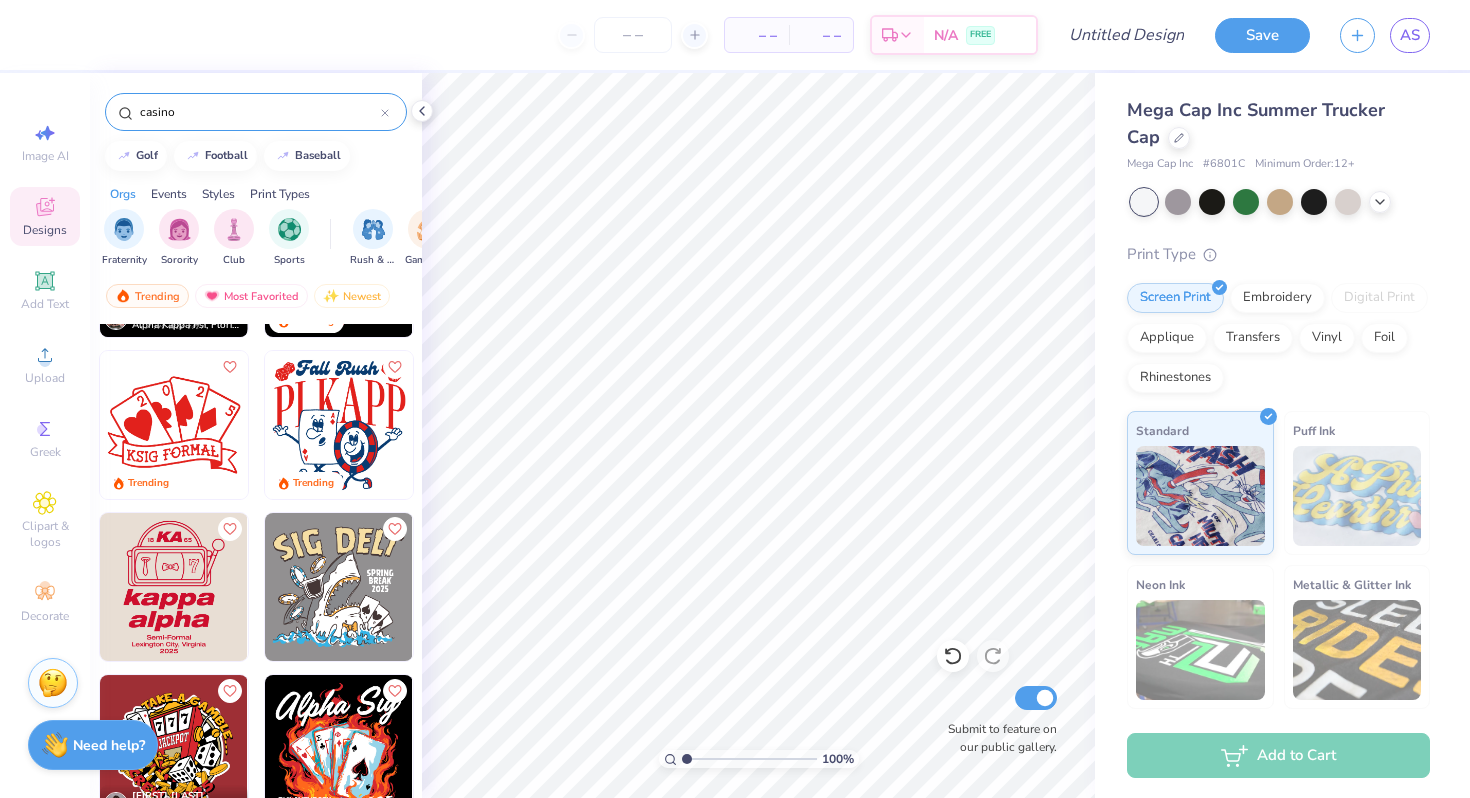 click at bounding box center (174, 587) 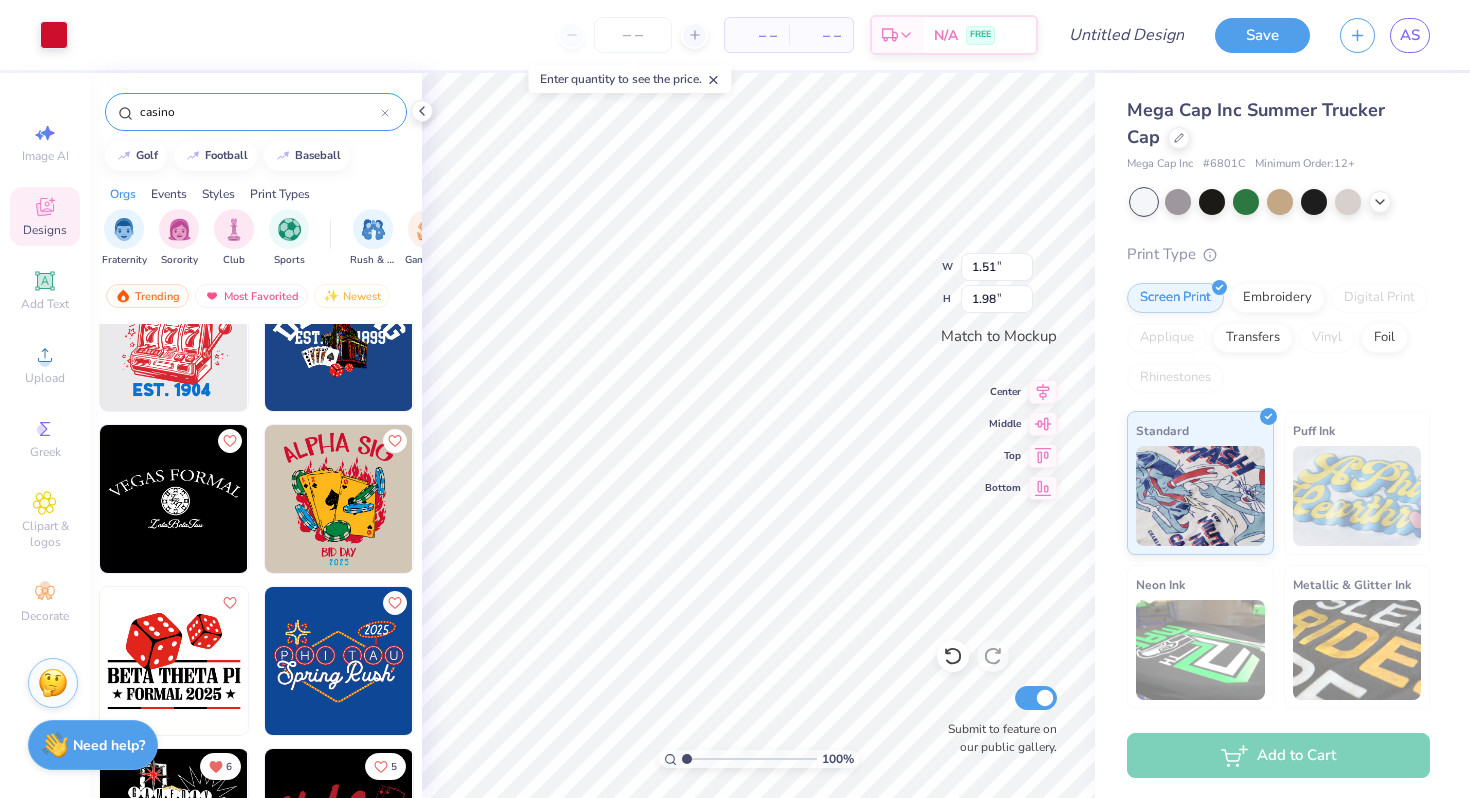 scroll, scrollTop: 709, scrollLeft: 0, axis: vertical 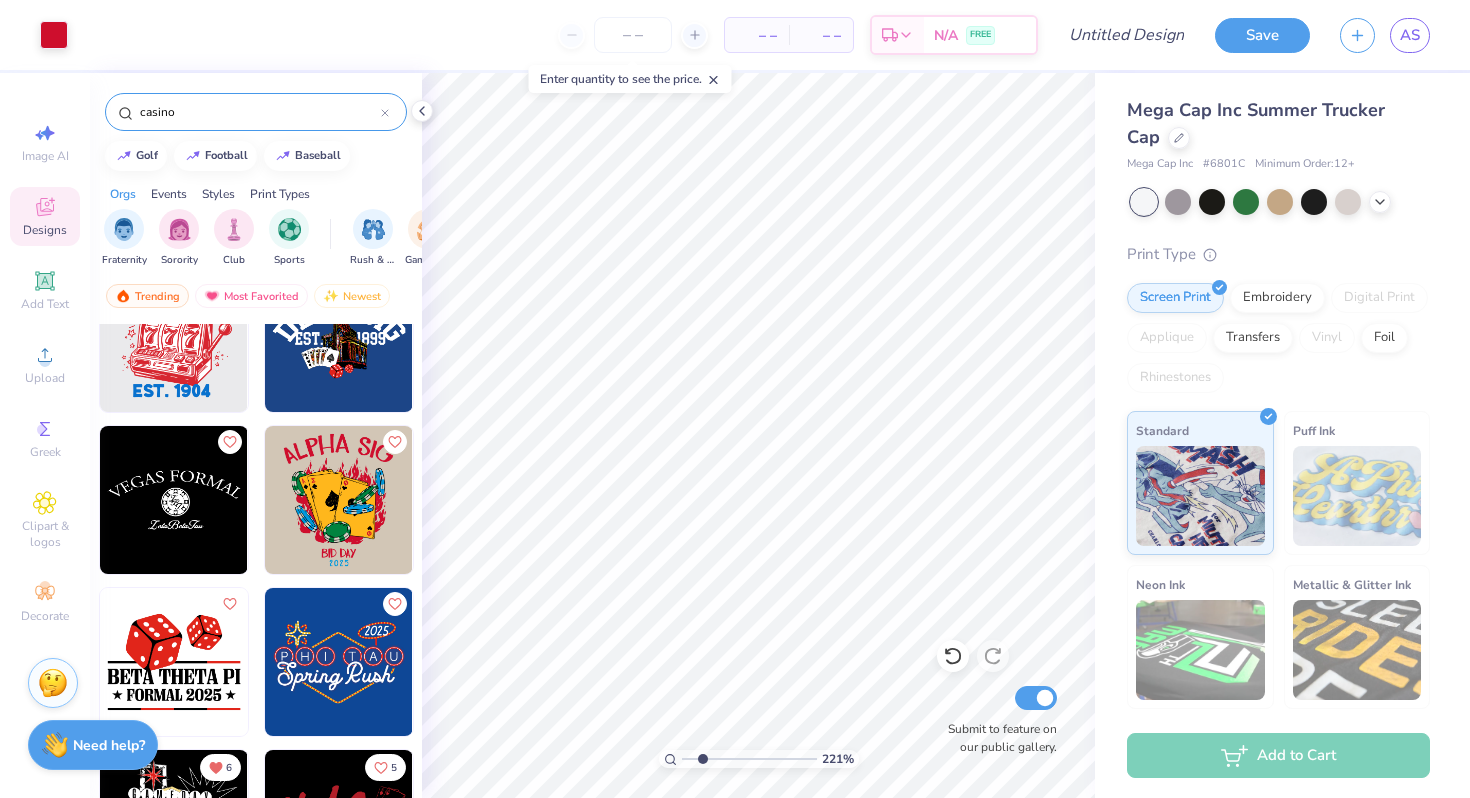 drag, startPoint x: 686, startPoint y: 757, endPoint x: 702, endPoint y: 752, distance: 16.763054 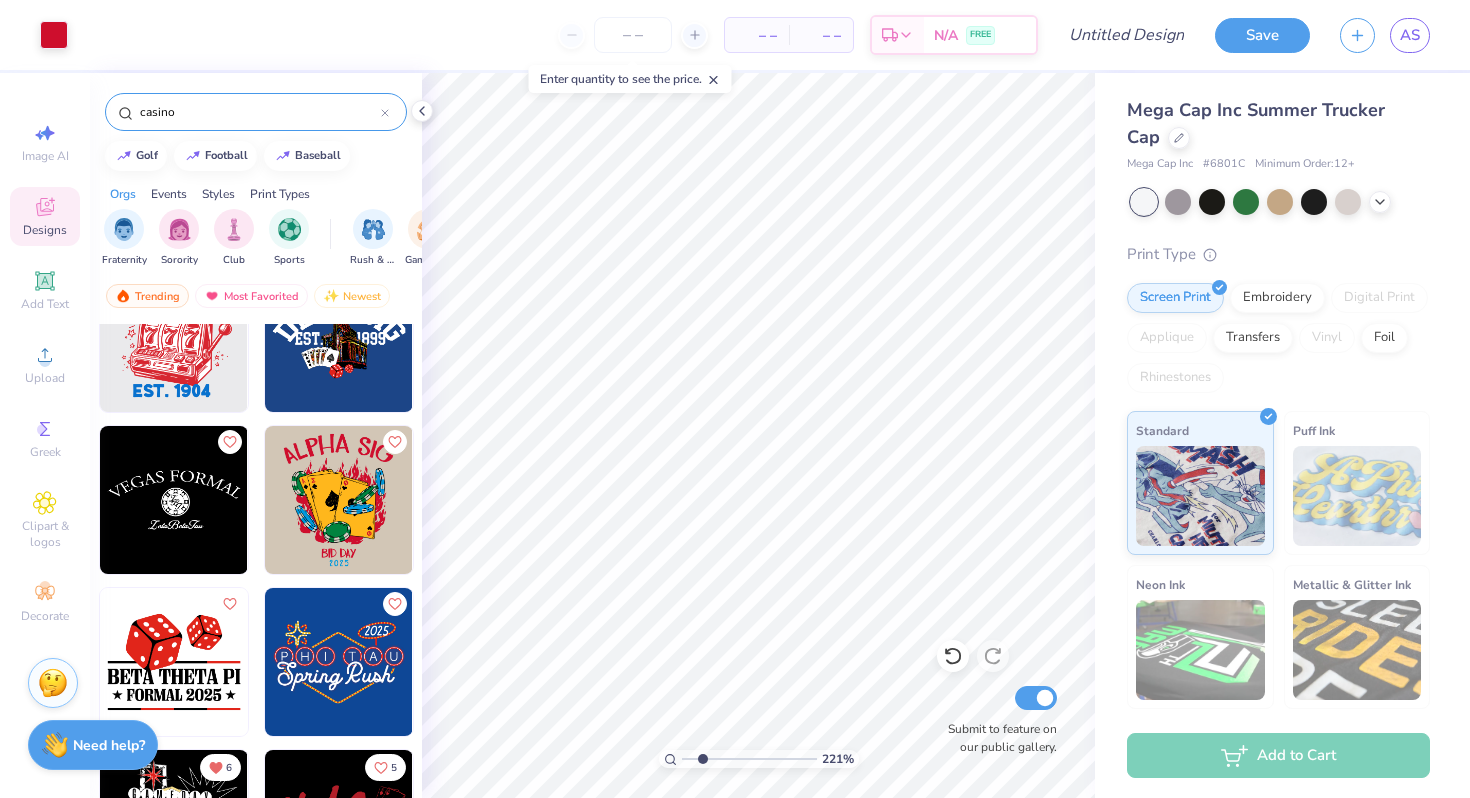 click at bounding box center [749, 759] 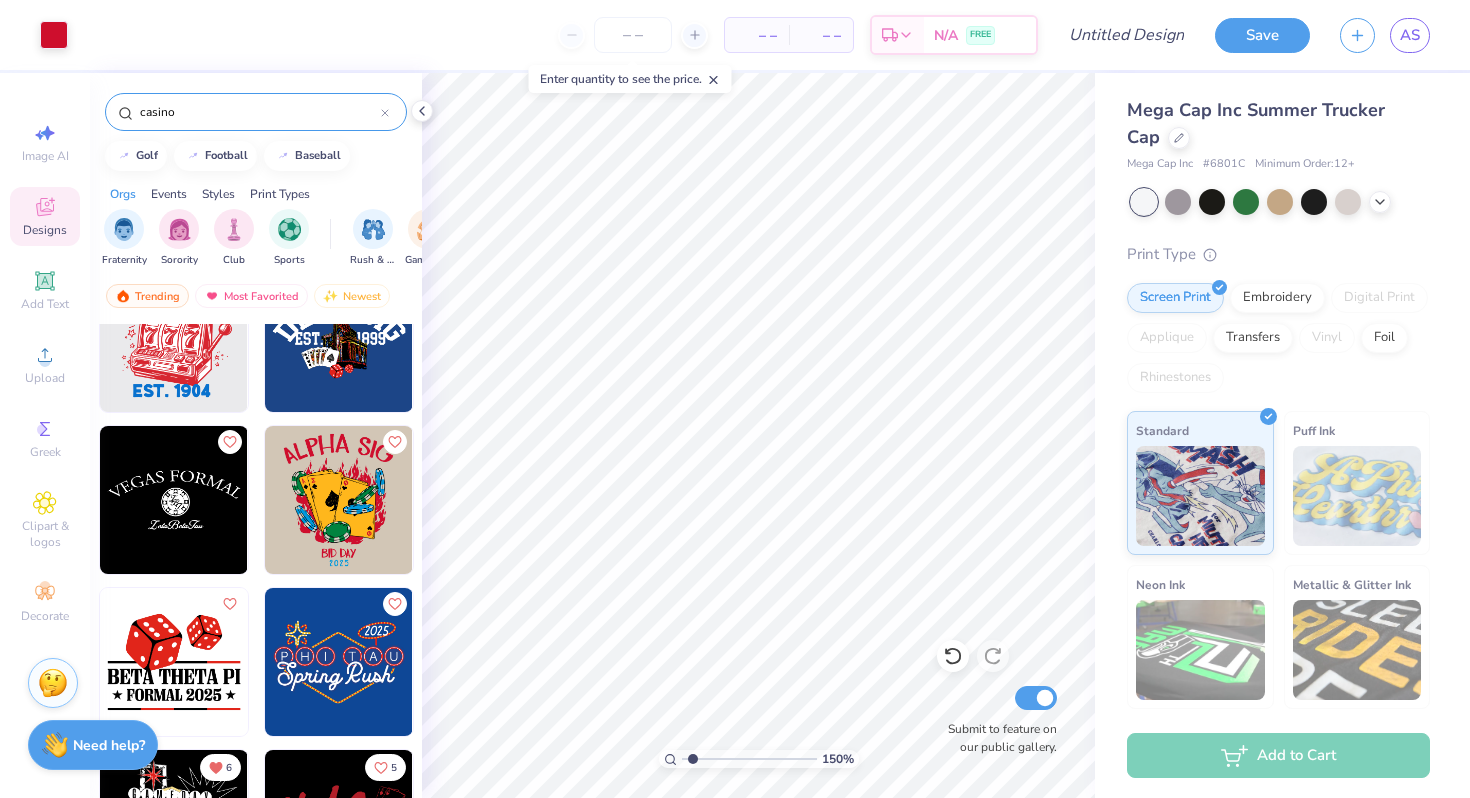 type on "1.5" 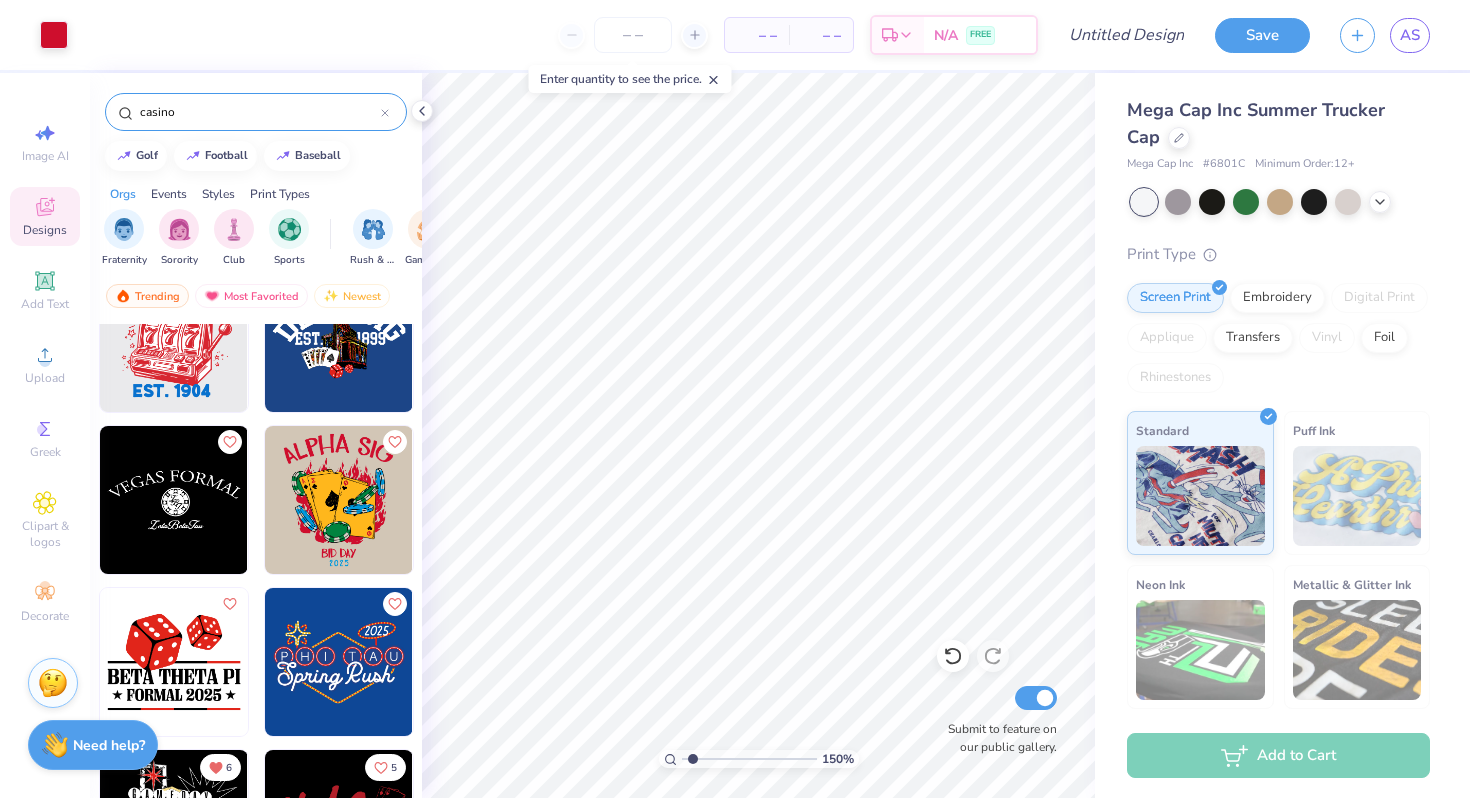 click at bounding box center [749, 759] 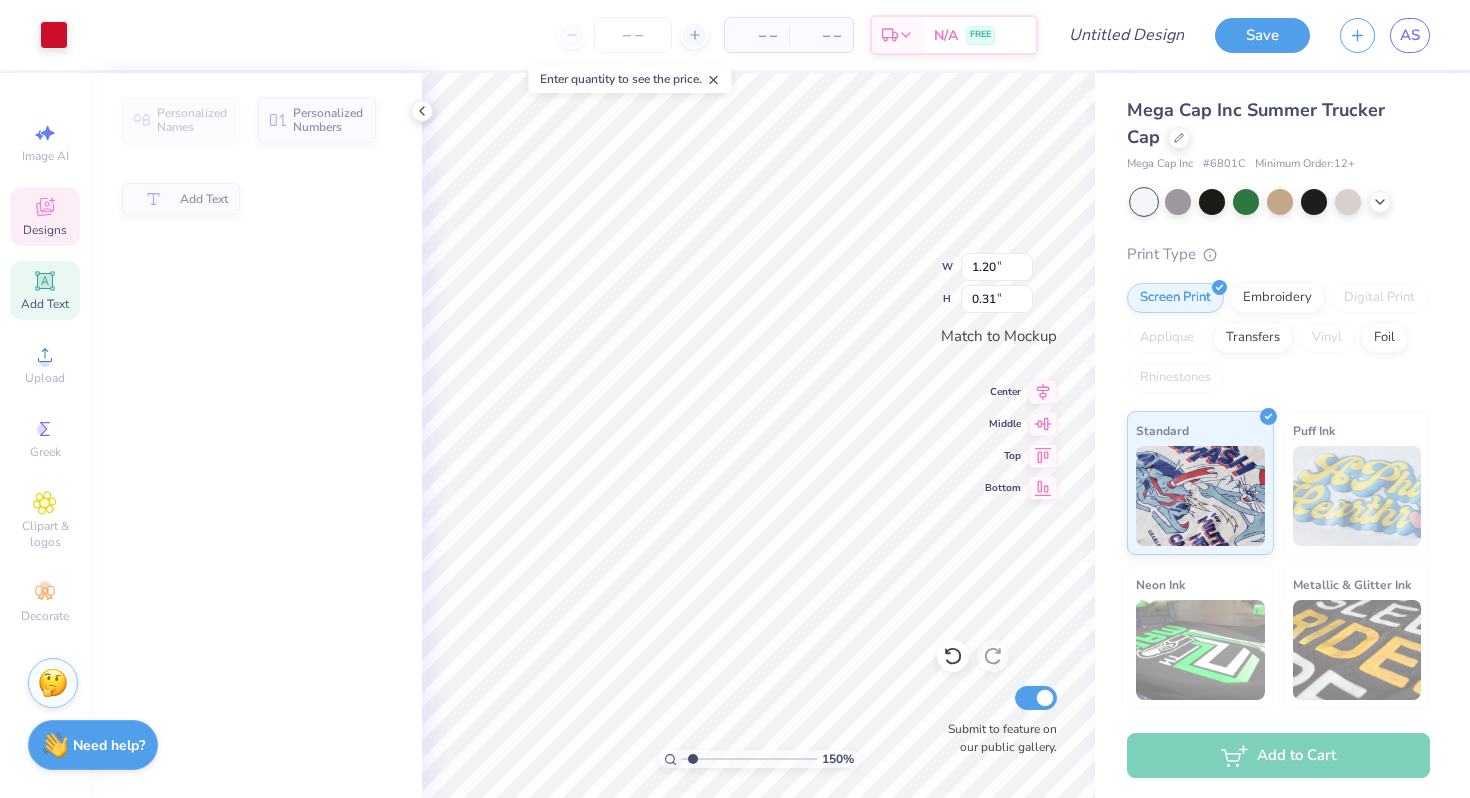 type on "1.20" 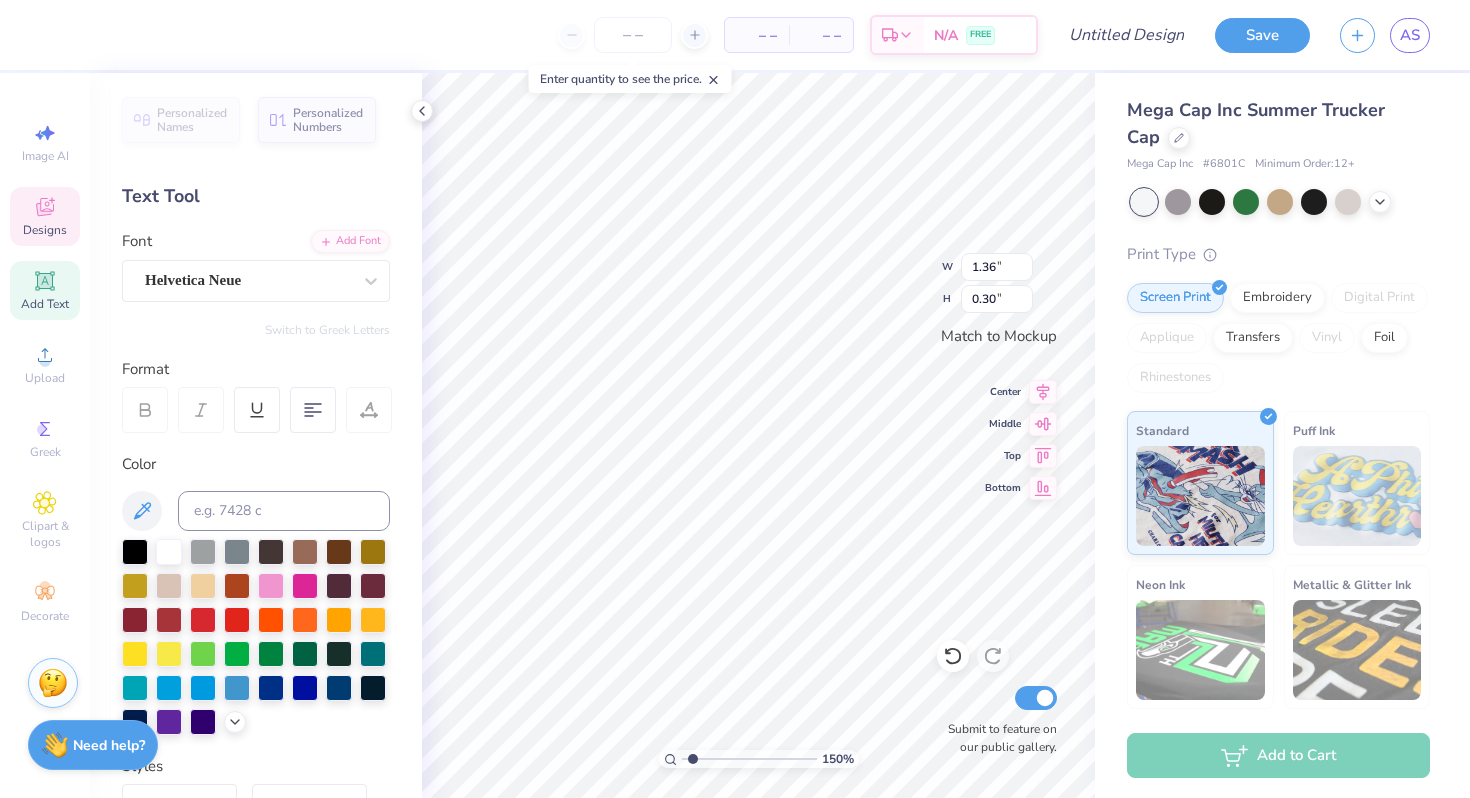 type on "screw" 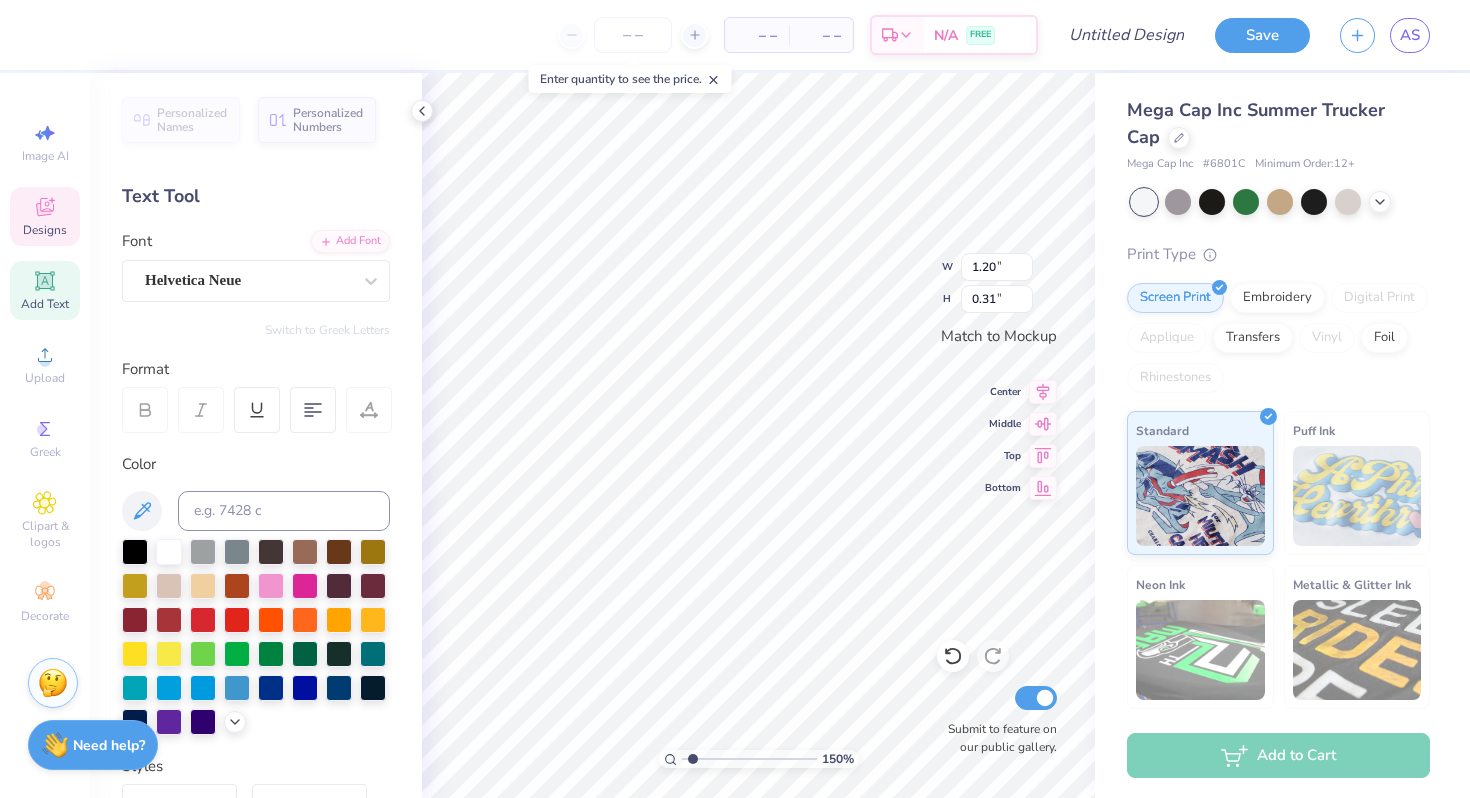 type on "2025" 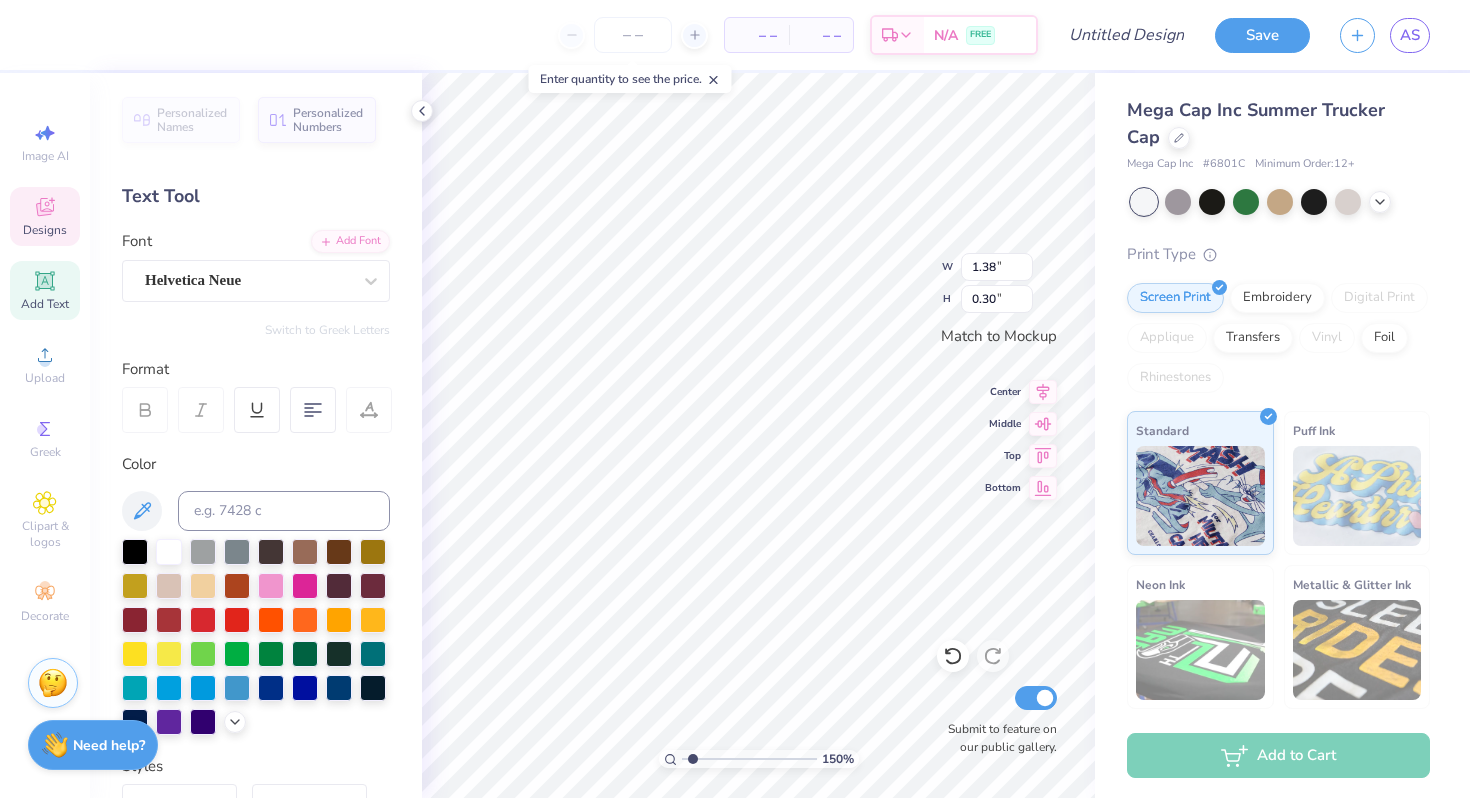 type on "1.38" 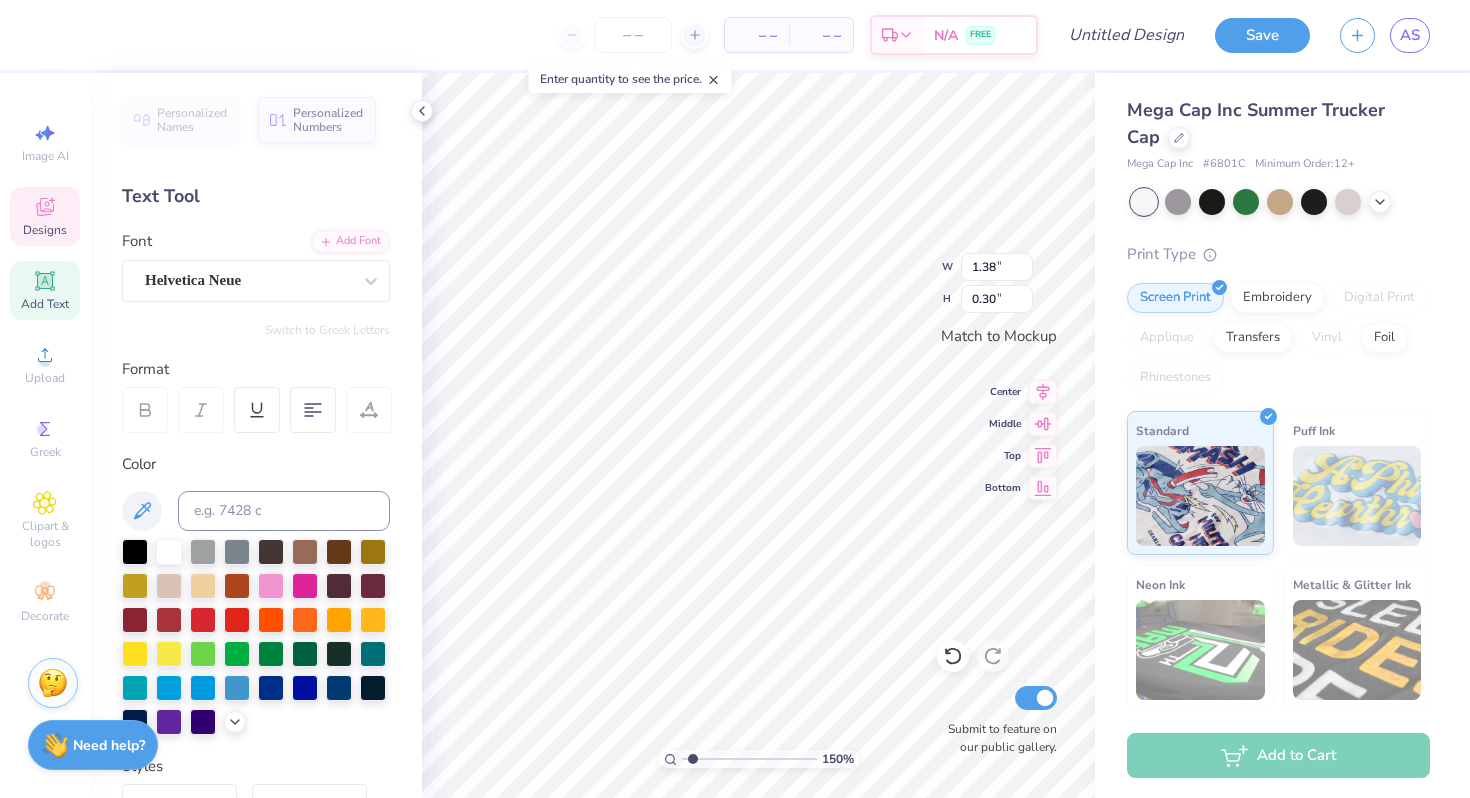 type on "1.24" 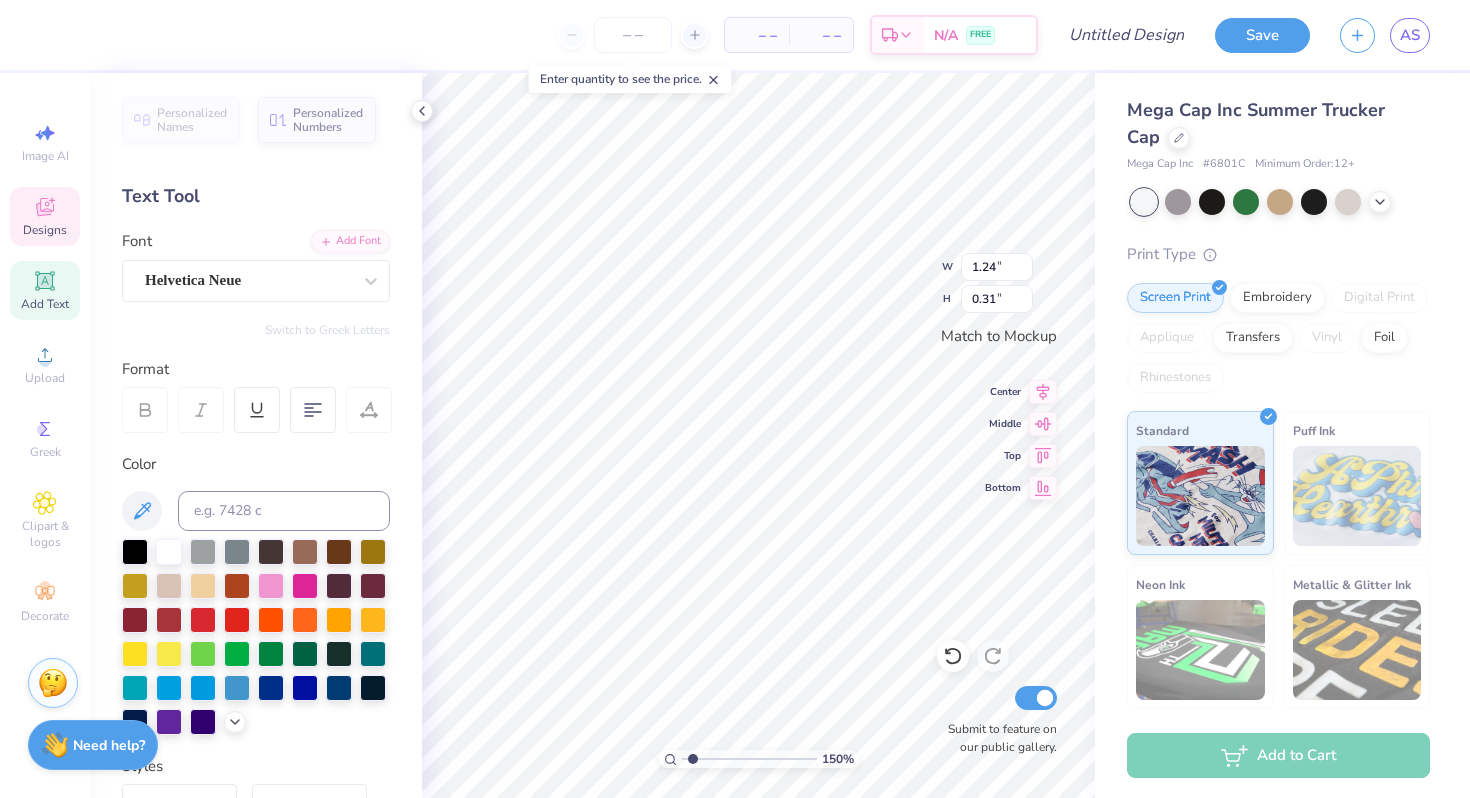 type on "1.39" 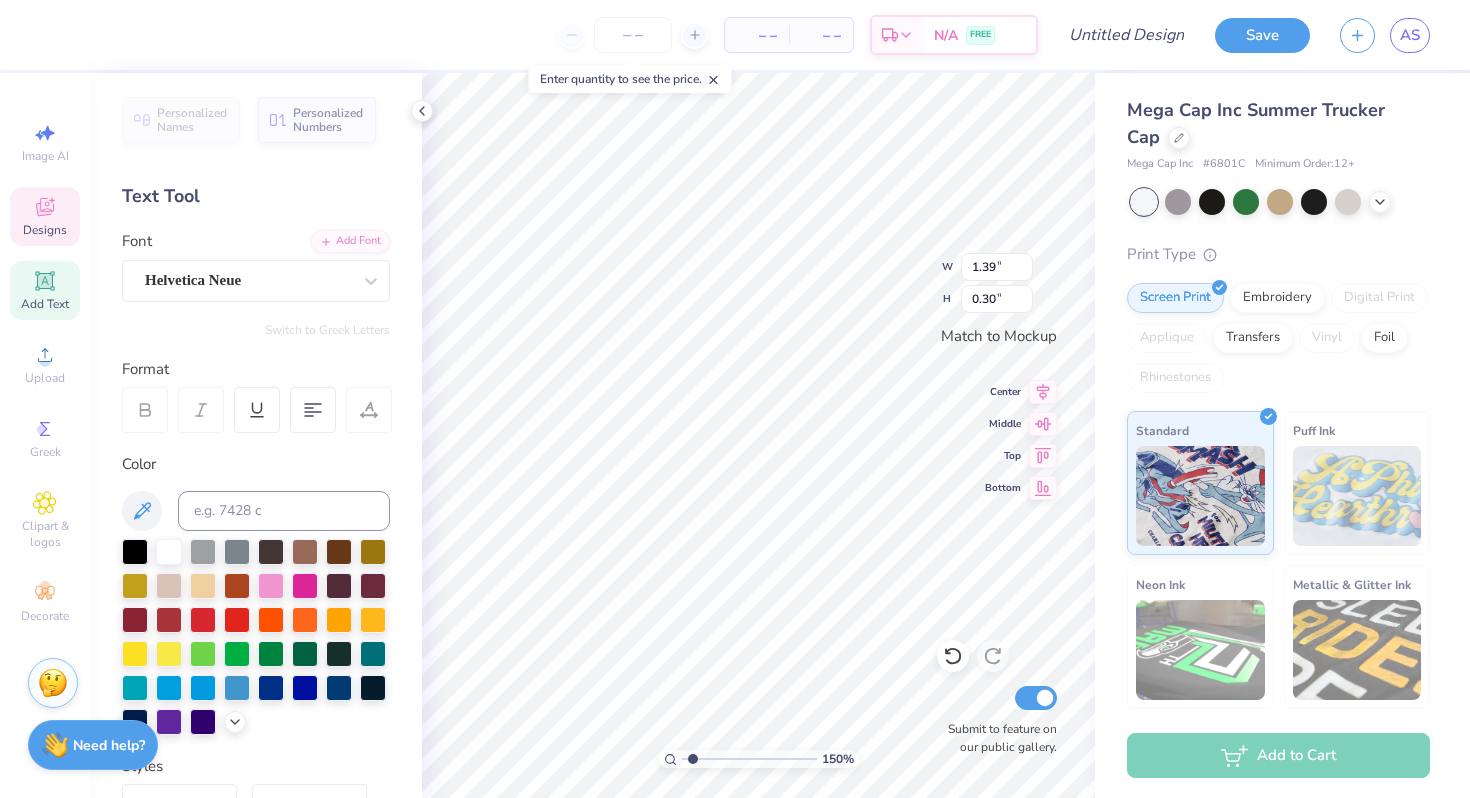 type on "2.49" 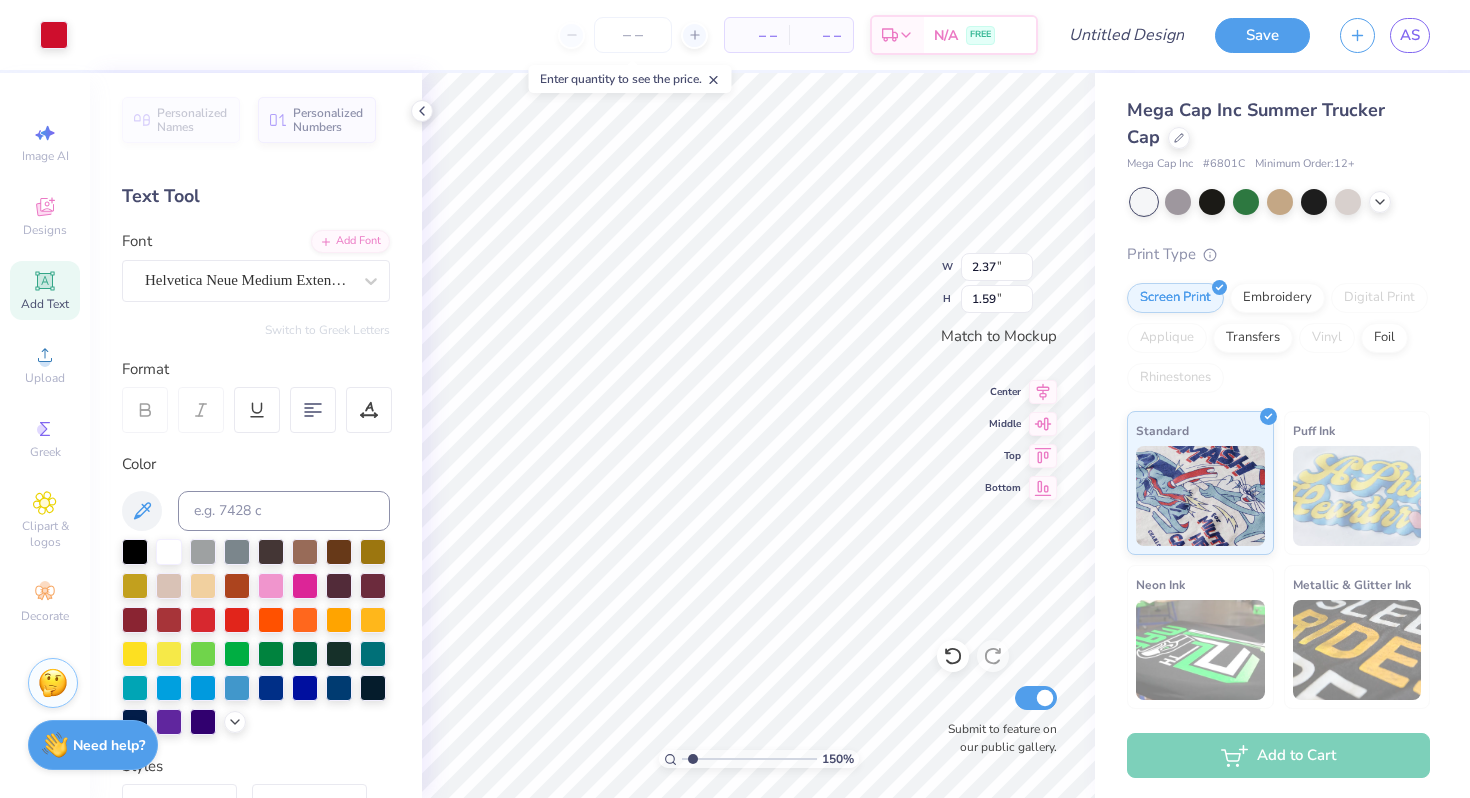 type on "2.37" 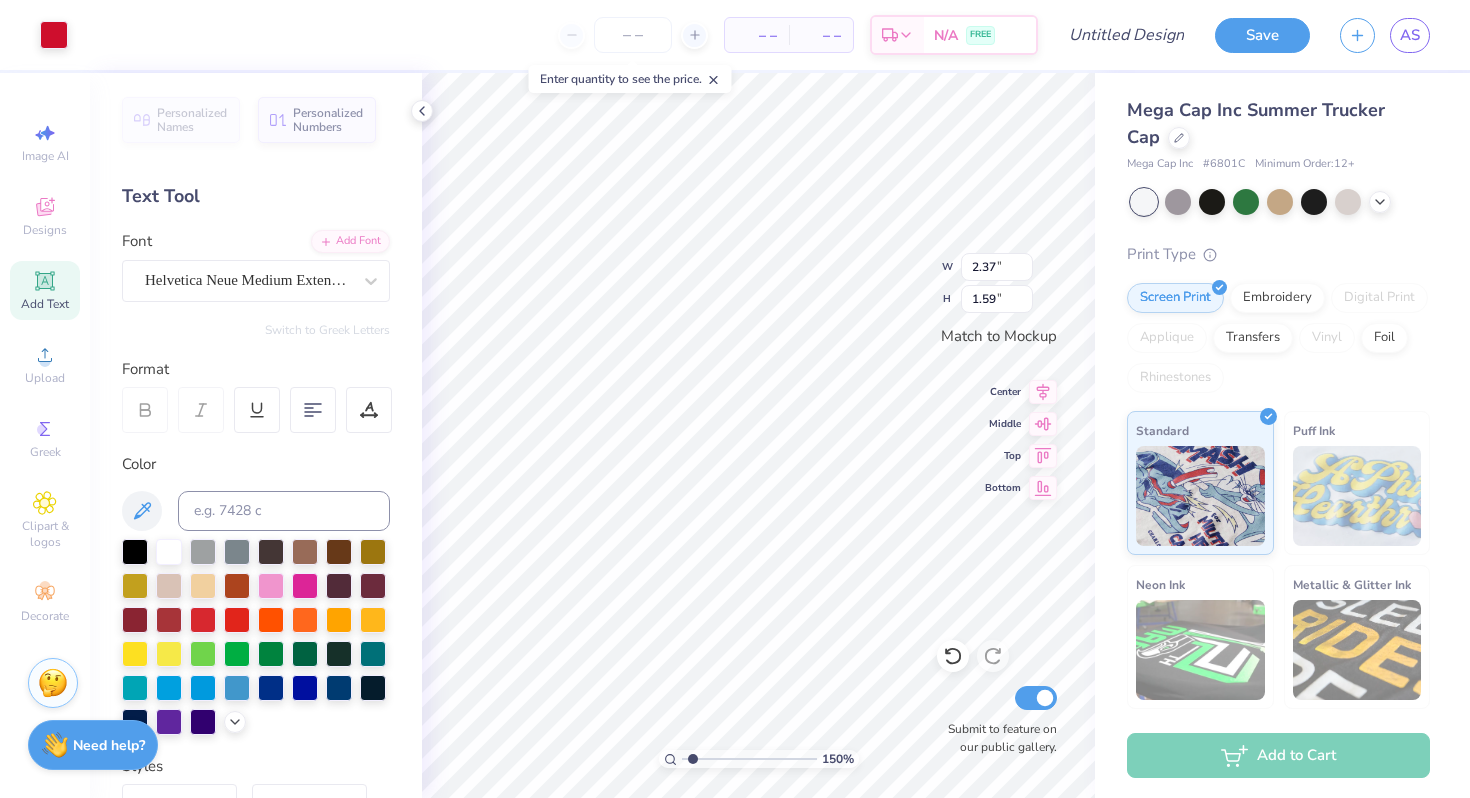 type on "2.45" 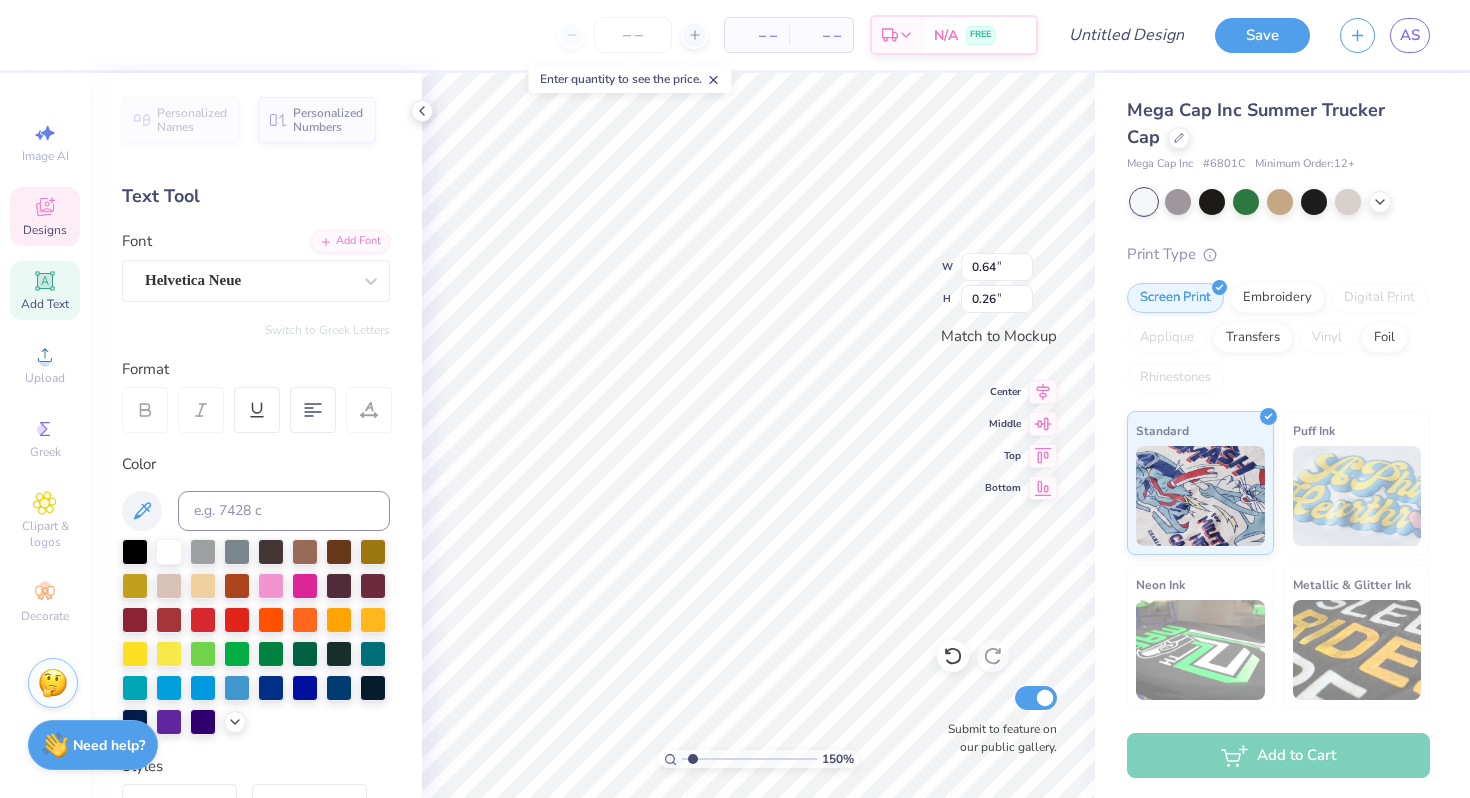 scroll, scrollTop: 0, scrollLeft: 0, axis: both 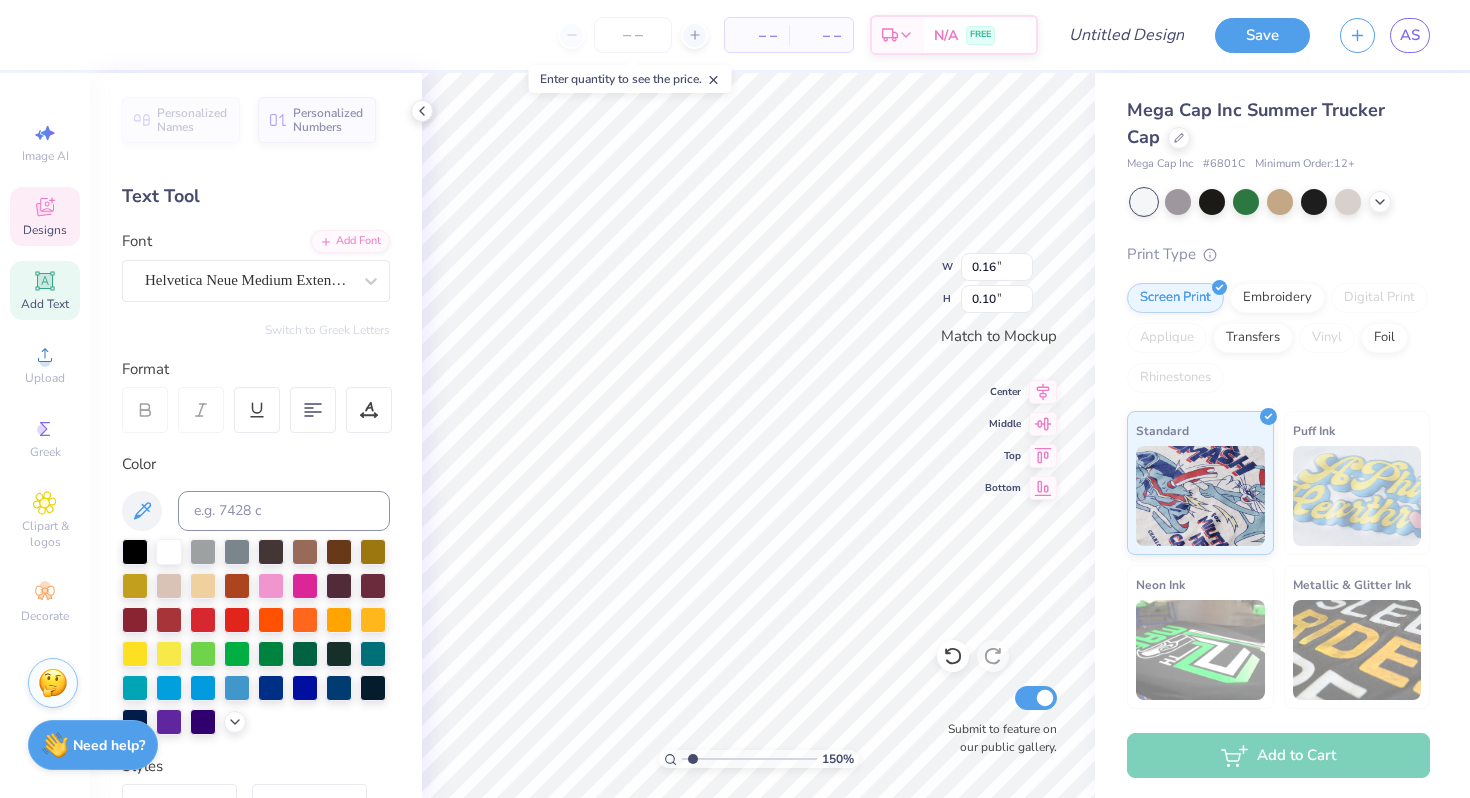 type on "20" 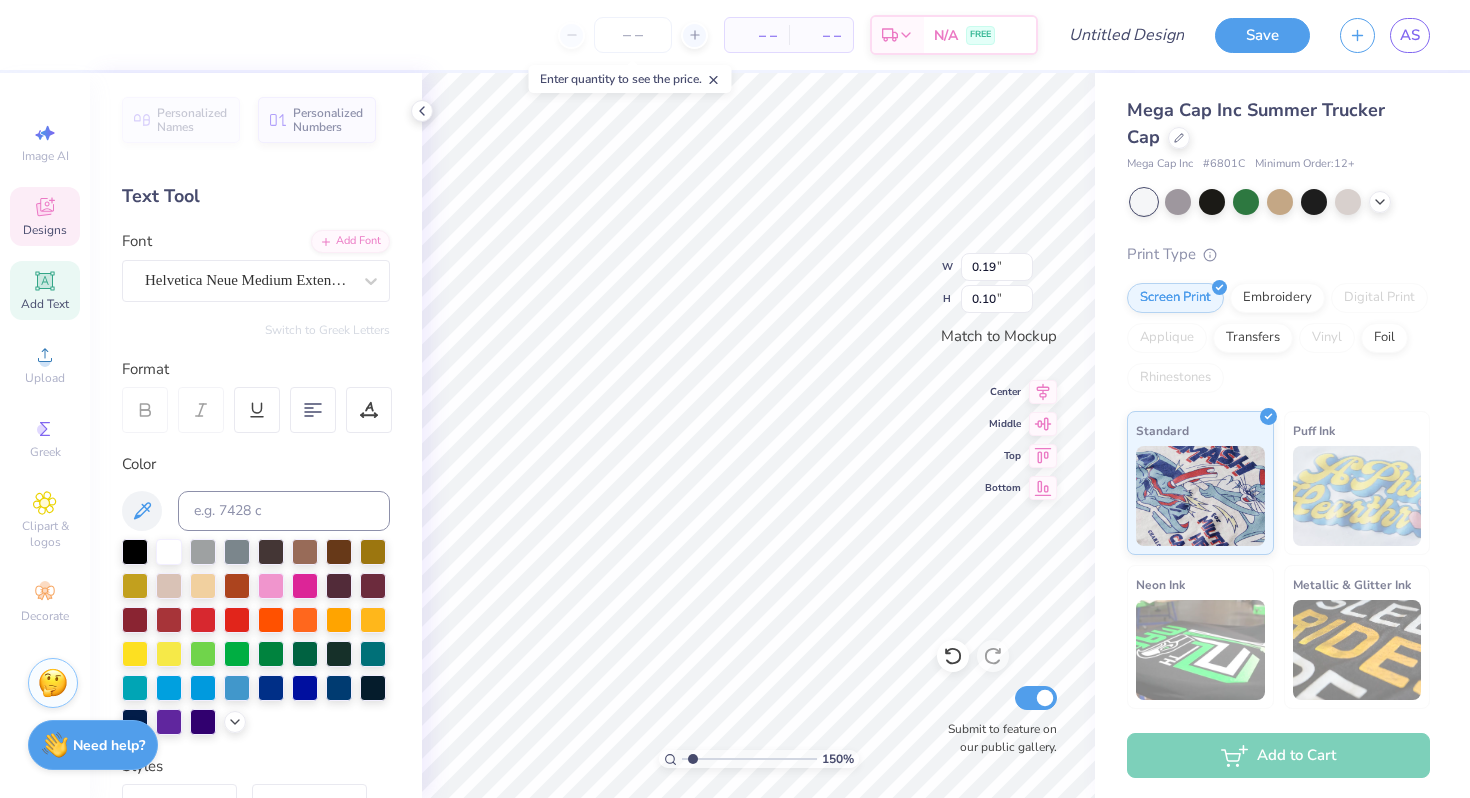 type on "25" 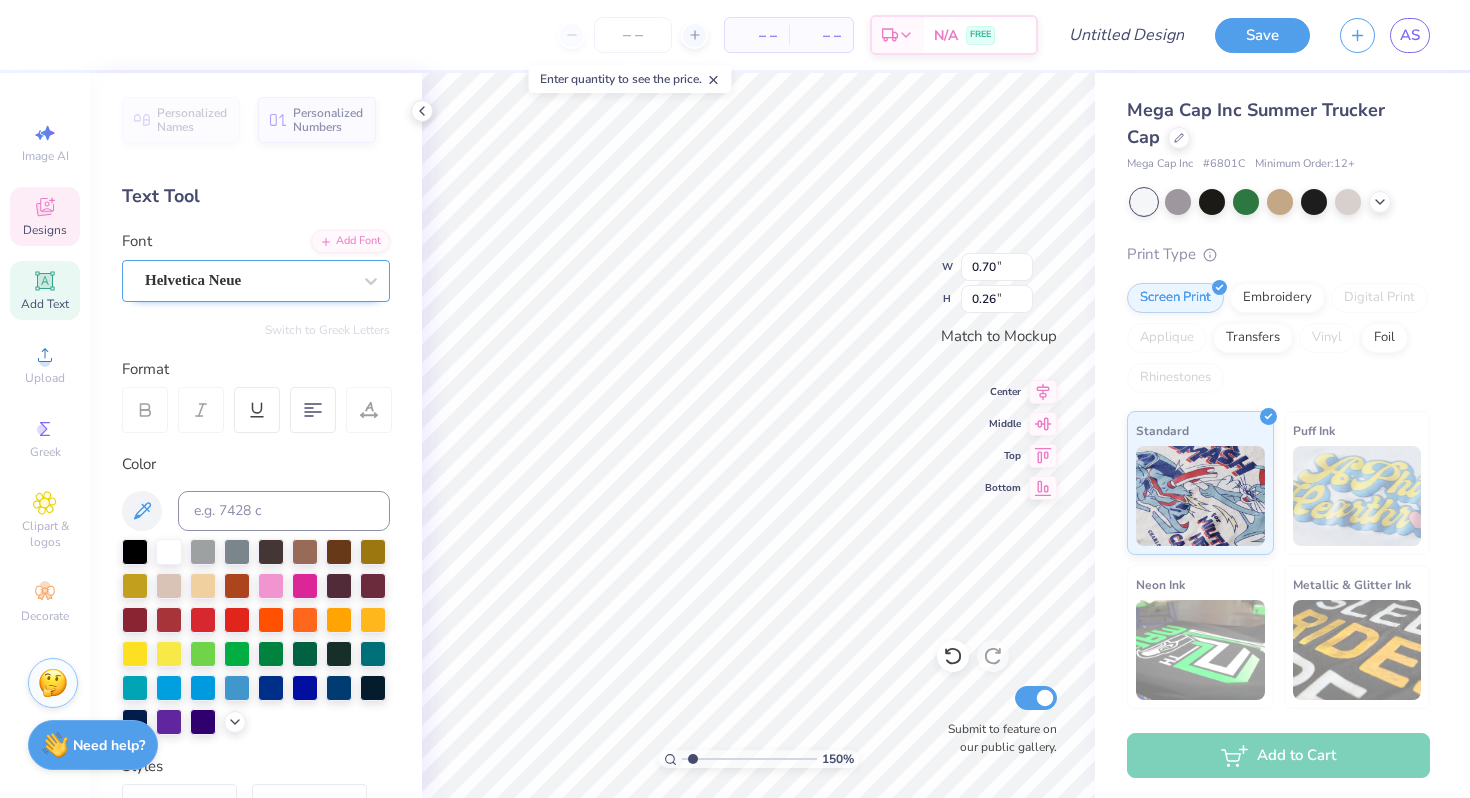 click on "Helvetica Neue" at bounding box center [248, 280] 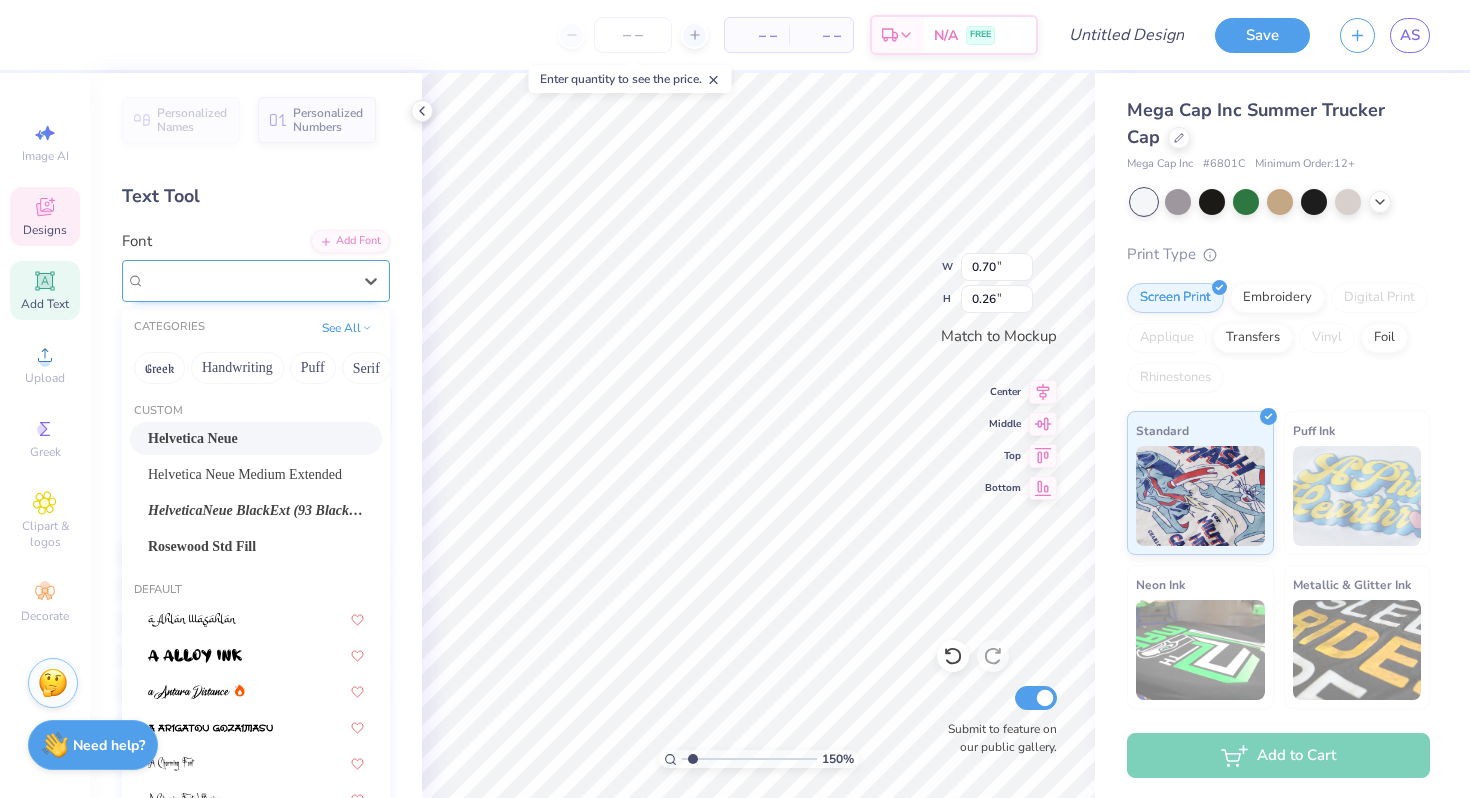 click on "Helvetica Neue" at bounding box center [193, 280] 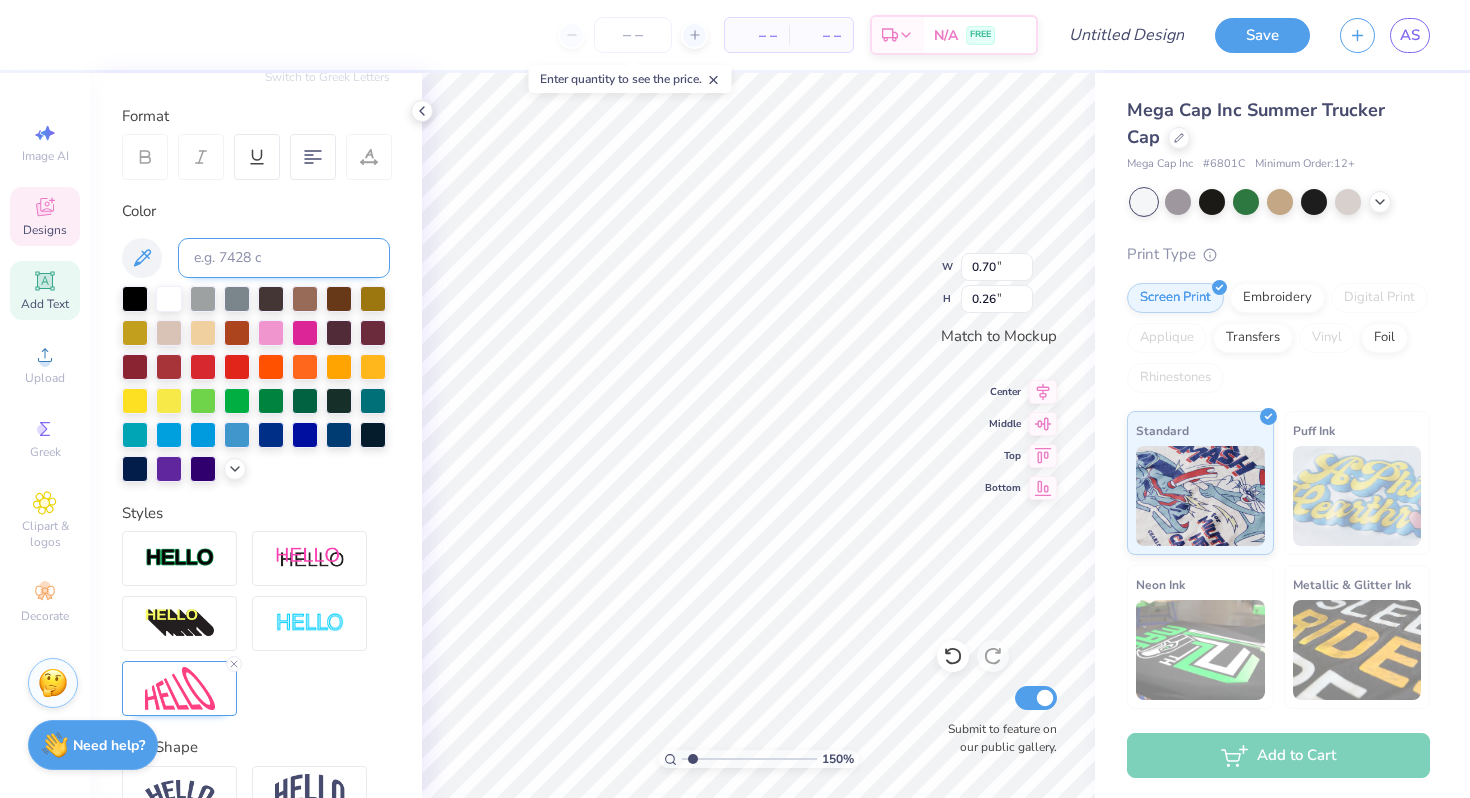 scroll, scrollTop: 364, scrollLeft: 0, axis: vertical 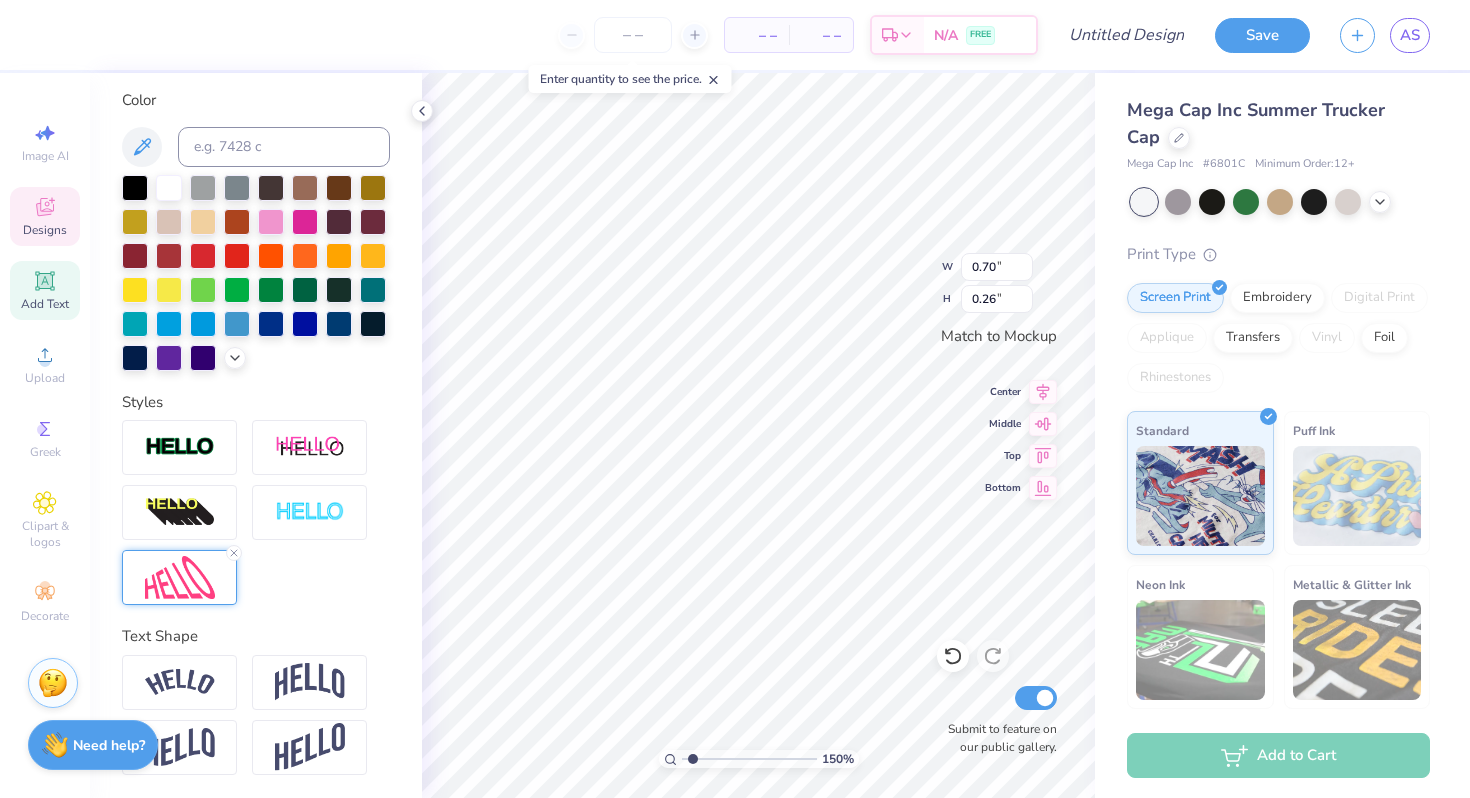 click at bounding box center (179, 577) 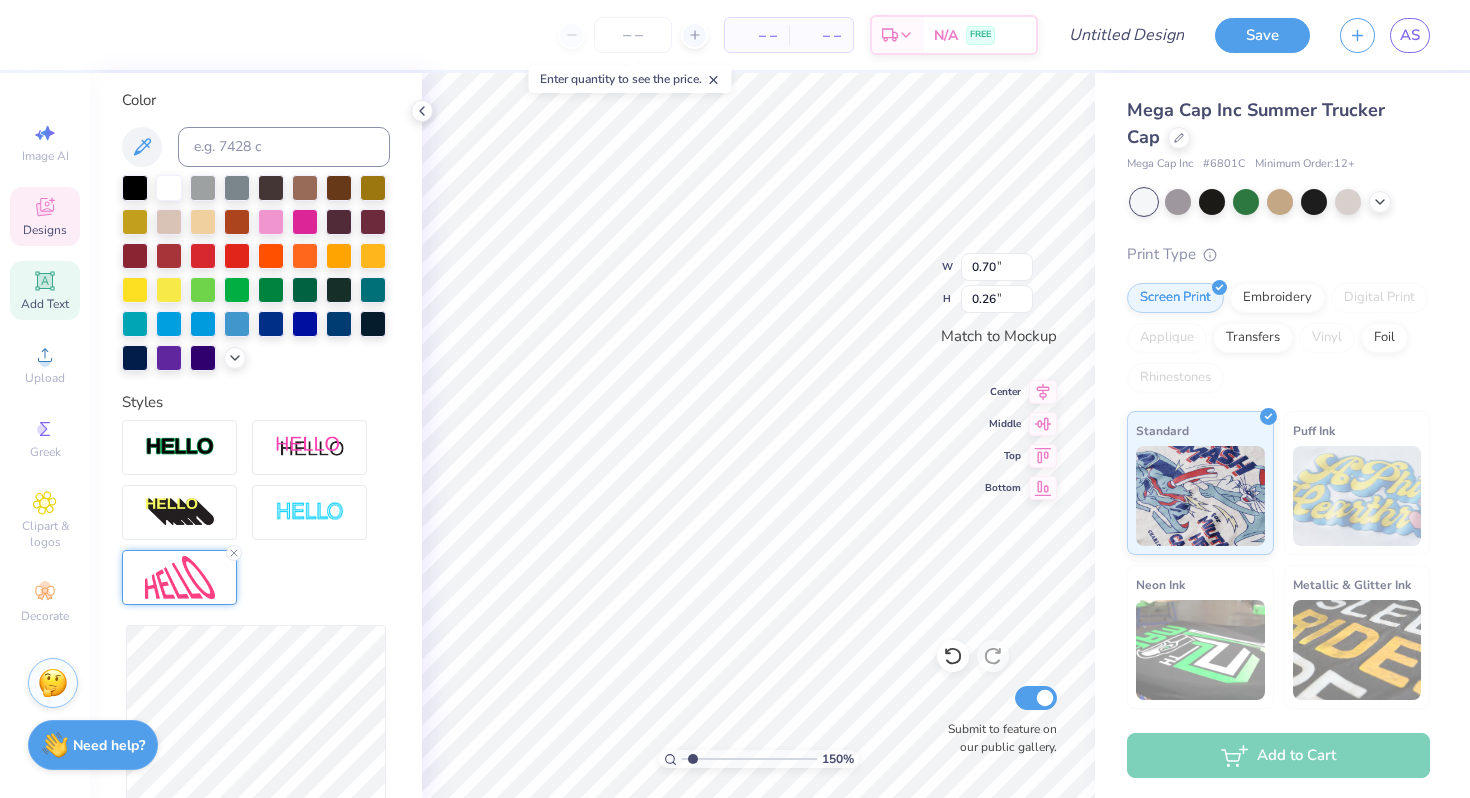 scroll, scrollTop: 478, scrollLeft: 0, axis: vertical 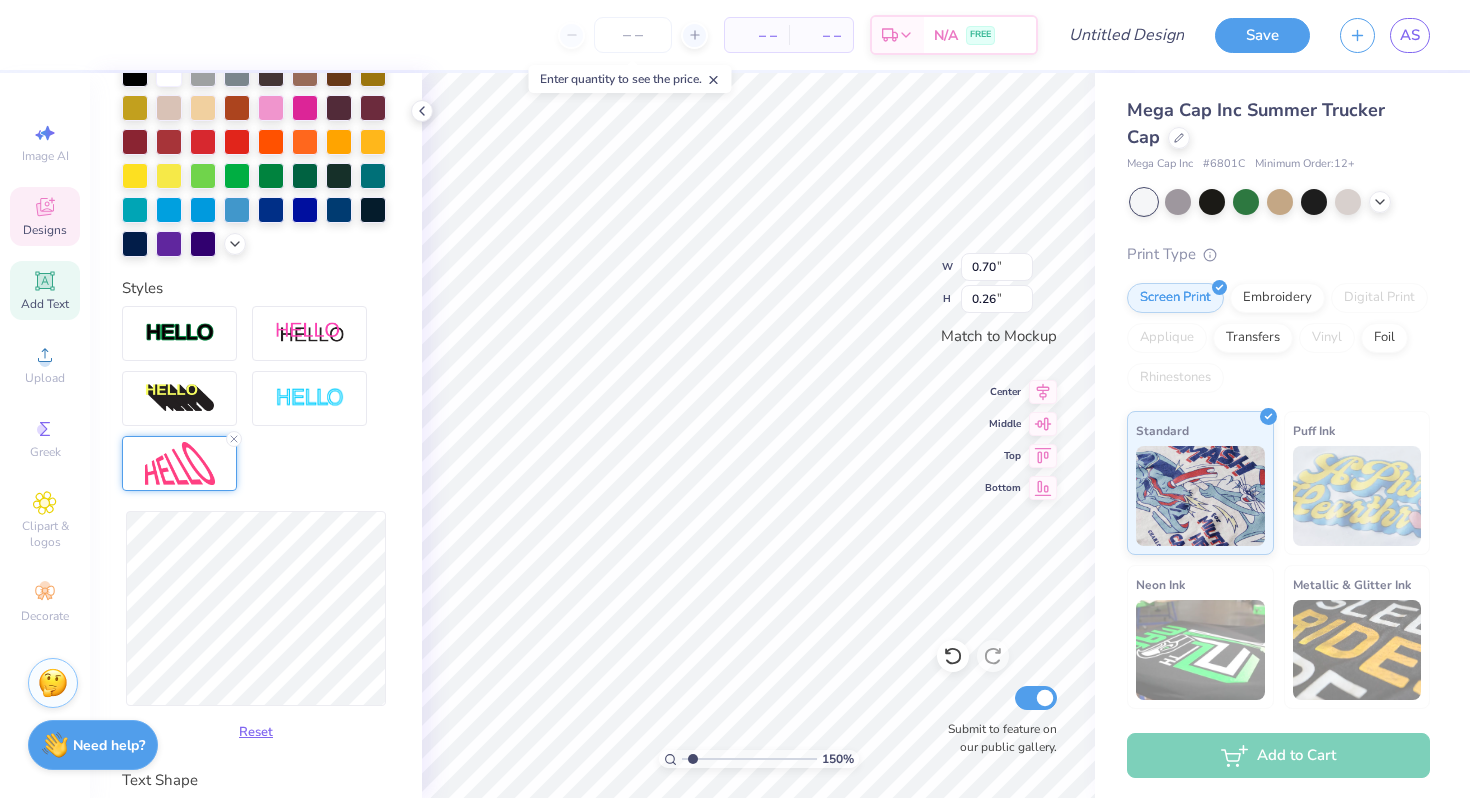 click on "Reset" at bounding box center [256, 527] 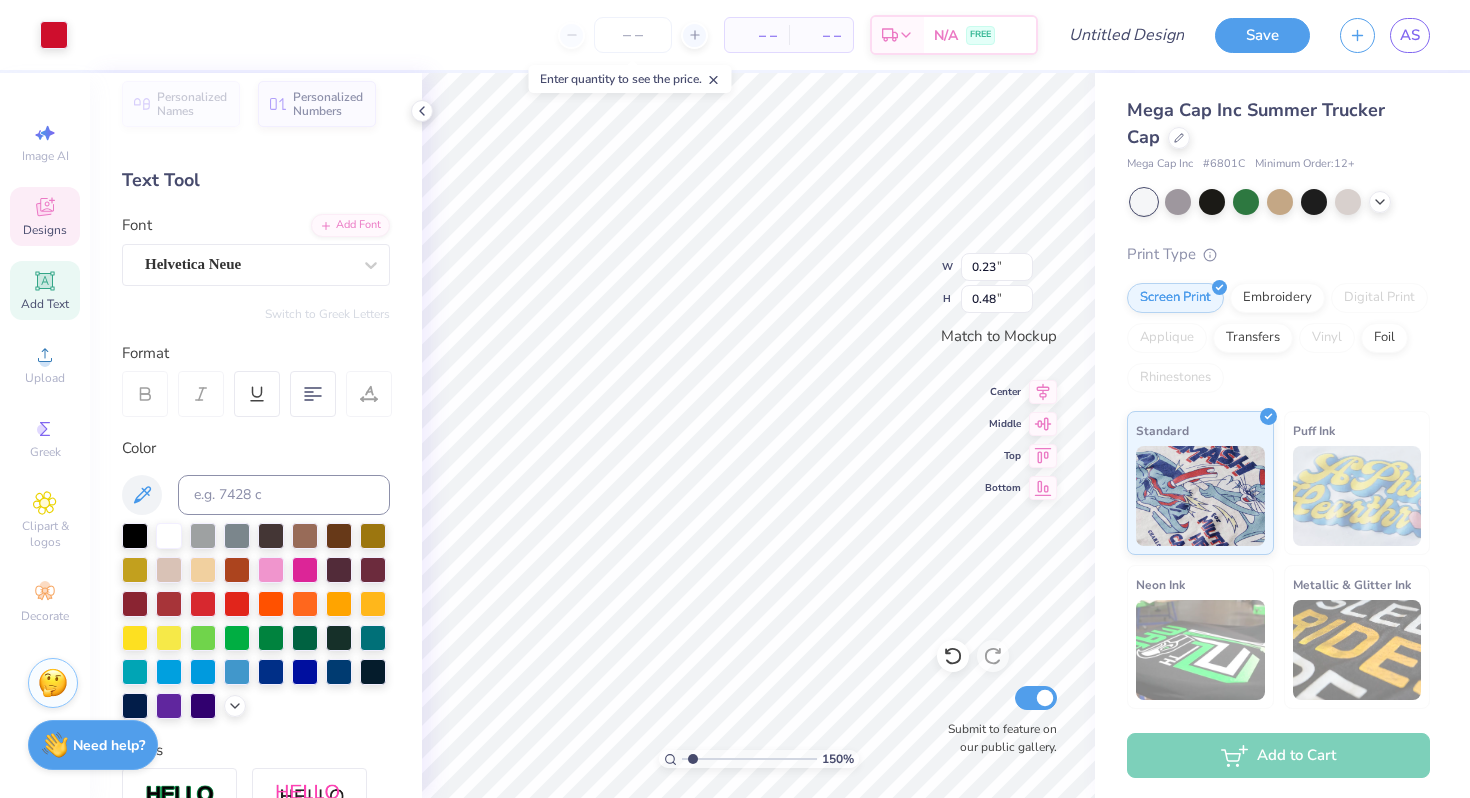 type on "0.25" 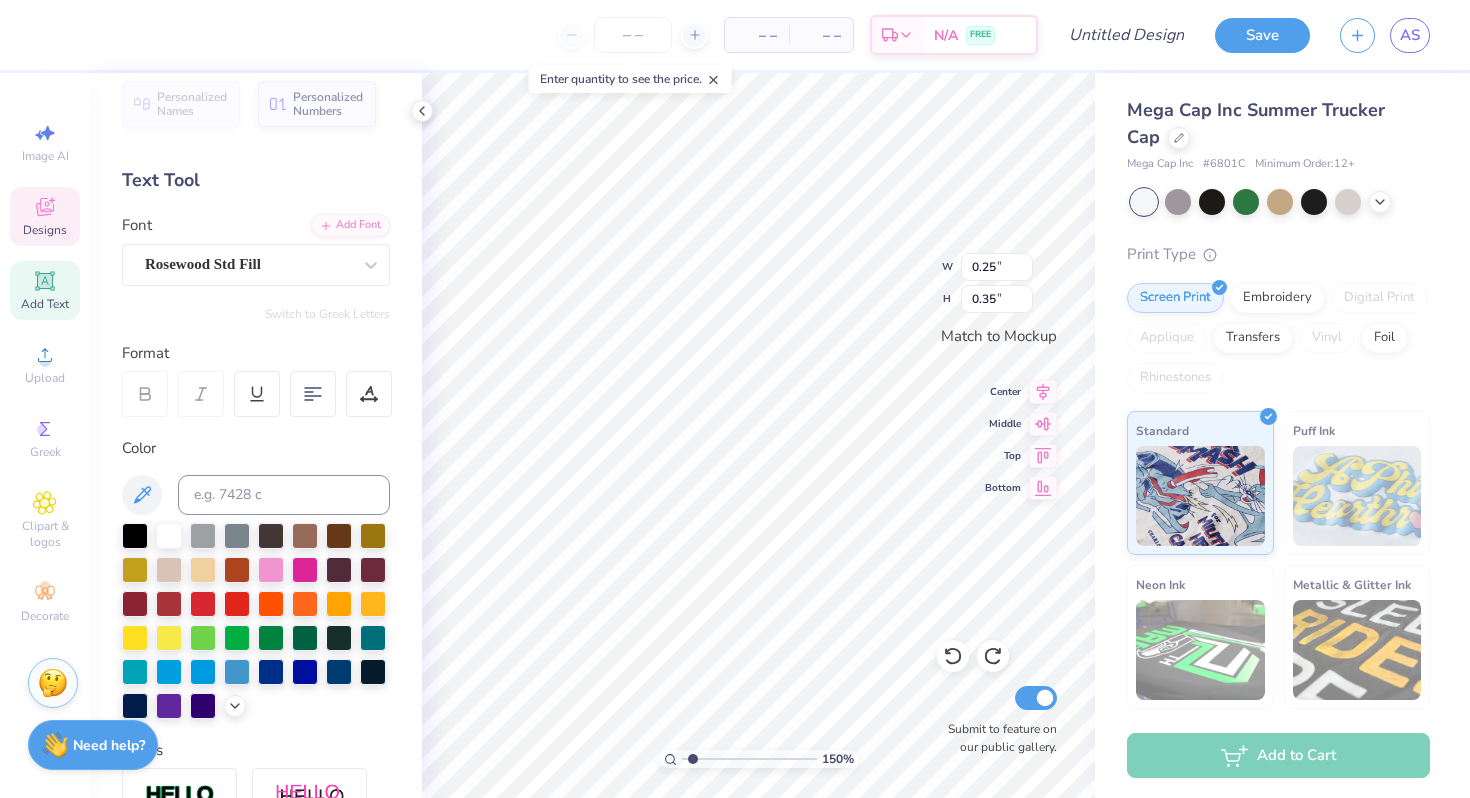 type on "1" 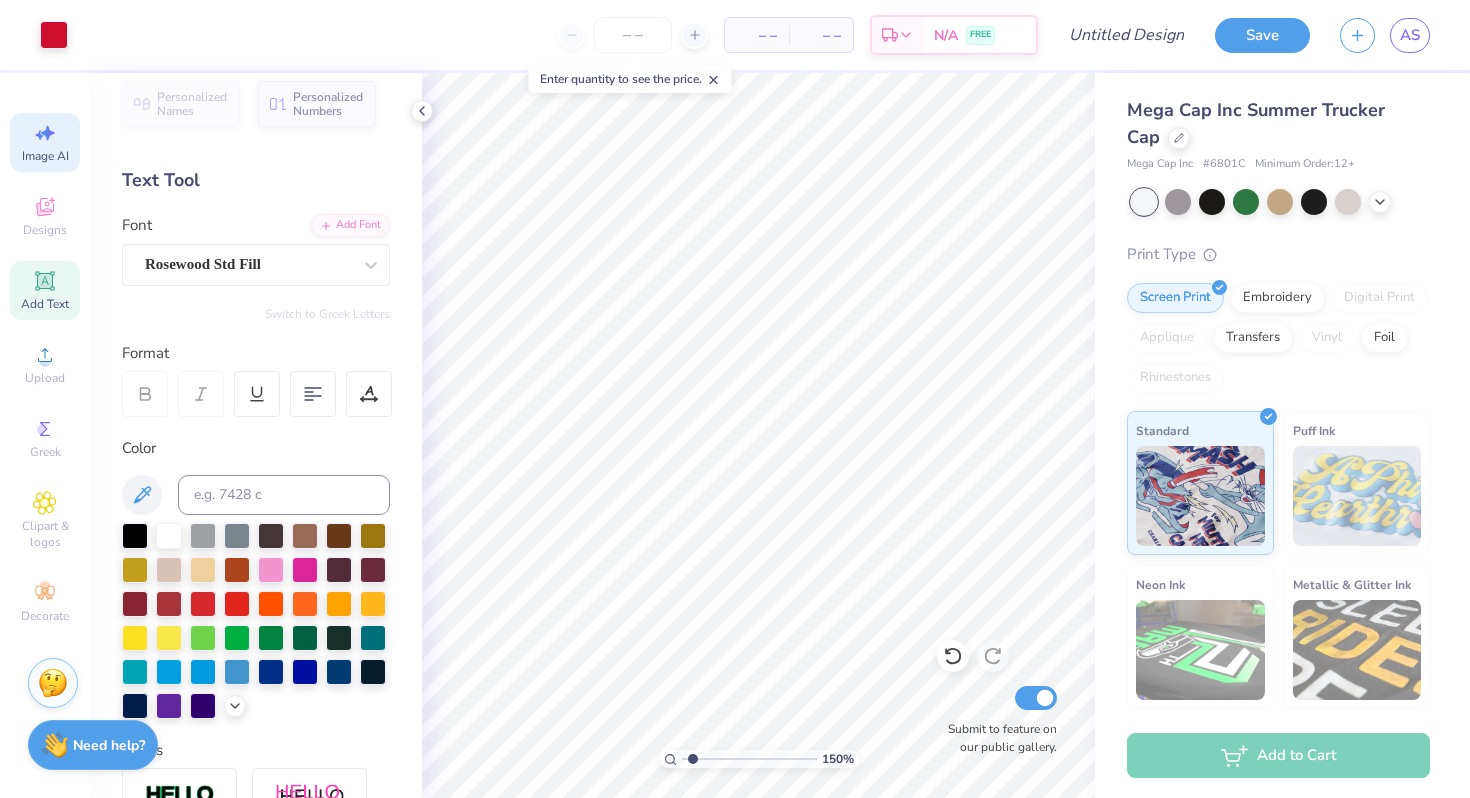 click 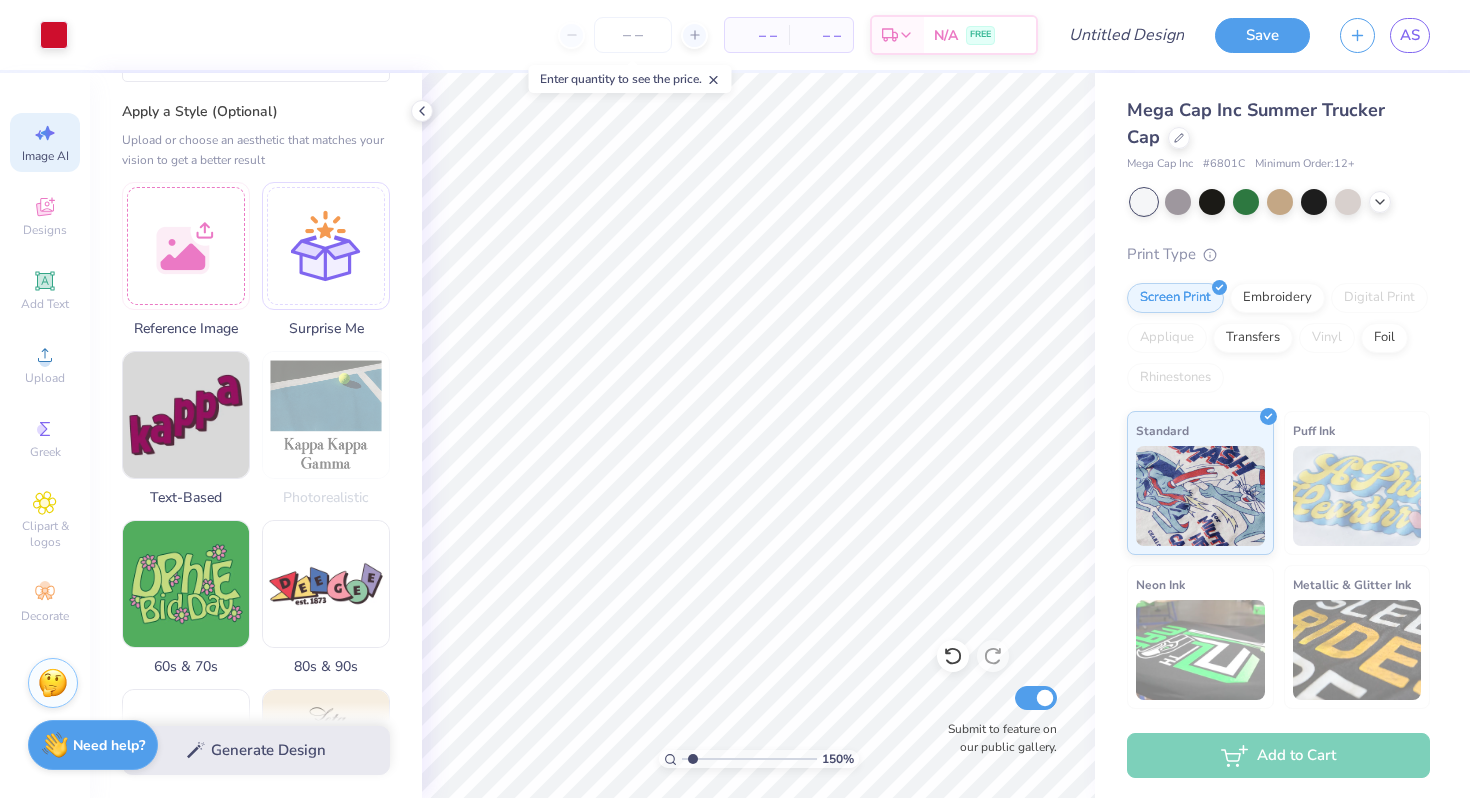scroll, scrollTop: 191, scrollLeft: 0, axis: vertical 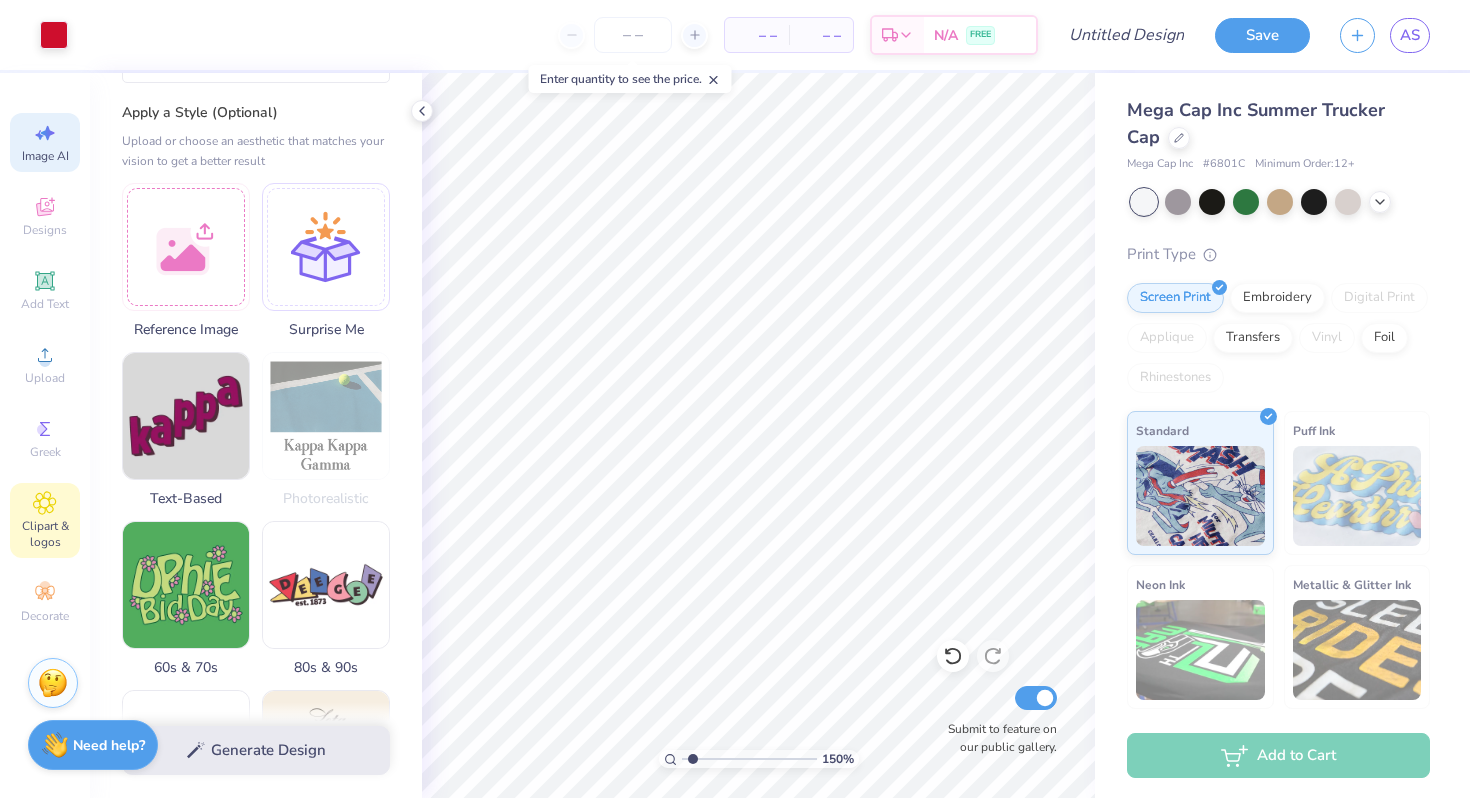 click on "Clipart & logos" at bounding box center (45, 520) 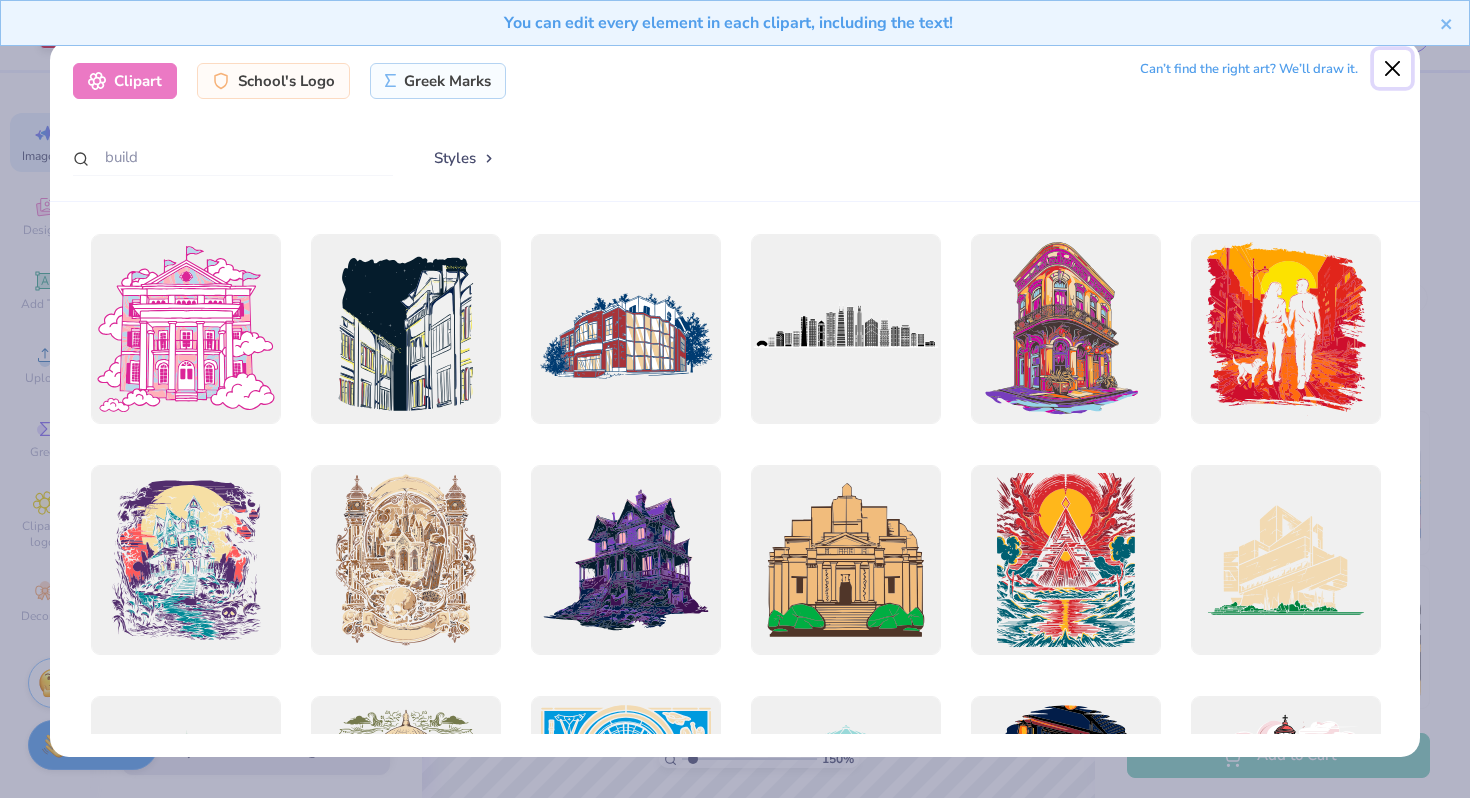 click at bounding box center [1393, 69] 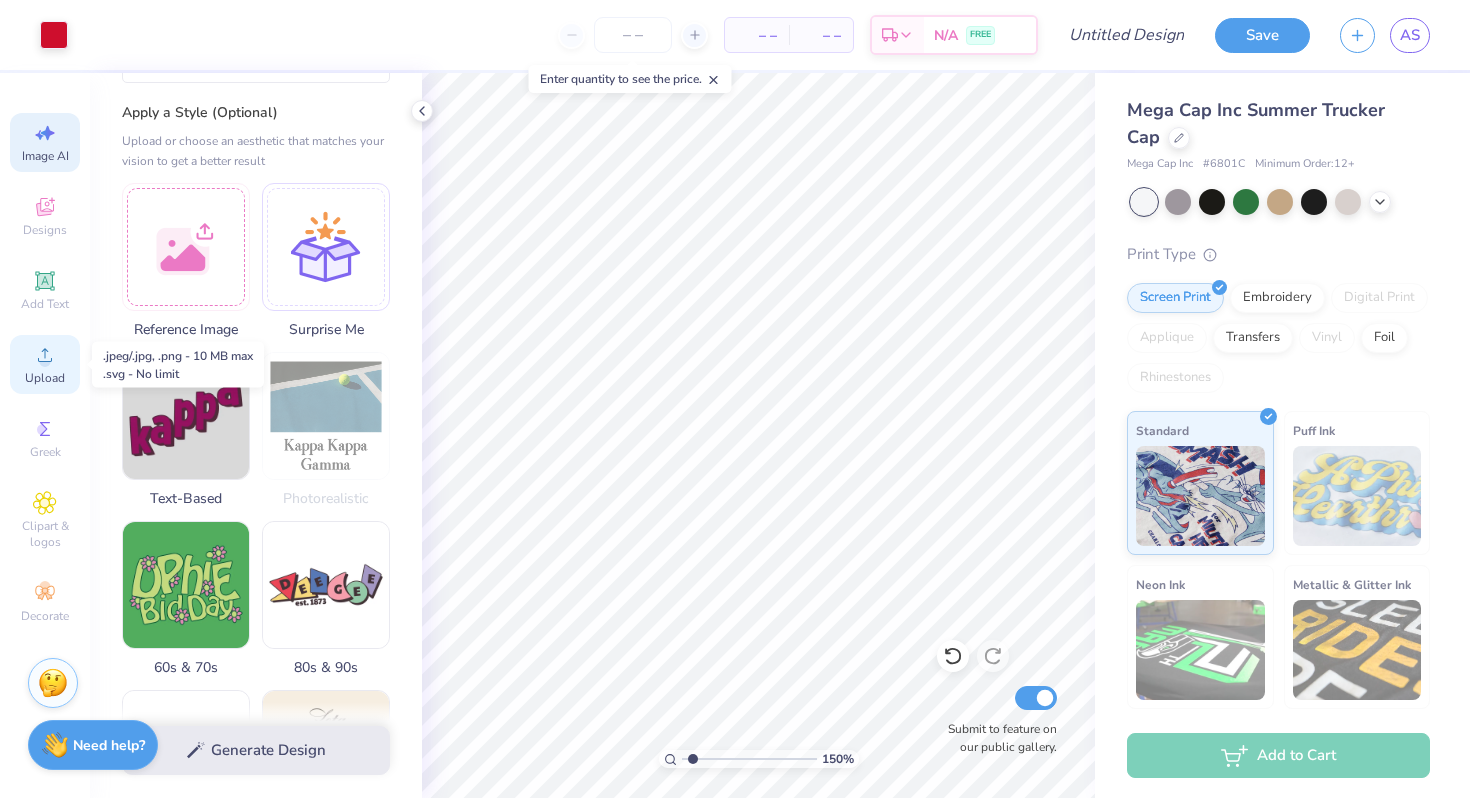 click on "Upload" at bounding box center (45, 378) 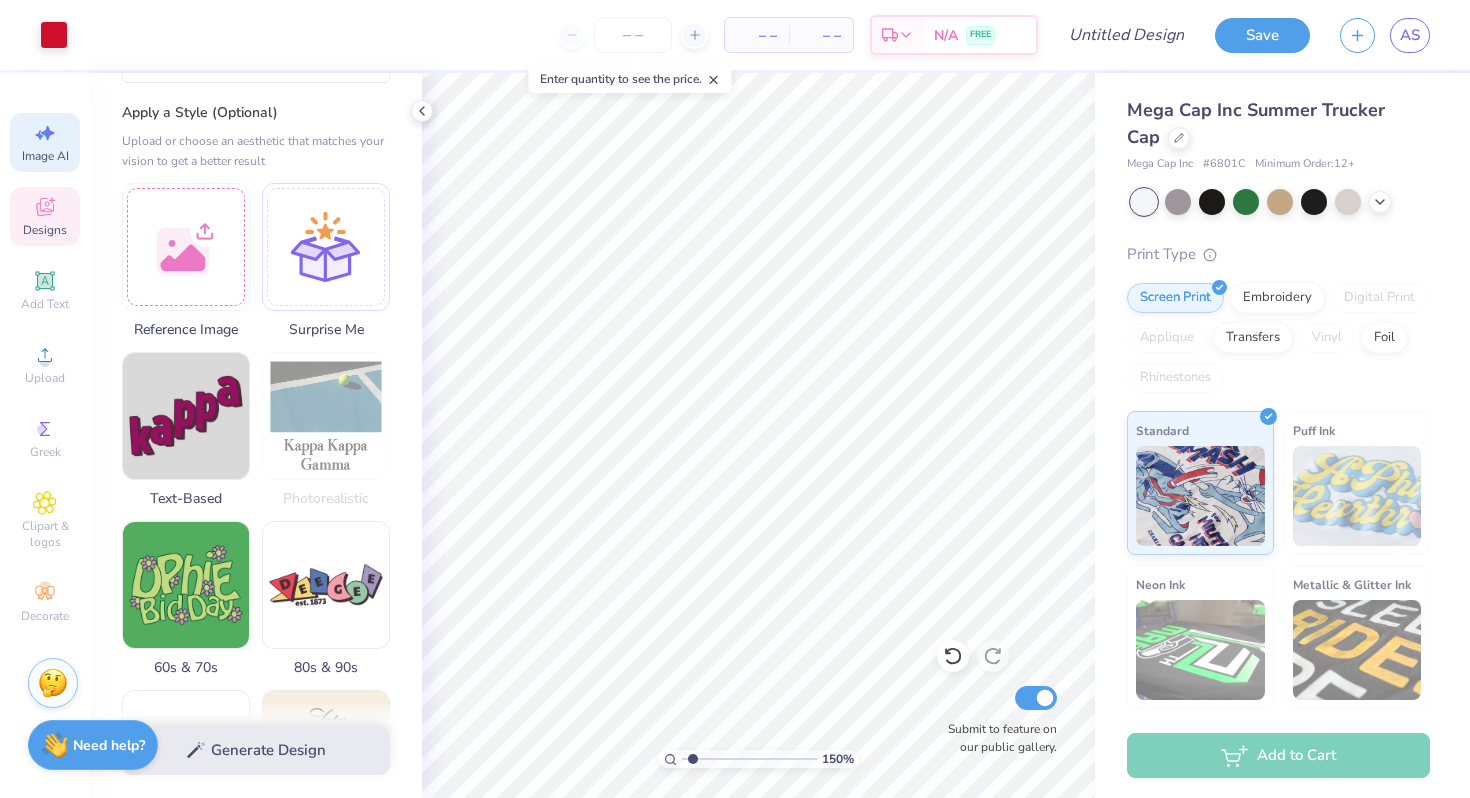 click 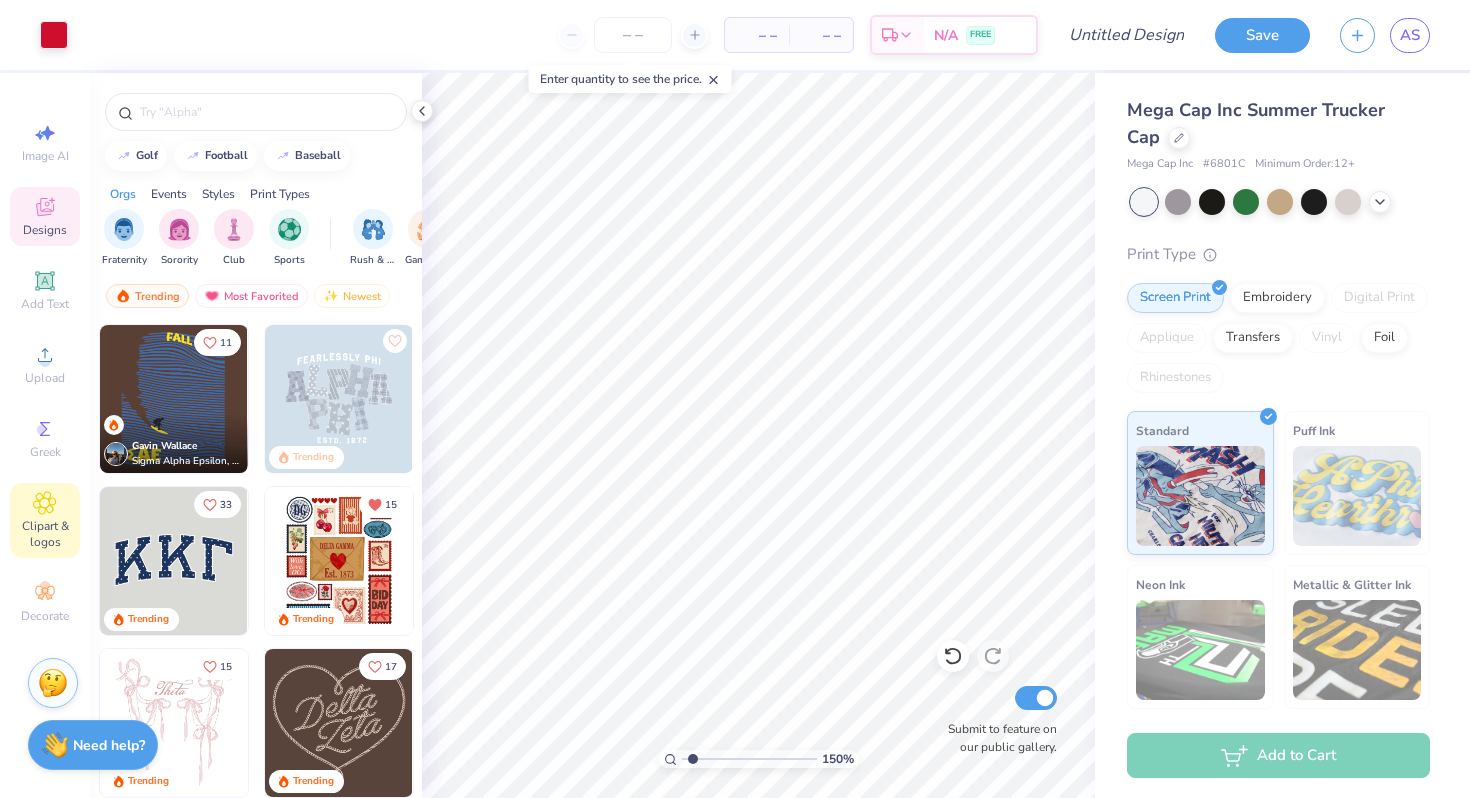 click on "Clipart & logos" at bounding box center (45, 534) 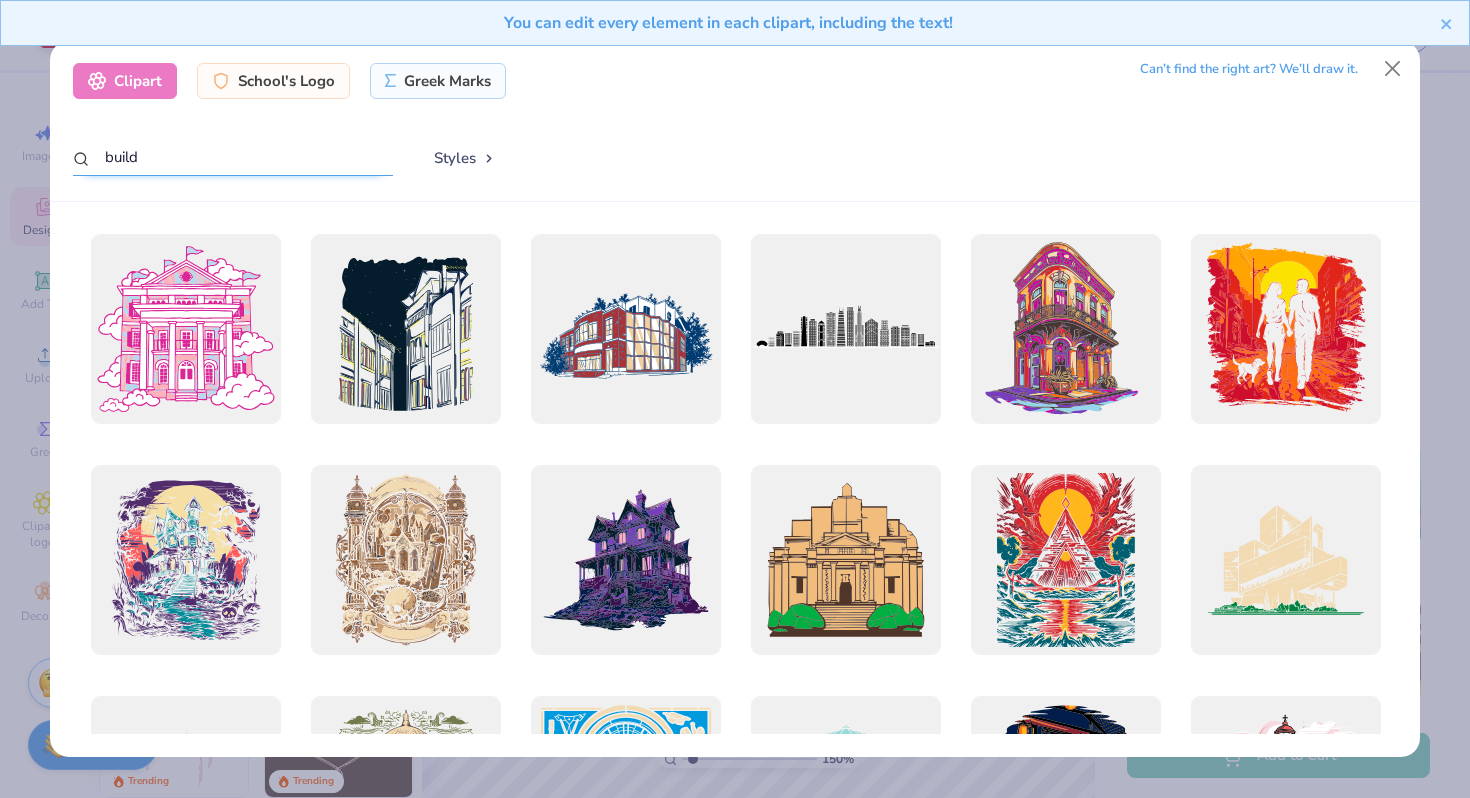 click on "build" at bounding box center [233, 157] 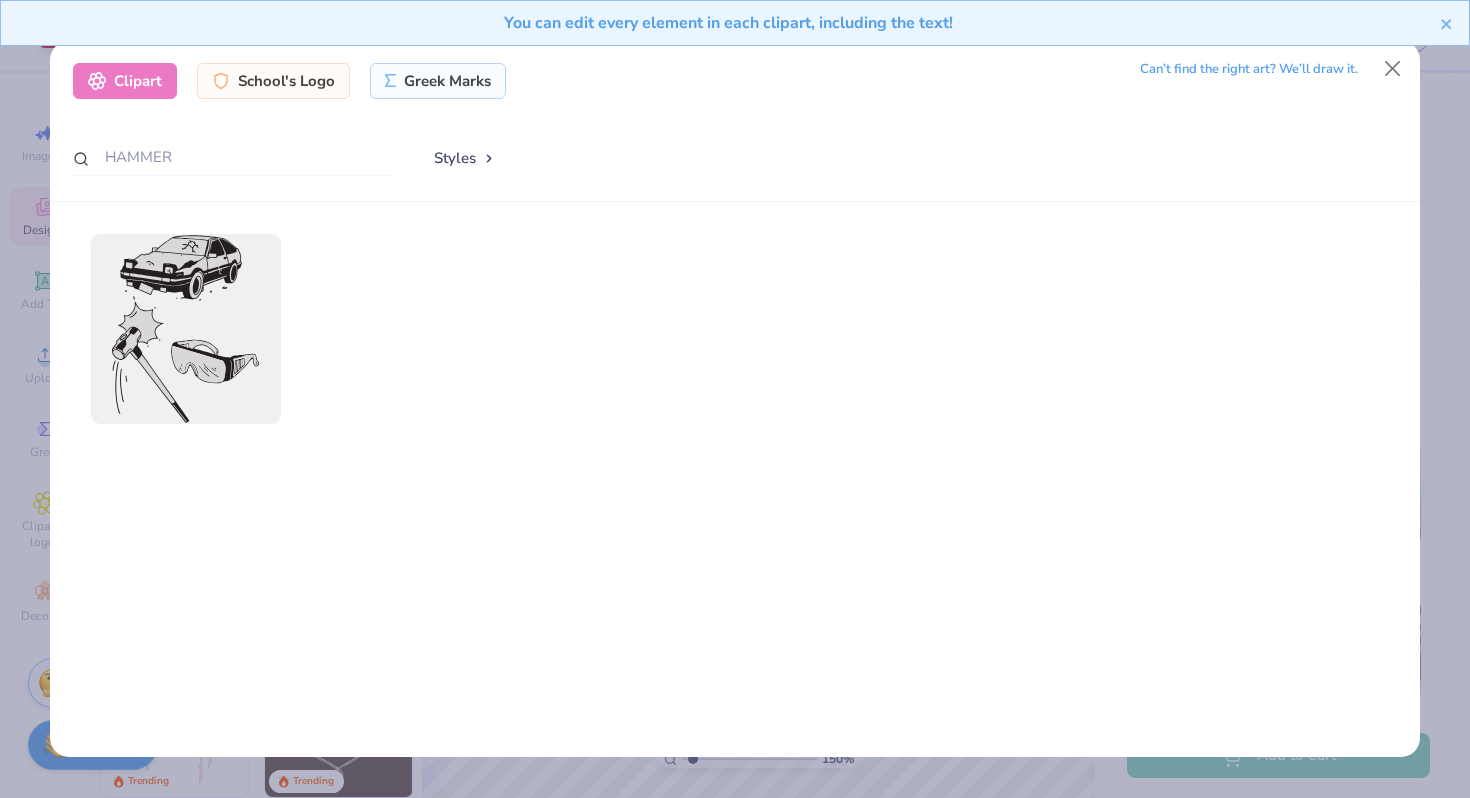 drag, startPoint x: 190, startPoint y: 186, endPoint x: 146, endPoint y: 177, distance: 44.911022 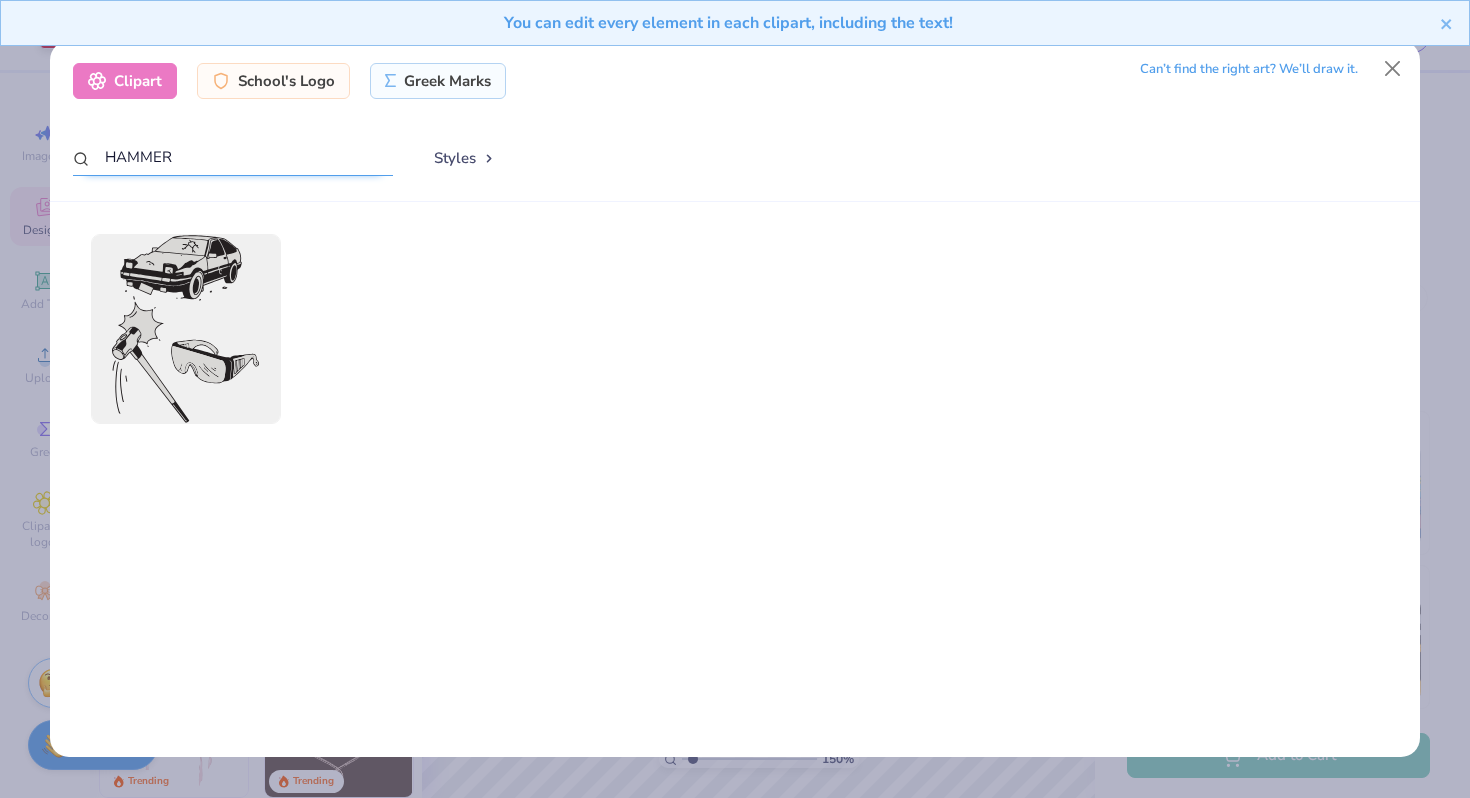 drag, startPoint x: 153, startPoint y: 176, endPoint x: 108, endPoint y: 176, distance: 45 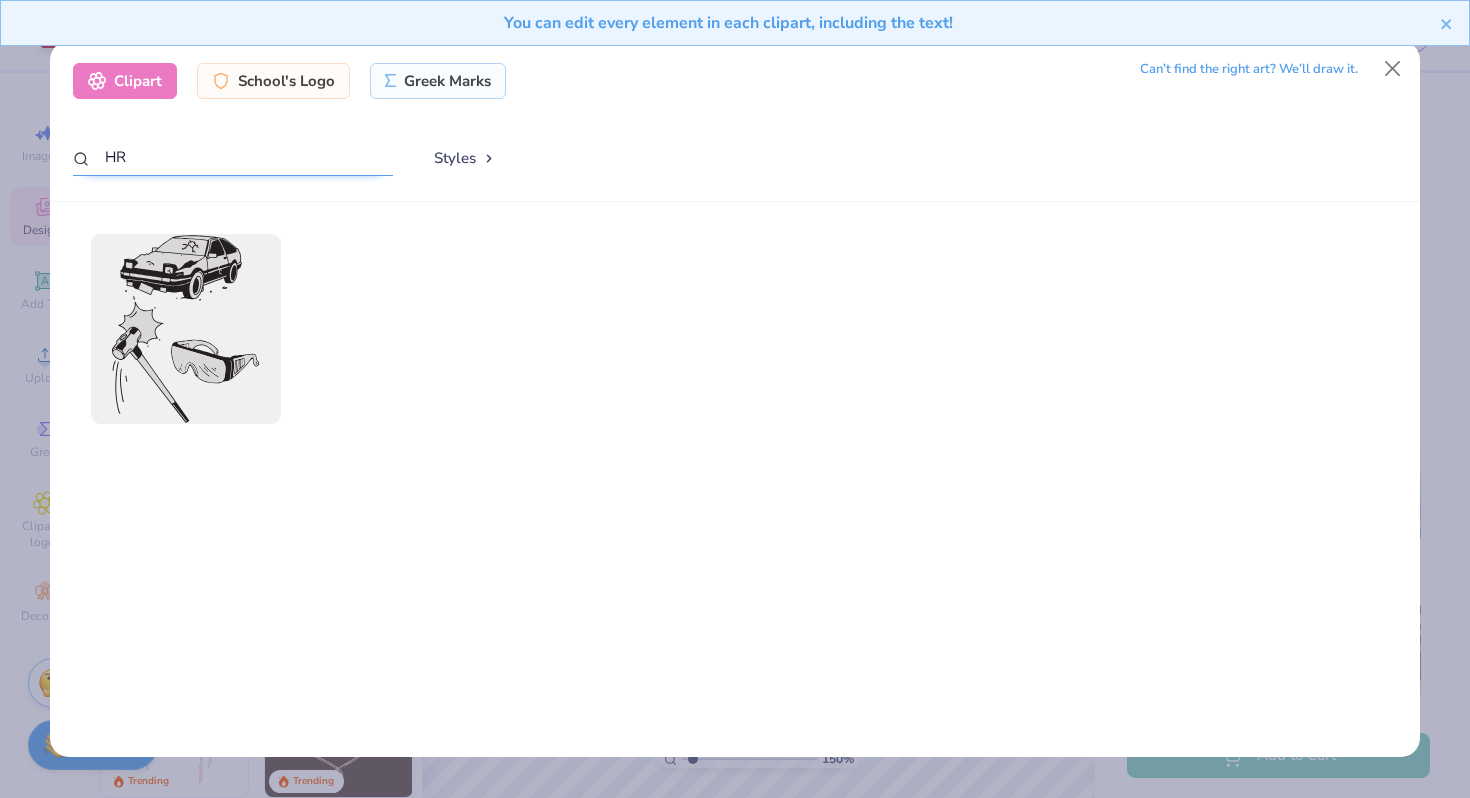 type on "R" 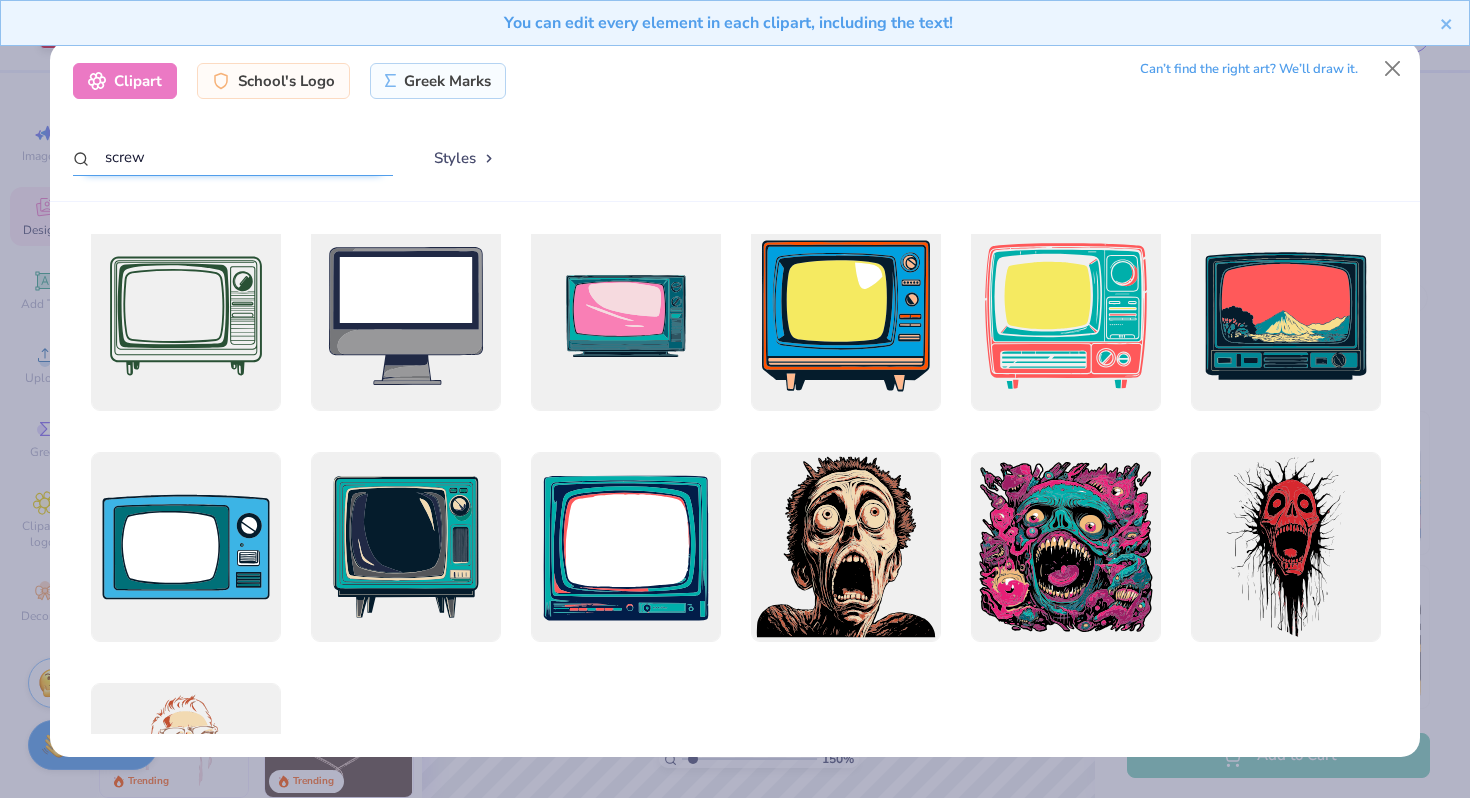 scroll, scrollTop: 654, scrollLeft: 0, axis: vertical 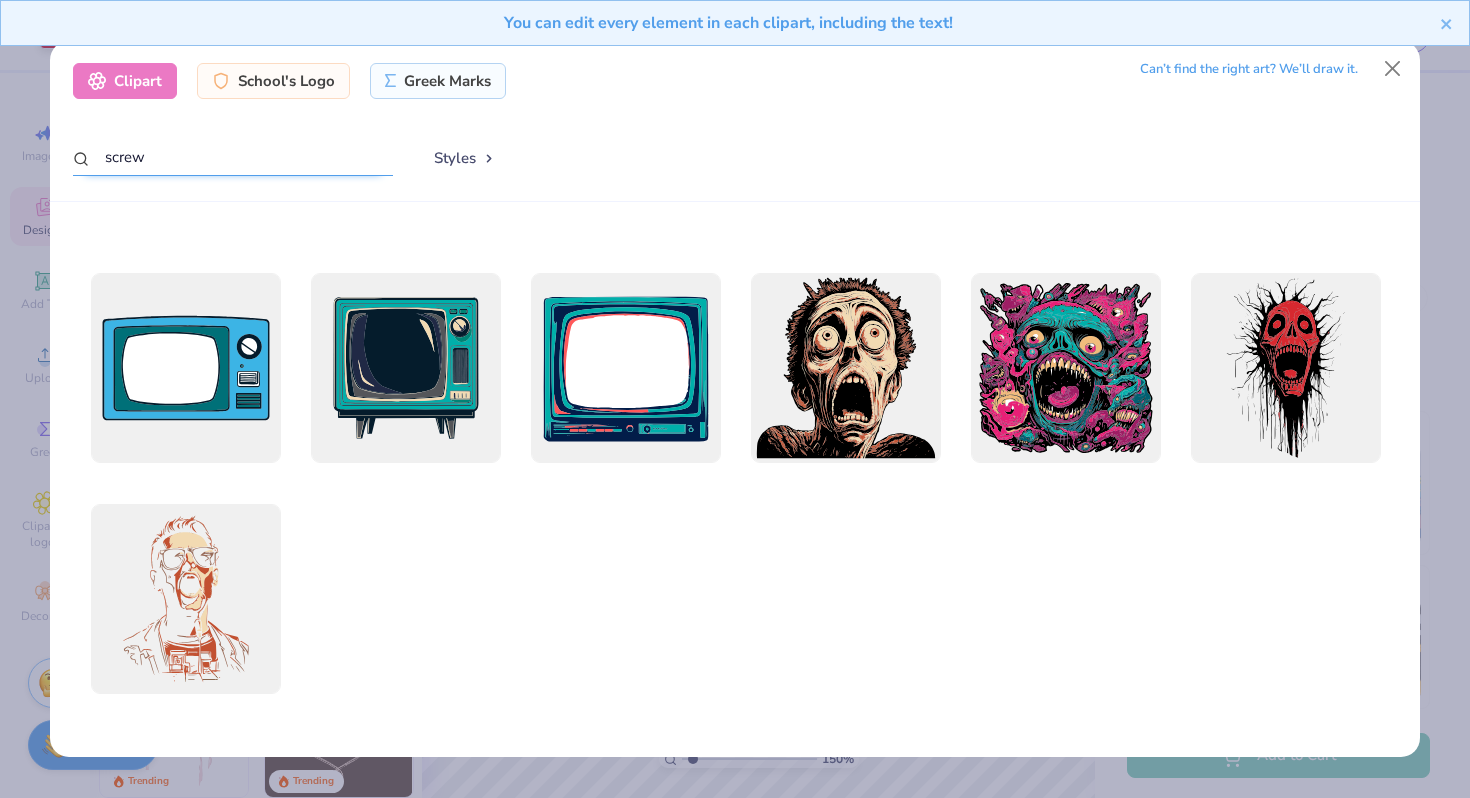 drag, startPoint x: 150, startPoint y: 150, endPoint x: 115, endPoint y: 150, distance: 35 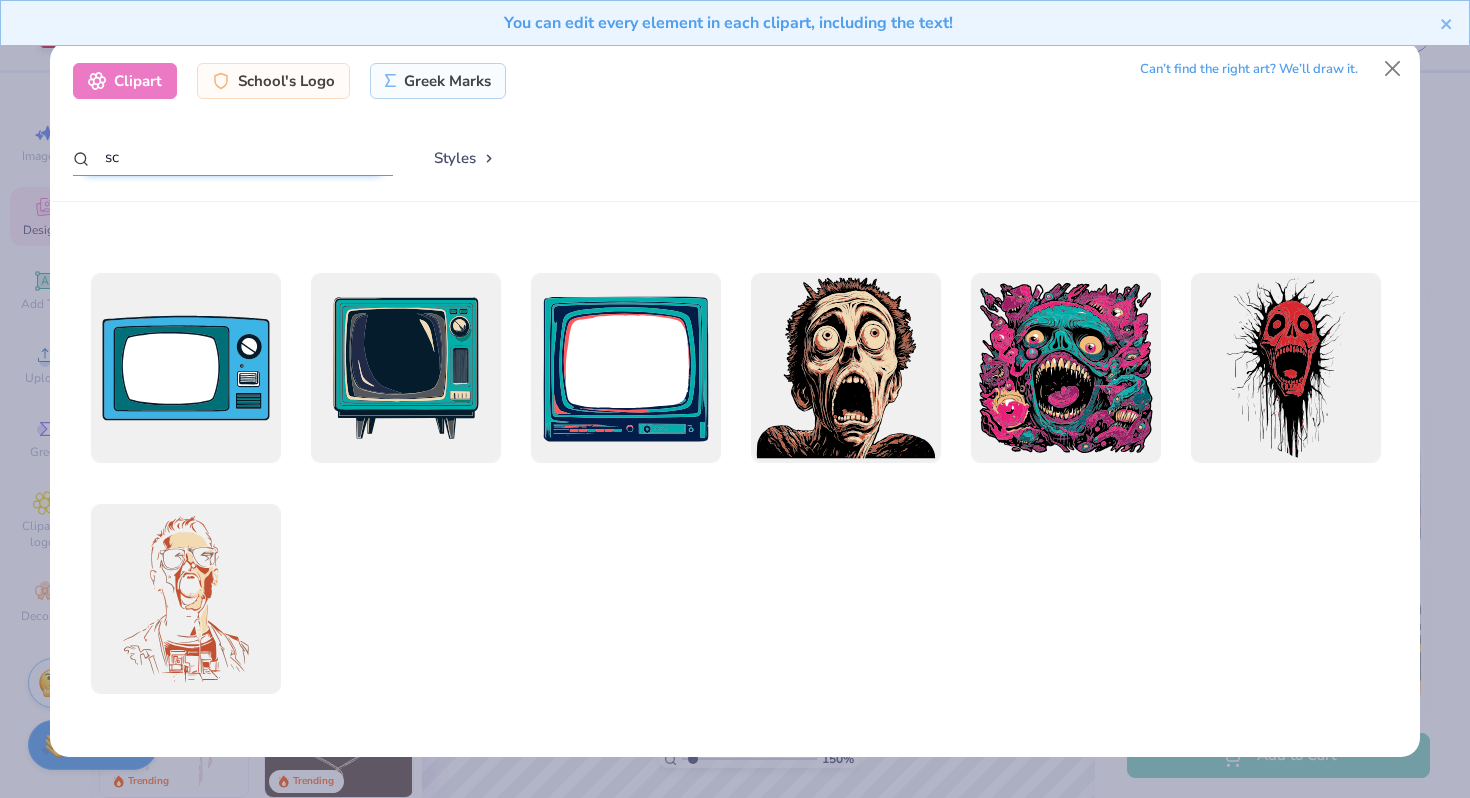 type on "s" 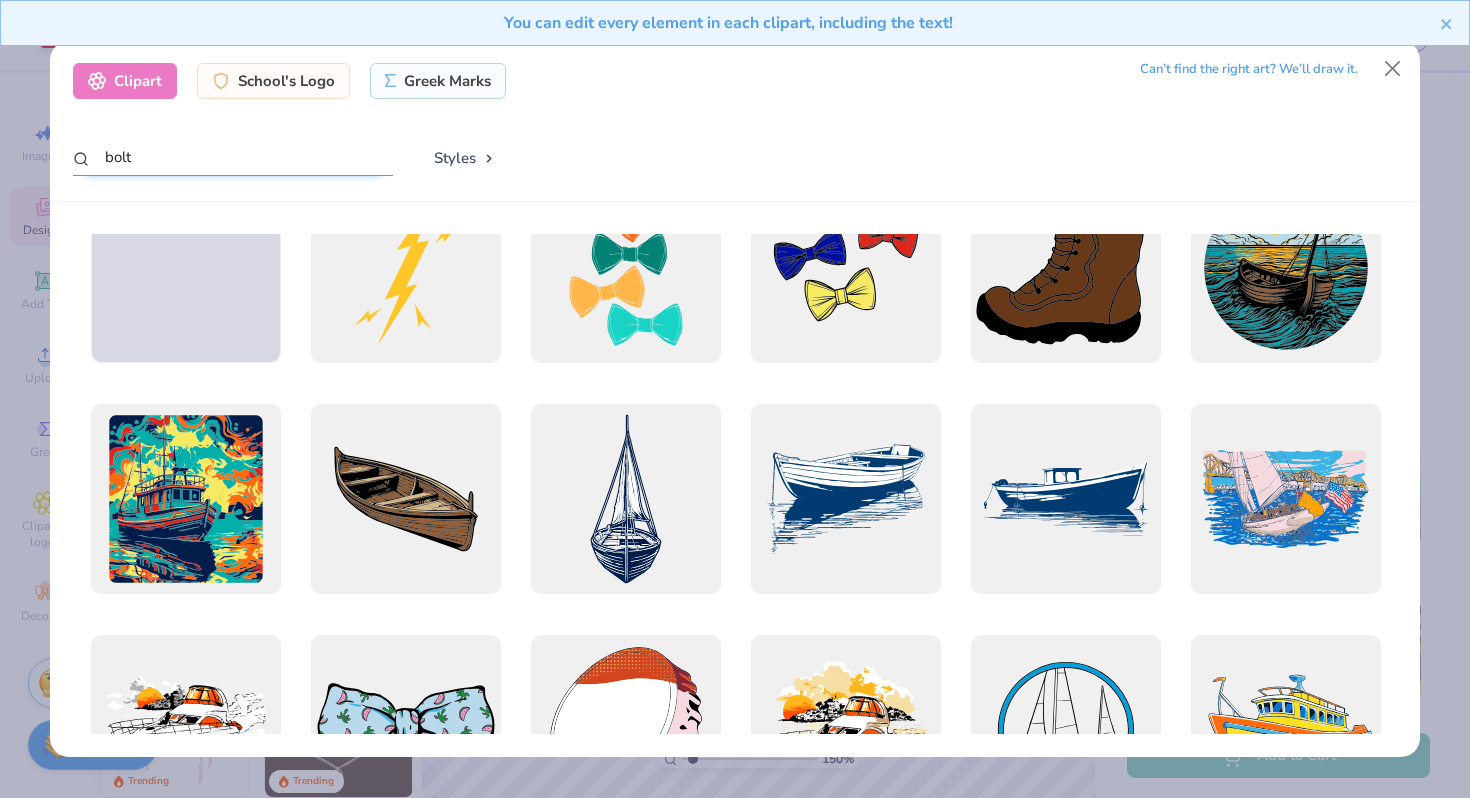 scroll, scrollTop: 1093, scrollLeft: 0, axis: vertical 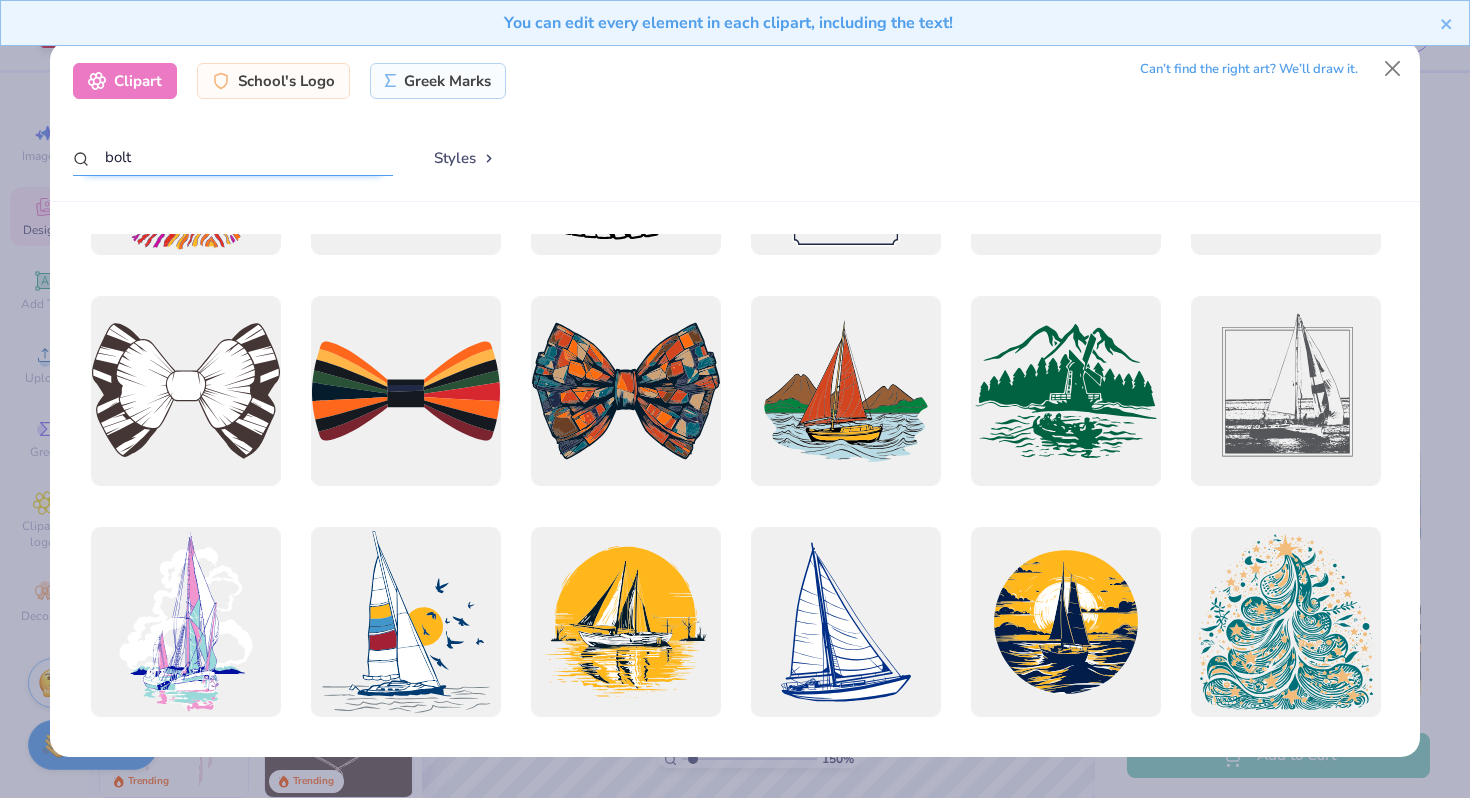 drag, startPoint x: 159, startPoint y: 164, endPoint x: 111, endPoint y: 161, distance: 48.09366 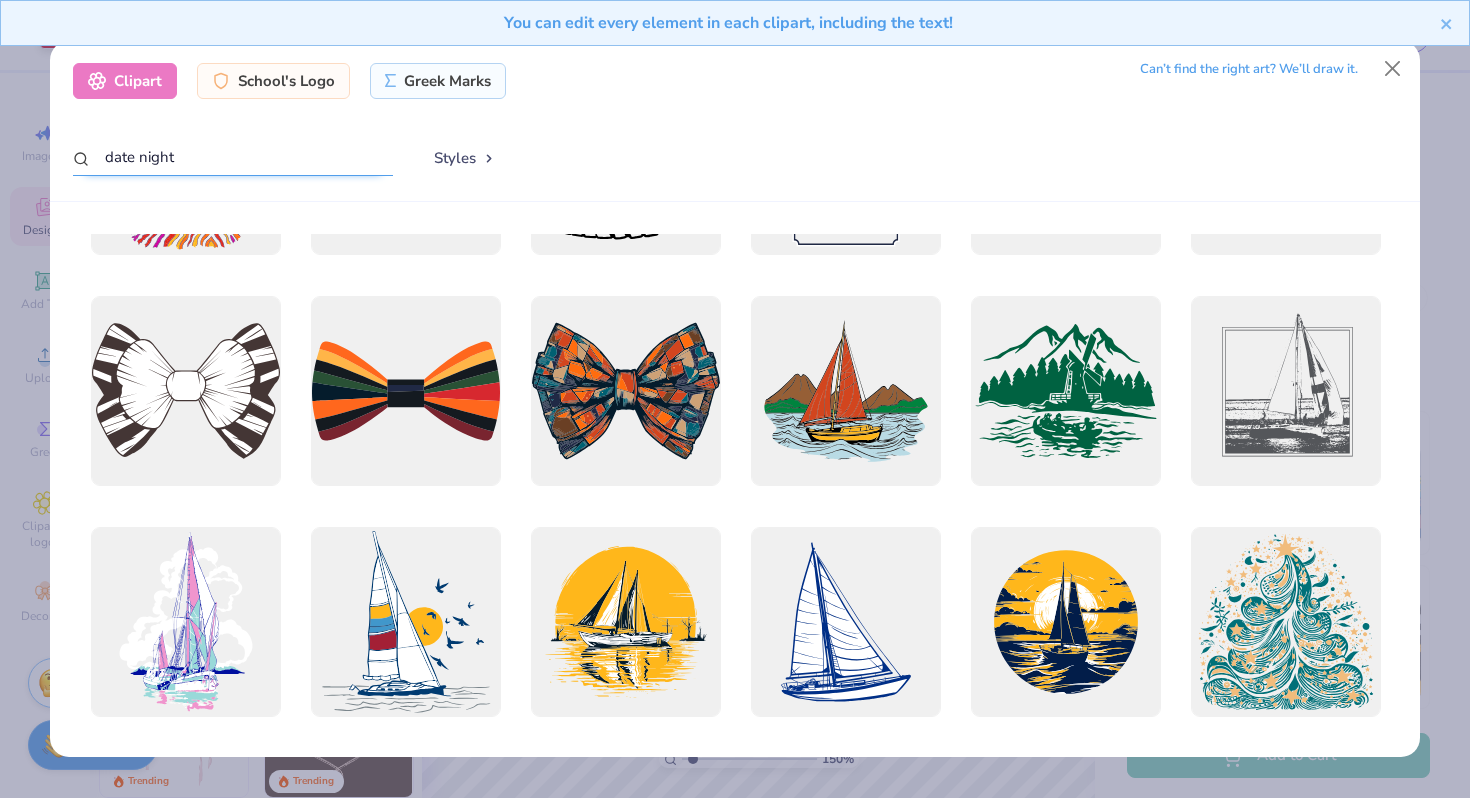 type on "date night" 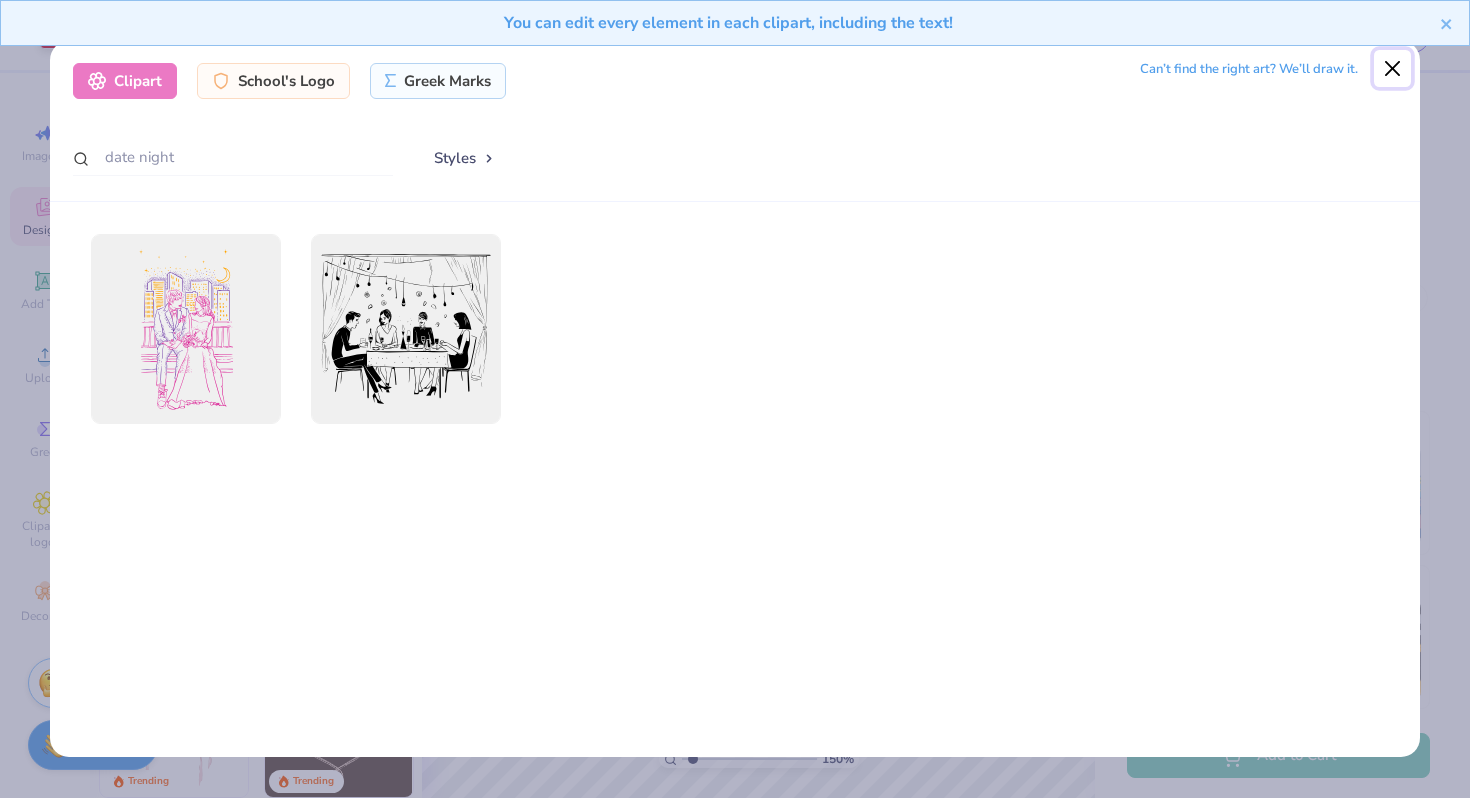 click at bounding box center [1393, 69] 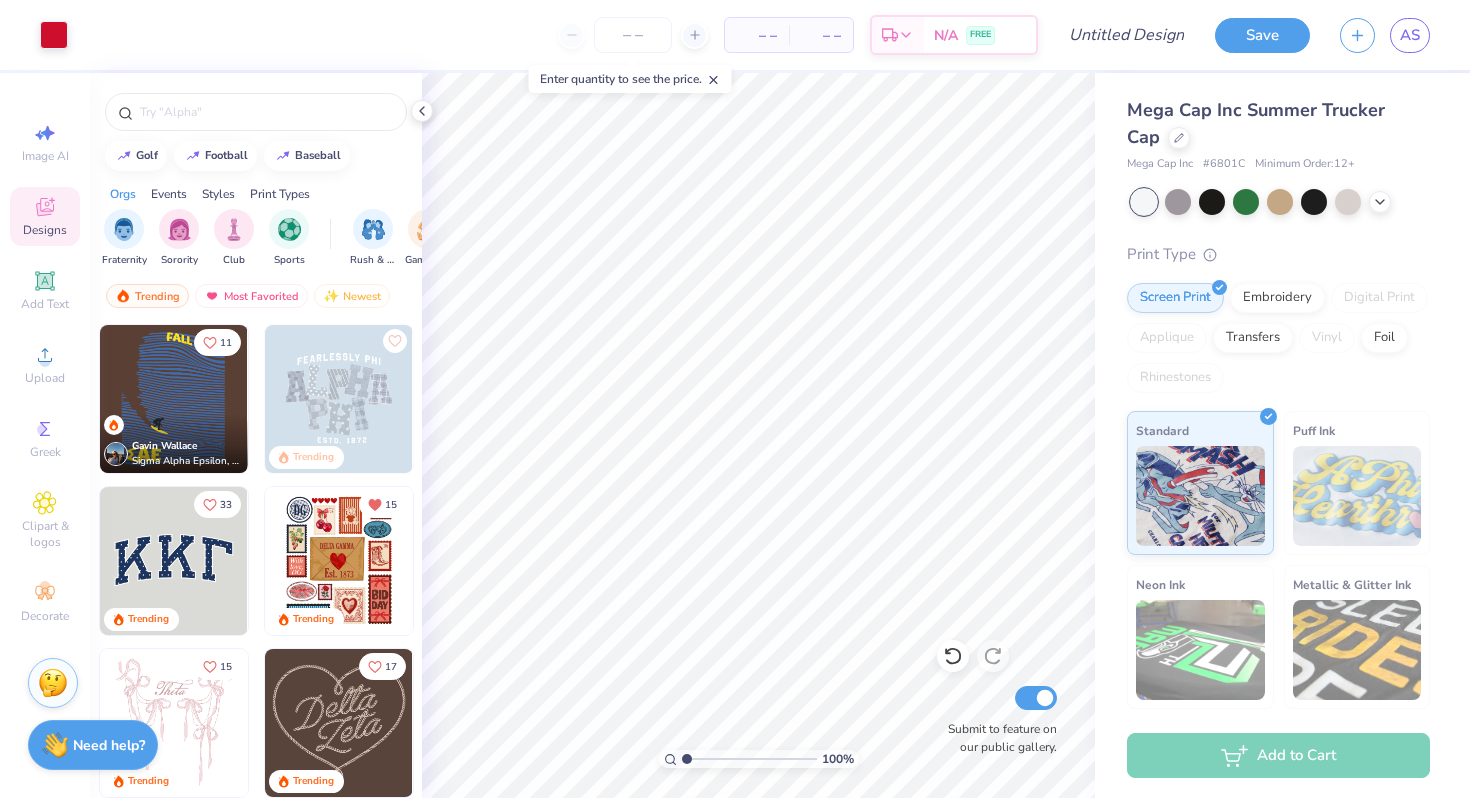 drag, startPoint x: 693, startPoint y: 755, endPoint x: 672, endPoint y: 755, distance: 21 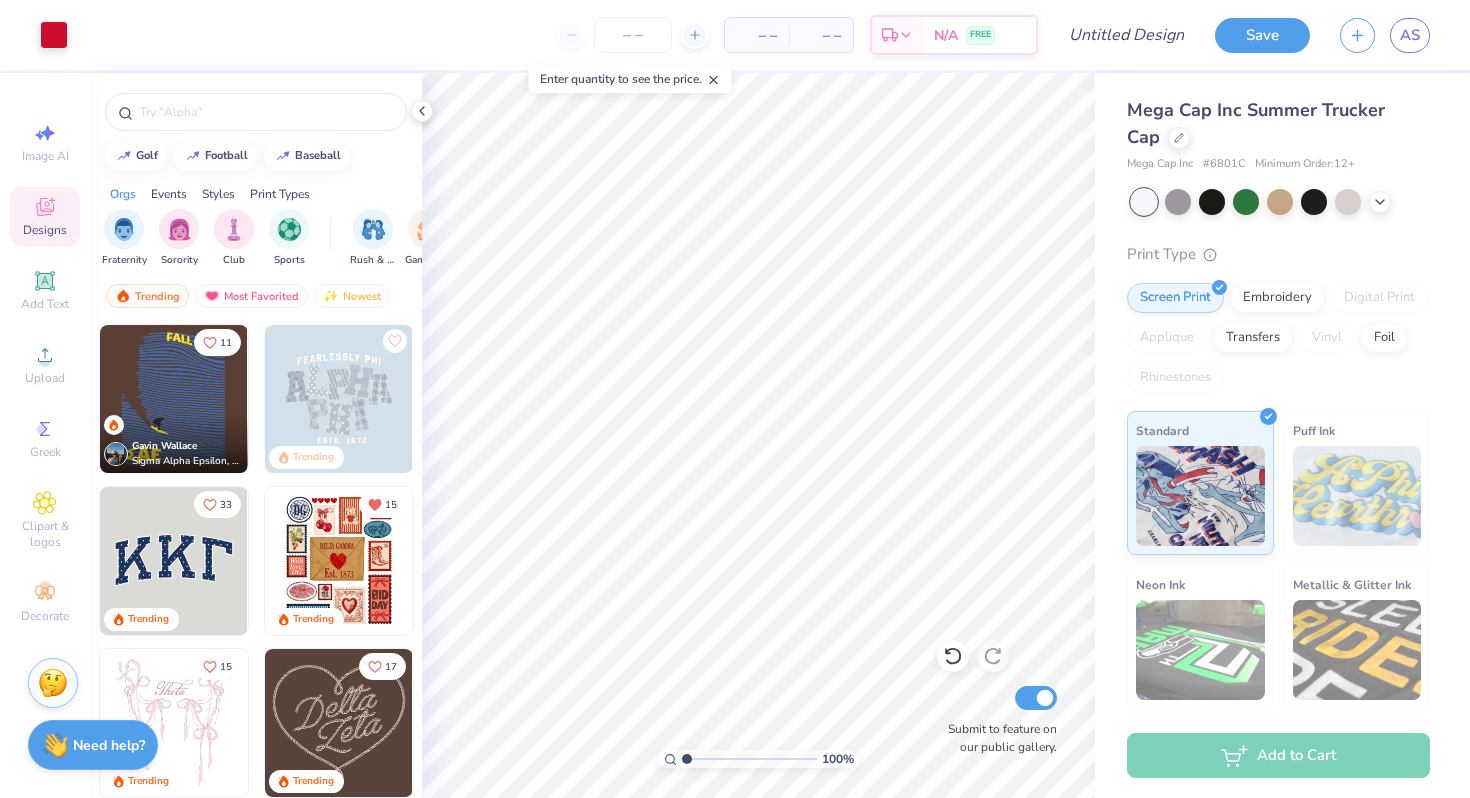type on "1" 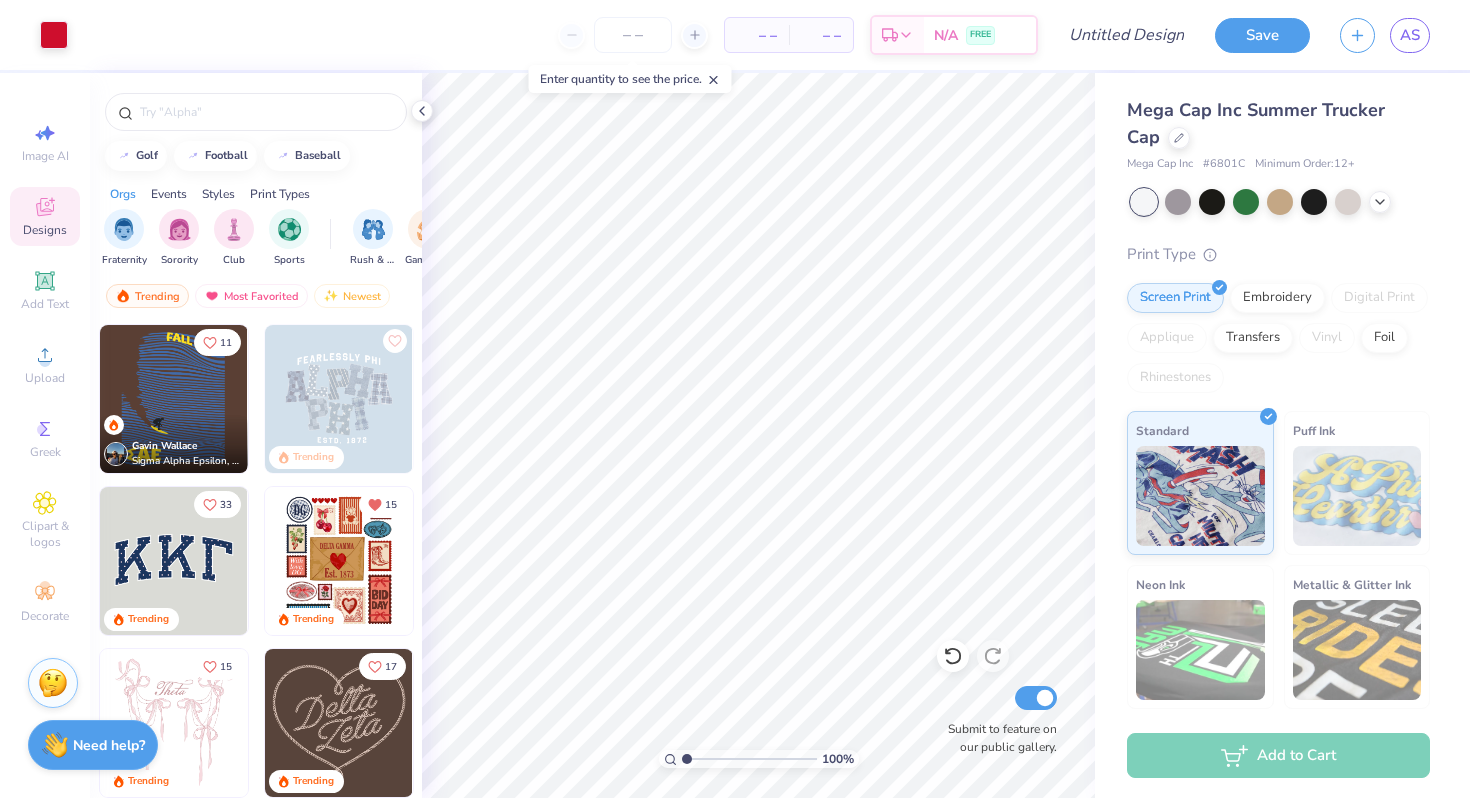 click at bounding box center [749, 759] 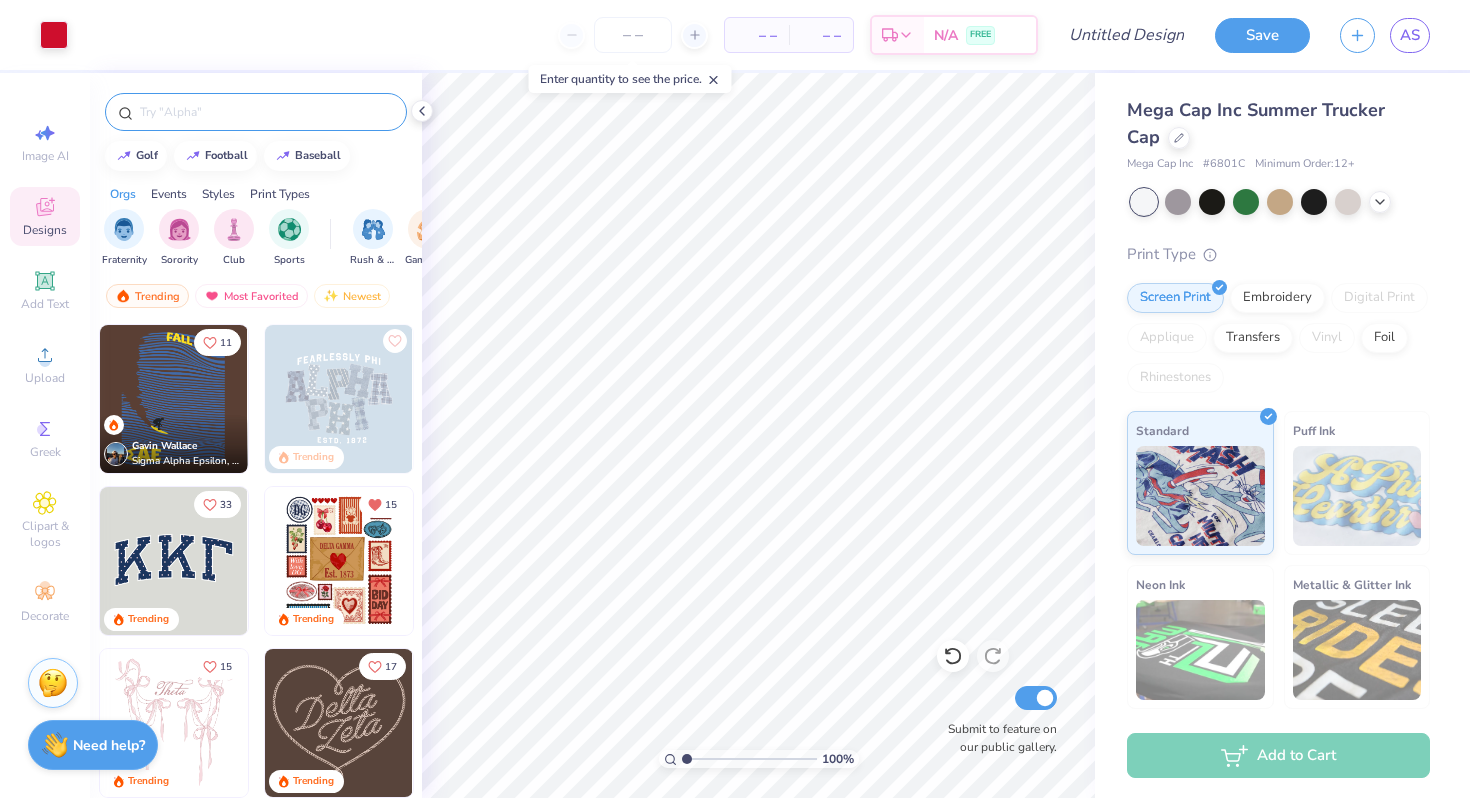 click at bounding box center (256, 112) 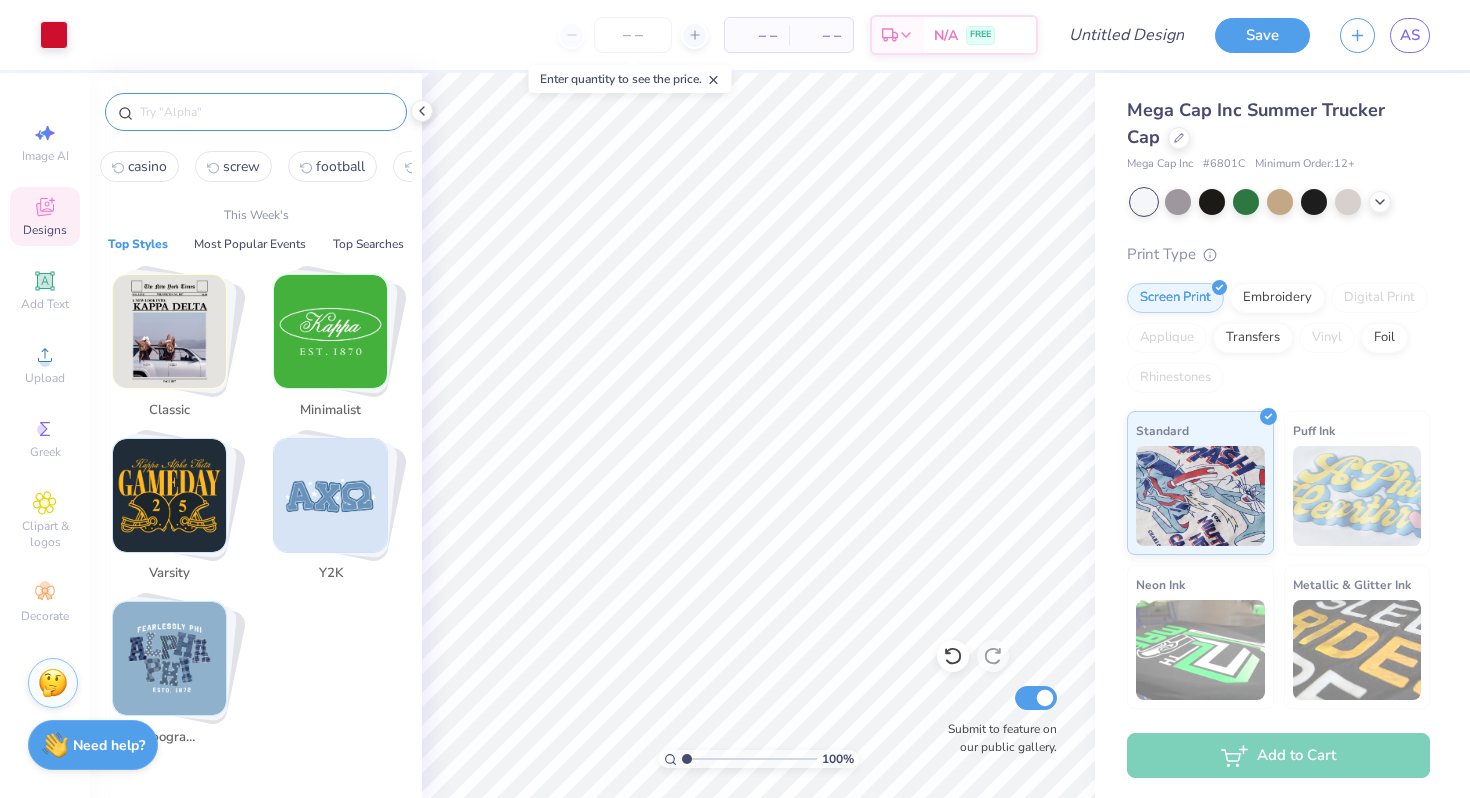 click at bounding box center (266, 112) 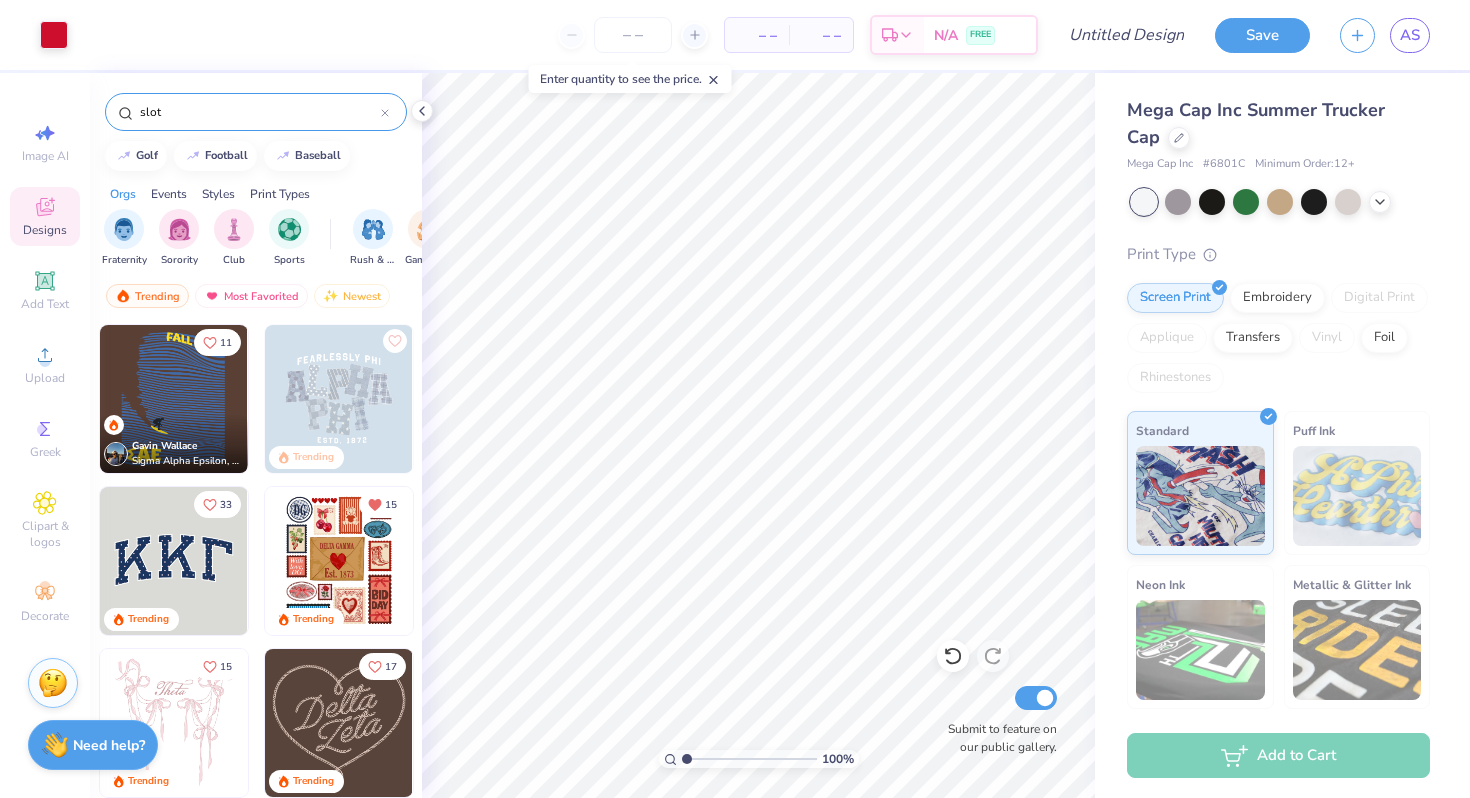 type on "slot" 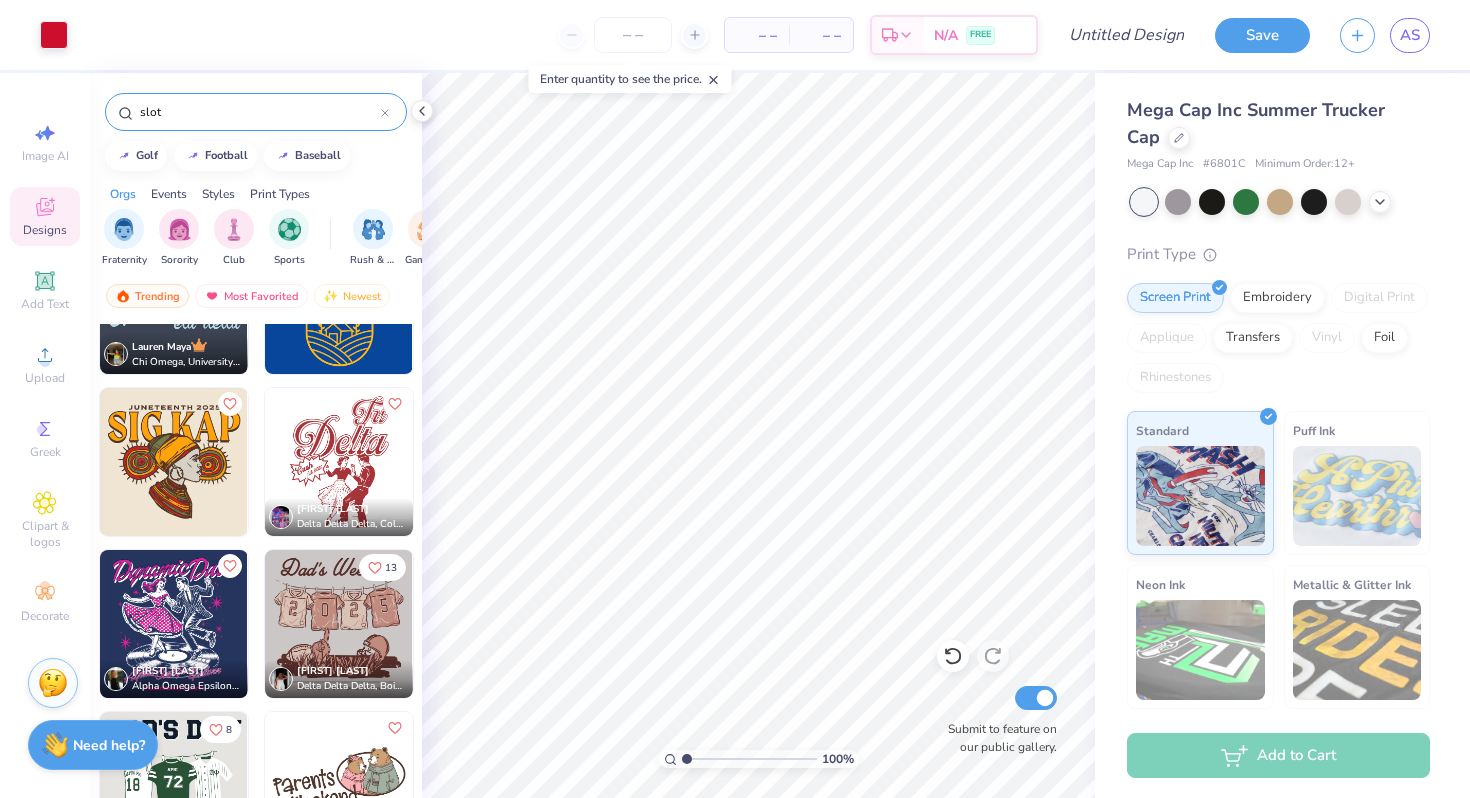 scroll, scrollTop: 0, scrollLeft: 0, axis: both 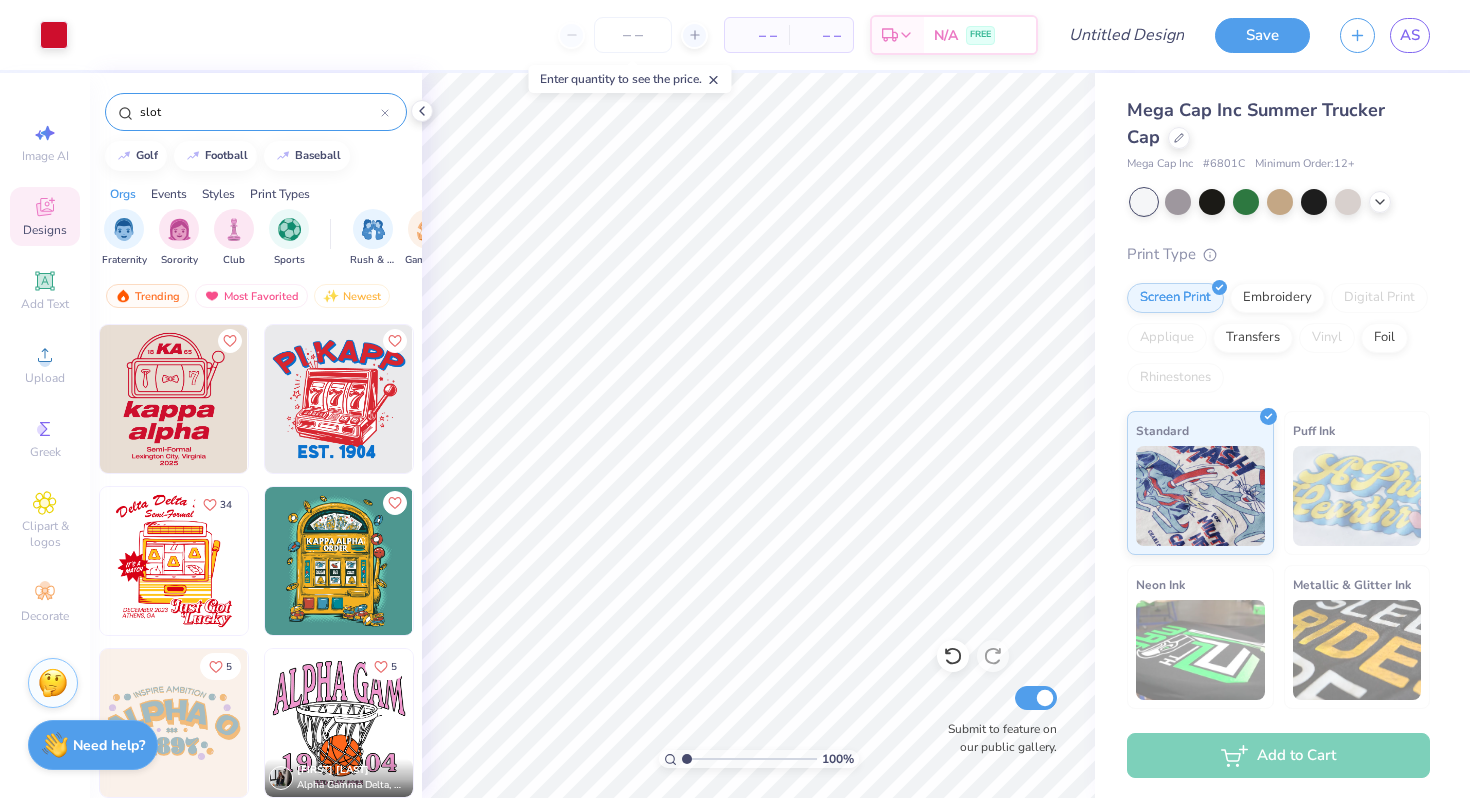 click at bounding box center [339, 399] 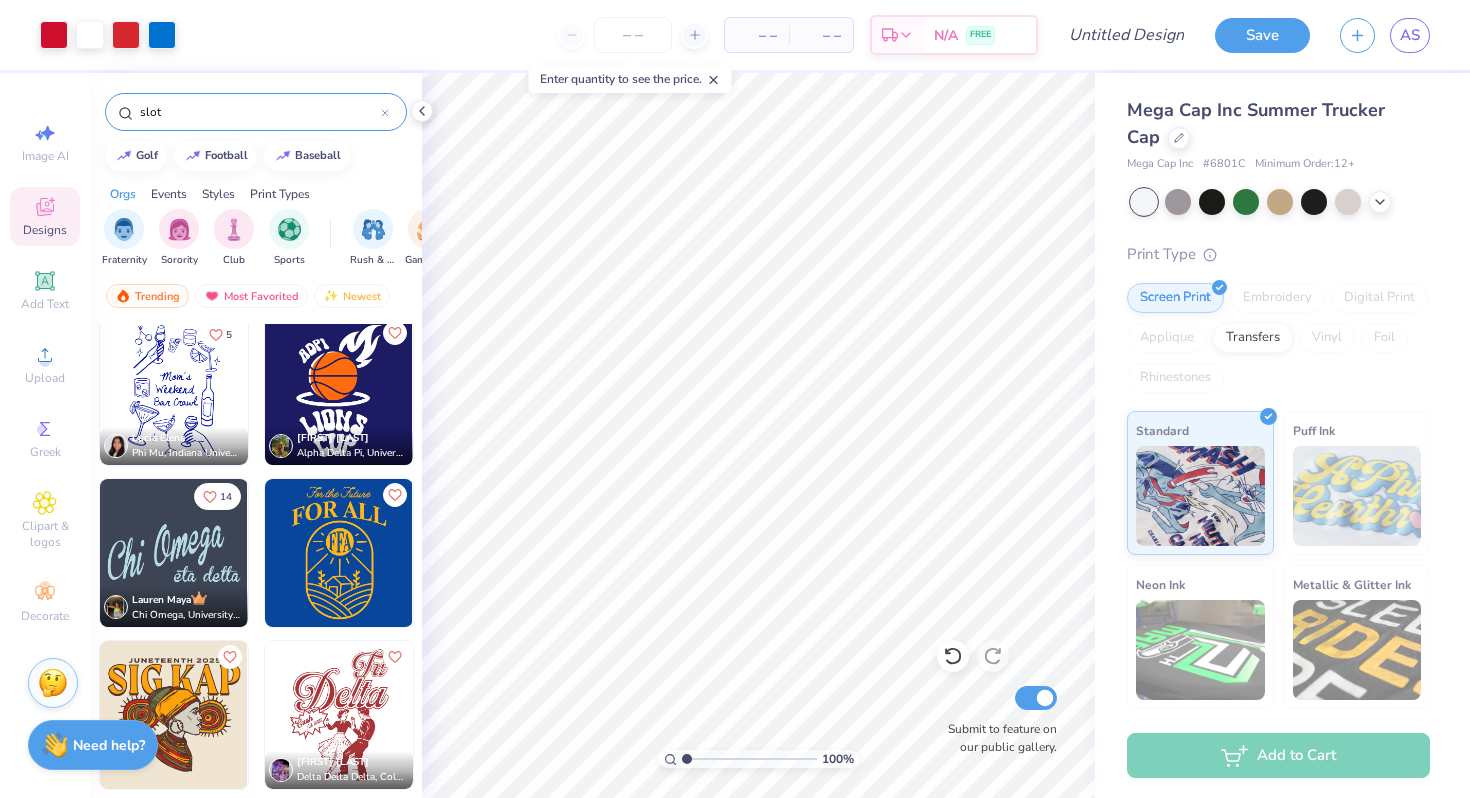 scroll, scrollTop: 570, scrollLeft: 0, axis: vertical 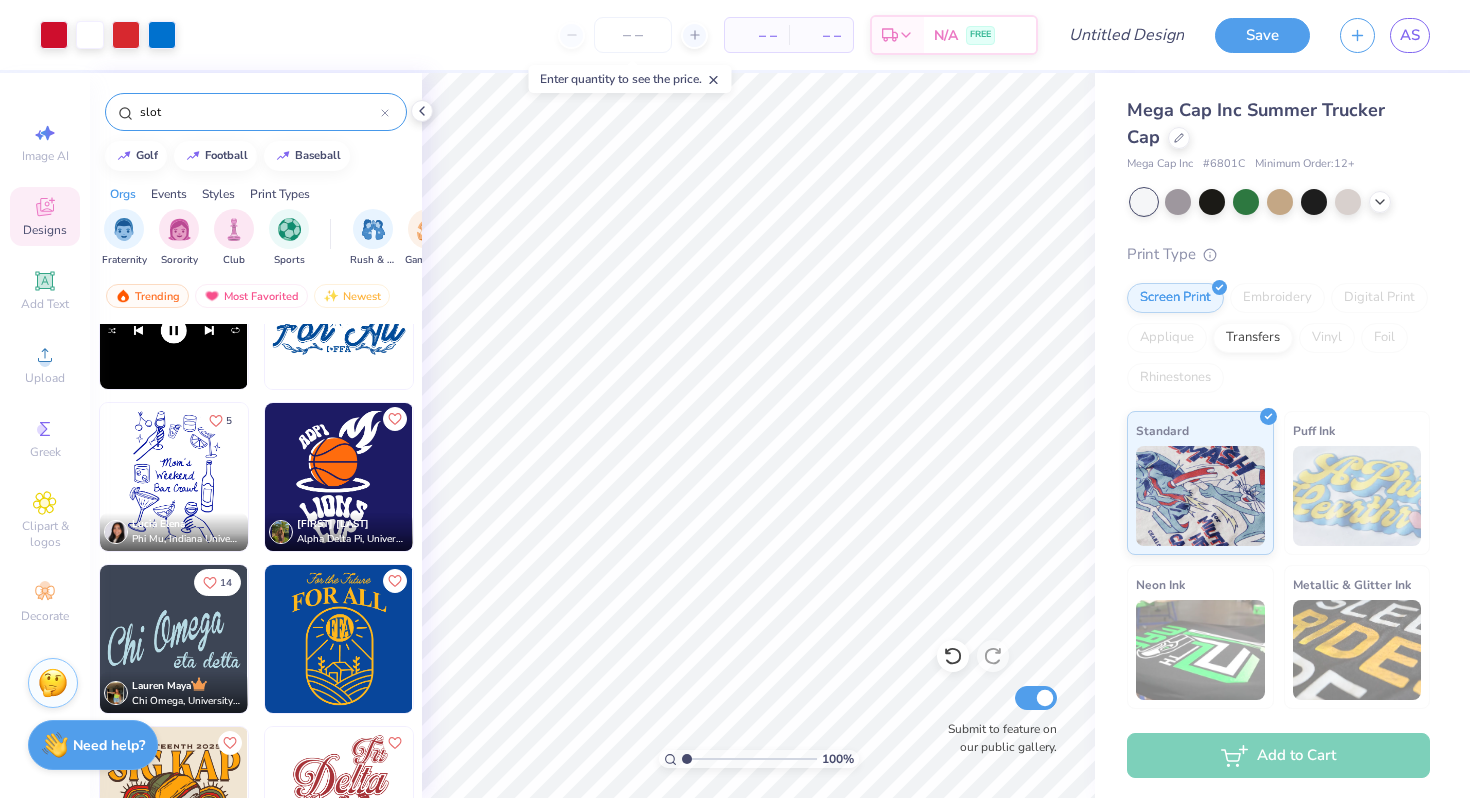 drag, startPoint x: 195, startPoint y: 123, endPoint x: 147, endPoint y: 120, distance: 48.09366 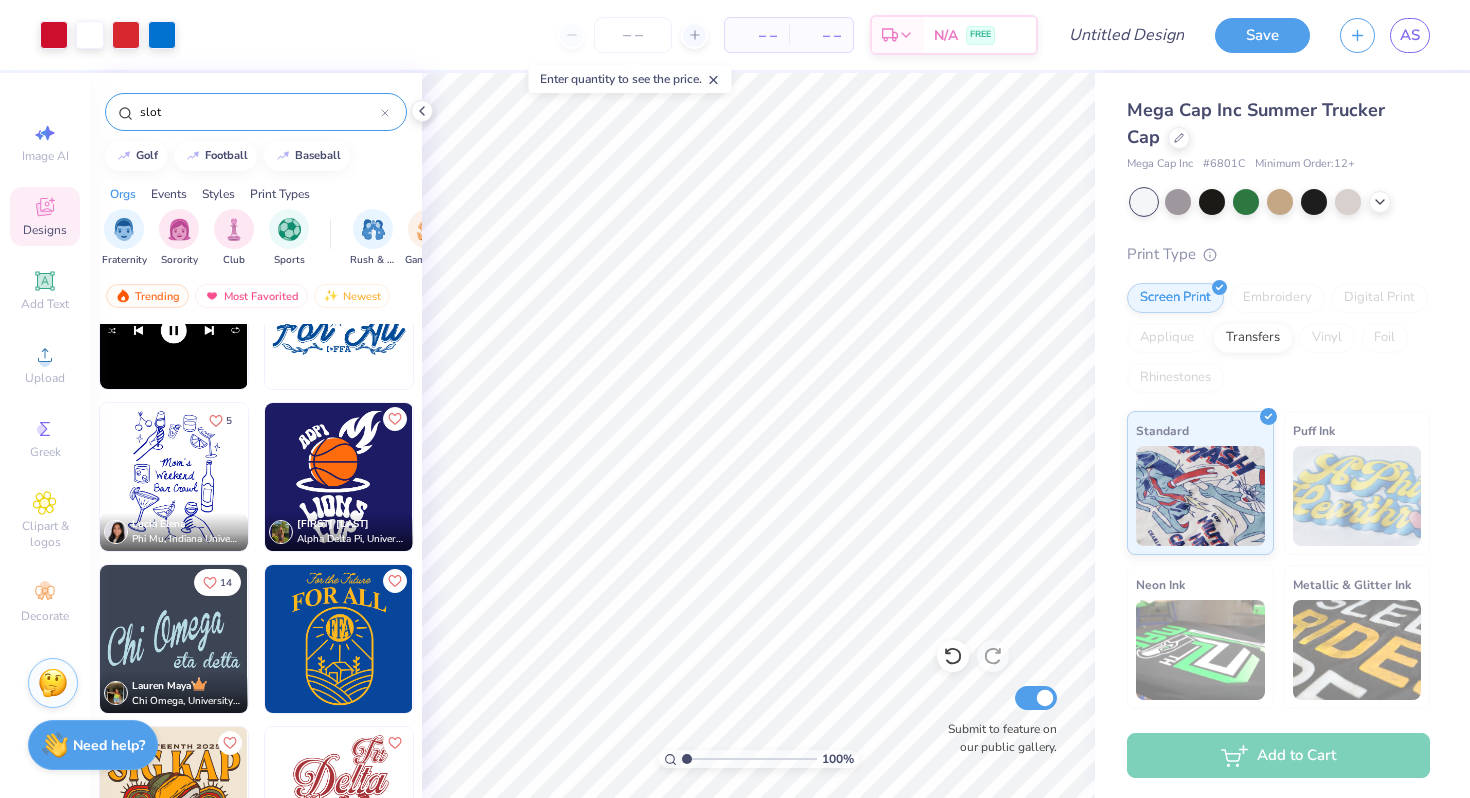 click on "slot" at bounding box center (256, 112) 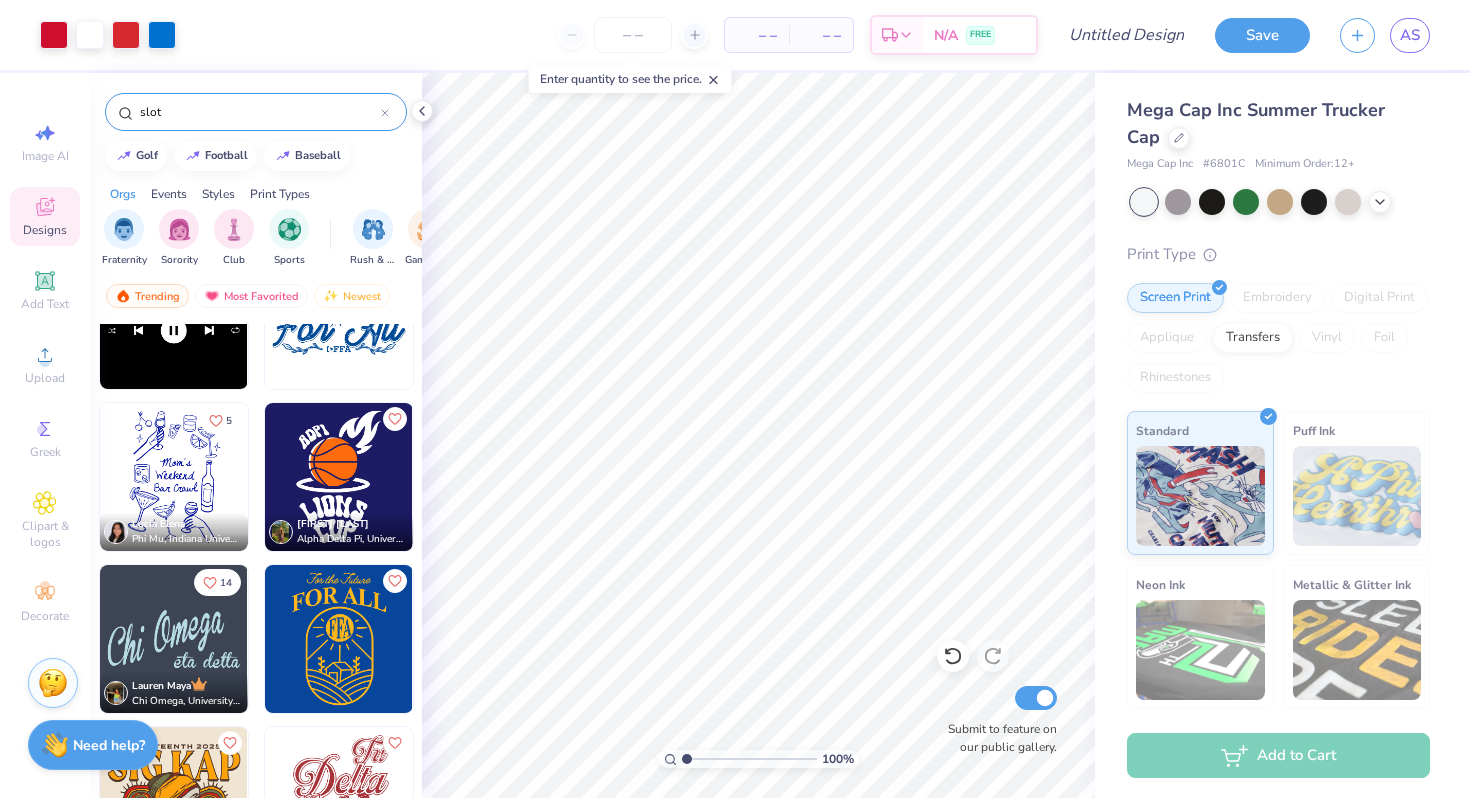 drag, startPoint x: 163, startPoint y: 117, endPoint x: 124, endPoint y: 117, distance: 39 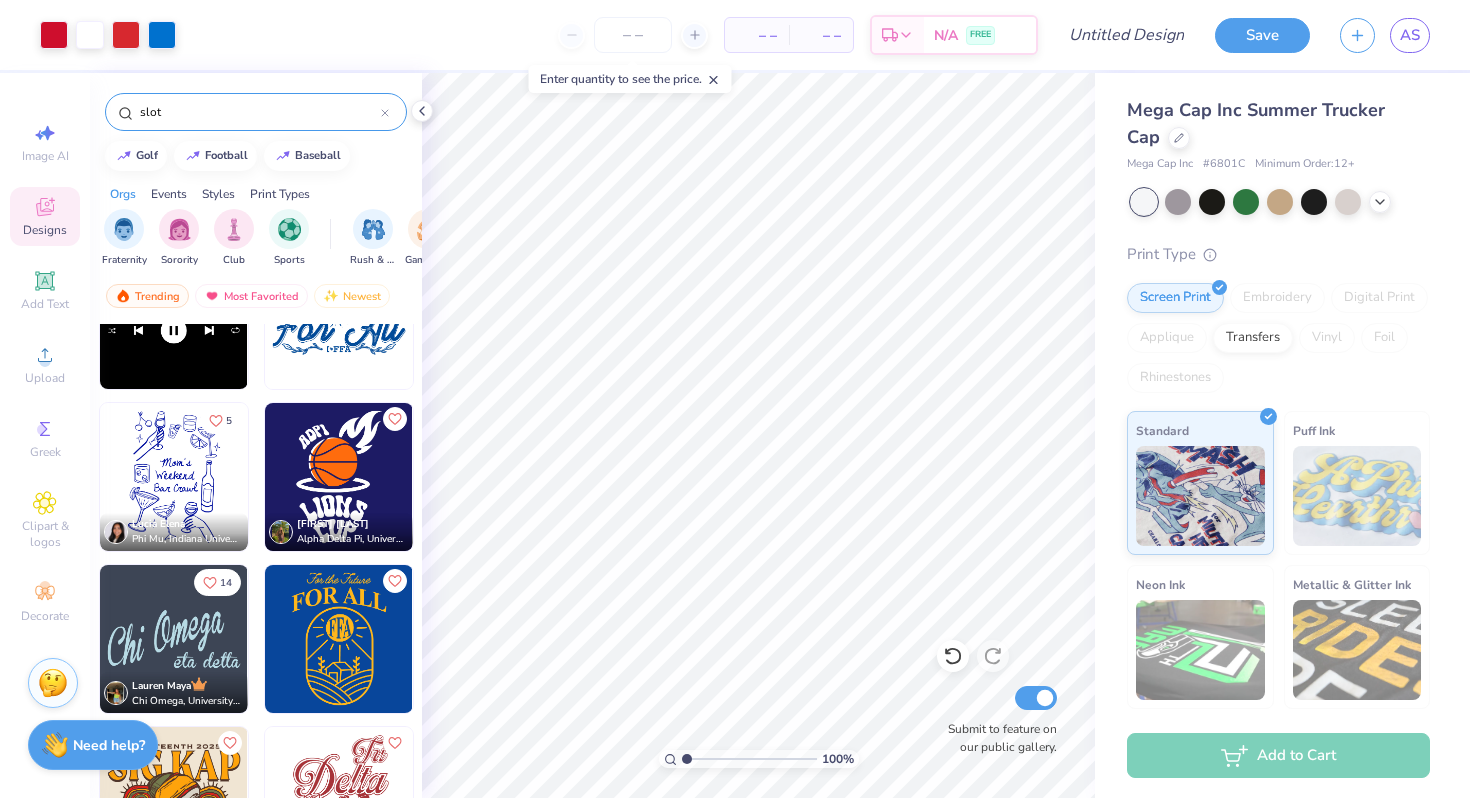 click on "slot" at bounding box center [256, 112] 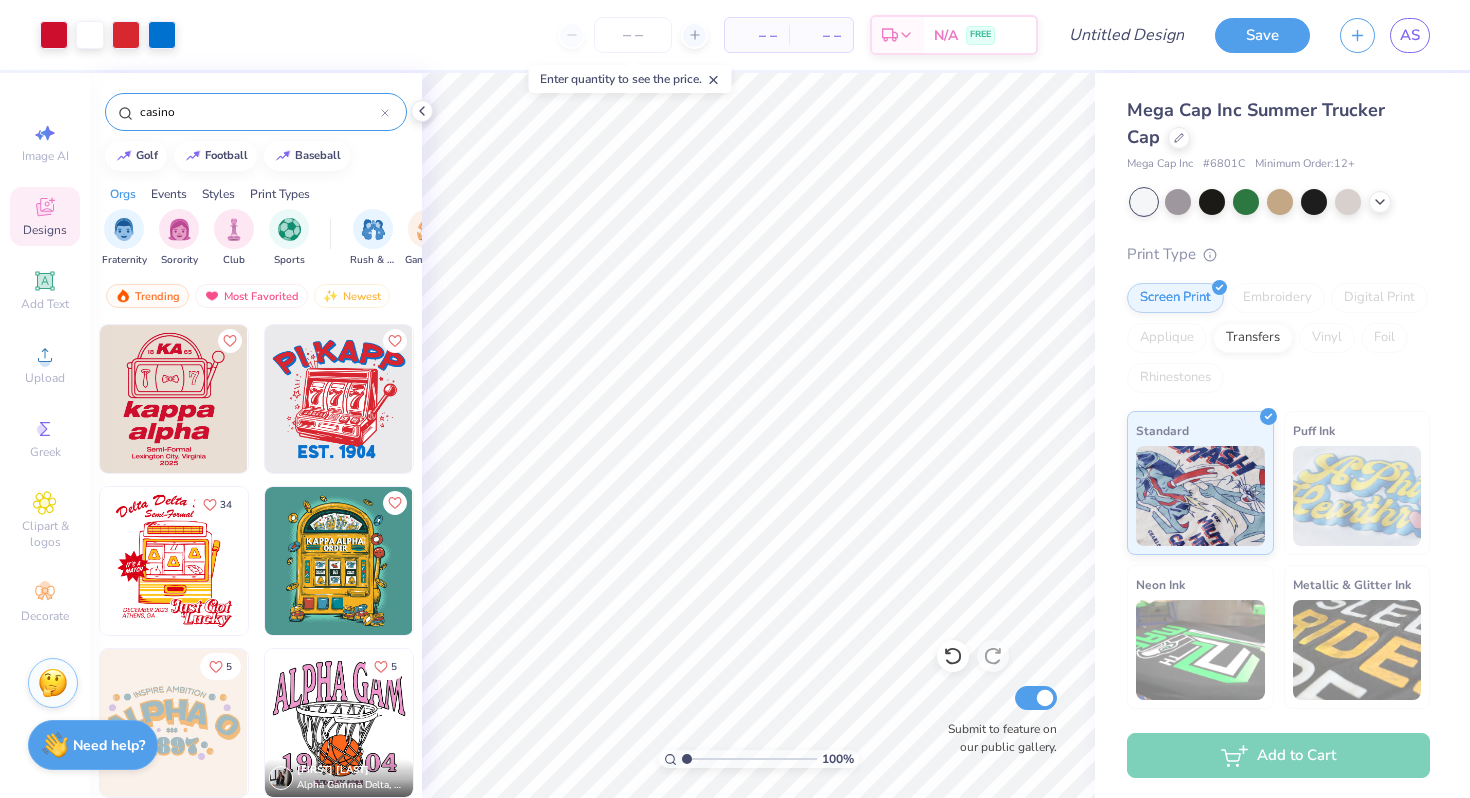 type on "casino" 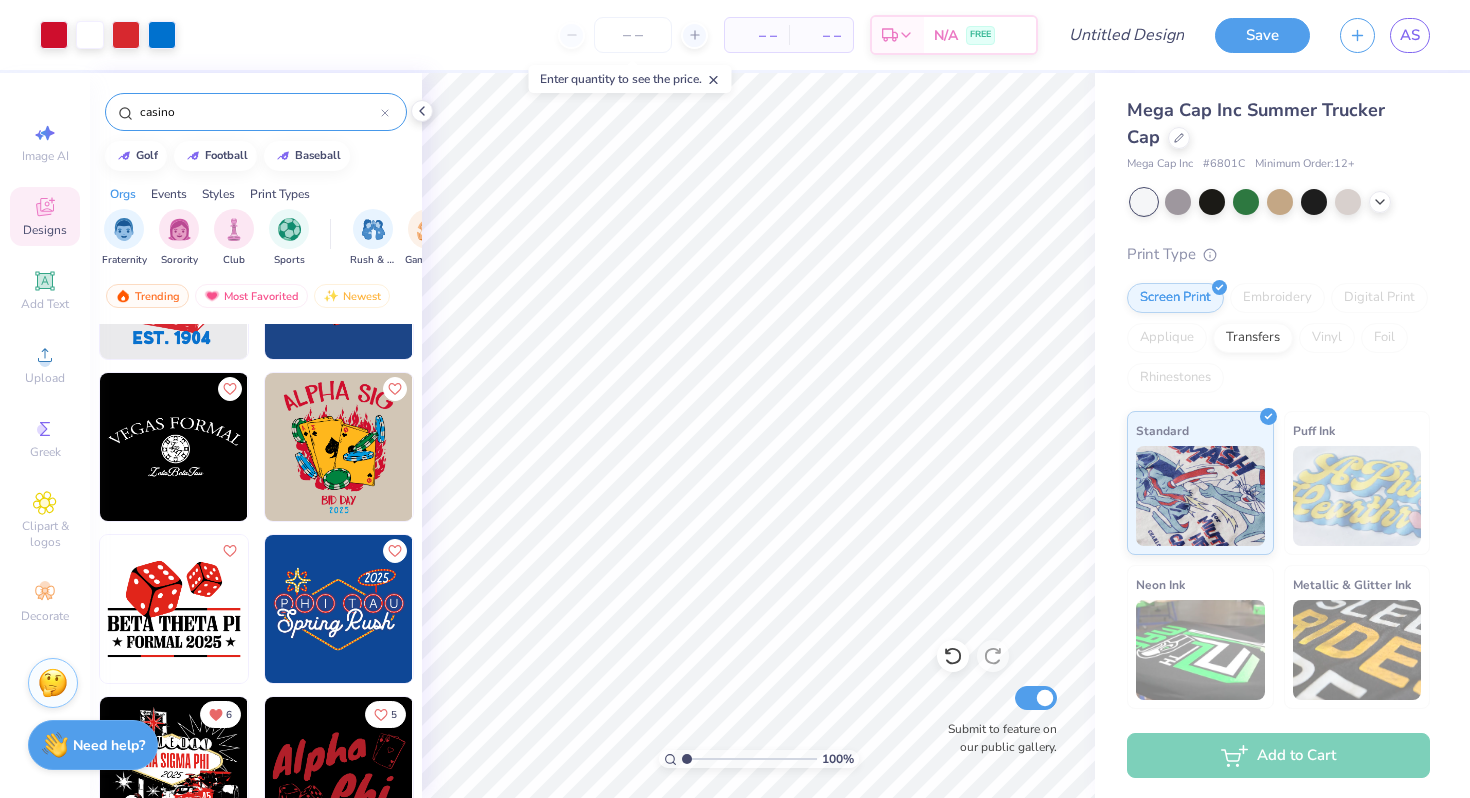 scroll, scrollTop: 735, scrollLeft: 0, axis: vertical 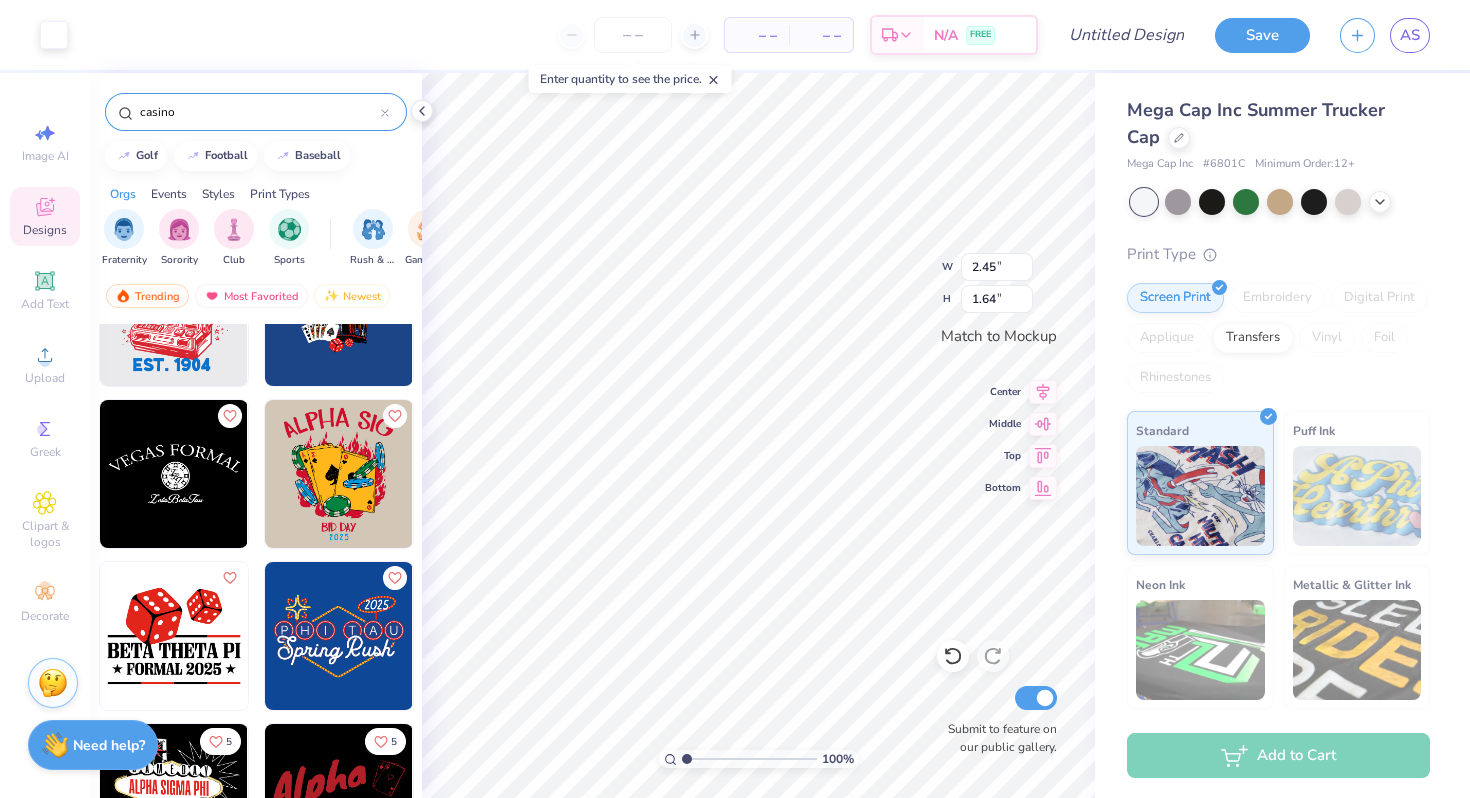 type on "1.68" 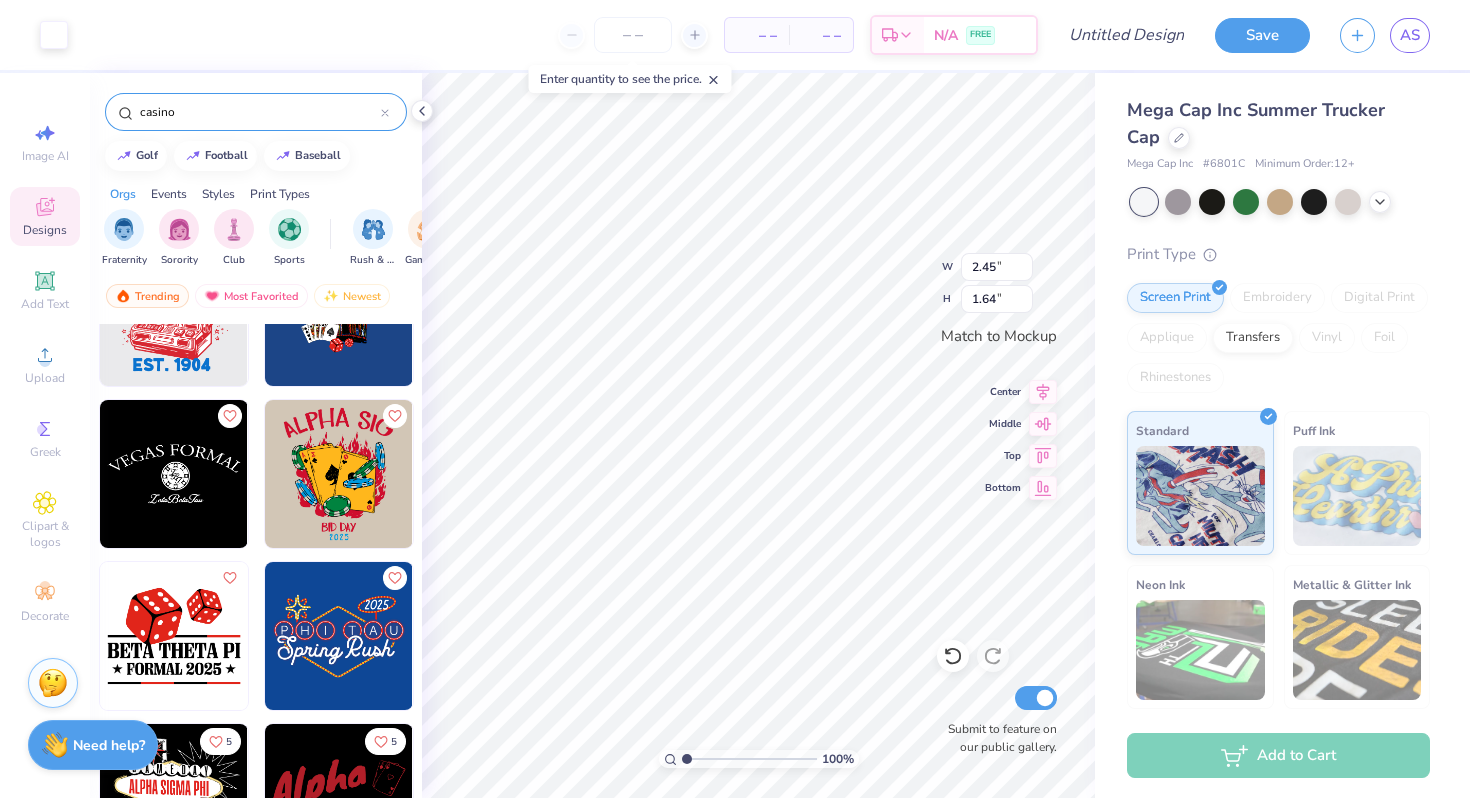 type on "1.26" 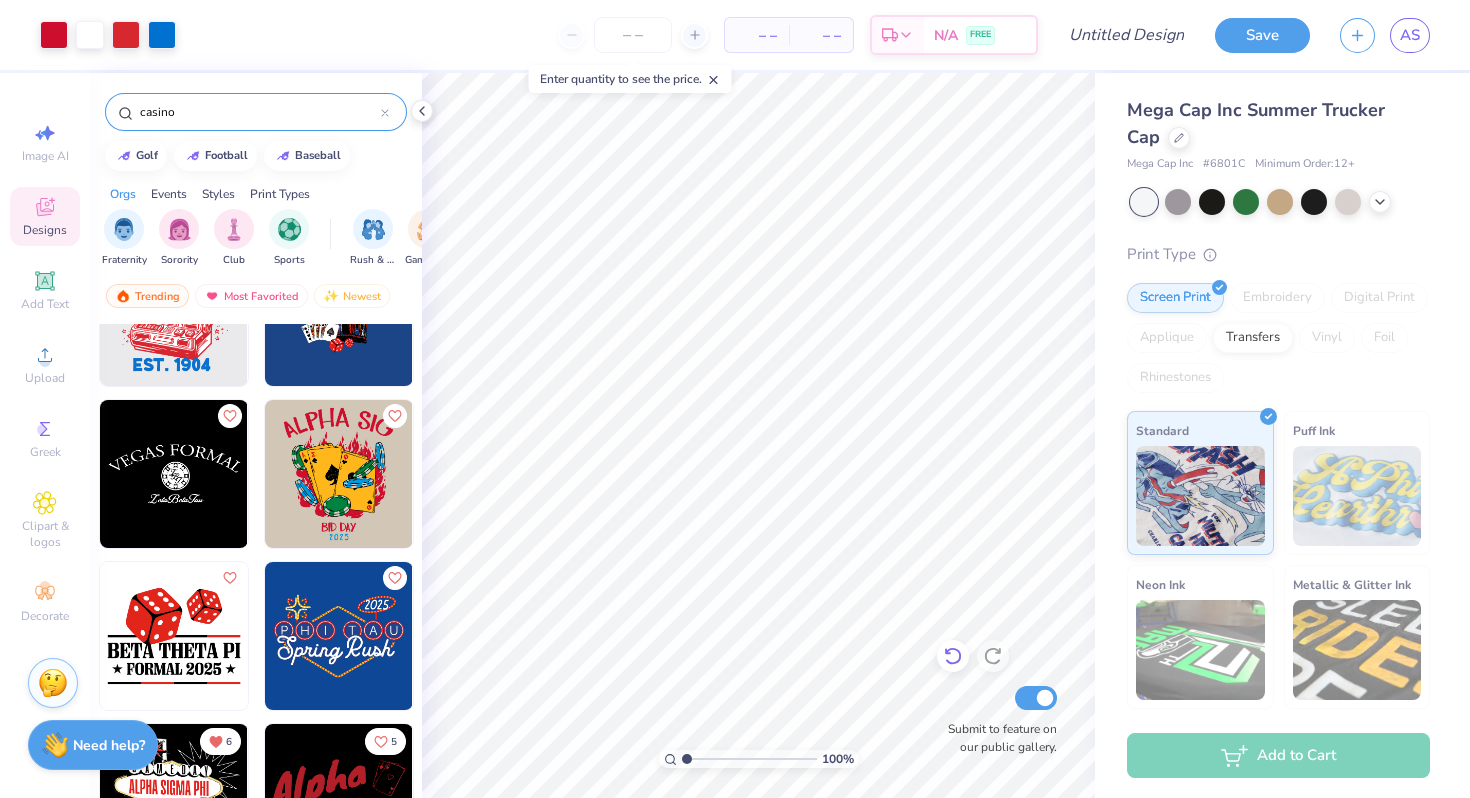 click 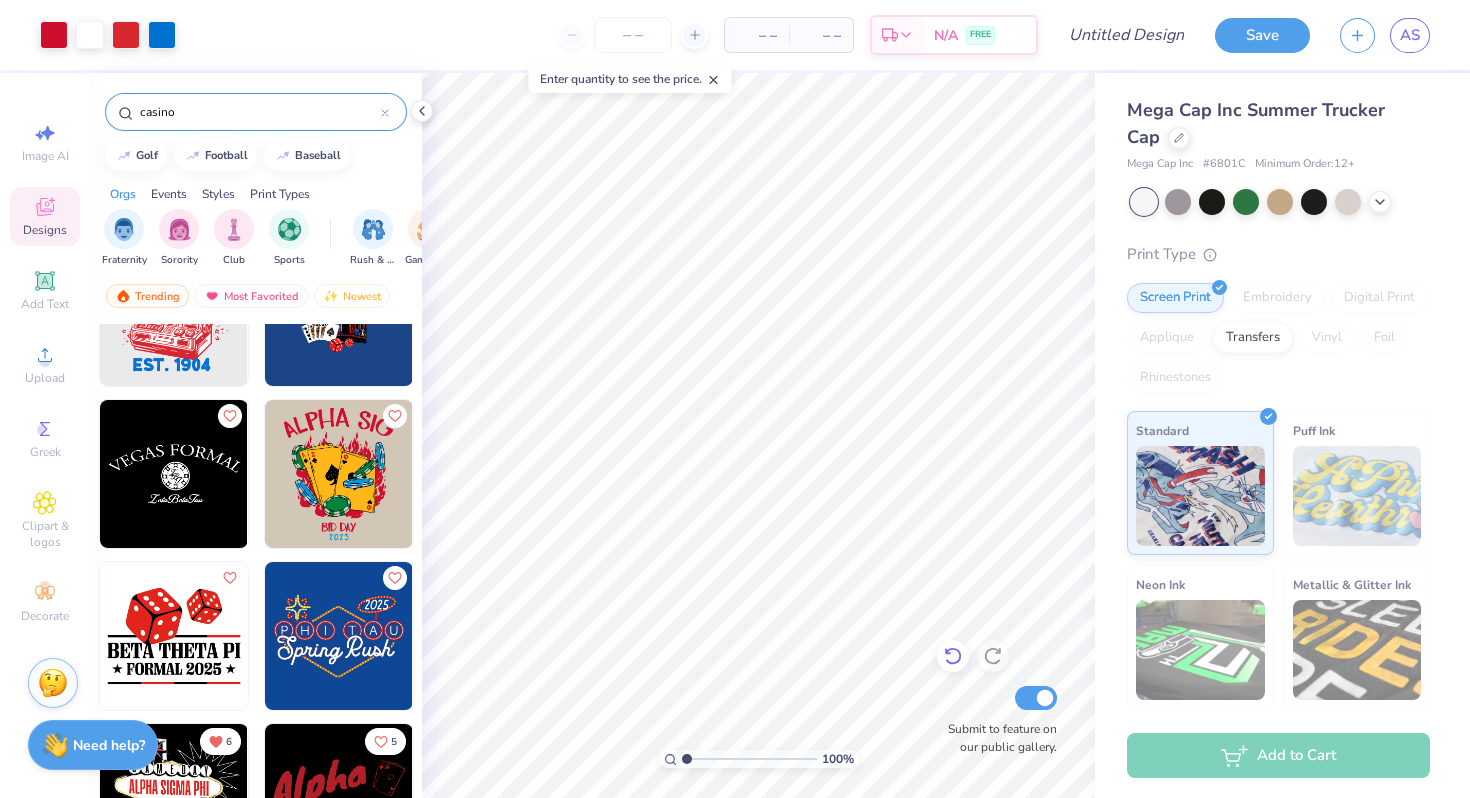 click 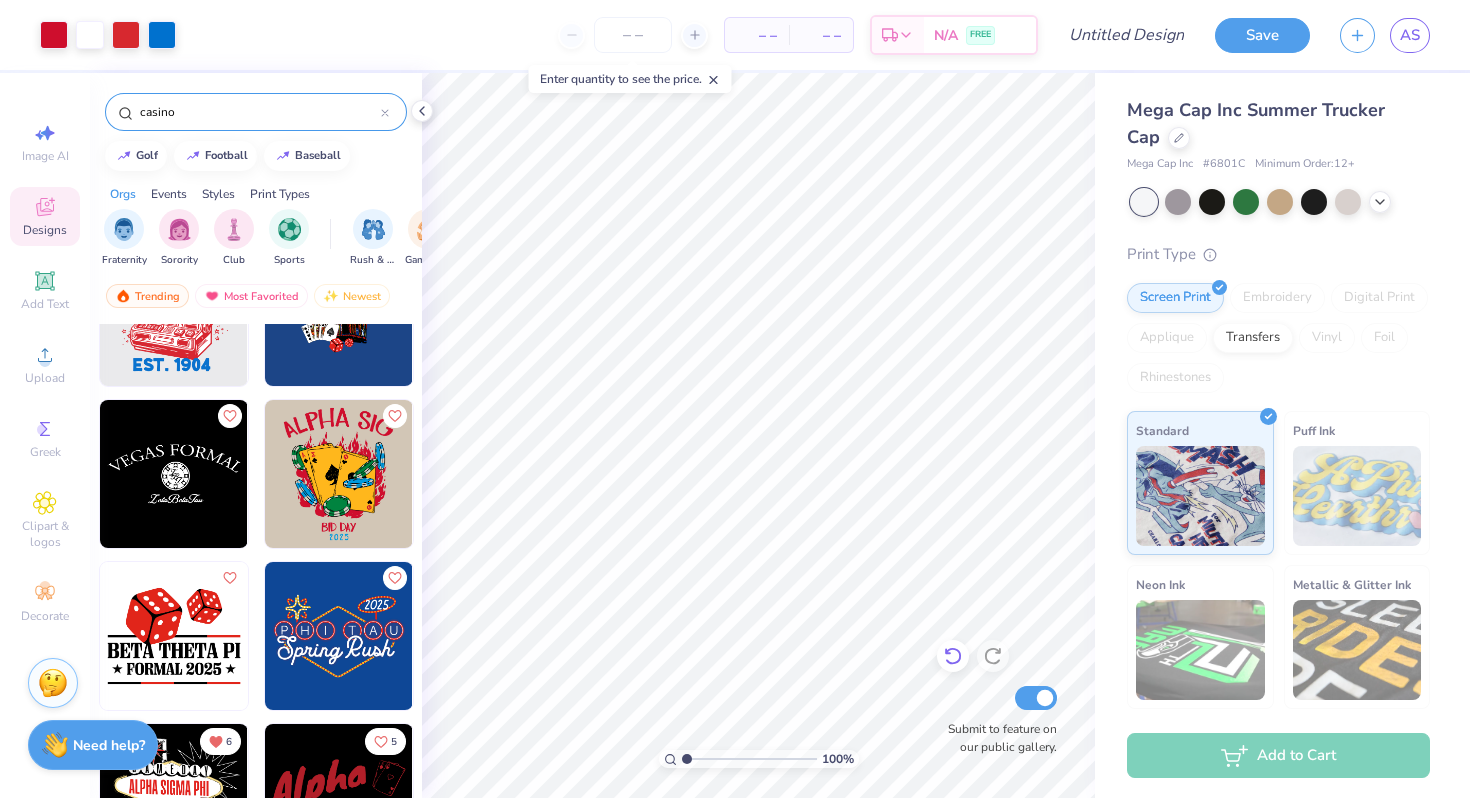 click 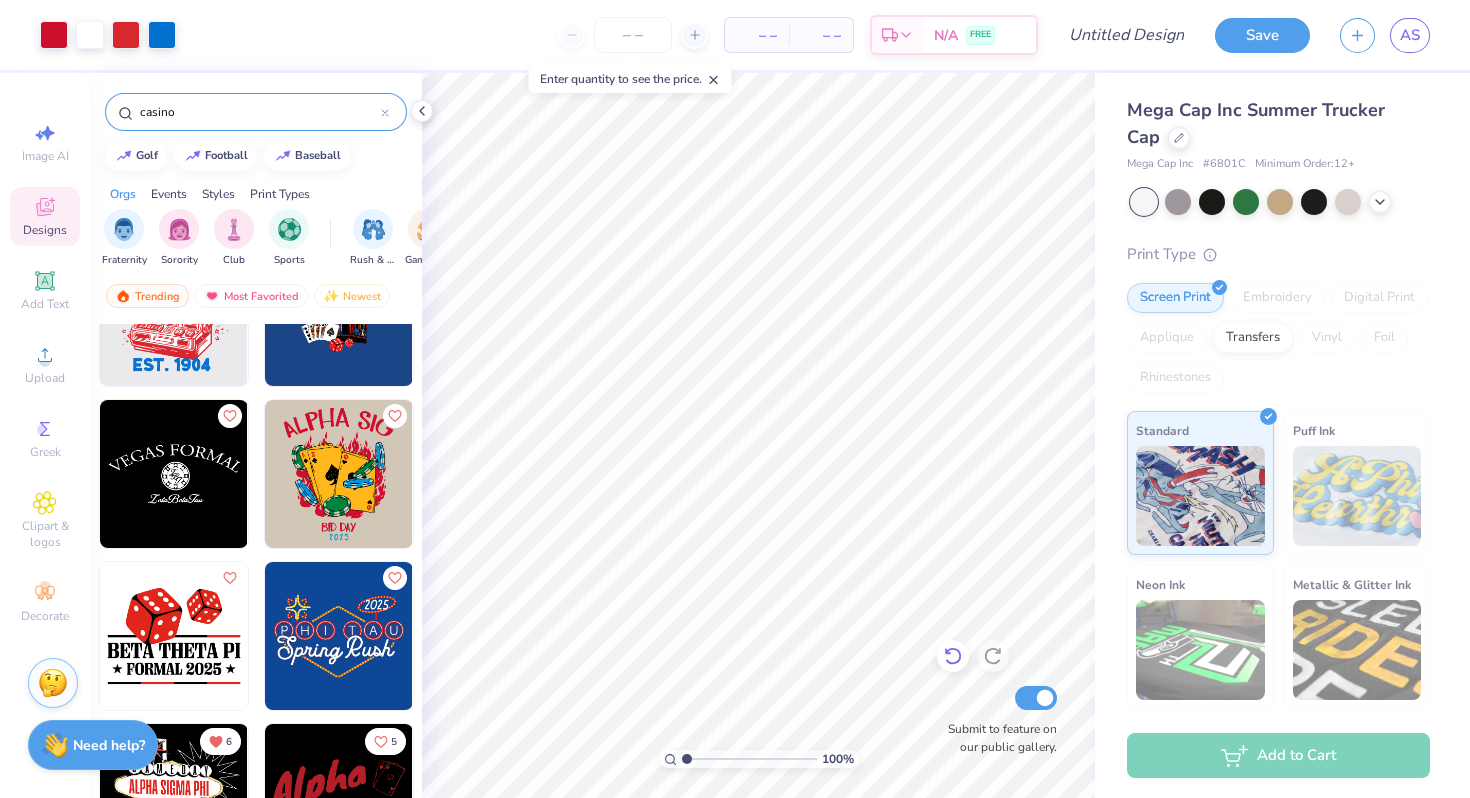 click 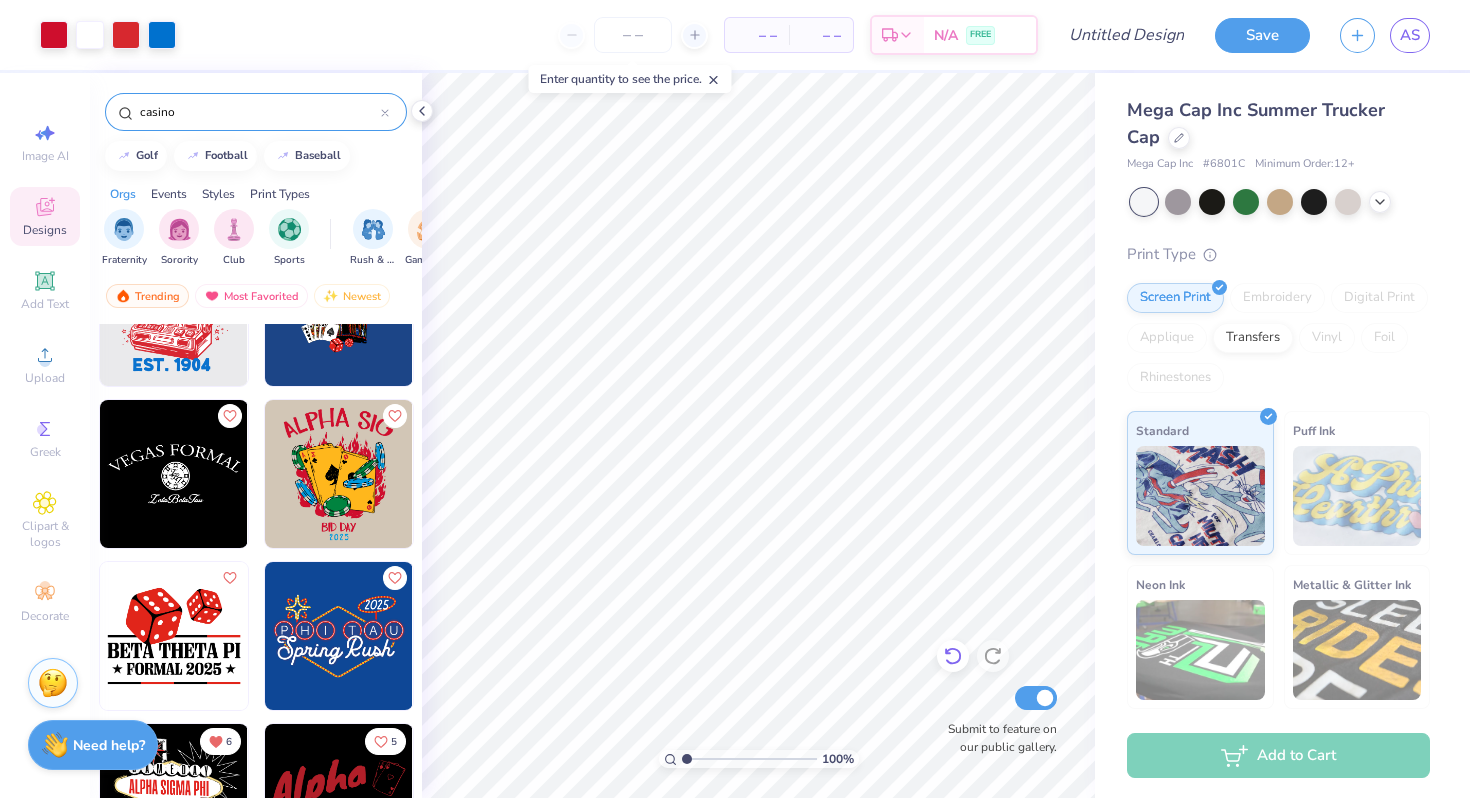 click 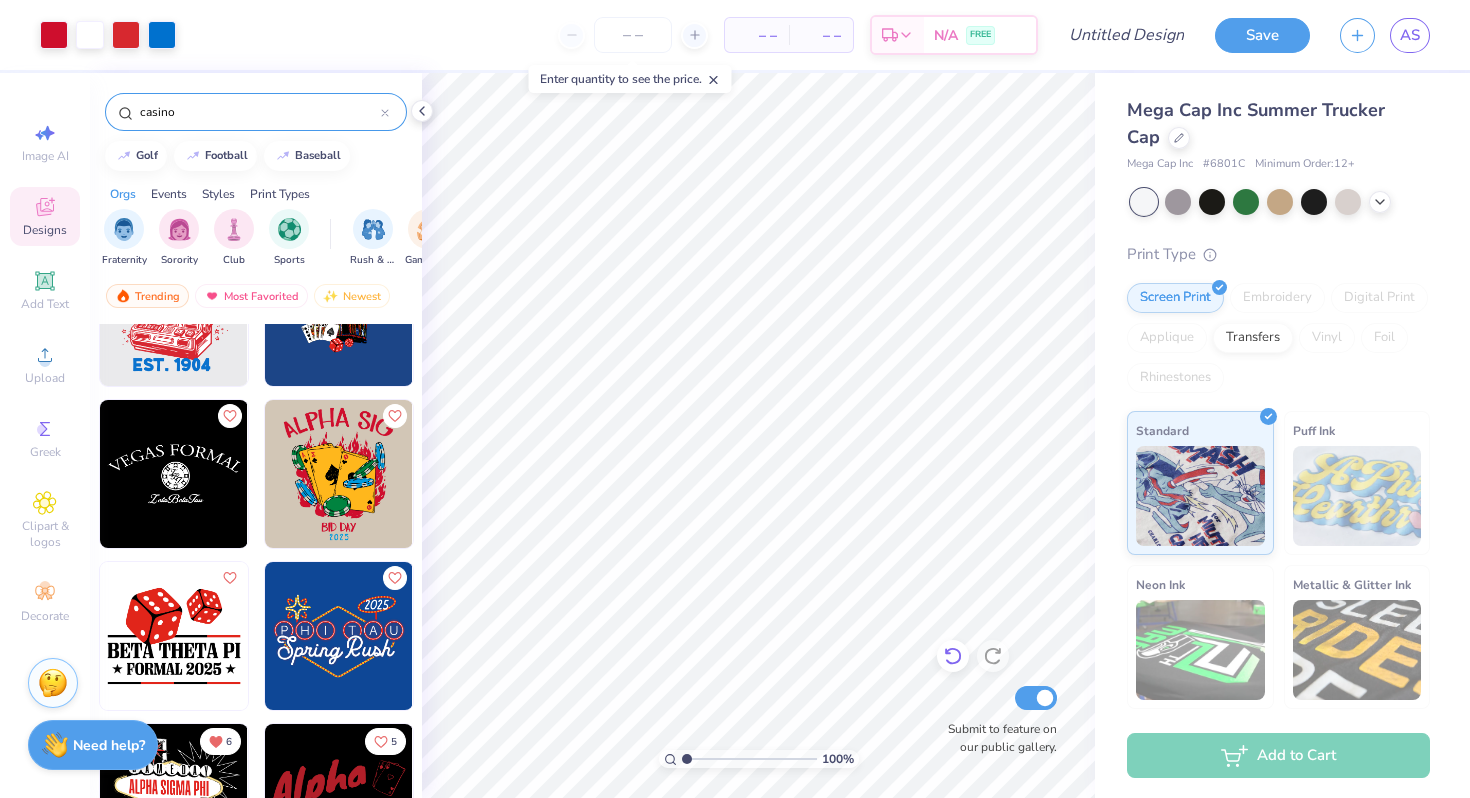 click 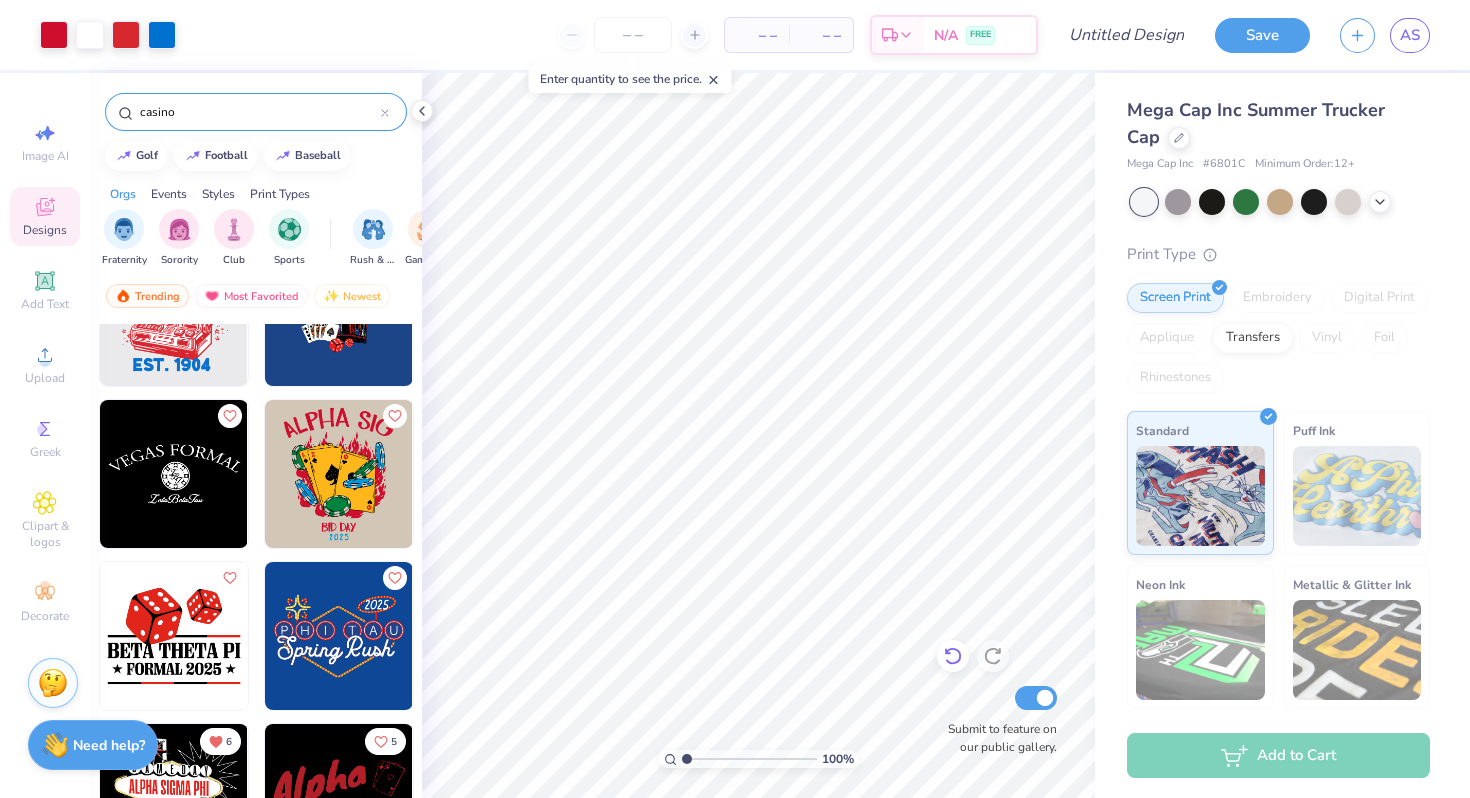 click 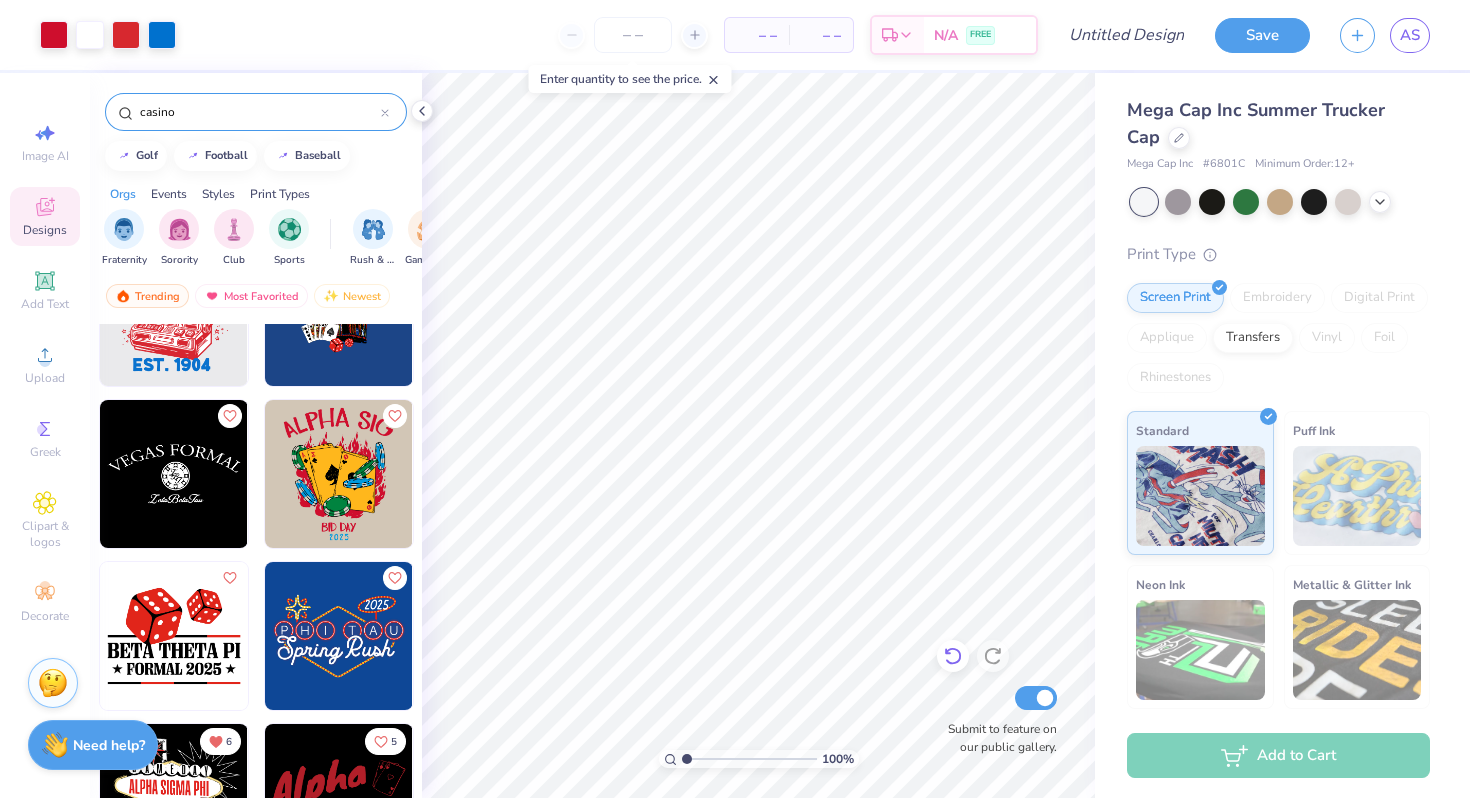 click 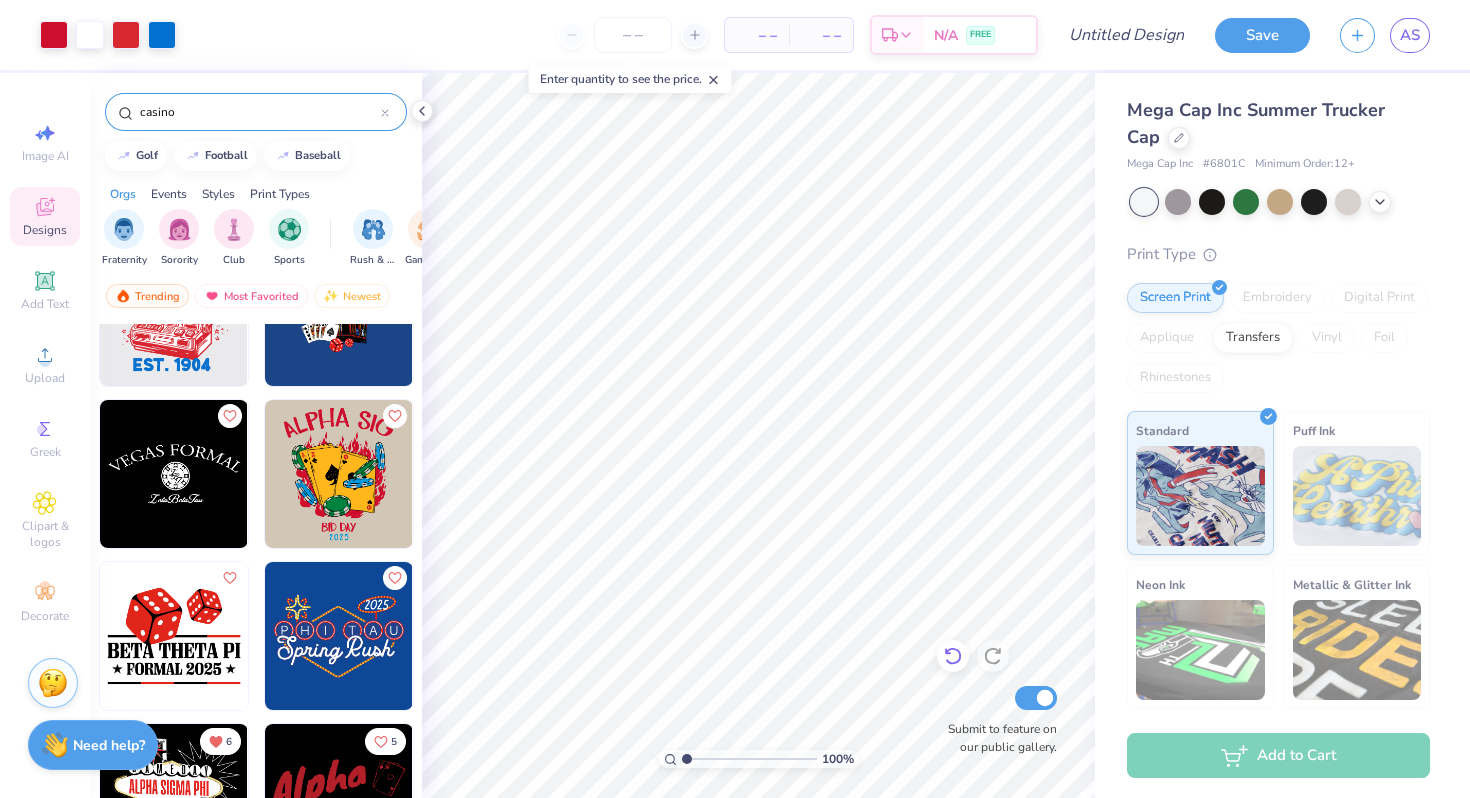 click 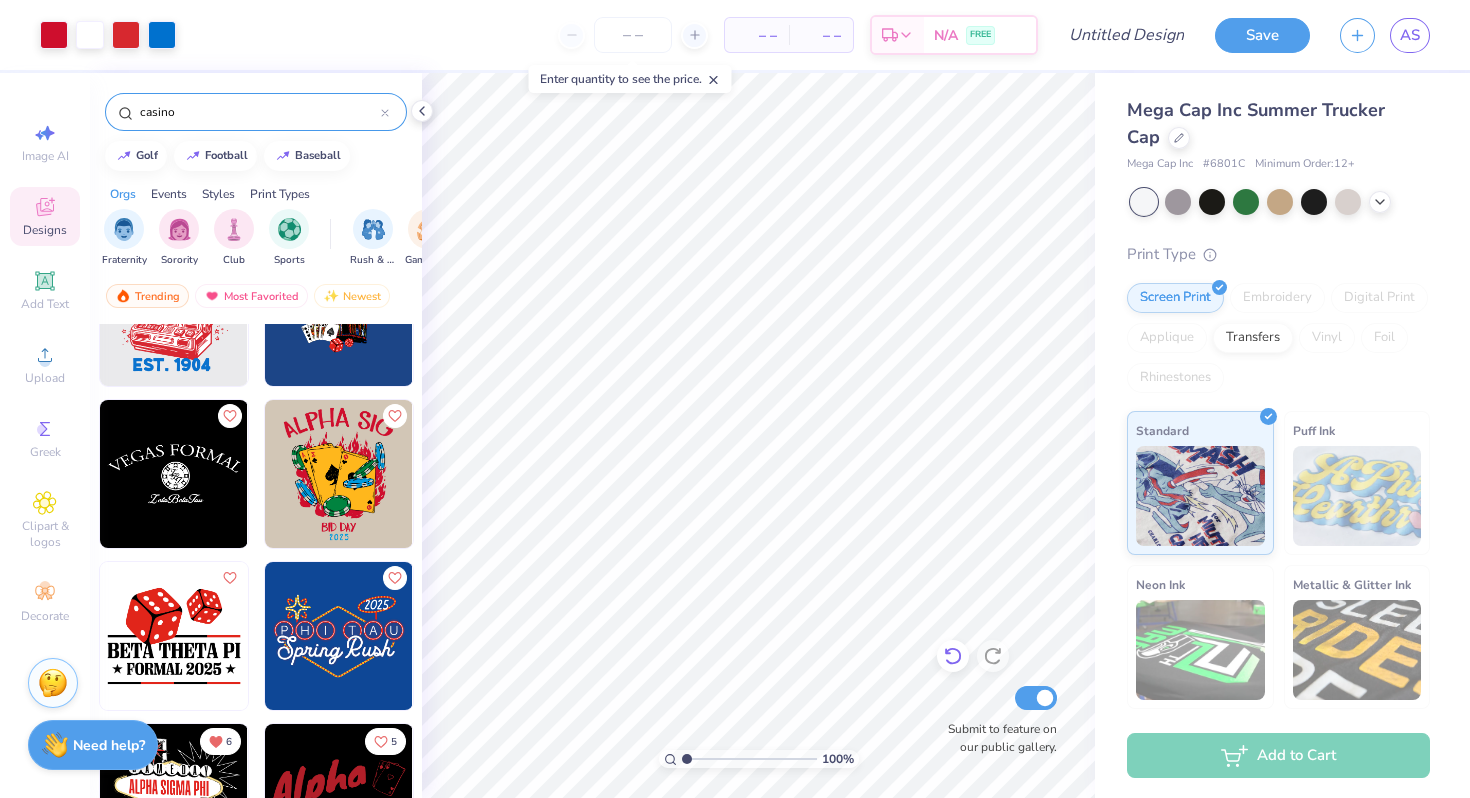 click 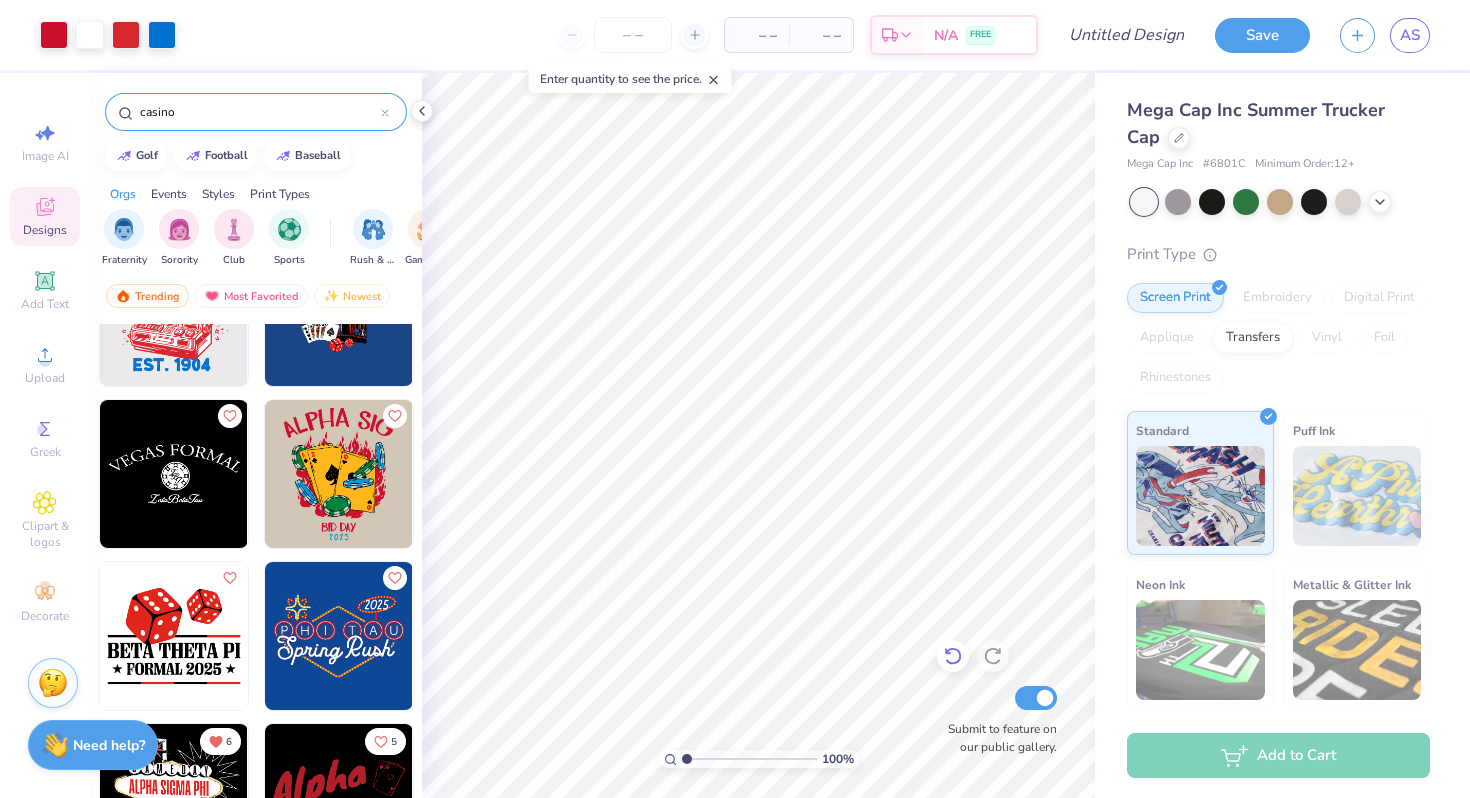 click 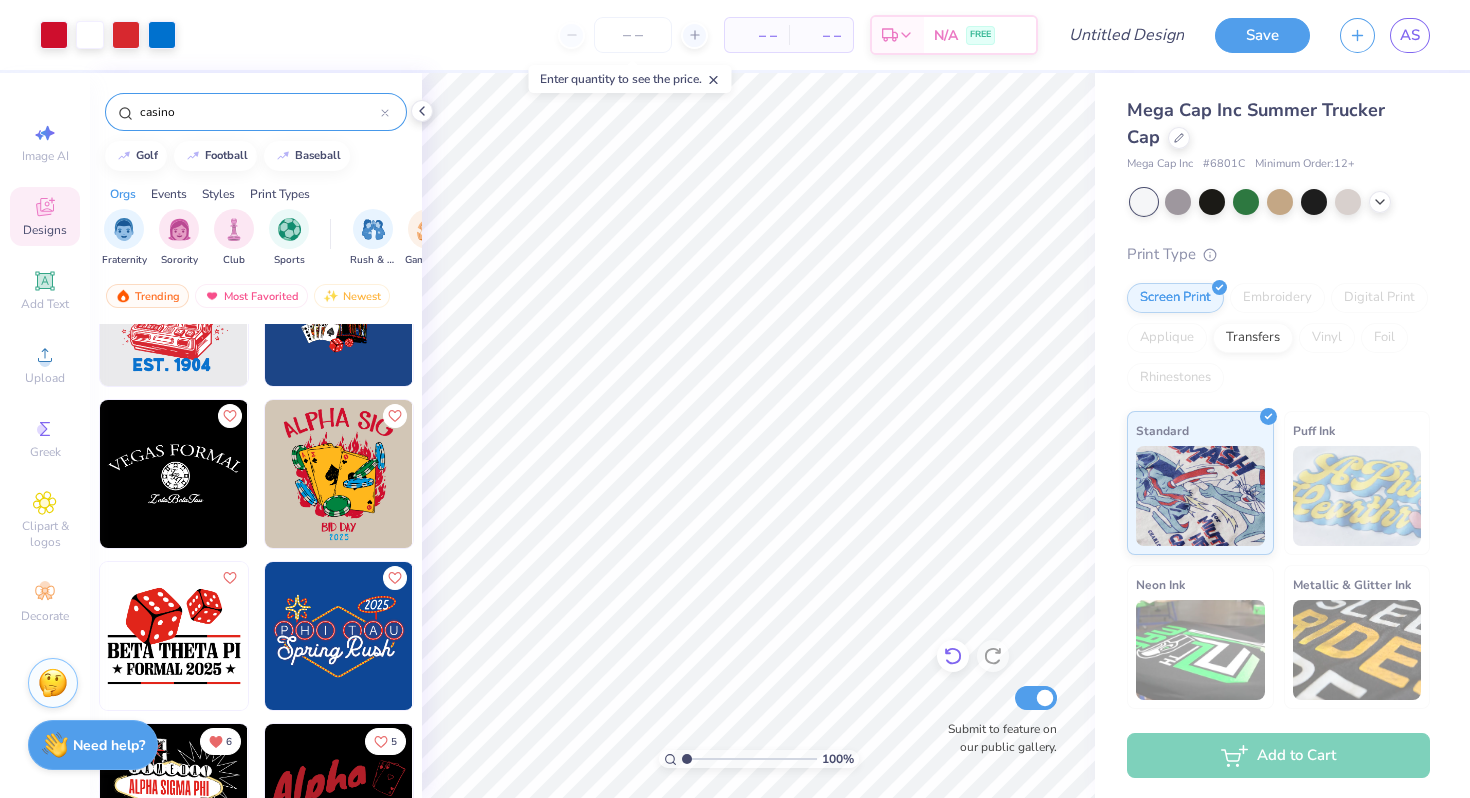 click 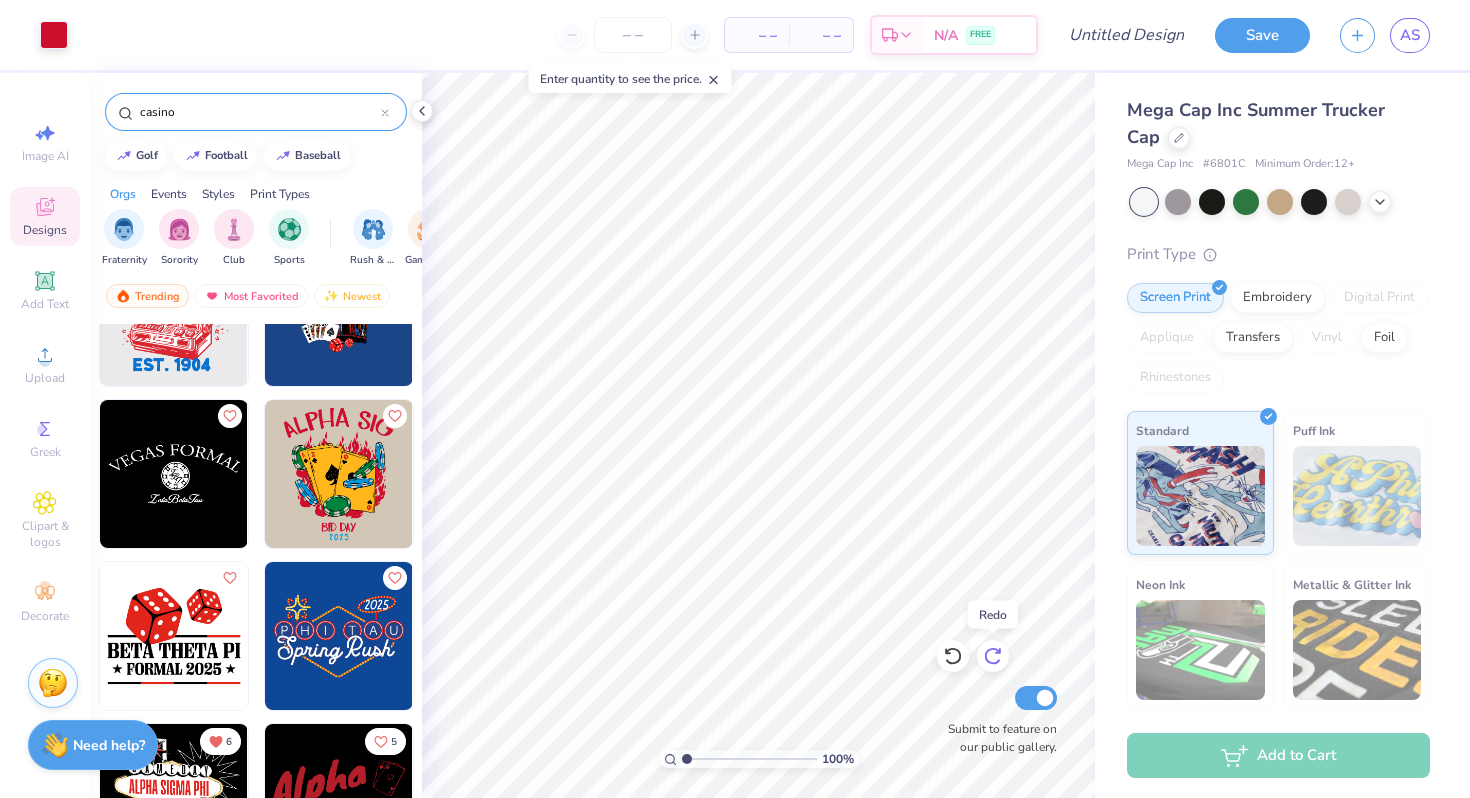 click 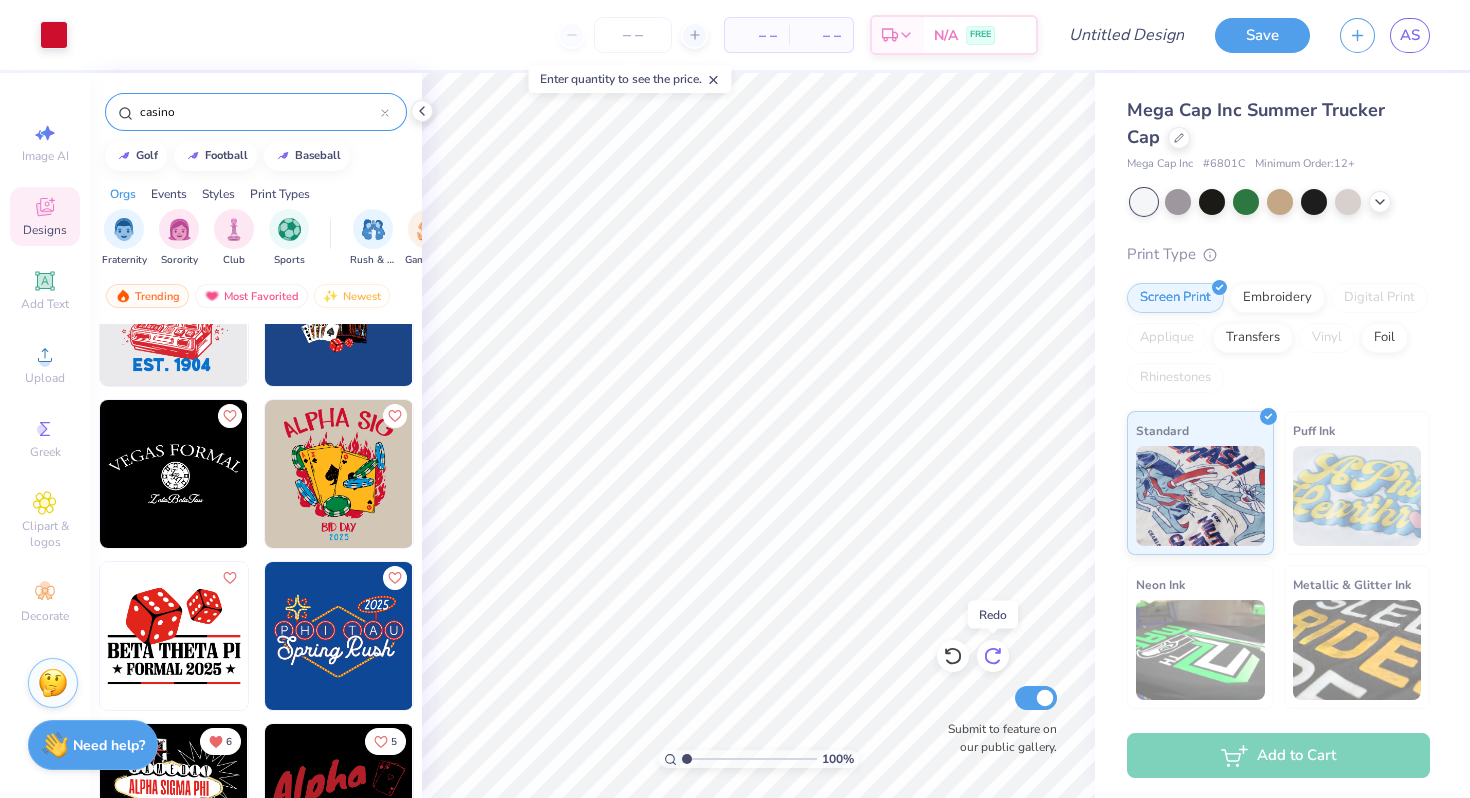 click 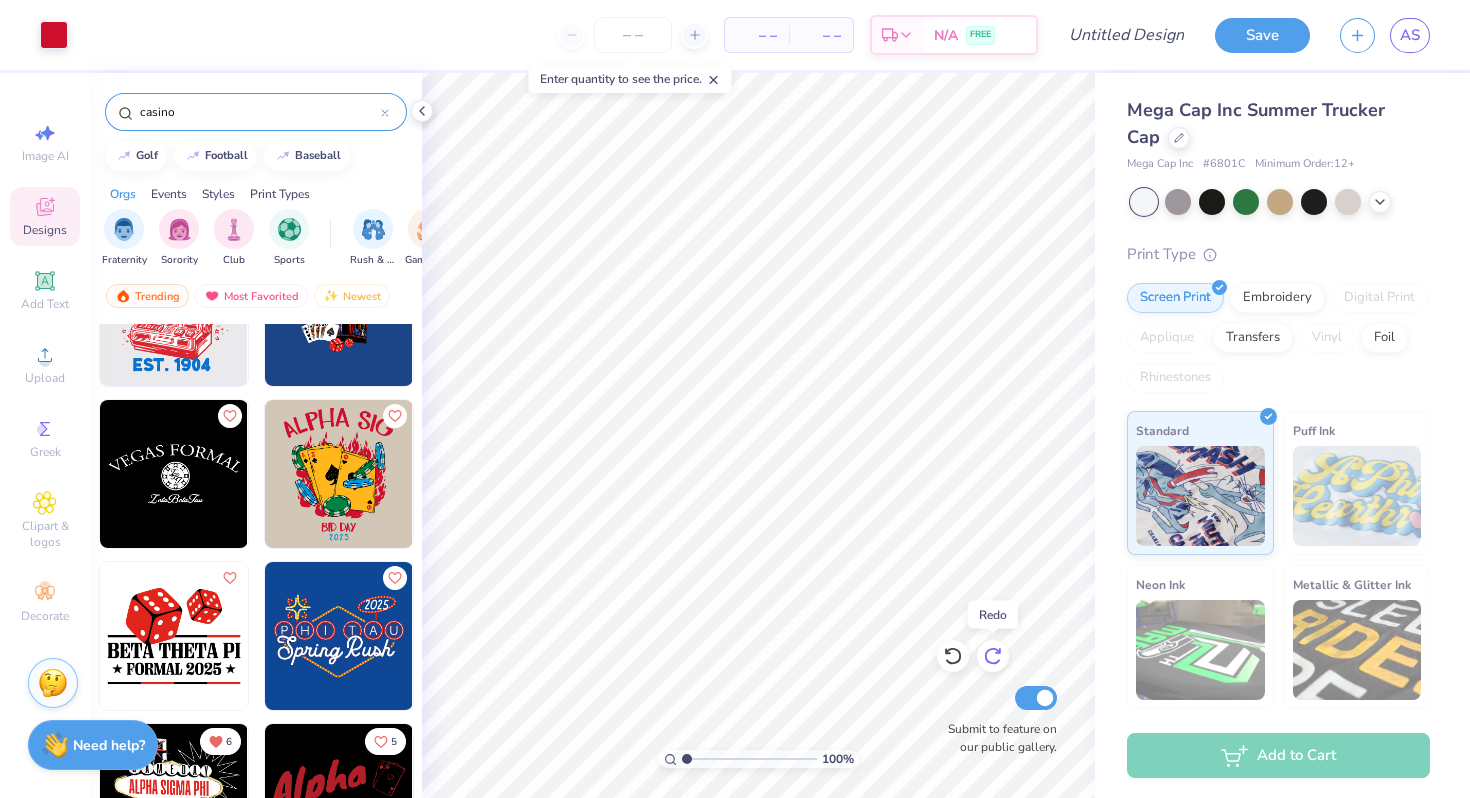 click 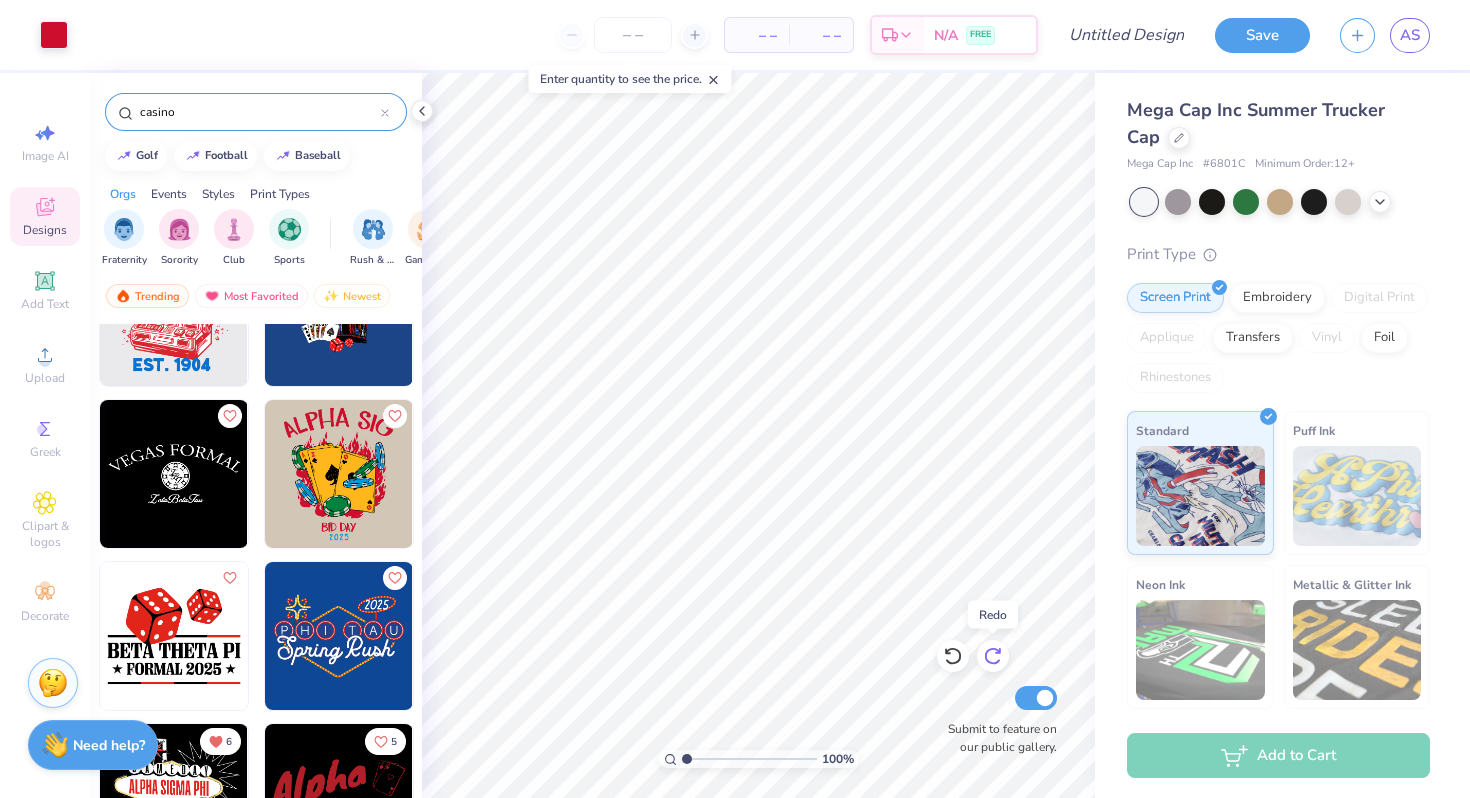 click 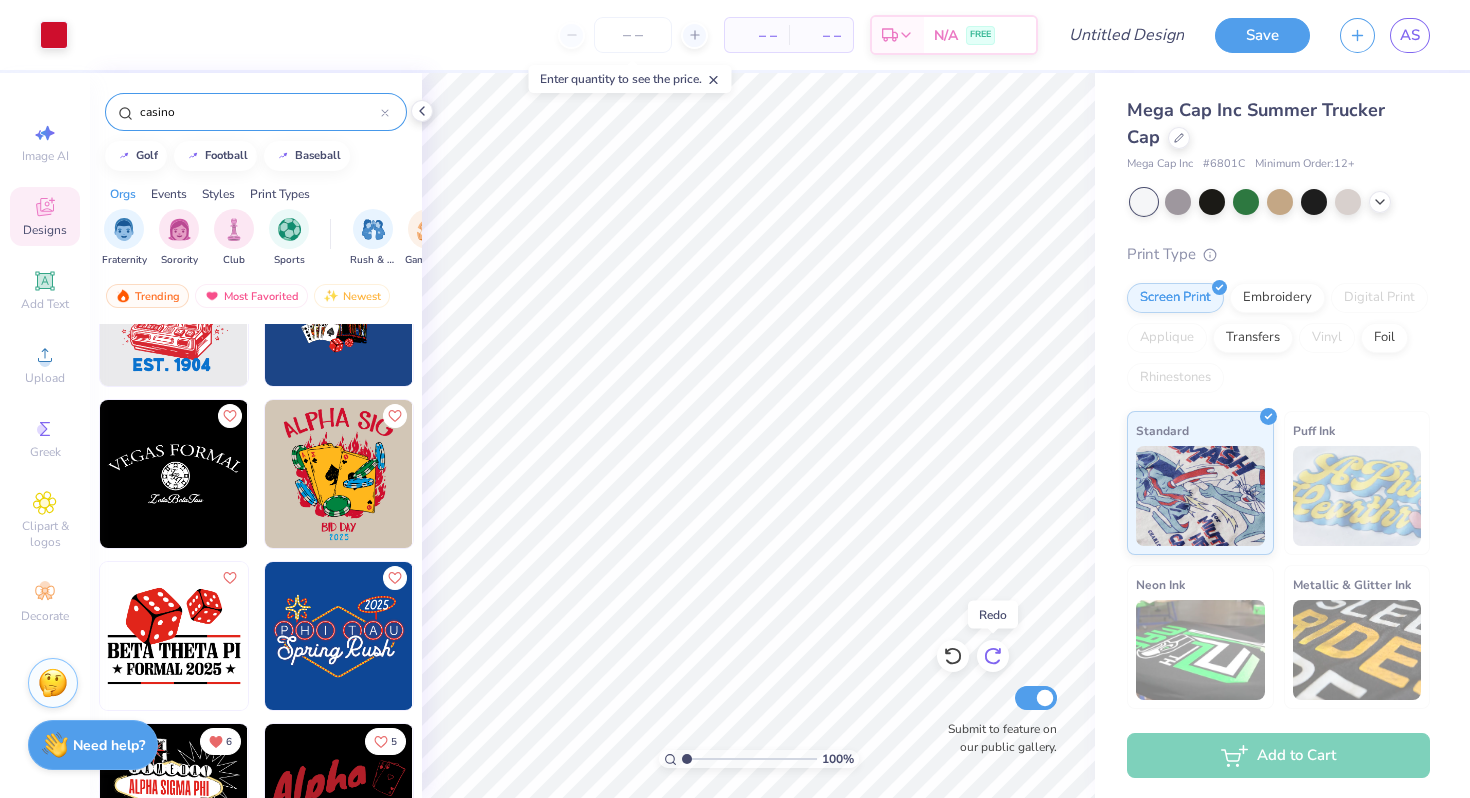 click 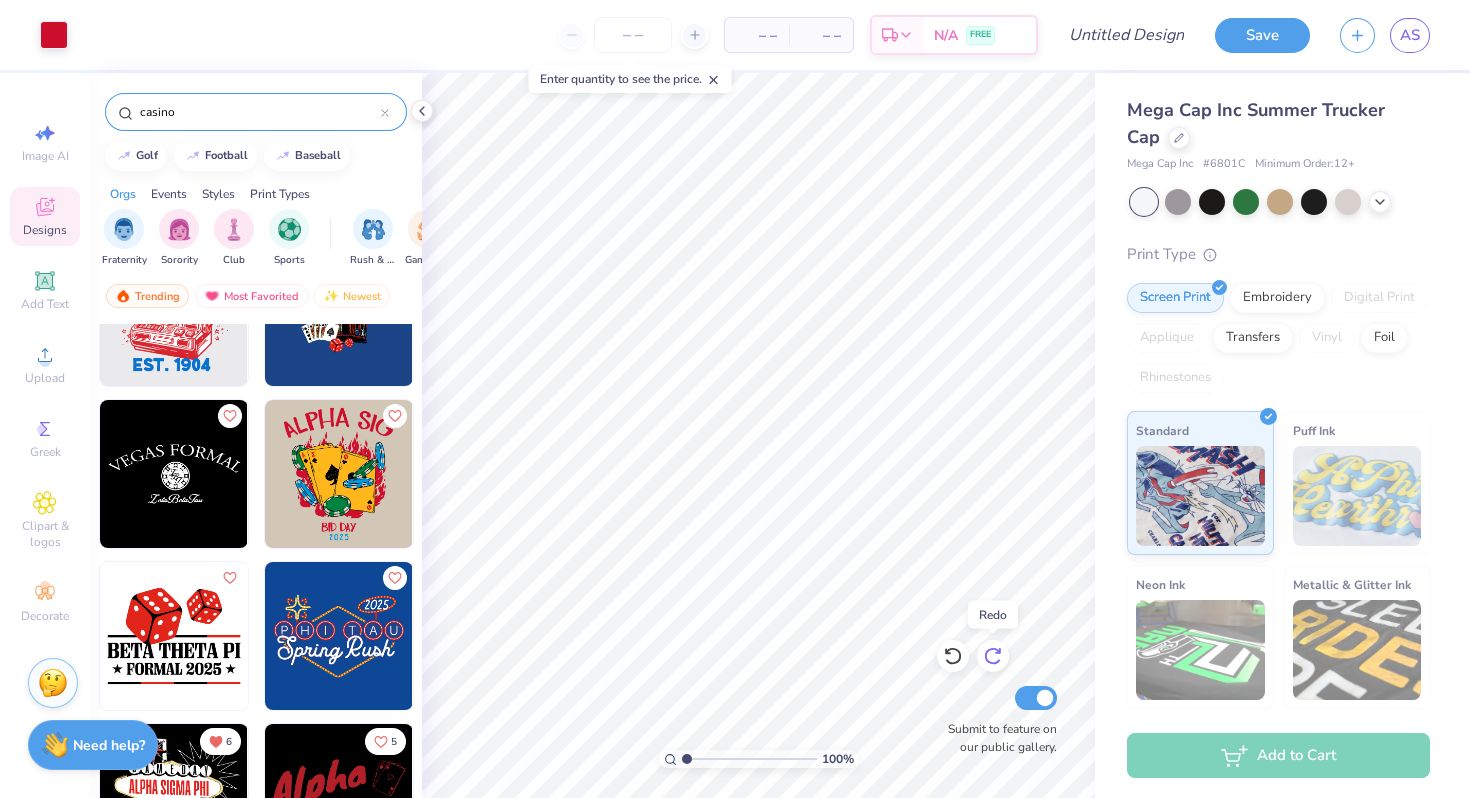 click 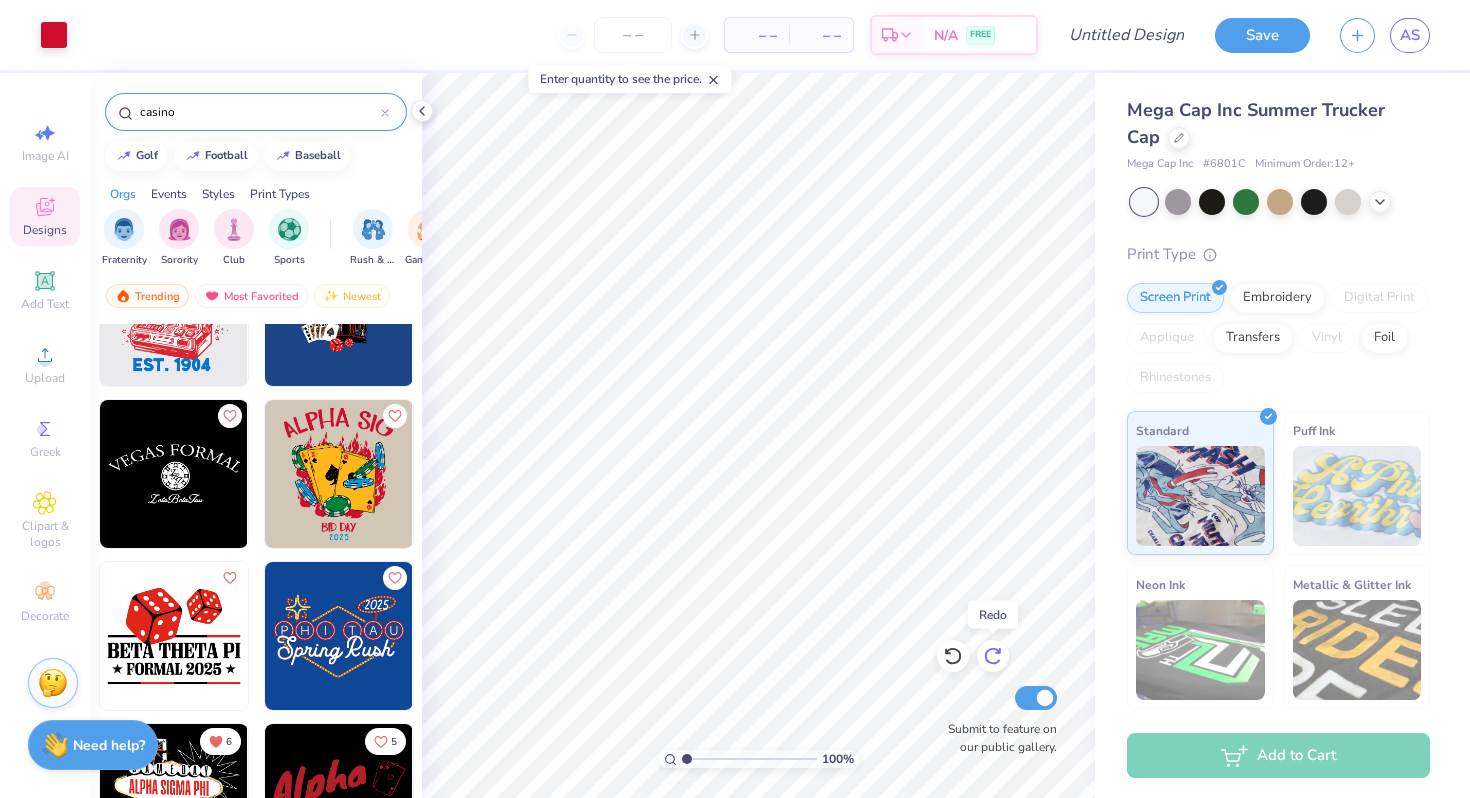 click 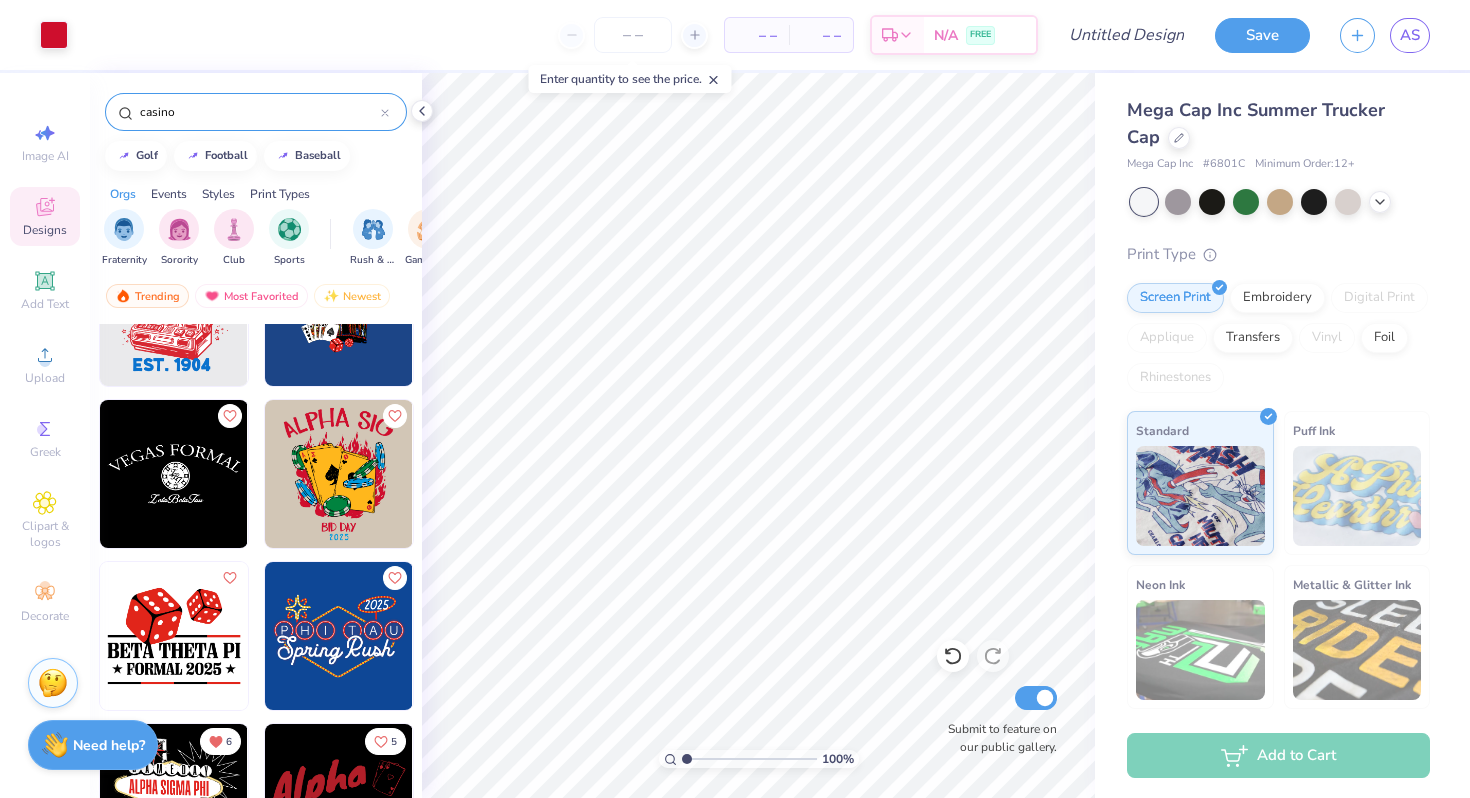 click on "– –" at bounding box center (757, 35) 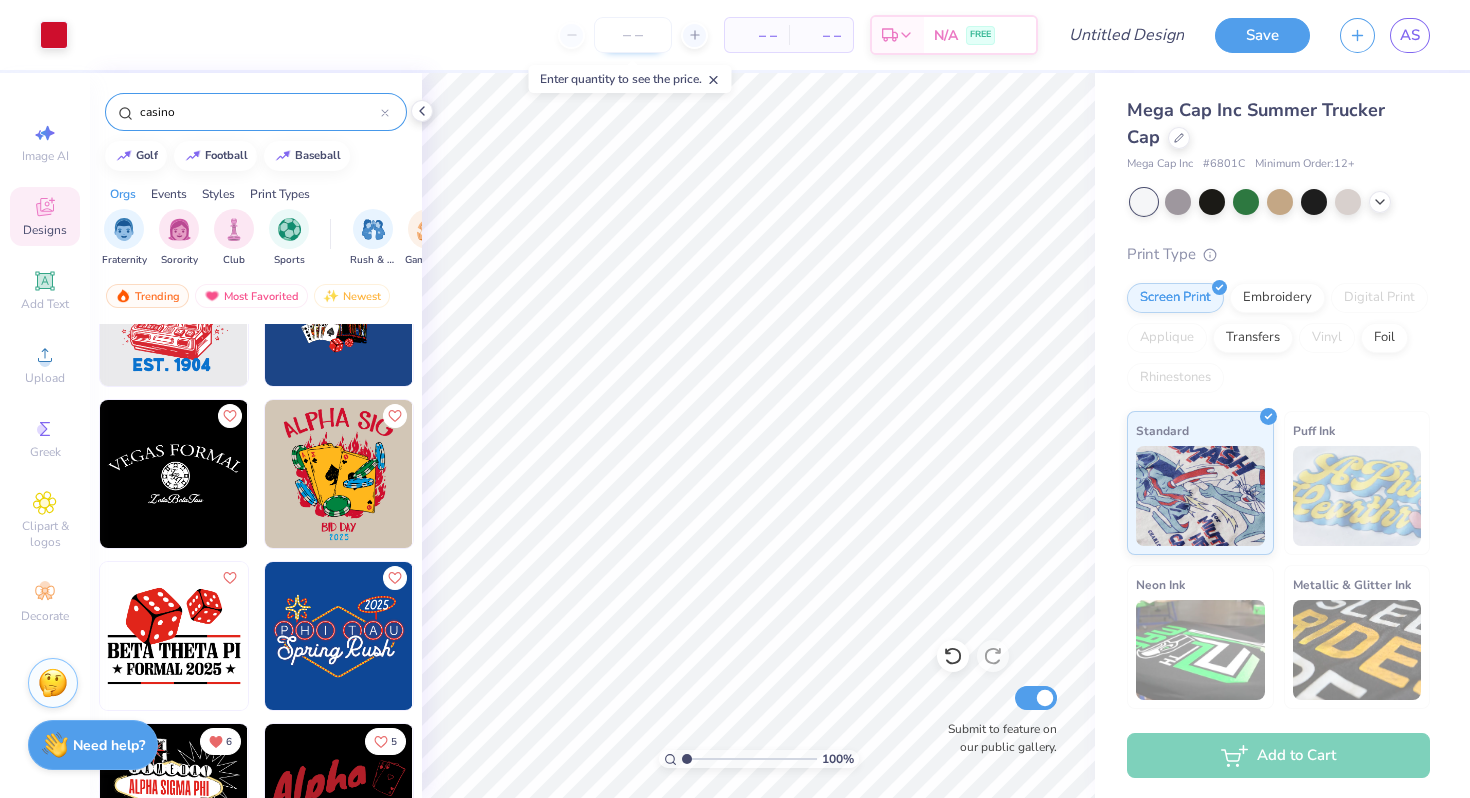 click at bounding box center [633, 35] 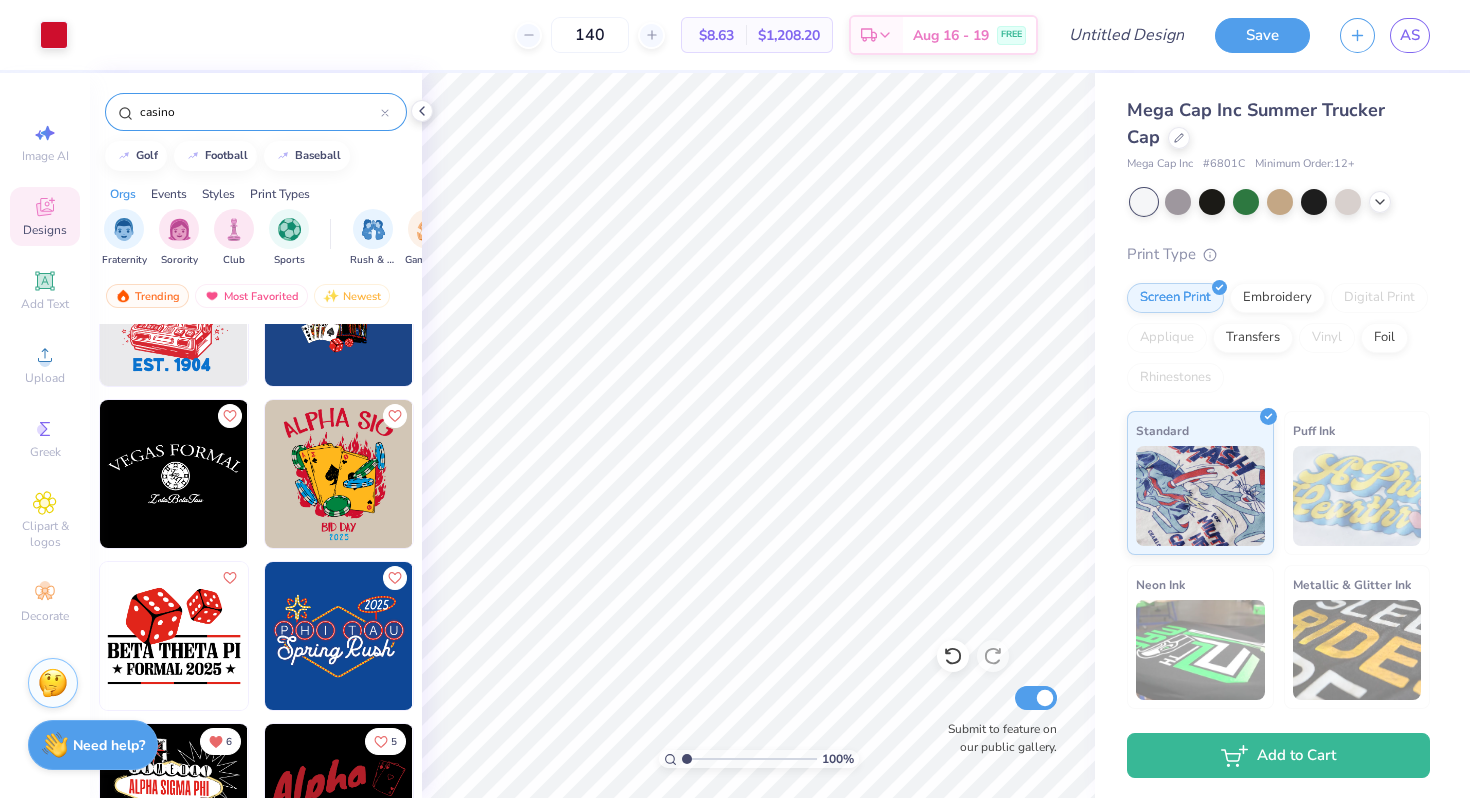 type on "140" 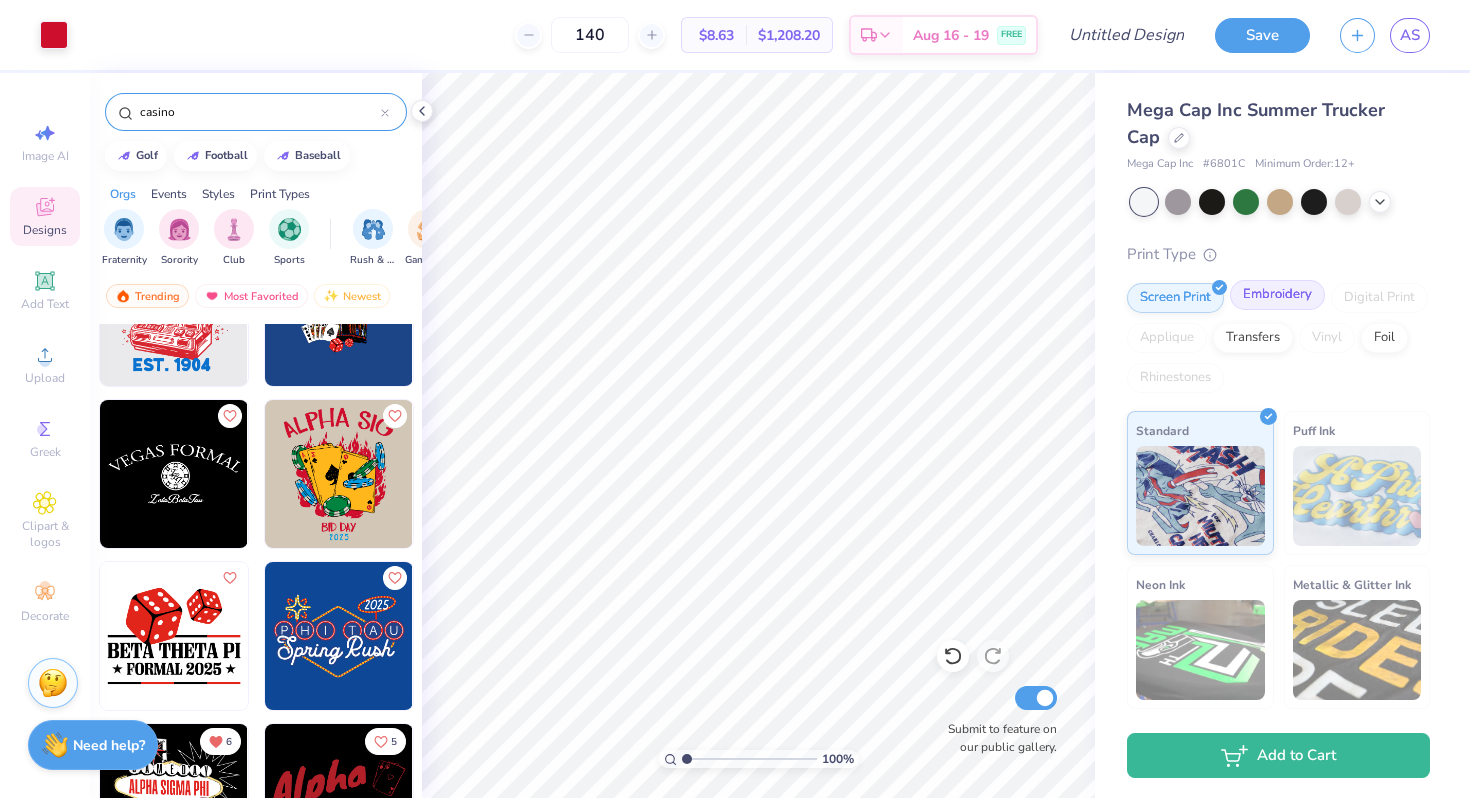 click on "Embroidery" at bounding box center [1277, 295] 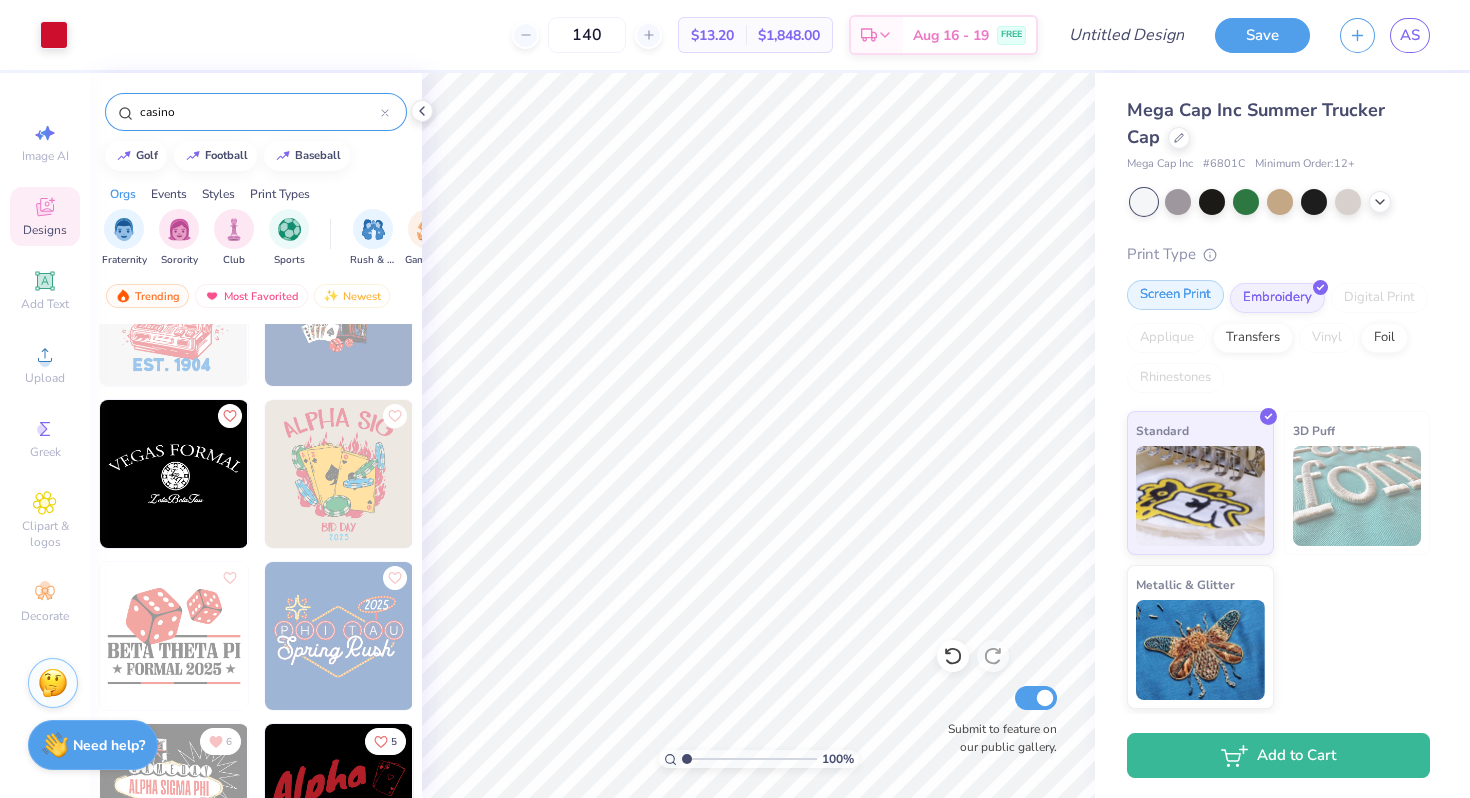 click on "Screen Print" at bounding box center (1175, 295) 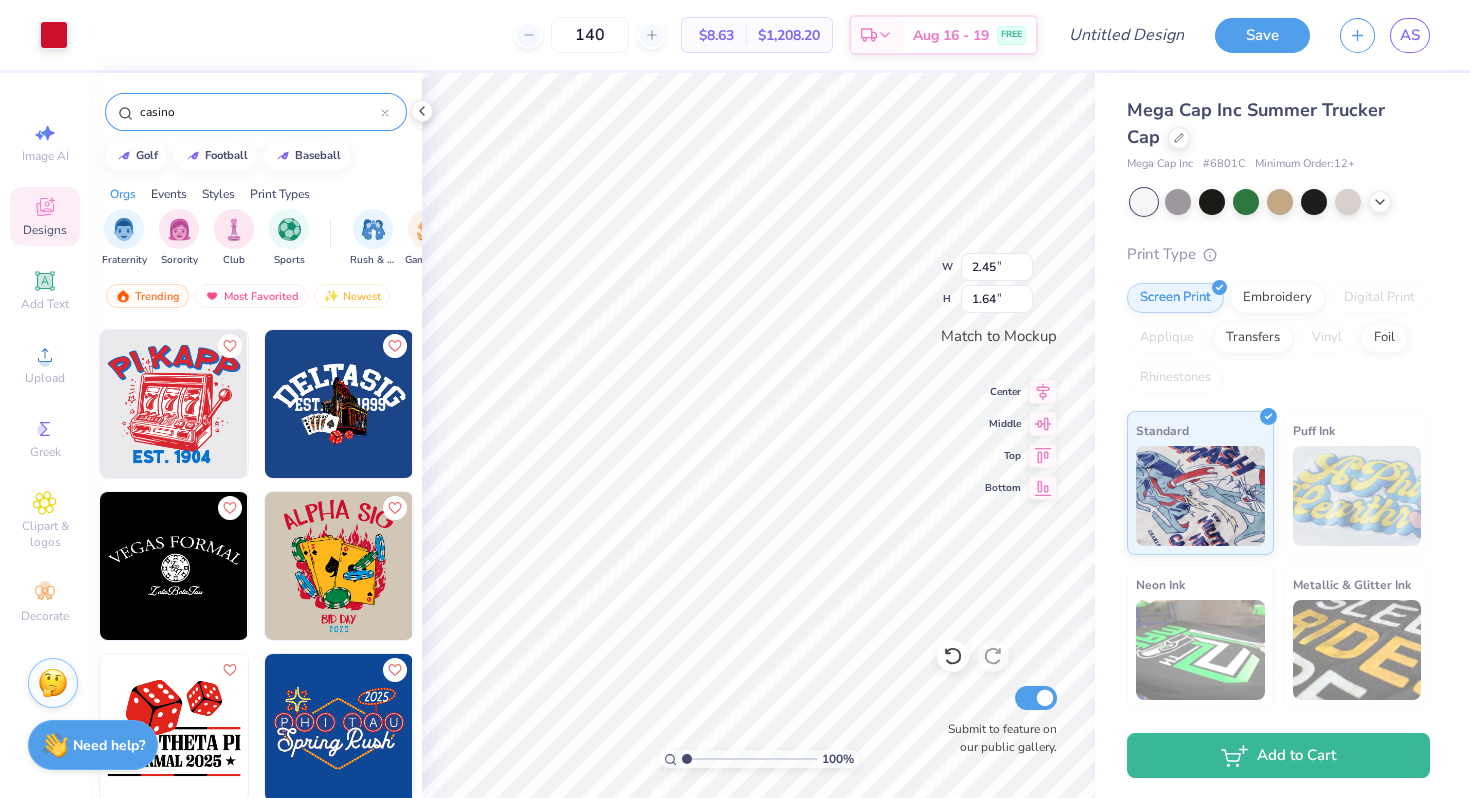 scroll, scrollTop: 642, scrollLeft: 0, axis: vertical 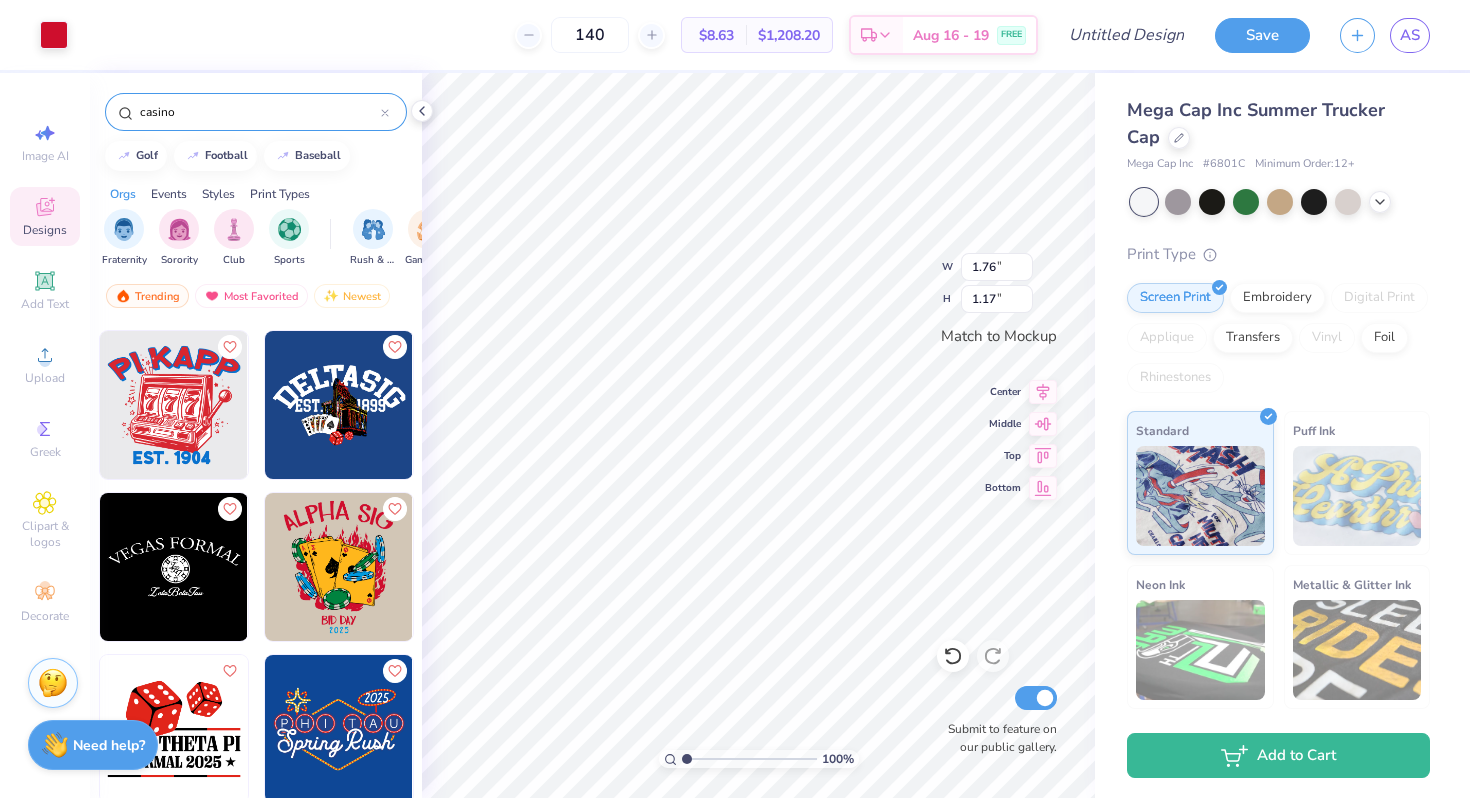 type on "1.76" 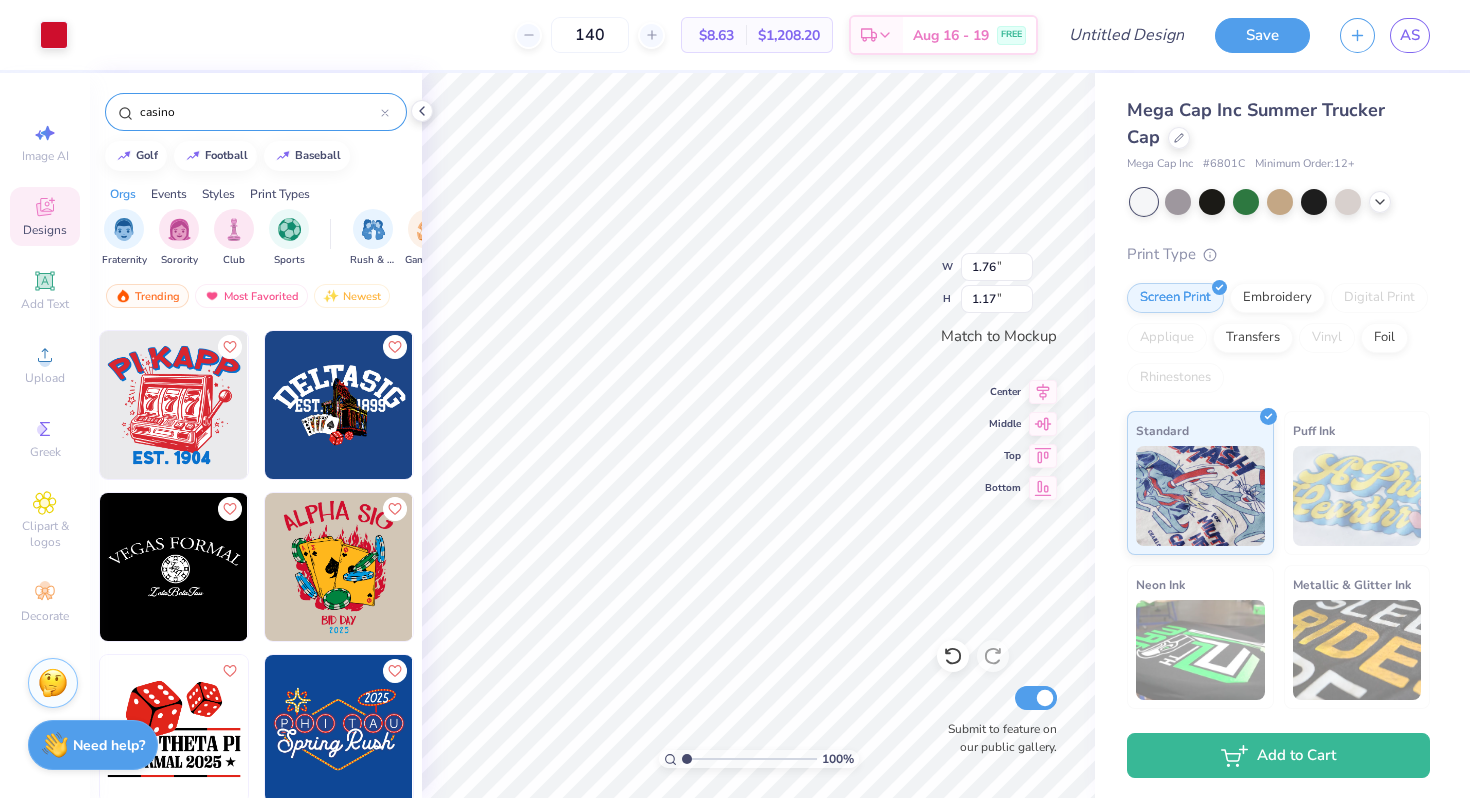 type on "1.17" 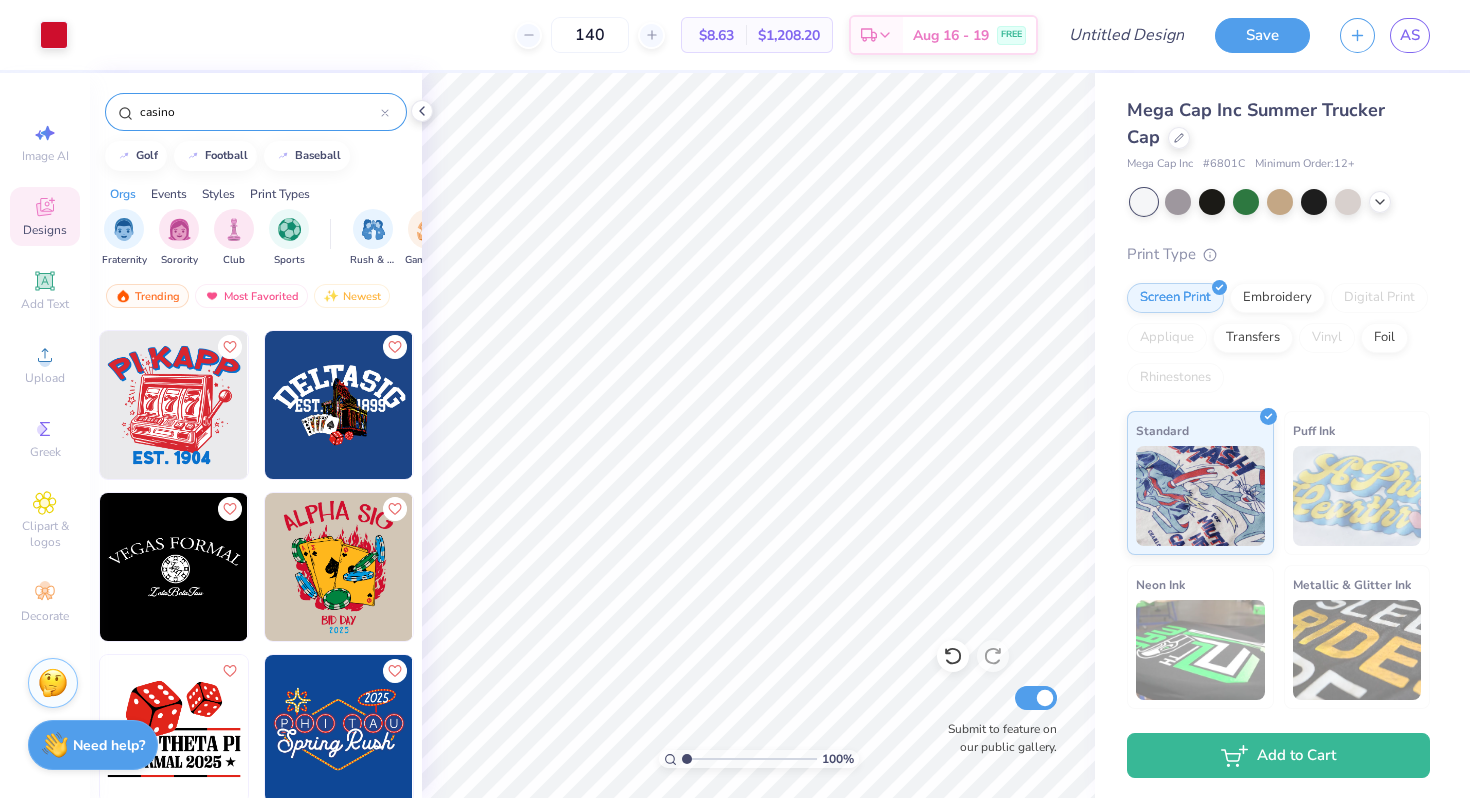 click at bounding box center (174, 405) 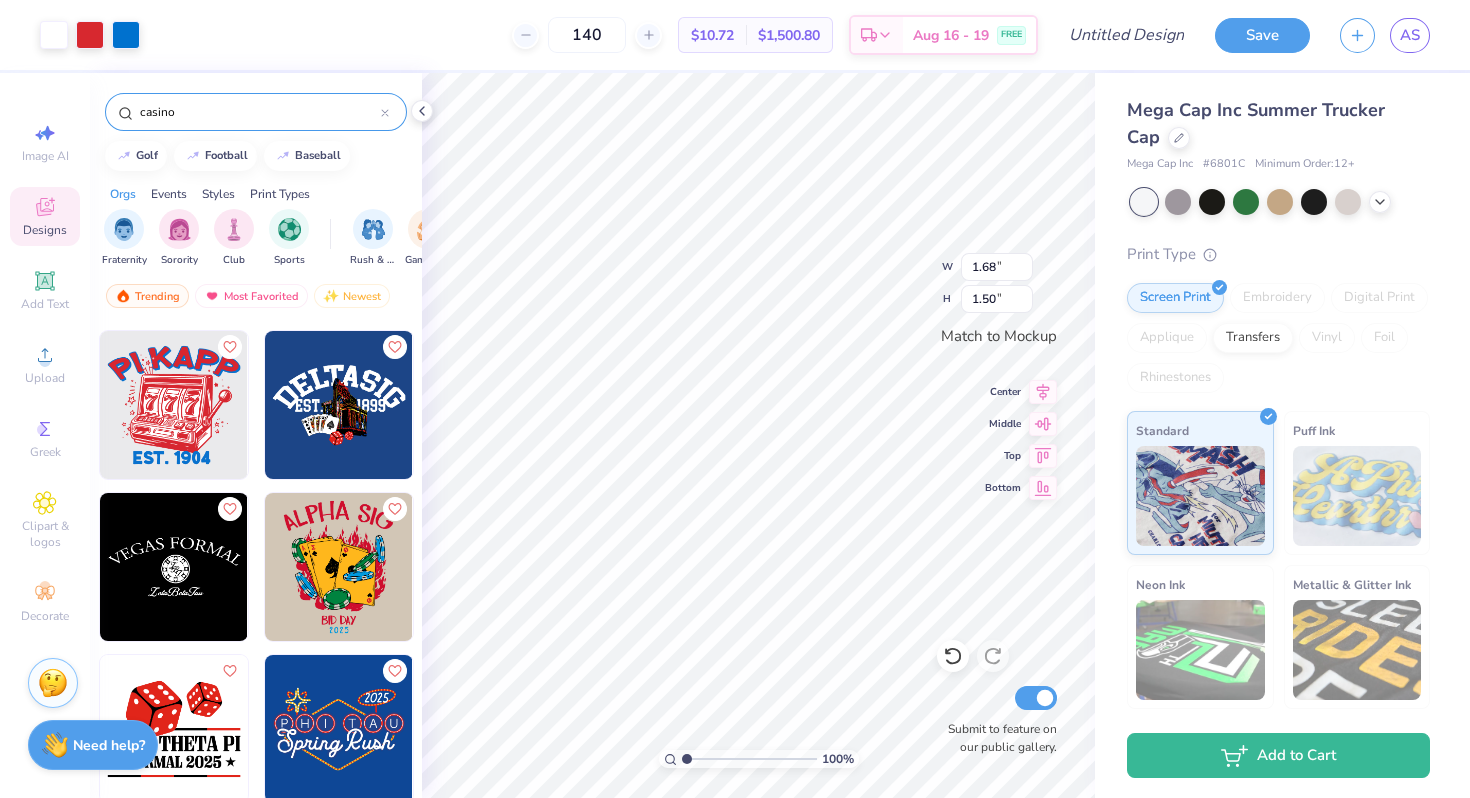 type on "1.68" 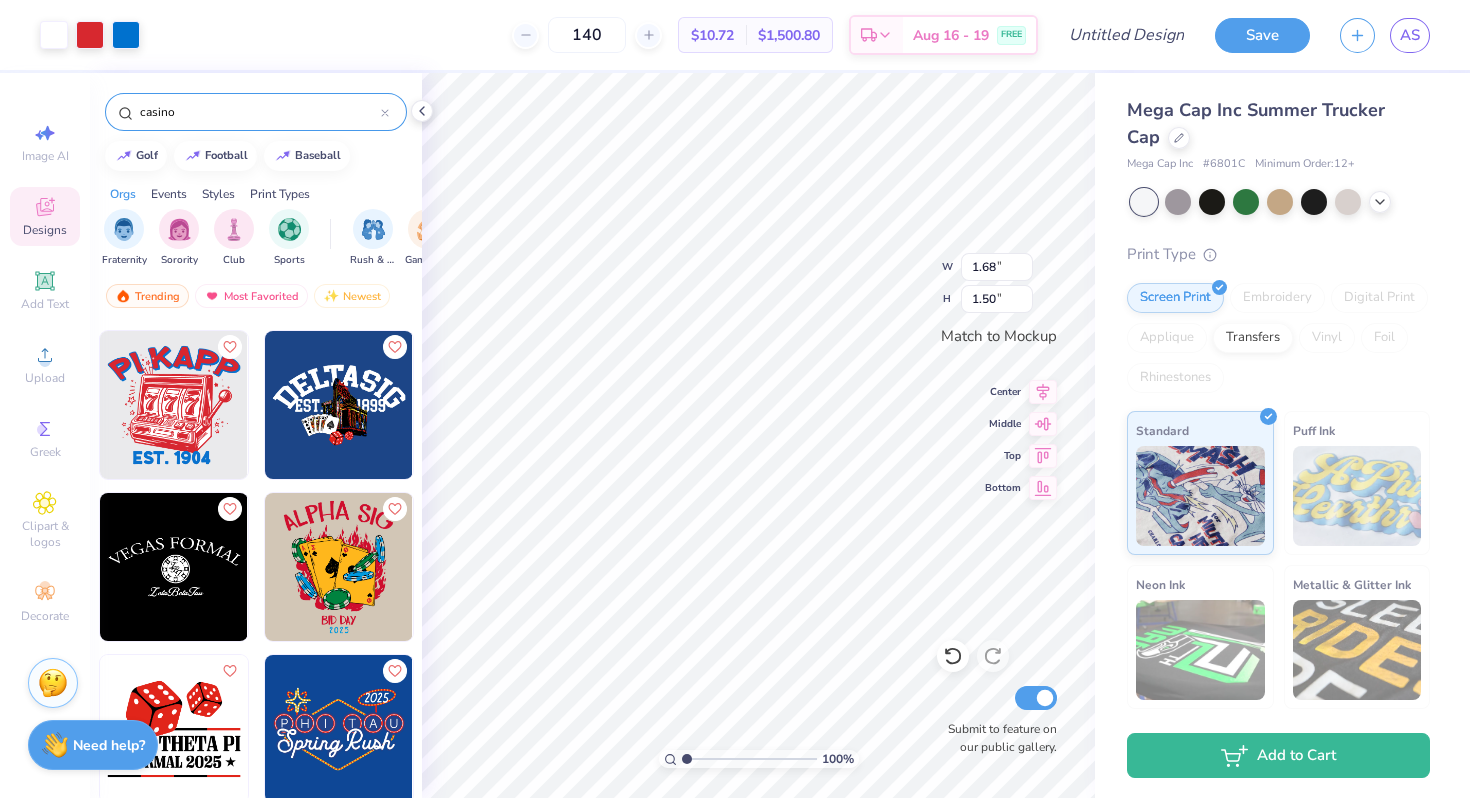 type on "1.50" 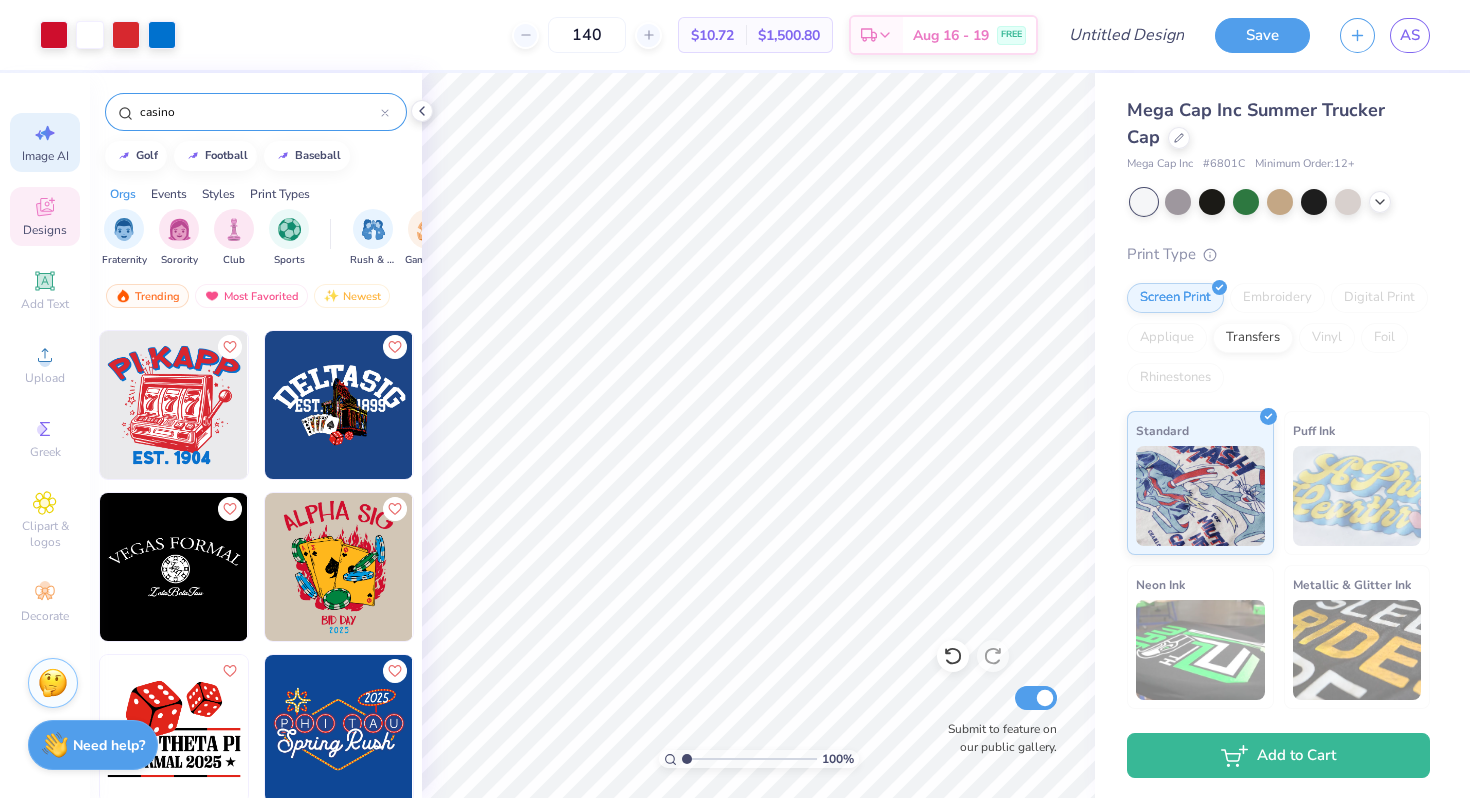 click on "Image AI" at bounding box center (45, 156) 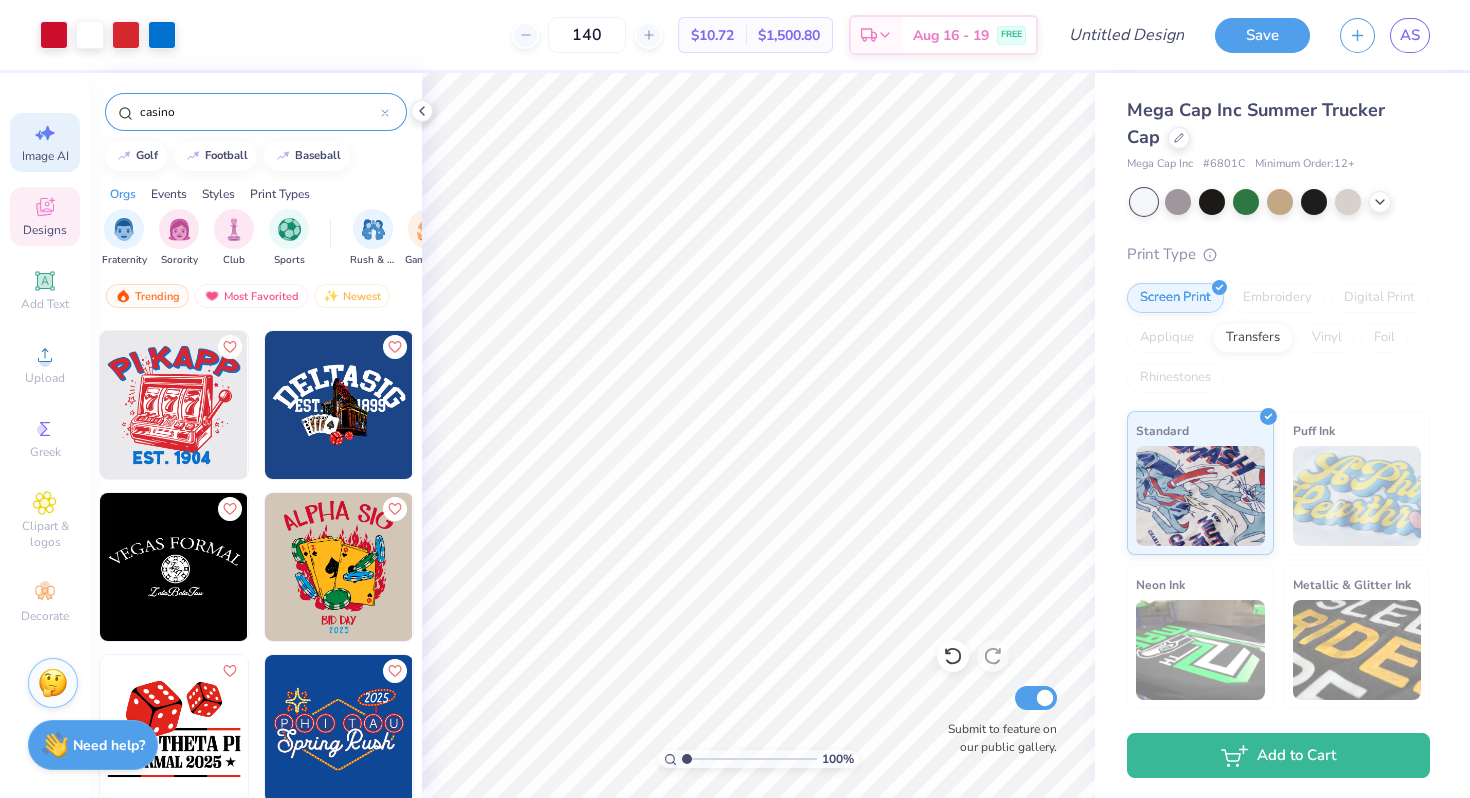 select on "4" 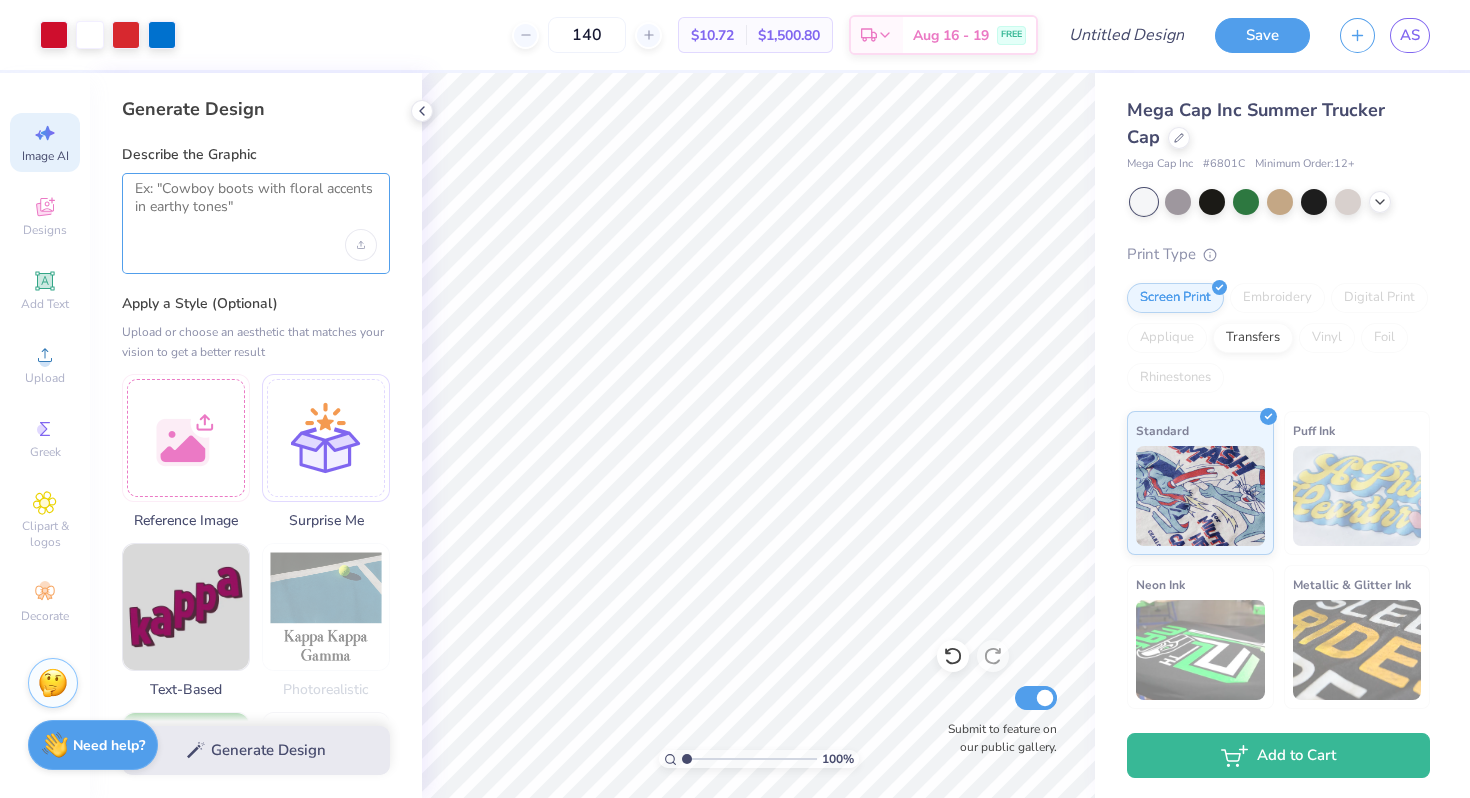 click at bounding box center (256, 205) 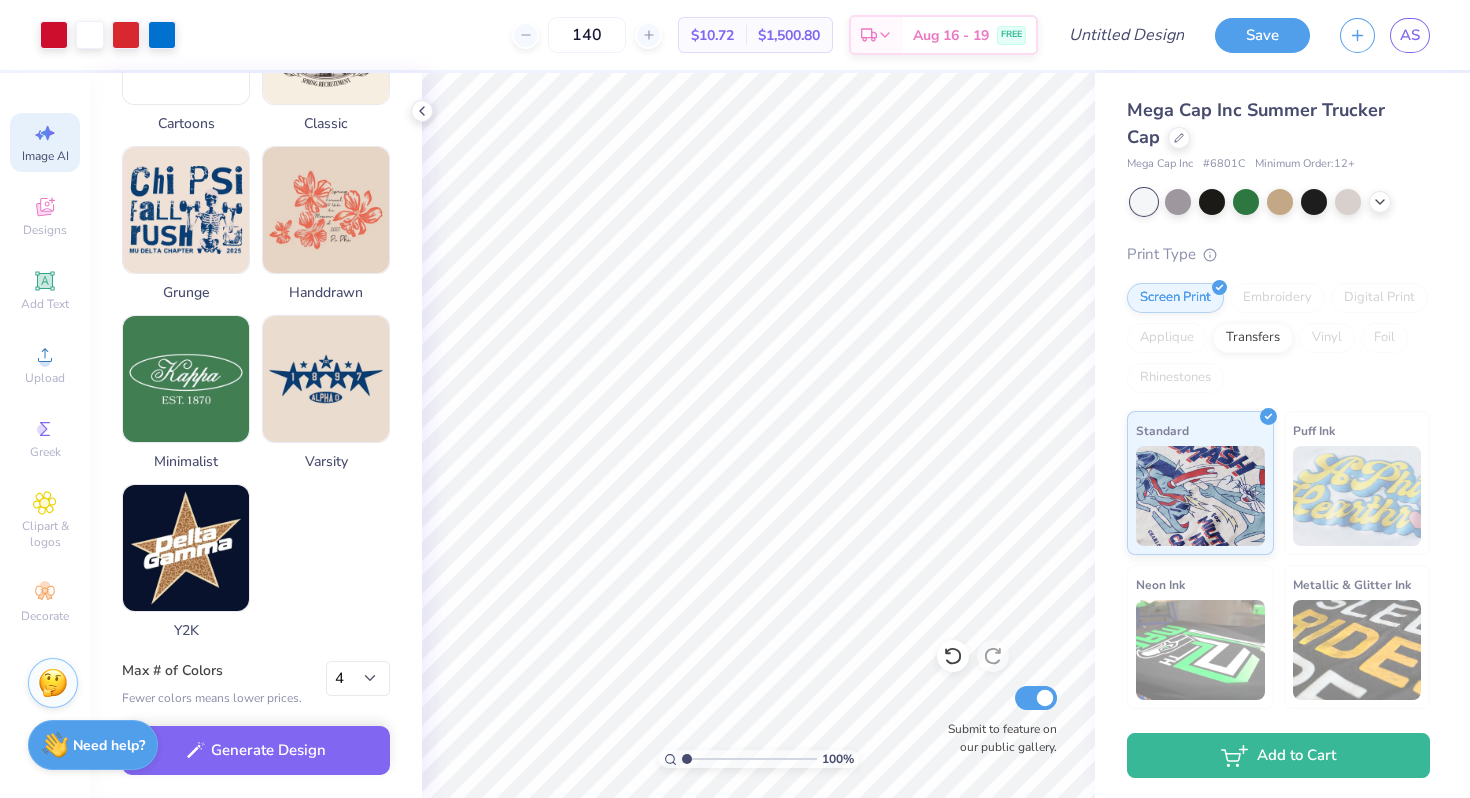 scroll, scrollTop: 641, scrollLeft: 0, axis: vertical 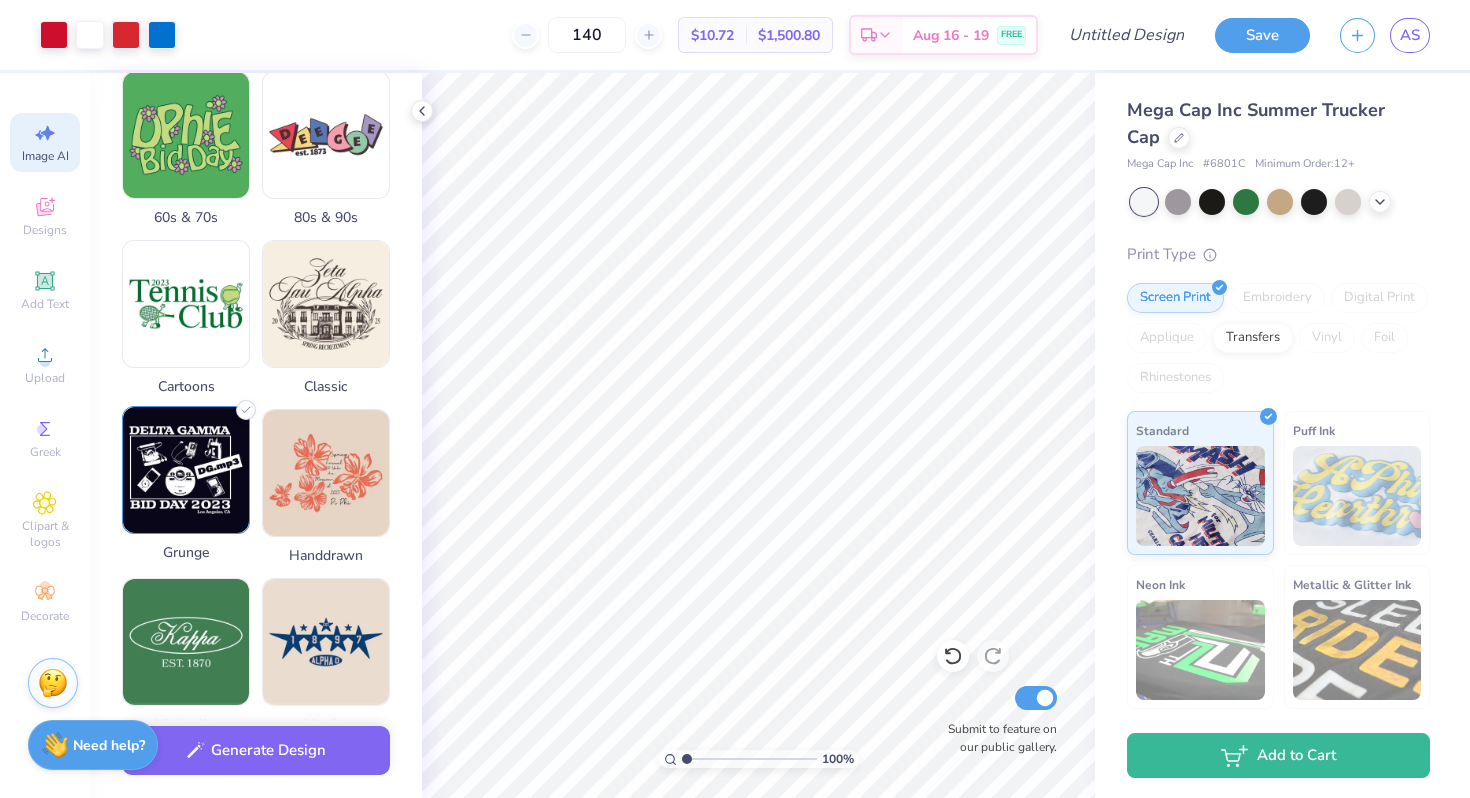 type on "vintage slot machine with lever" 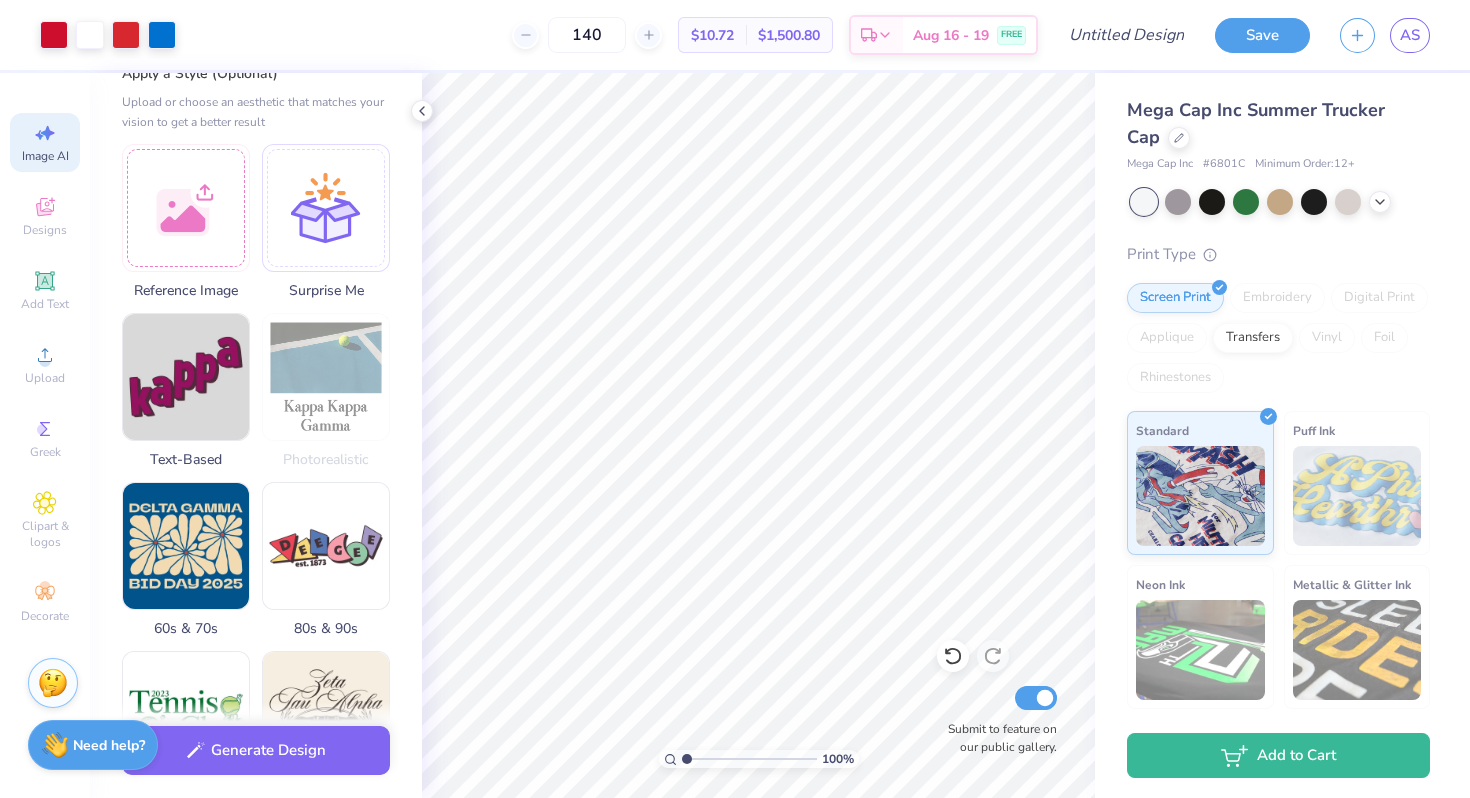 scroll, scrollTop: 287, scrollLeft: 0, axis: vertical 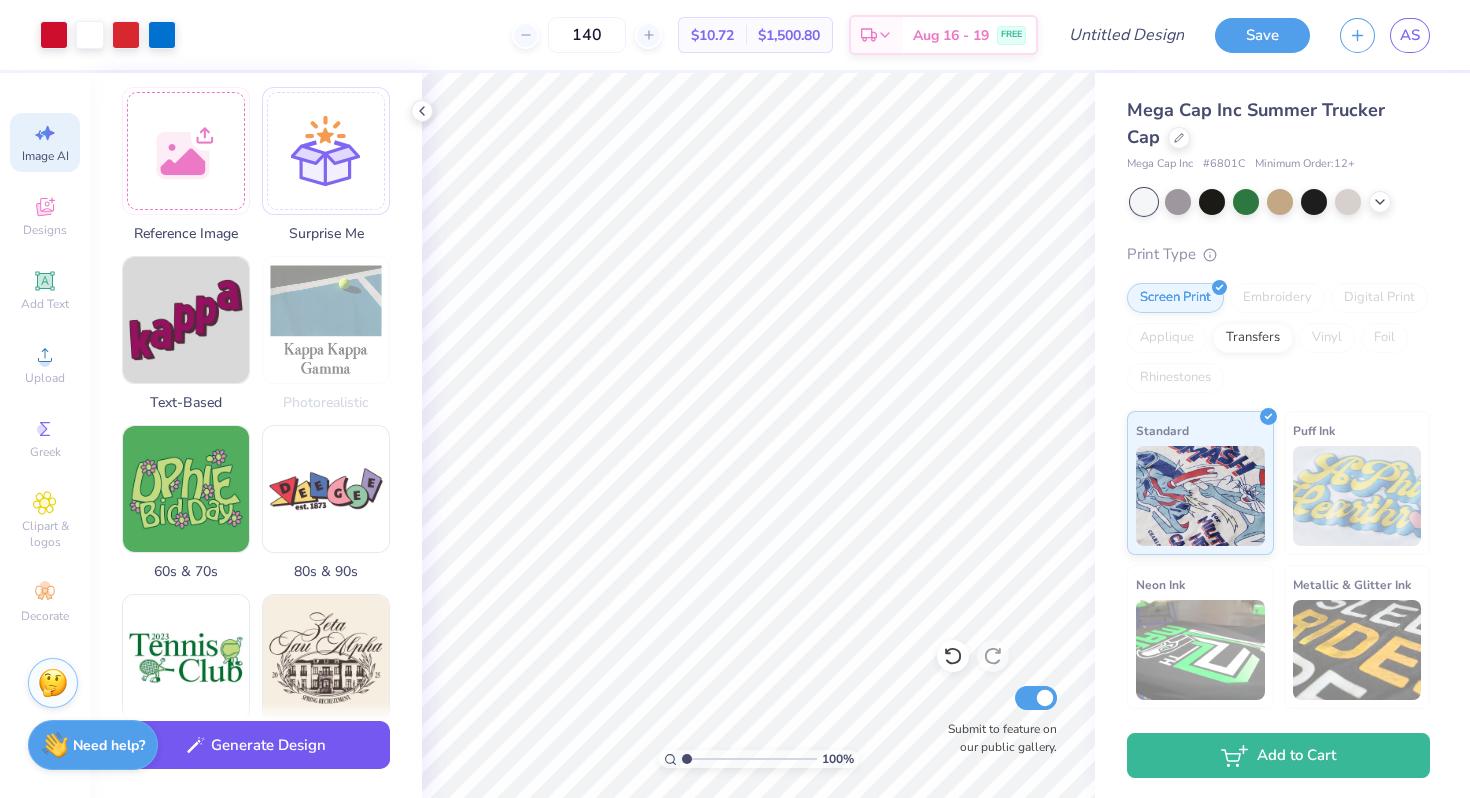 click on "Generate Design" at bounding box center [256, 745] 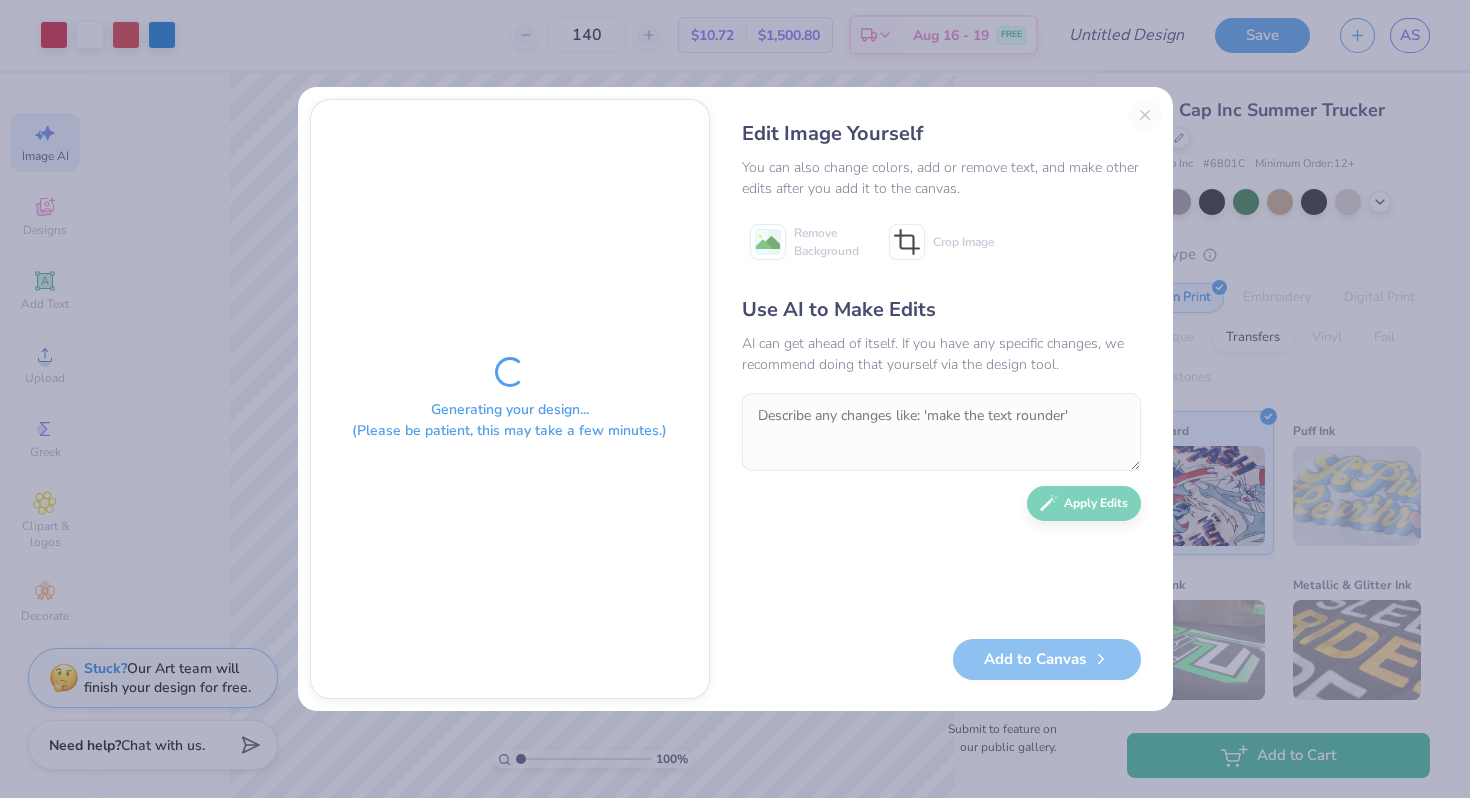 click on "Edit Image Yourself You can also change colors, add or remove text, and make other edits after you add it to the canvas. Remove Background Crop Image Use AI to Make Edits AI can get ahead of itself. If you have any specific changes, we recommend doing that yourself via the design tool. Apply Edits Add to Canvas" at bounding box center [941, 399] 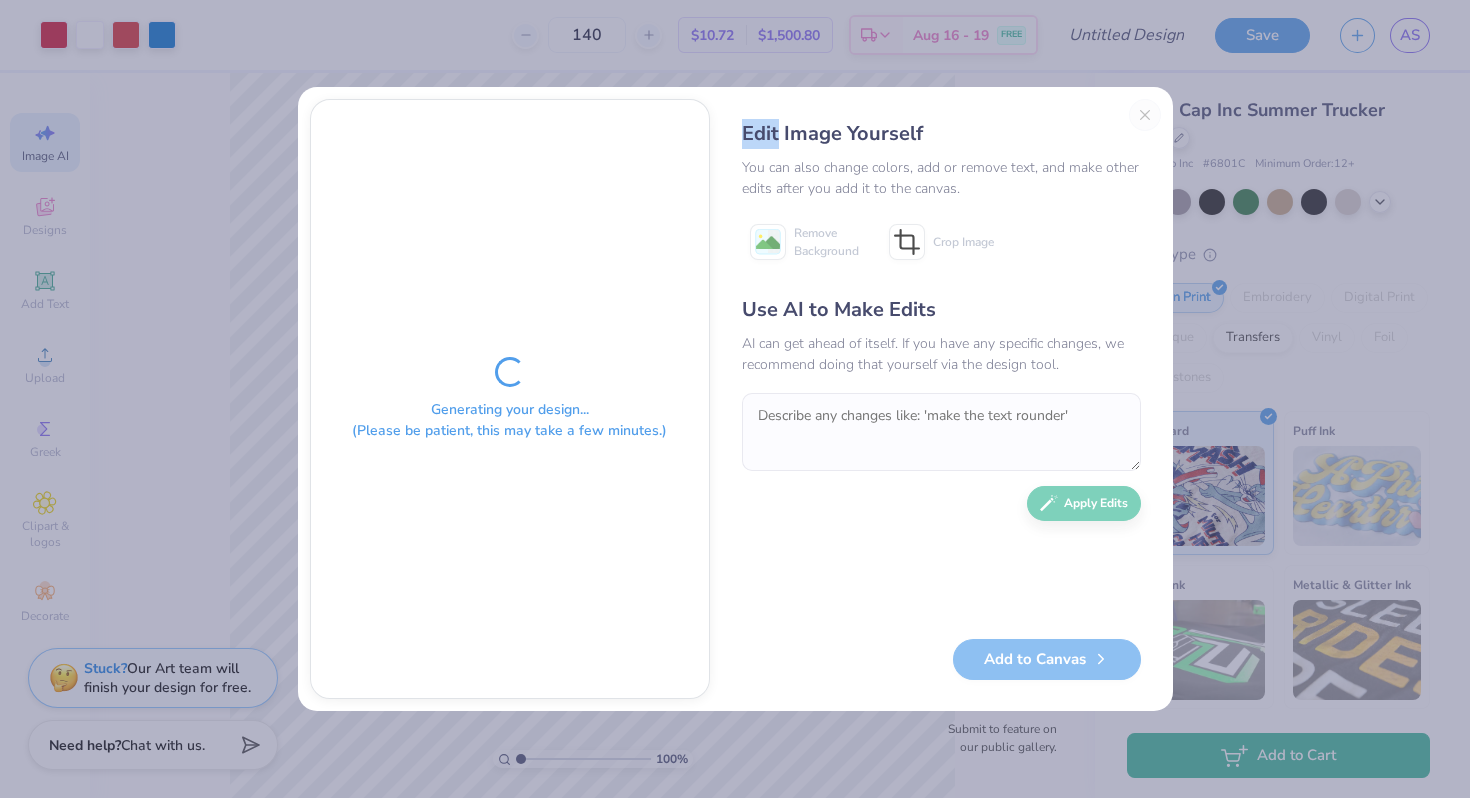 click on "Edit Image Yourself You can also change colors, add or remove text, and make other edits after you add it to the canvas. Remove Background Crop Image Use AI to Make Edits AI can get ahead of itself. If you have any specific changes, we recommend doing that yourself via the design tool. Apply Edits Add to Canvas" at bounding box center [941, 399] 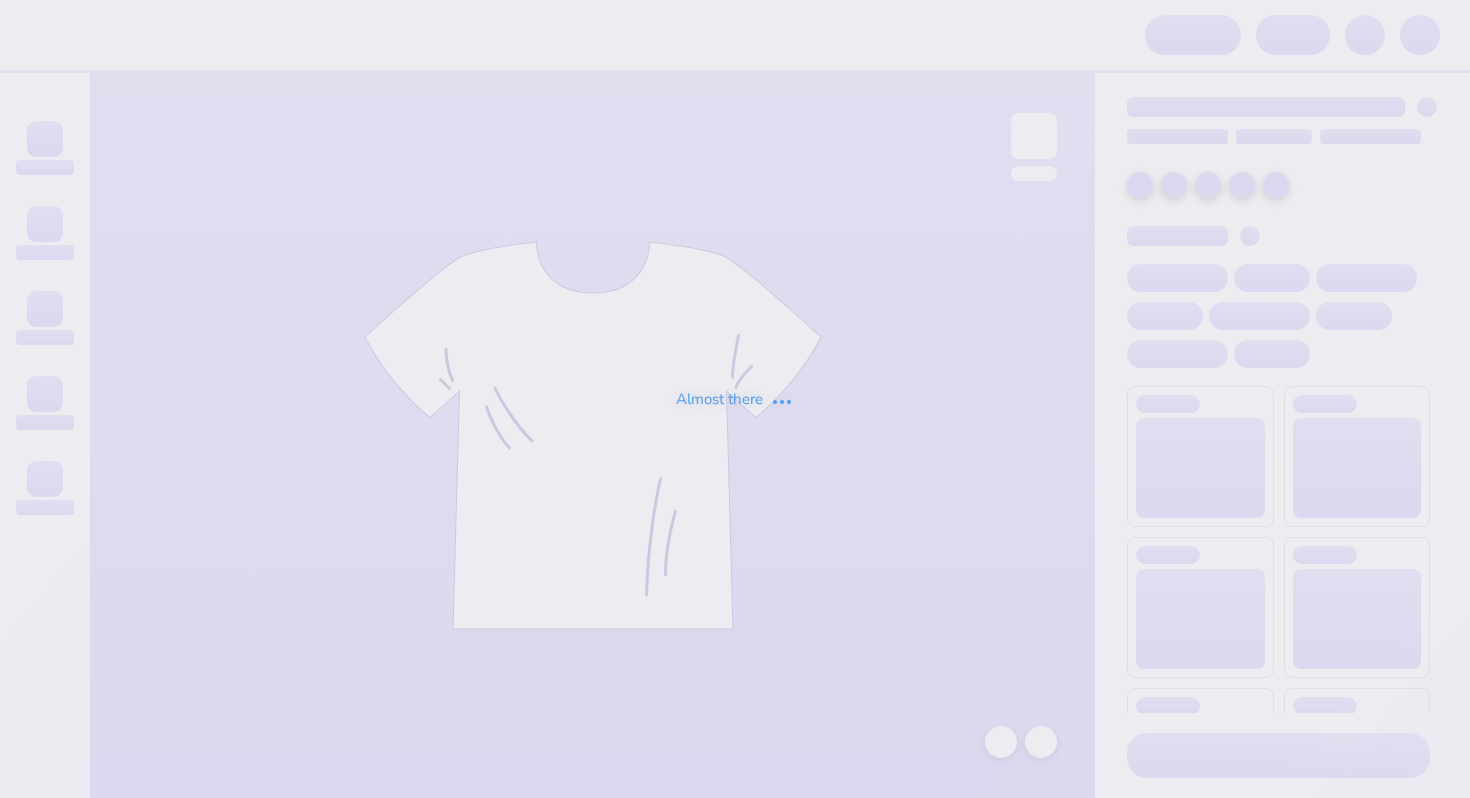 scroll, scrollTop: 0, scrollLeft: 0, axis: both 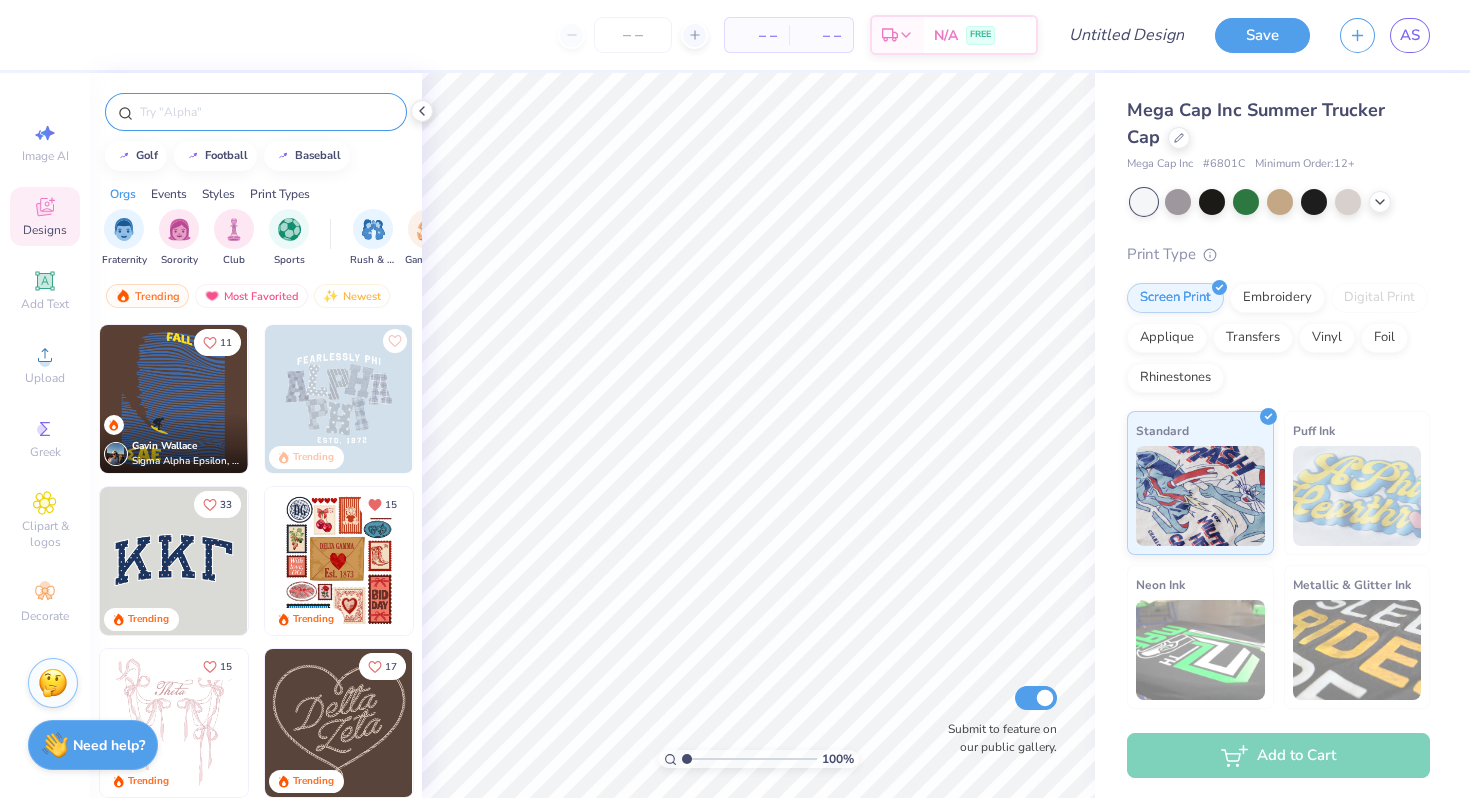 click at bounding box center [266, 112] 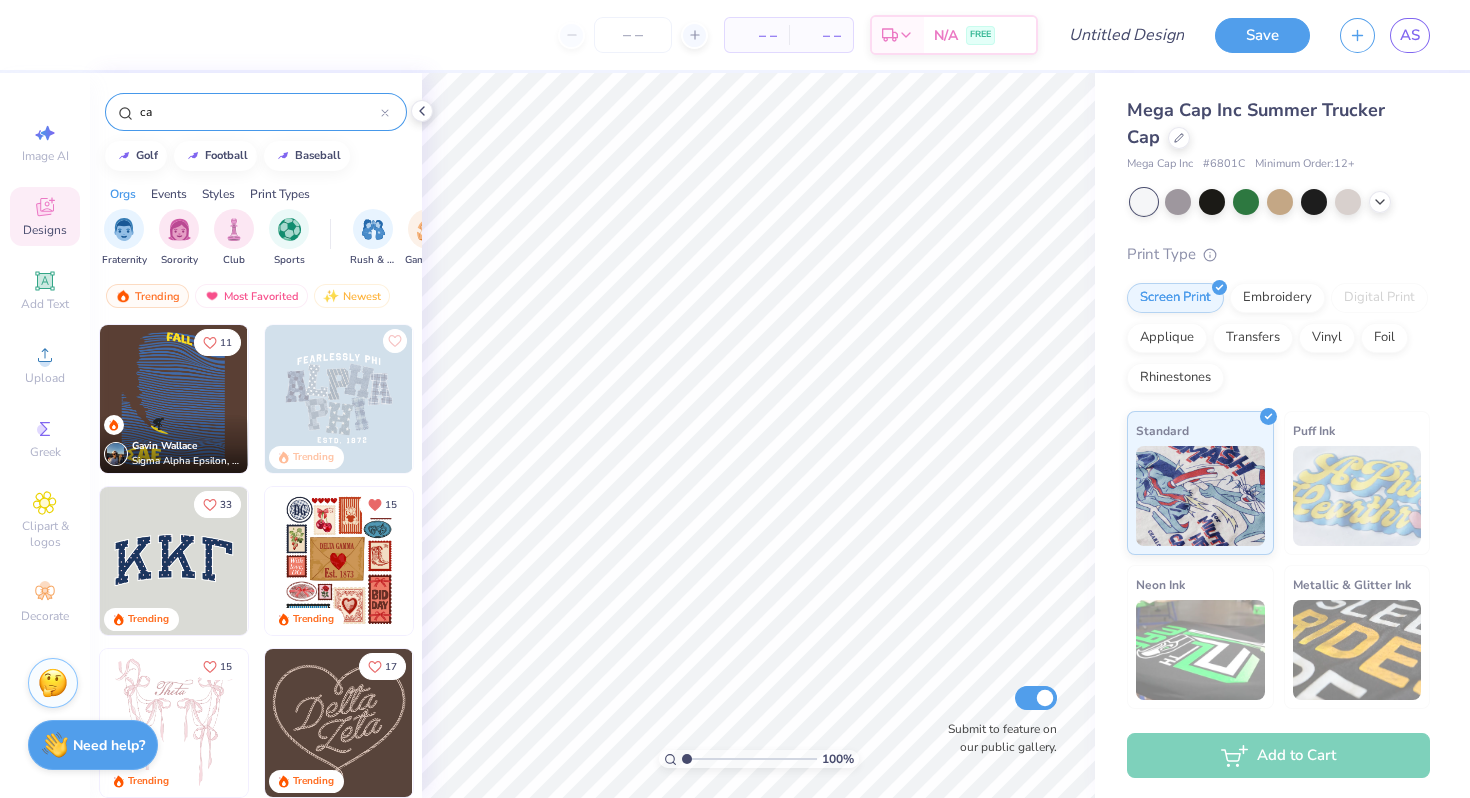 type on "c" 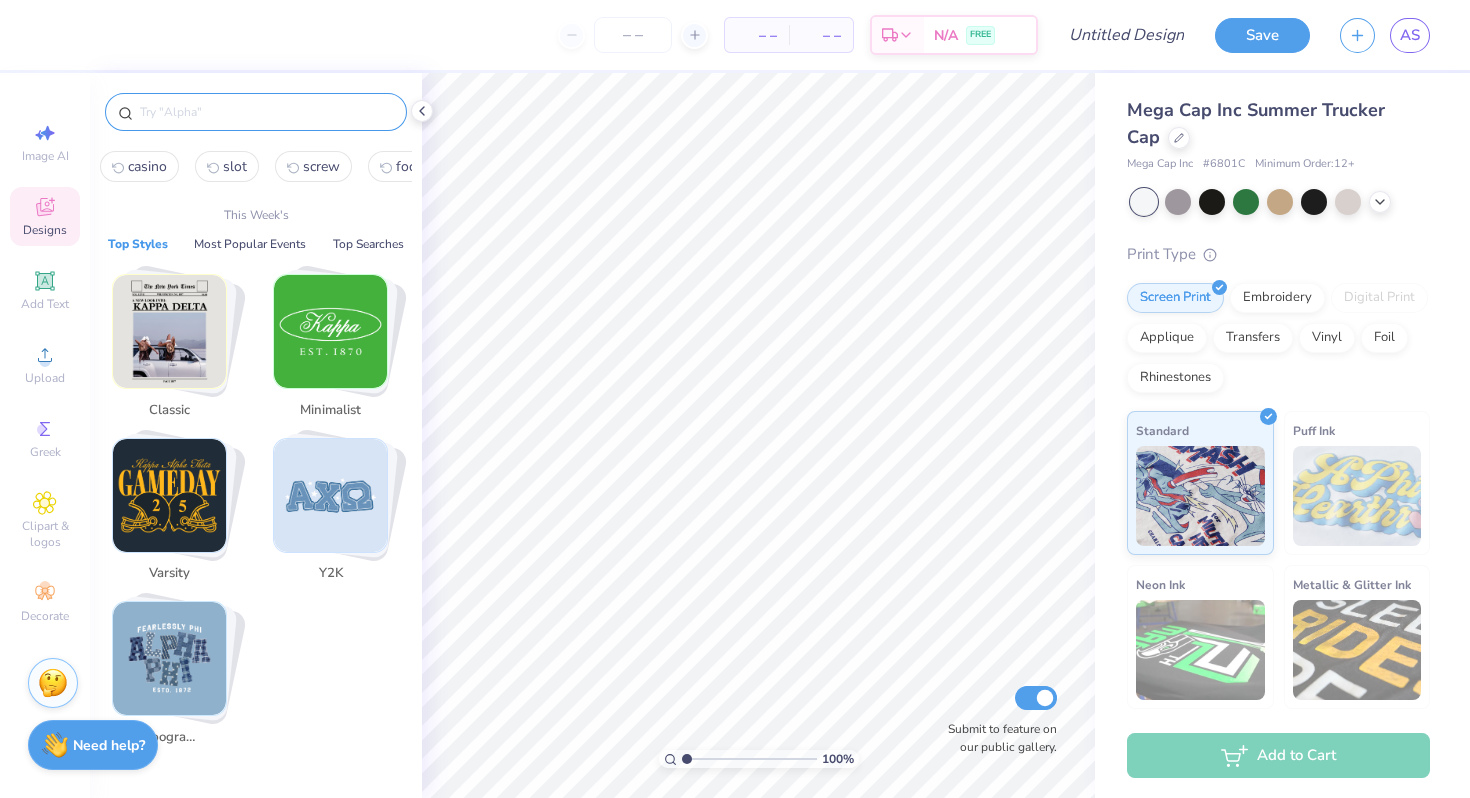 click at bounding box center [169, 331] 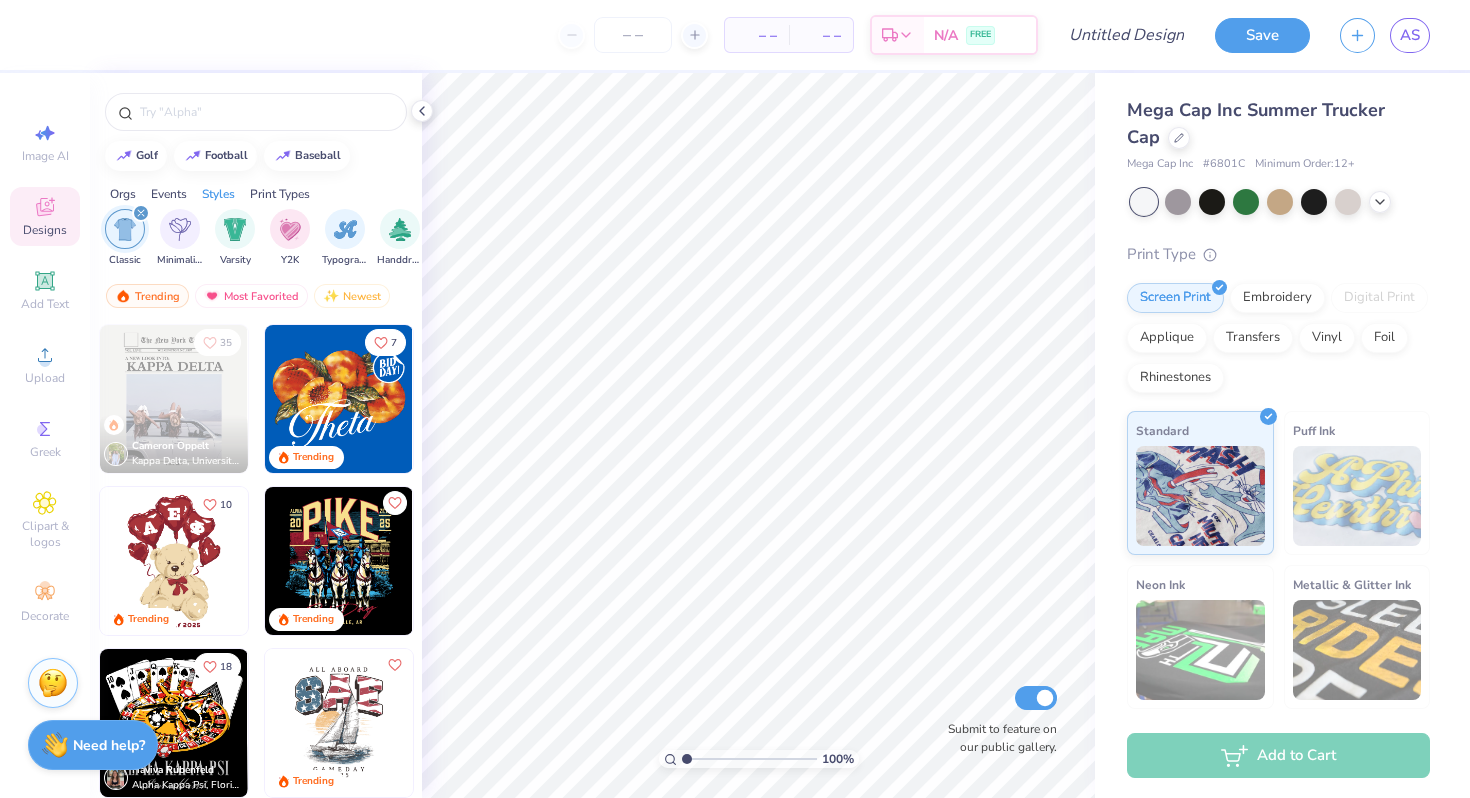 scroll, scrollTop: 0, scrollLeft: 1048, axis: horizontal 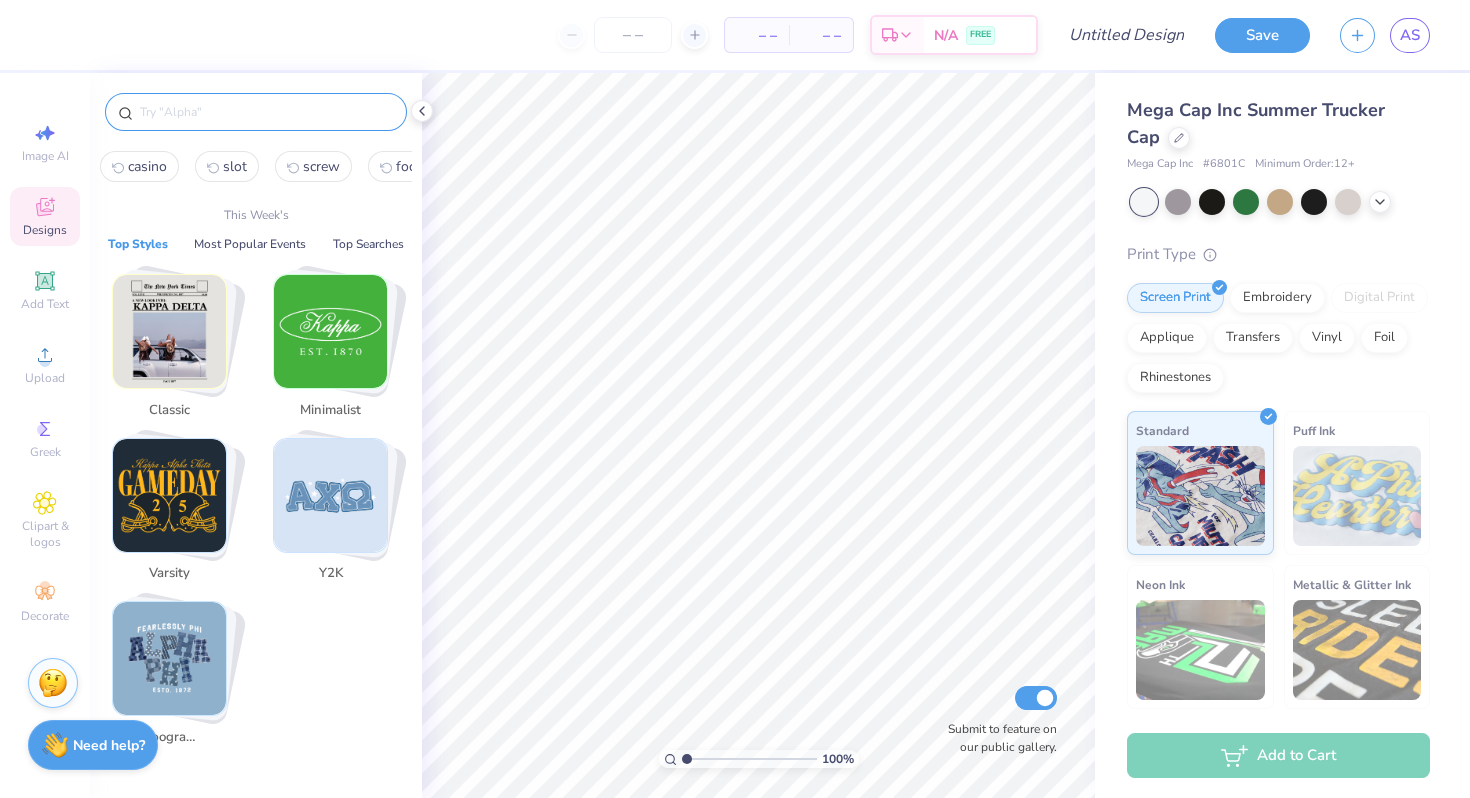 click at bounding box center [266, 112] 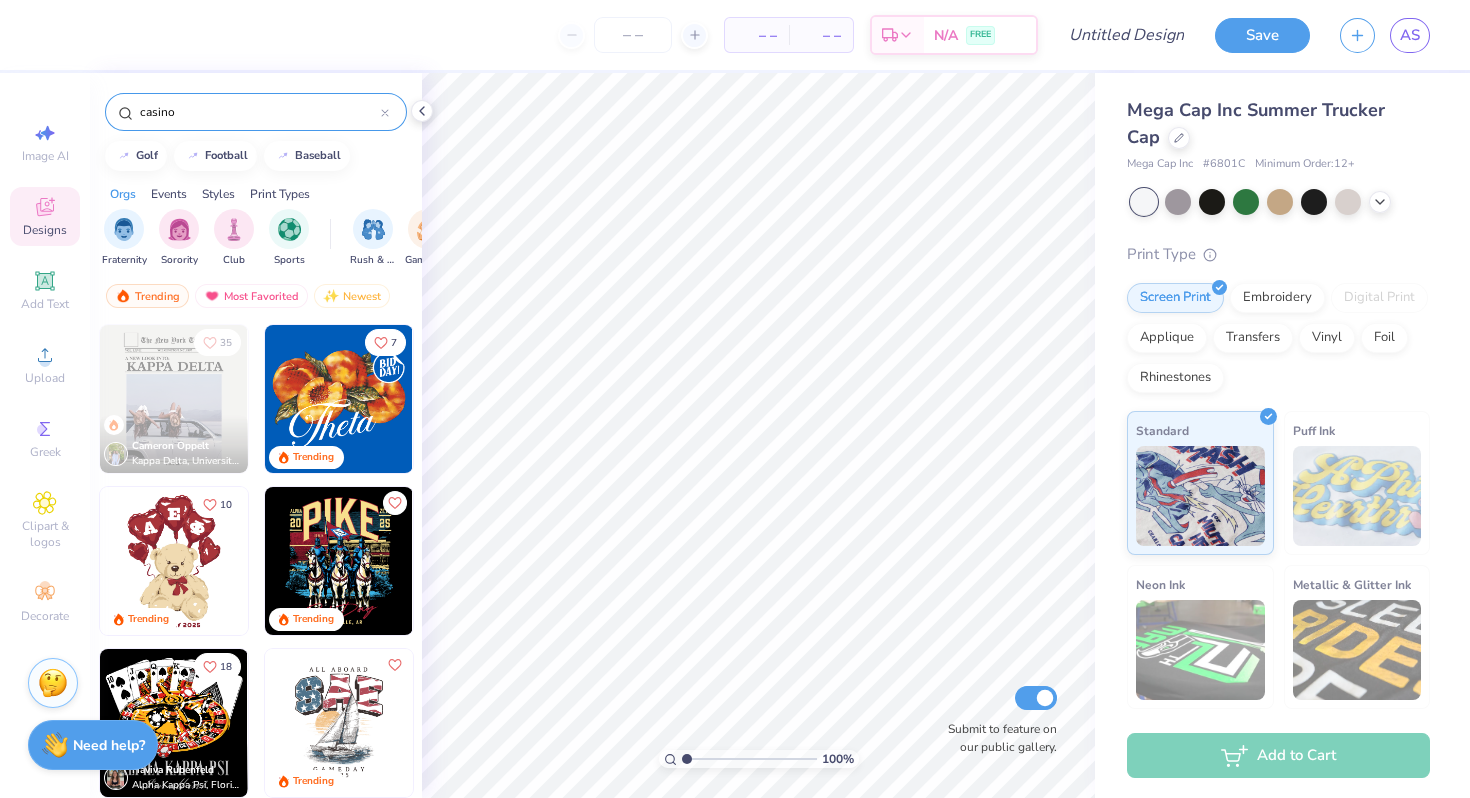 type on "casino" 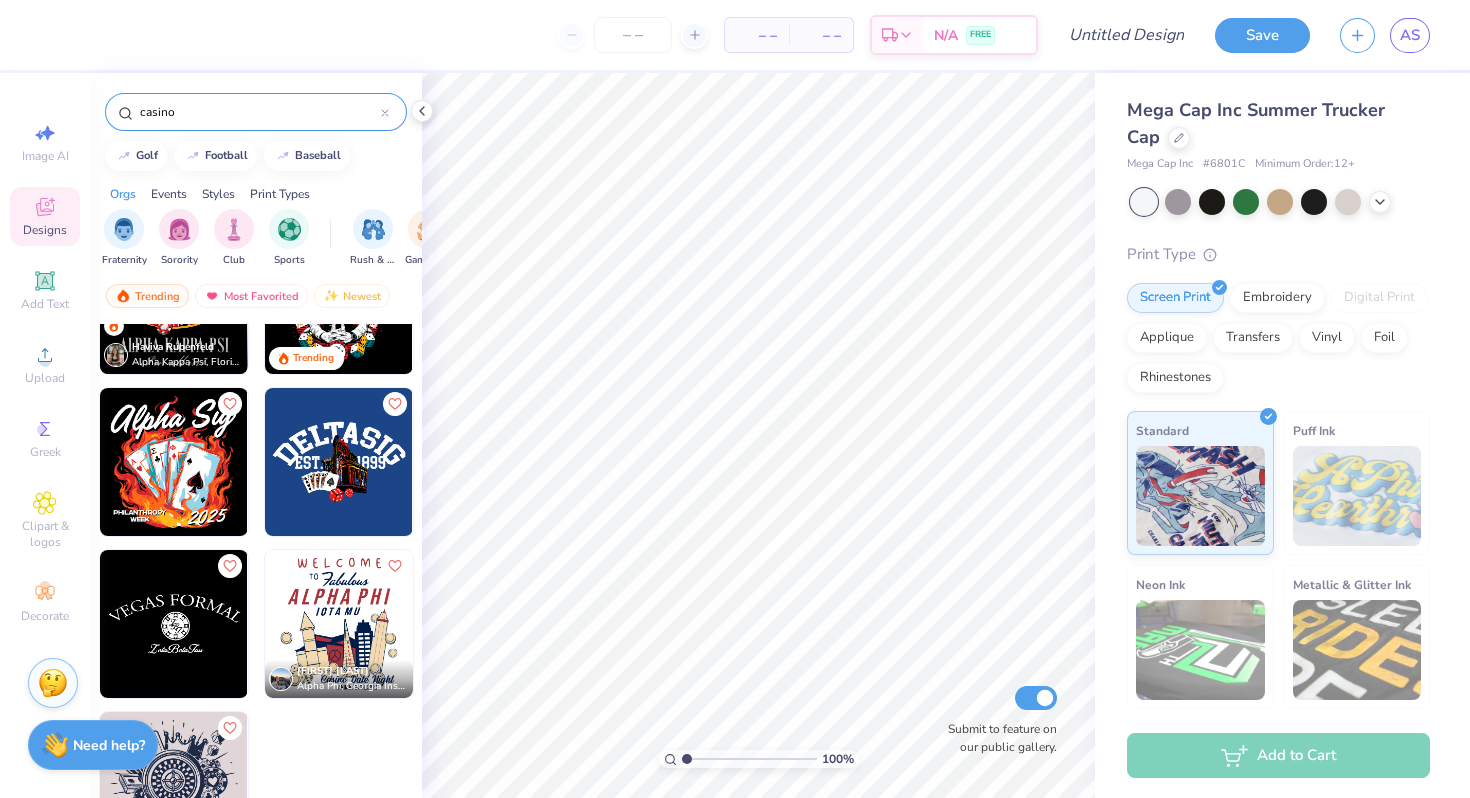 scroll, scrollTop: 0, scrollLeft: 0, axis: both 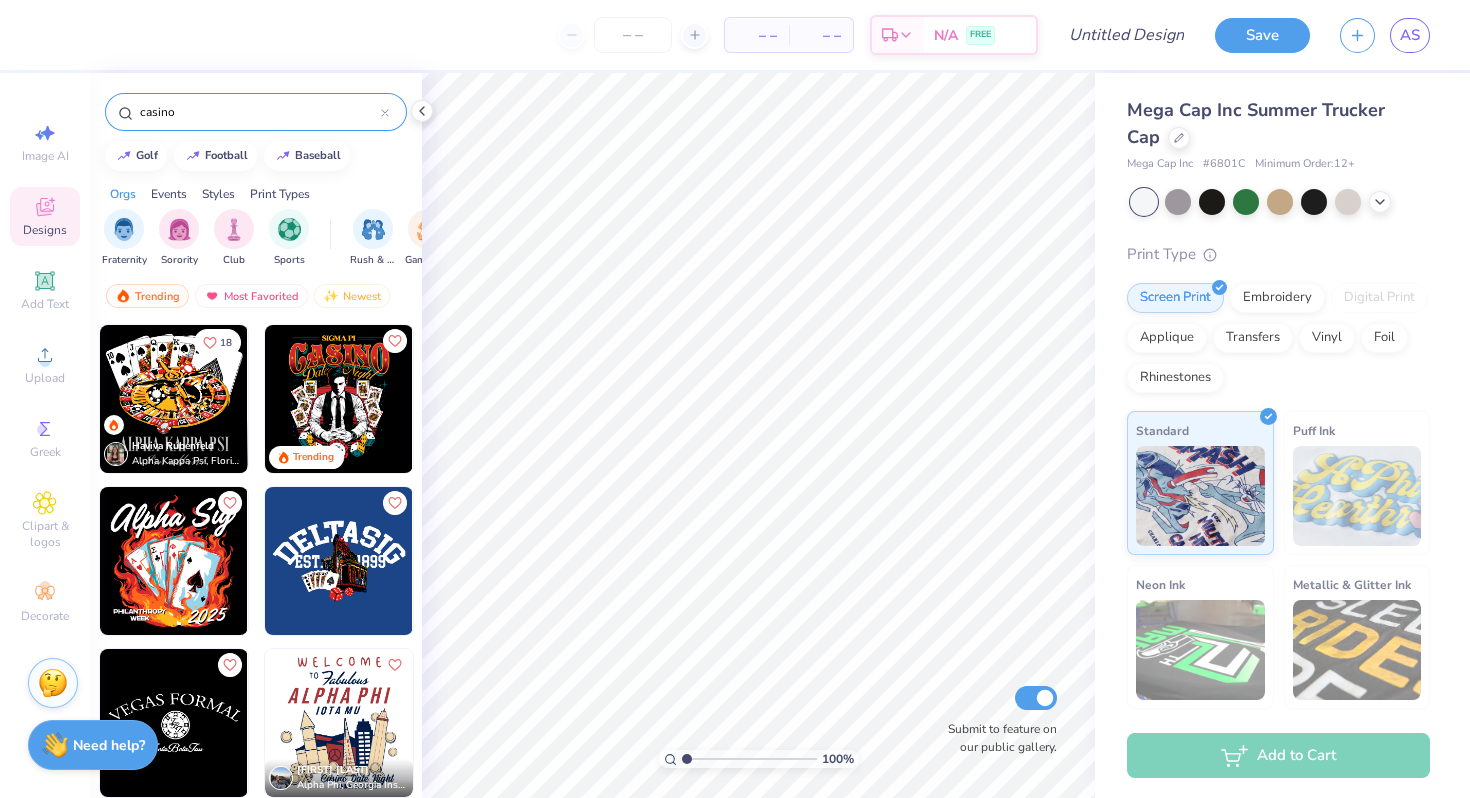 drag, startPoint x: 228, startPoint y: 103, endPoint x: 118, endPoint y: 103, distance: 110 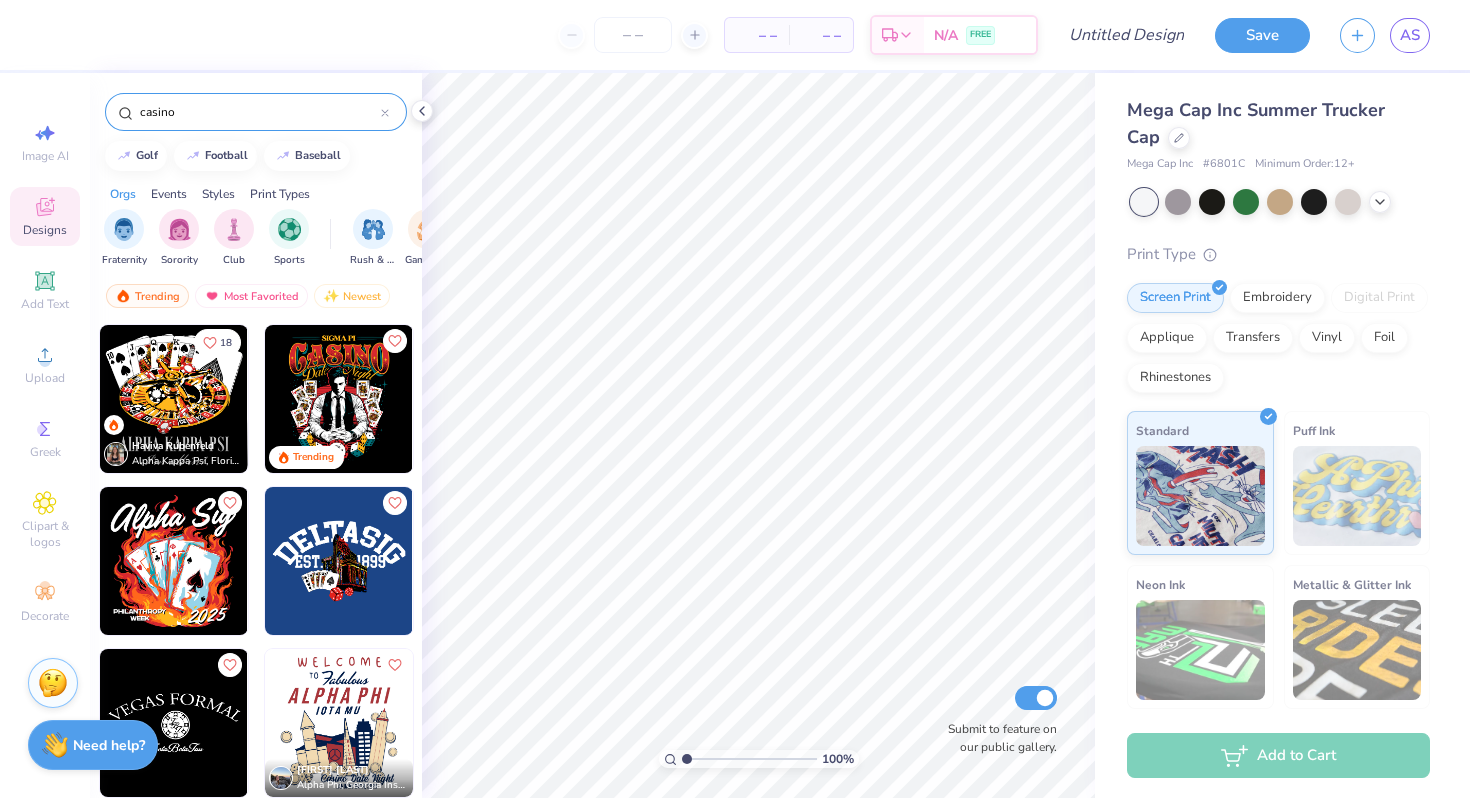click on "casino" at bounding box center [256, 112] 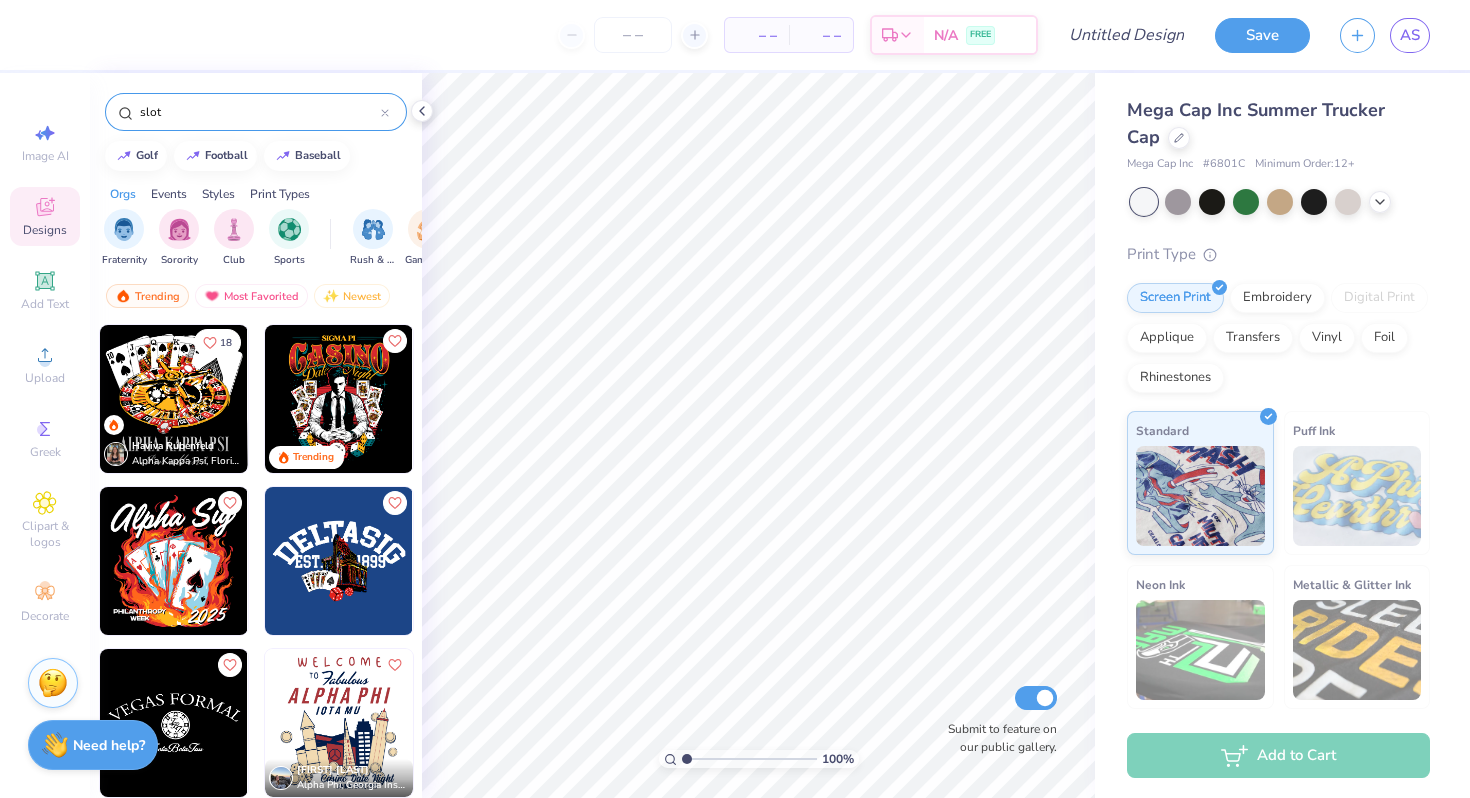 type on "slot" 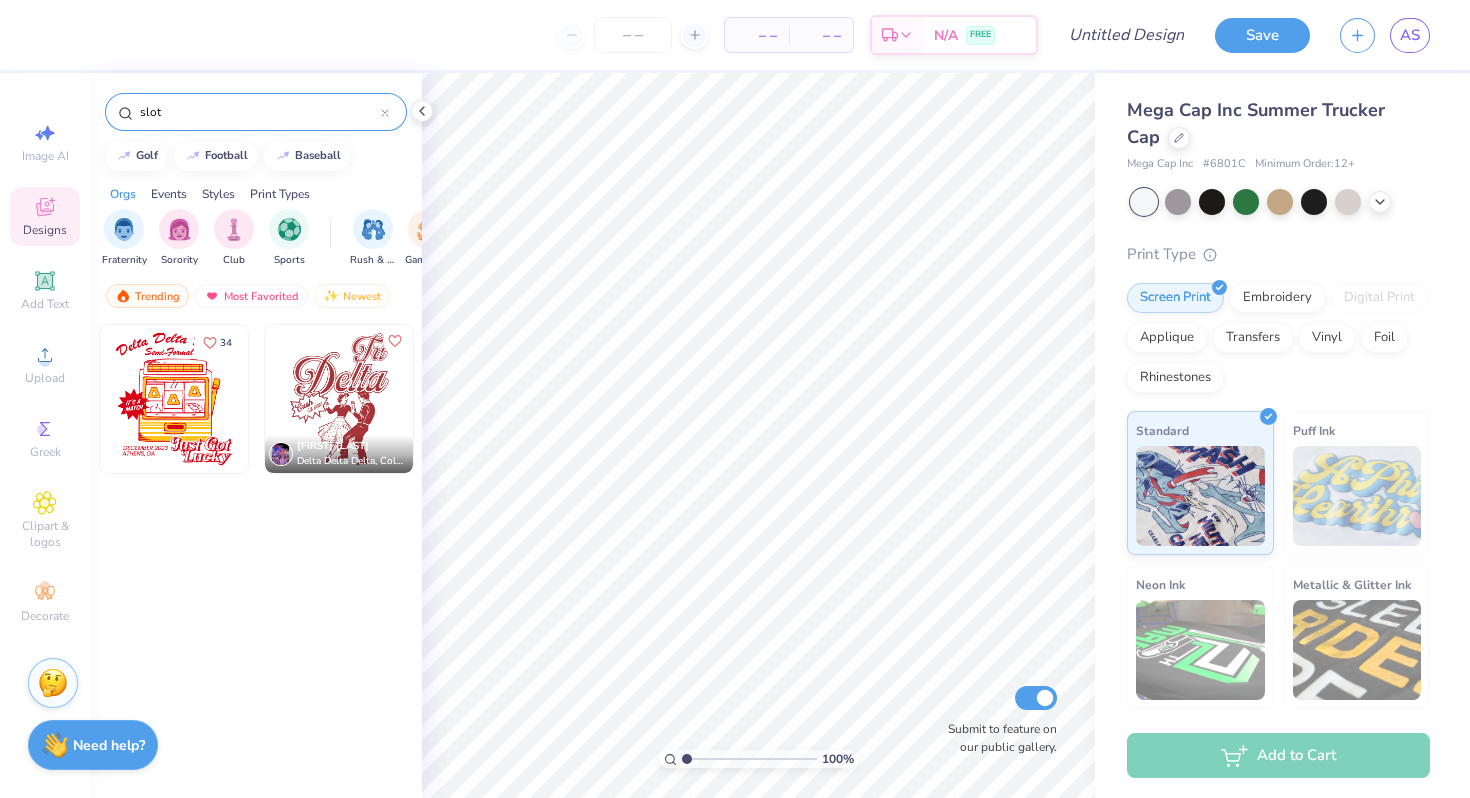 click at bounding box center (385, 112) 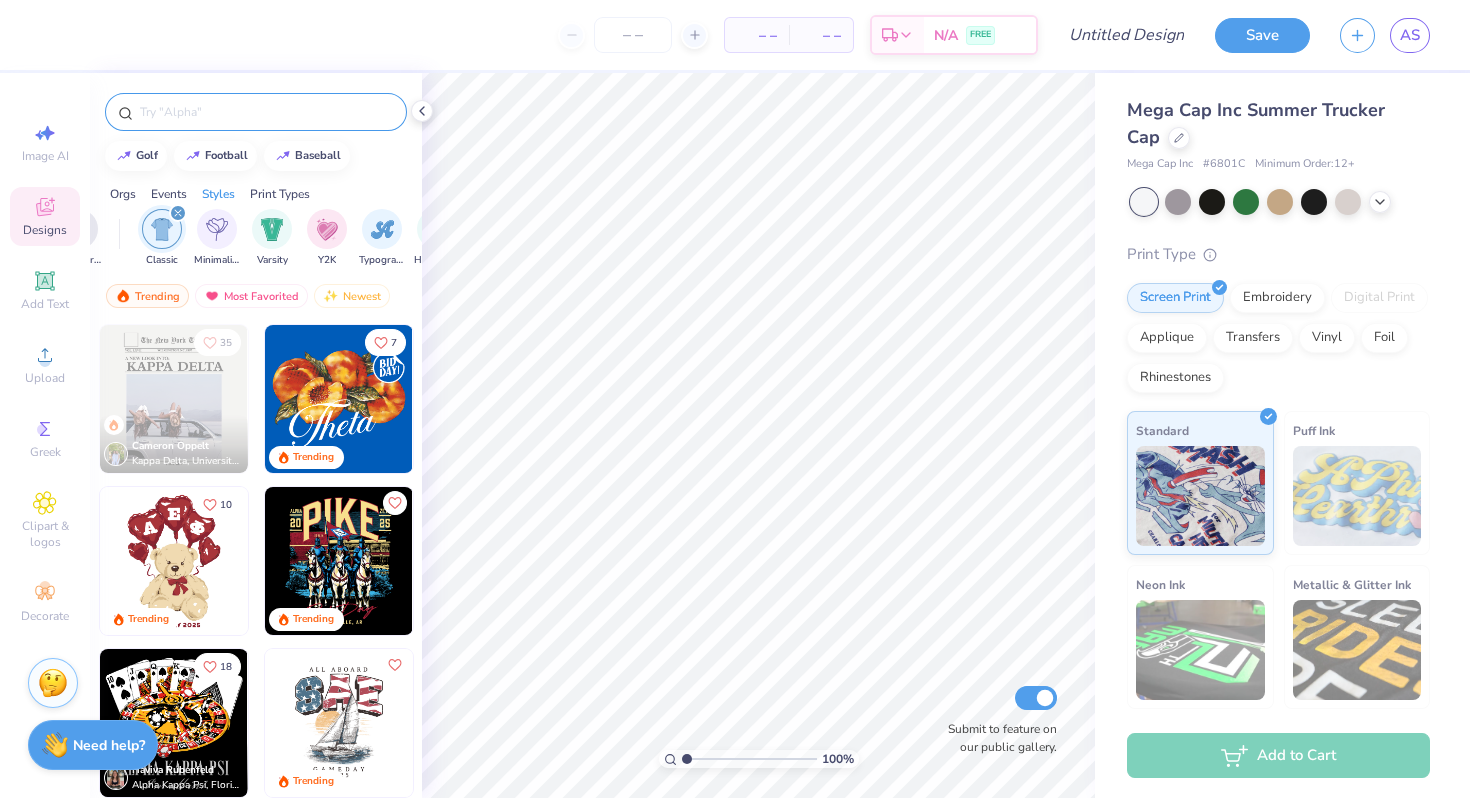 scroll, scrollTop: 0, scrollLeft: 1048, axis: horizontal 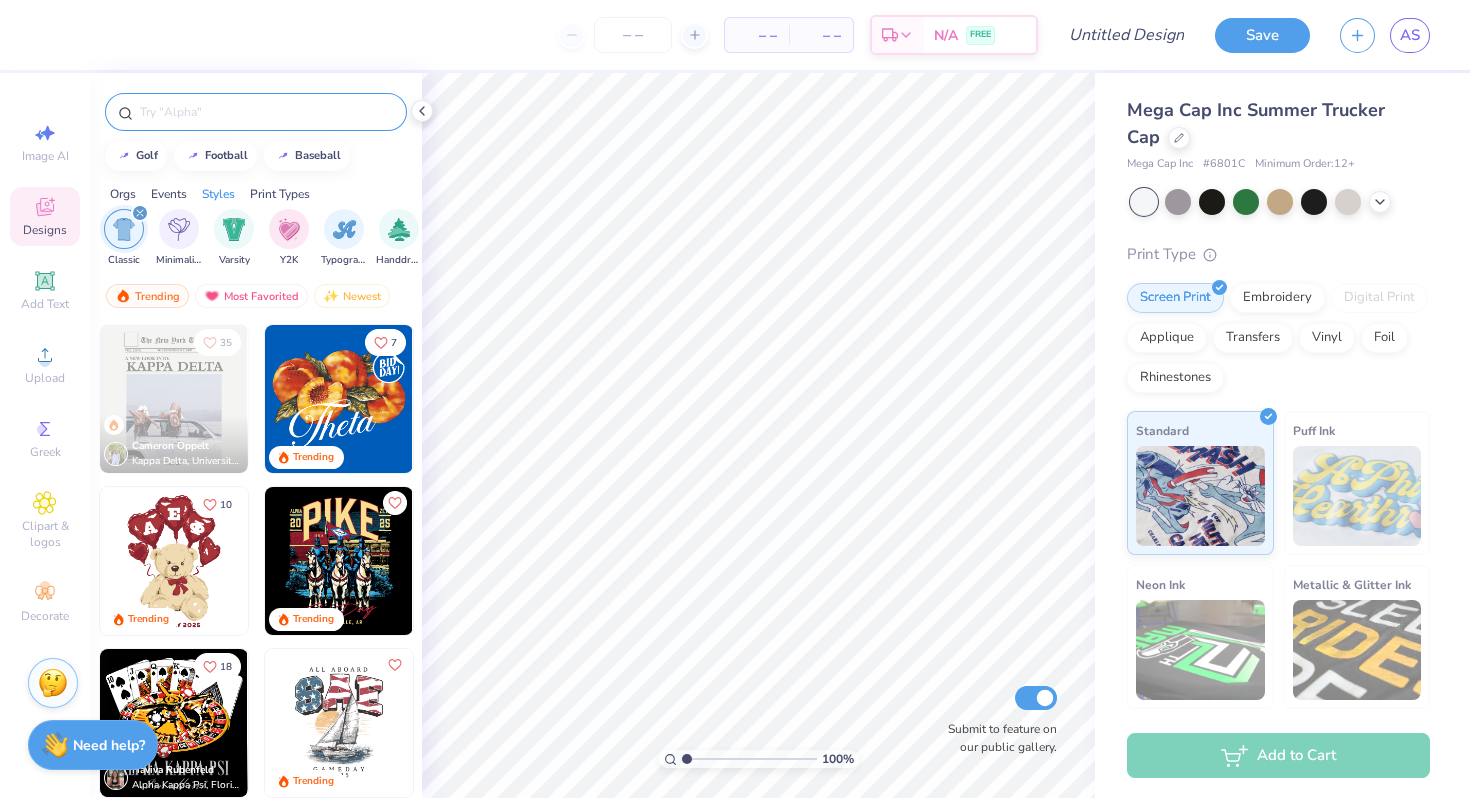 click 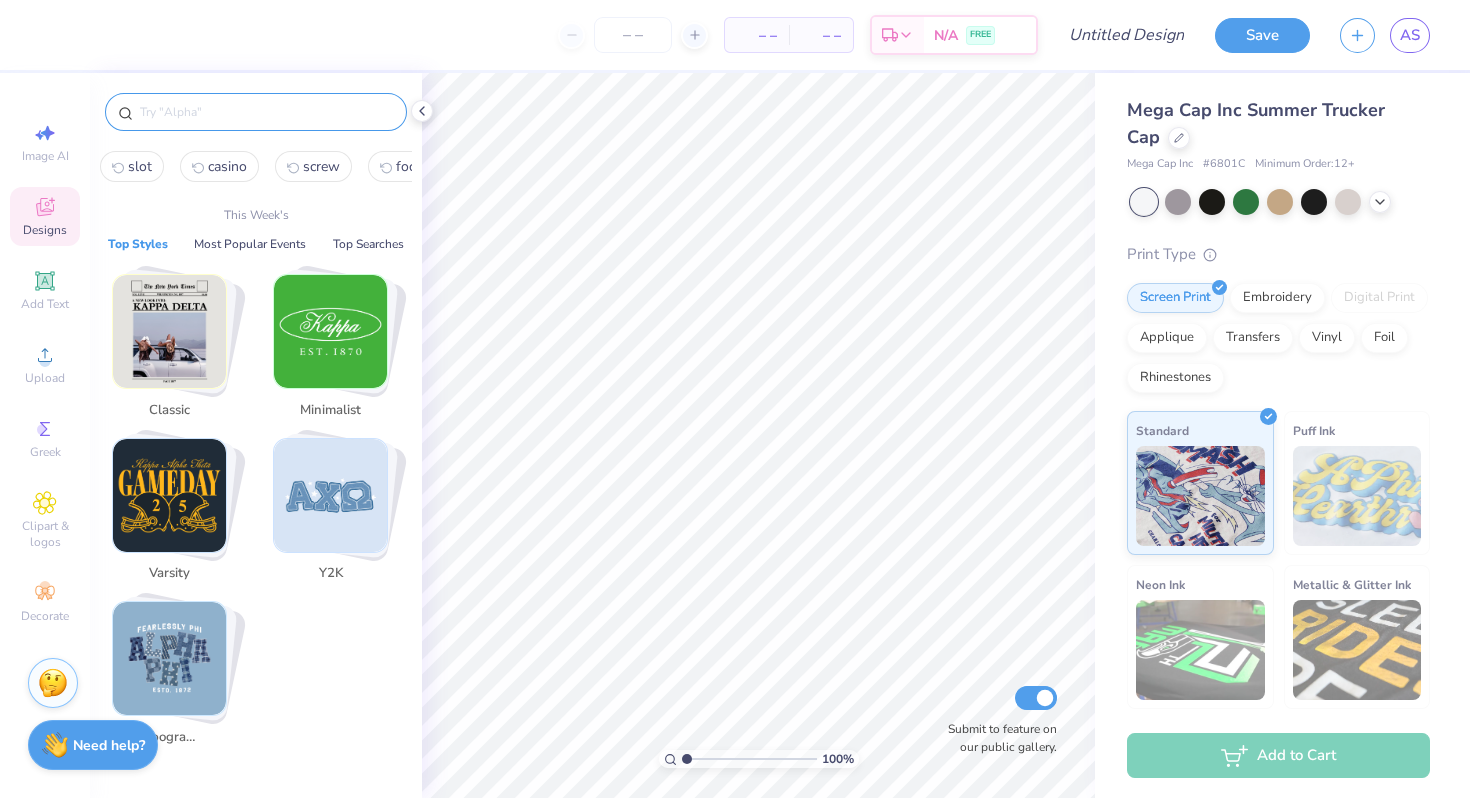 click at bounding box center [266, 112] 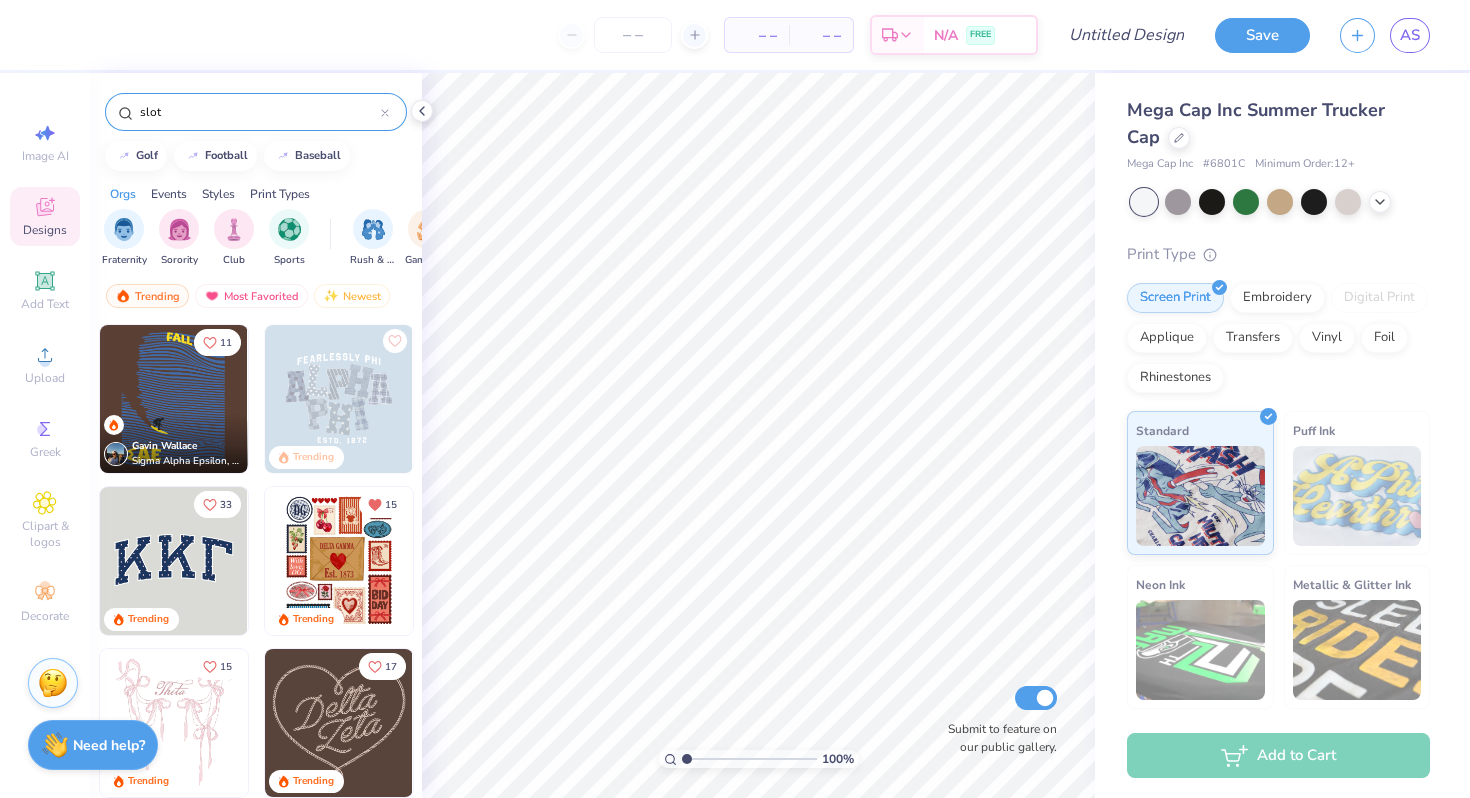 type on "slot" 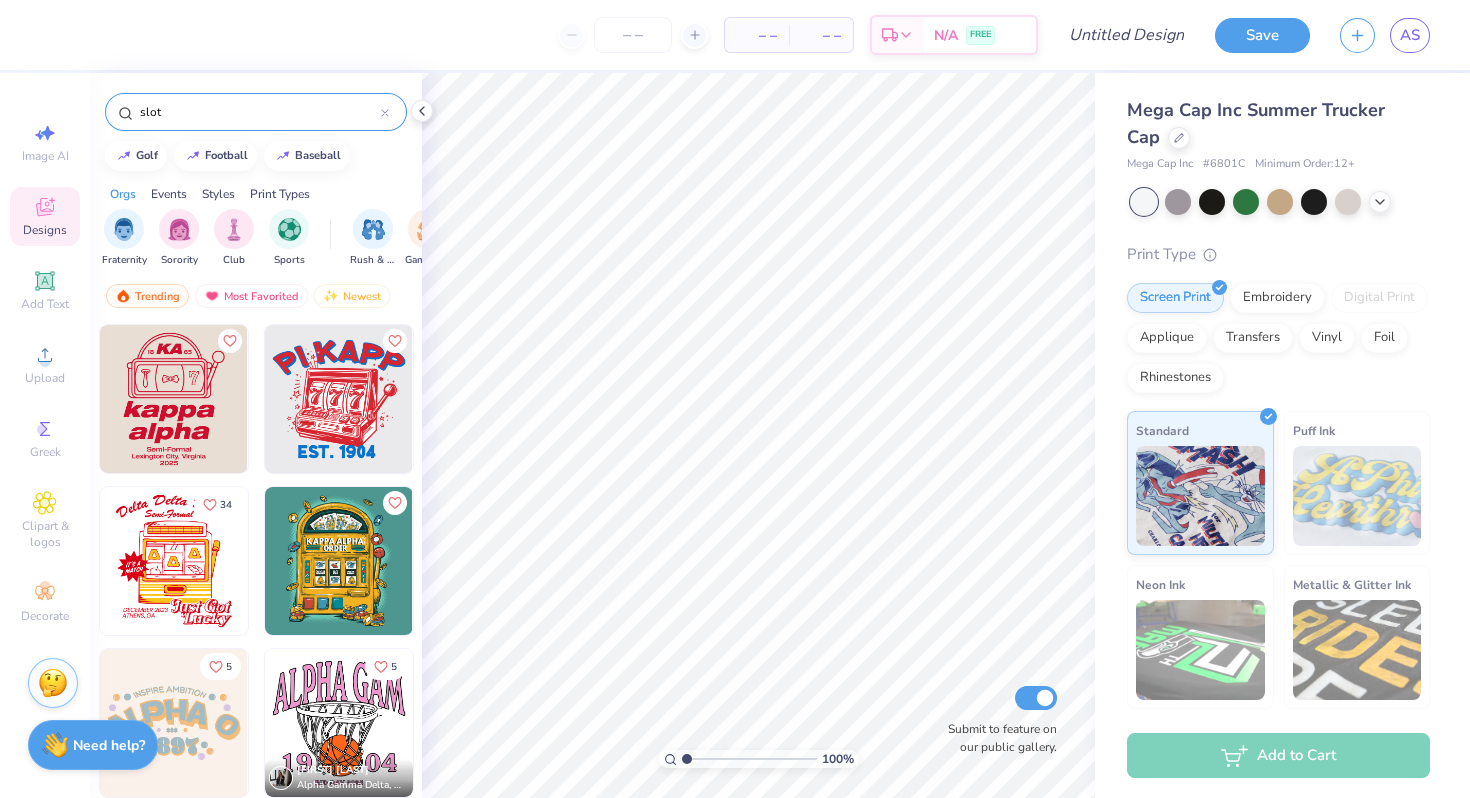 click at bounding box center [174, 399] 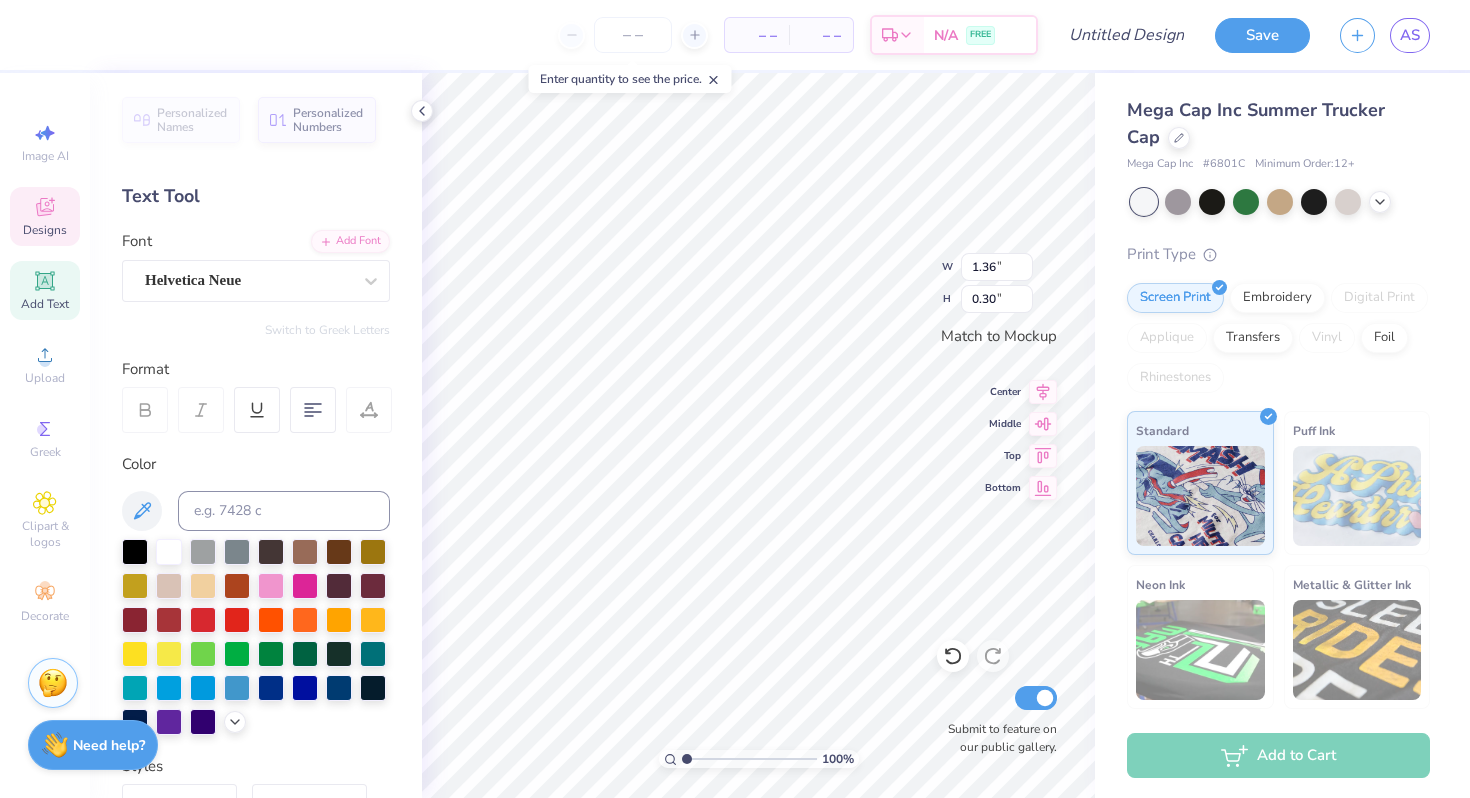 type 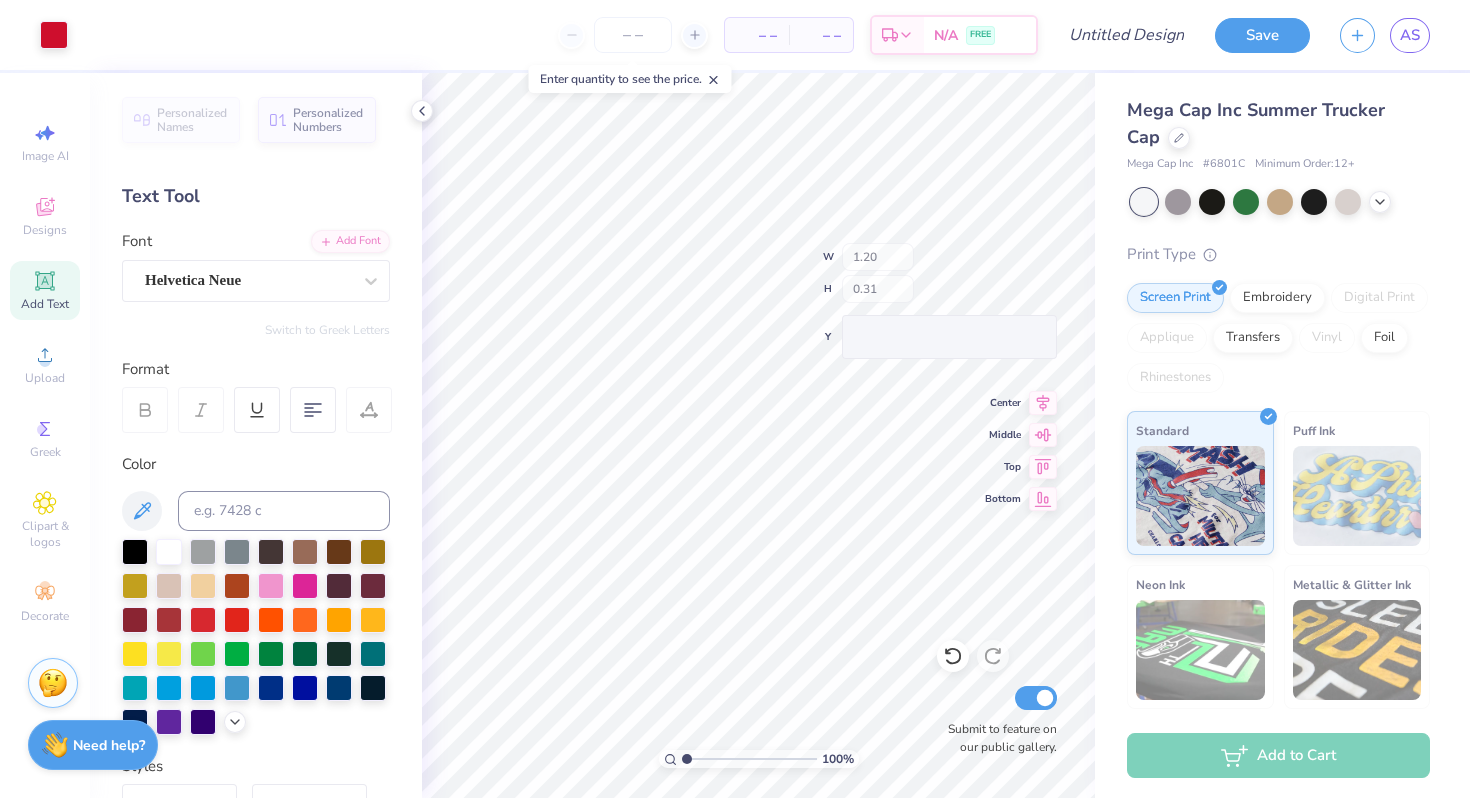 type on "1.20" 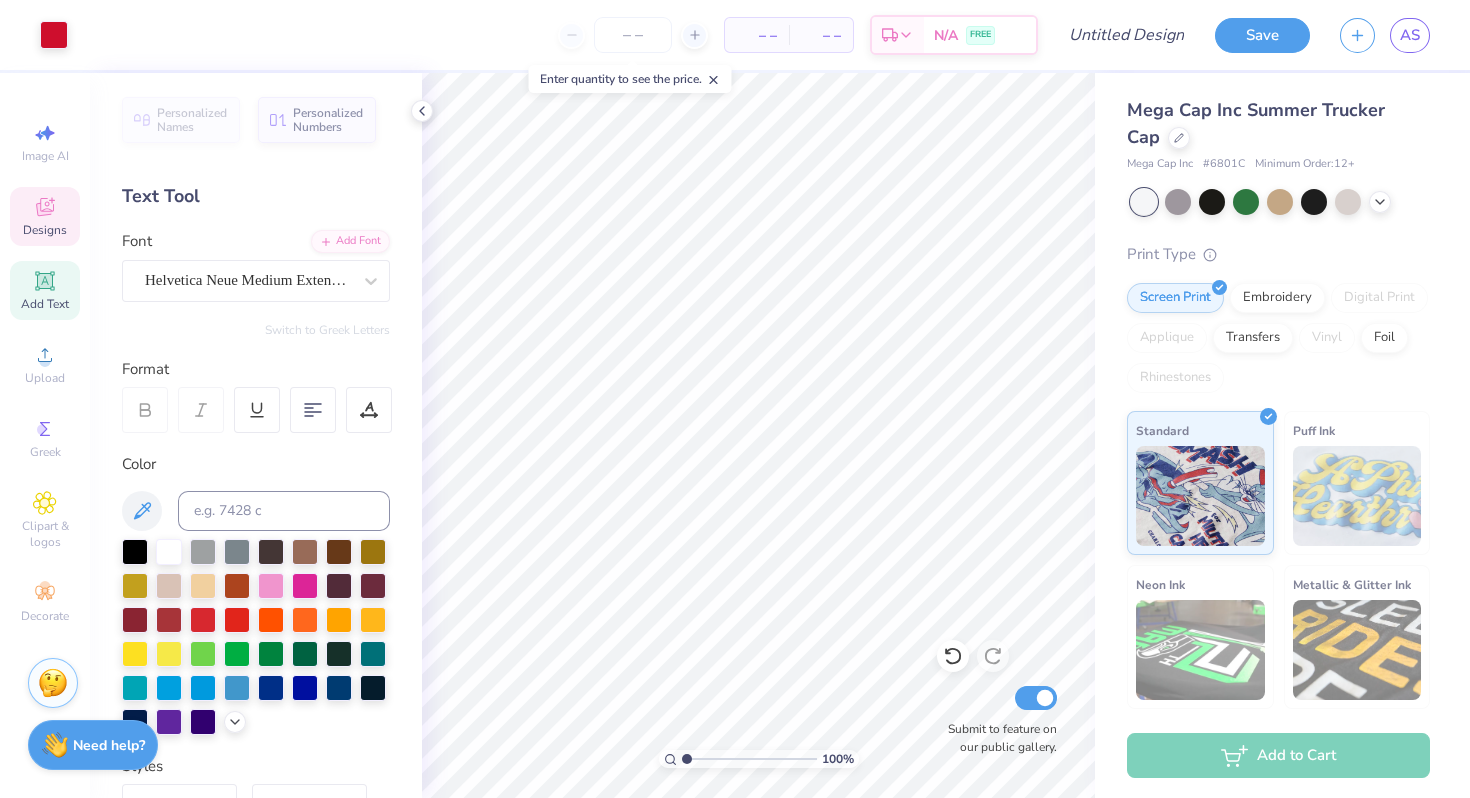 click on "Designs" at bounding box center [45, 216] 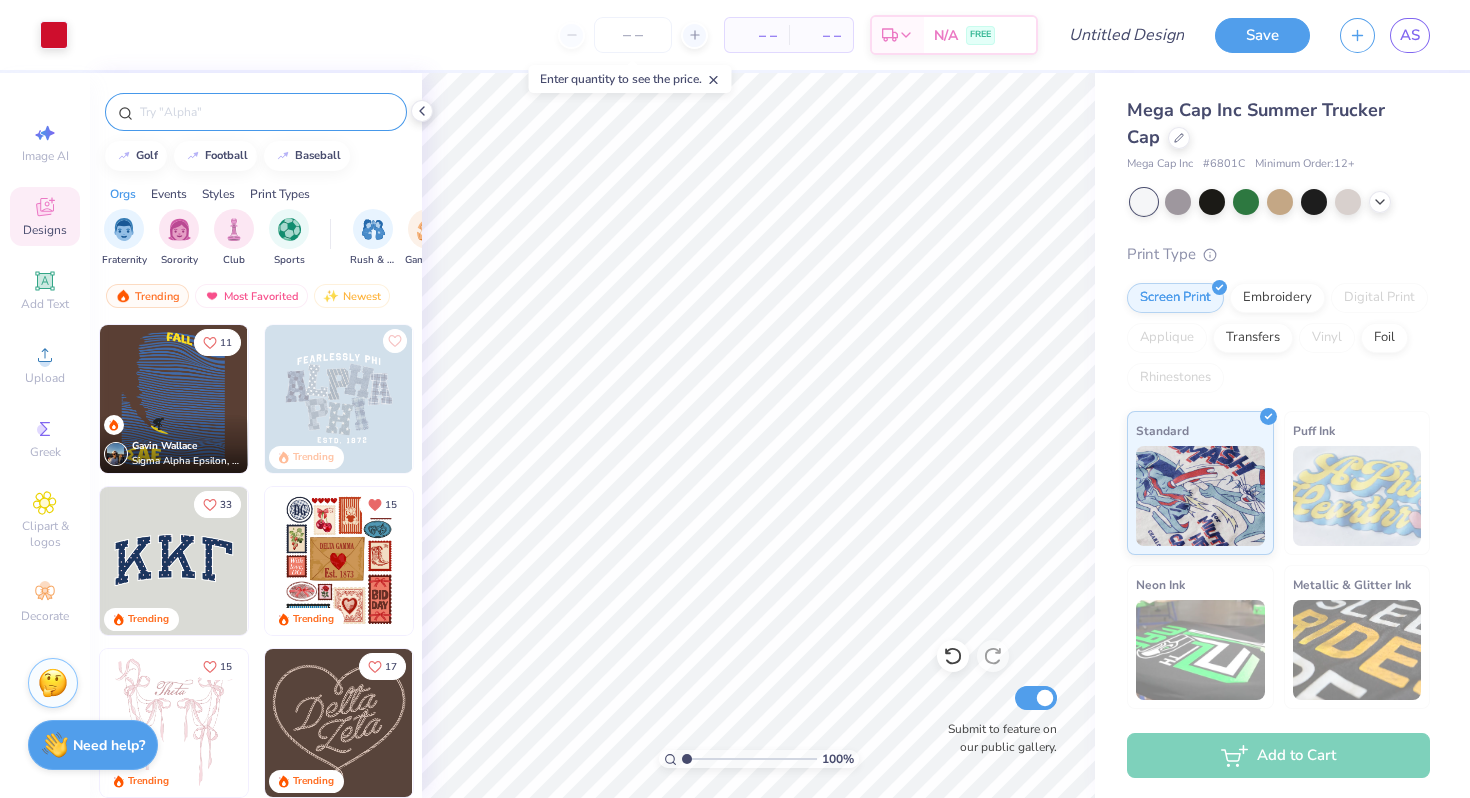click at bounding box center [266, 112] 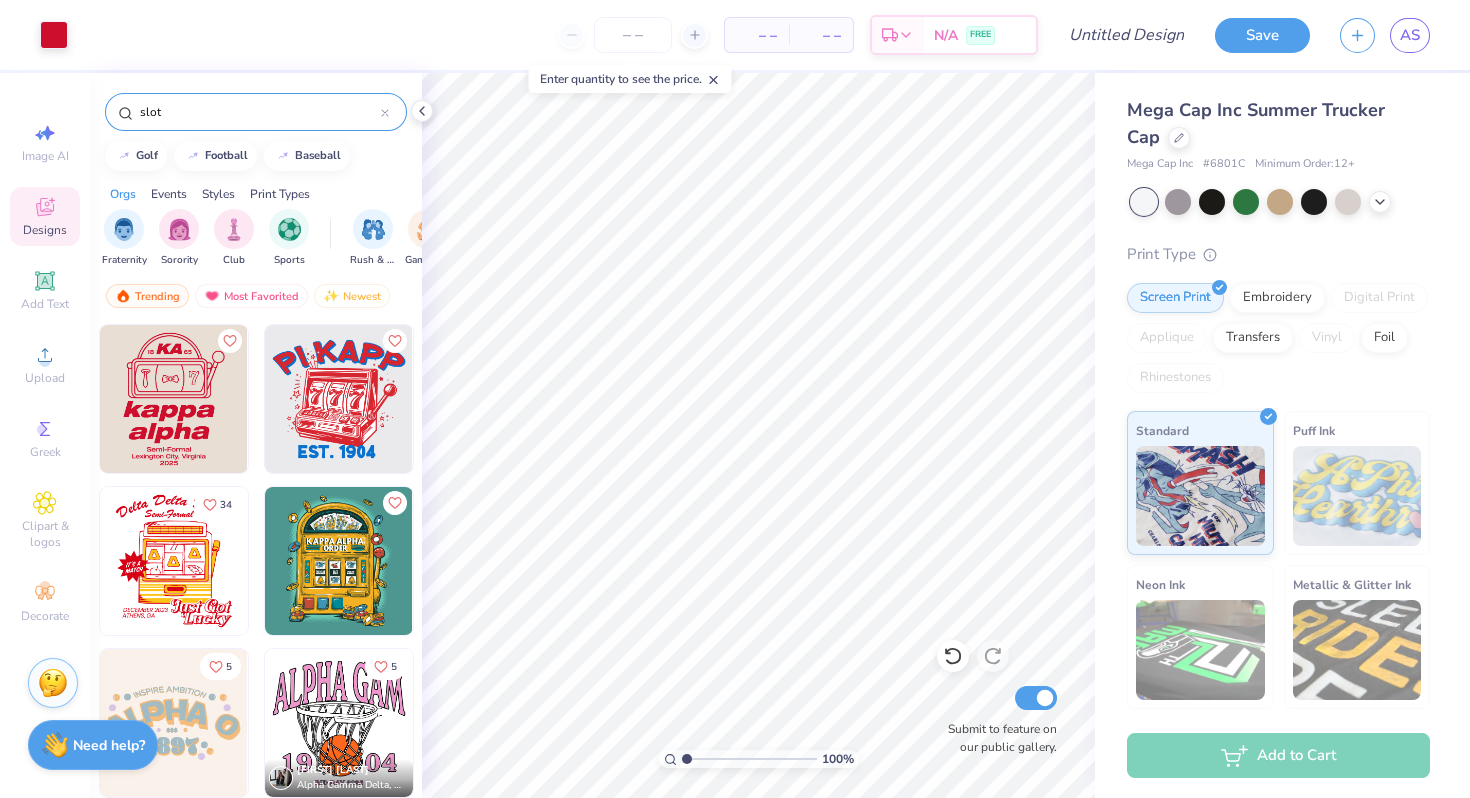 type on "slot" 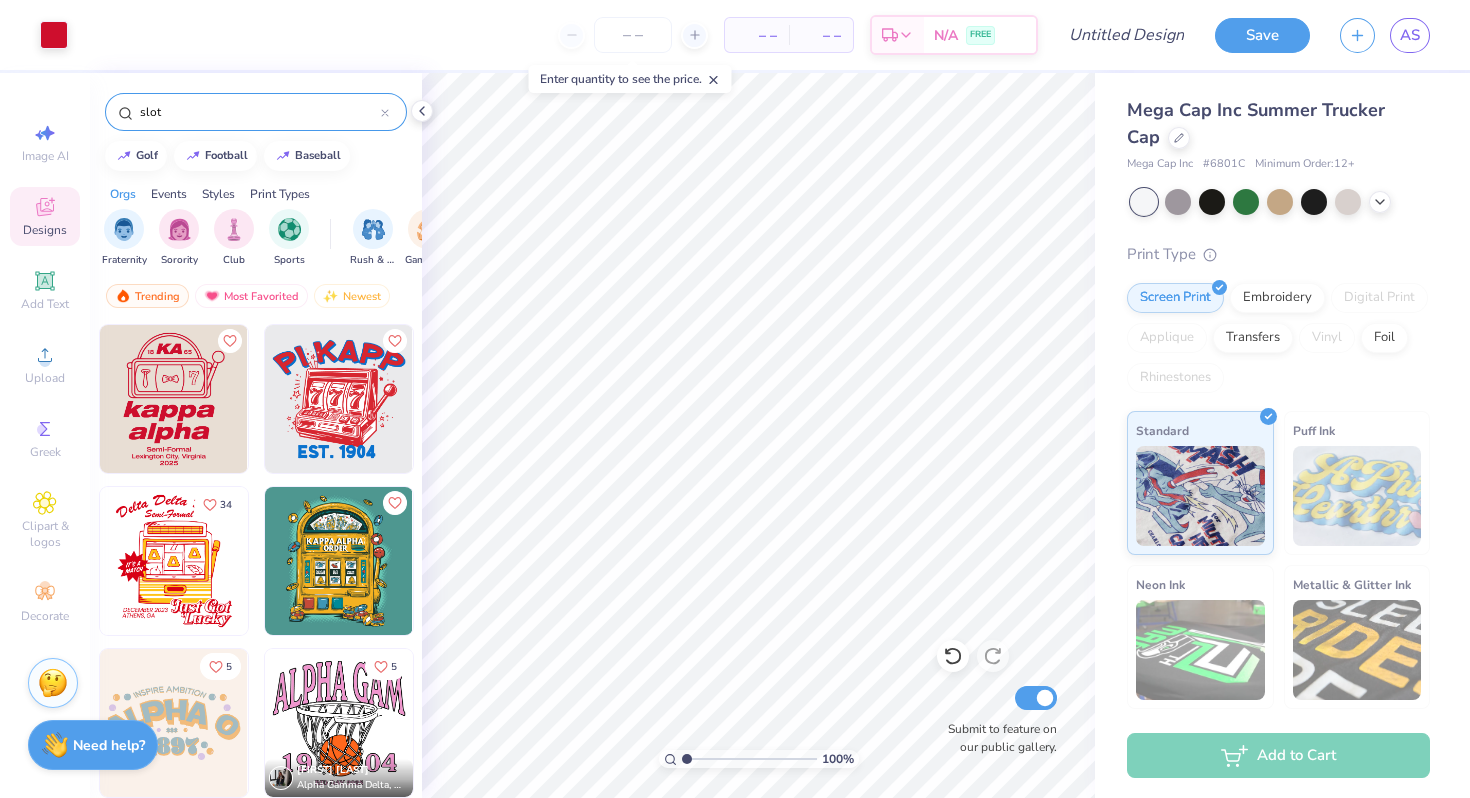 click at bounding box center [339, 399] 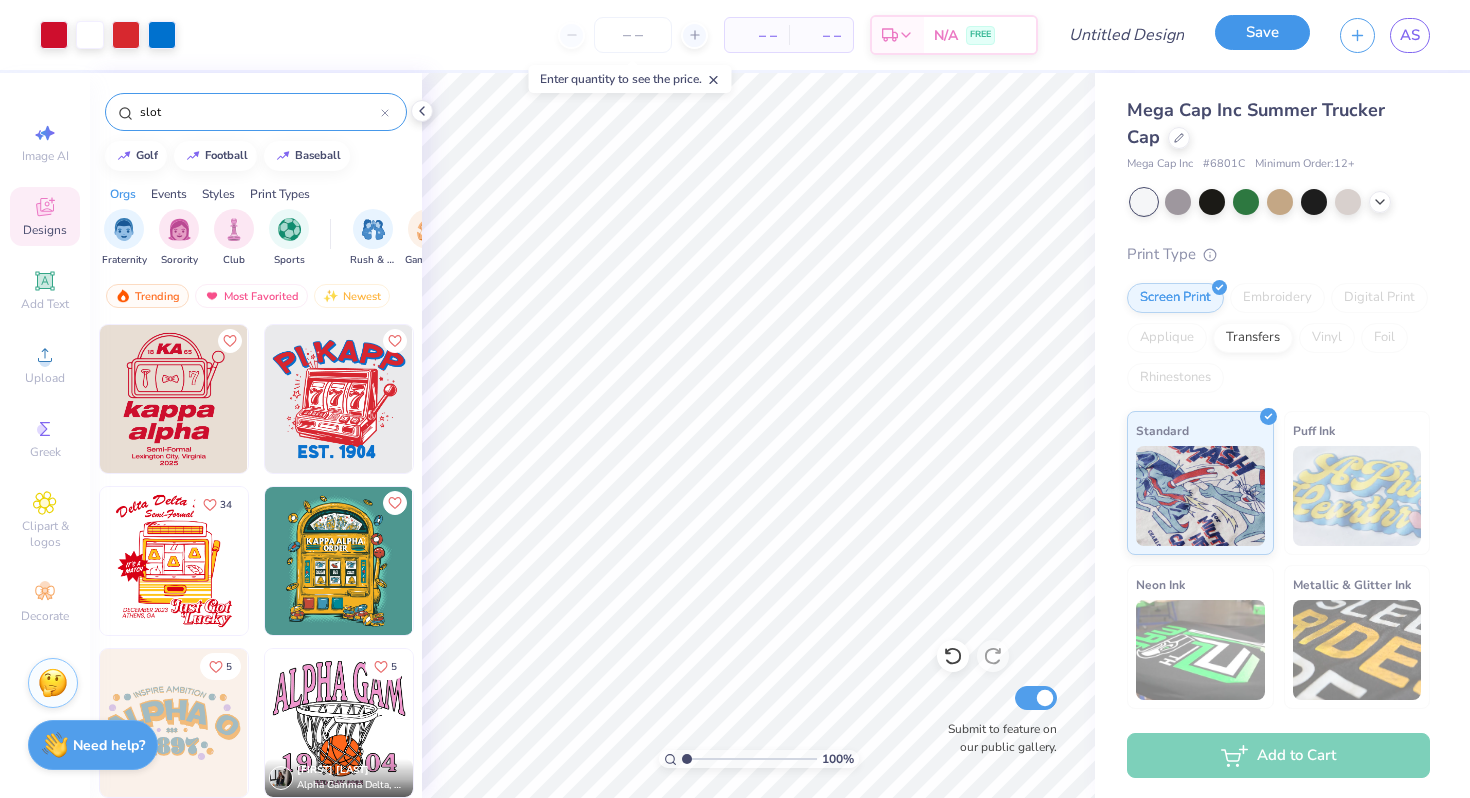 click on "Save" at bounding box center [1262, 32] 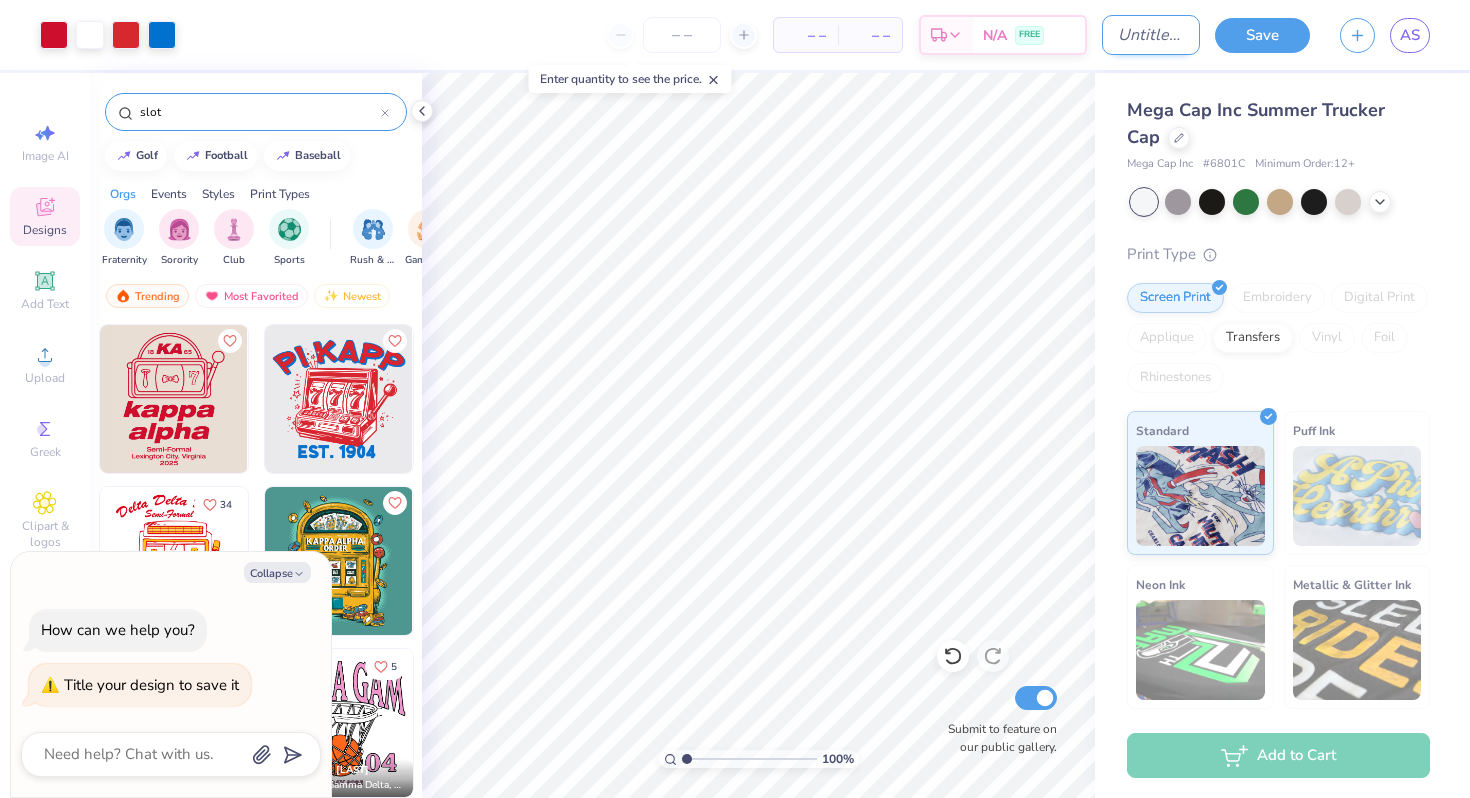 type on "x" 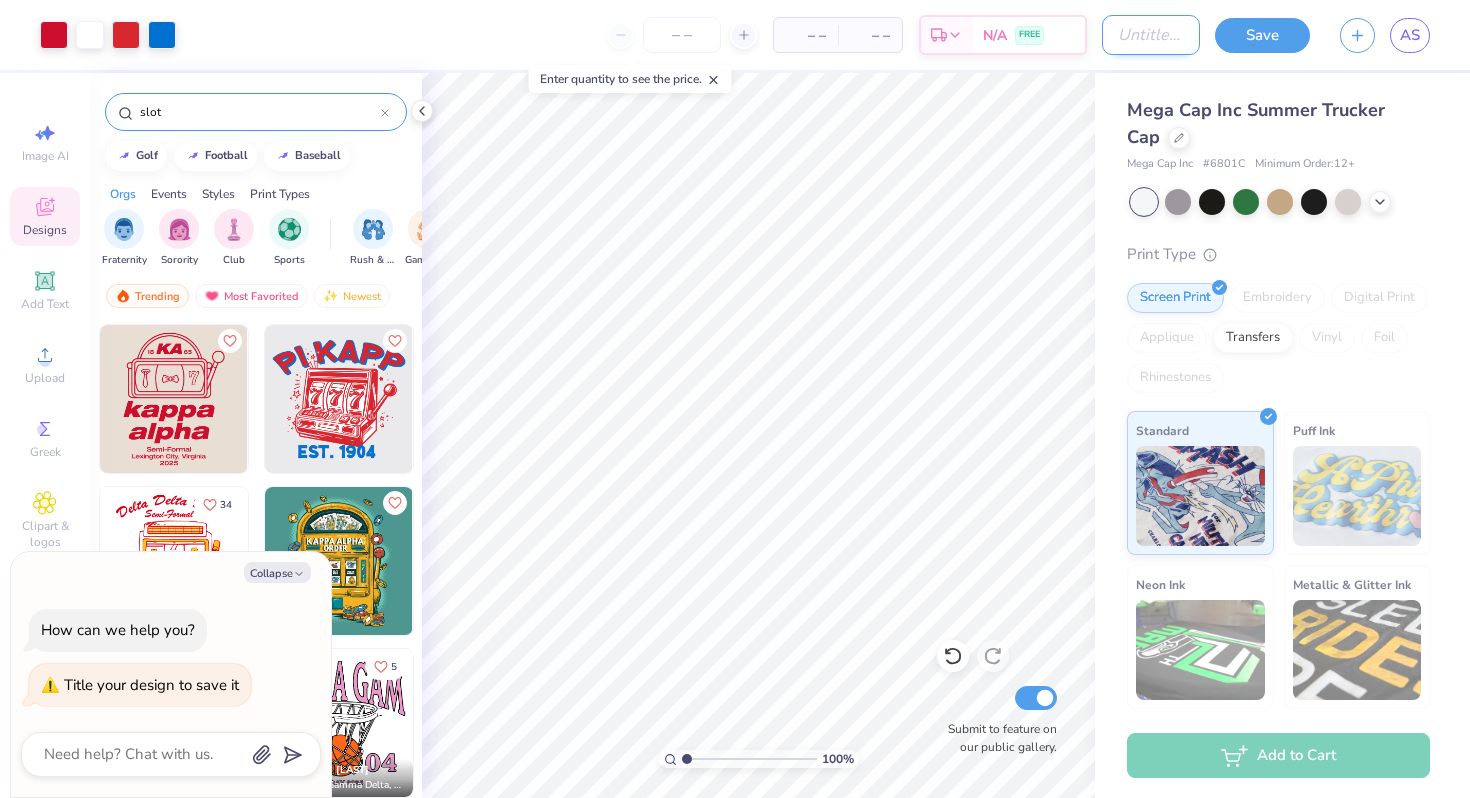 click on "Design Title" at bounding box center (1151, 35) 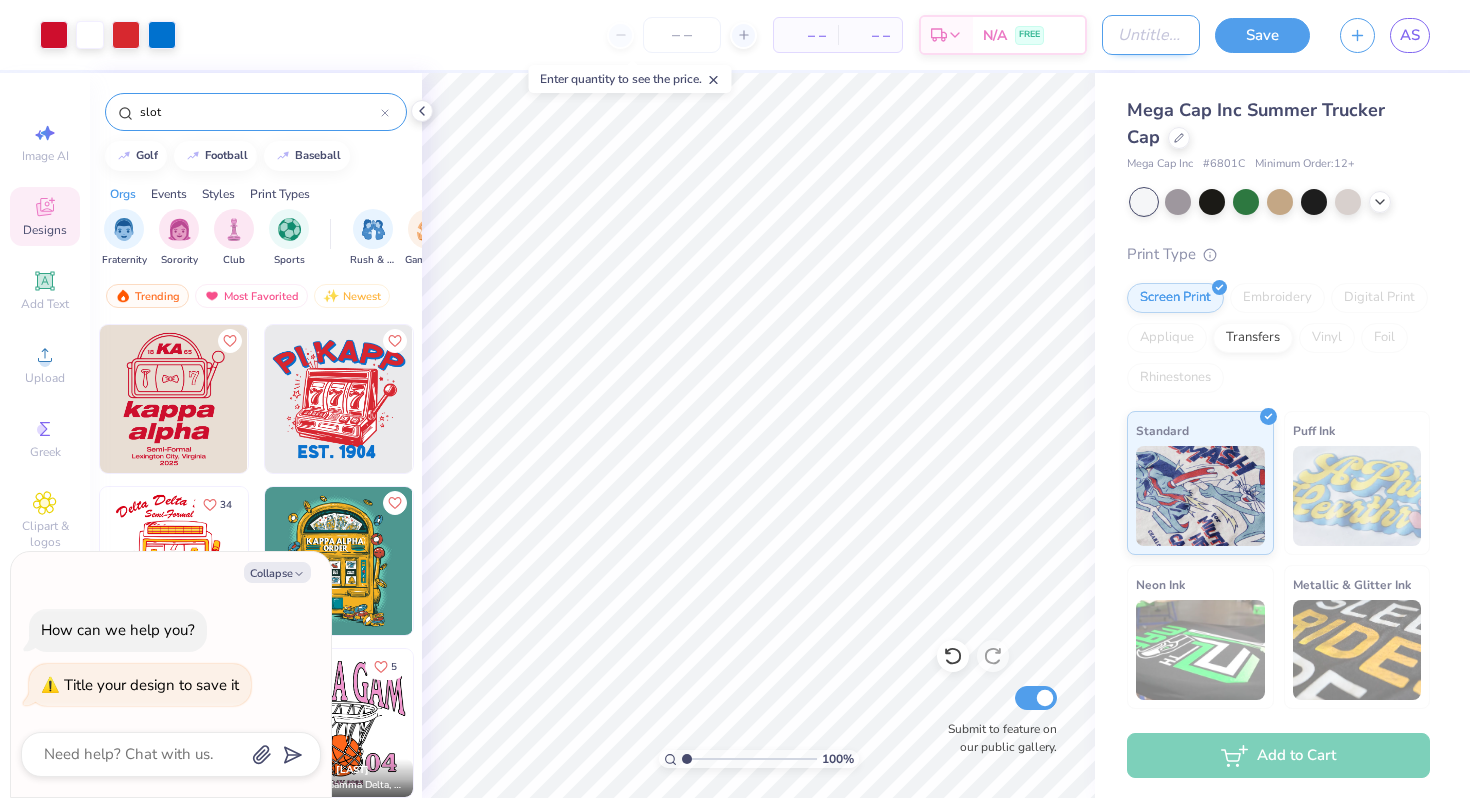 type on "S" 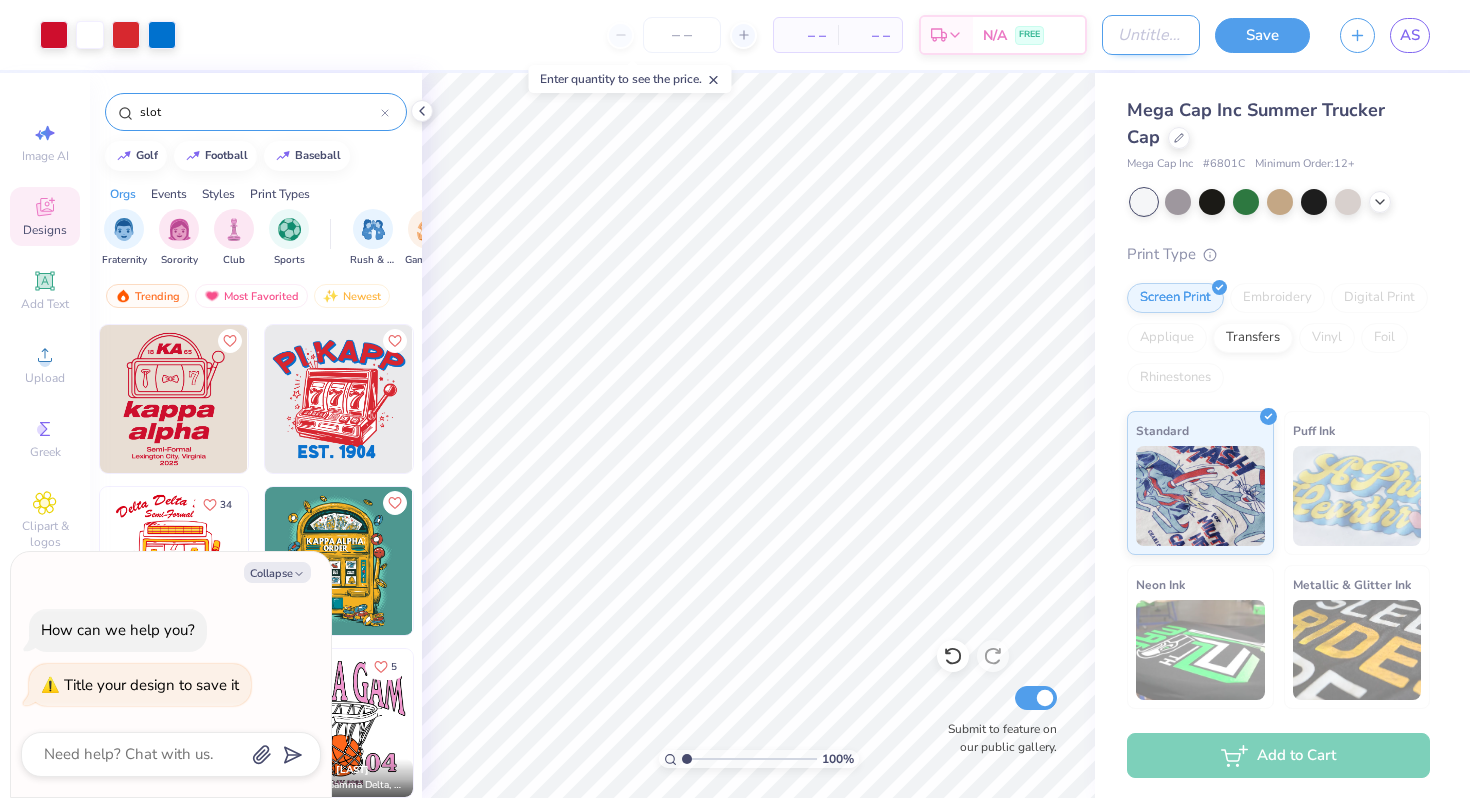 type on "x" 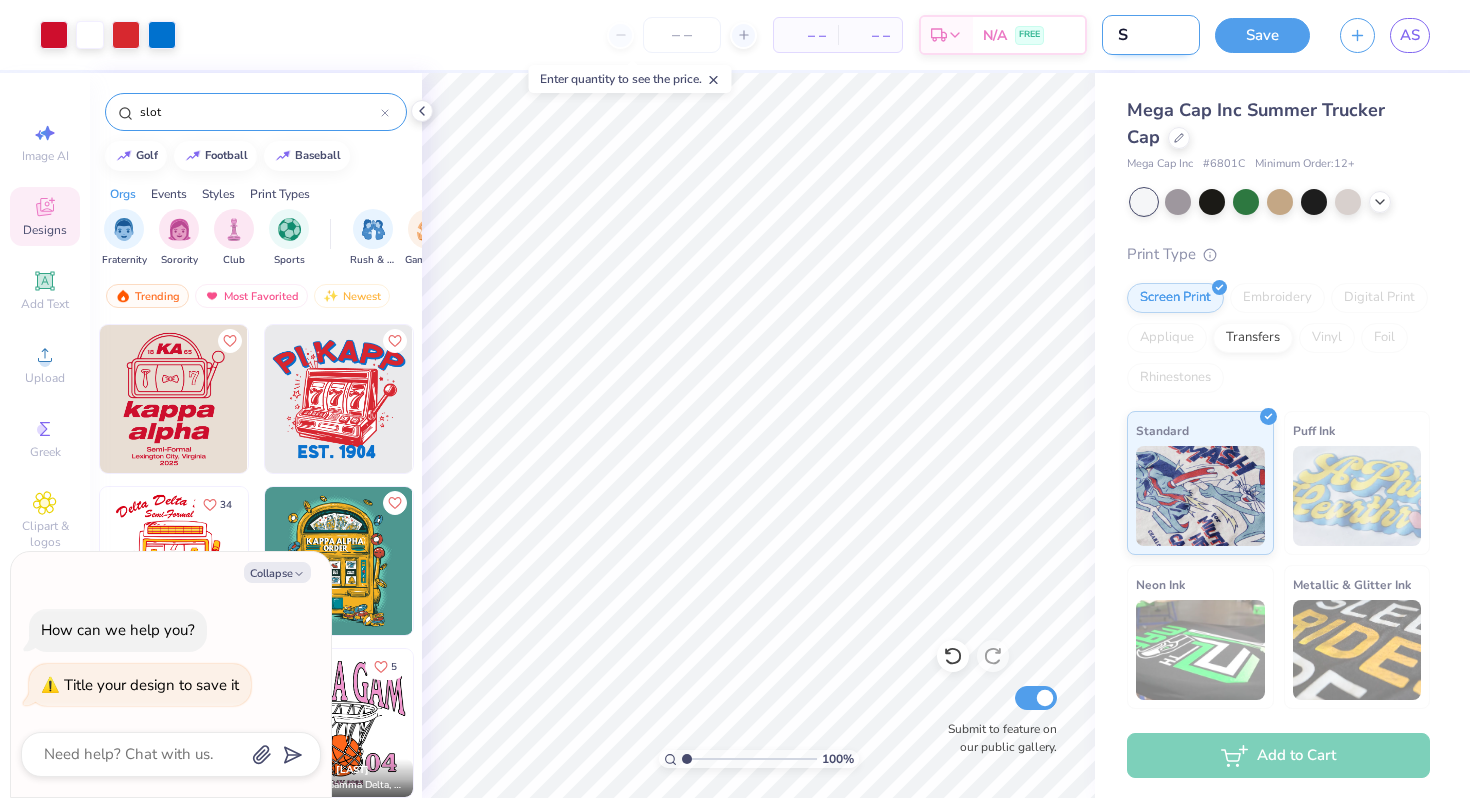 type on "Sl" 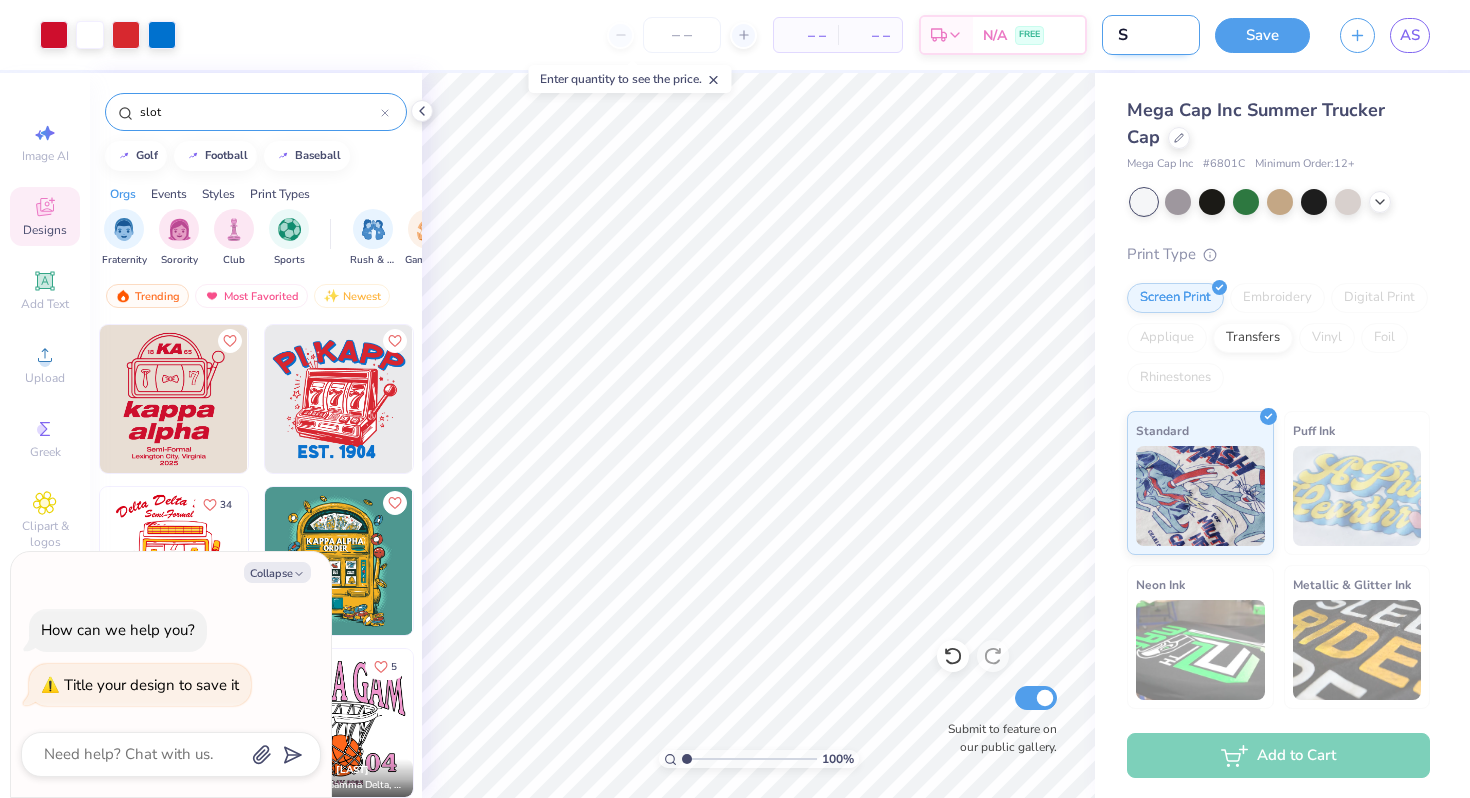 type on "x" 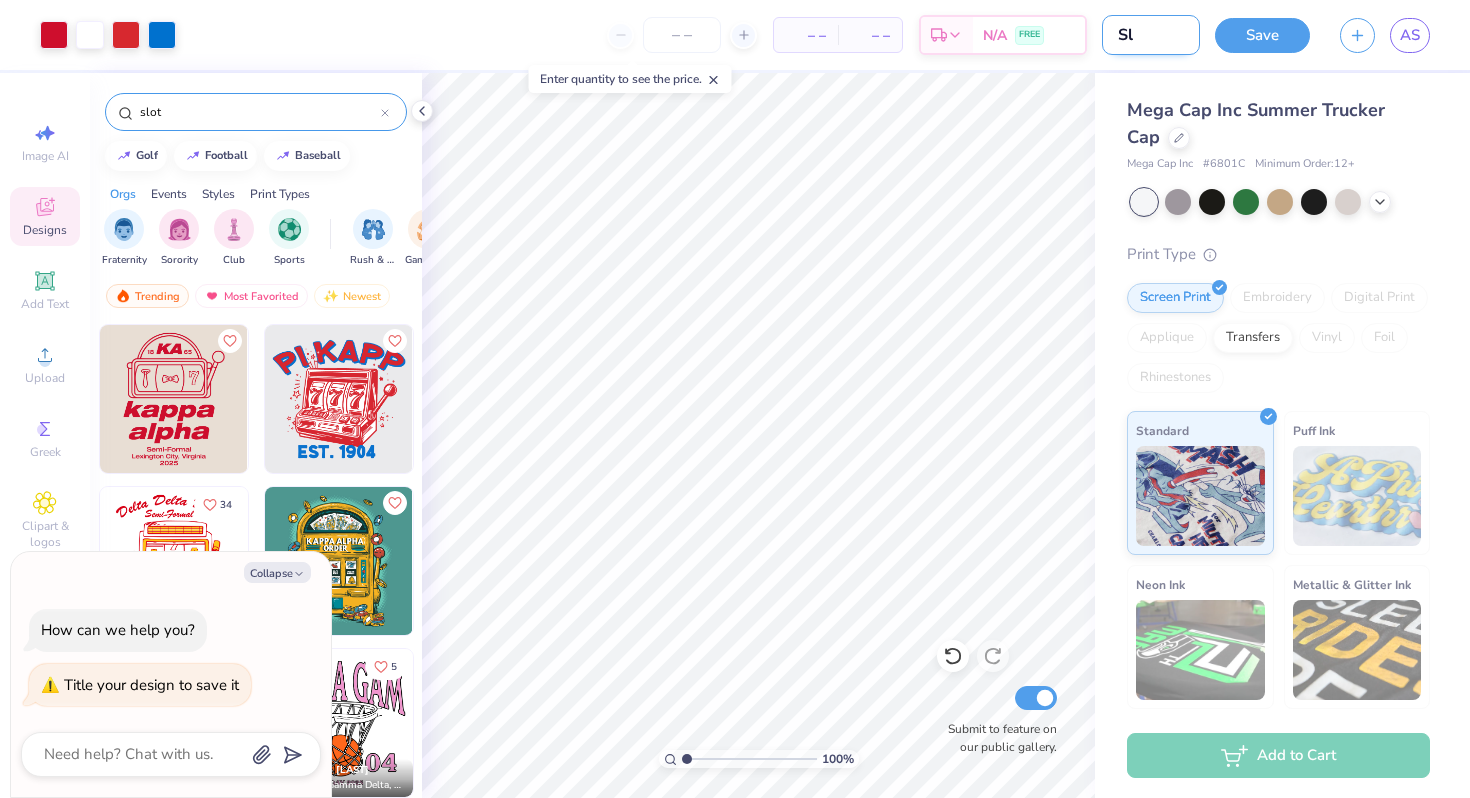 type on "Slo" 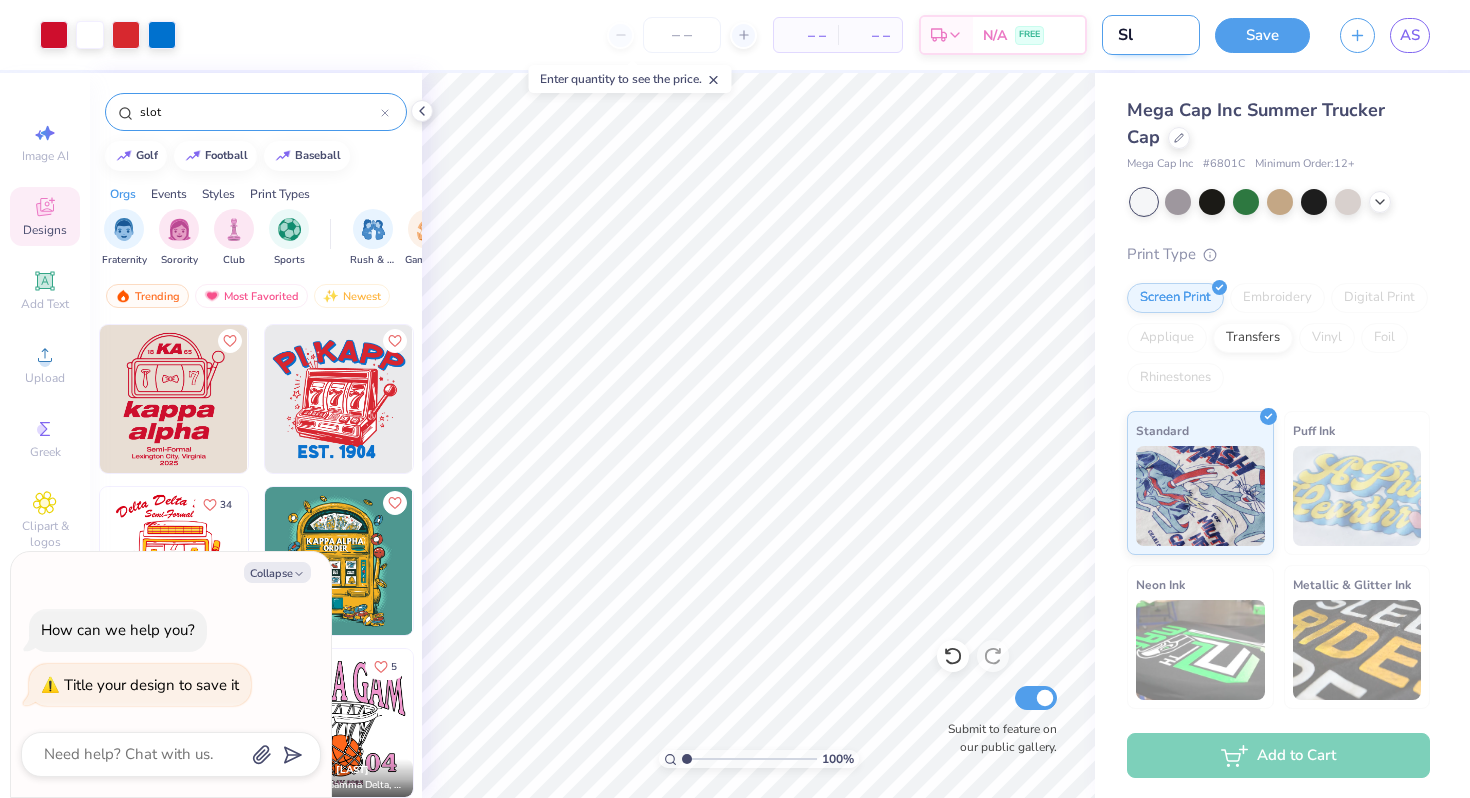 type on "x" 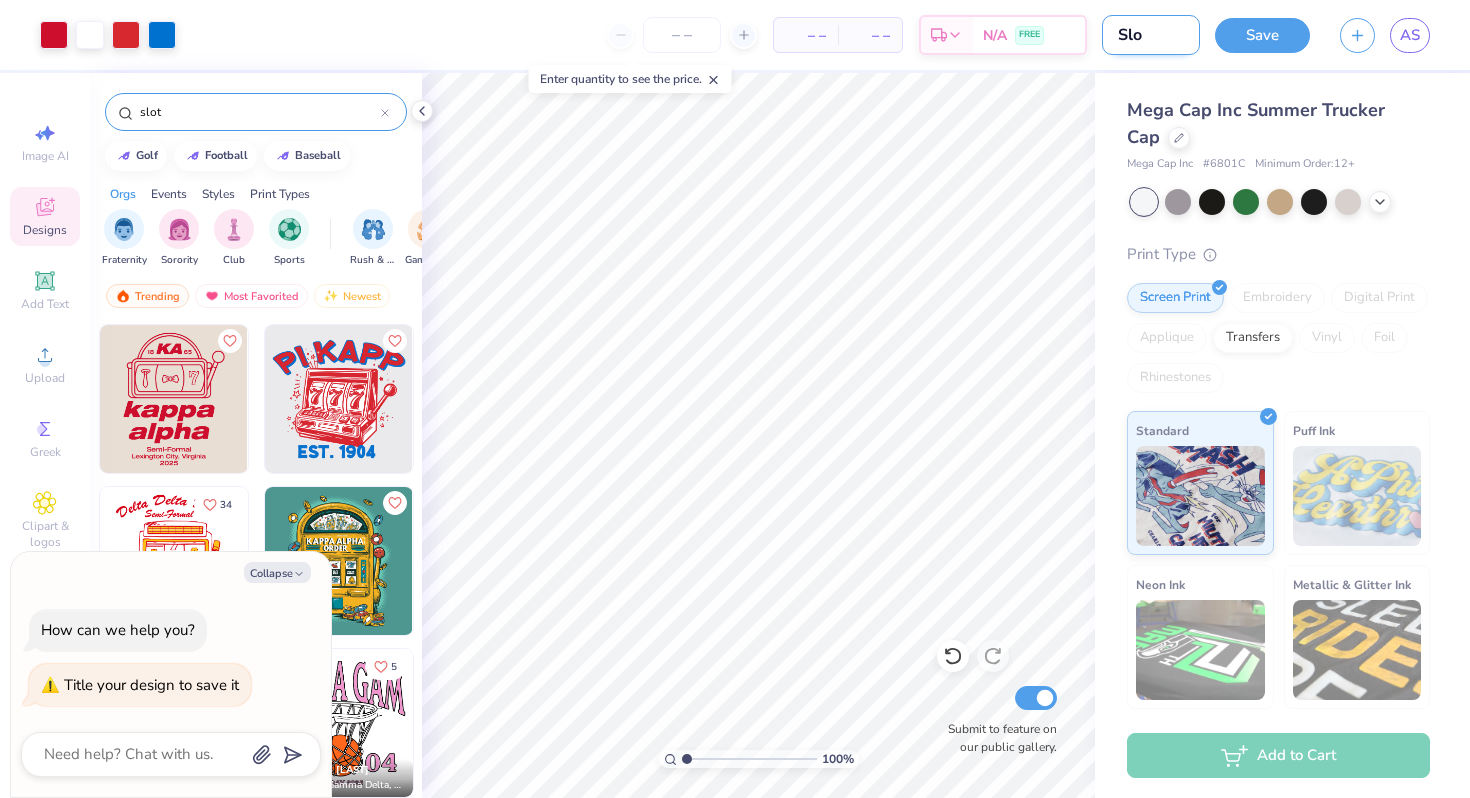 type on "Slot" 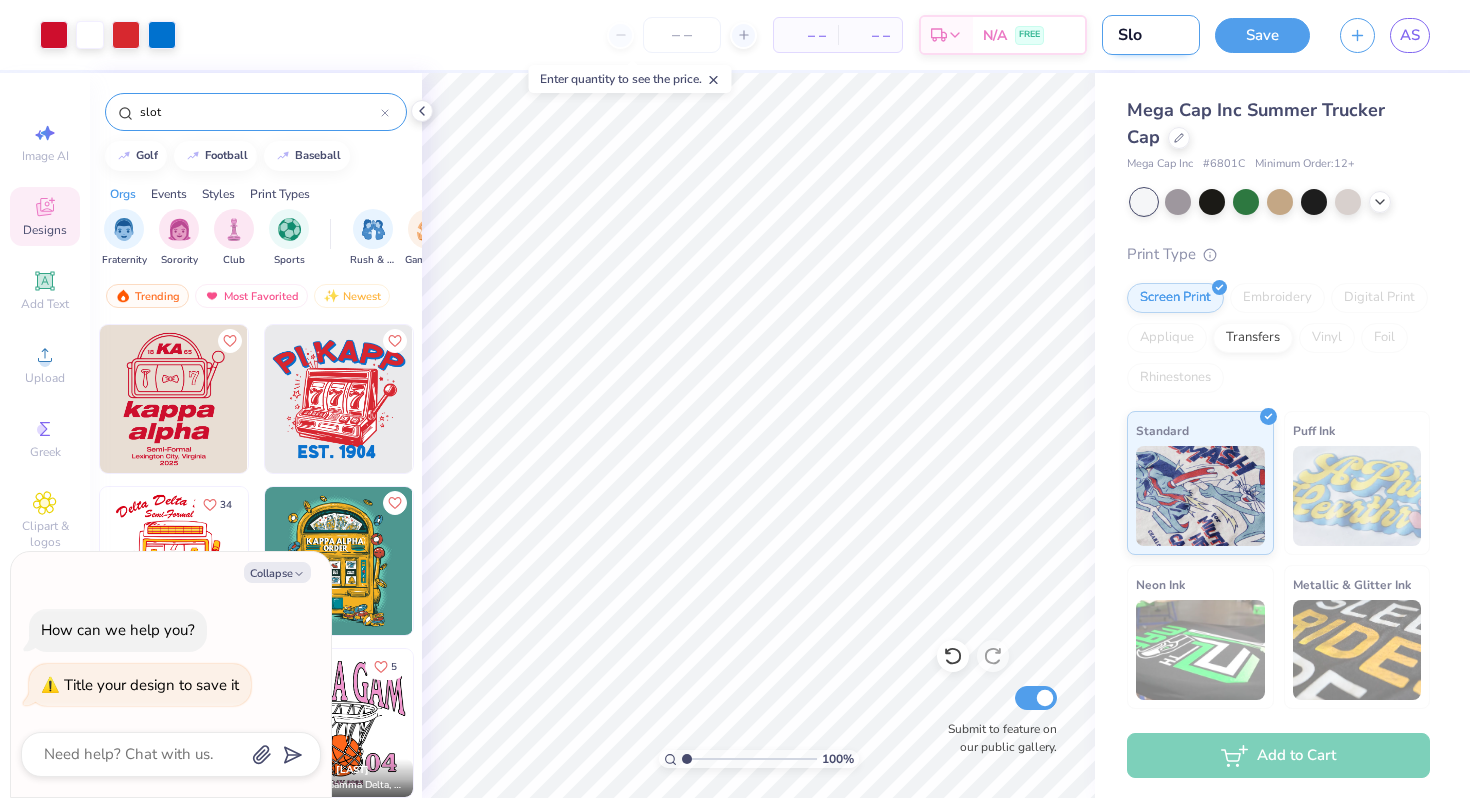 type on "x" 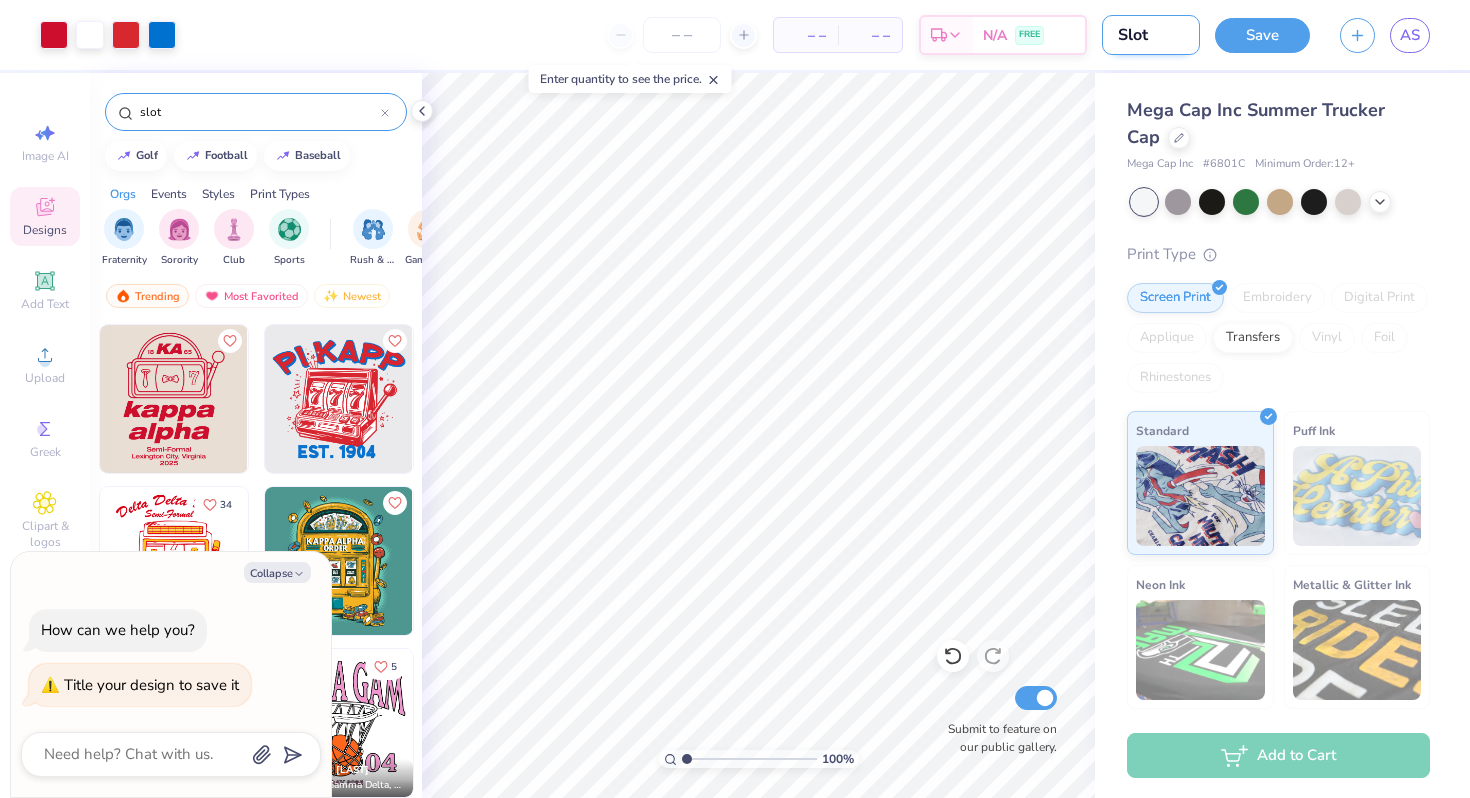 type on "Slot" 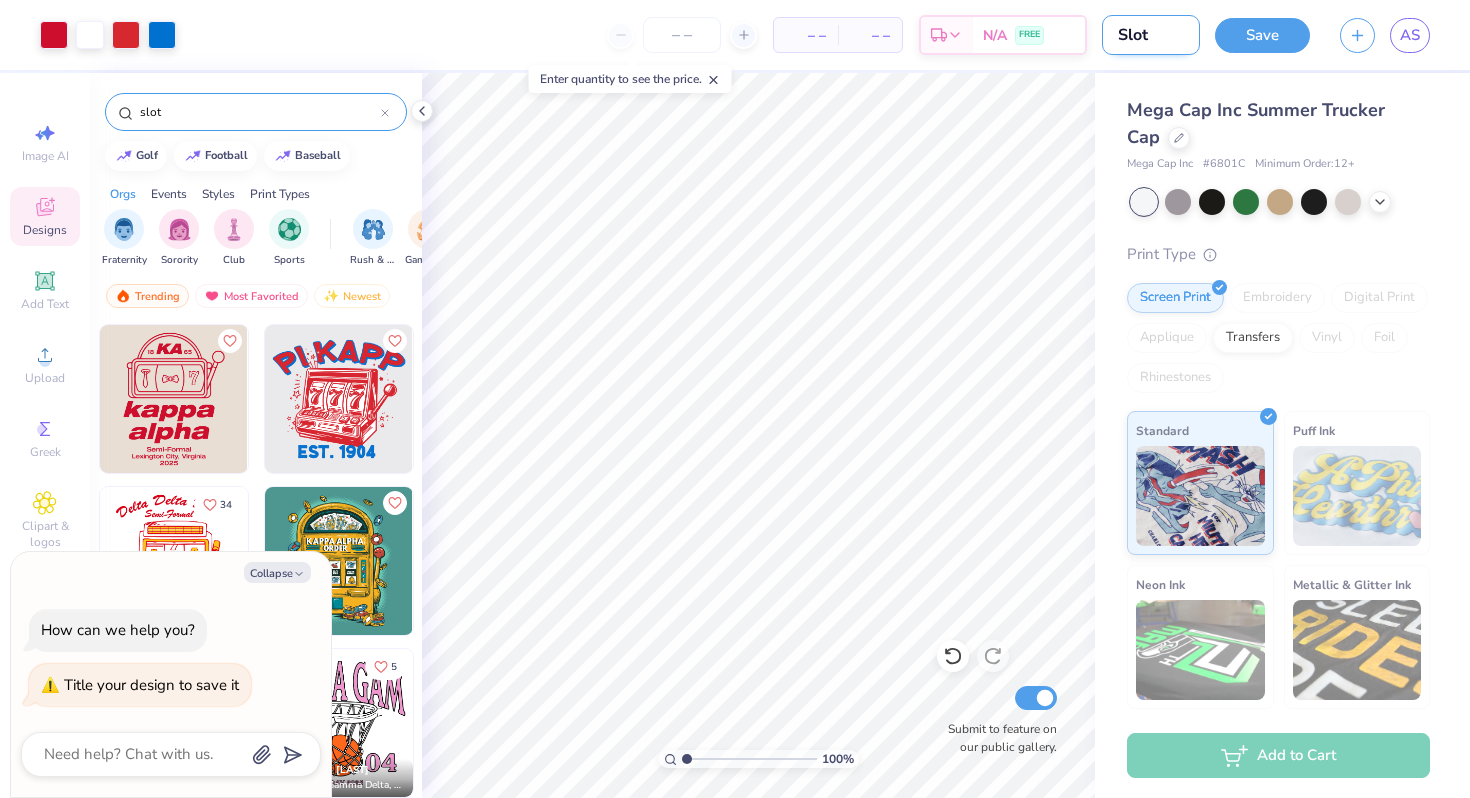 type on "x" 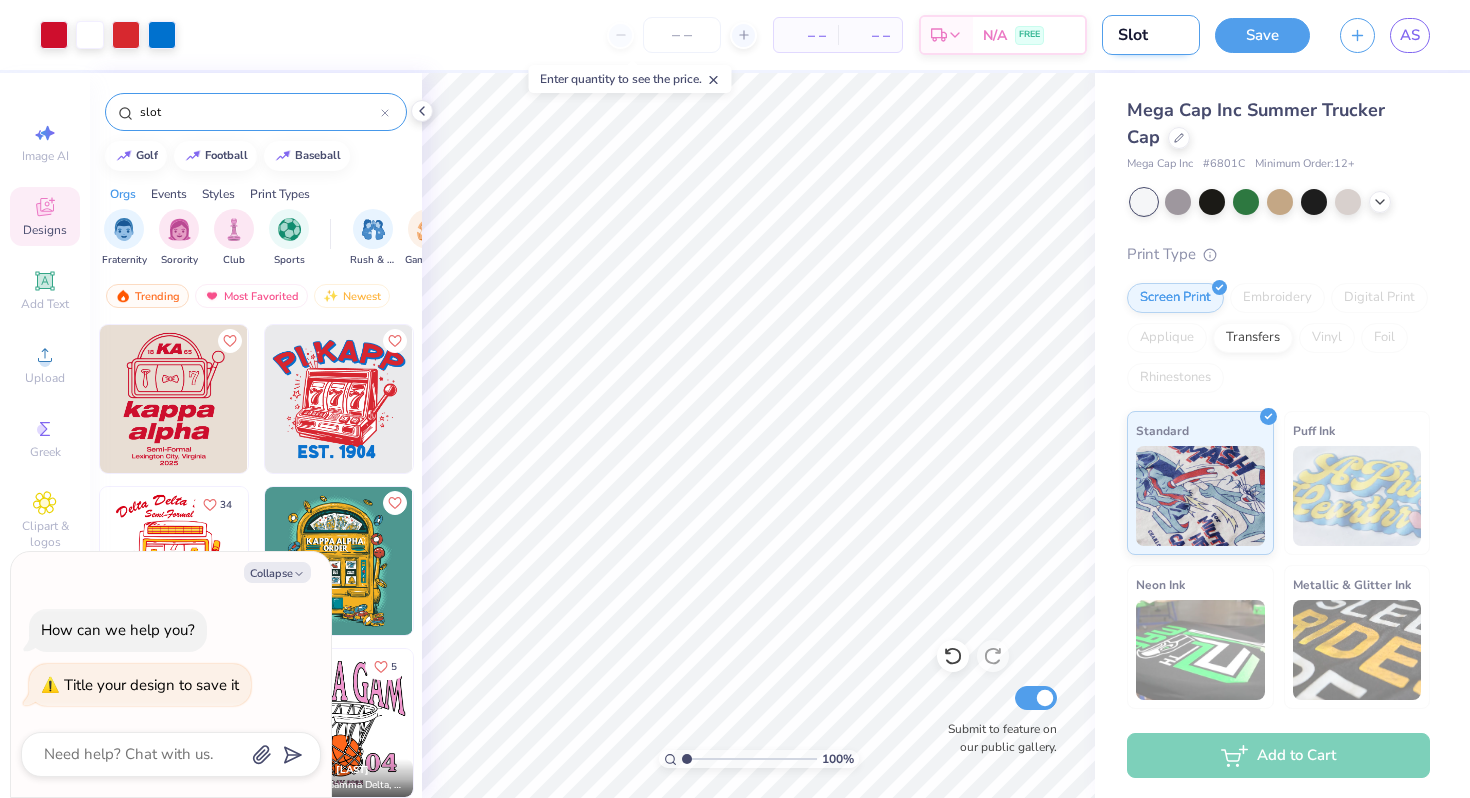 type on "Slot H" 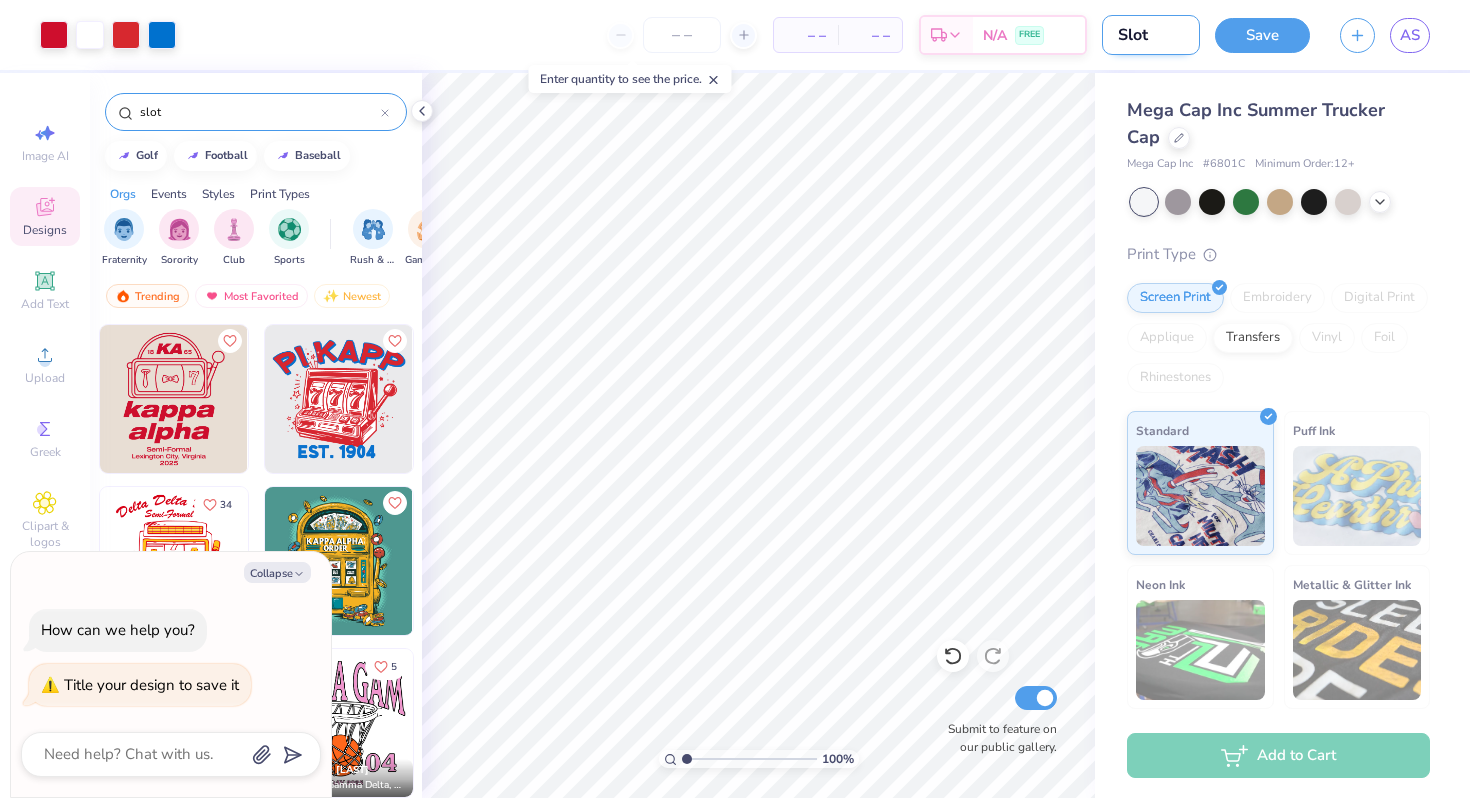 type on "x" 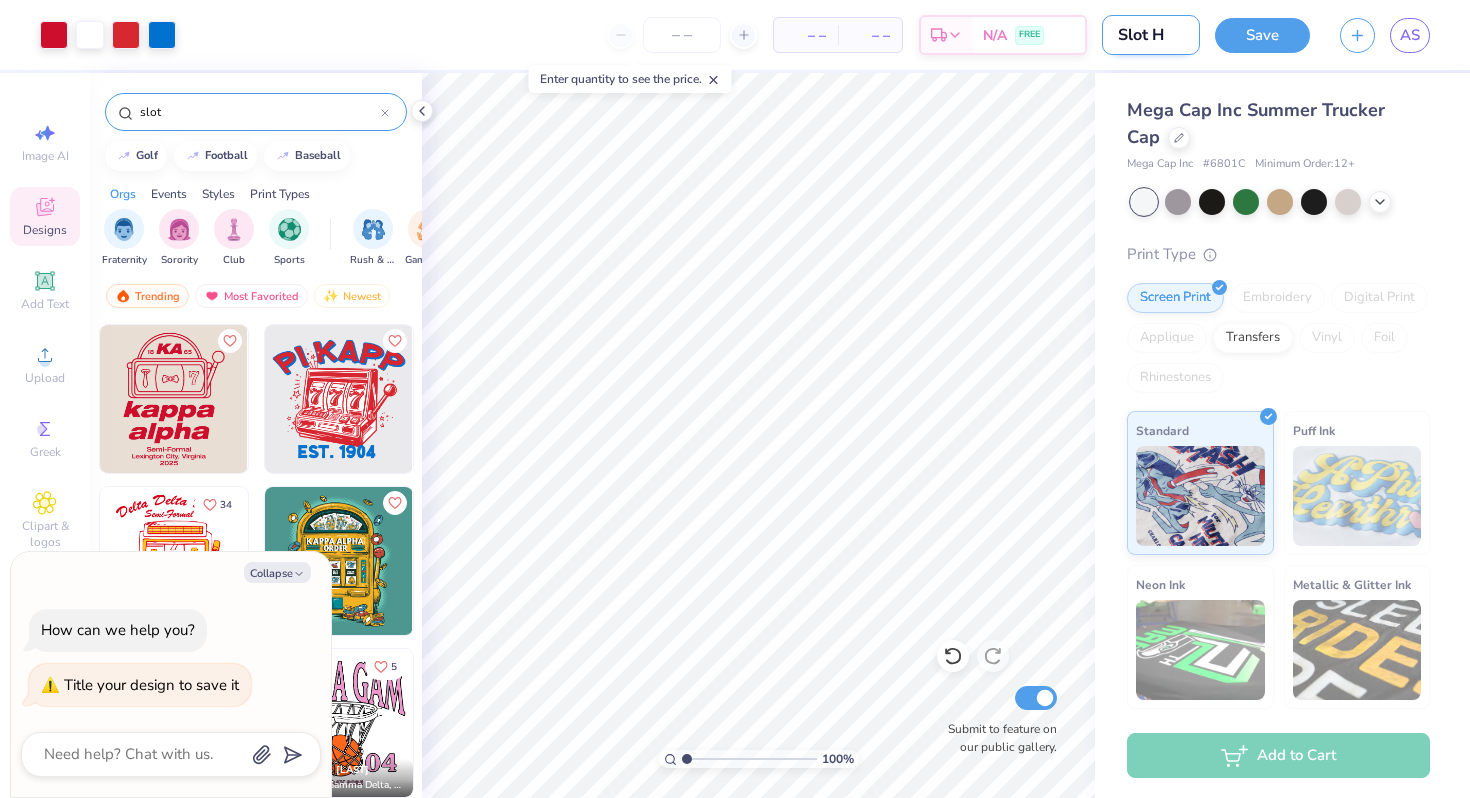 type on "Slot Ha" 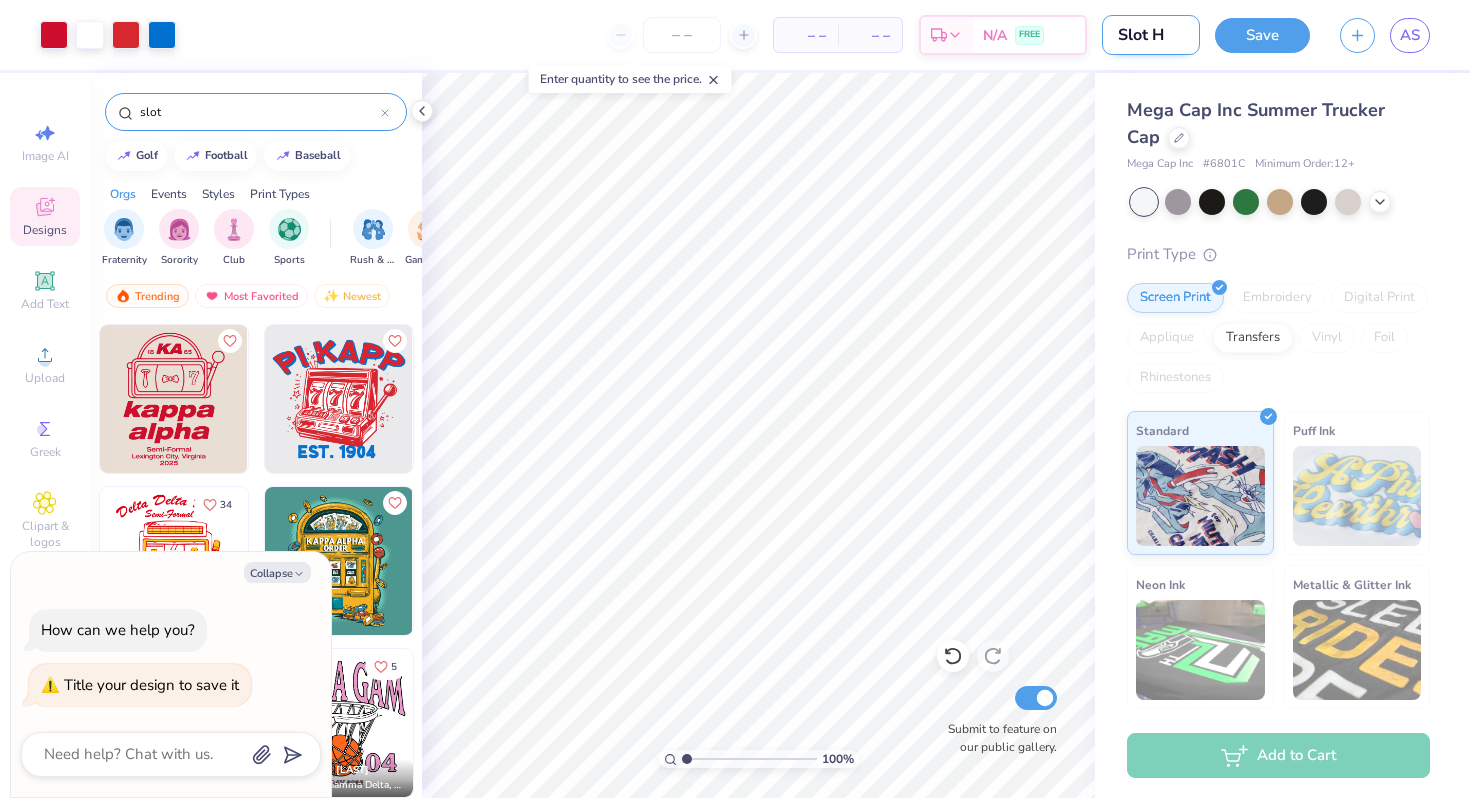 type on "x" 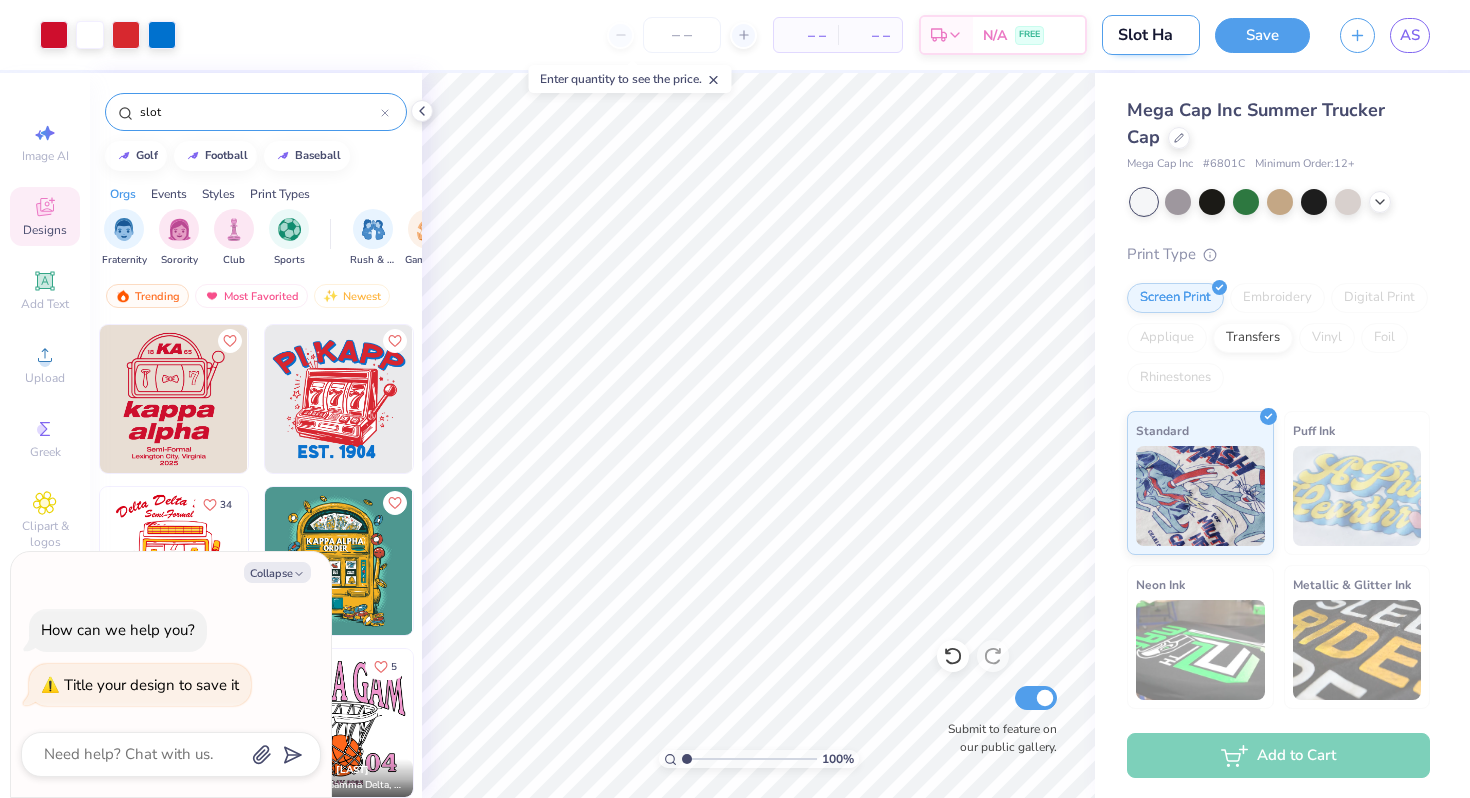 type on "Slot Hat" 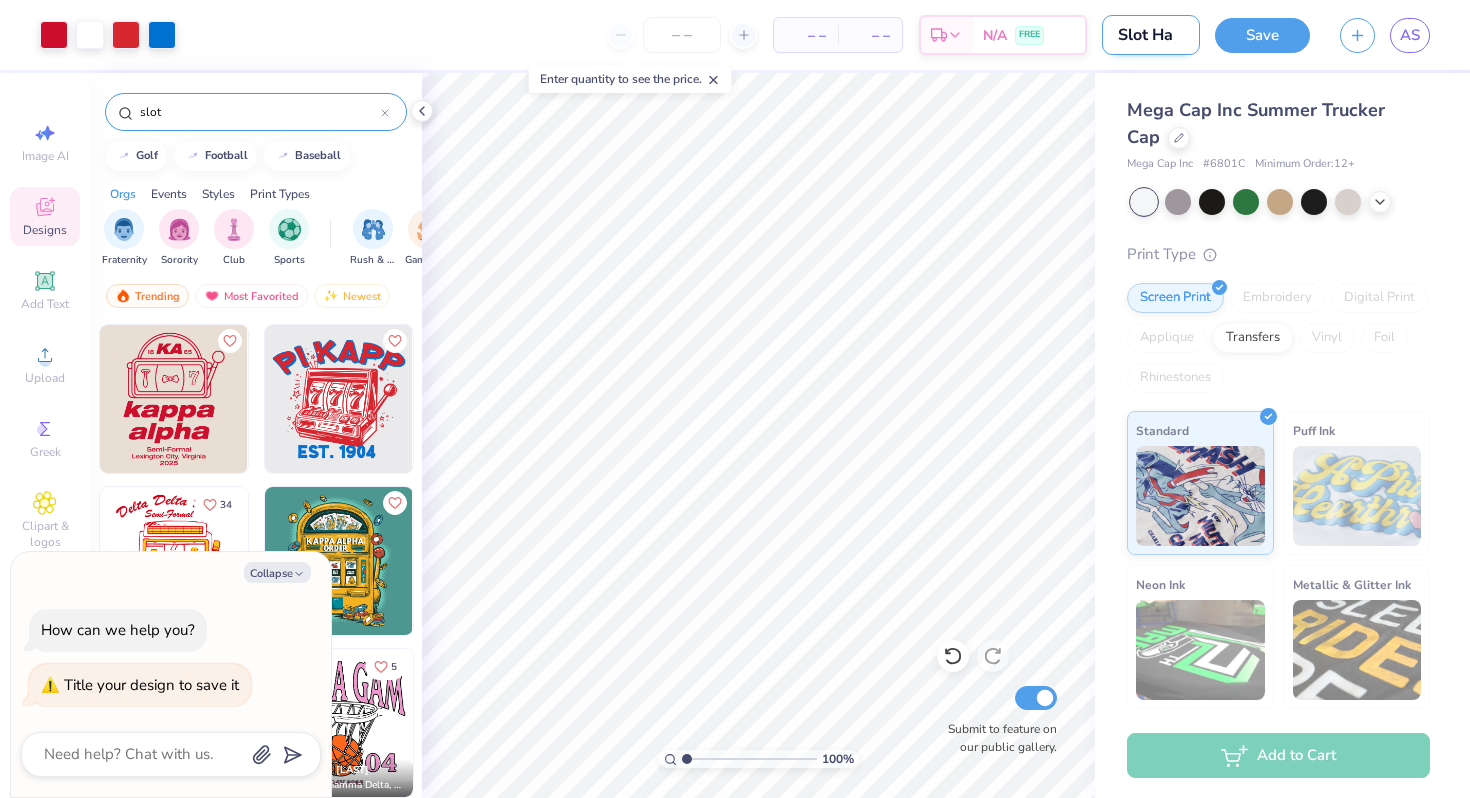 type on "x" 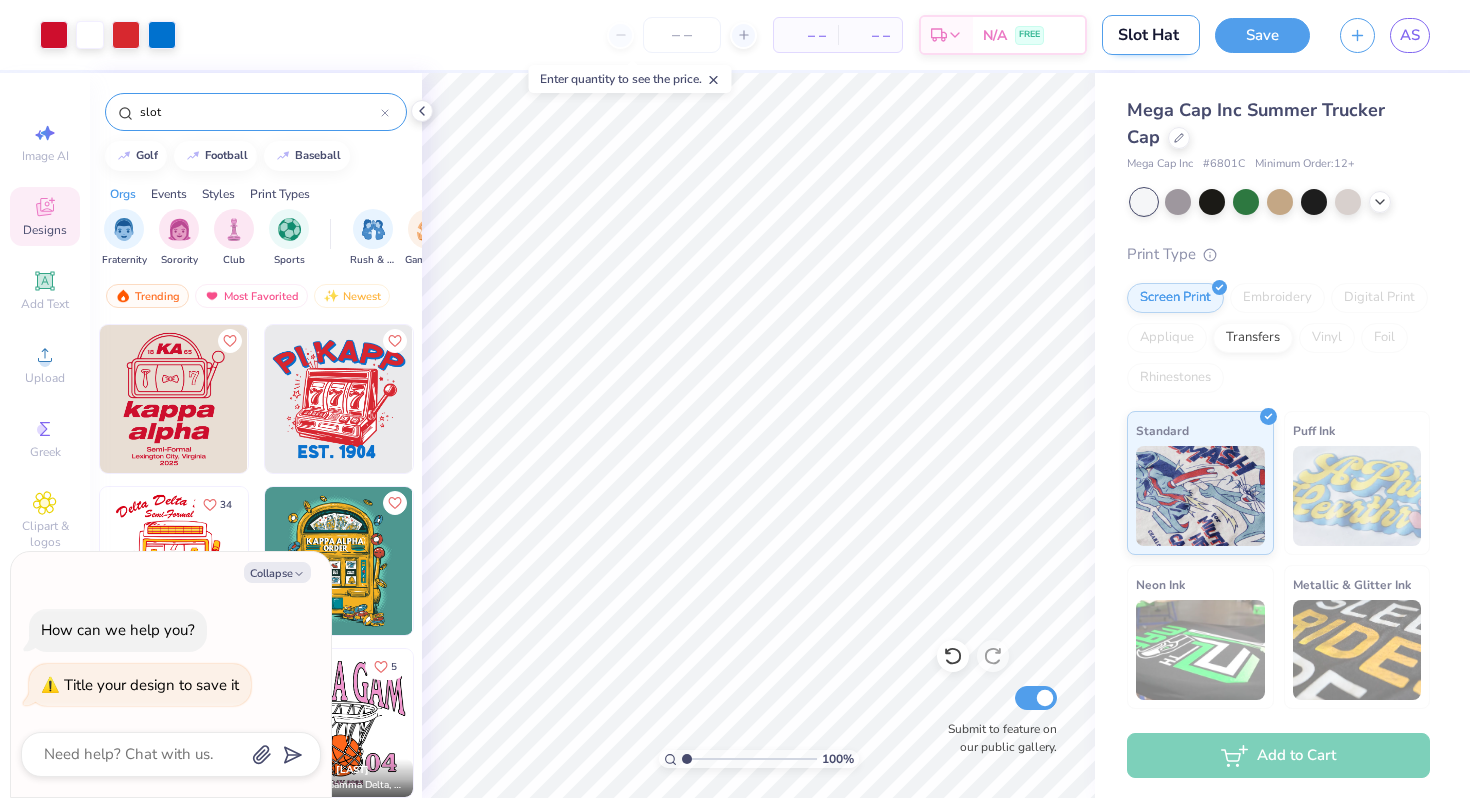 type on "Slot Hat" 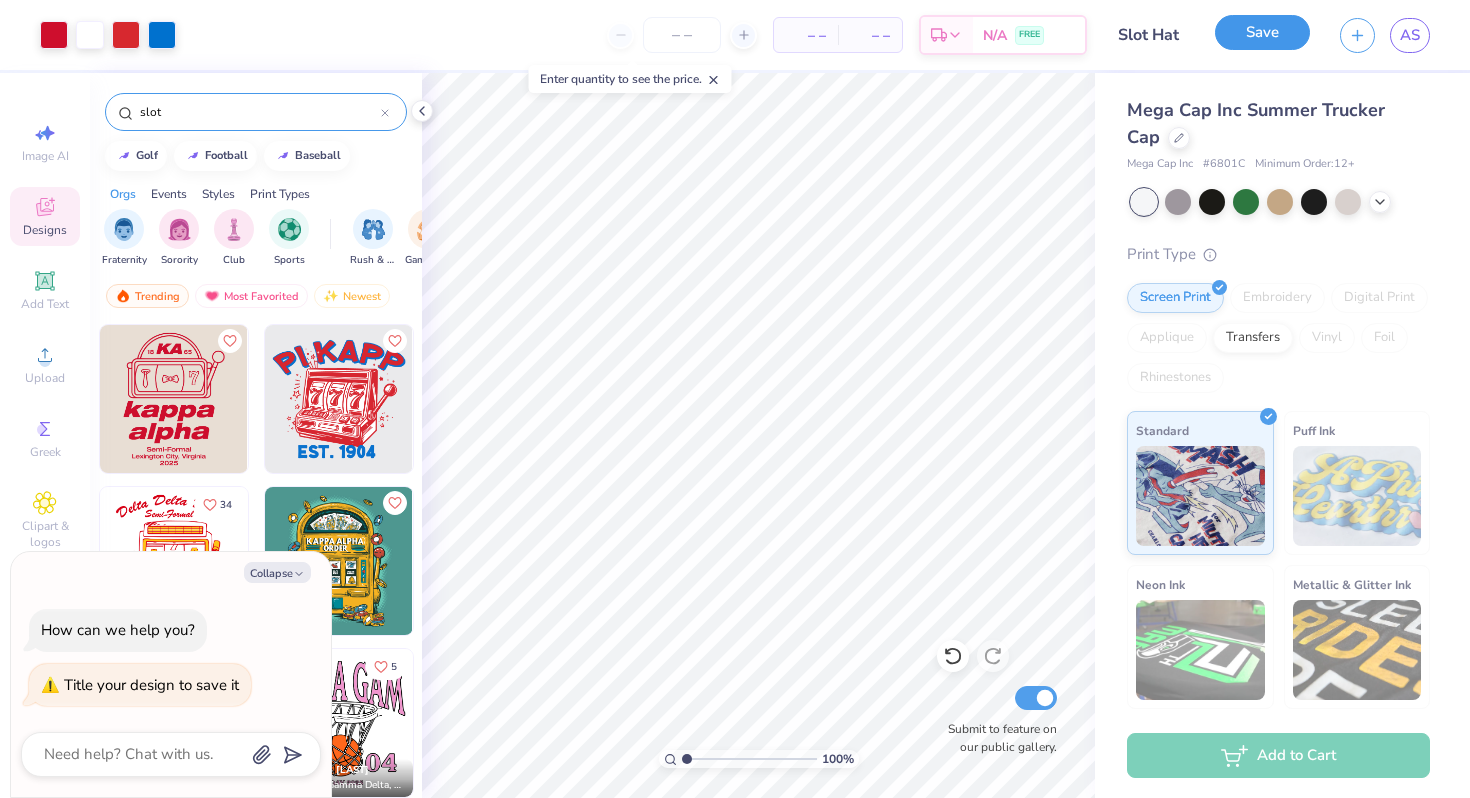 click on "Save" at bounding box center [1262, 32] 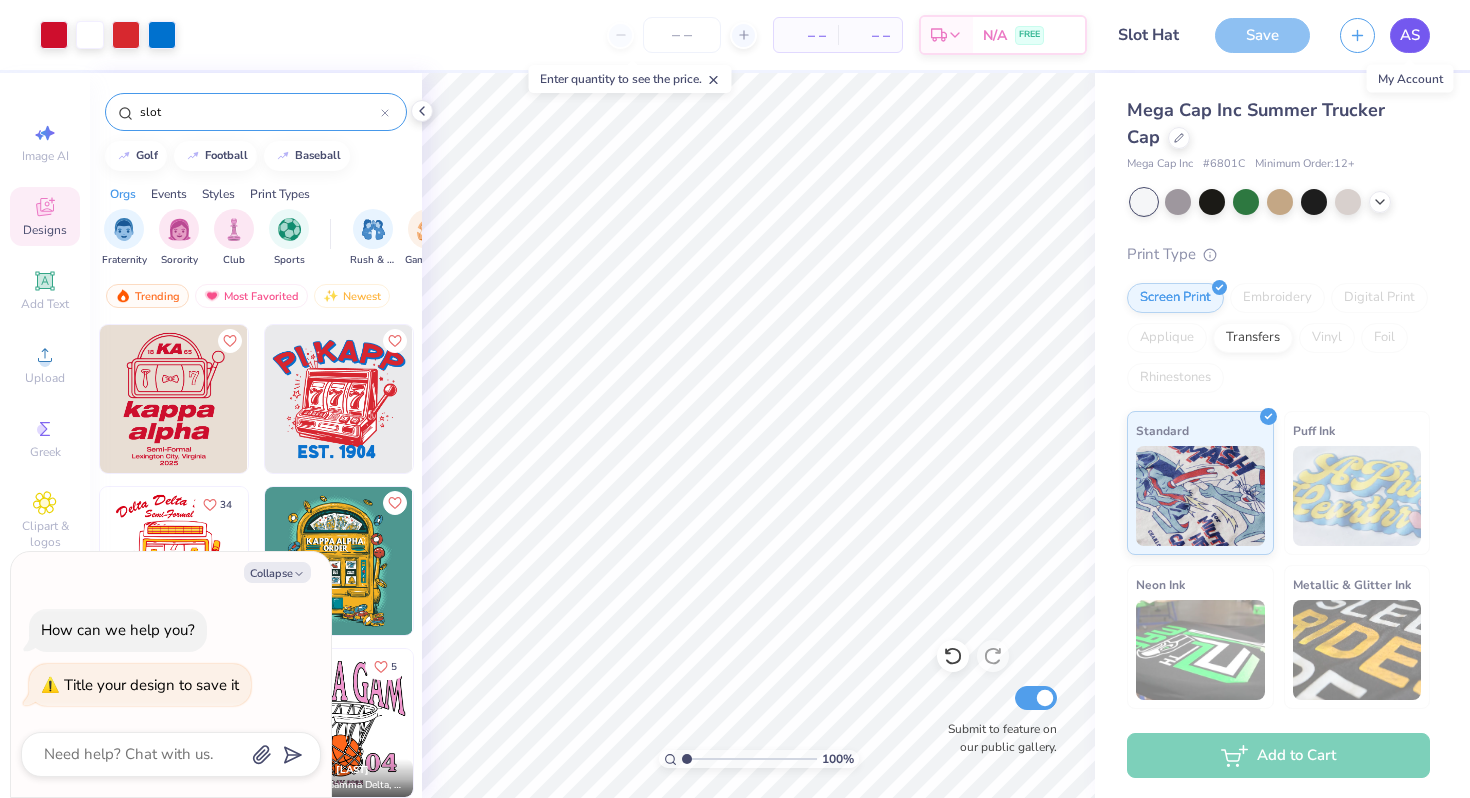 click on "AS" at bounding box center [1410, 35] 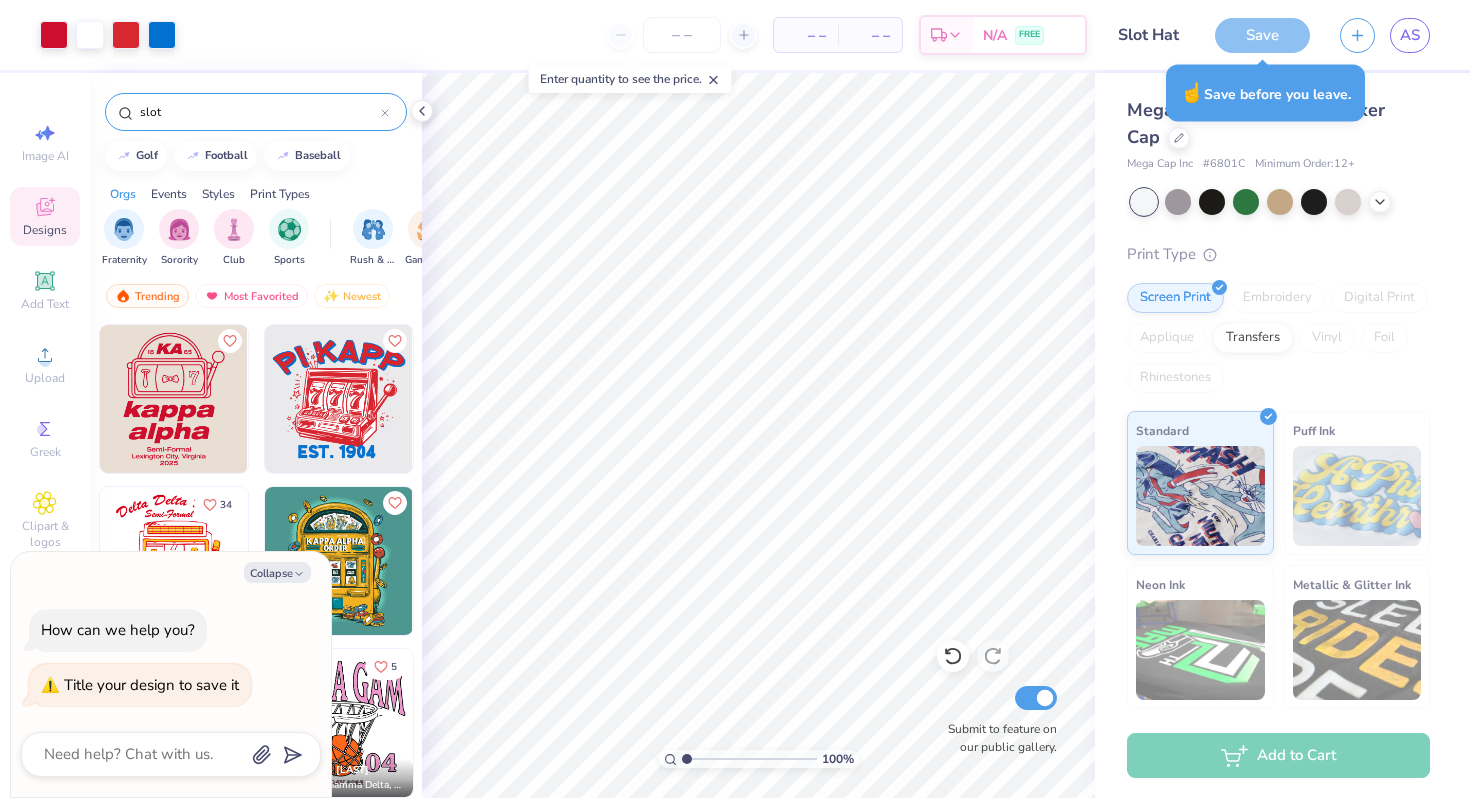 click on "Save" at bounding box center (1262, 35) 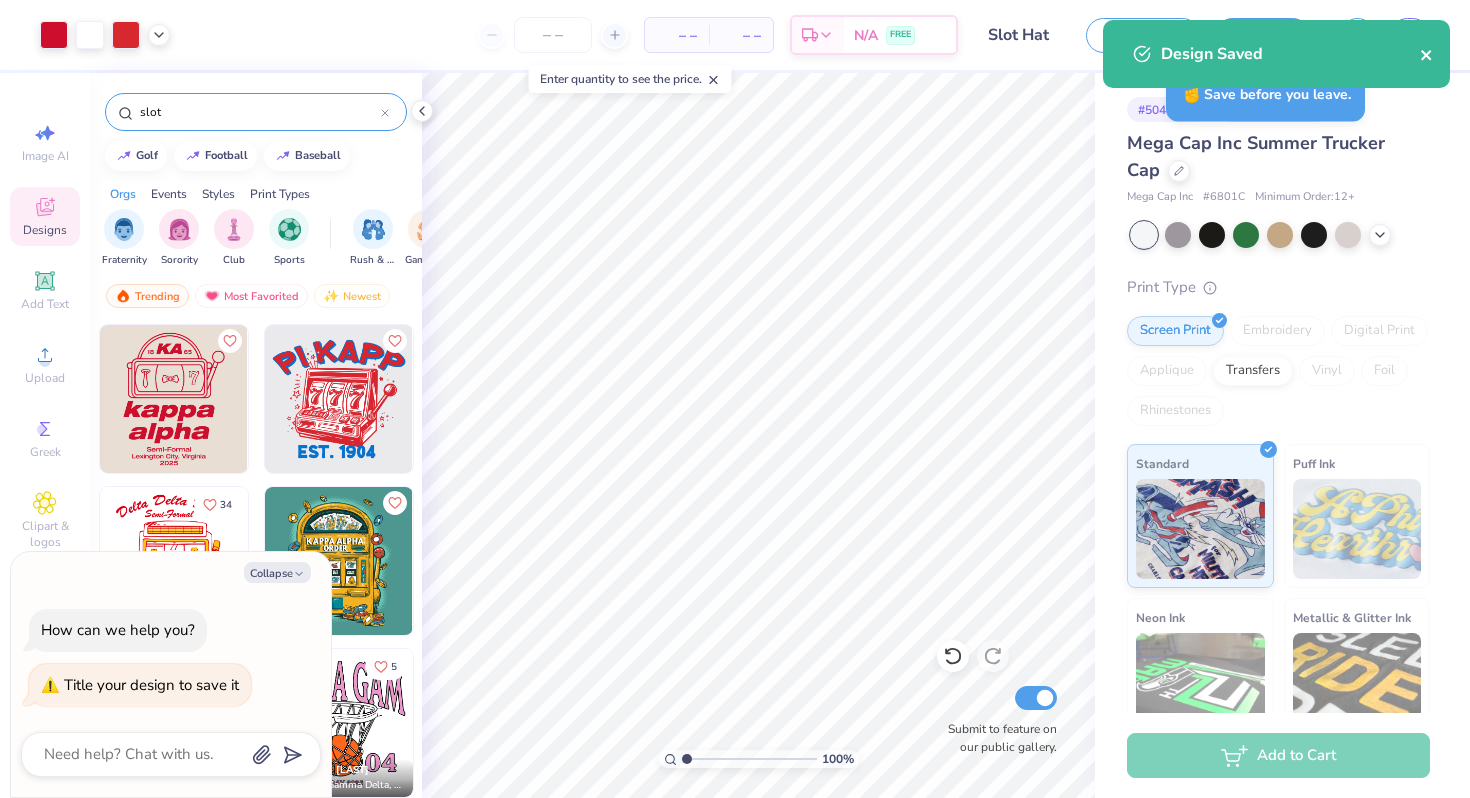 click 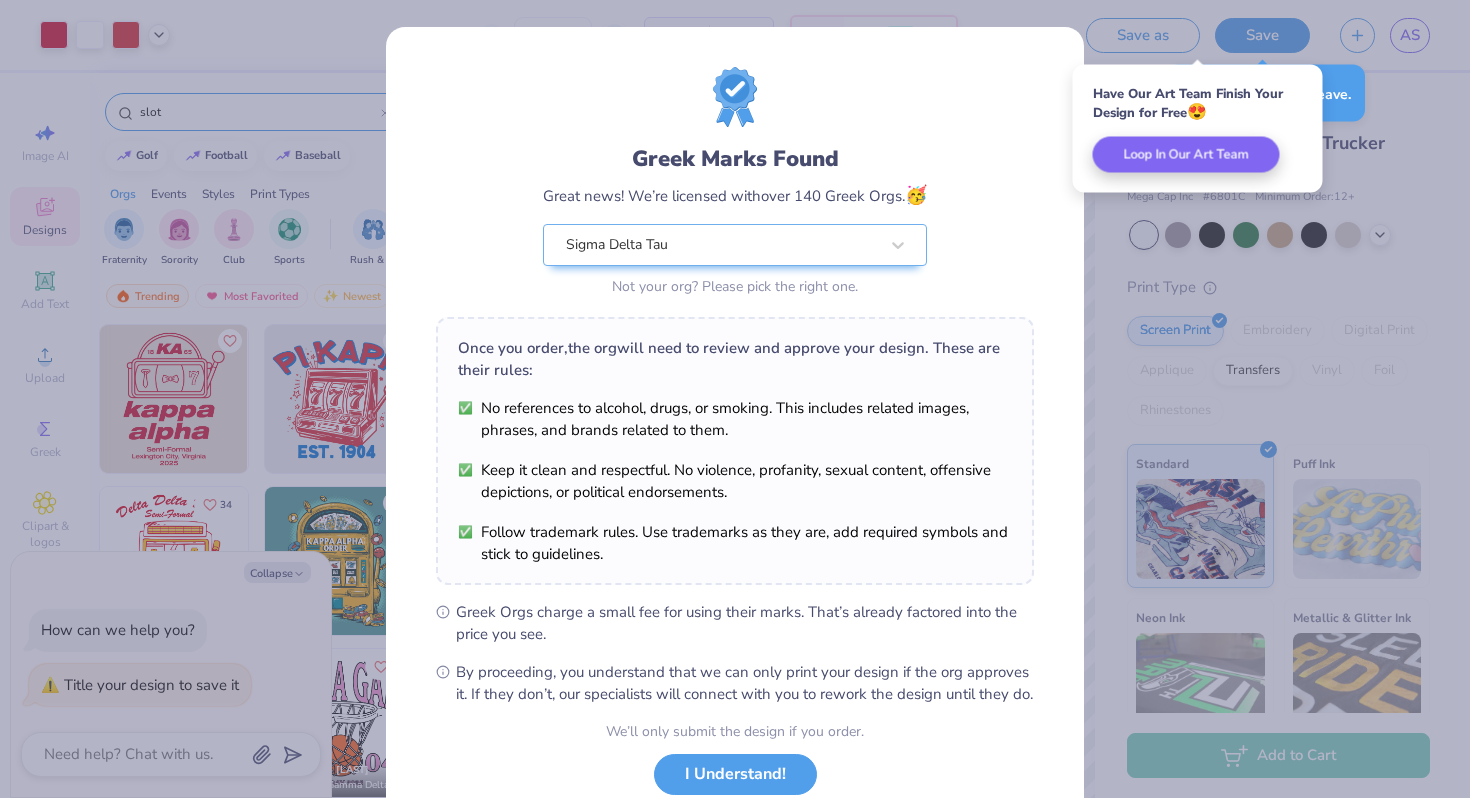scroll, scrollTop: 138, scrollLeft: 0, axis: vertical 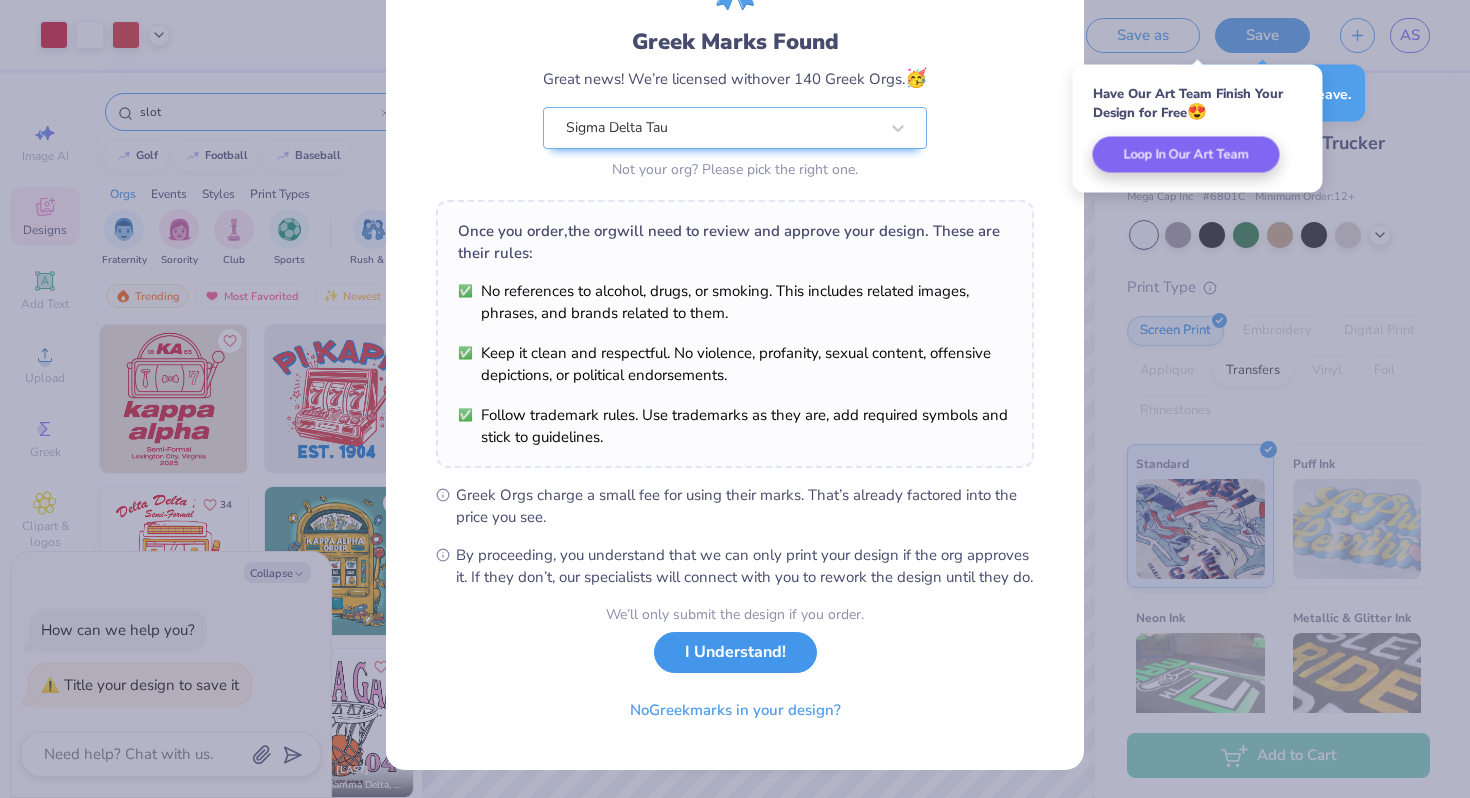 click on "I Understand!" at bounding box center [735, 652] 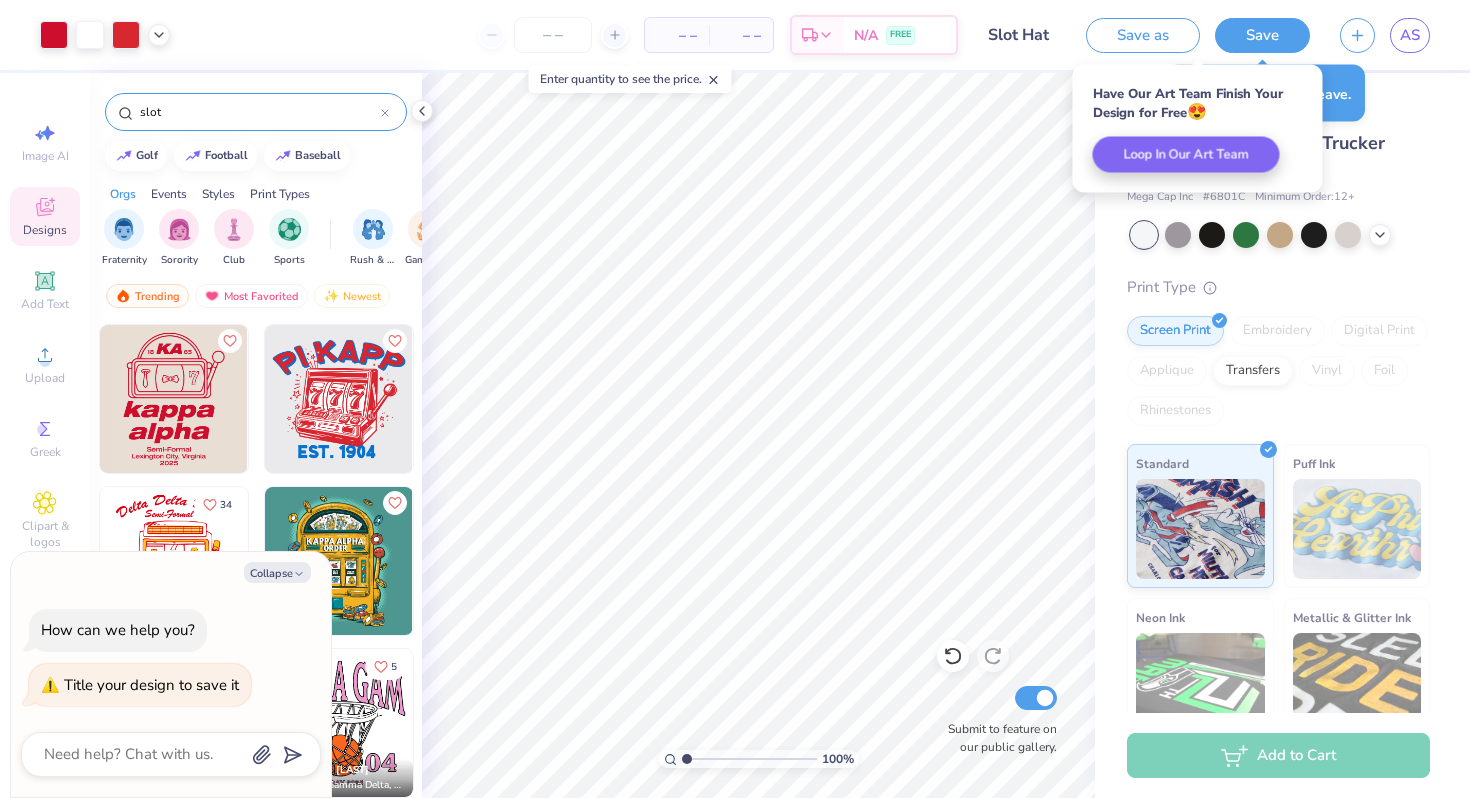 scroll, scrollTop: 0, scrollLeft: 0, axis: both 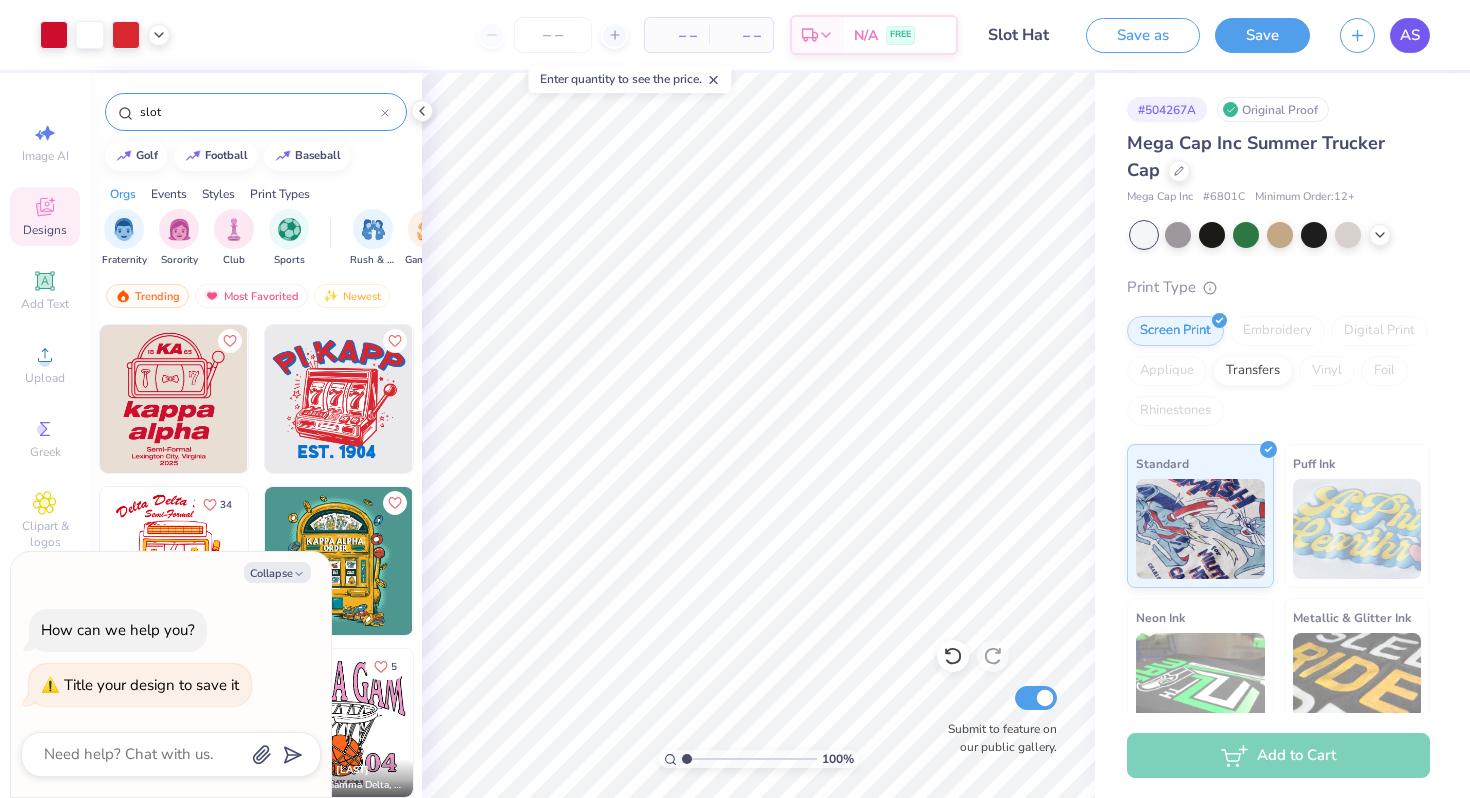 click on "AS" at bounding box center [1410, 35] 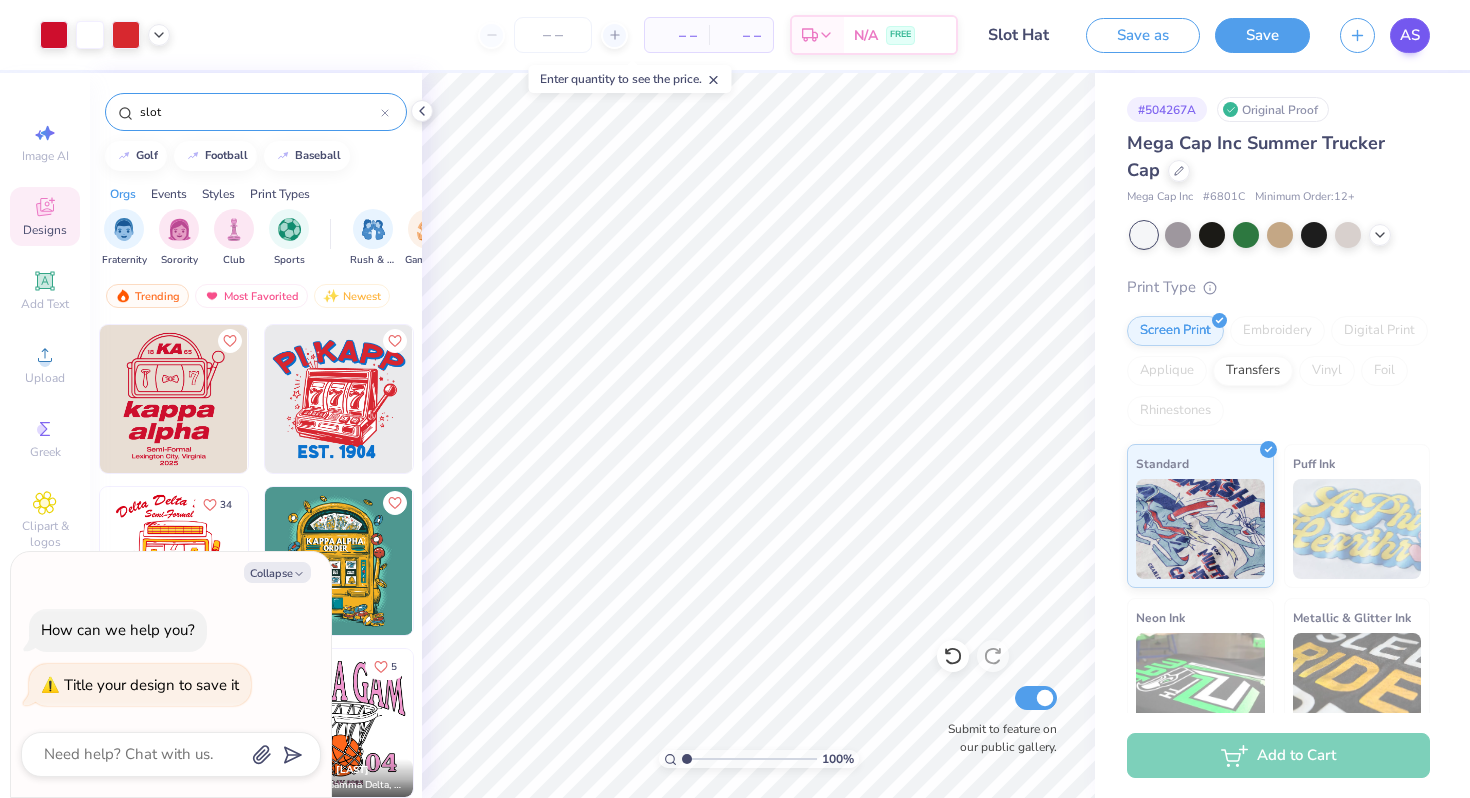 type on "x" 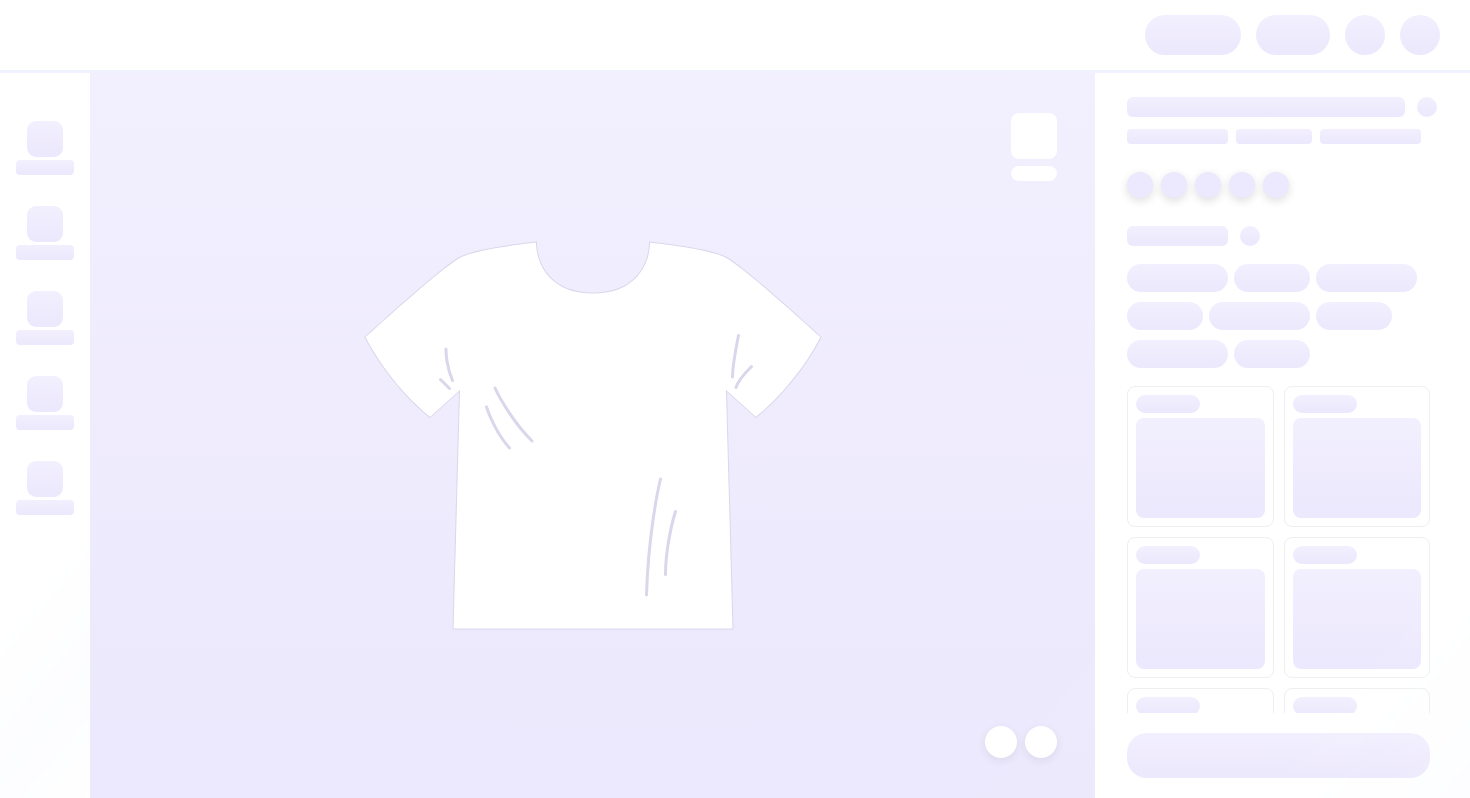 scroll, scrollTop: 0, scrollLeft: 0, axis: both 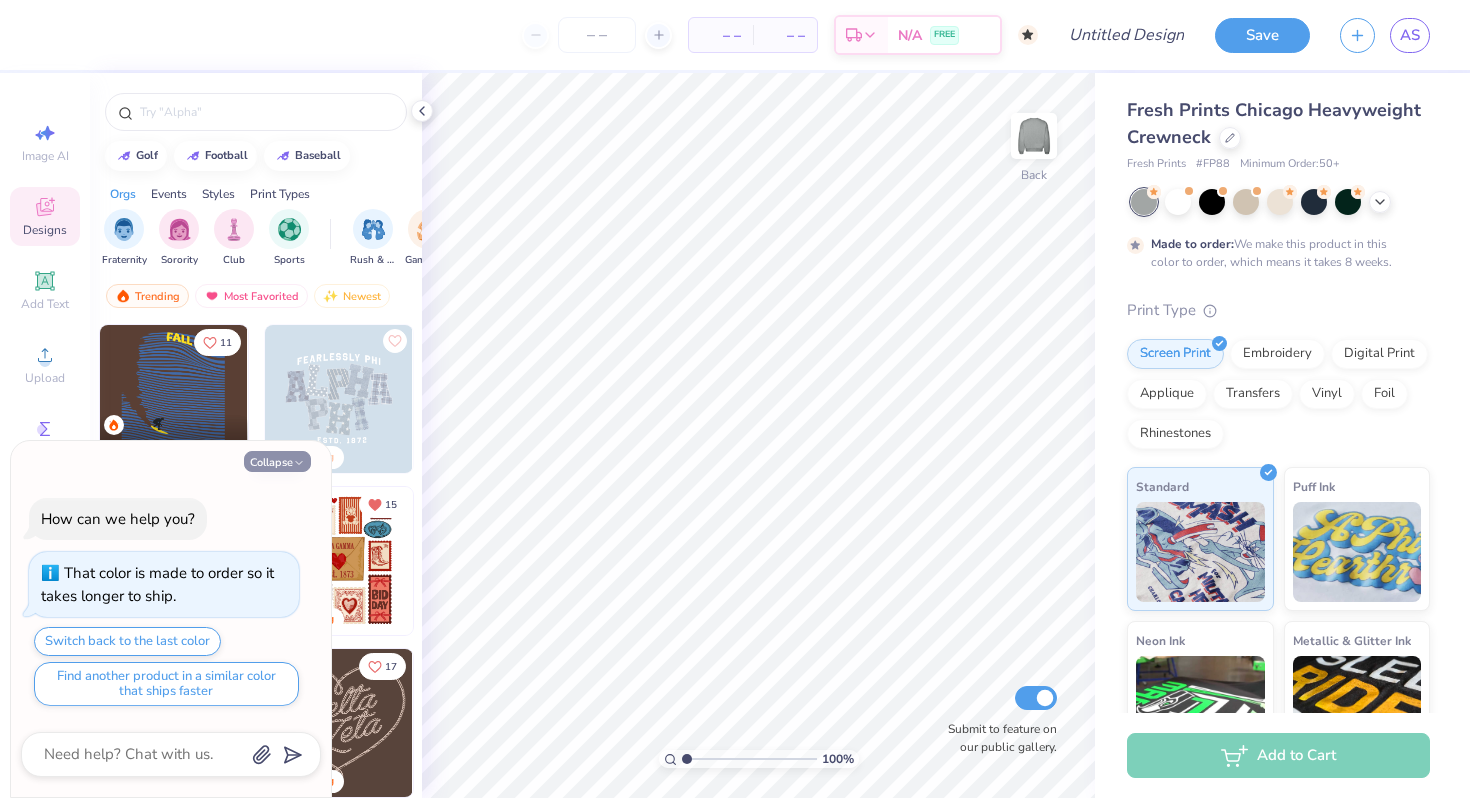 click on "Collapse" at bounding box center [277, 461] 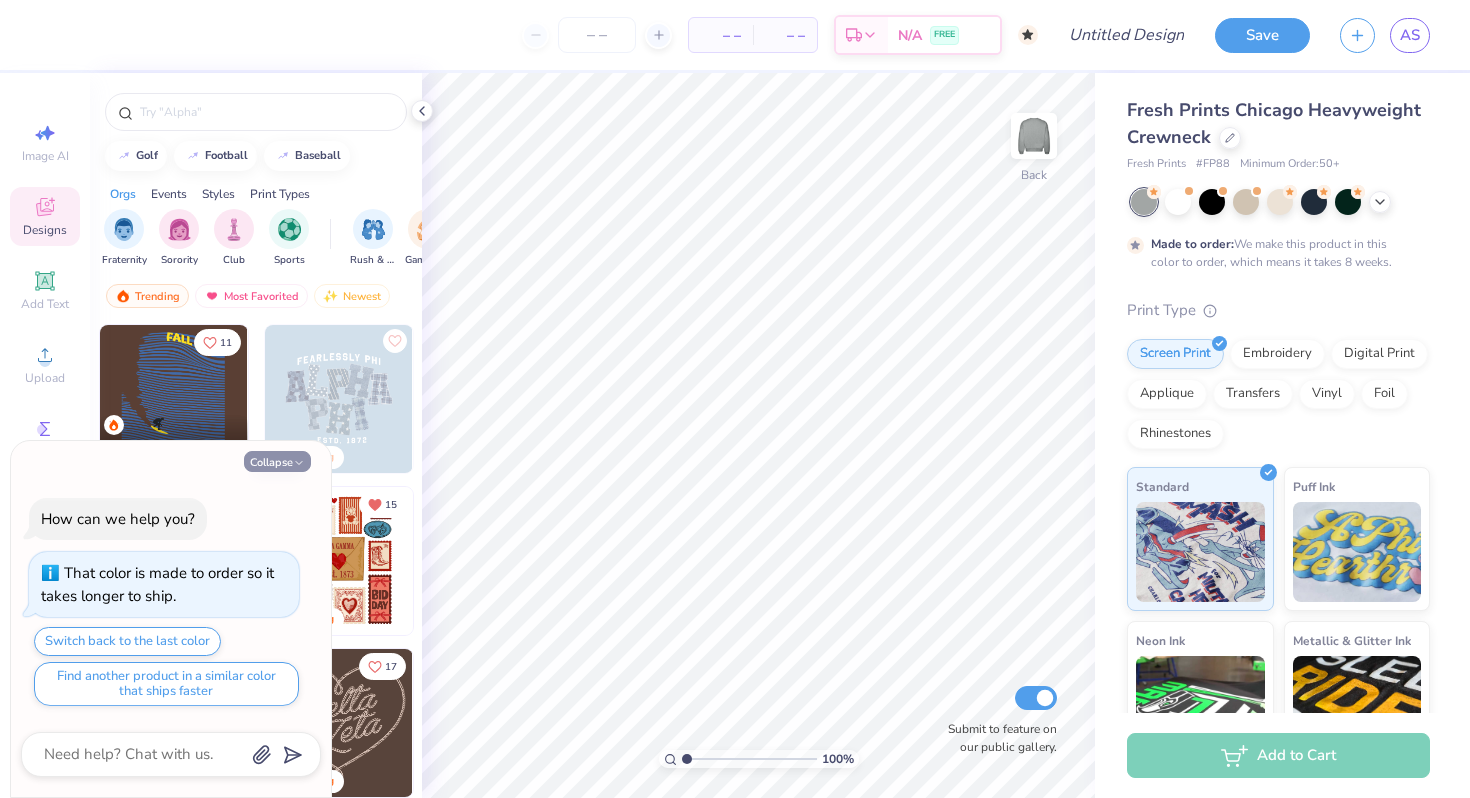 type on "x" 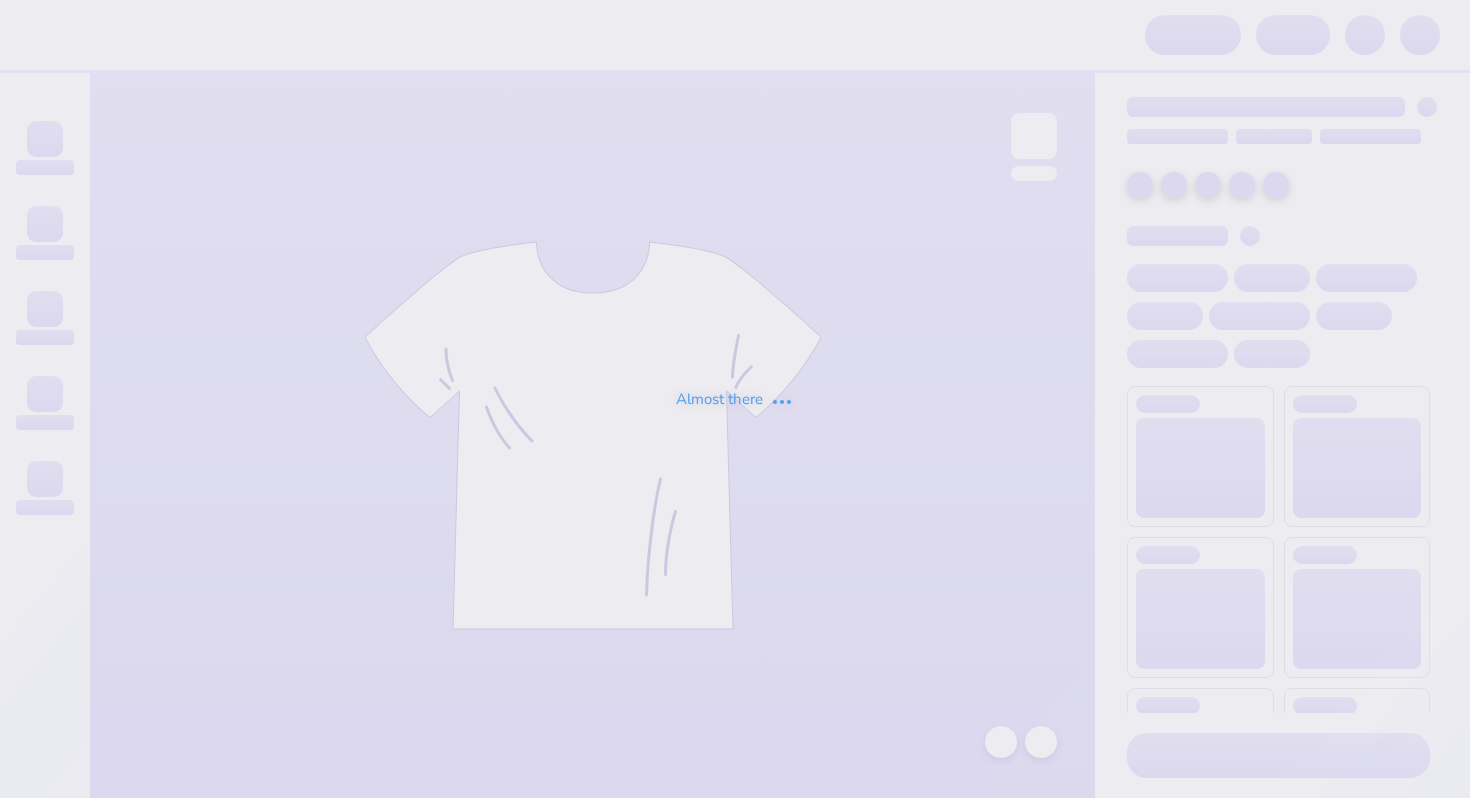 scroll, scrollTop: 0, scrollLeft: 0, axis: both 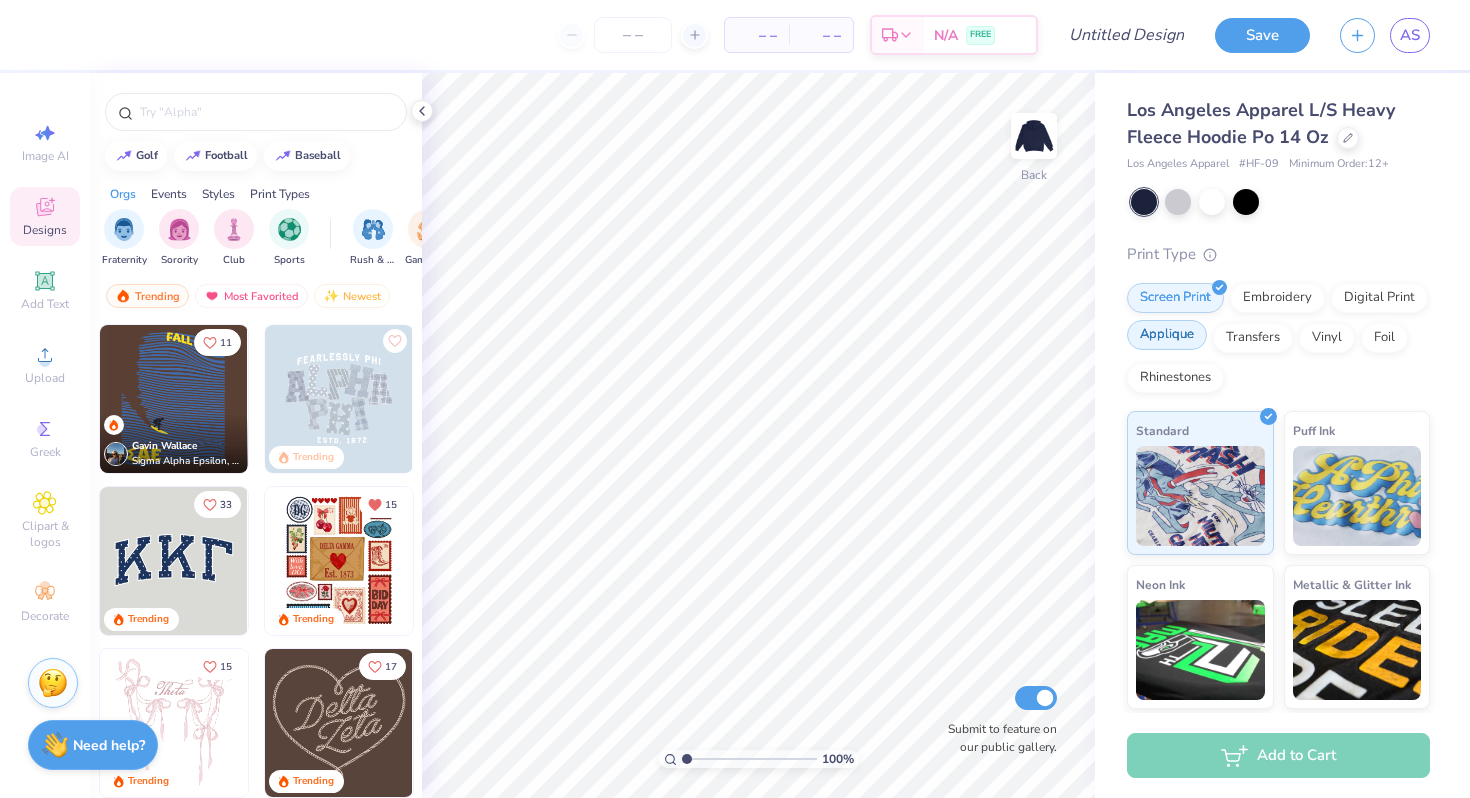 click on "Applique" at bounding box center [1167, 335] 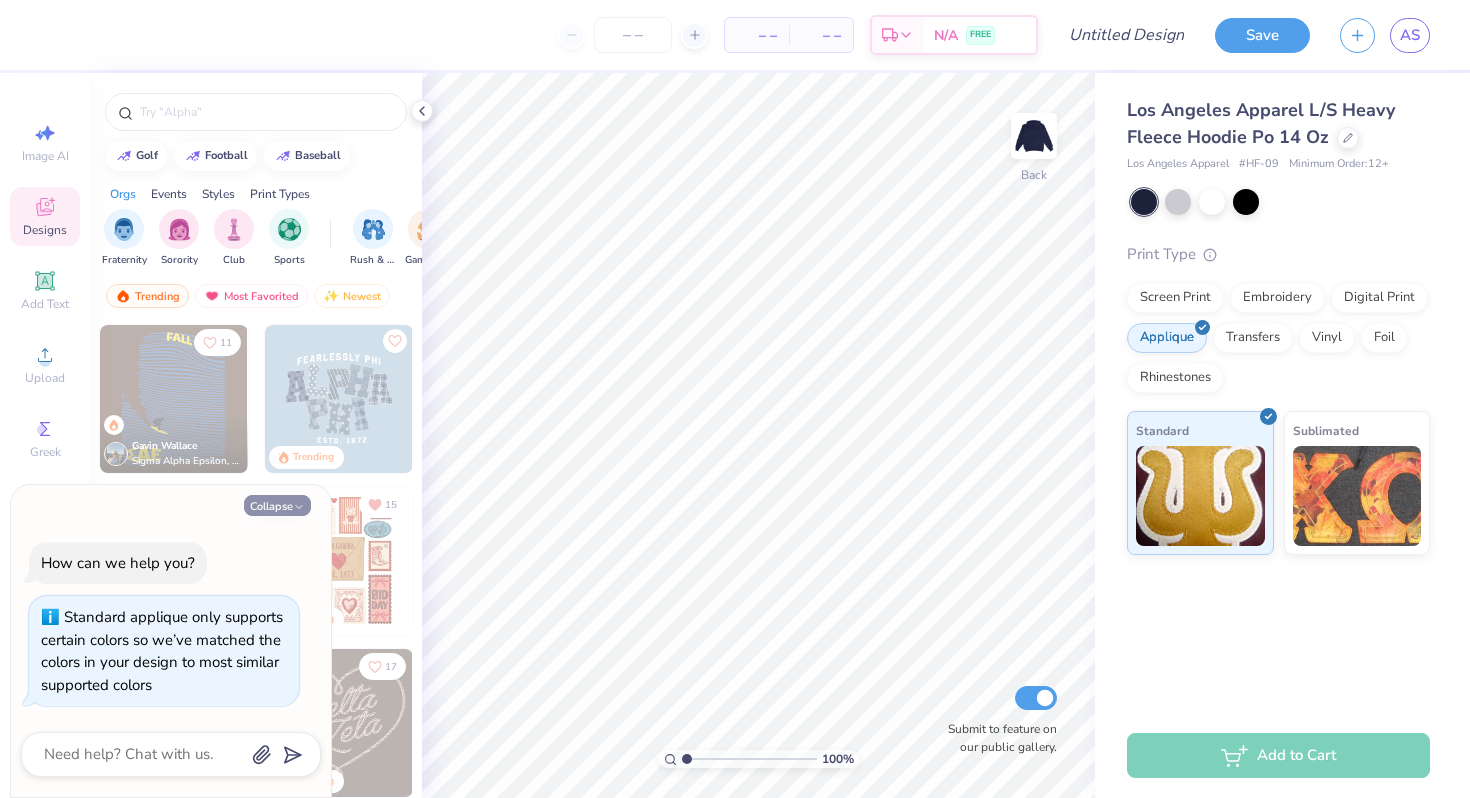 click on "Collapse" at bounding box center [277, 505] 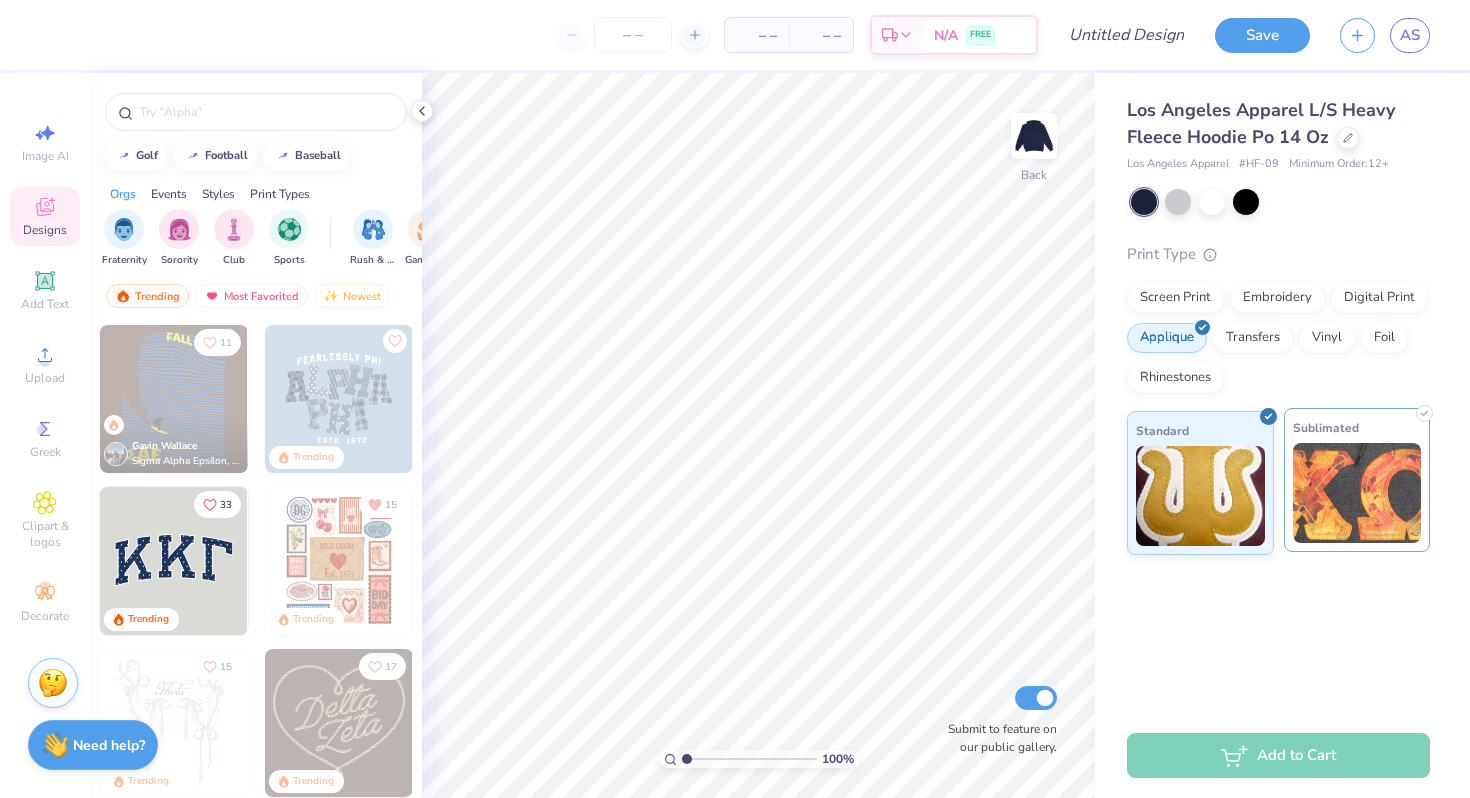 click at bounding box center [1357, 493] 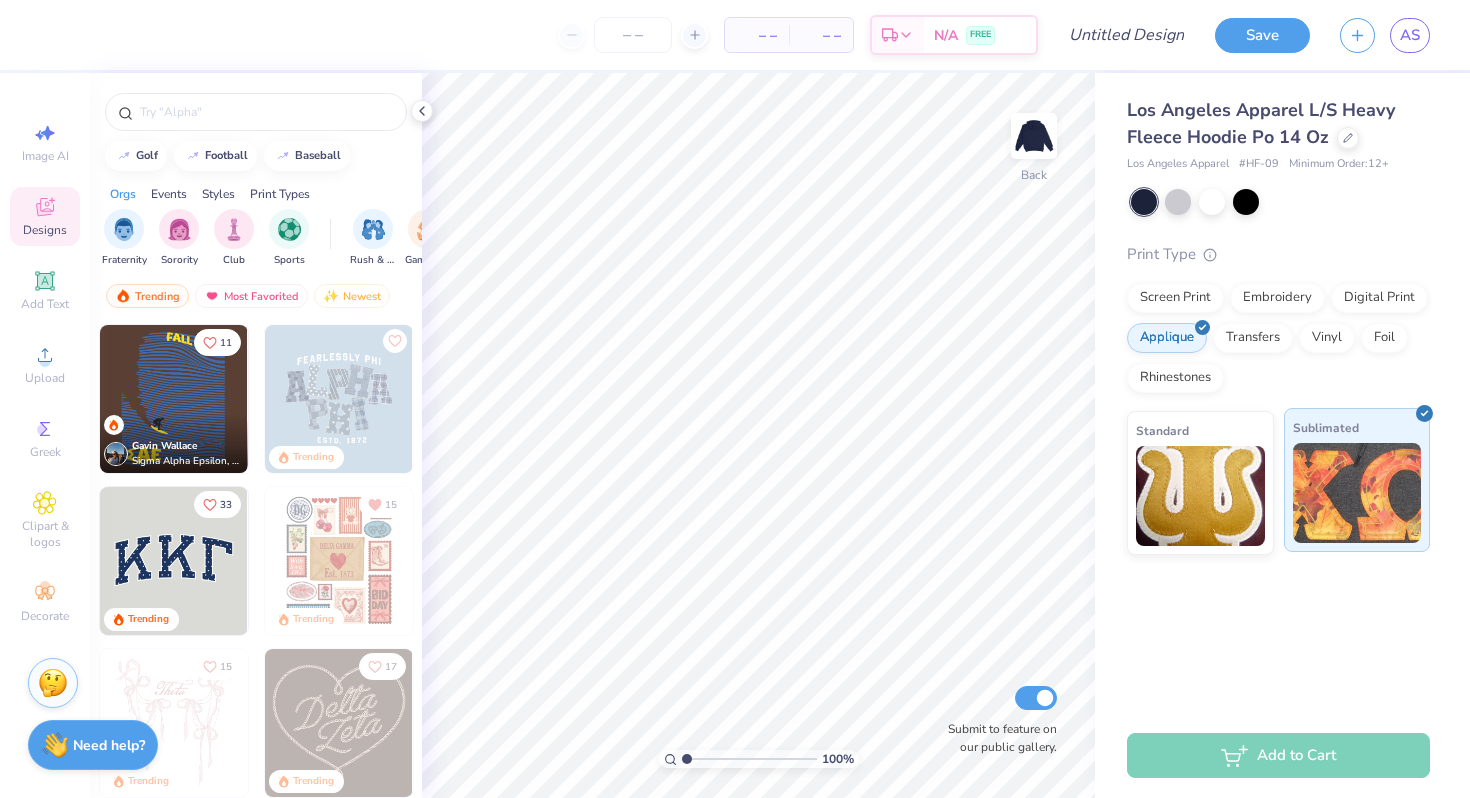 click at bounding box center (1357, 493) 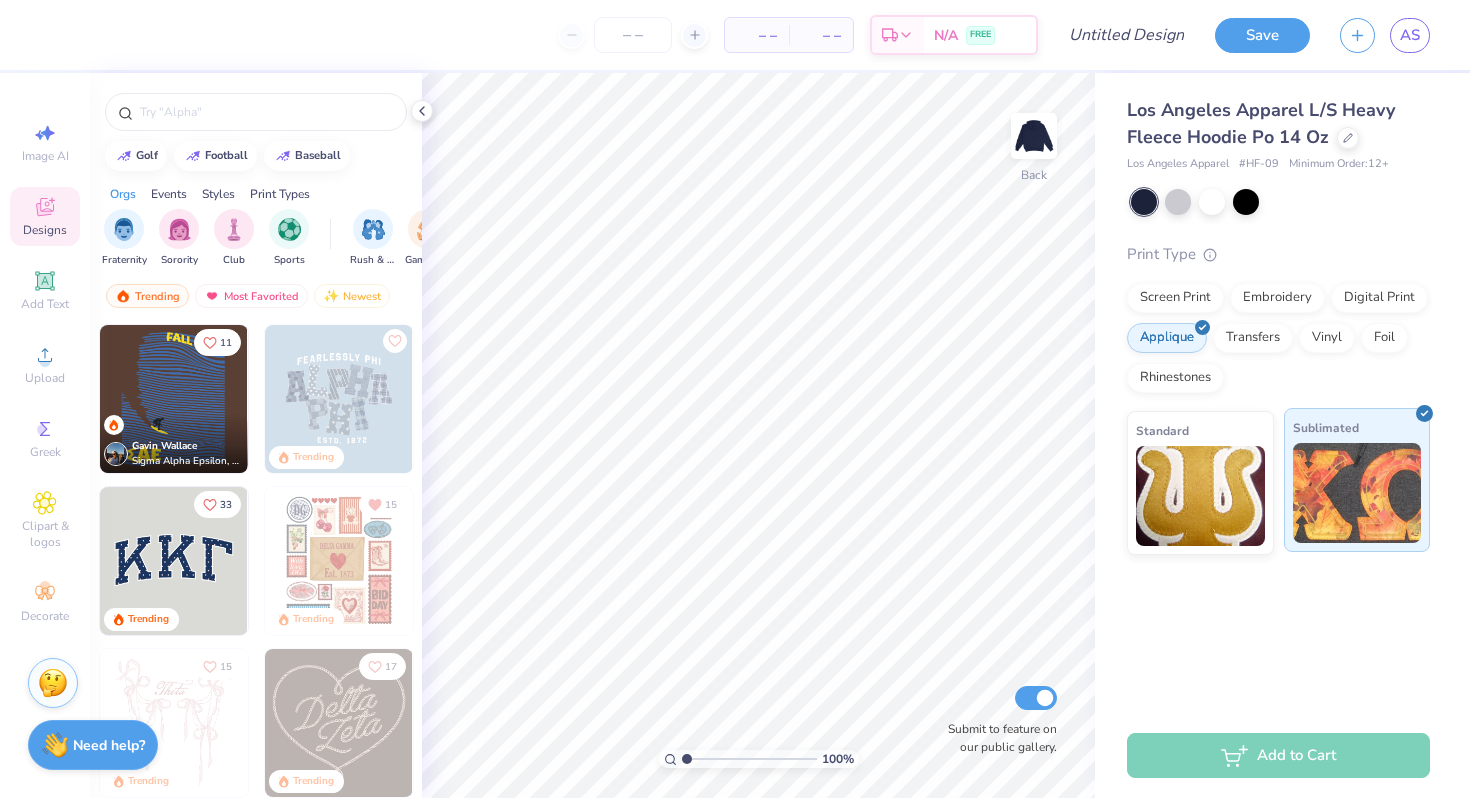 click at bounding box center (1357, 493) 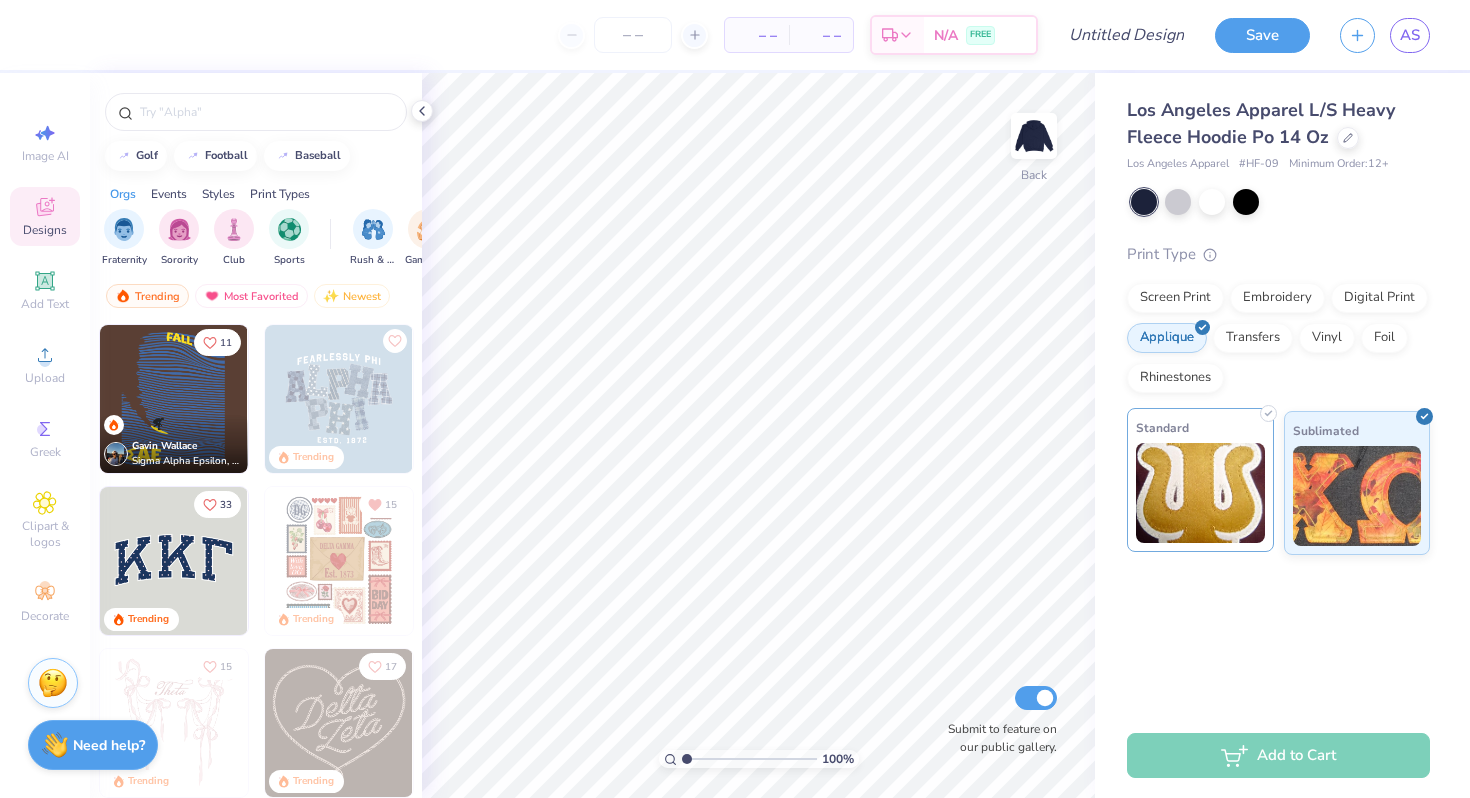 click at bounding box center [1200, 493] 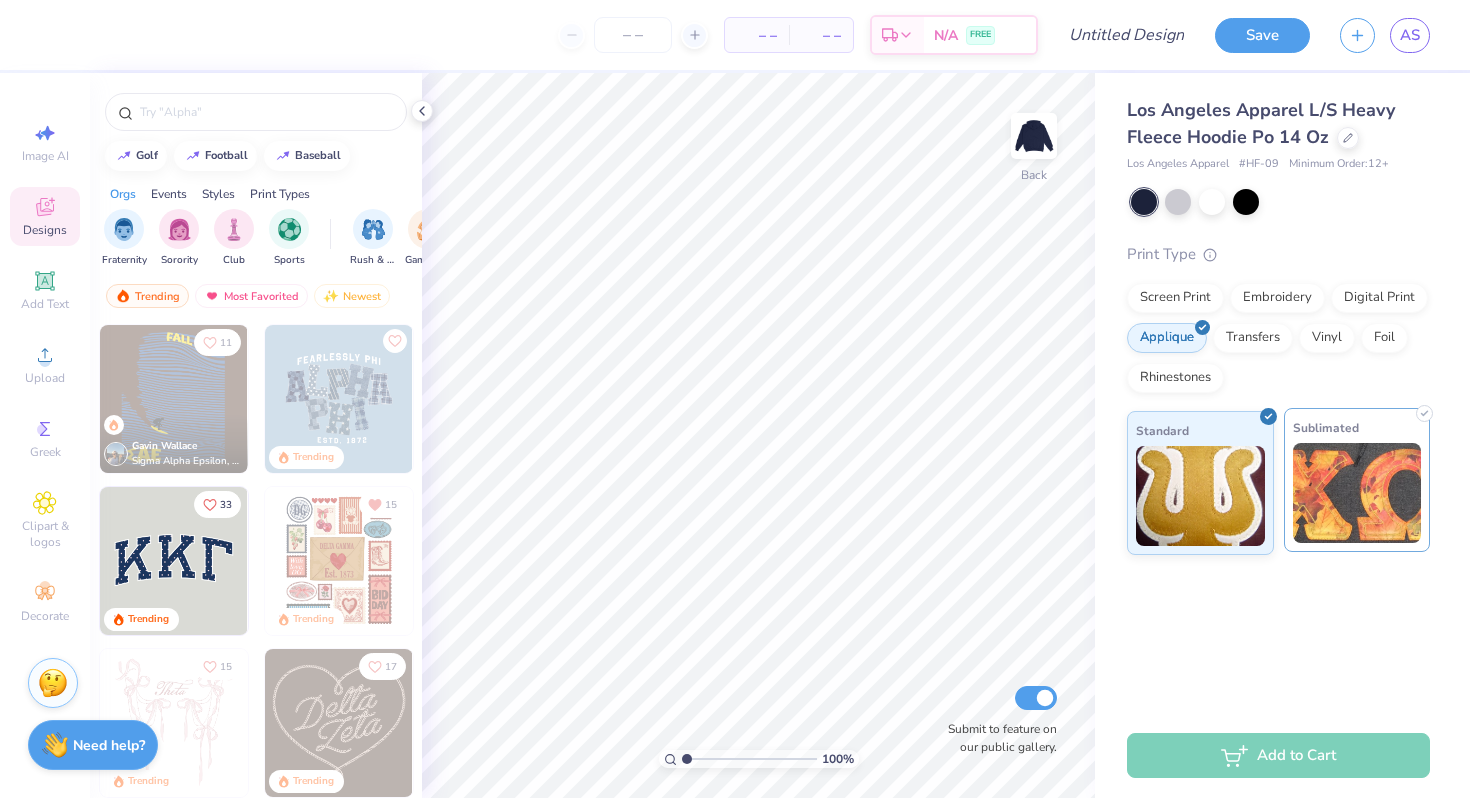 click on "Sublimated" at bounding box center [1357, 480] 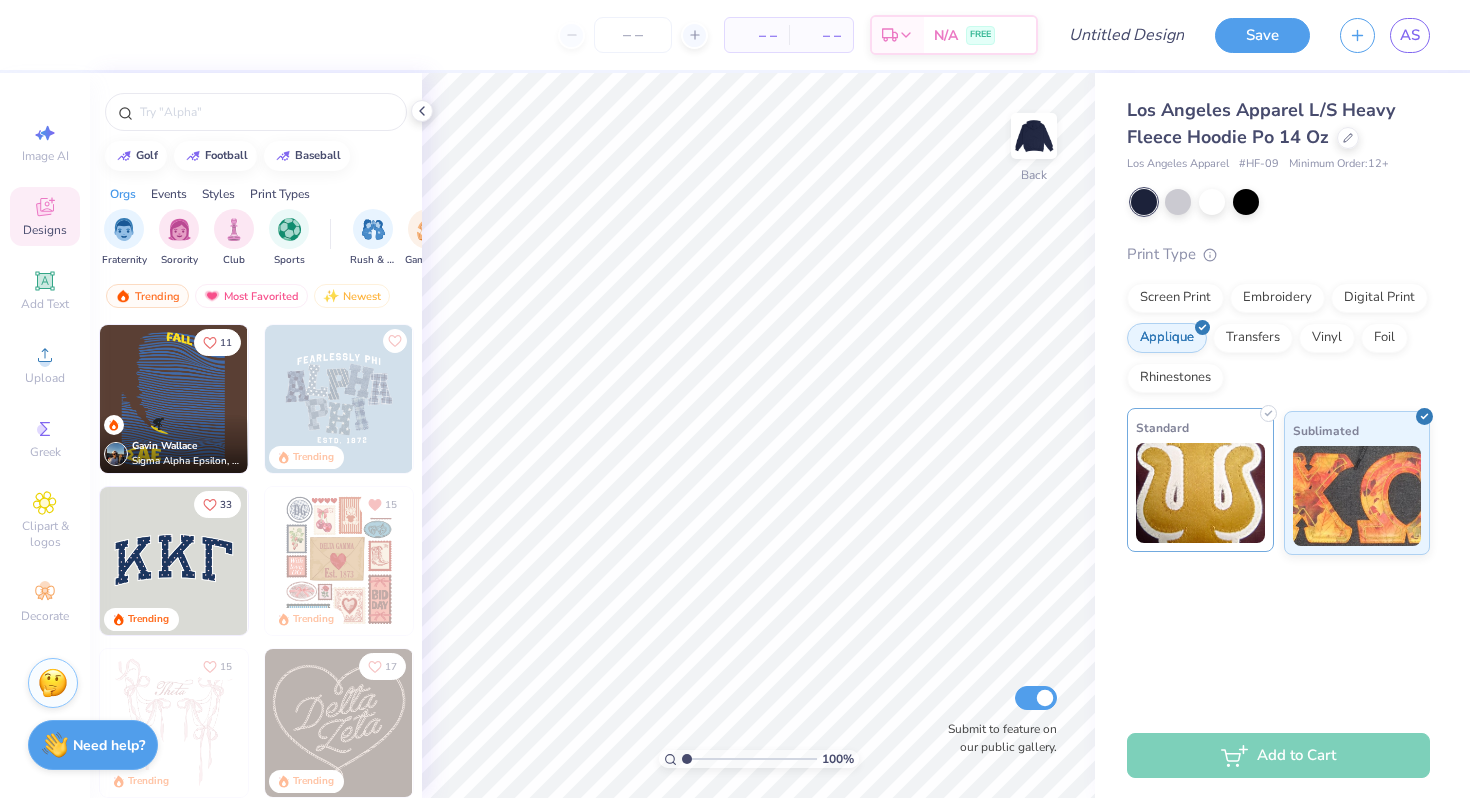 click 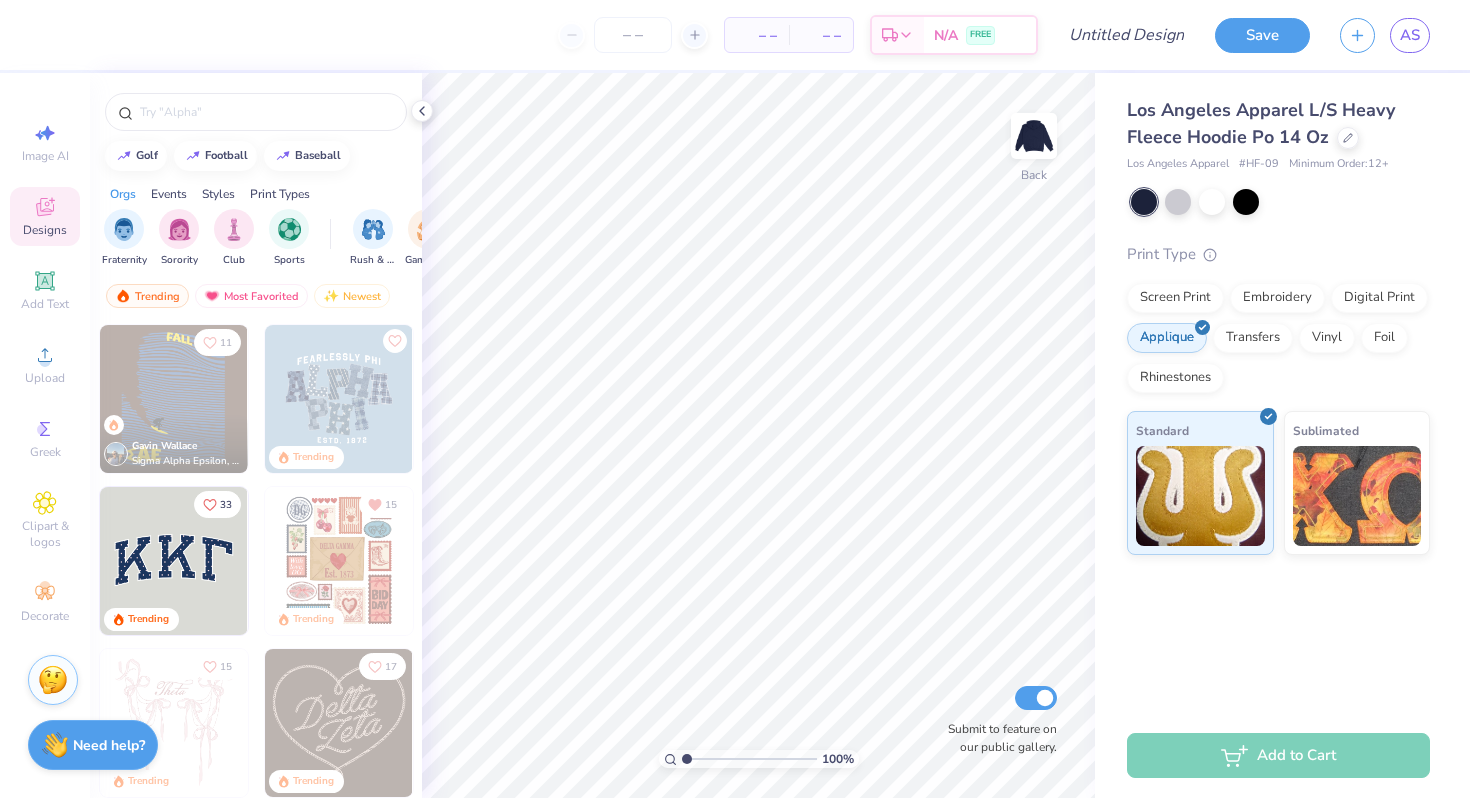 click at bounding box center (53, 680) 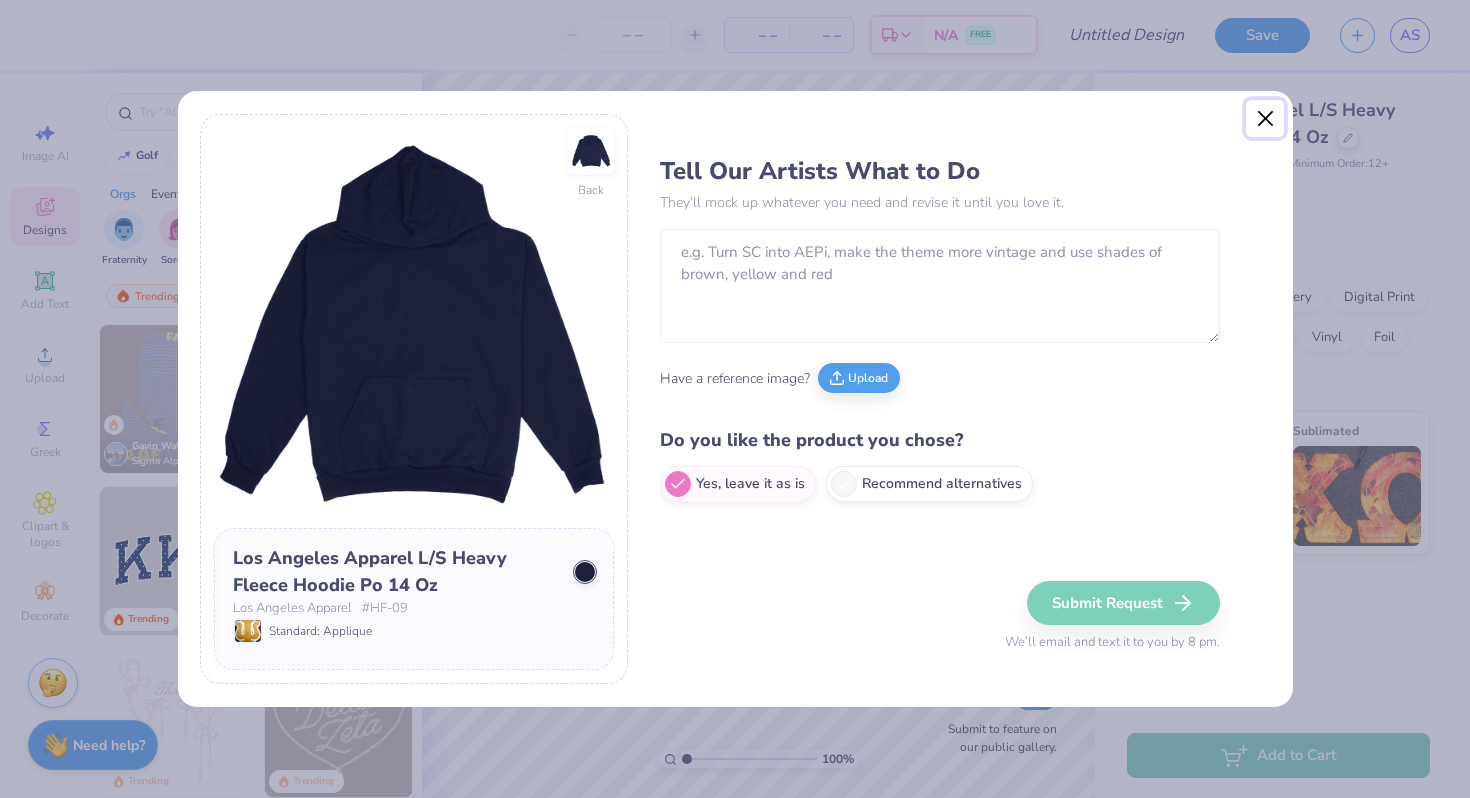 click at bounding box center (1265, 119) 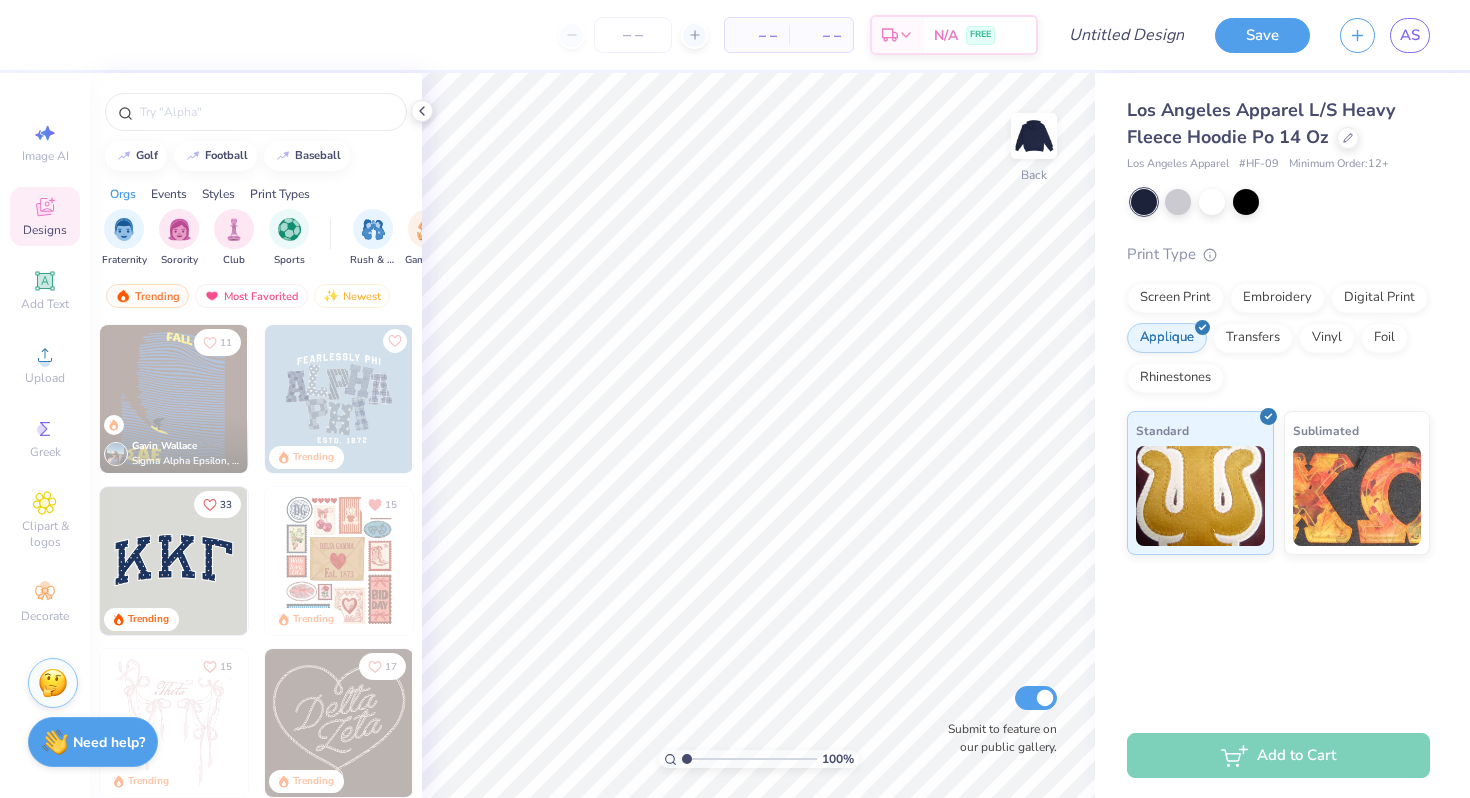 click on "Need help?  Chat with us." at bounding box center (93, 742) 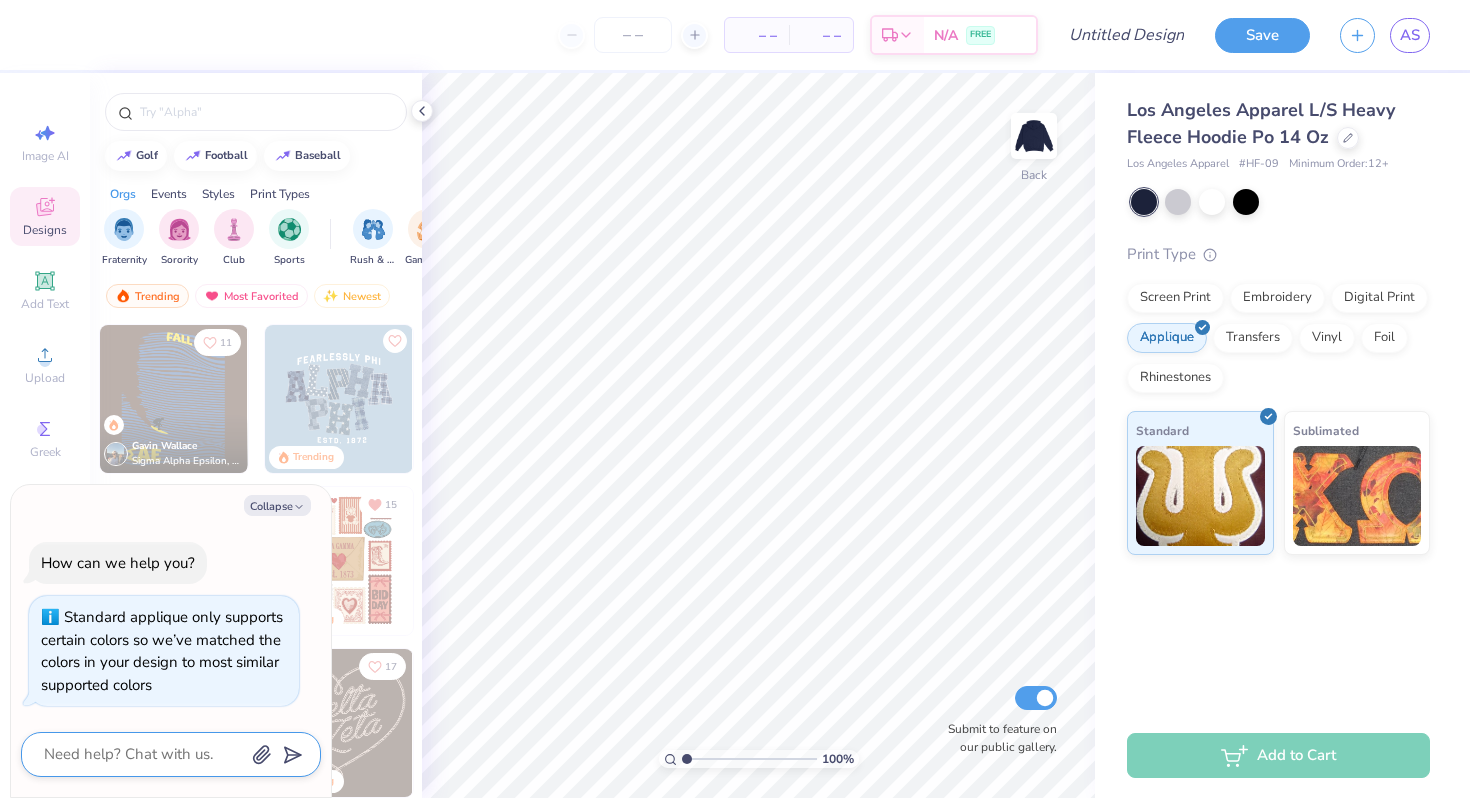 click at bounding box center (143, 754) 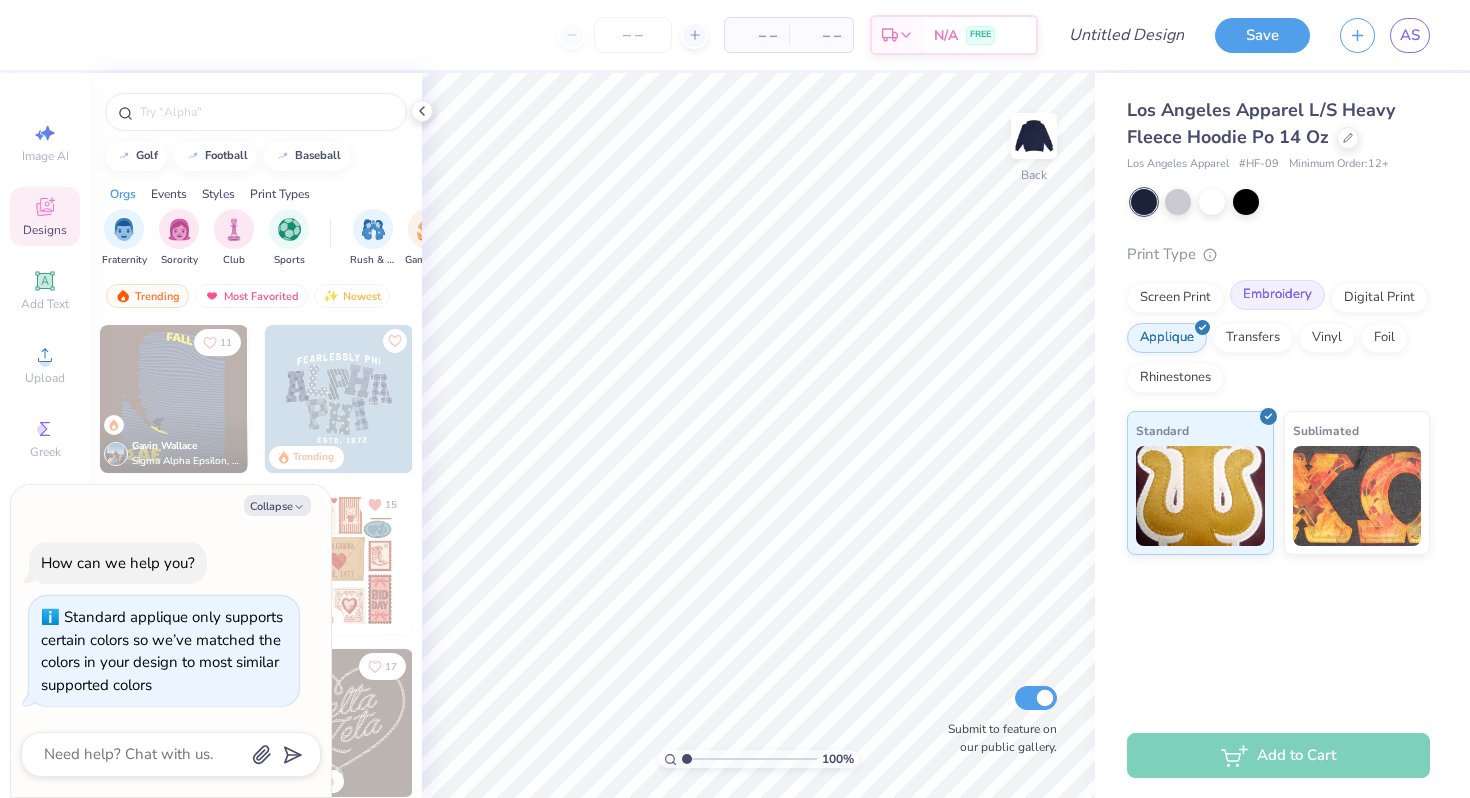 click on "Embroidery" at bounding box center (1277, 295) 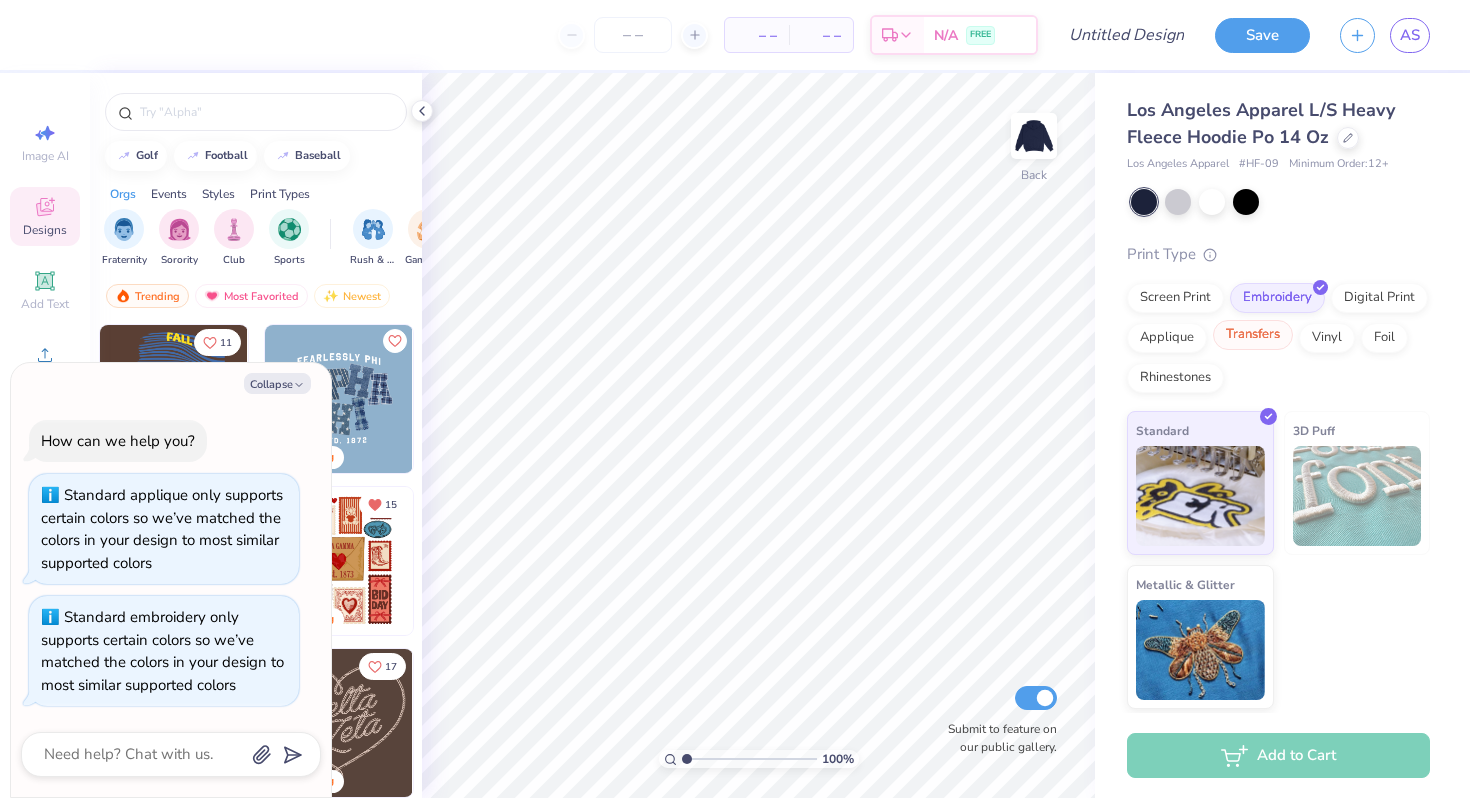 click on "Transfers" at bounding box center [1253, 335] 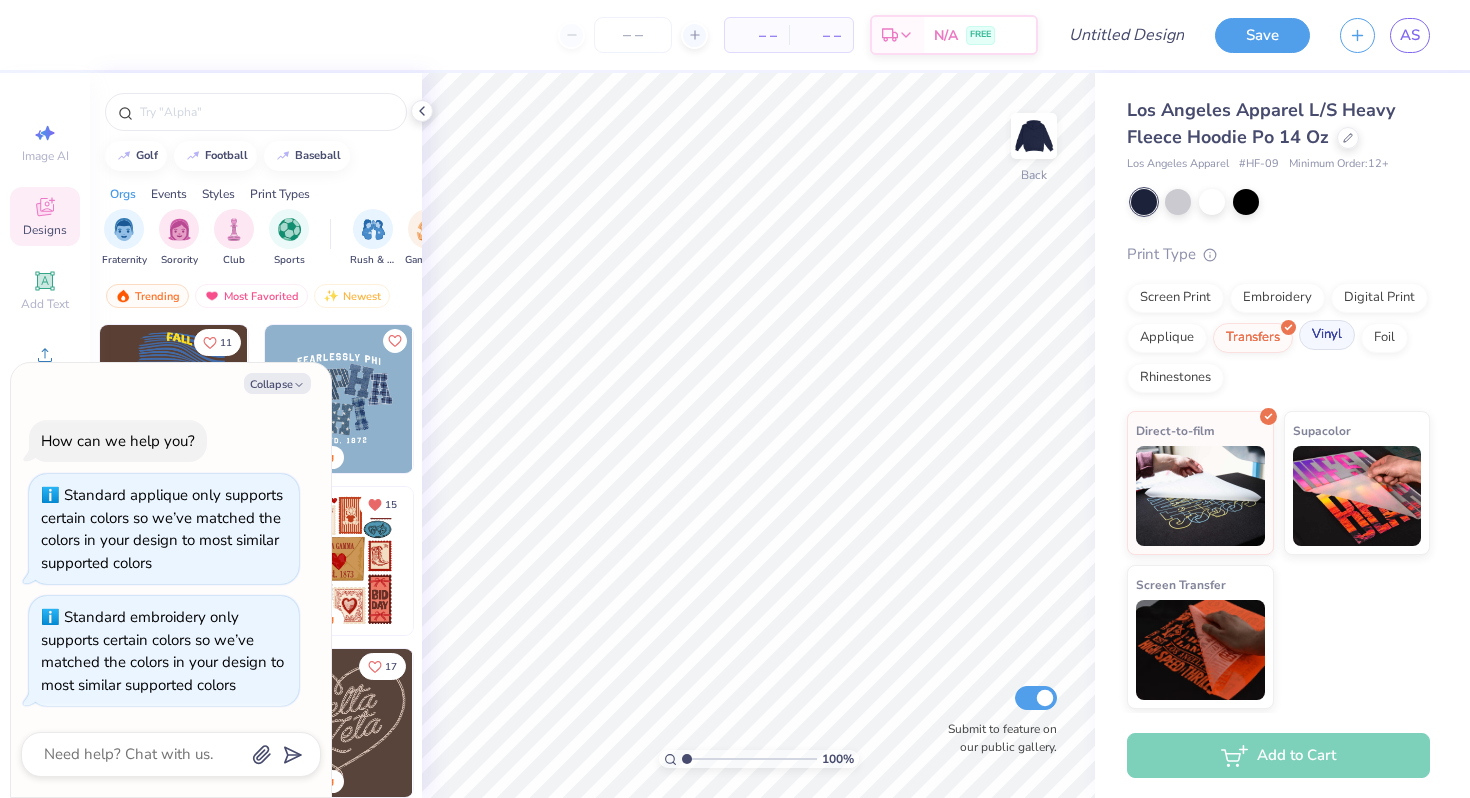 click on "Vinyl" at bounding box center (1327, 335) 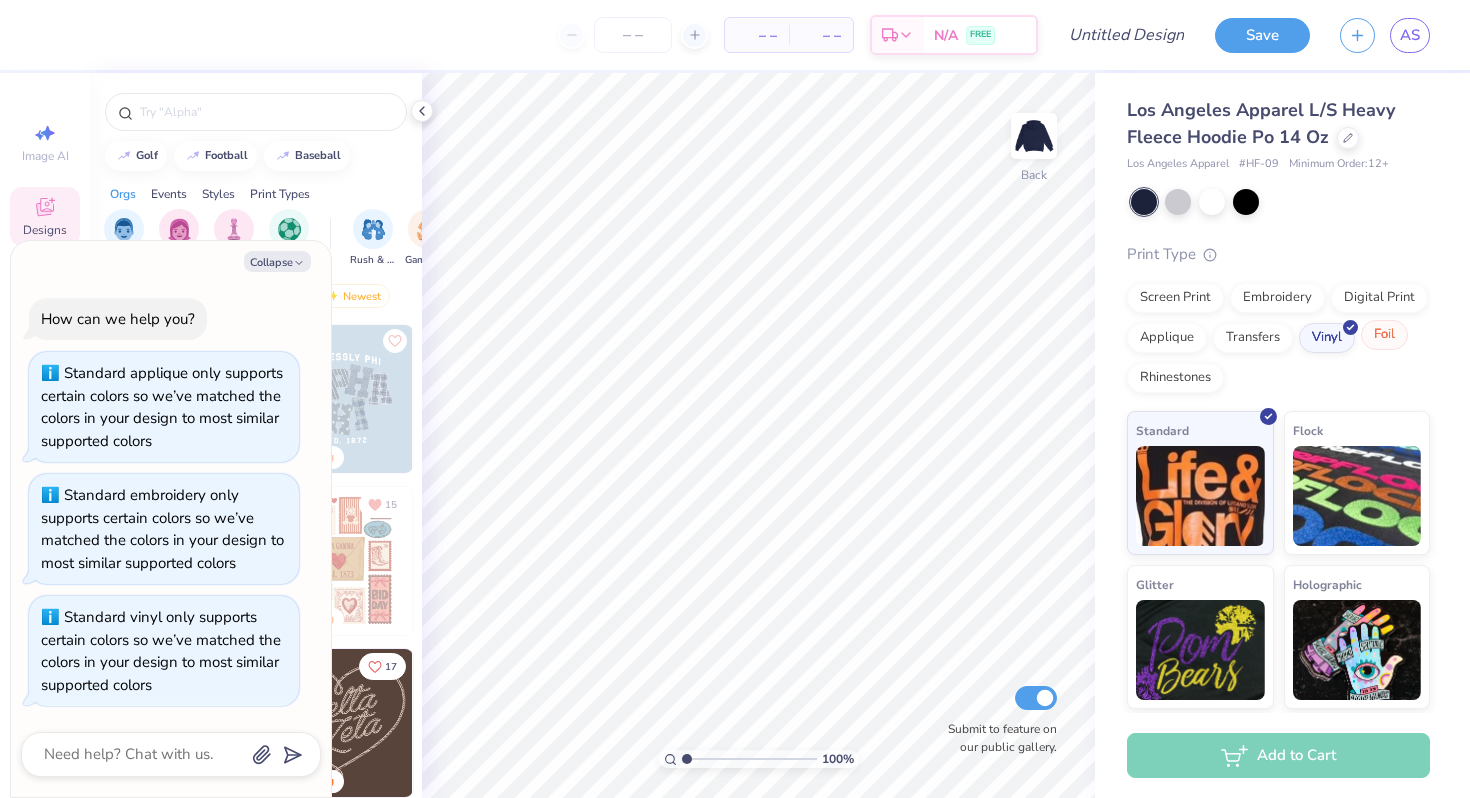 click on "Foil" at bounding box center [1384, 335] 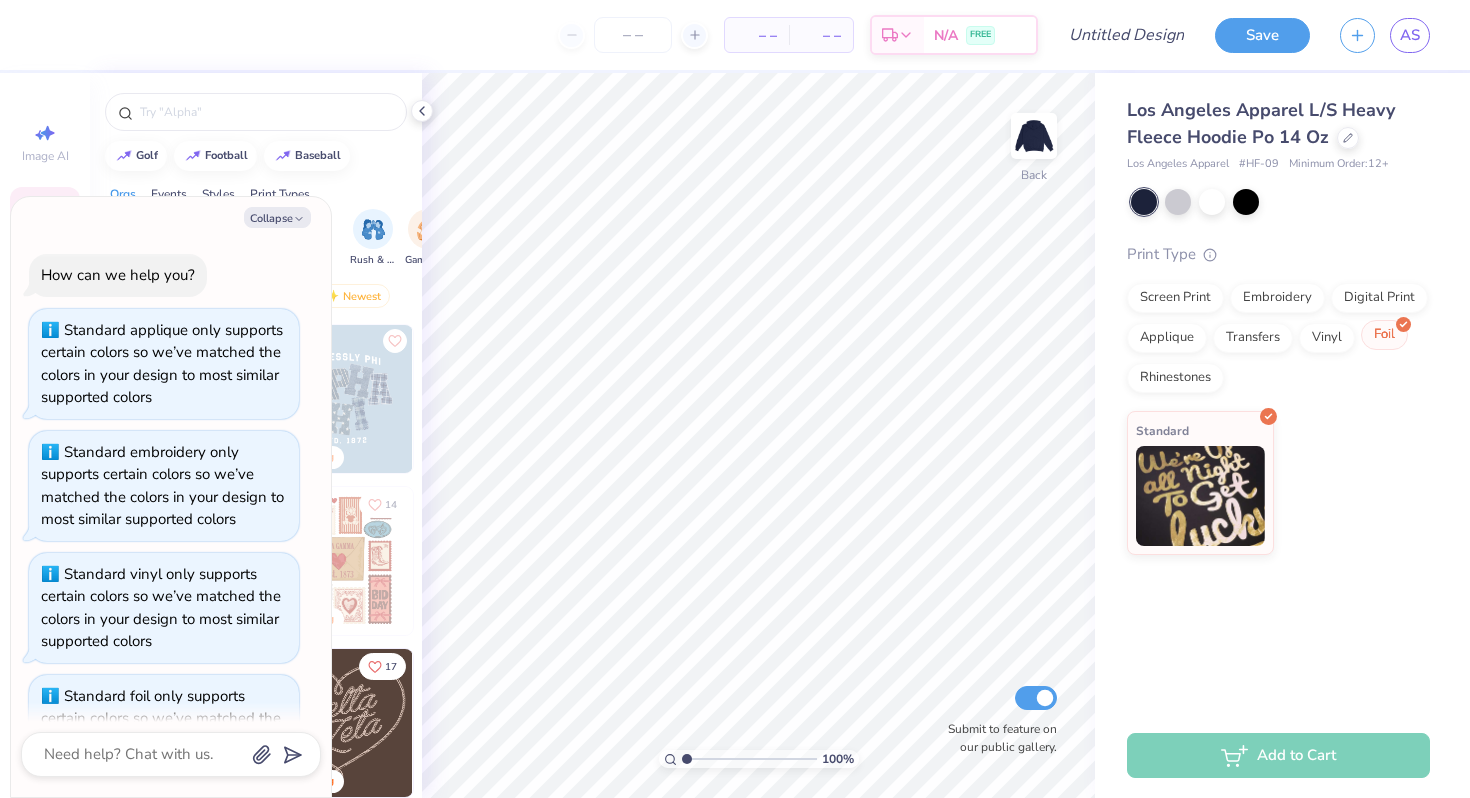 scroll, scrollTop: 78, scrollLeft: 0, axis: vertical 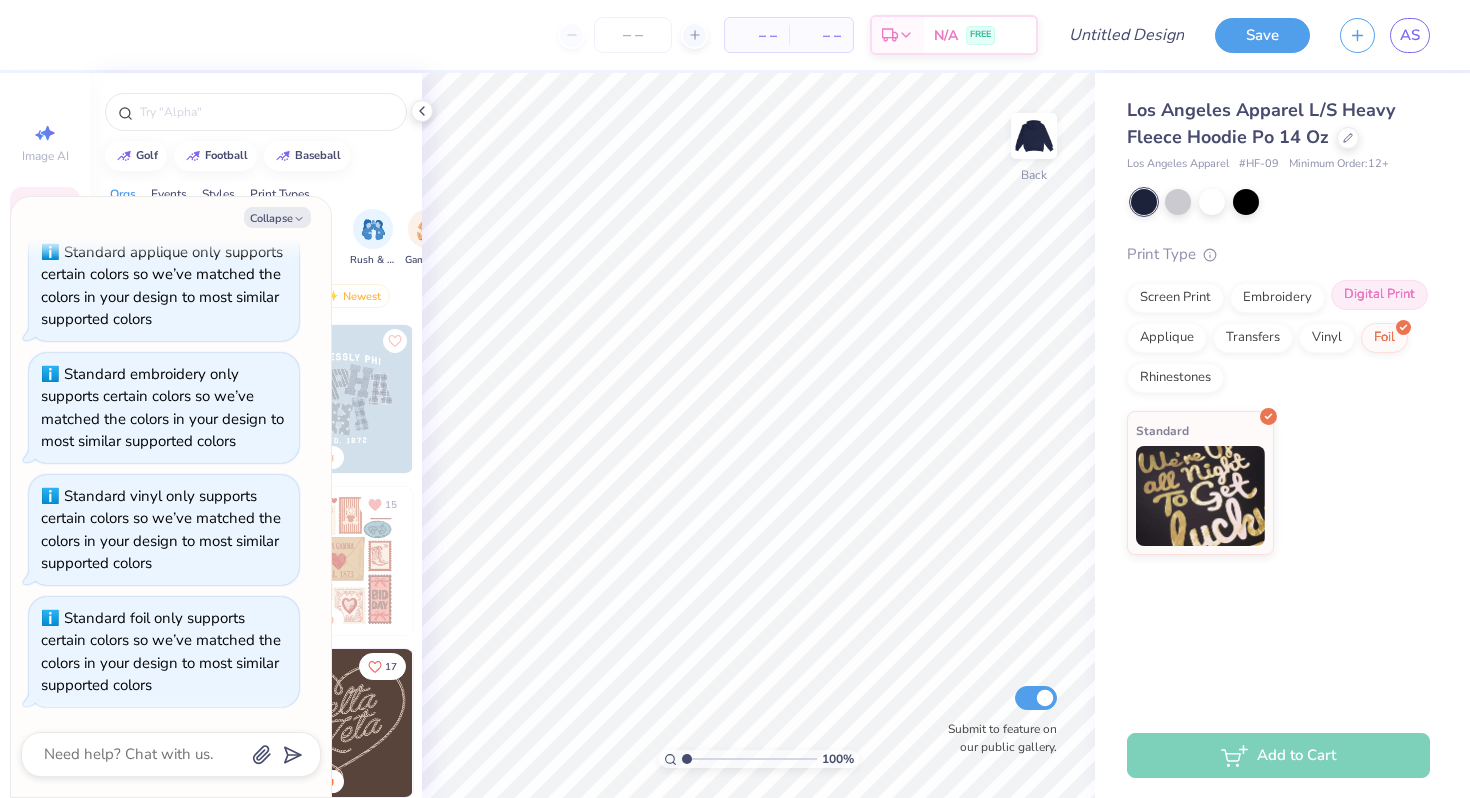 click on "Digital Print" at bounding box center (1379, 295) 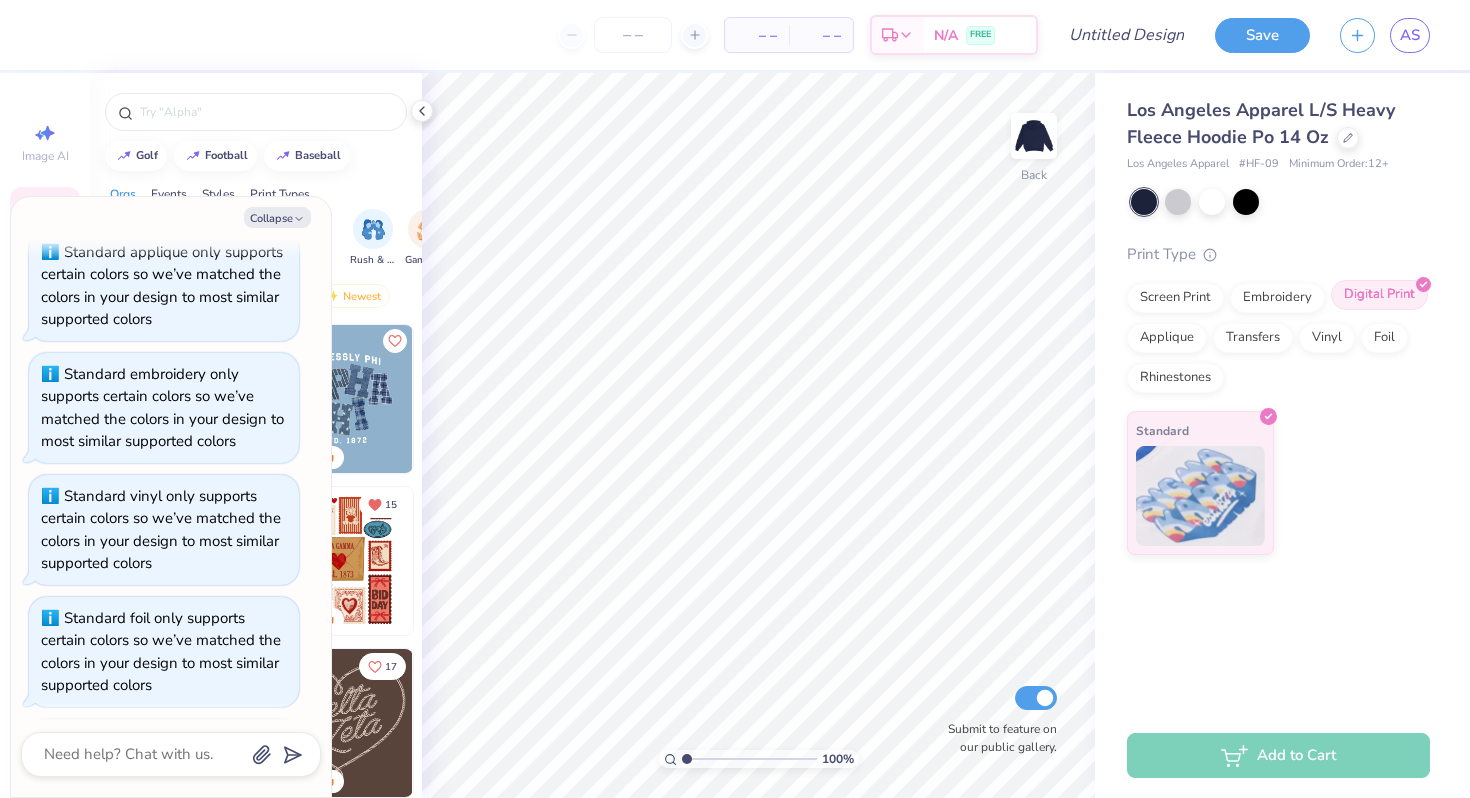scroll, scrollTop: 200, scrollLeft: 0, axis: vertical 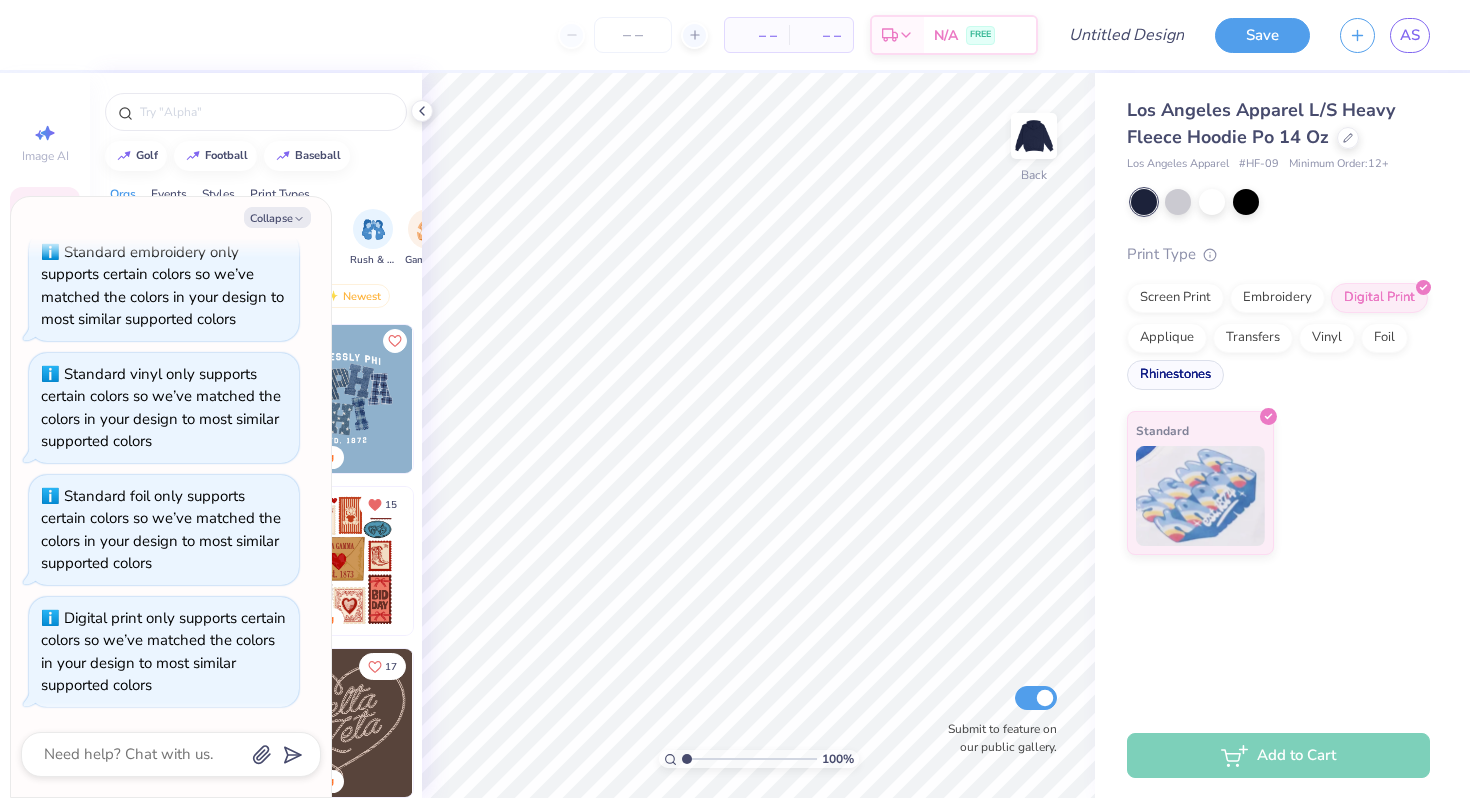 click on "Rhinestones" at bounding box center (1175, 375) 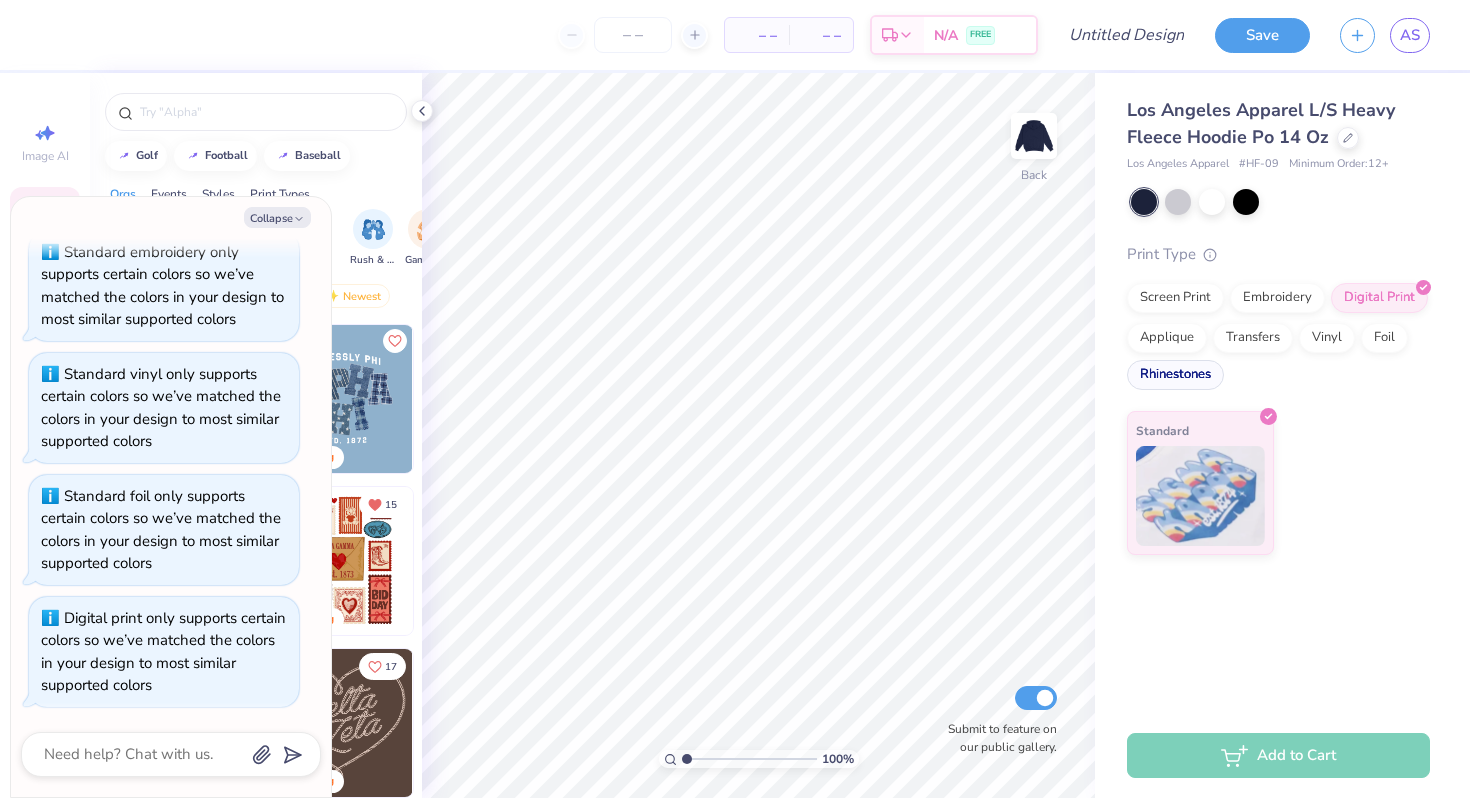 scroll, scrollTop: 322, scrollLeft: 0, axis: vertical 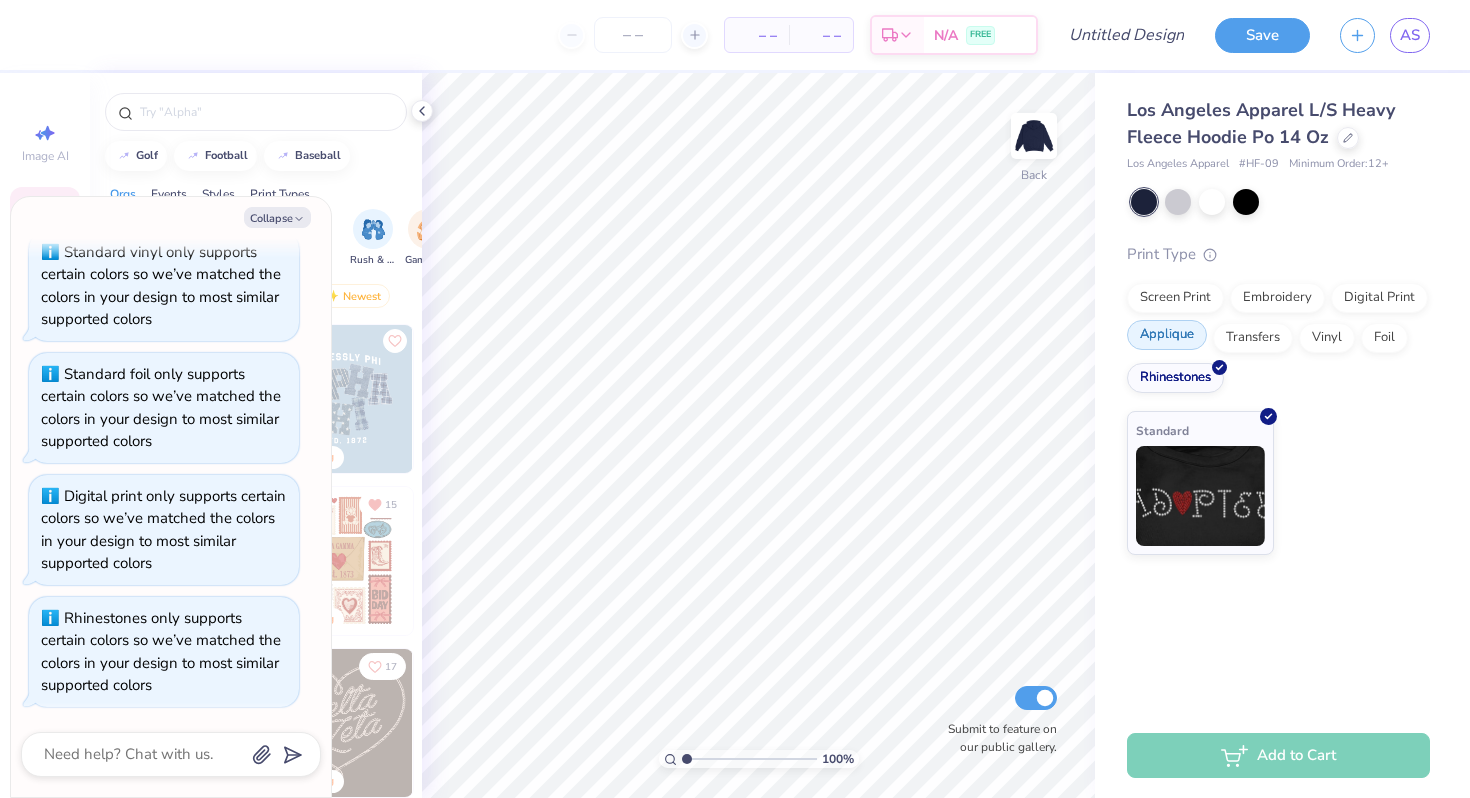 click on "Applique" at bounding box center (1167, 335) 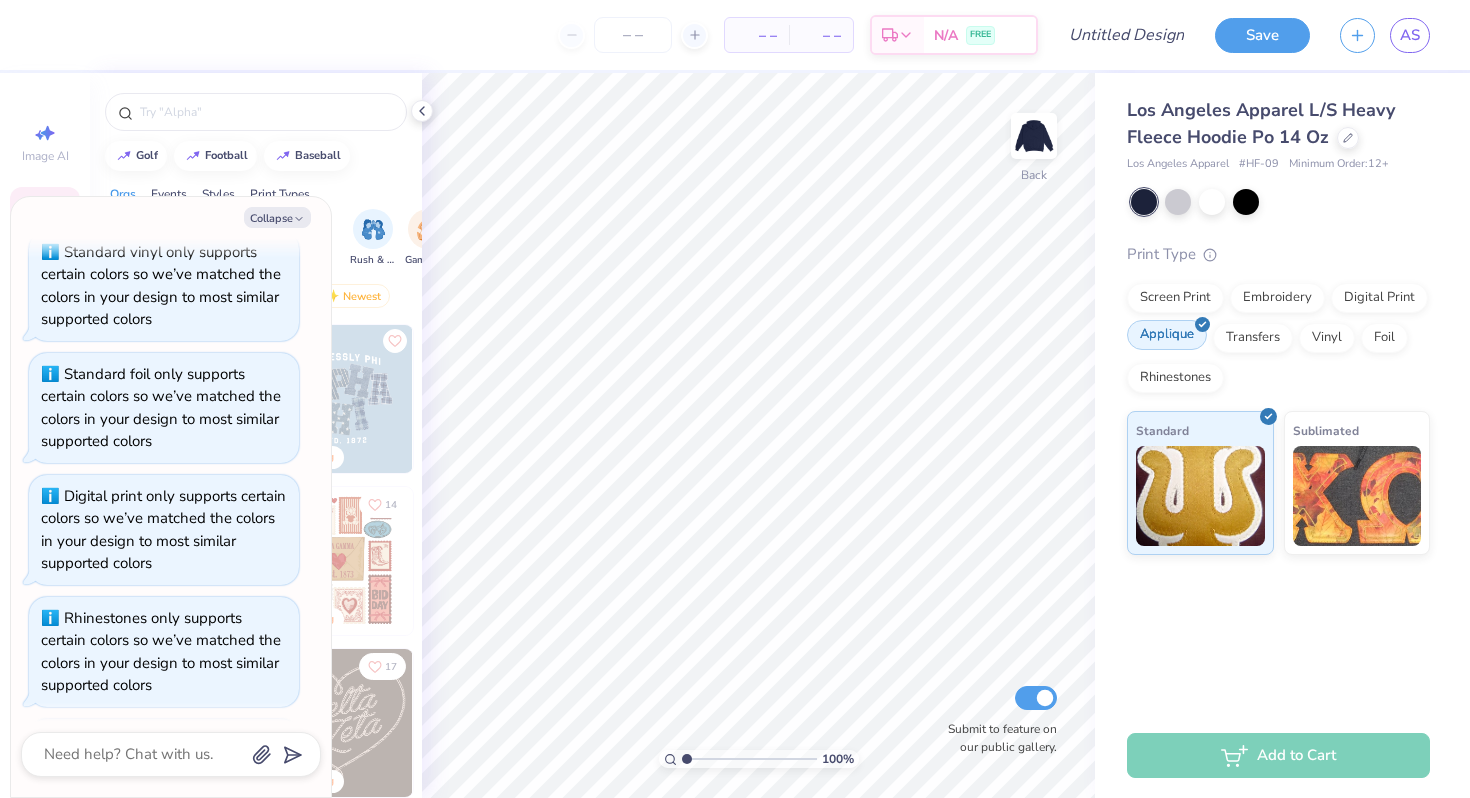scroll, scrollTop: 444, scrollLeft: 0, axis: vertical 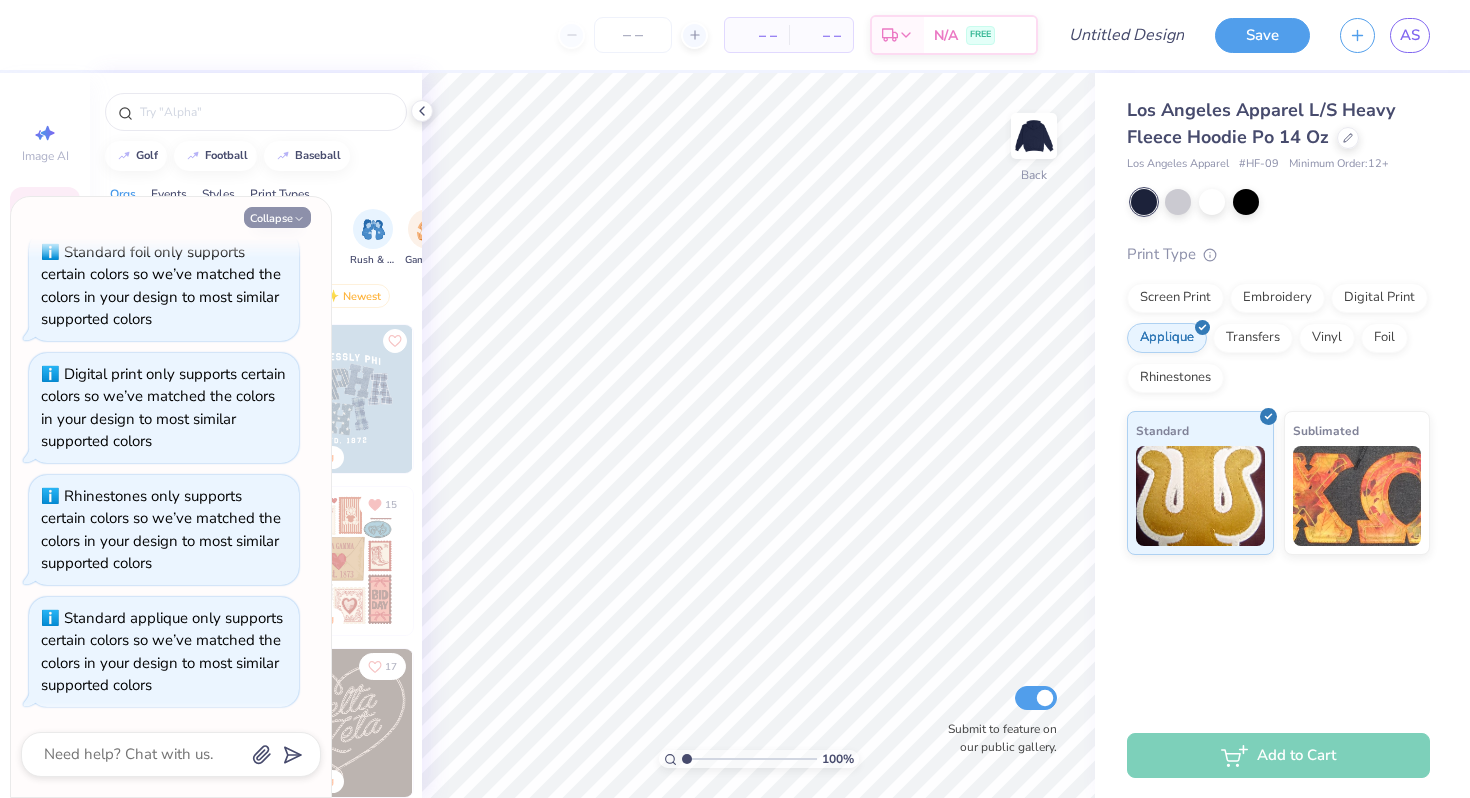 click 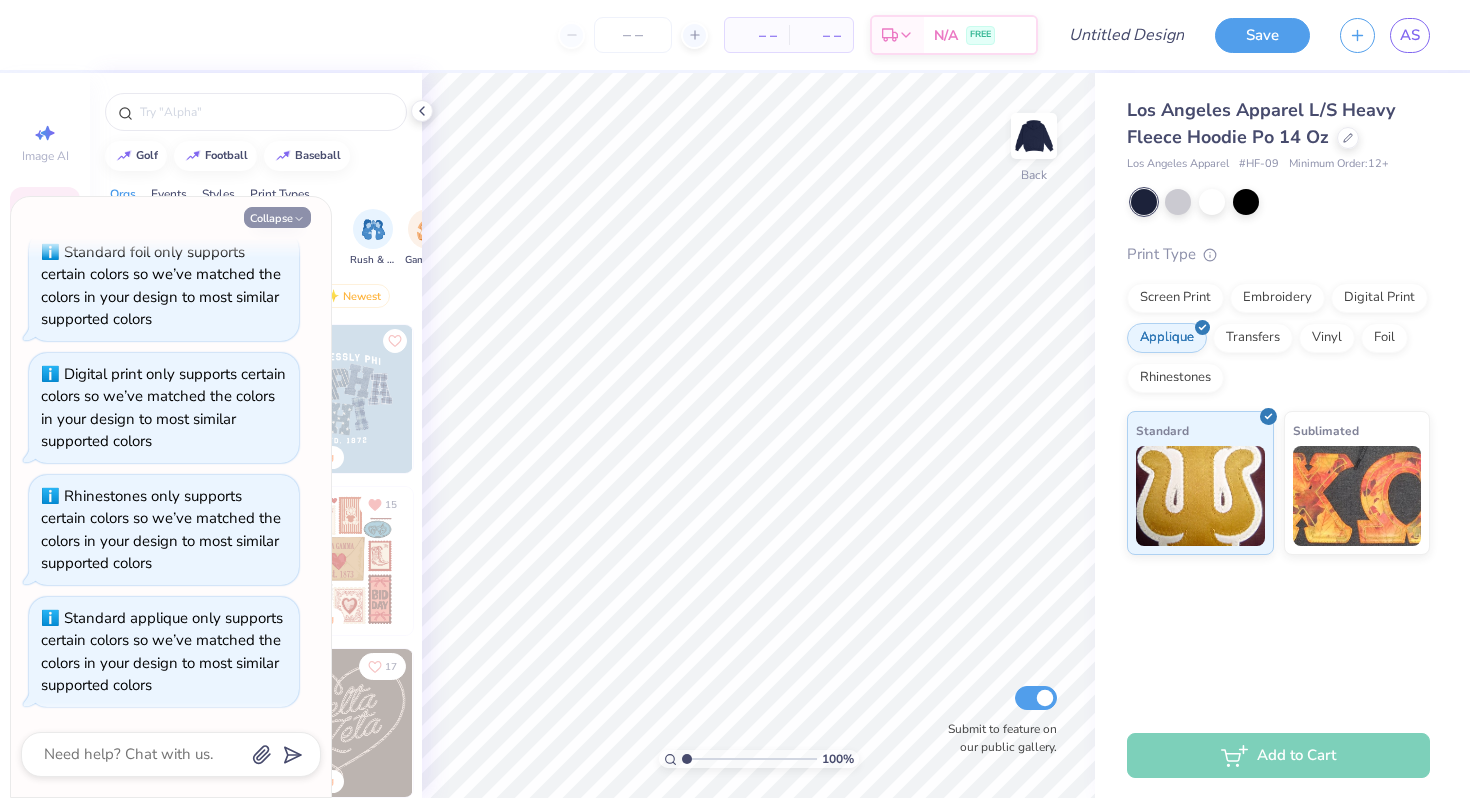 type on "x" 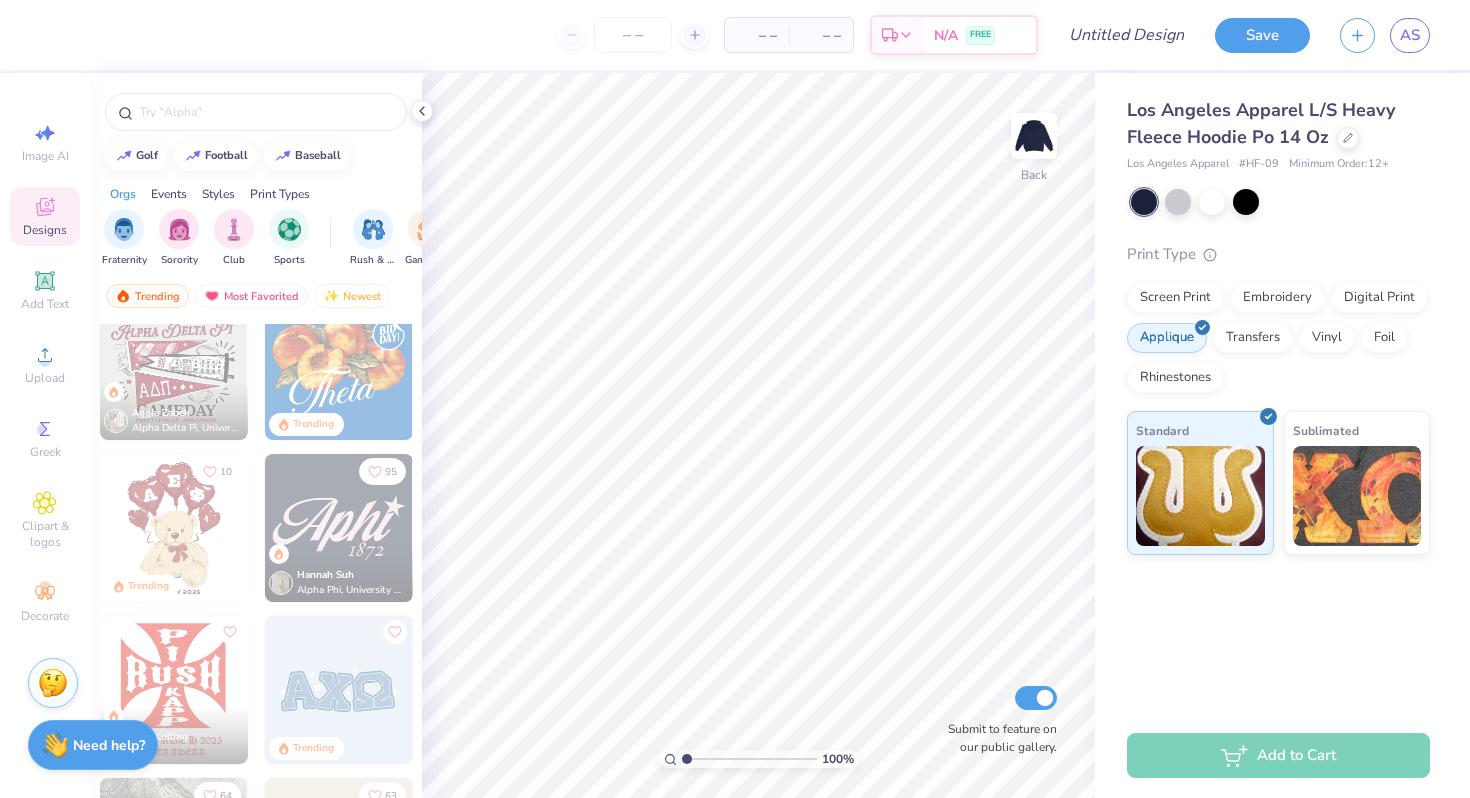 scroll, scrollTop: 1167, scrollLeft: 0, axis: vertical 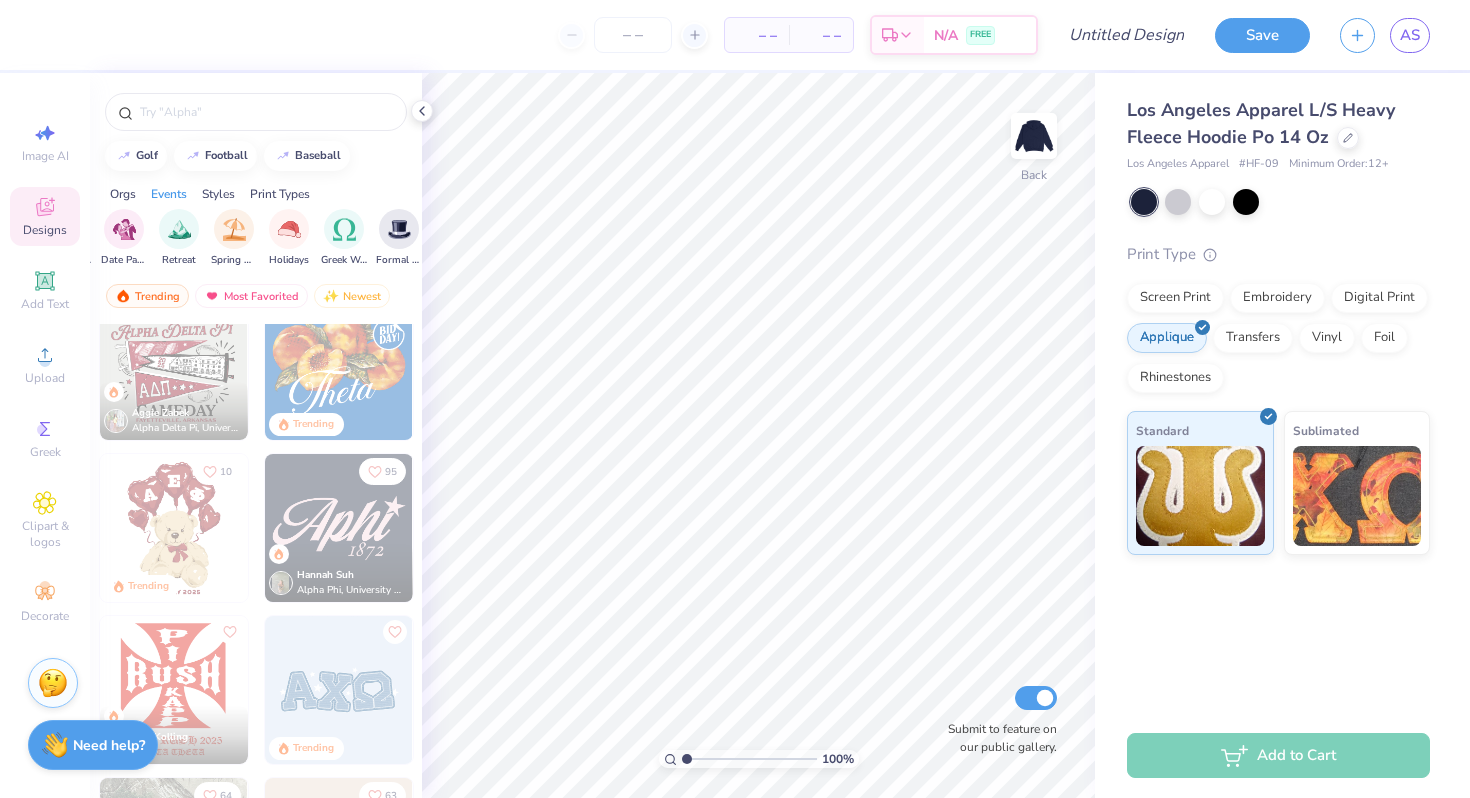 click on "Print Types" at bounding box center [280, 194] 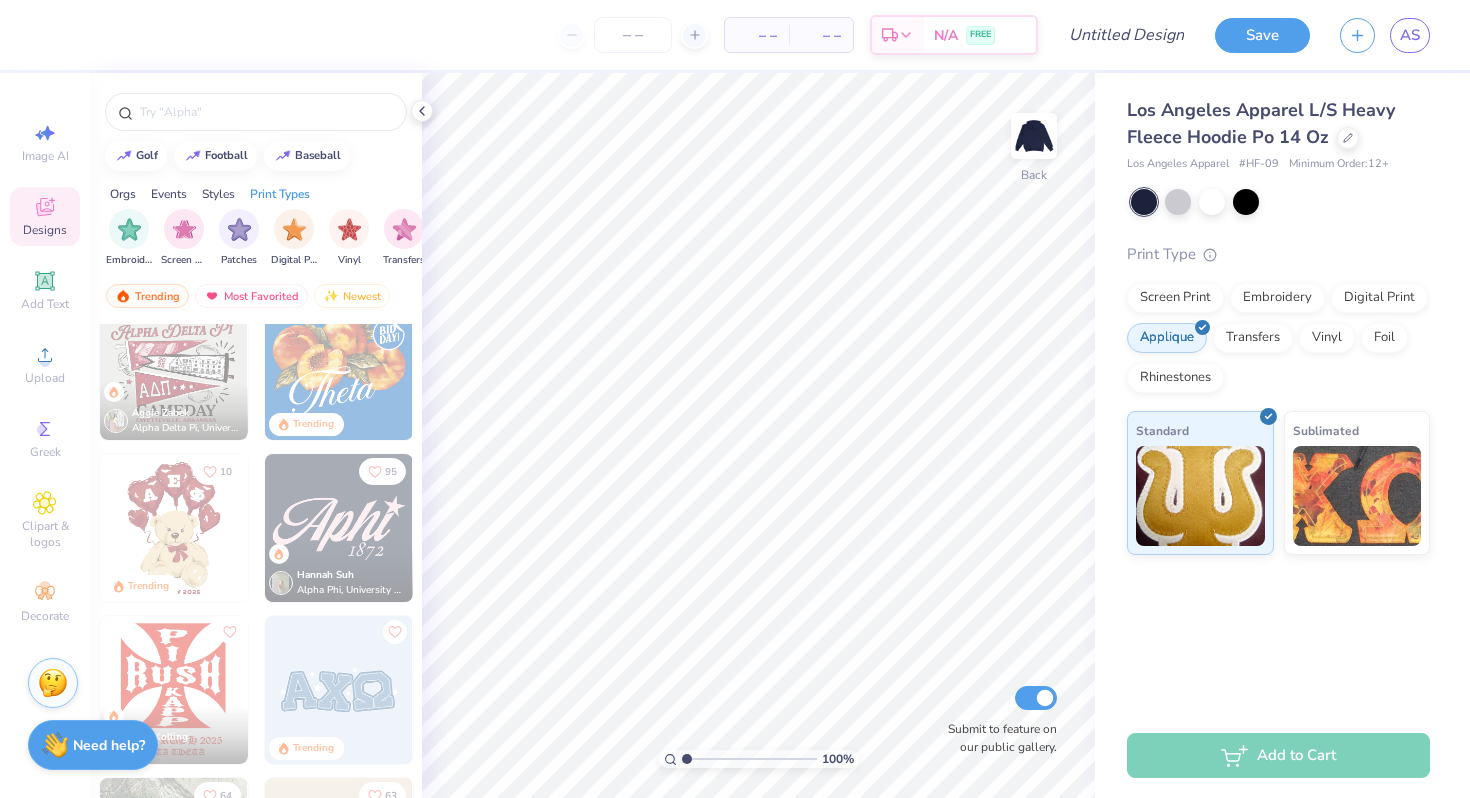 scroll, scrollTop: 0, scrollLeft: 1627, axis: horizontal 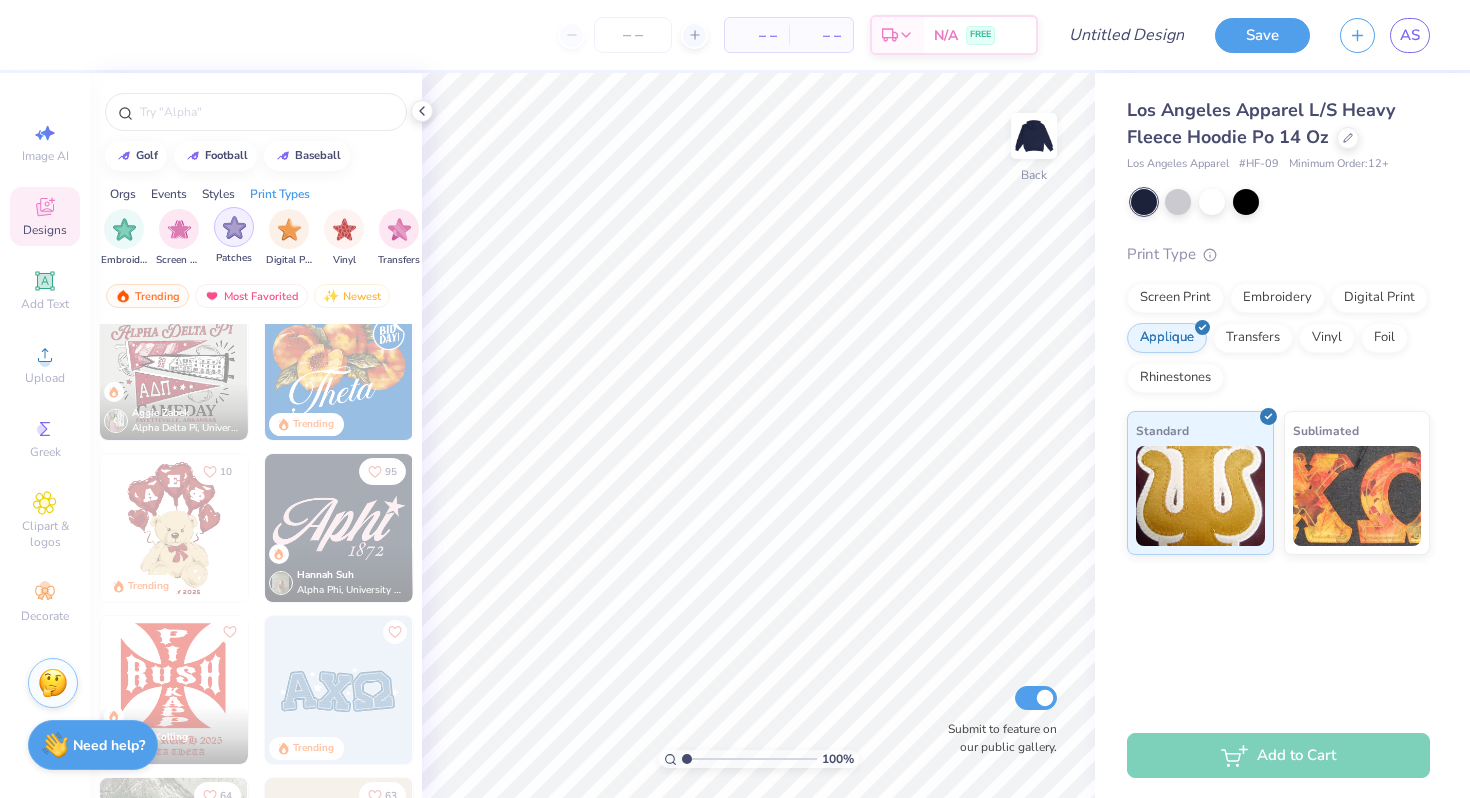 click at bounding box center (234, 227) 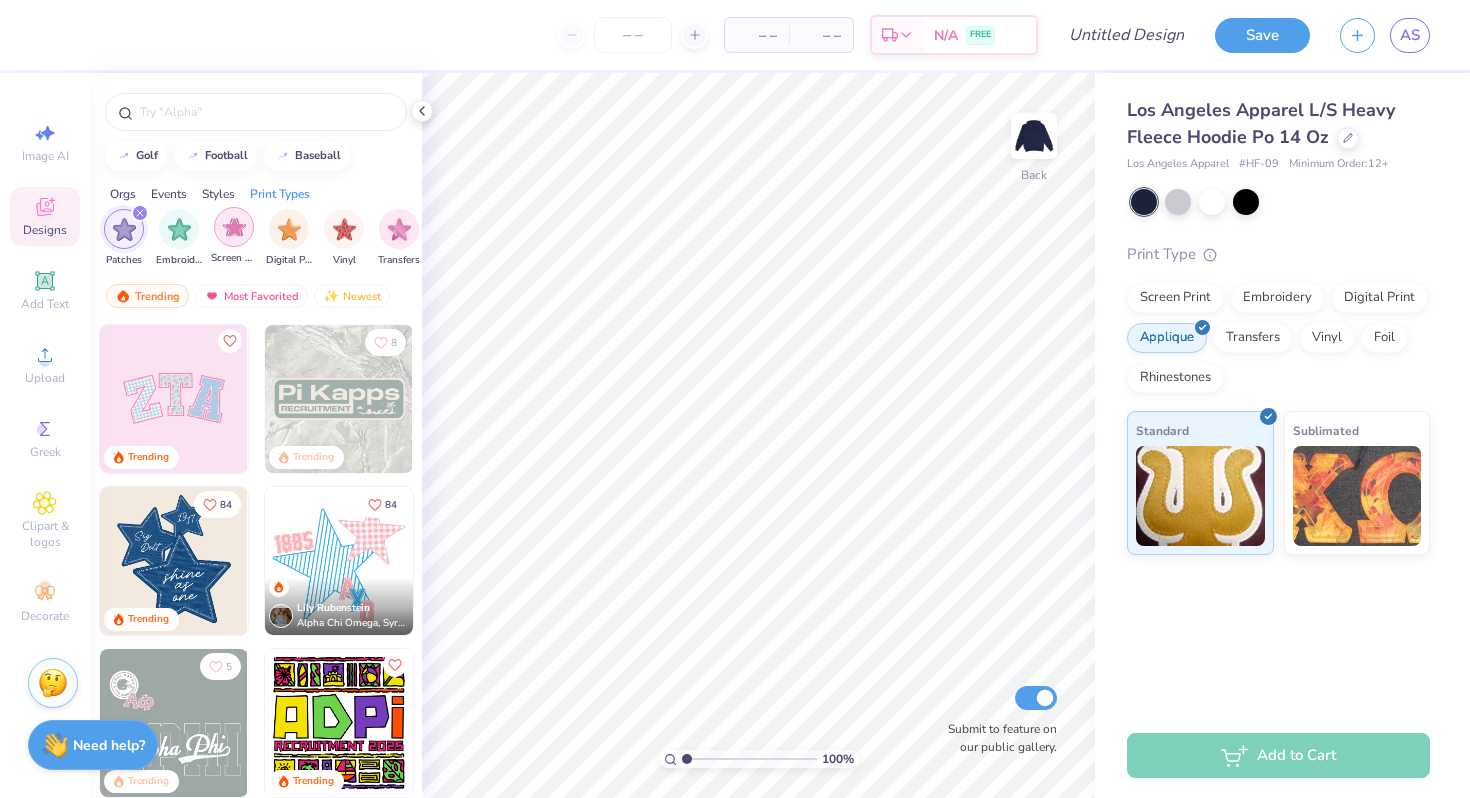 click at bounding box center (234, 227) 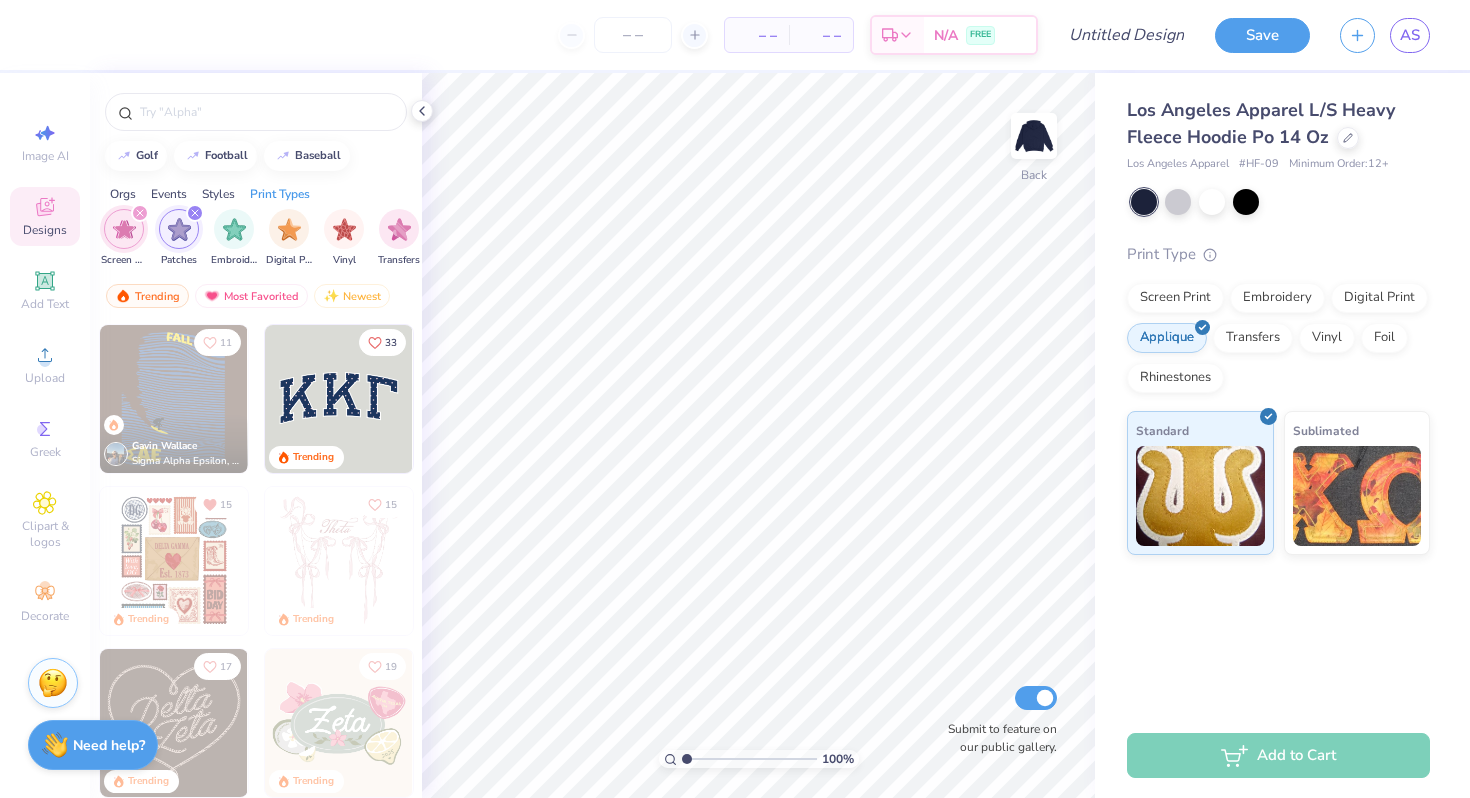 click at bounding box center (234, 229) 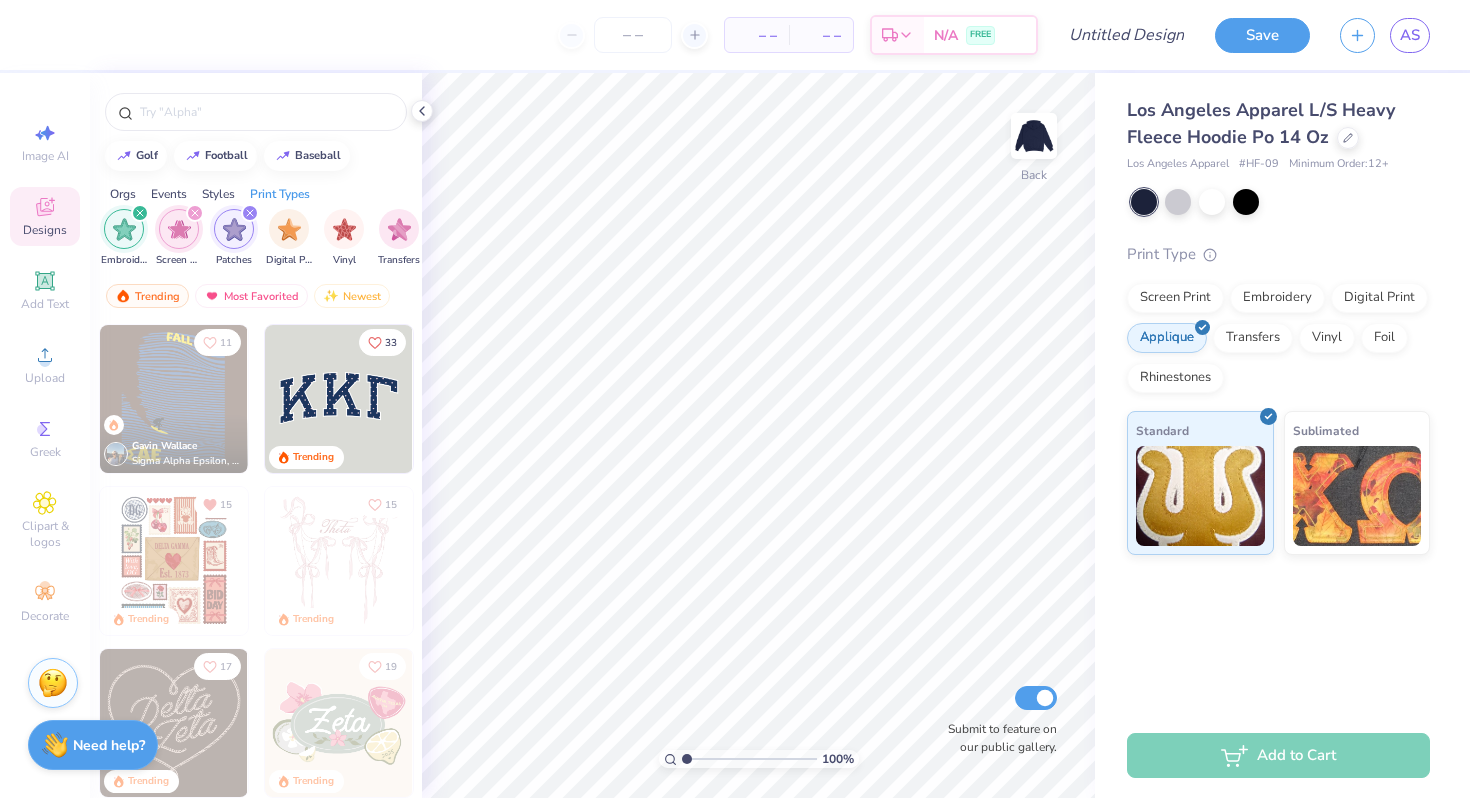 click at bounding box center (195, 213) 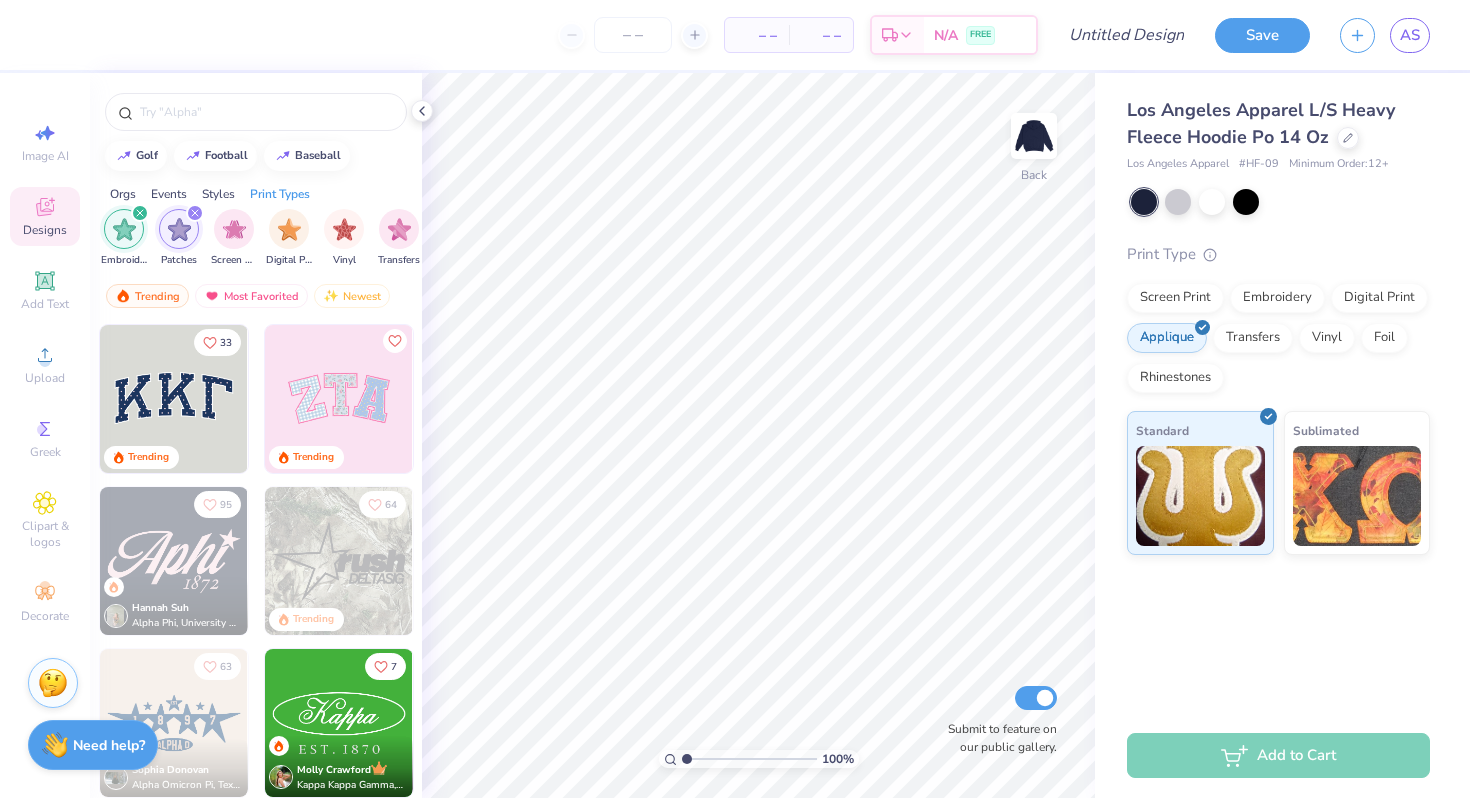 click at bounding box center [140, 213] 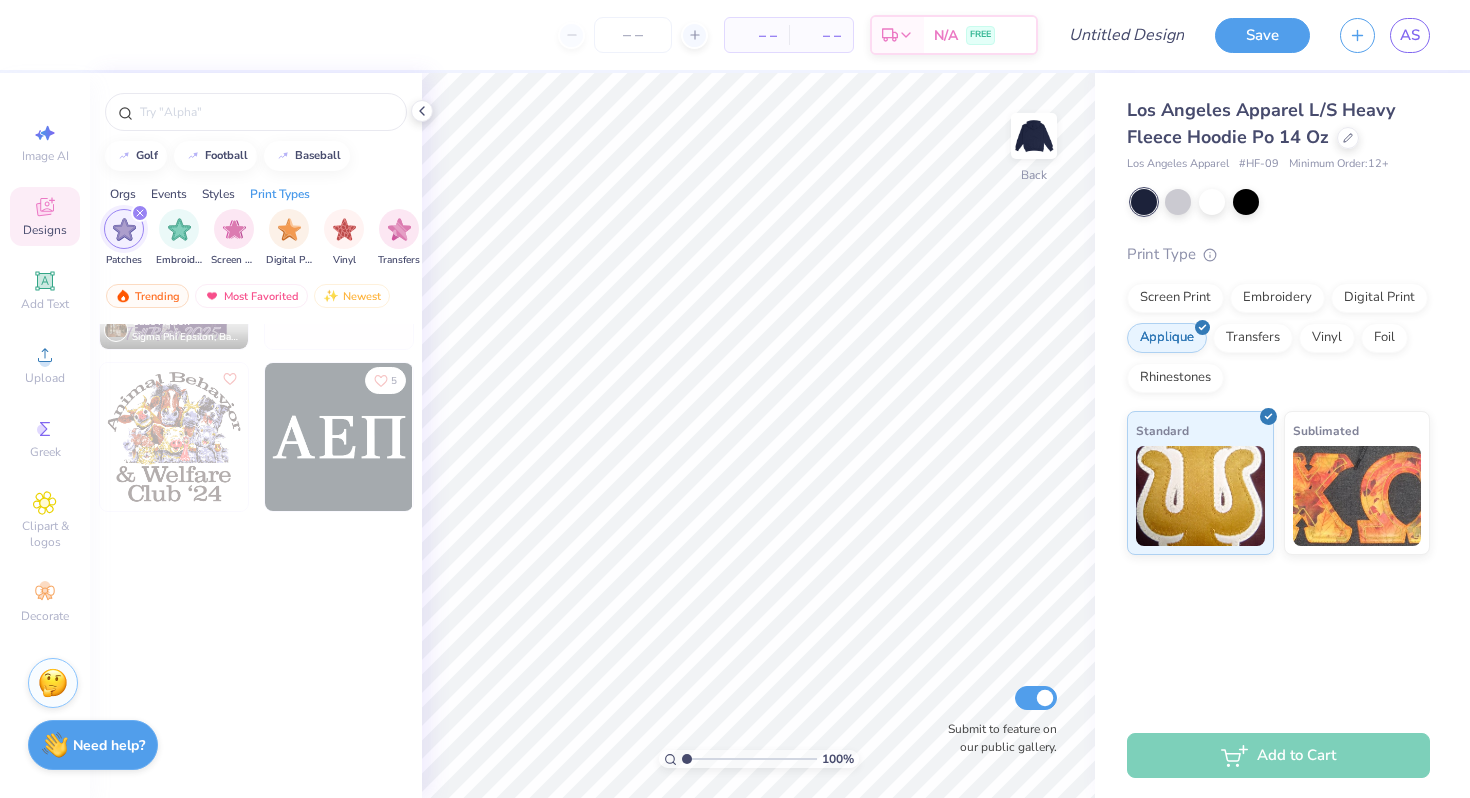 scroll, scrollTop: 0, scrollLeft: 0, axis: both 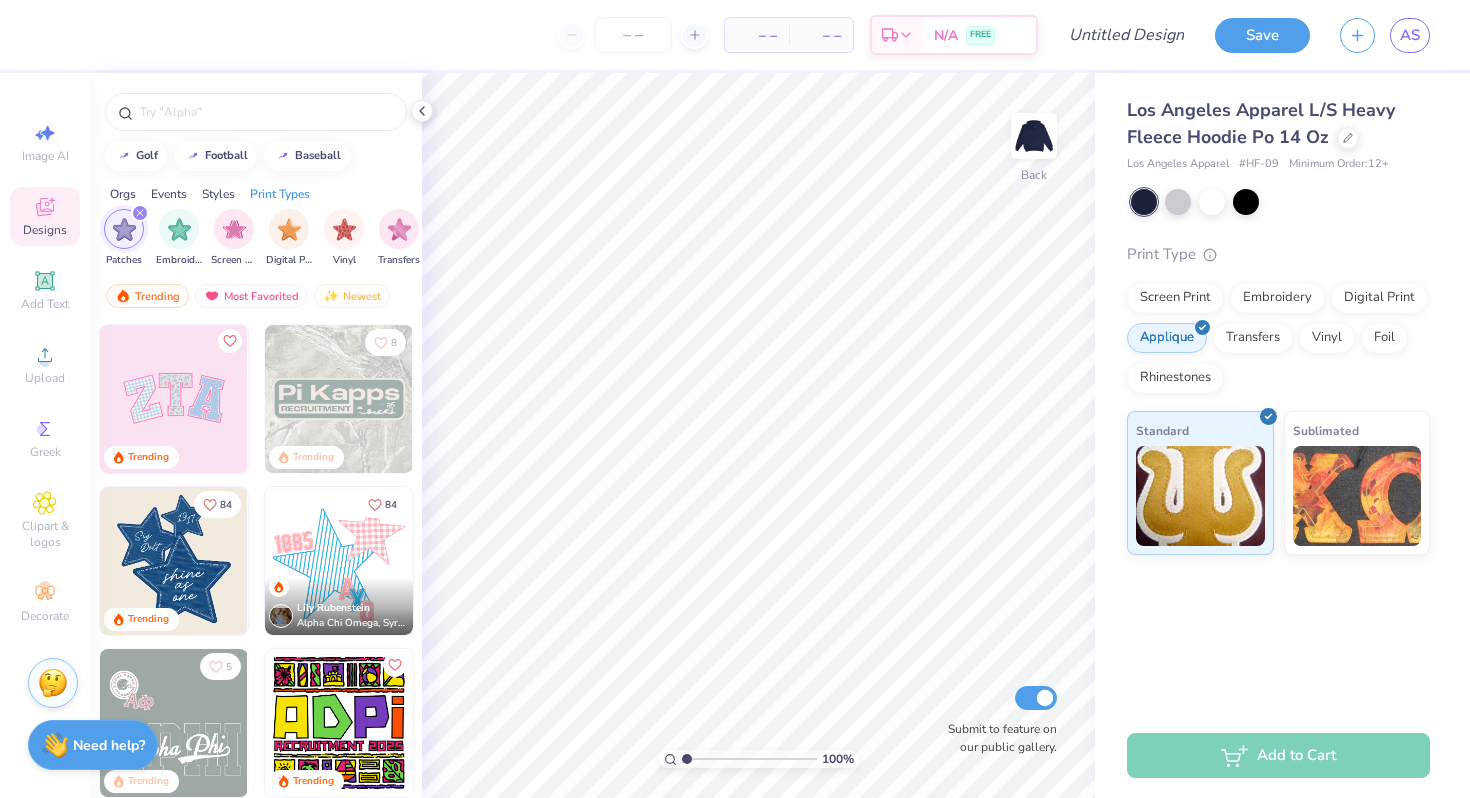 click at bounding box center [174, 399] 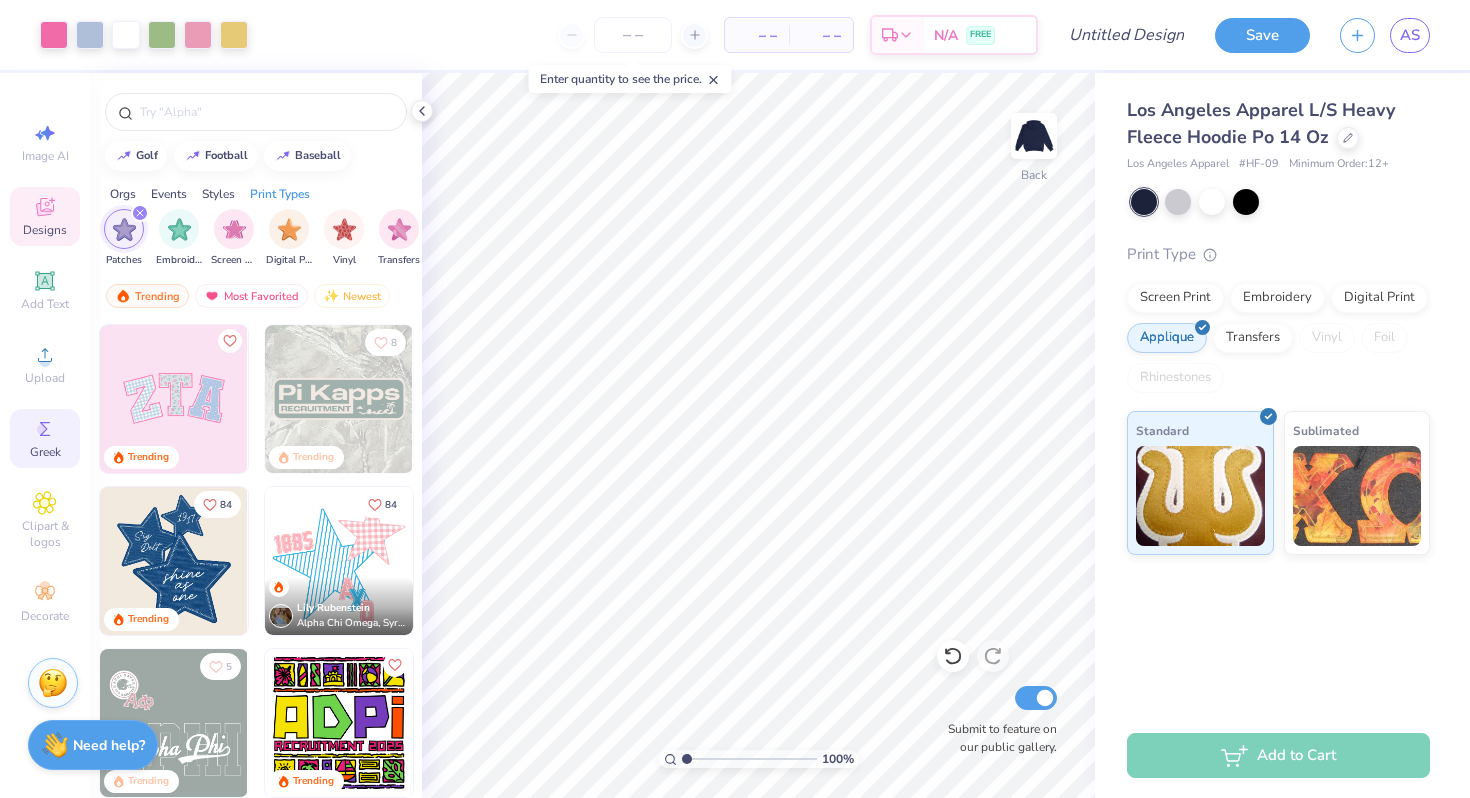 click 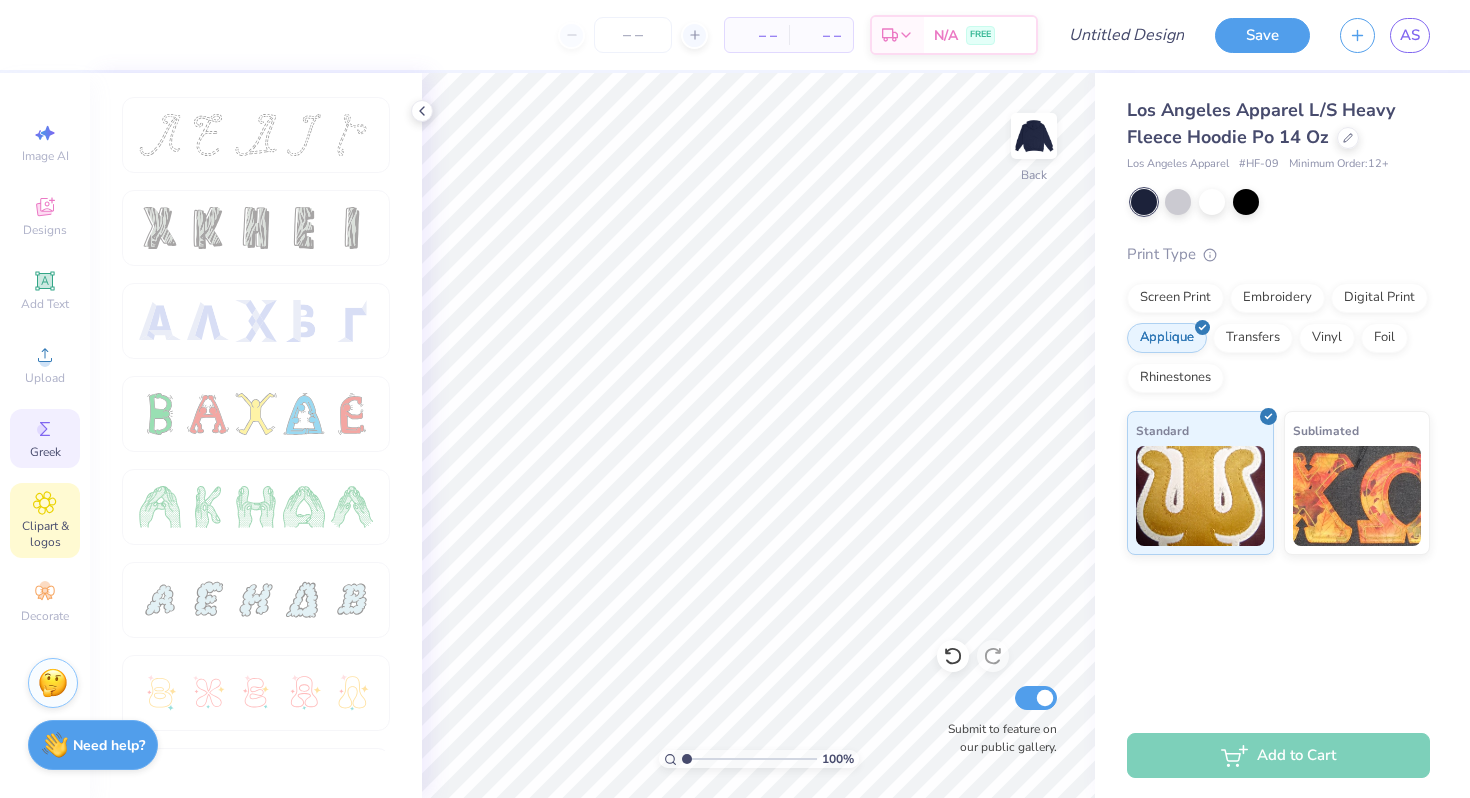 click on "Clipart & logos" at bounding box center (45, 534) 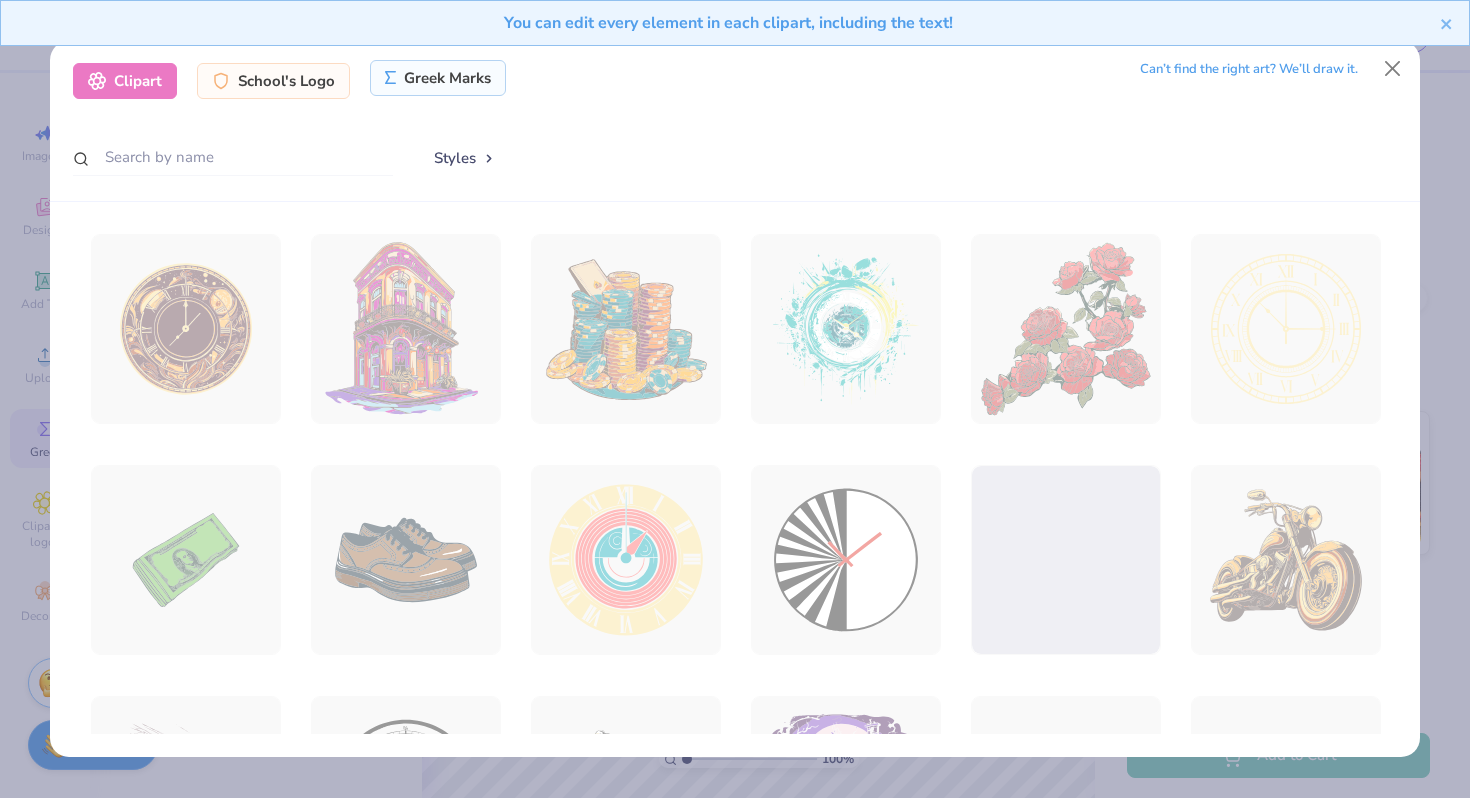 click on "Greek Marks" at bounding box center (438, 78) 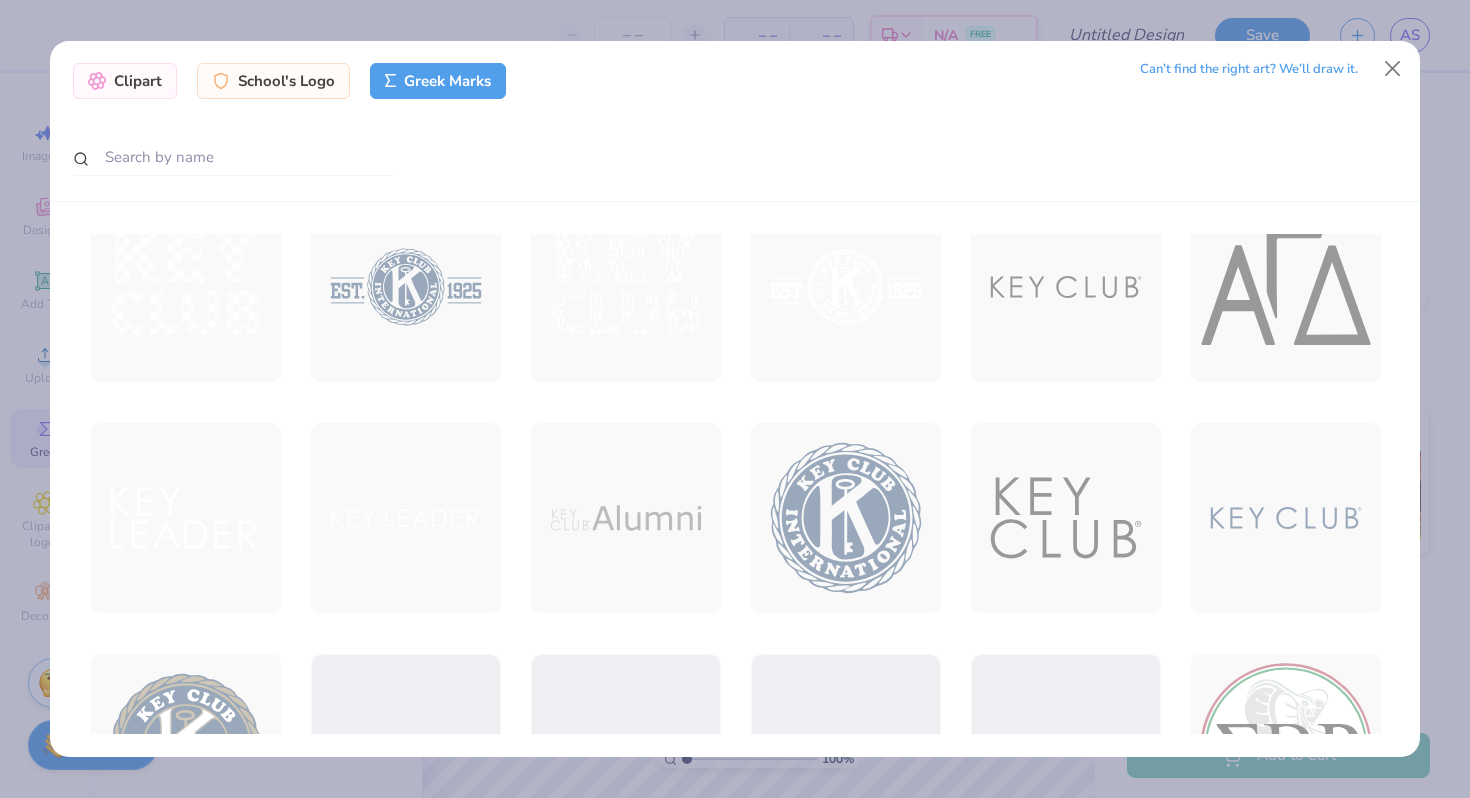 scroll, scrollTop: 7577, scrollLeft: 0, axis: vertical 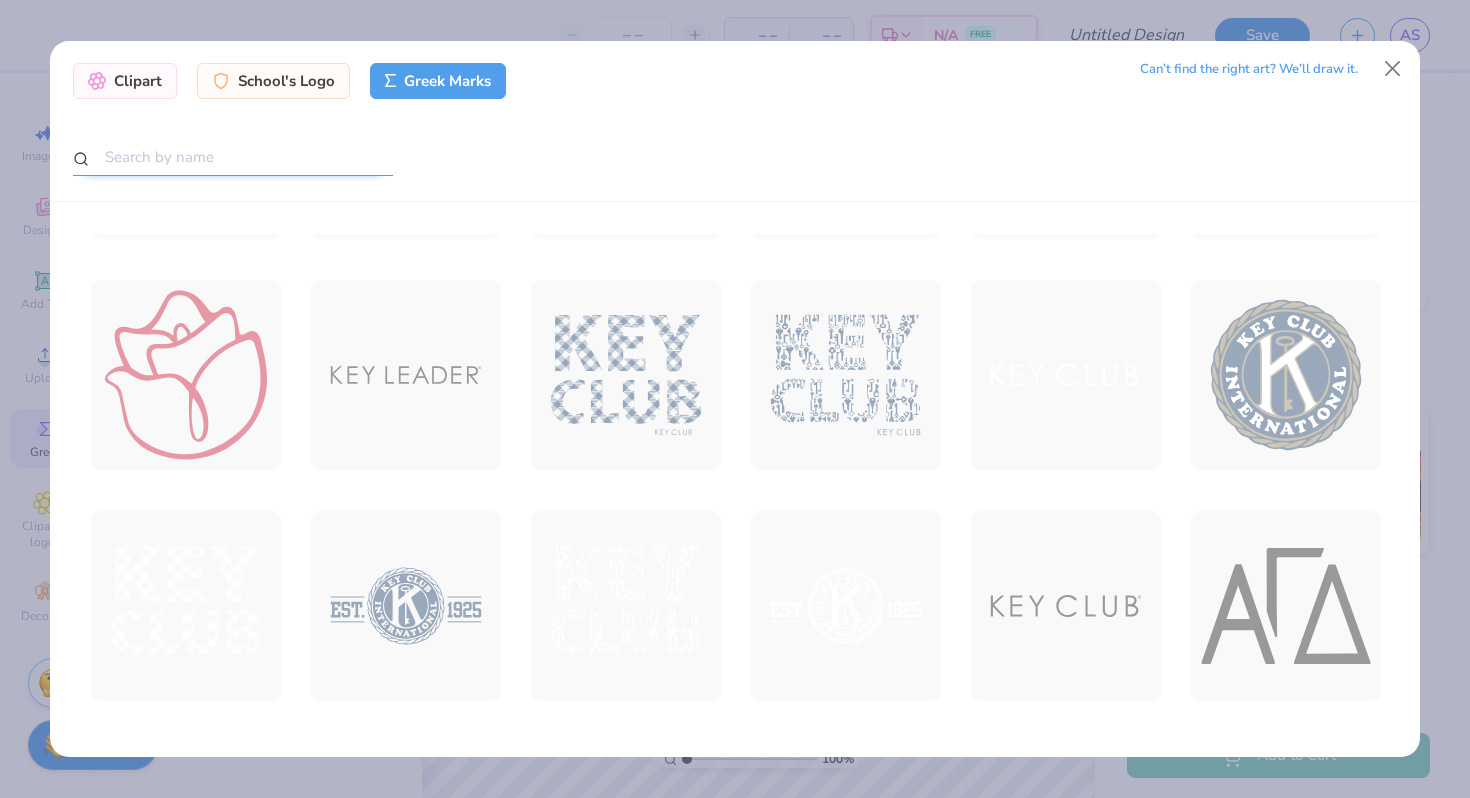 click at bounding box center [233, 157] 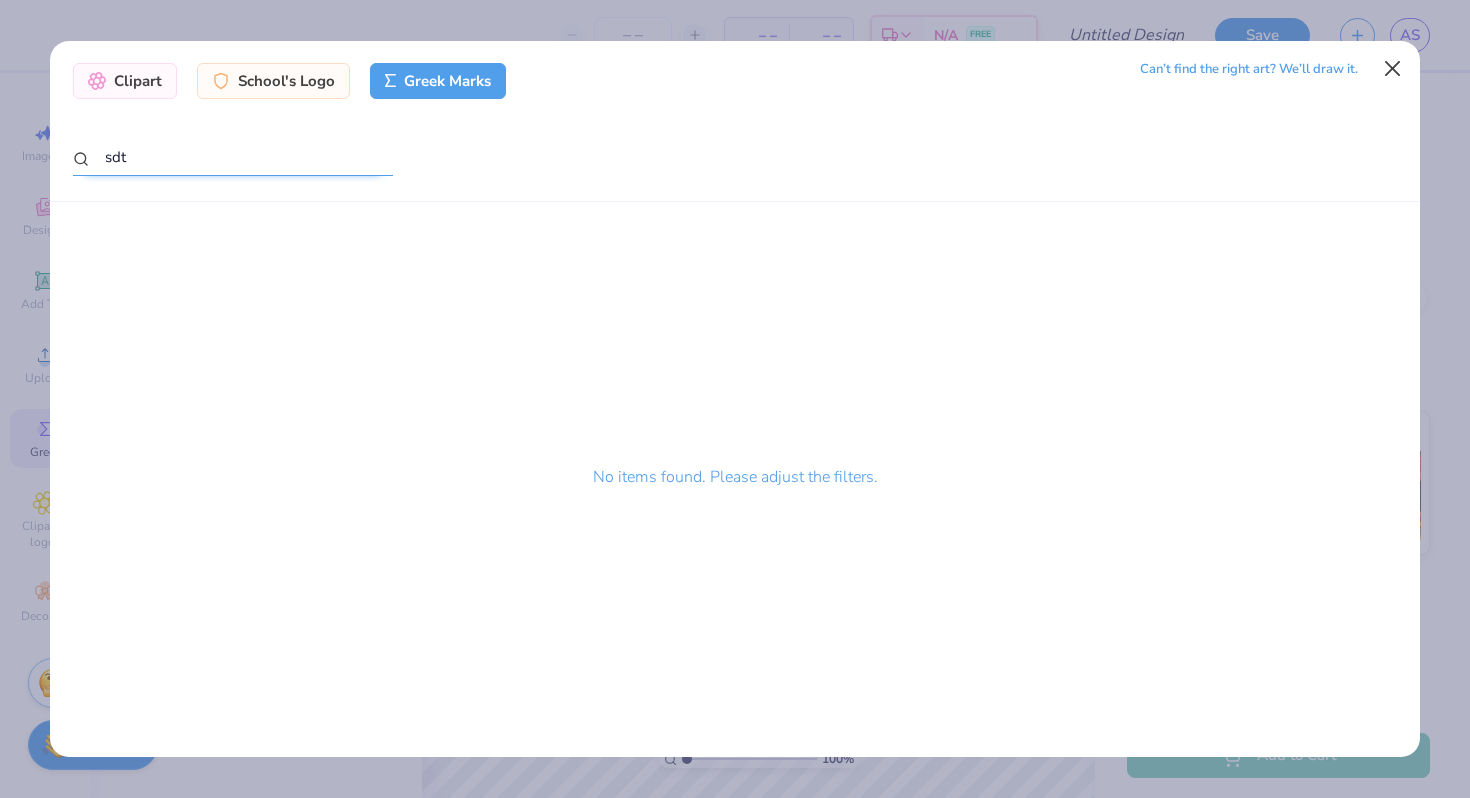 type on "sdt" 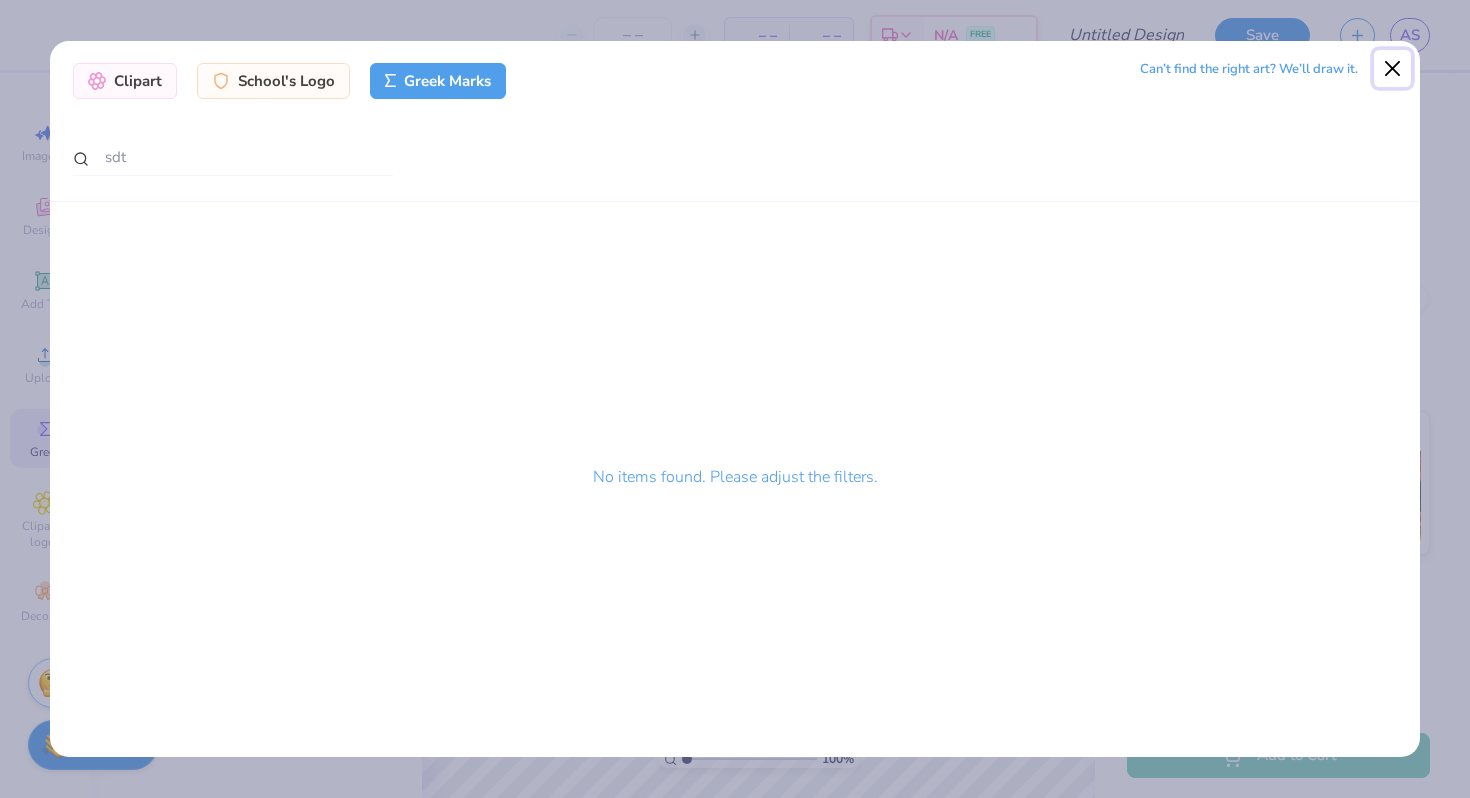 click at bounding box center (1393, 69) 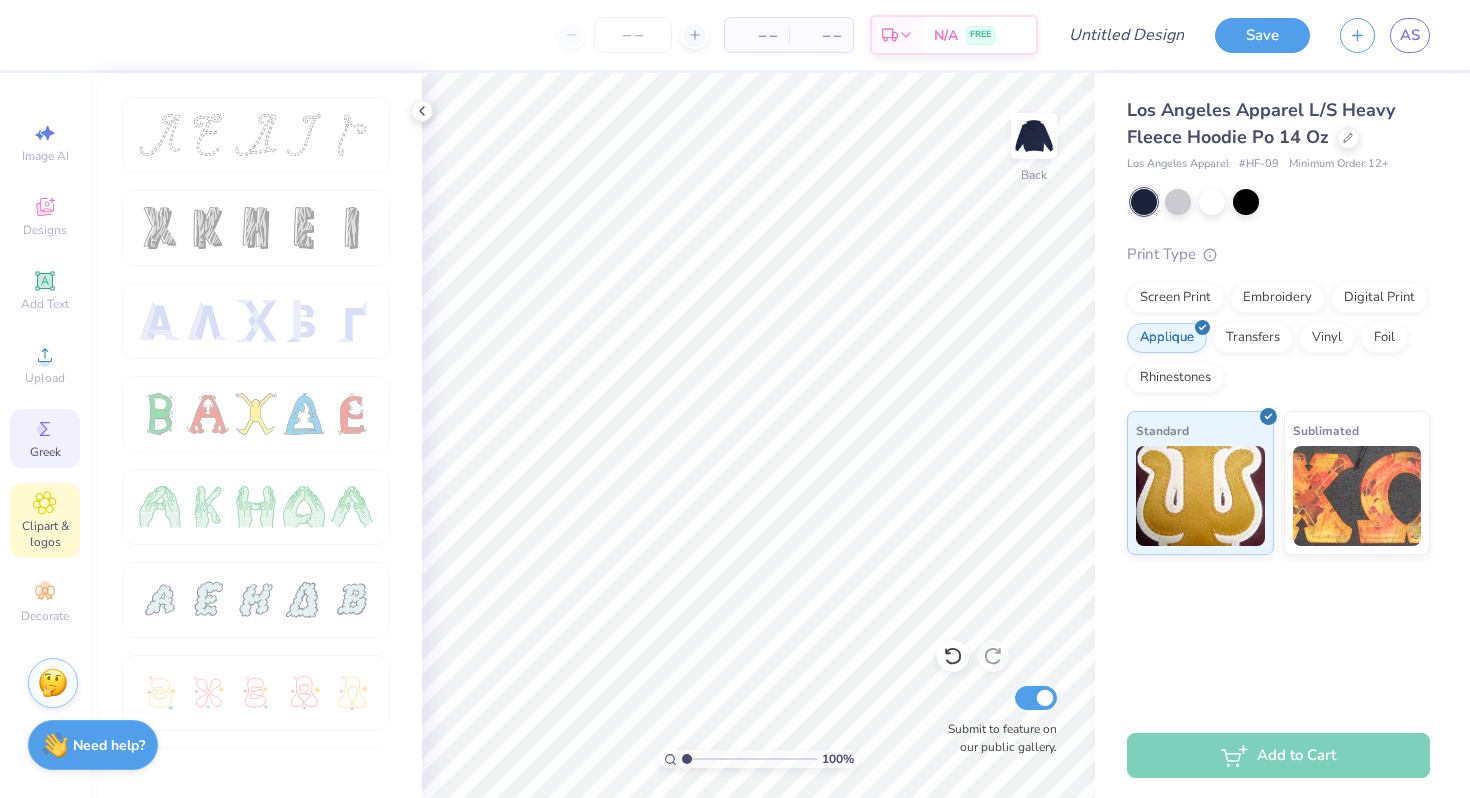 click 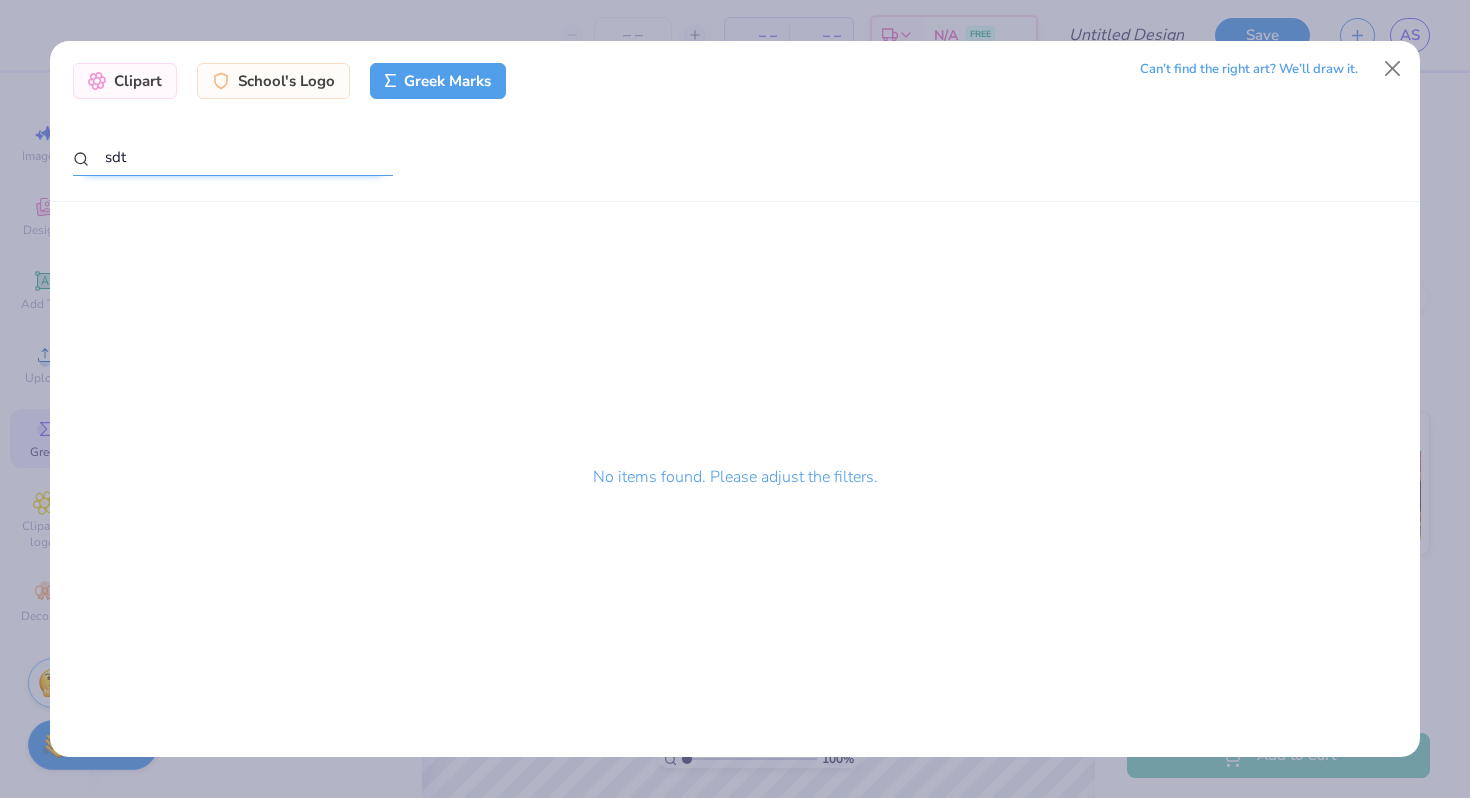 click on "sdt" at bounding box center [233, 157] 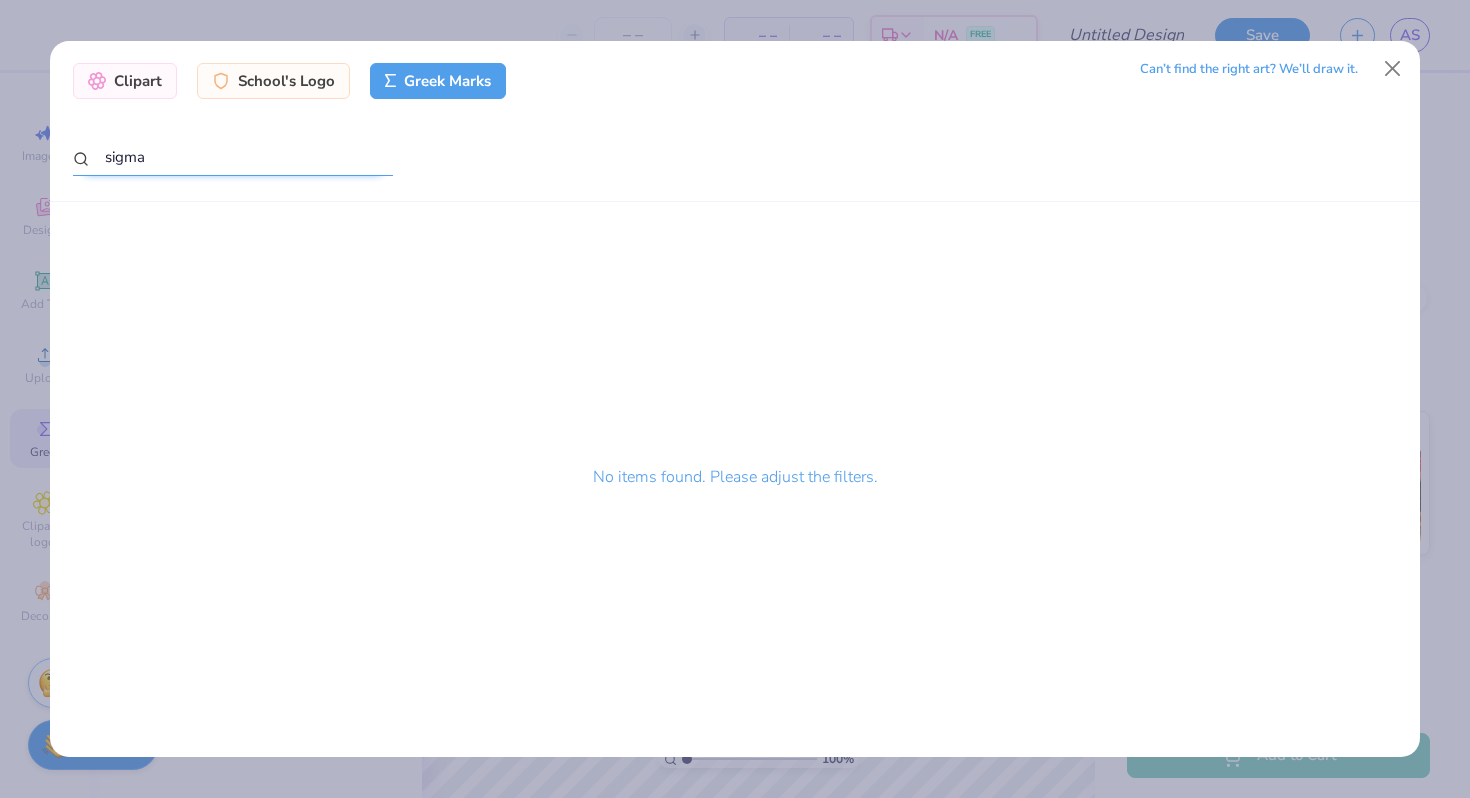type on "sigma" 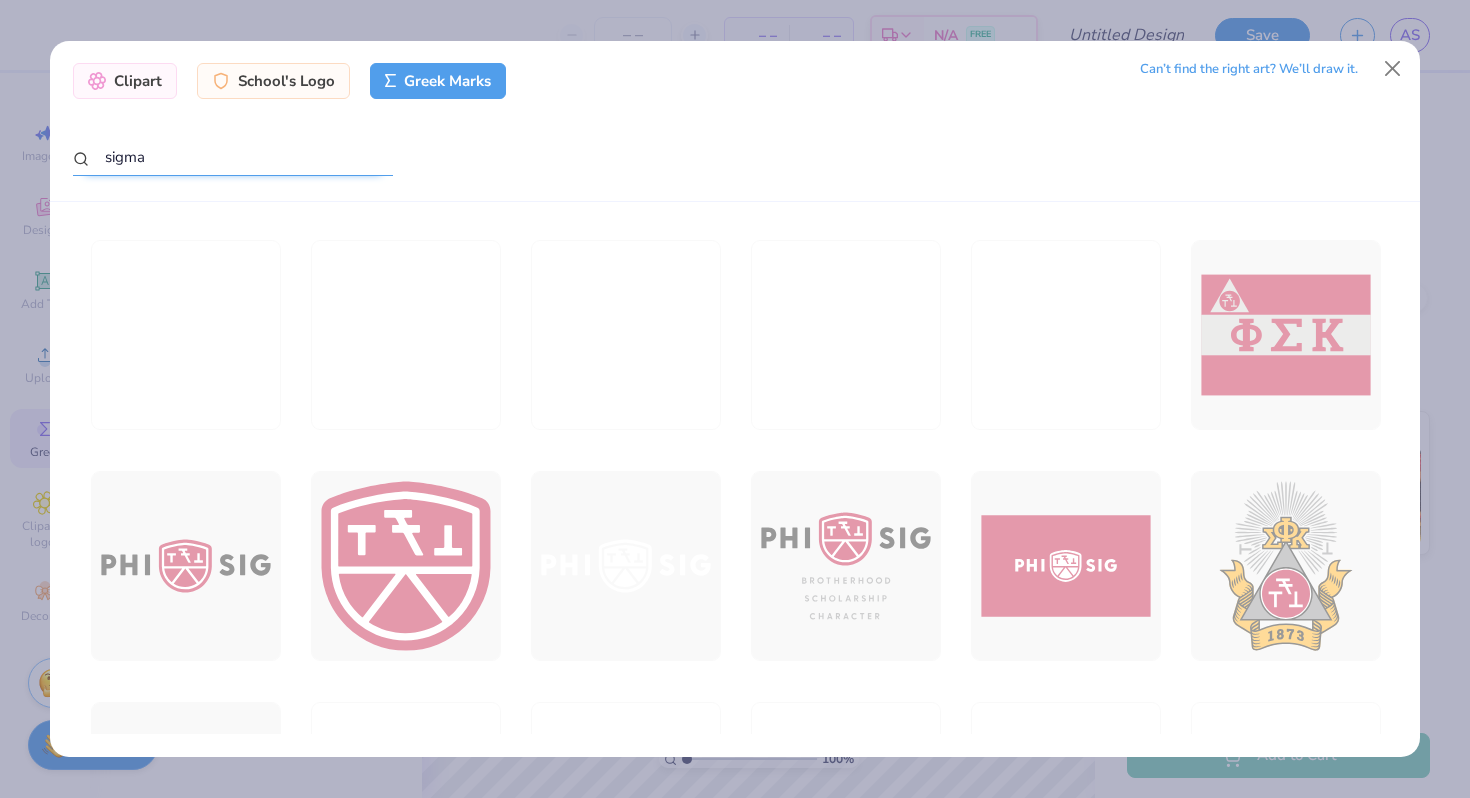 scroll, scrollTop: 2567, scrollLeft: 0, axis: vertical 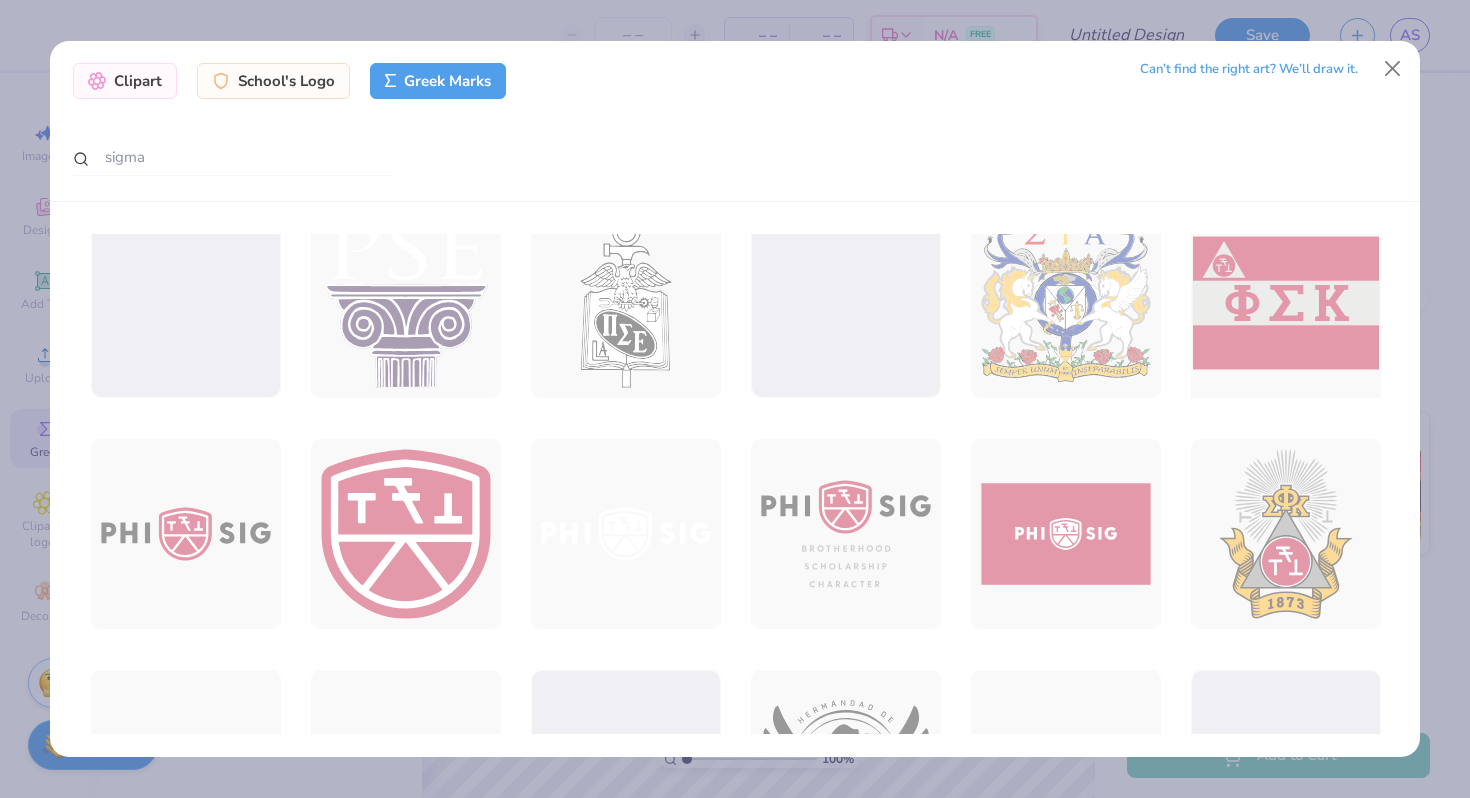 click at bounding box center (1285, 303) 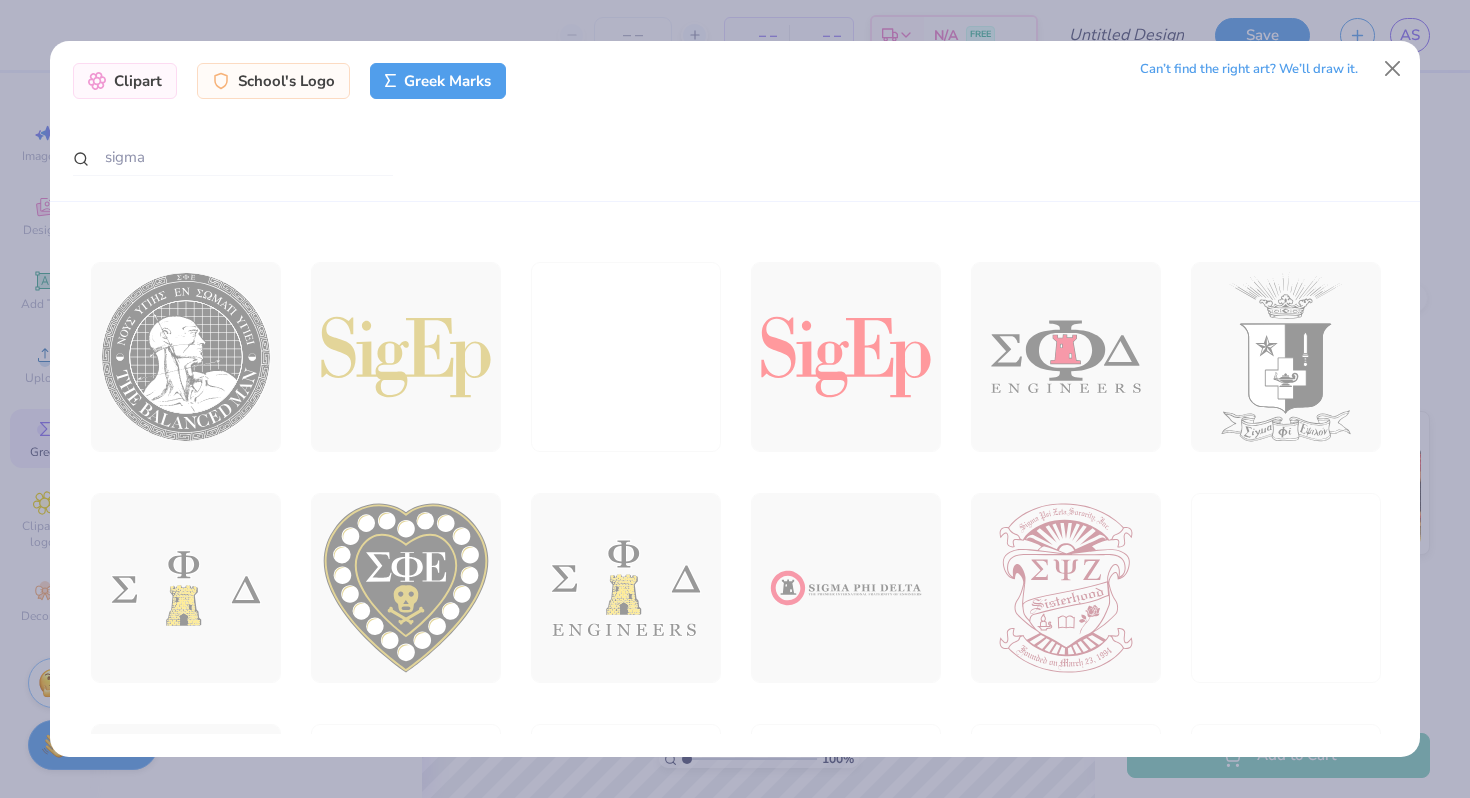 scroll, scrollTop: 5818, scrollLeft: 0, axis: vertical 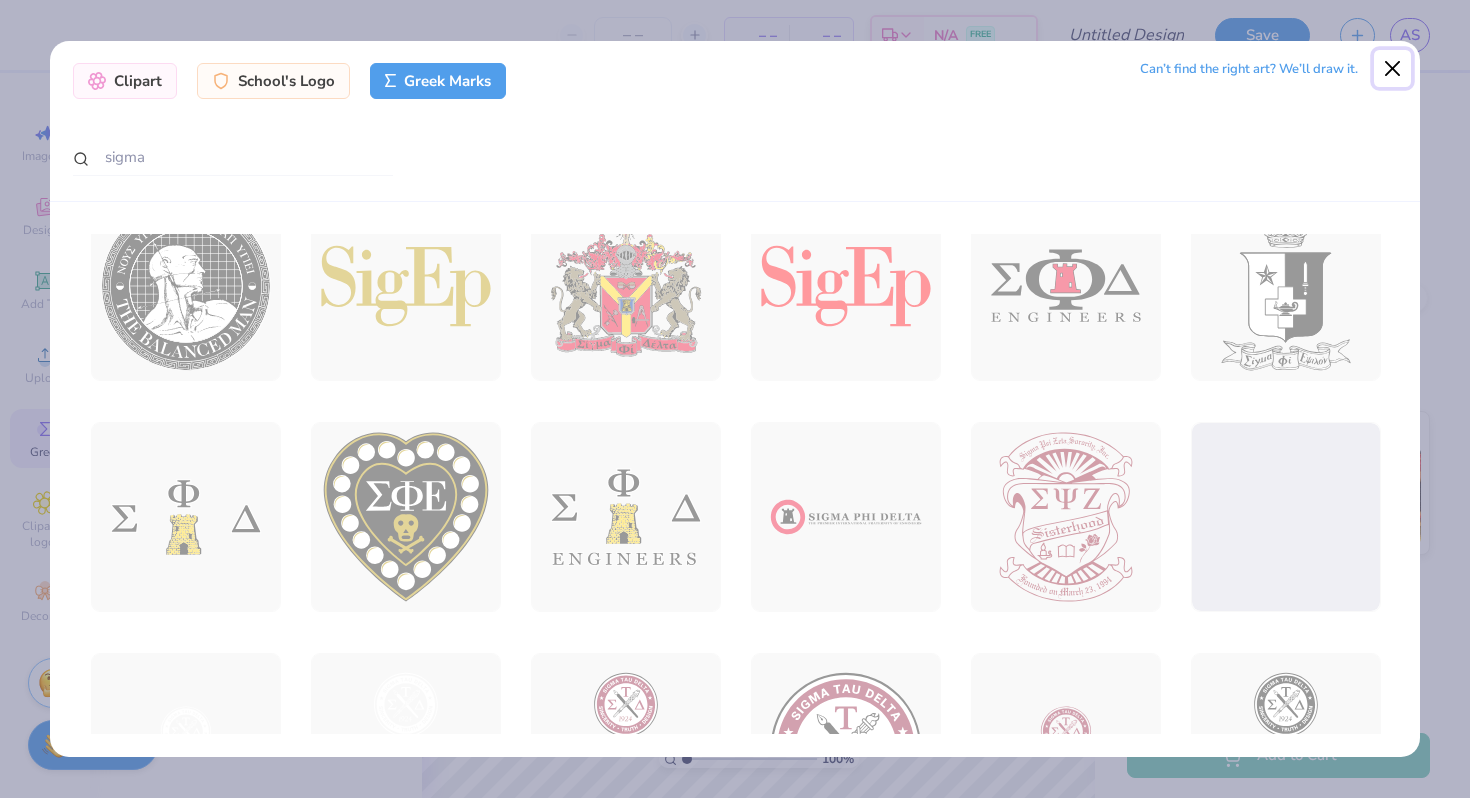 click at bounding box center [1393, 69] 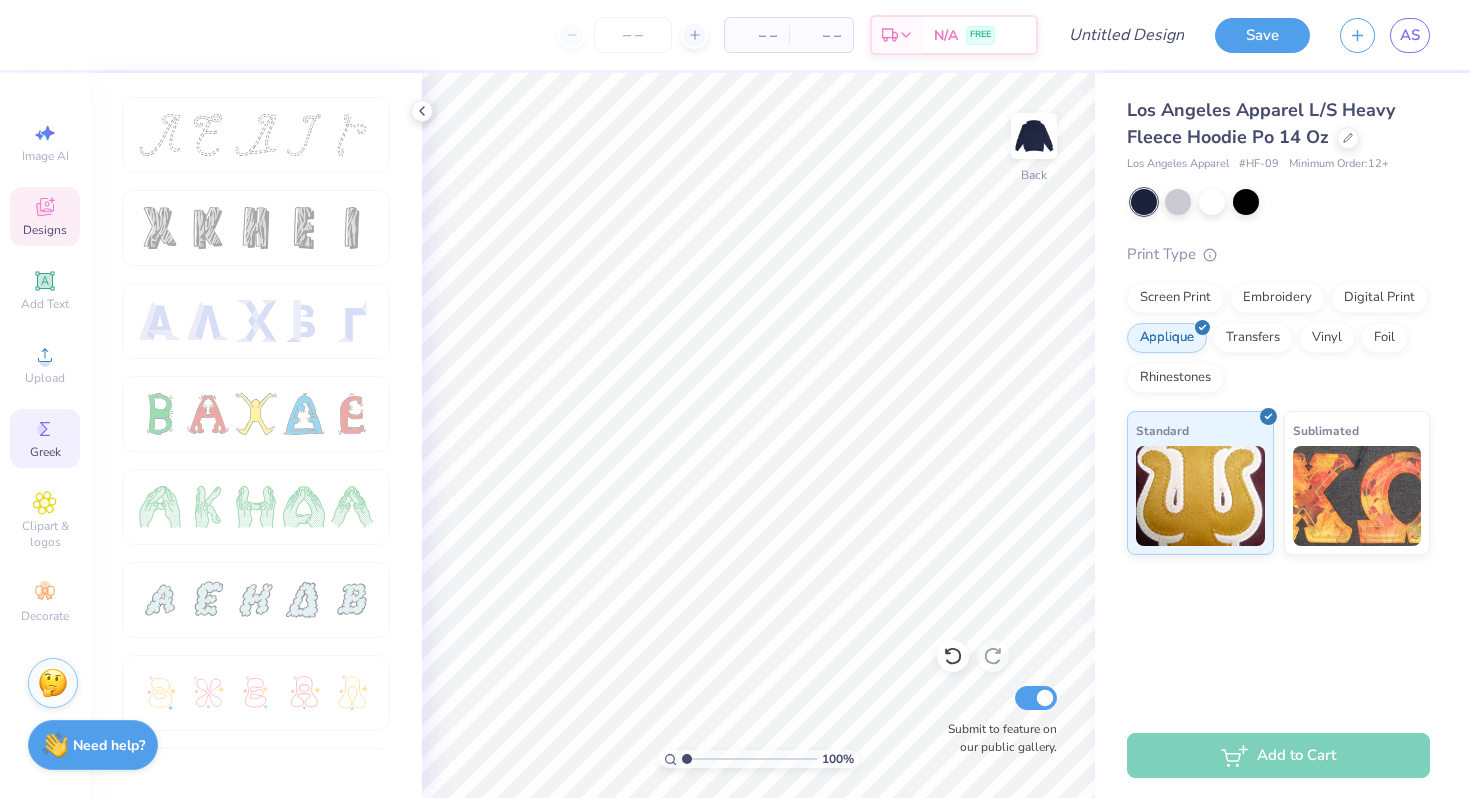 click 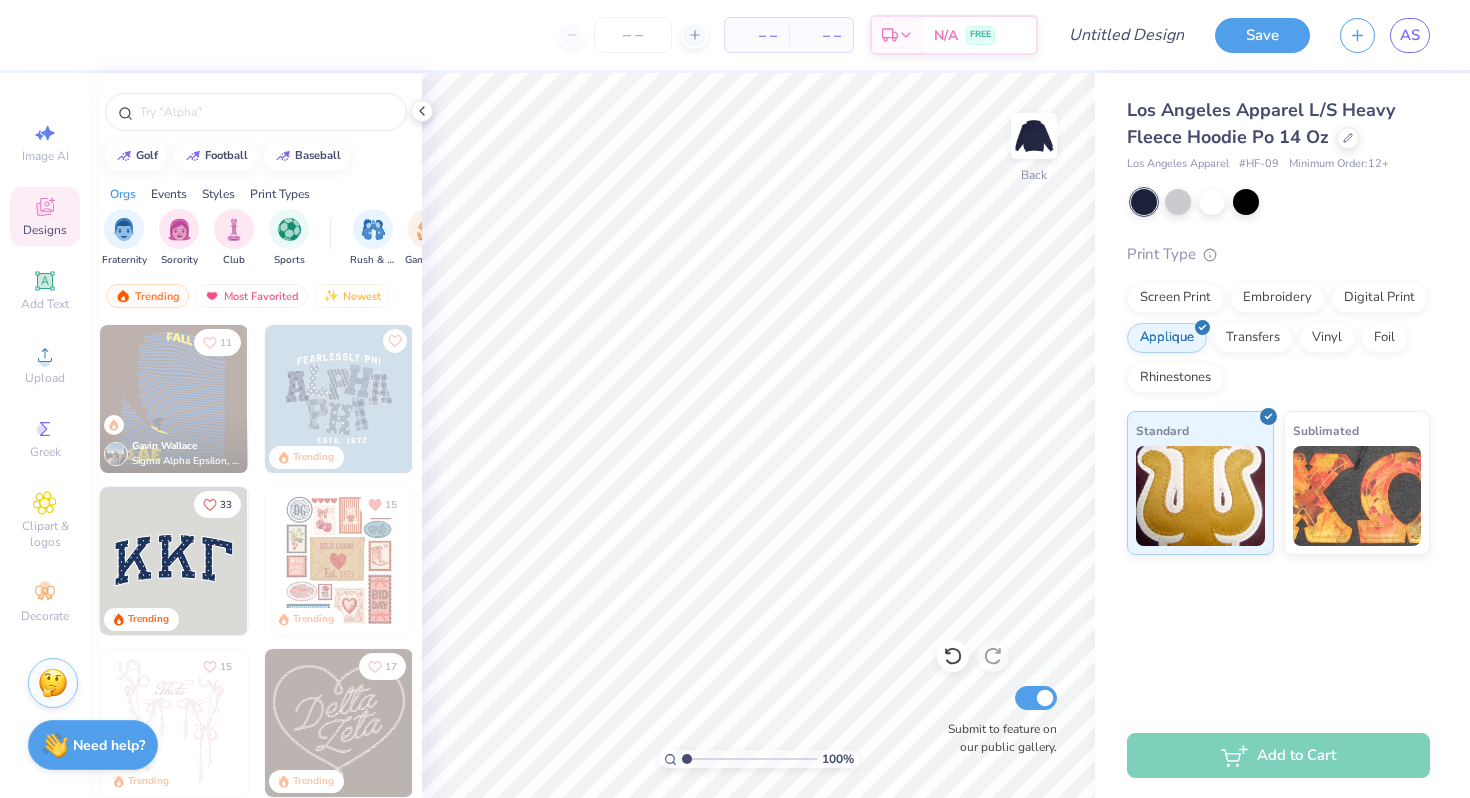 click at bounding box center [174, 561] 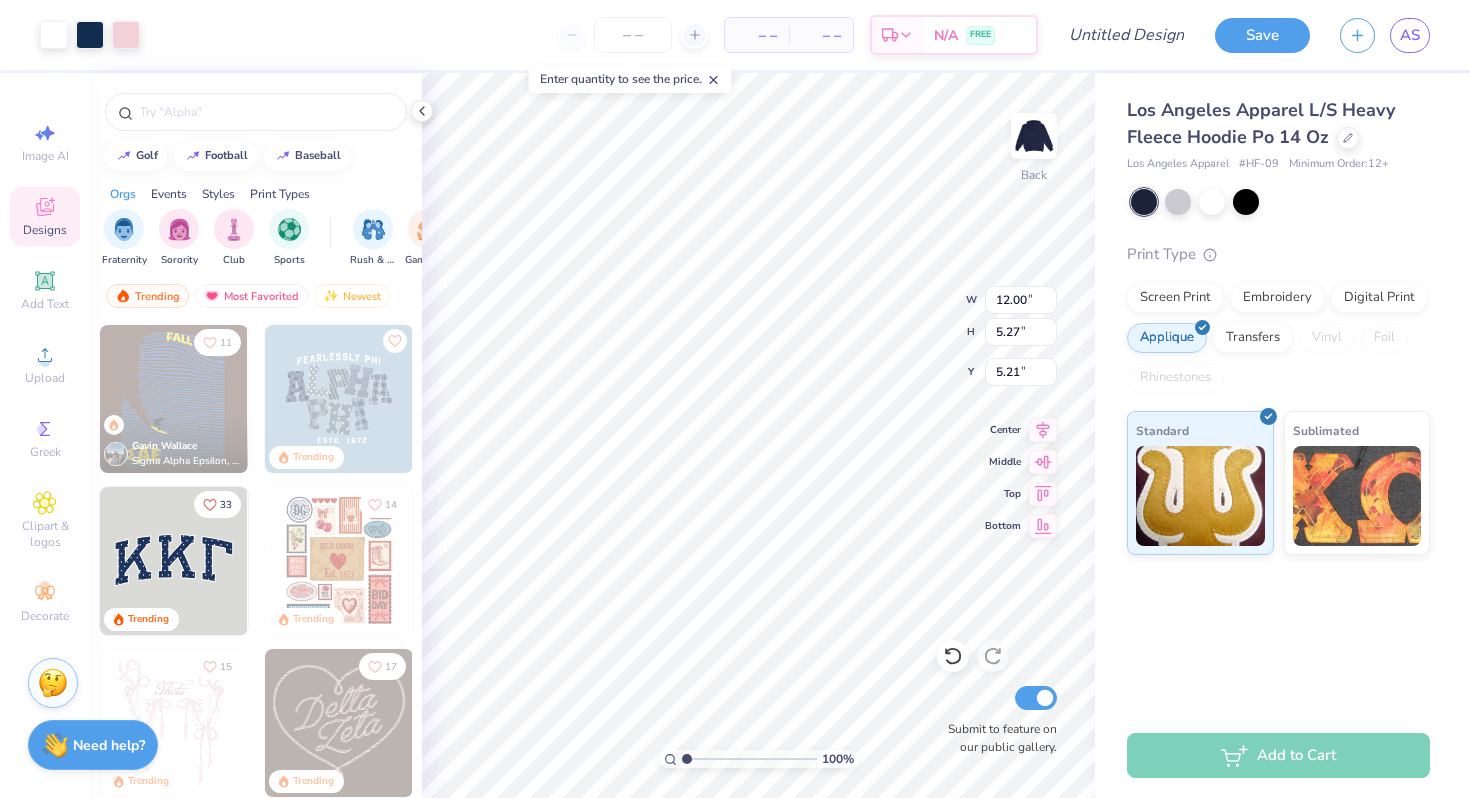 type on "5.21" 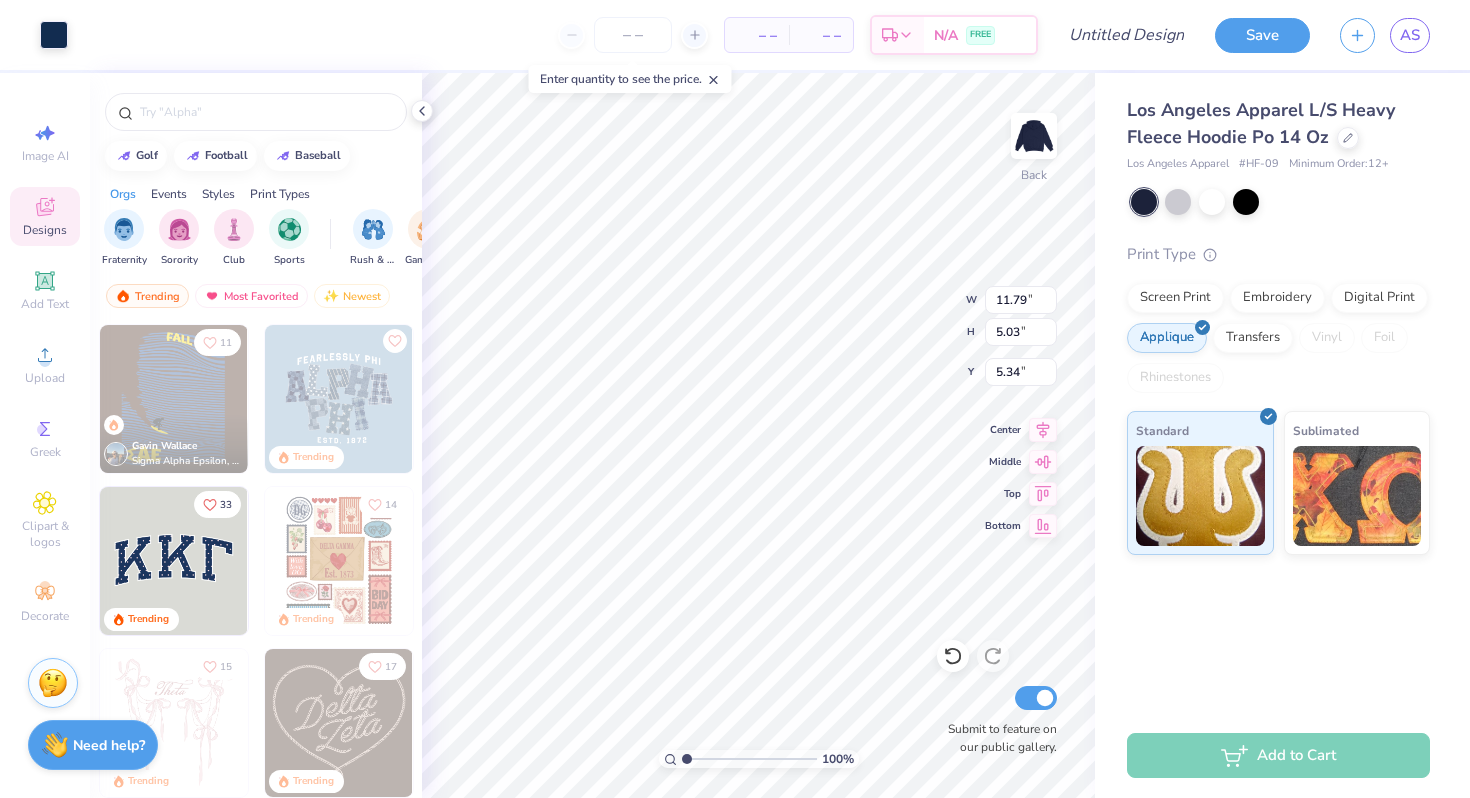 type on "5.34" 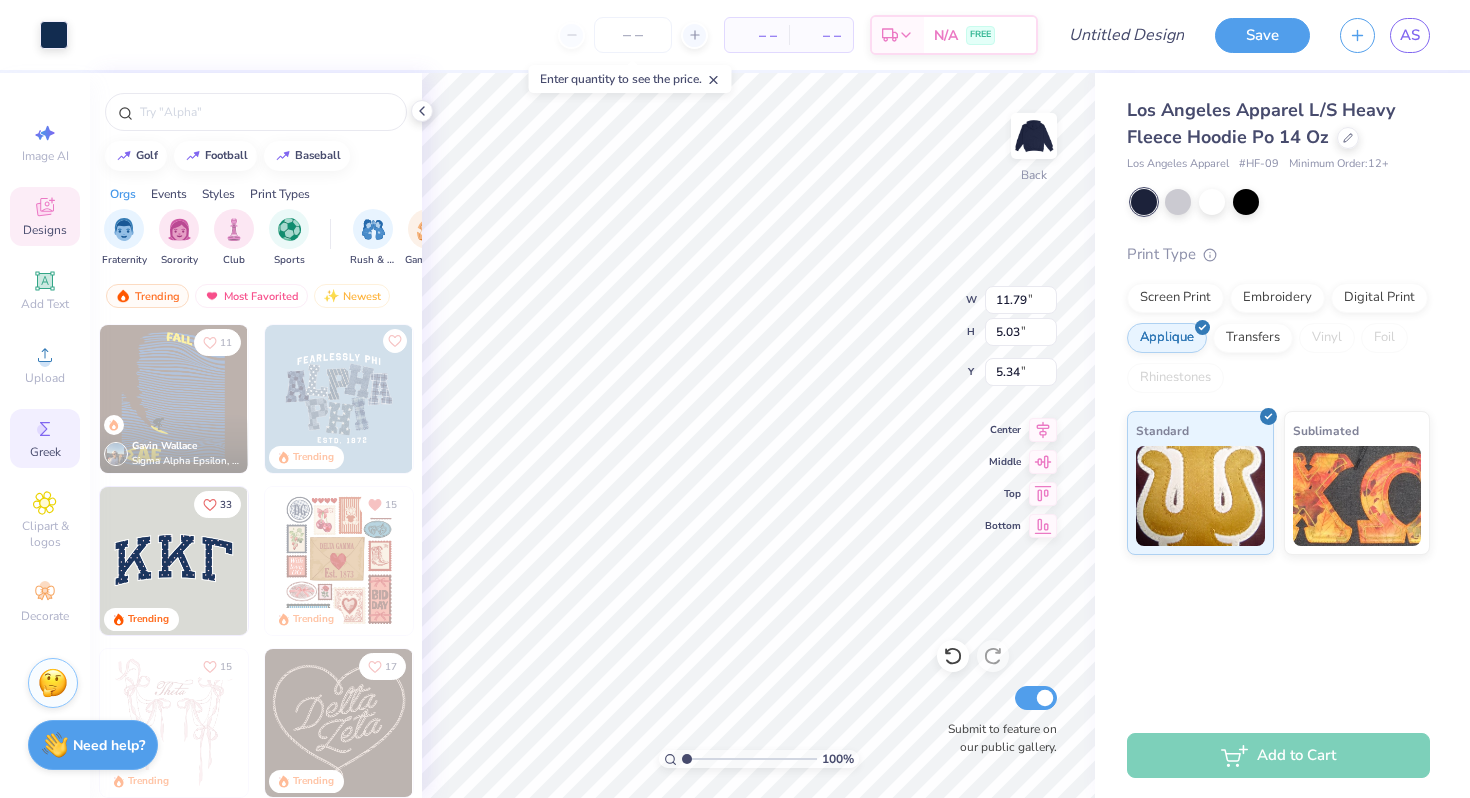 click 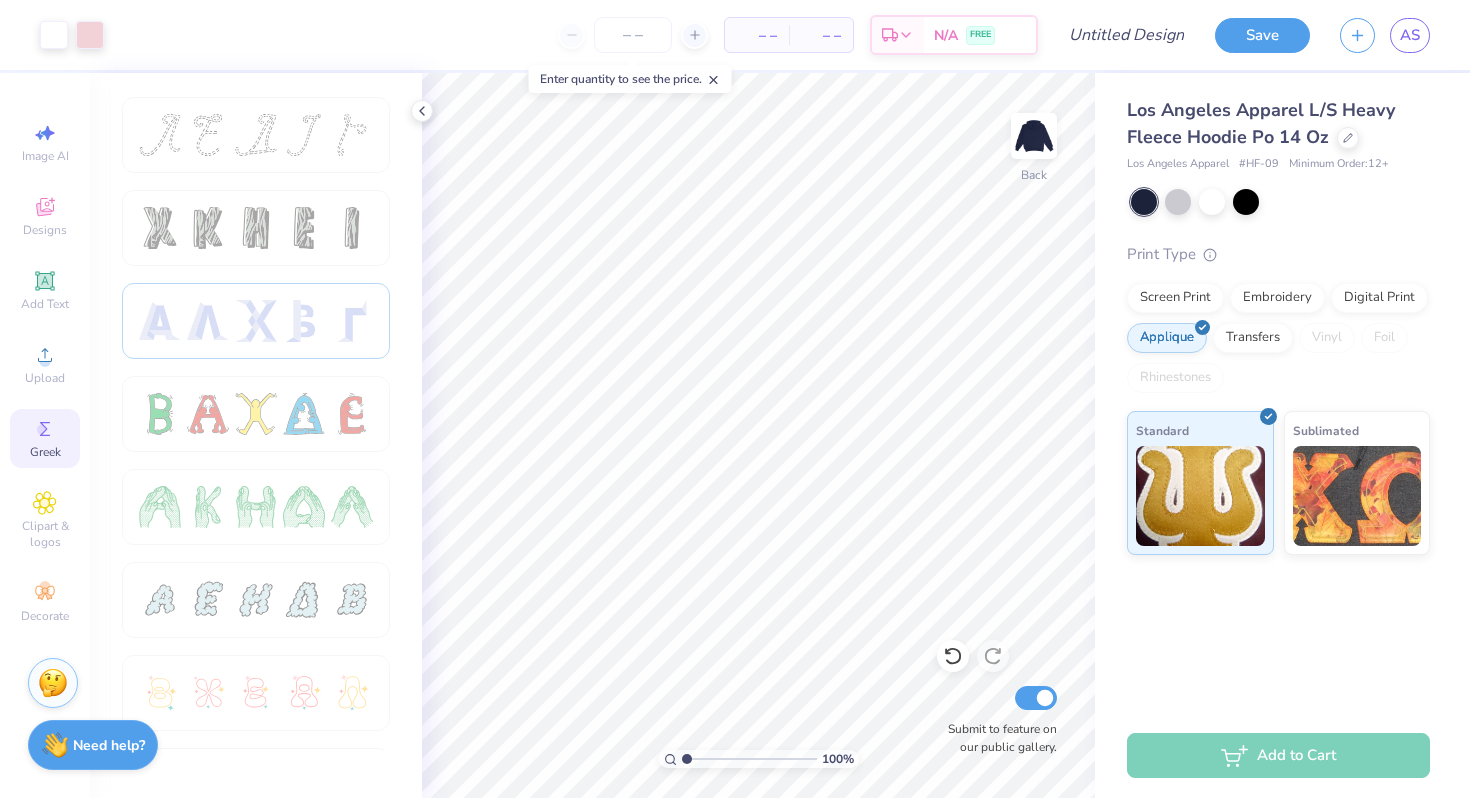 click at bounding box center (256, 321) 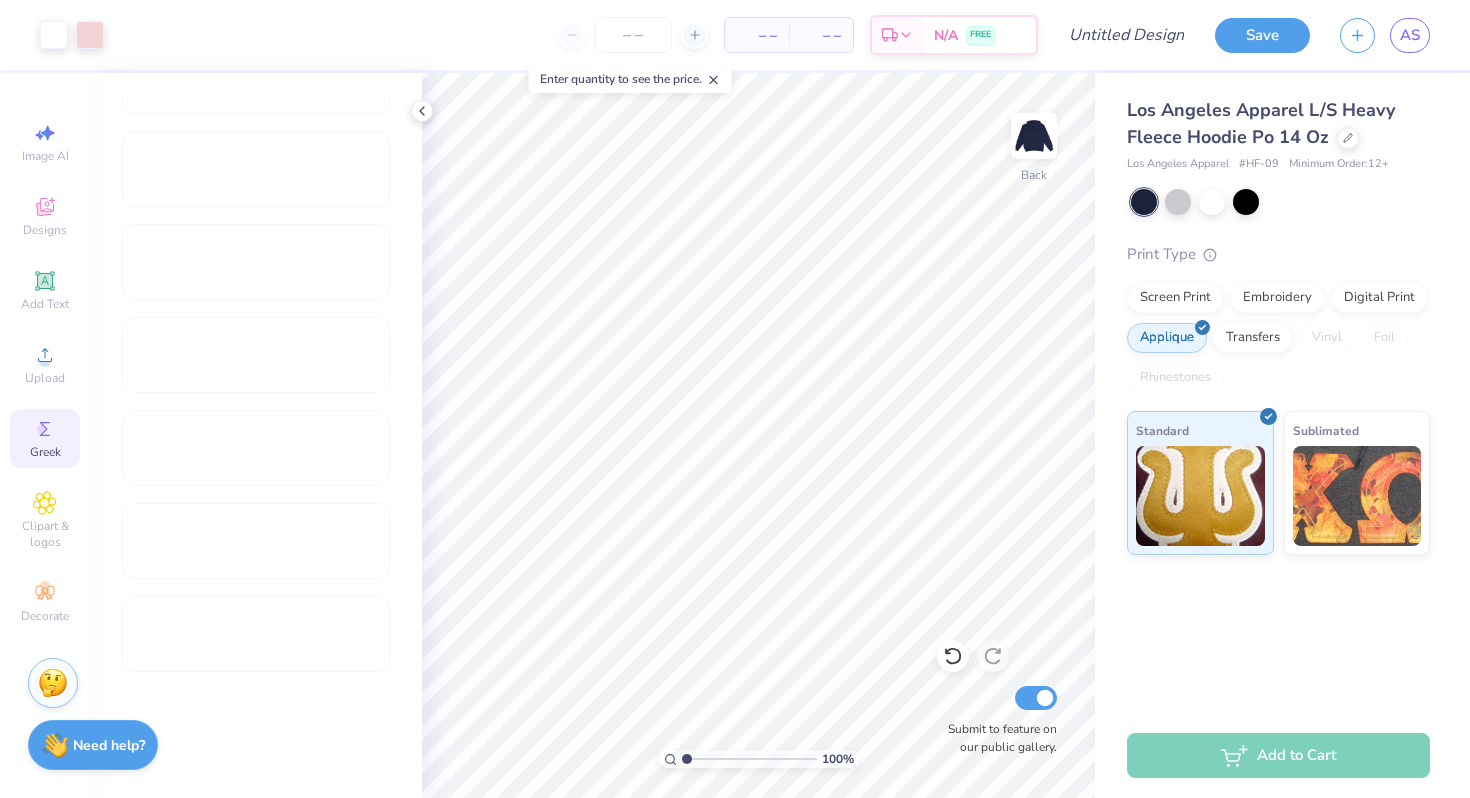 scroll, scrollTop: 2228, scrollLeft: 0, axis: vertical 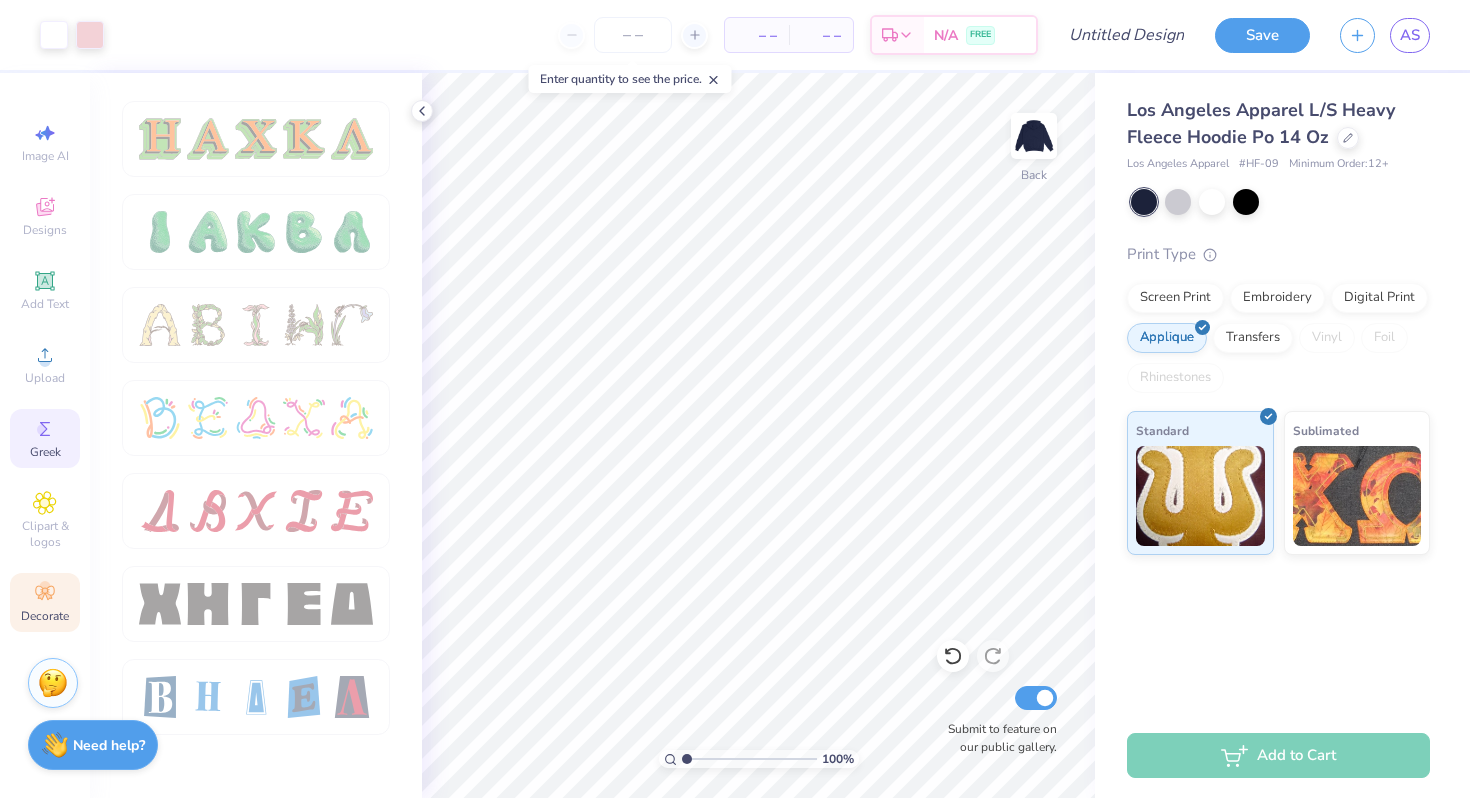 click 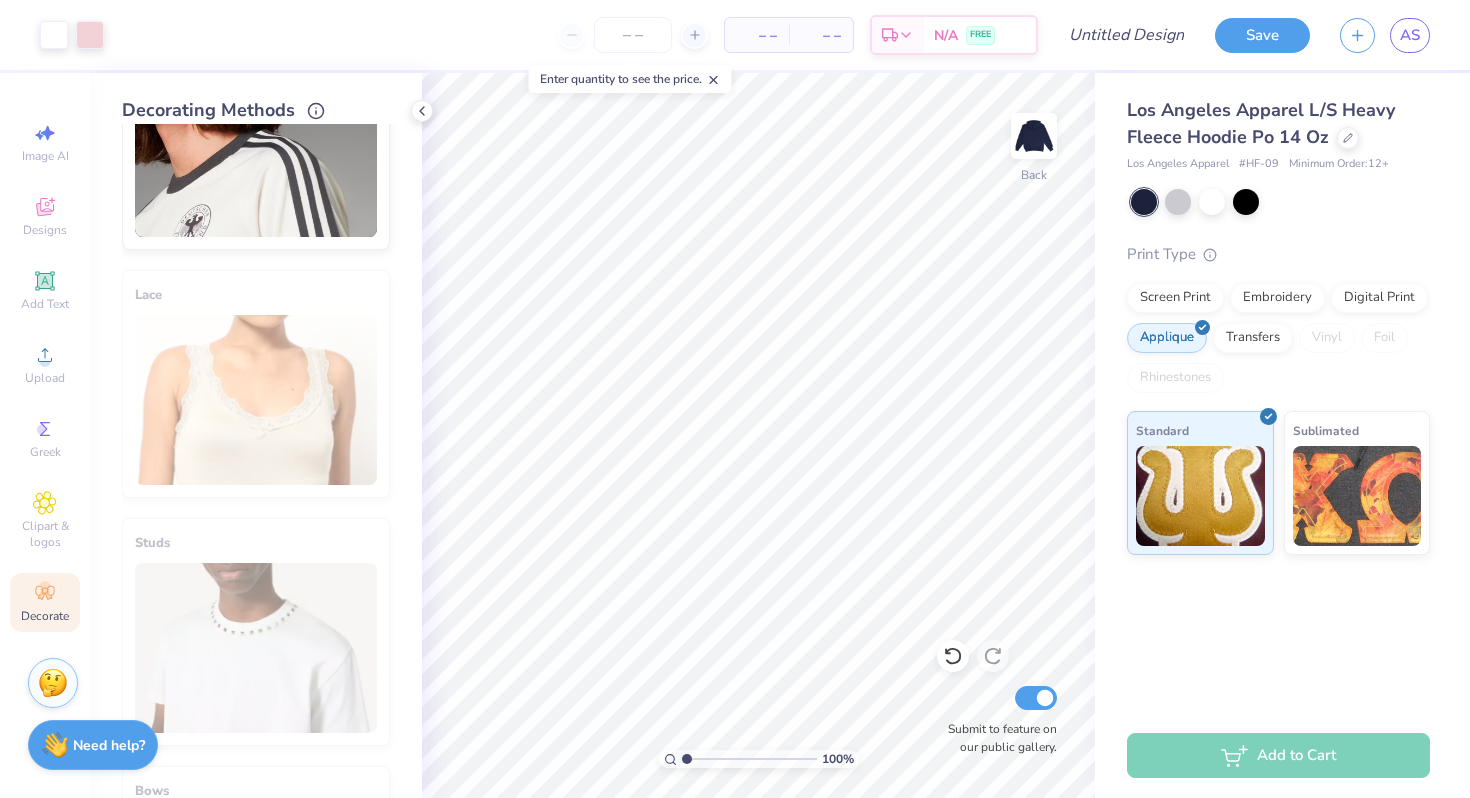 scroll, scrollTop: 0, scrollLeft: 0, axis: both 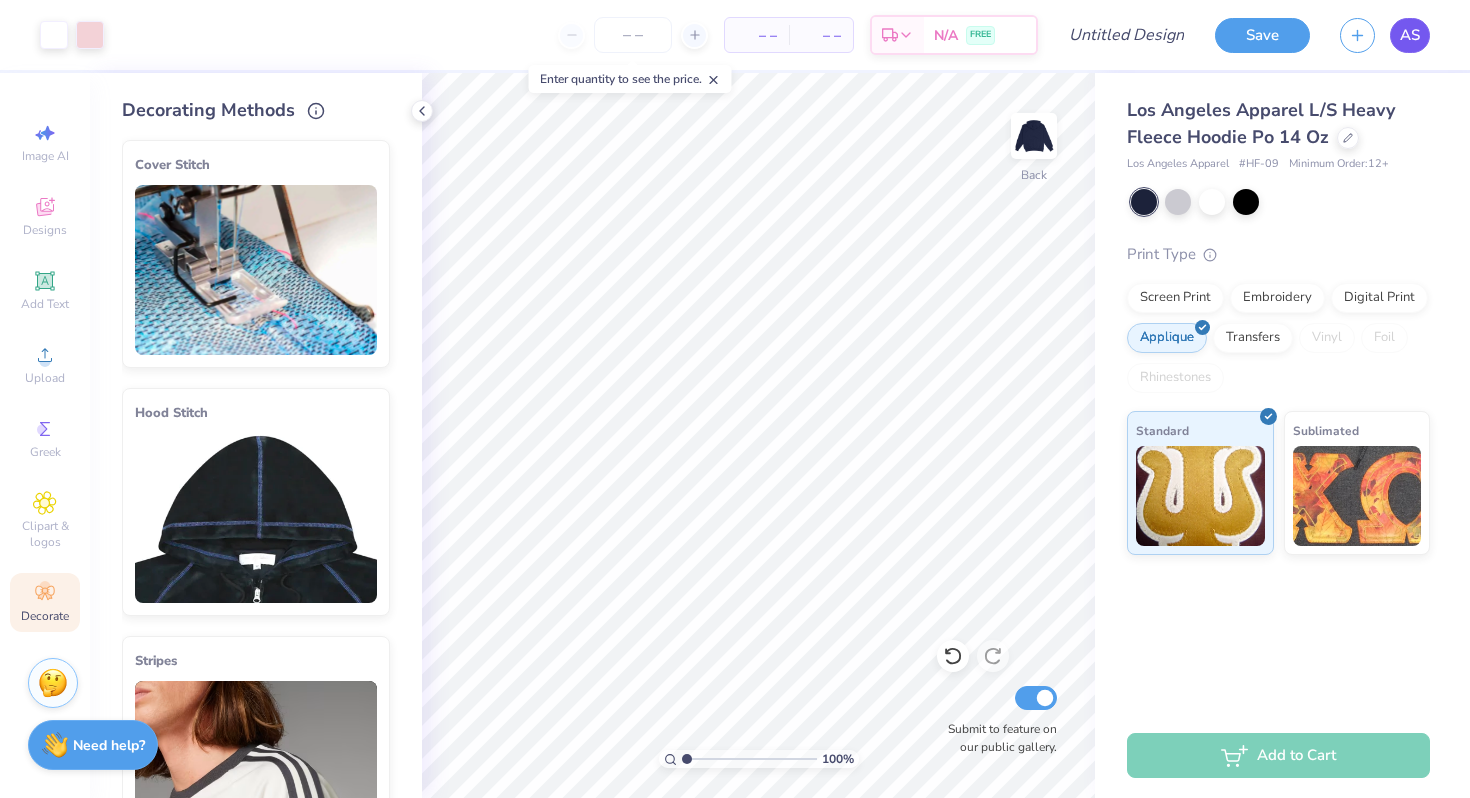 click on "AS" at bounding box center (1410, 35) 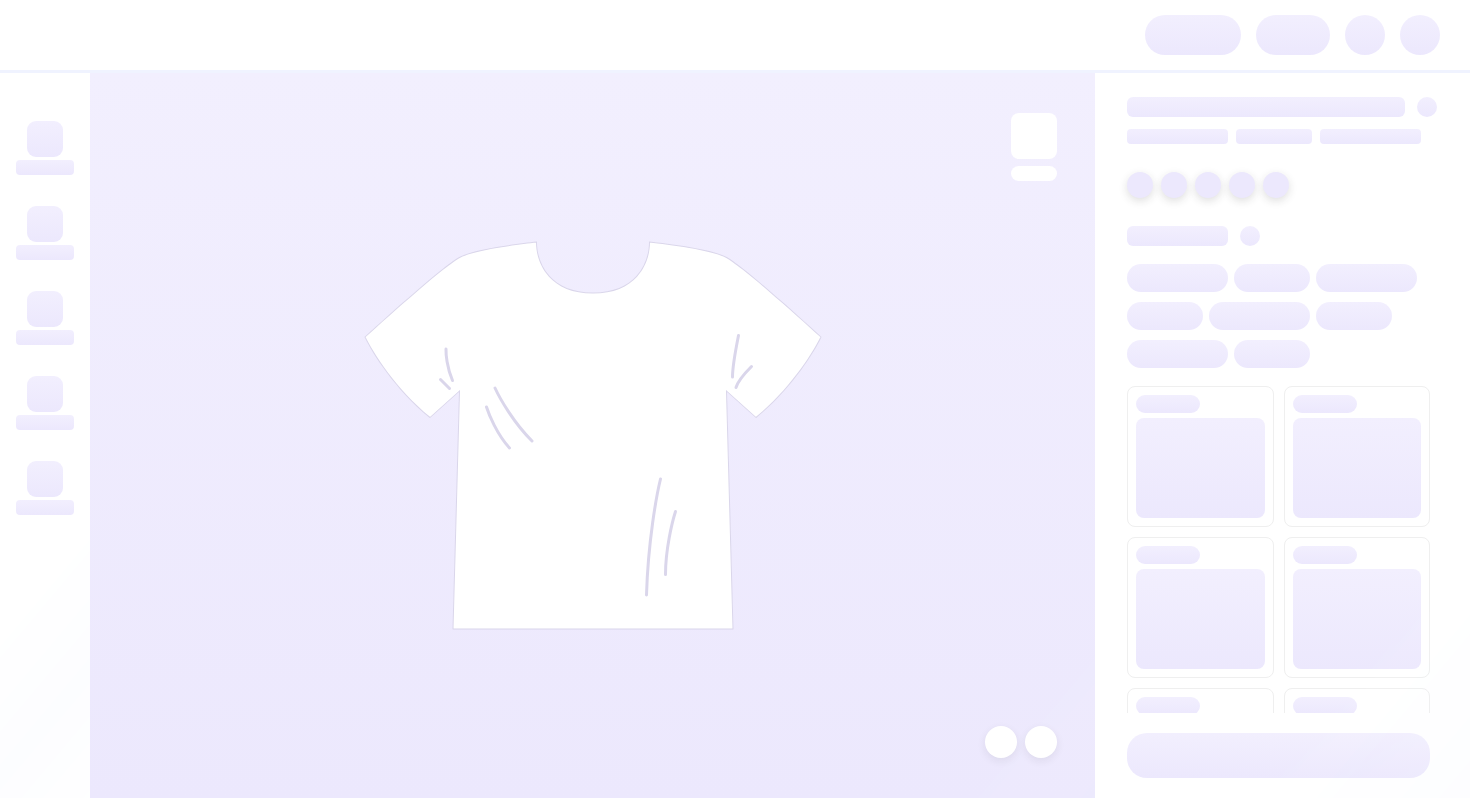 scroll, scrollTop: 0, scrollLeft: 0, axis: both 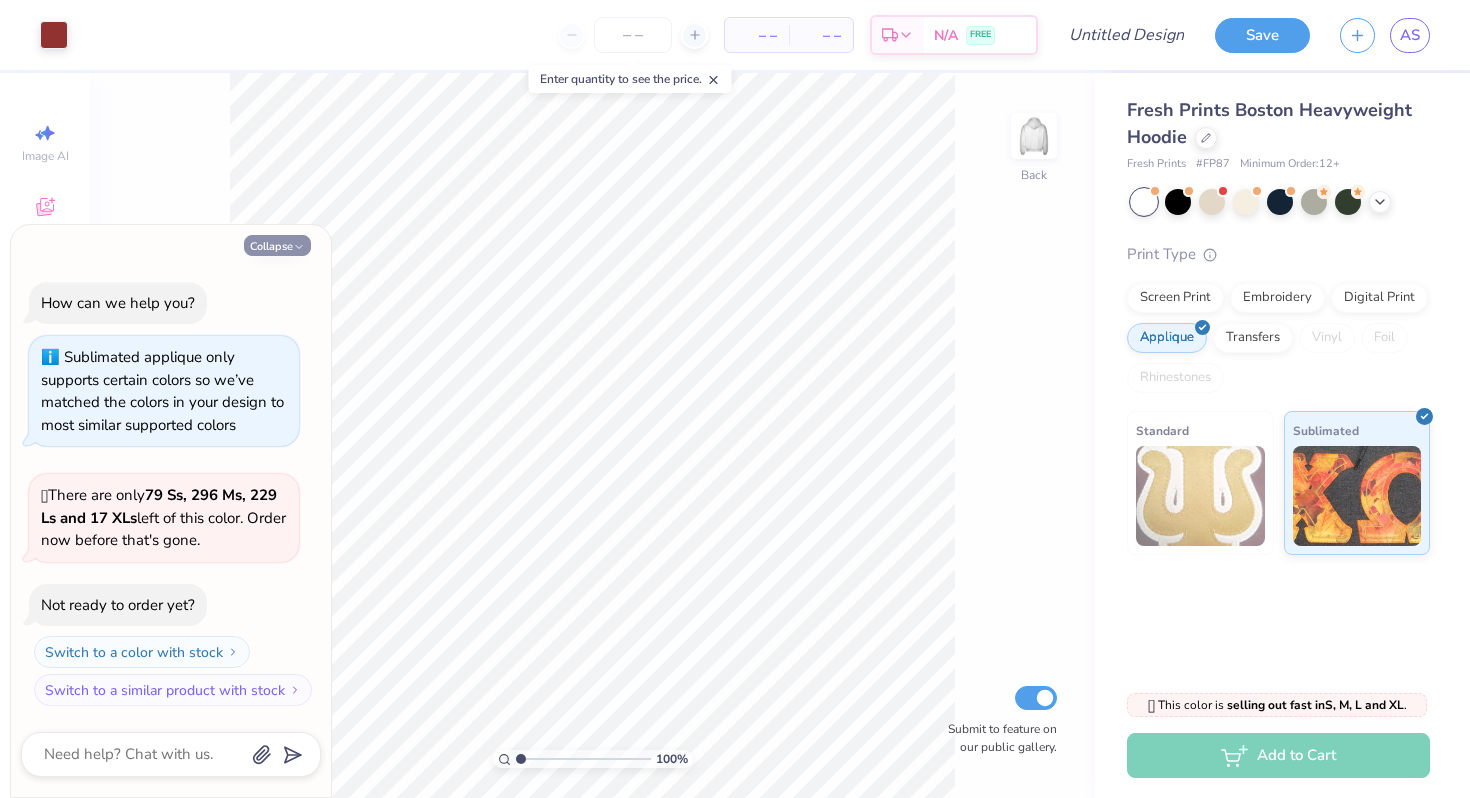 click on "Collapse" at bounding box center [277, 245] 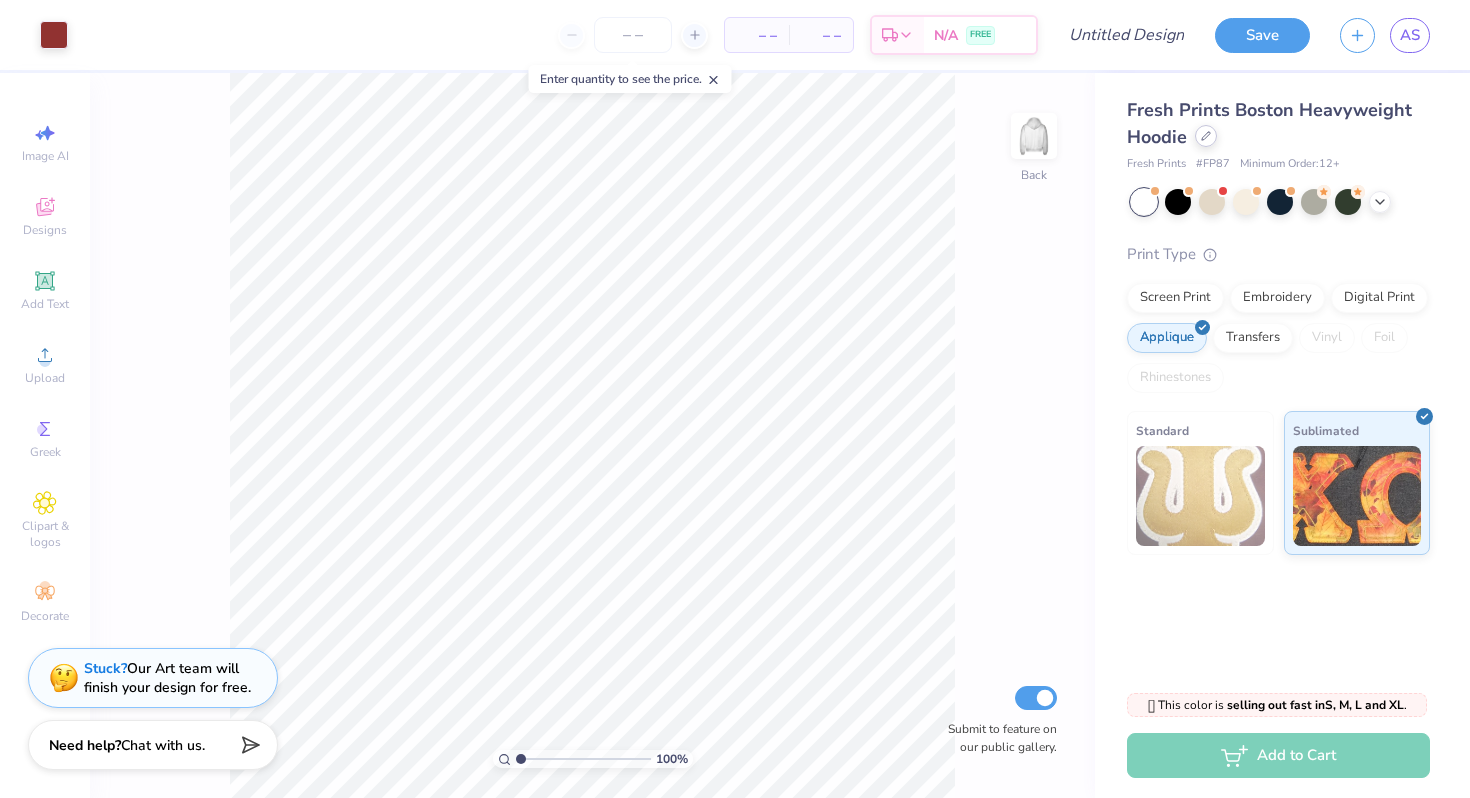 click at bounding box center (1206, 136) 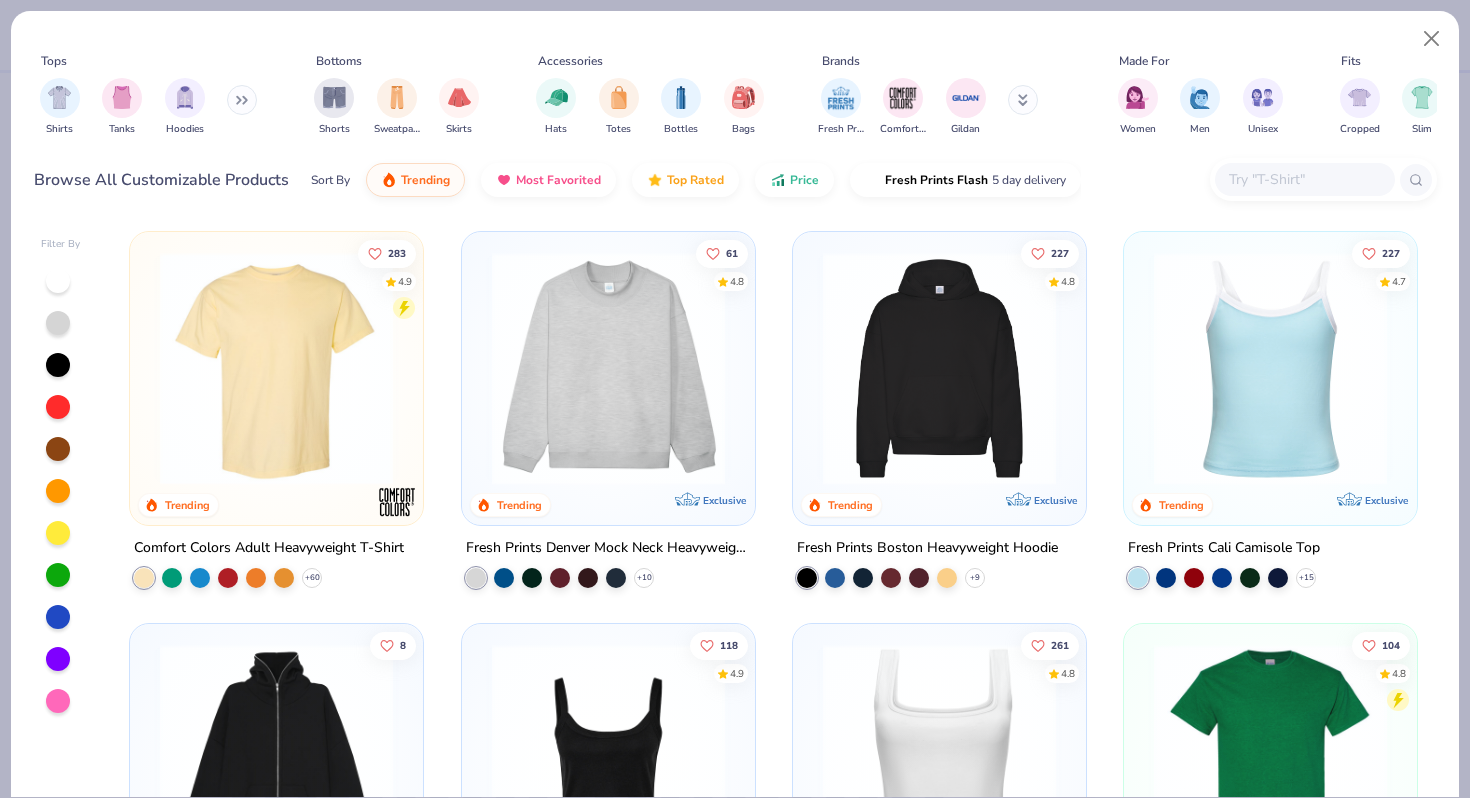 scroll, scrollTop: 183, scrollLeft: 0, axis: vertical 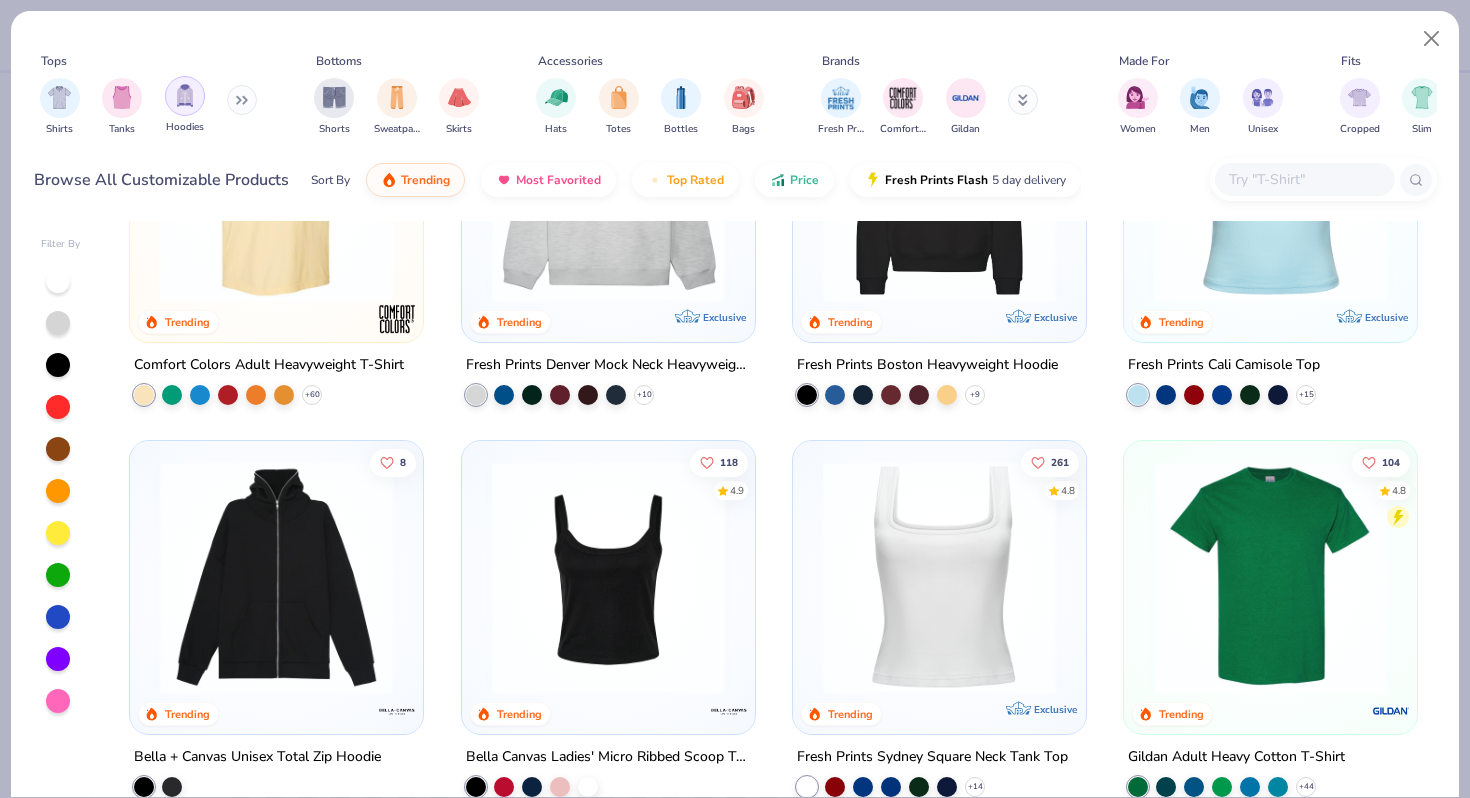 click at bounding box center [185, 95] 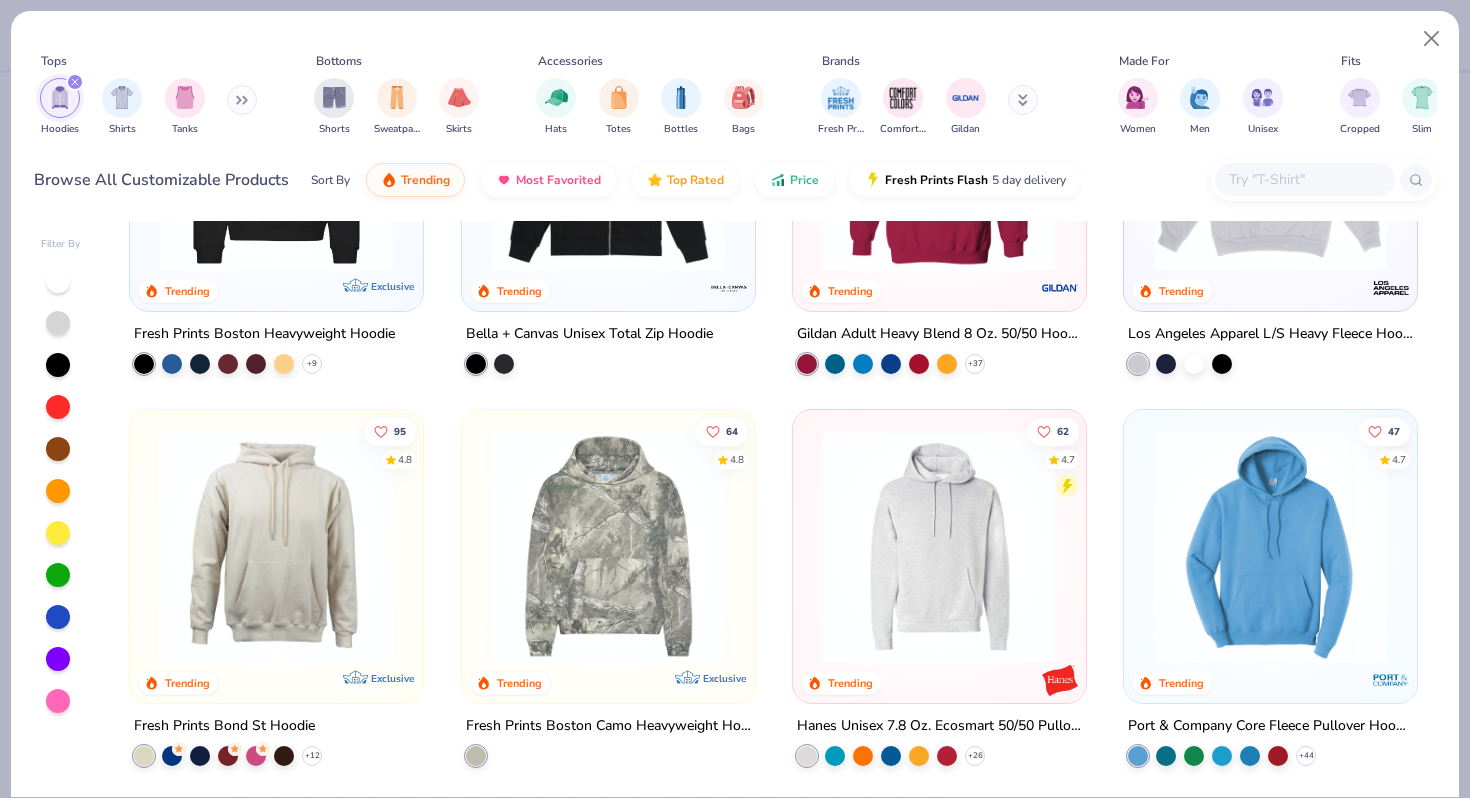 scroll, scrollTop: 0, scrollLeft: 0, axis: both 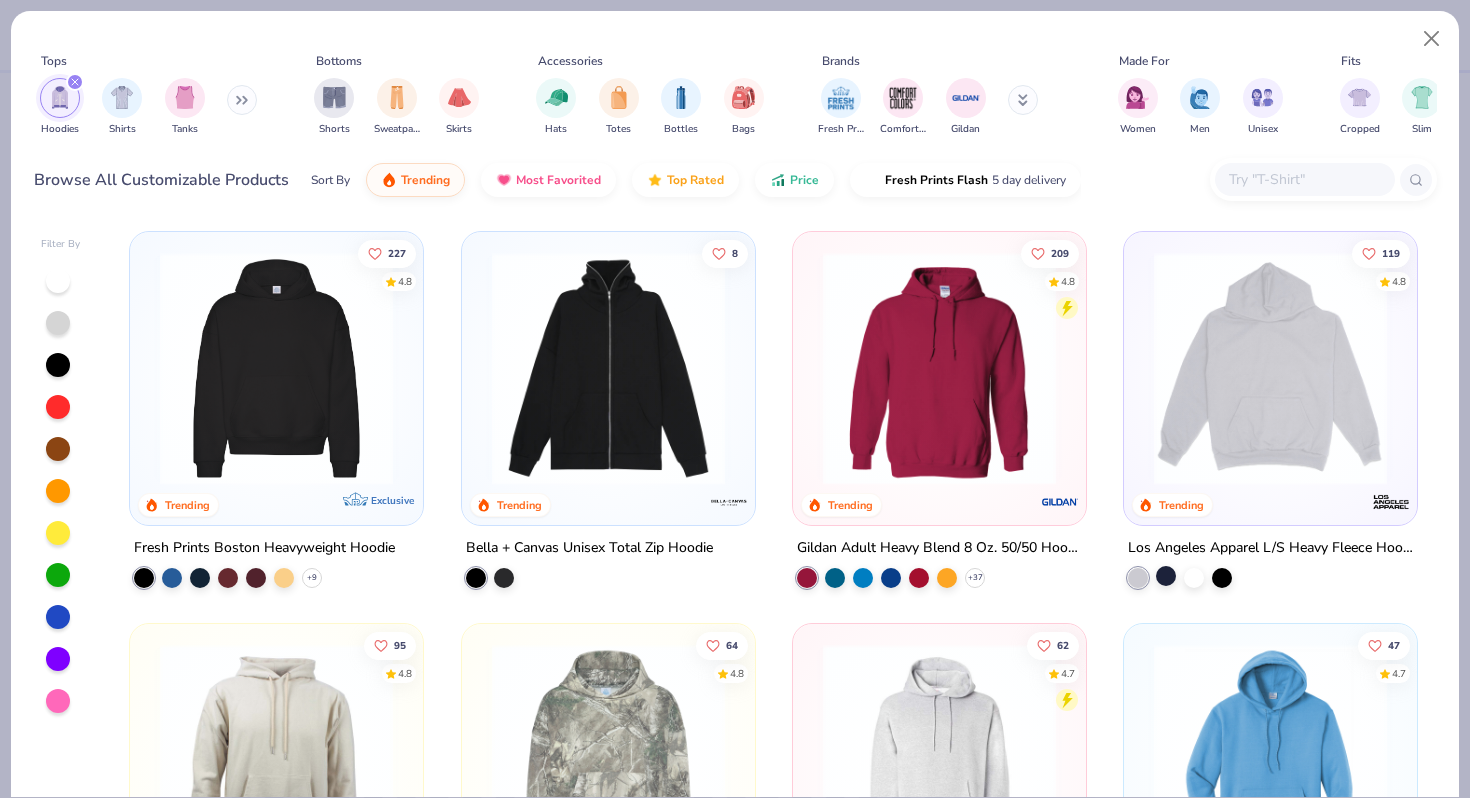 click at bounding box center [1166, 576] 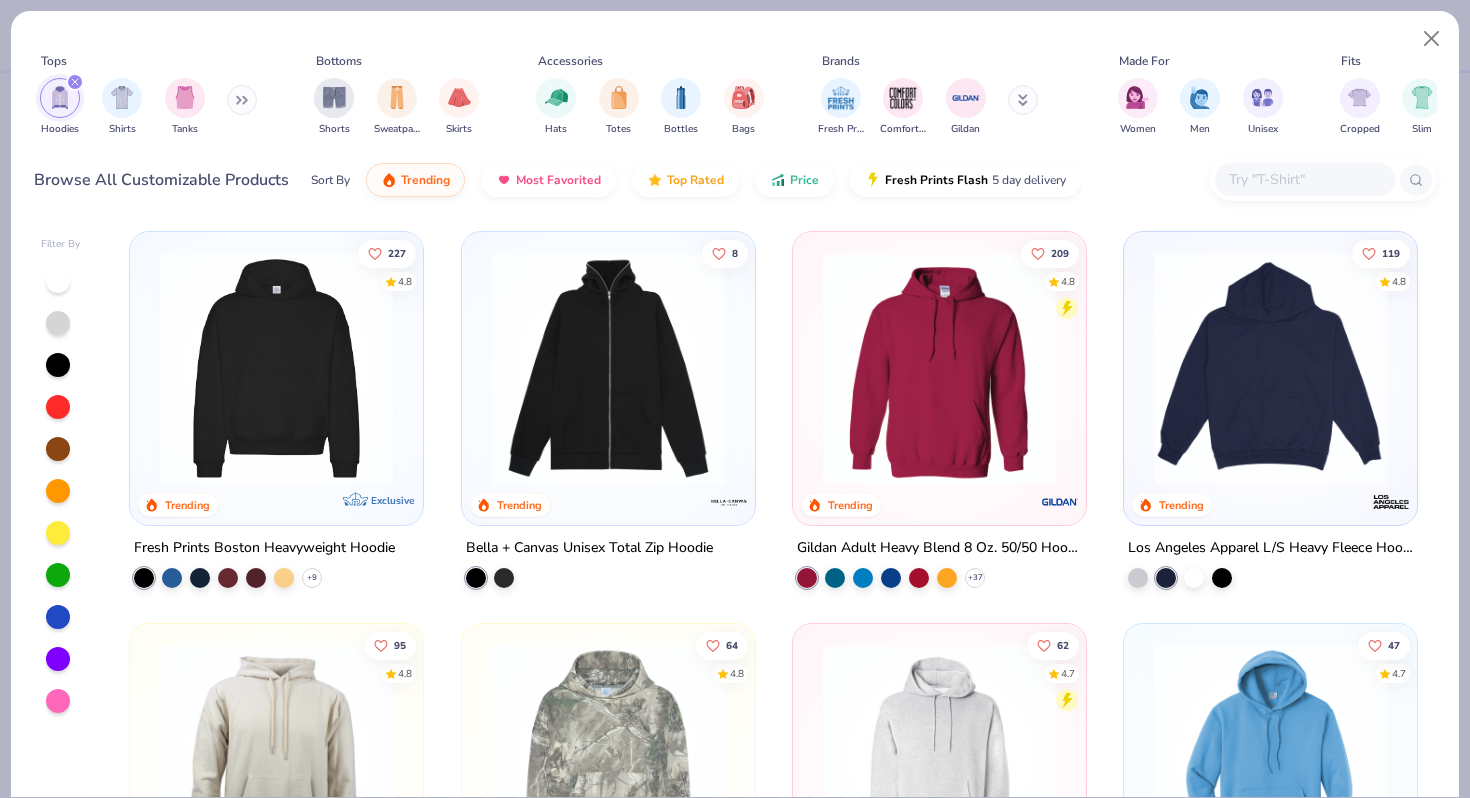click at bounding box center (1270, 368) 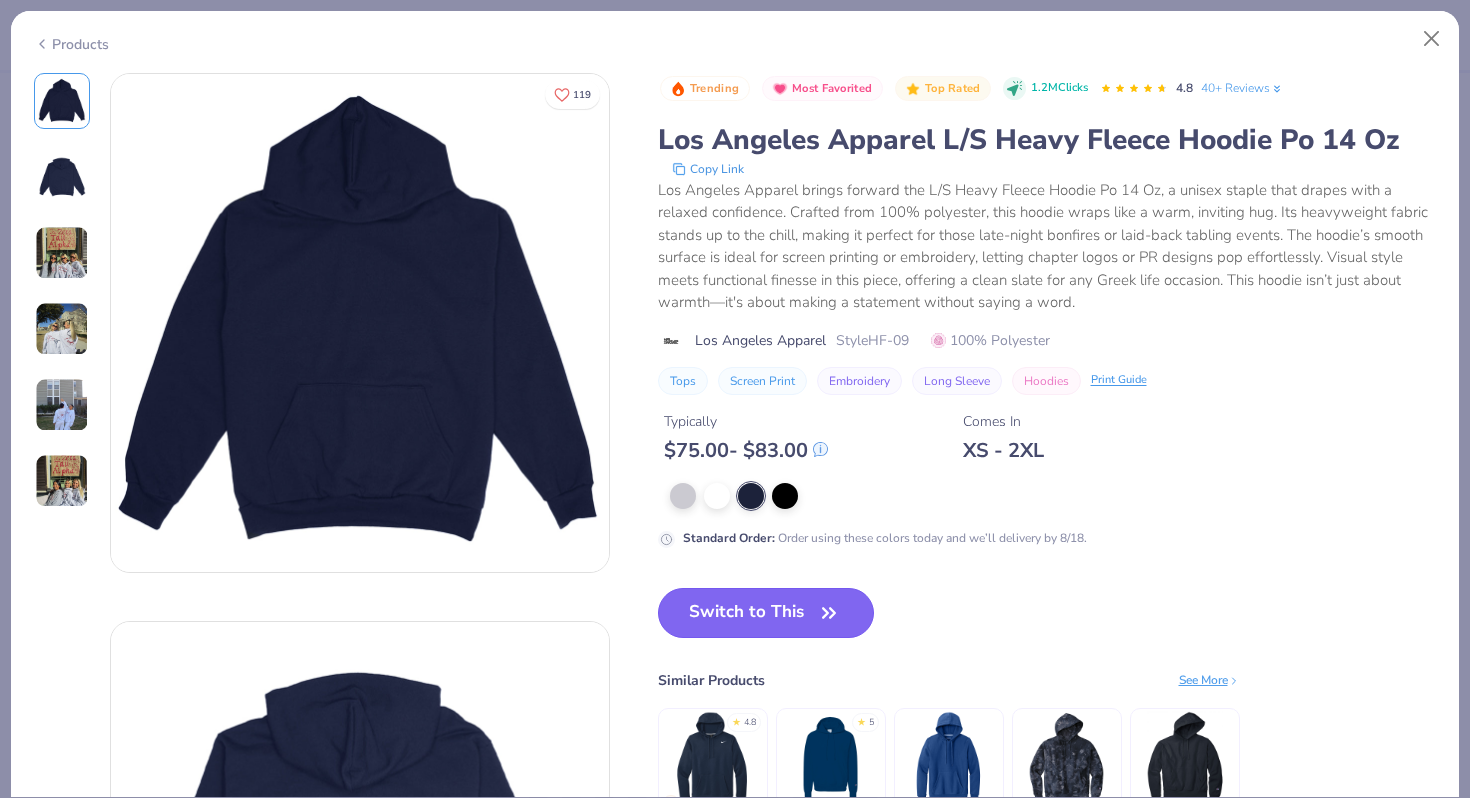 click on "Switch to This" at bounding box center (766, 613) 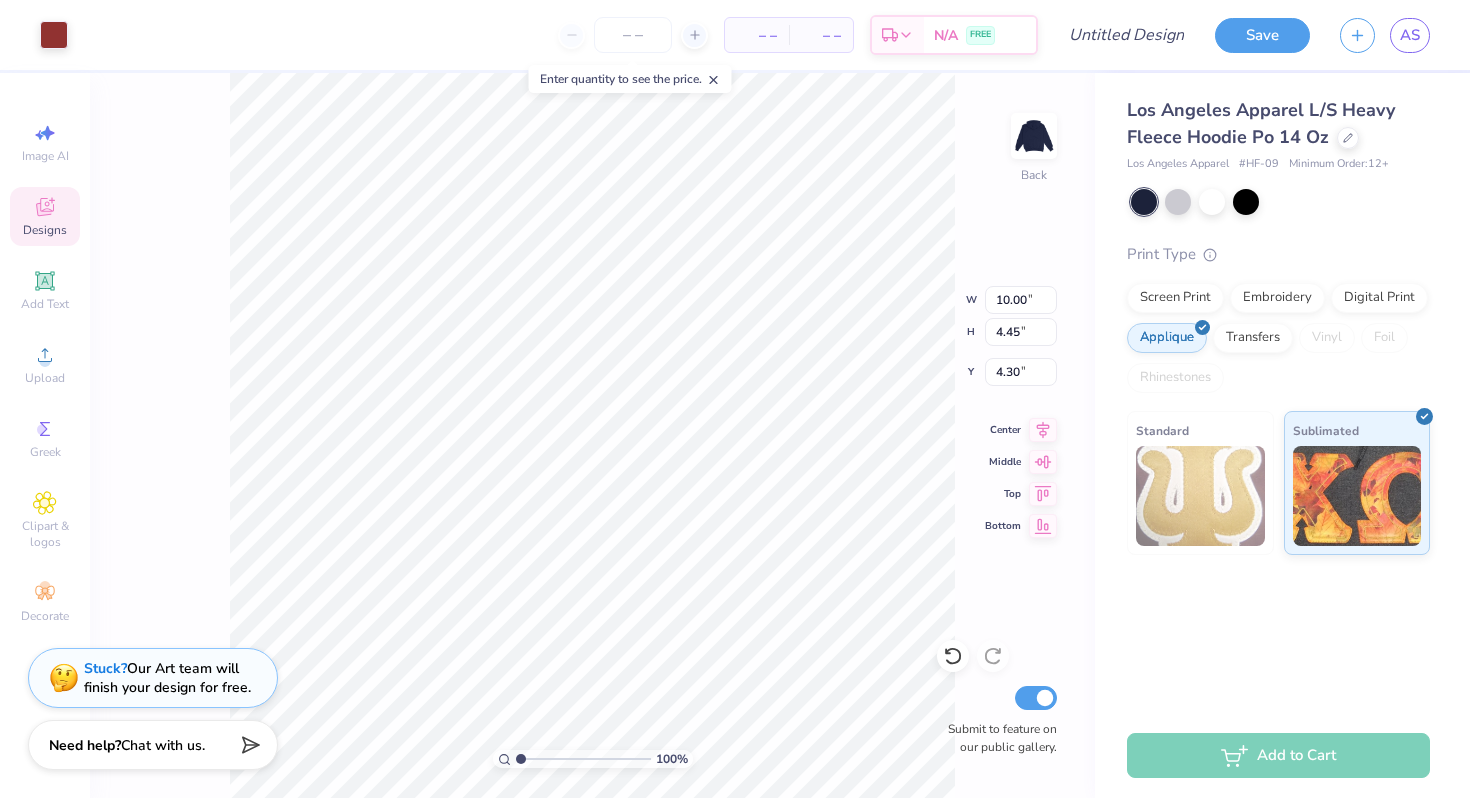 type on "5.59" 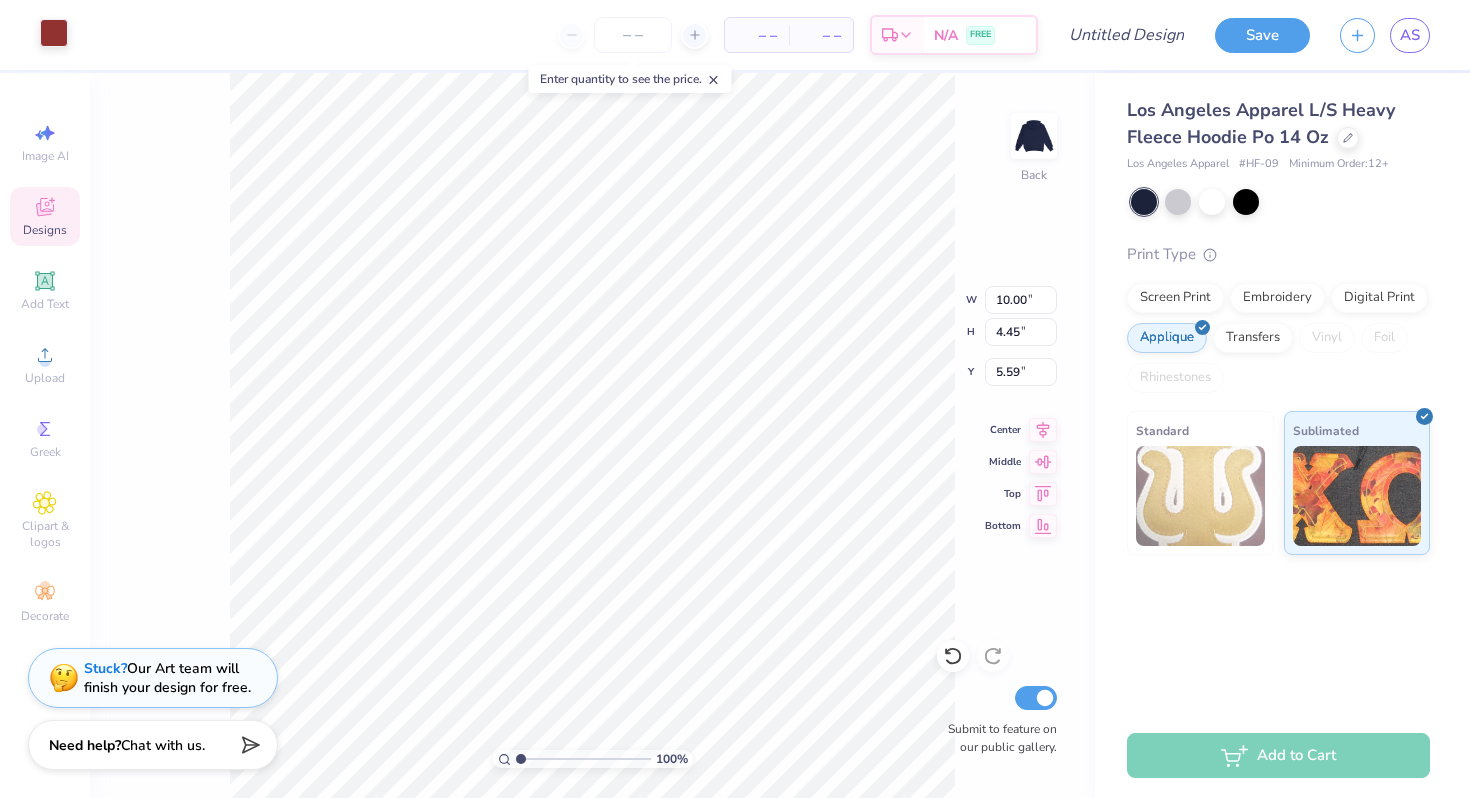 click at bounding box center (54, 33) 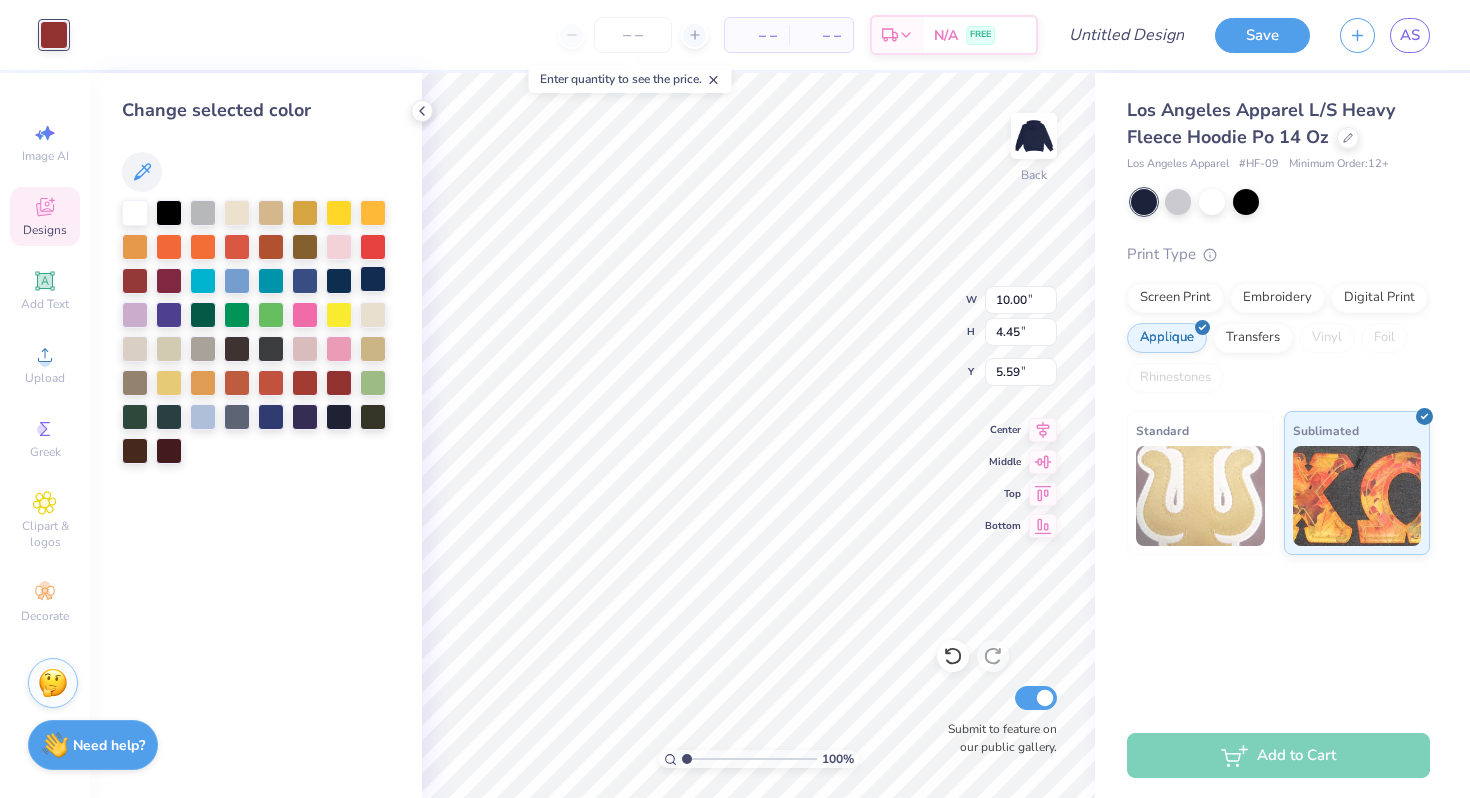 click at bounding box center [373, 279] 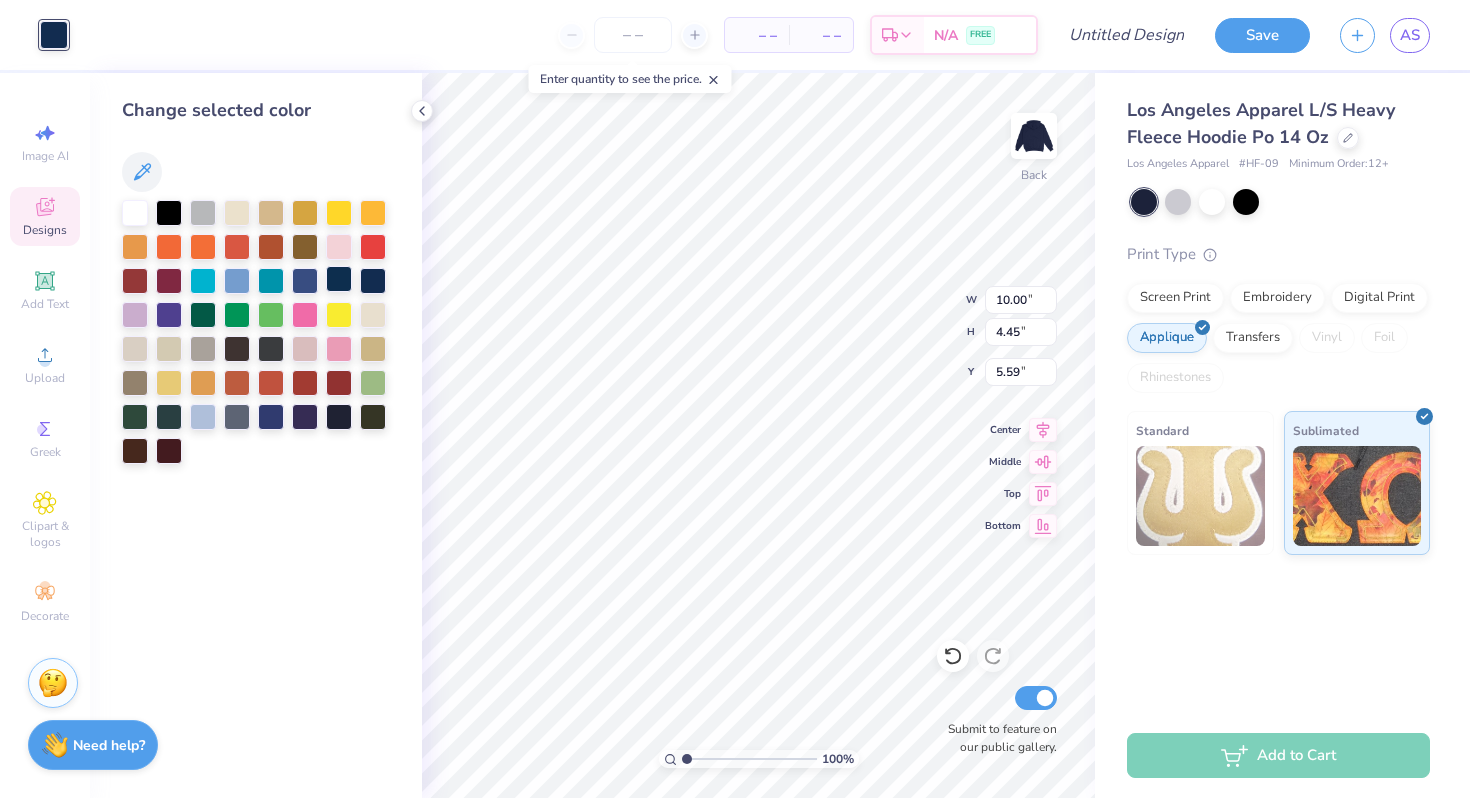 click at bounding box center [339, 279] 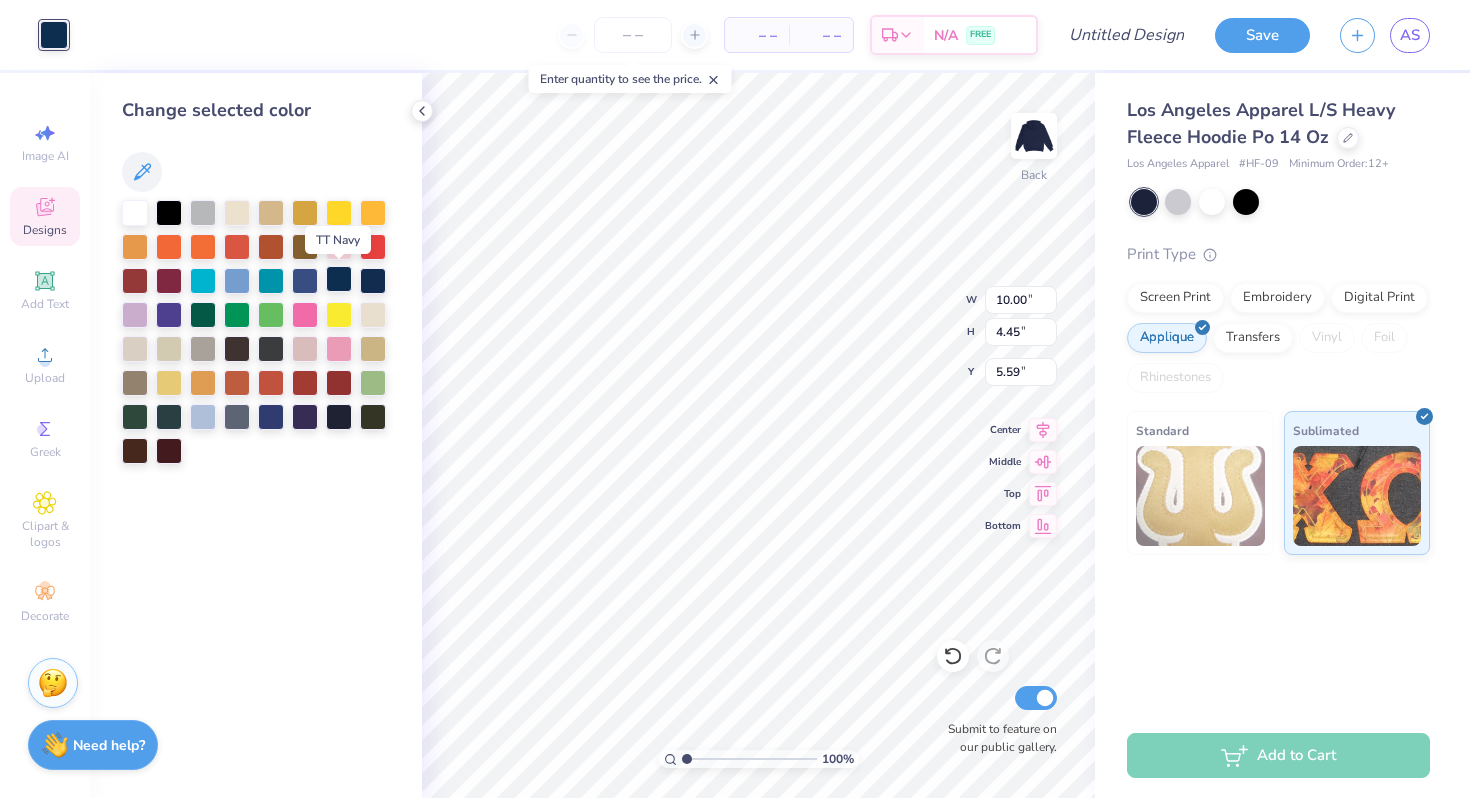 click at bounding box center (339, 279) 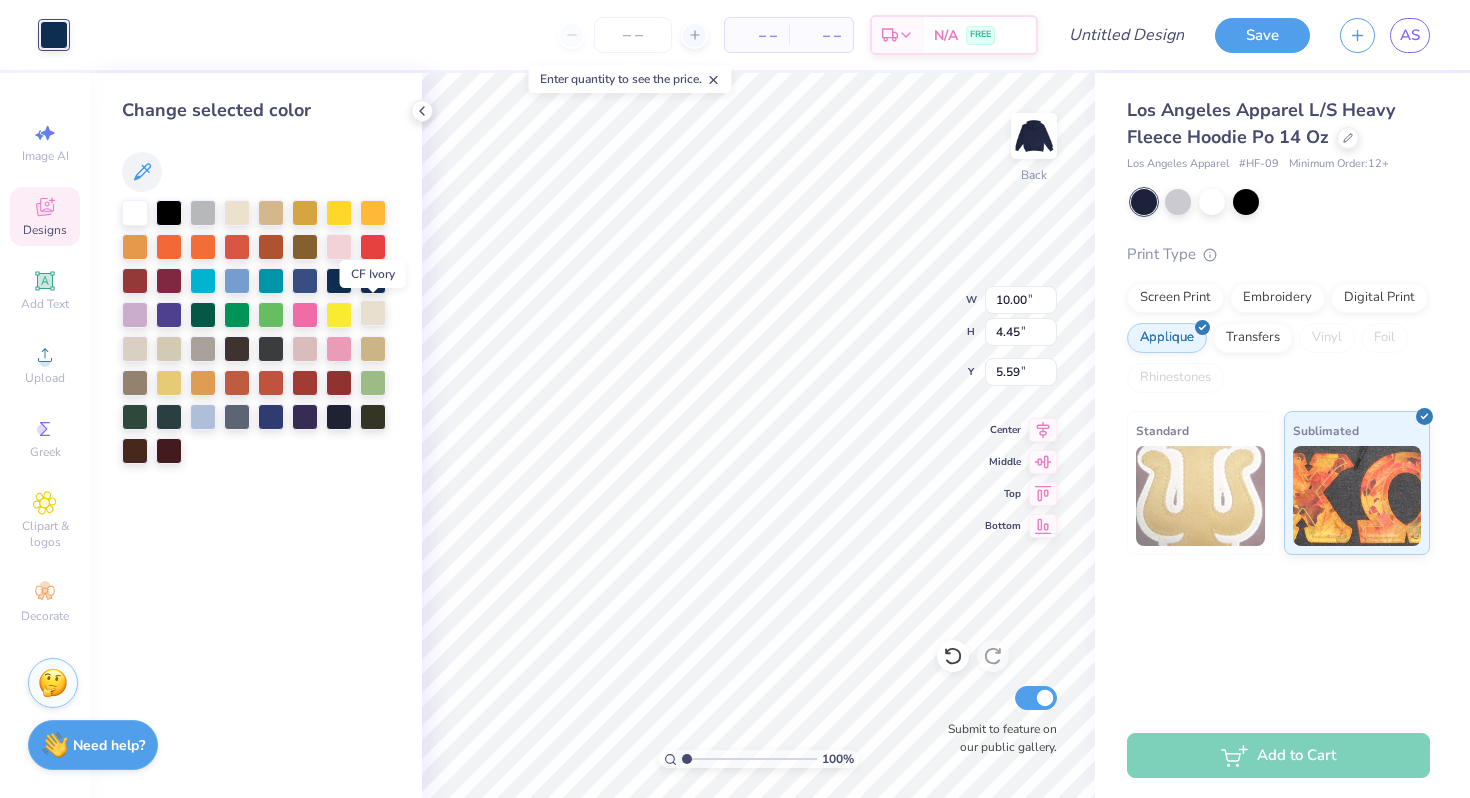 click at bounding box center (373, 313) 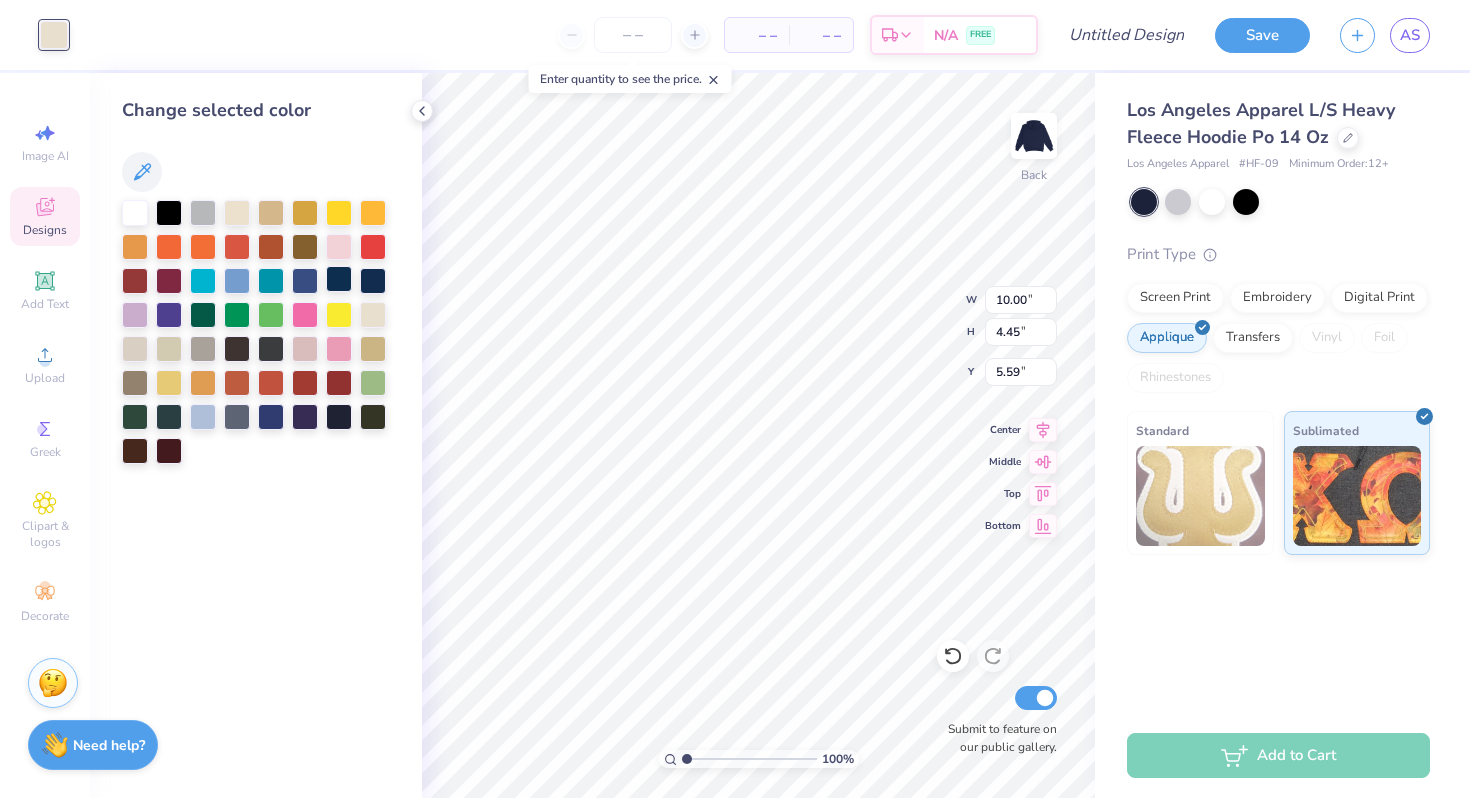 click at bounding box center (339, 279) 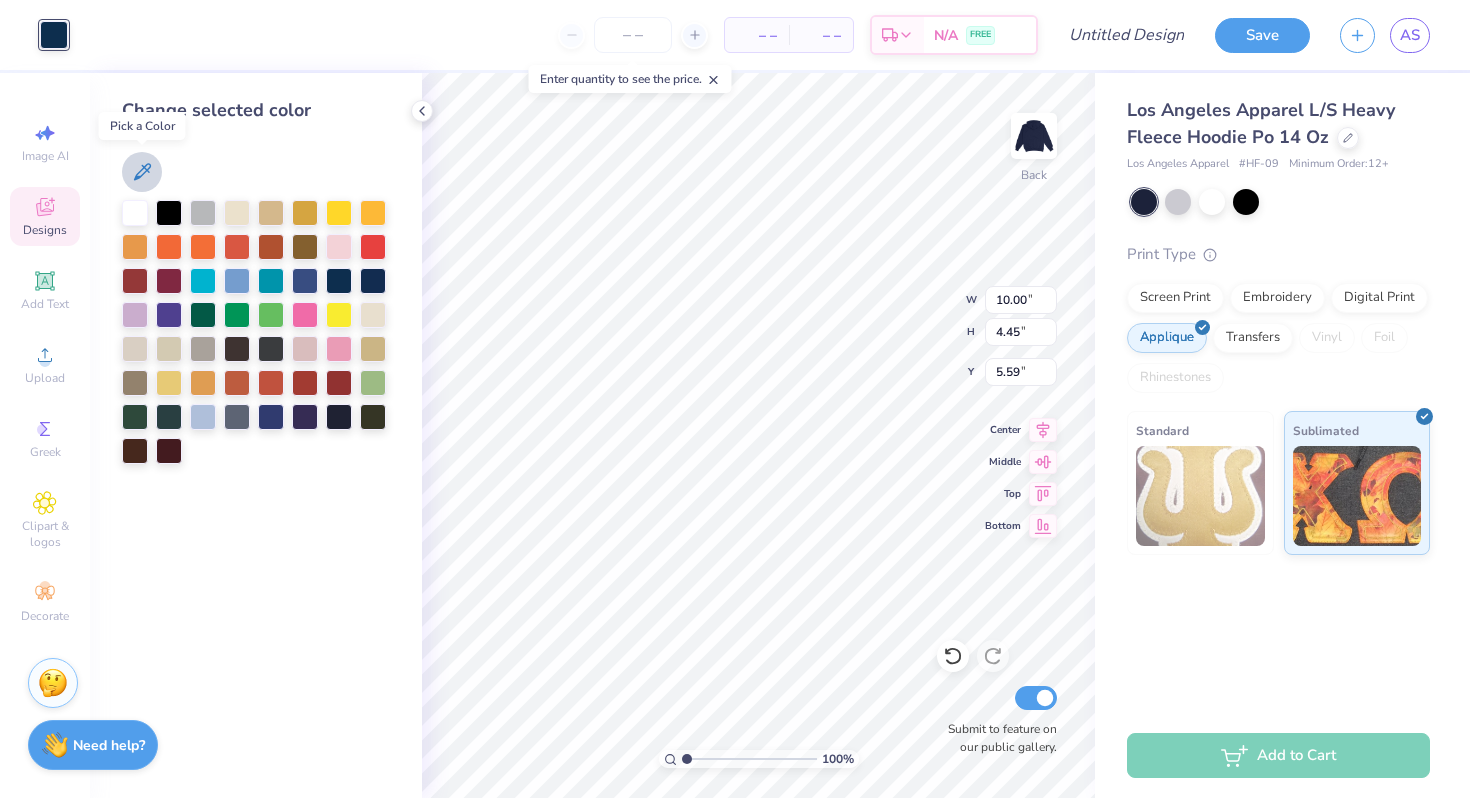 click 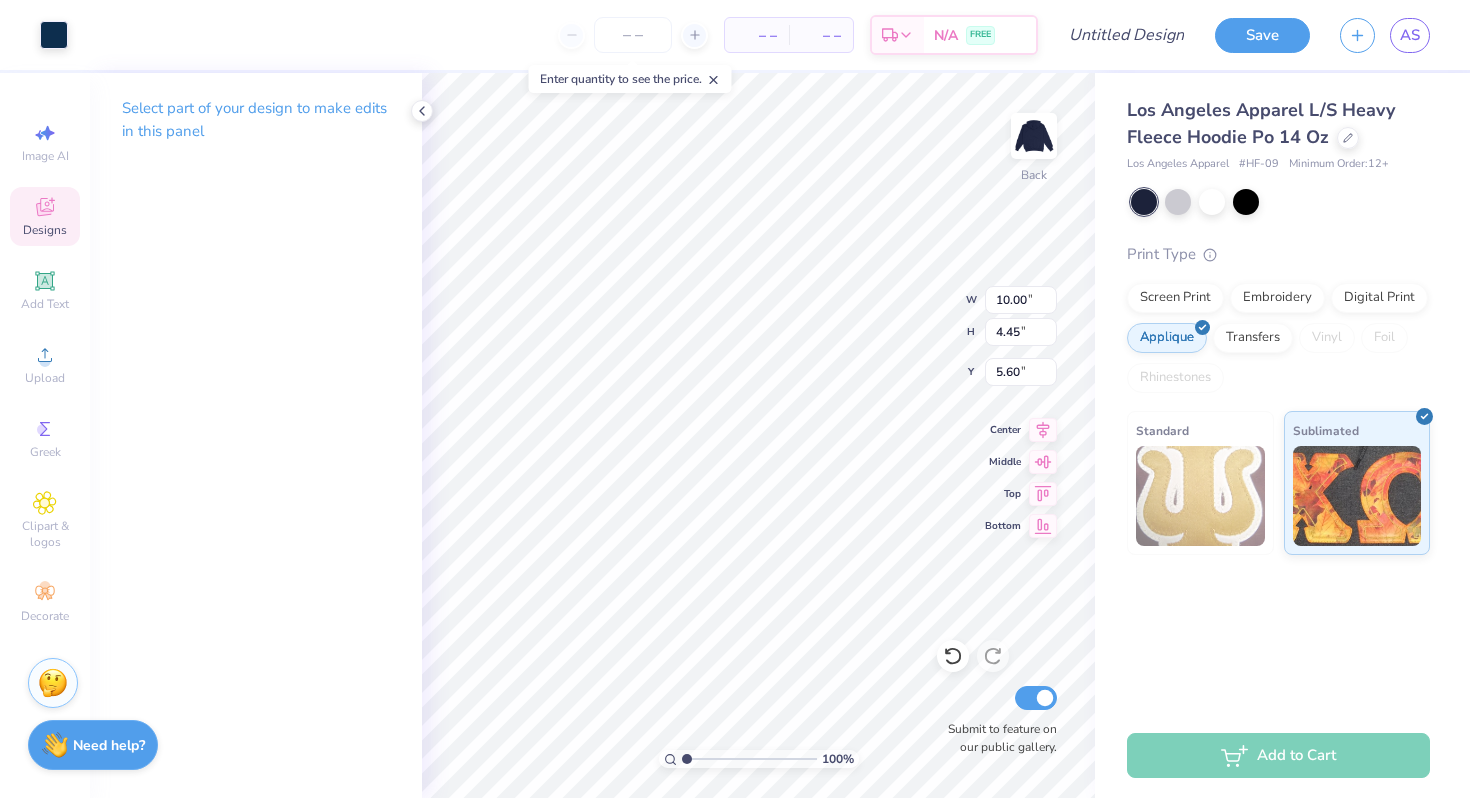 click on "Designs" at bounding box center (45, 216) 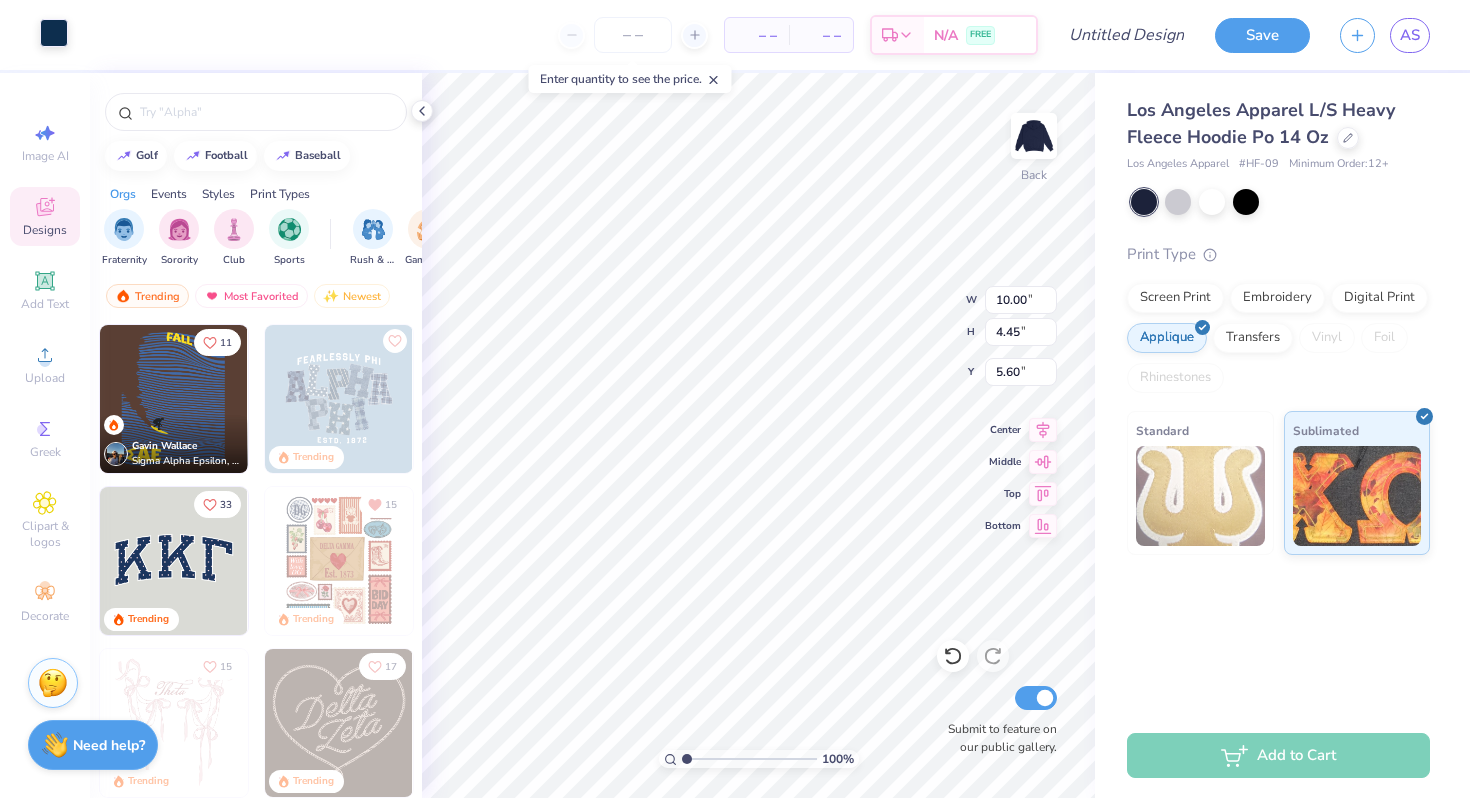 click at bounding box center (54, 33) 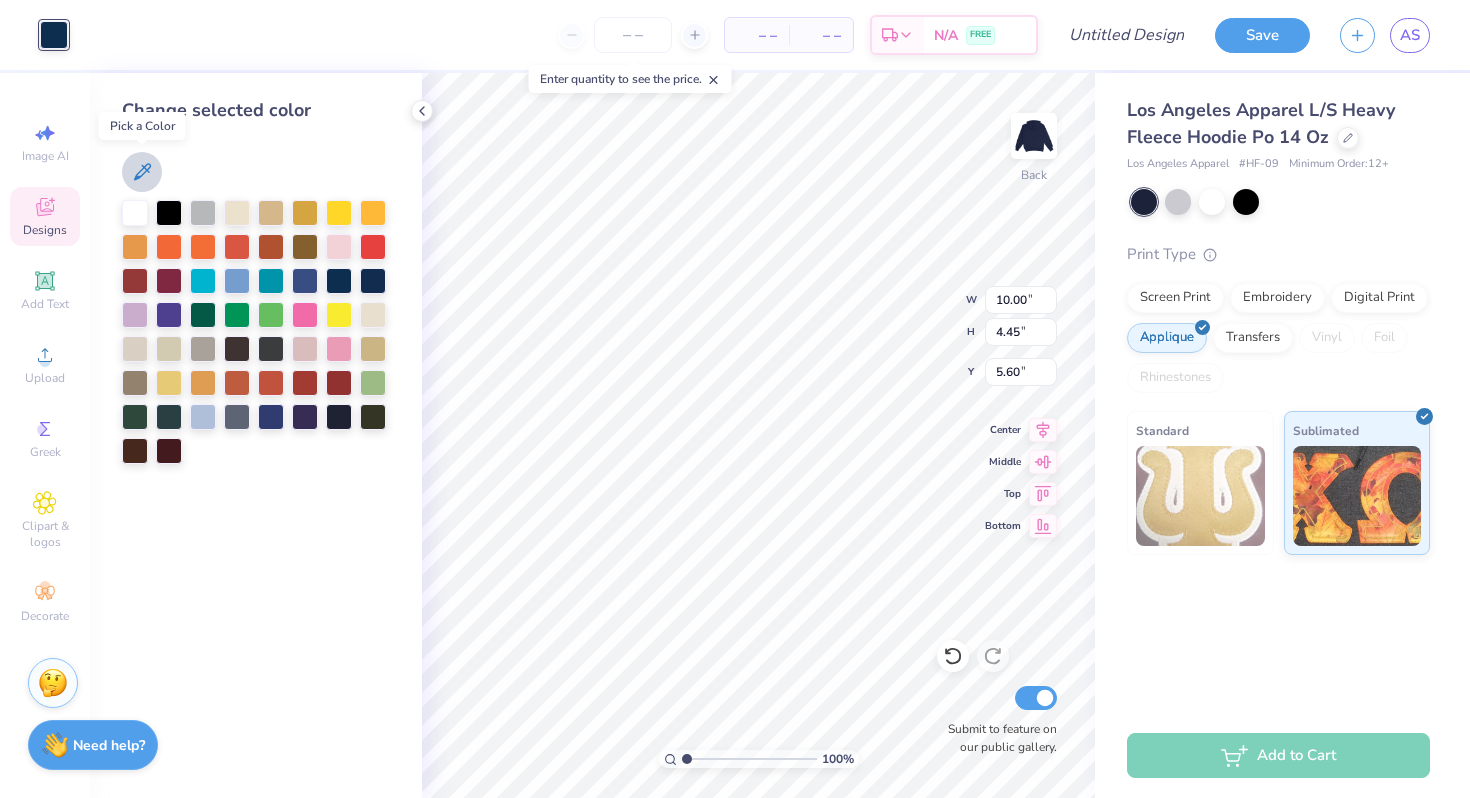 click 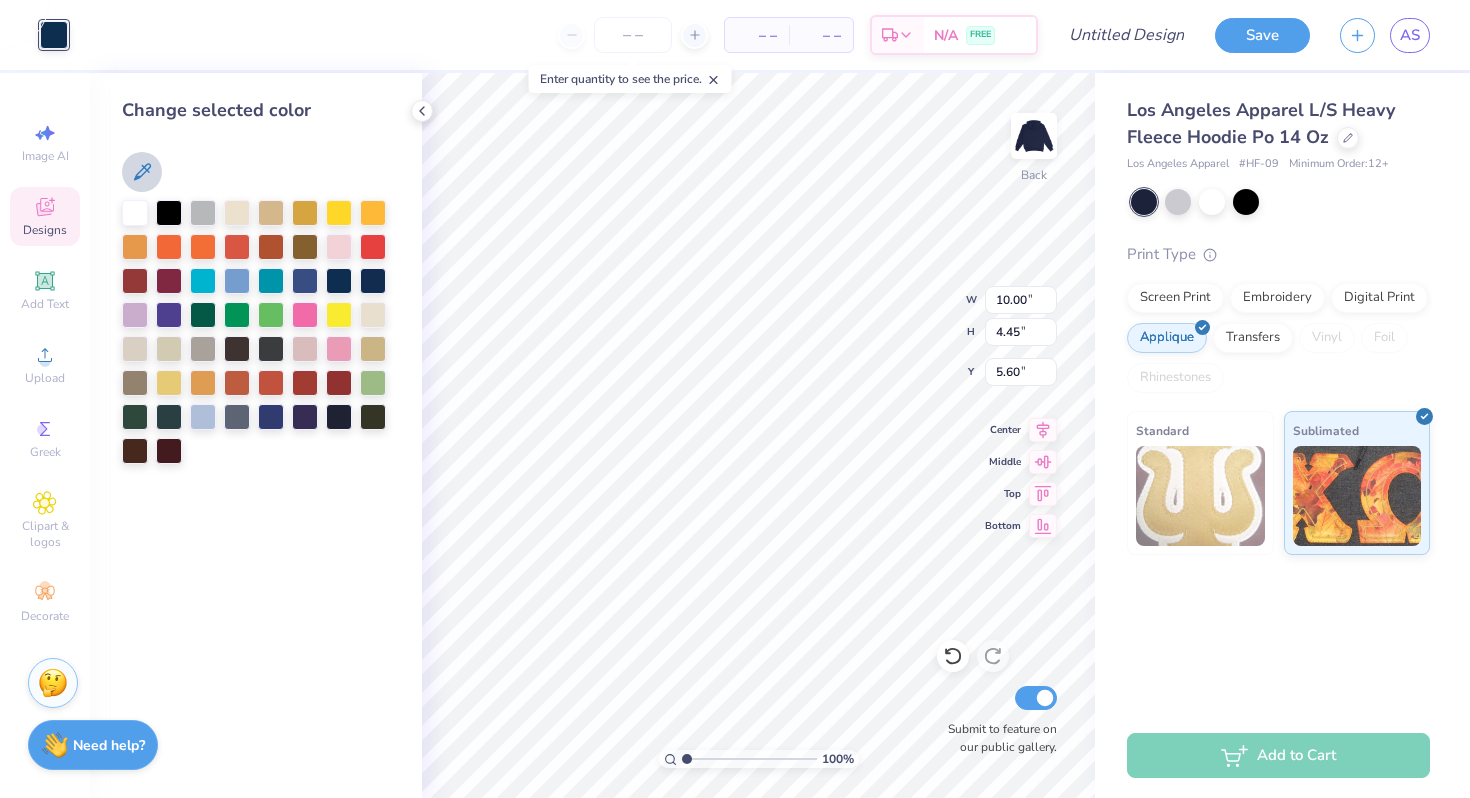 click at bounding box center (142, 172) 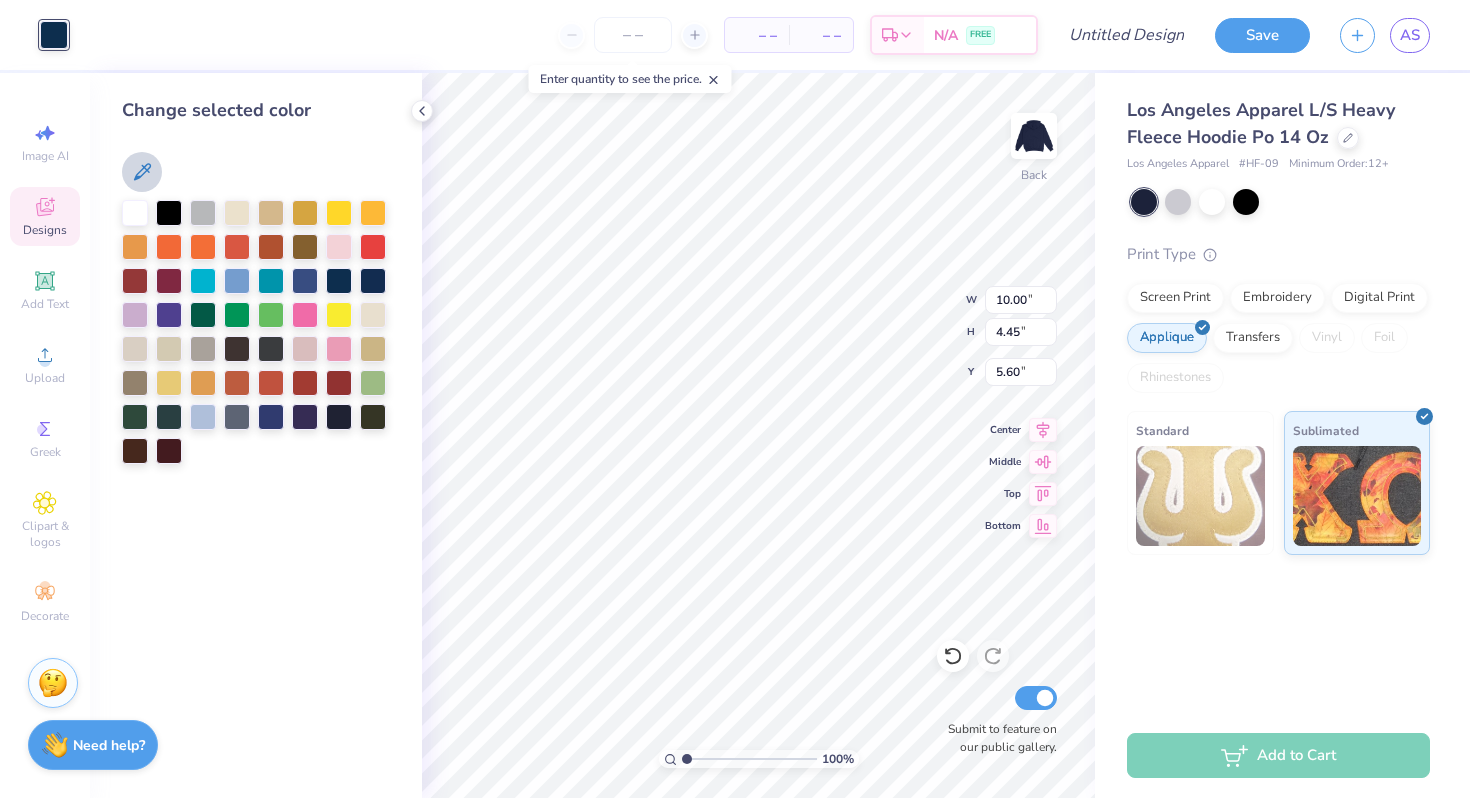click 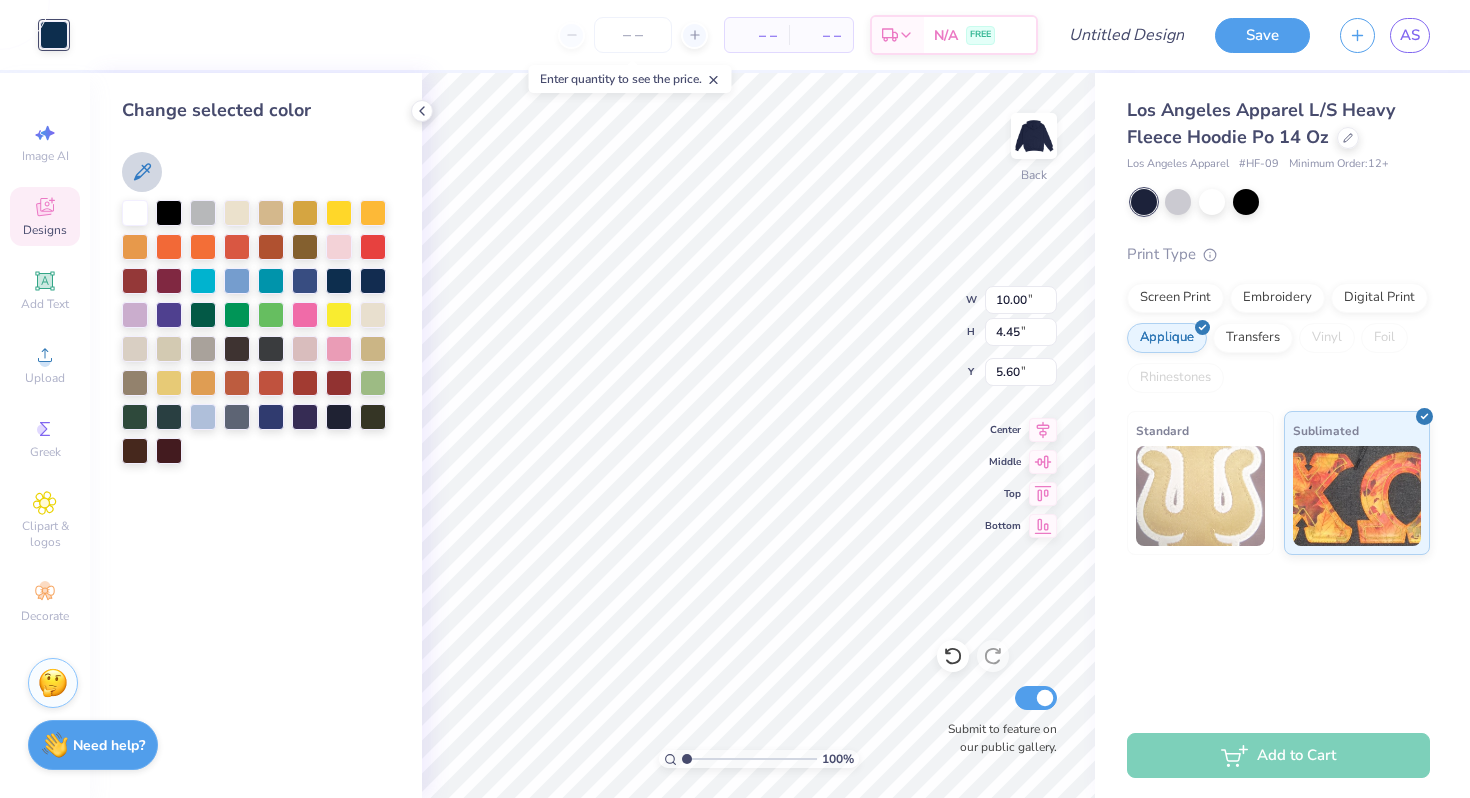 click 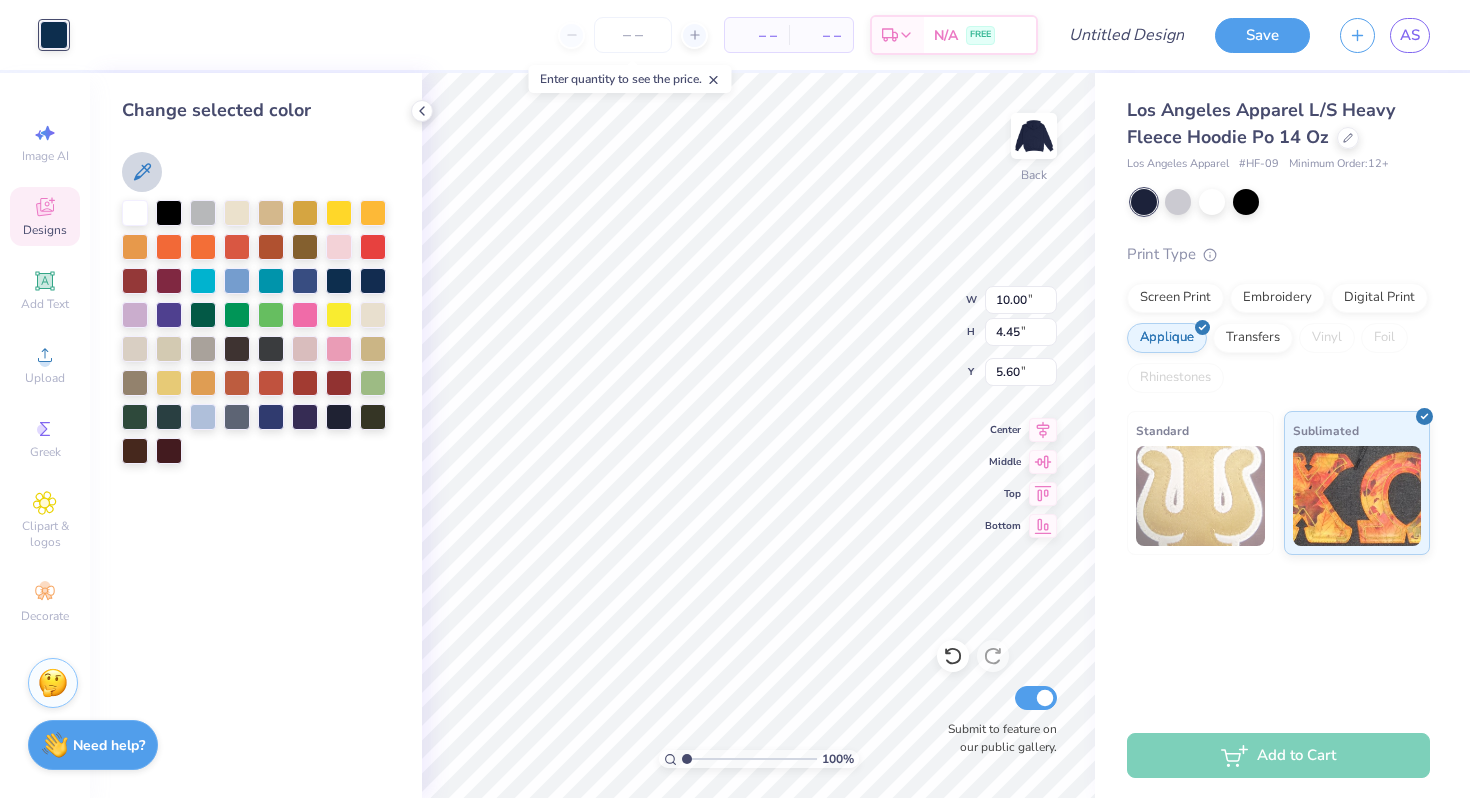 click 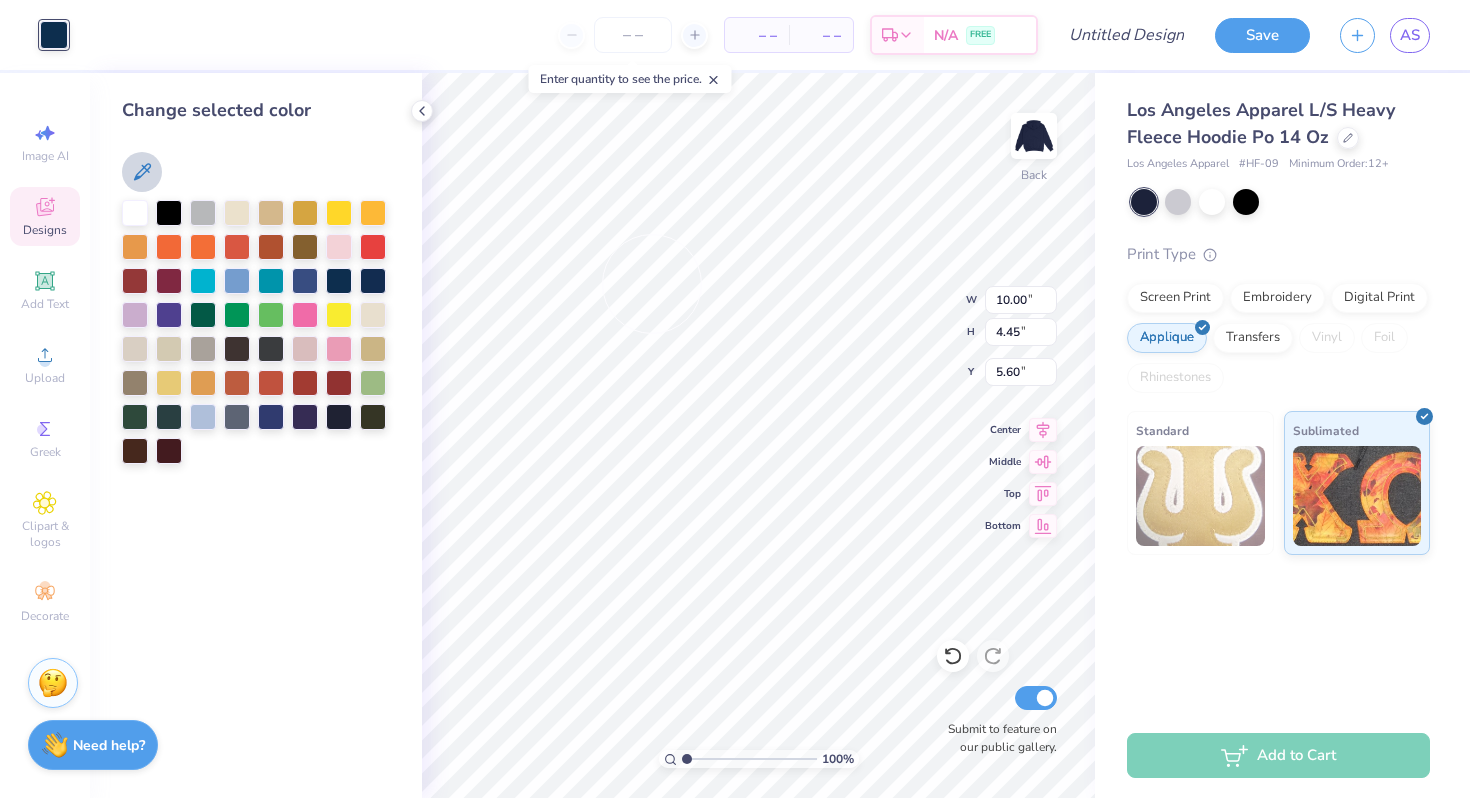 click on "Art colors – – Per Item – – Total Est.  Delivery N/A FREE Design Title Save AS Image AI Designs Add Text Upload Greek Clipart & logos Decorate Change selected color 100  % Back W 10.00 10.00 " H 4.45 4.45 " Y 5.60 5.60 " Center Middle Top Bottom Submit to feature on our public gallery. [BRAND] [BRAND] L/S Heavy Fleece Hoodie Po 14 Oz [BRAND] # HF-09 Minimum Order:  12 +   Print Type Screen Print Embroidery Digital Print Applique Transfers Vinyl Foil Rhinestones Standard Sublimated Add to Cart Stuck?  Our Art team will finish your design for free. Need help?  Chat with us." at bounding box center [735, 399] 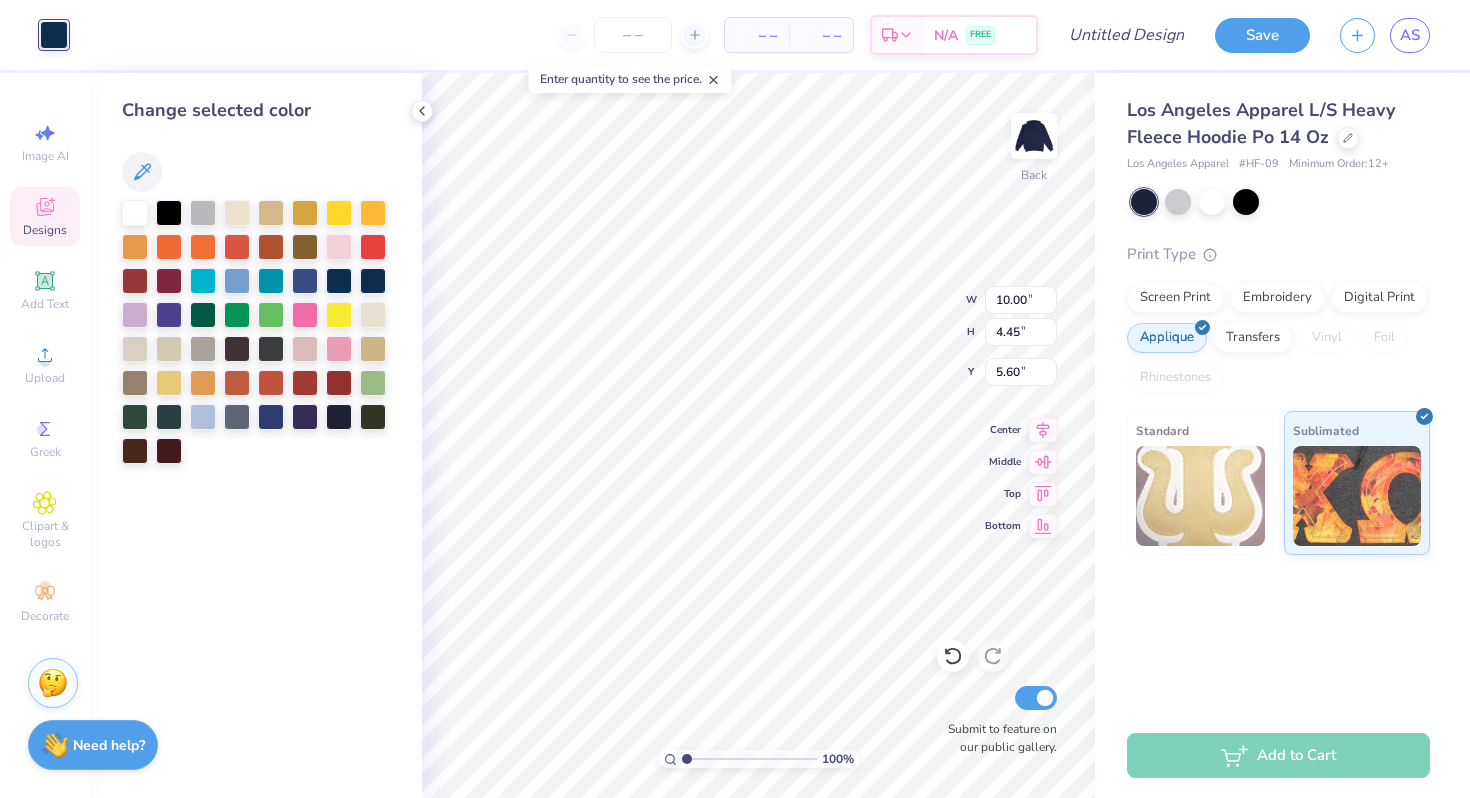 click on "Change selected color" at bounding box center (256, 435) 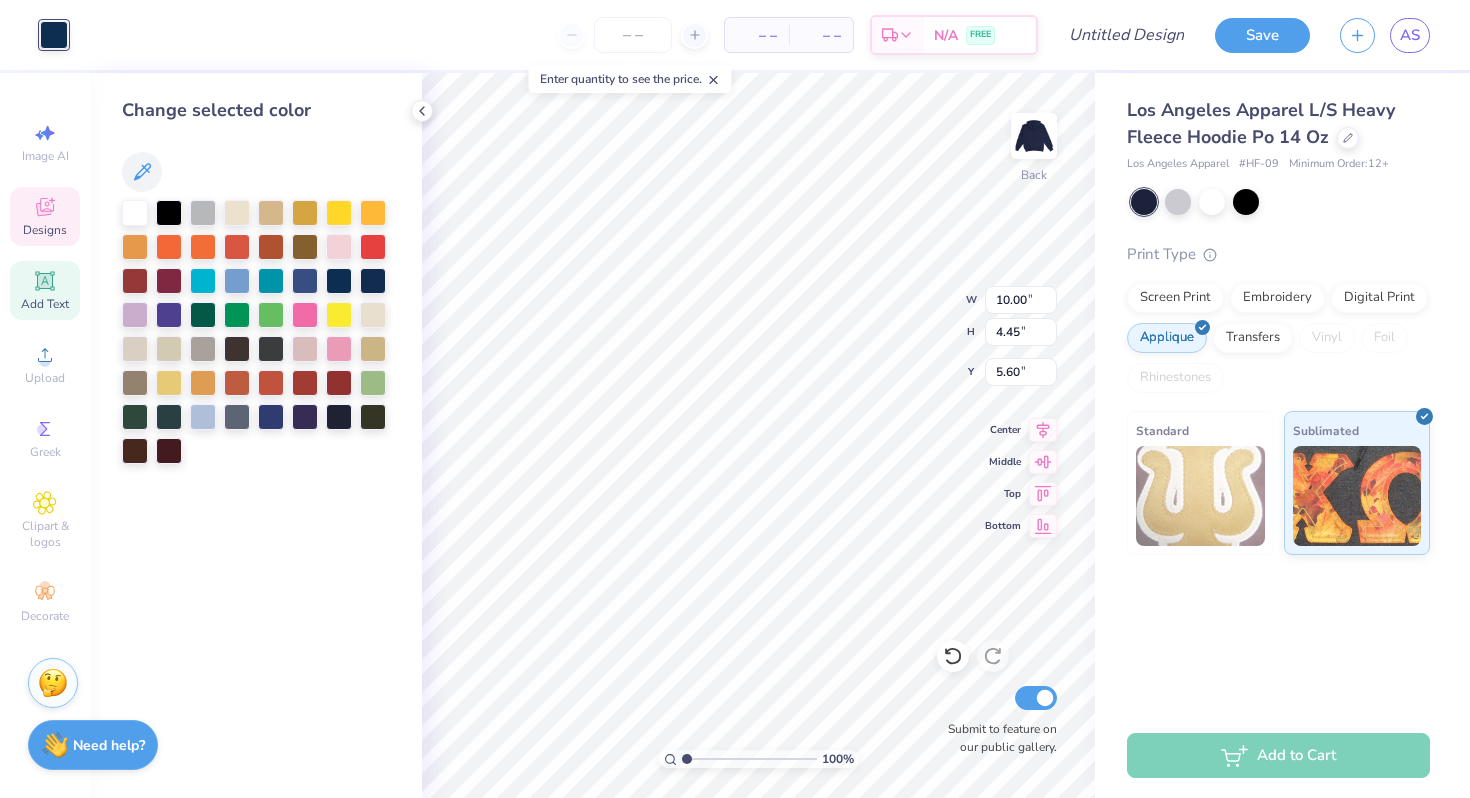 click 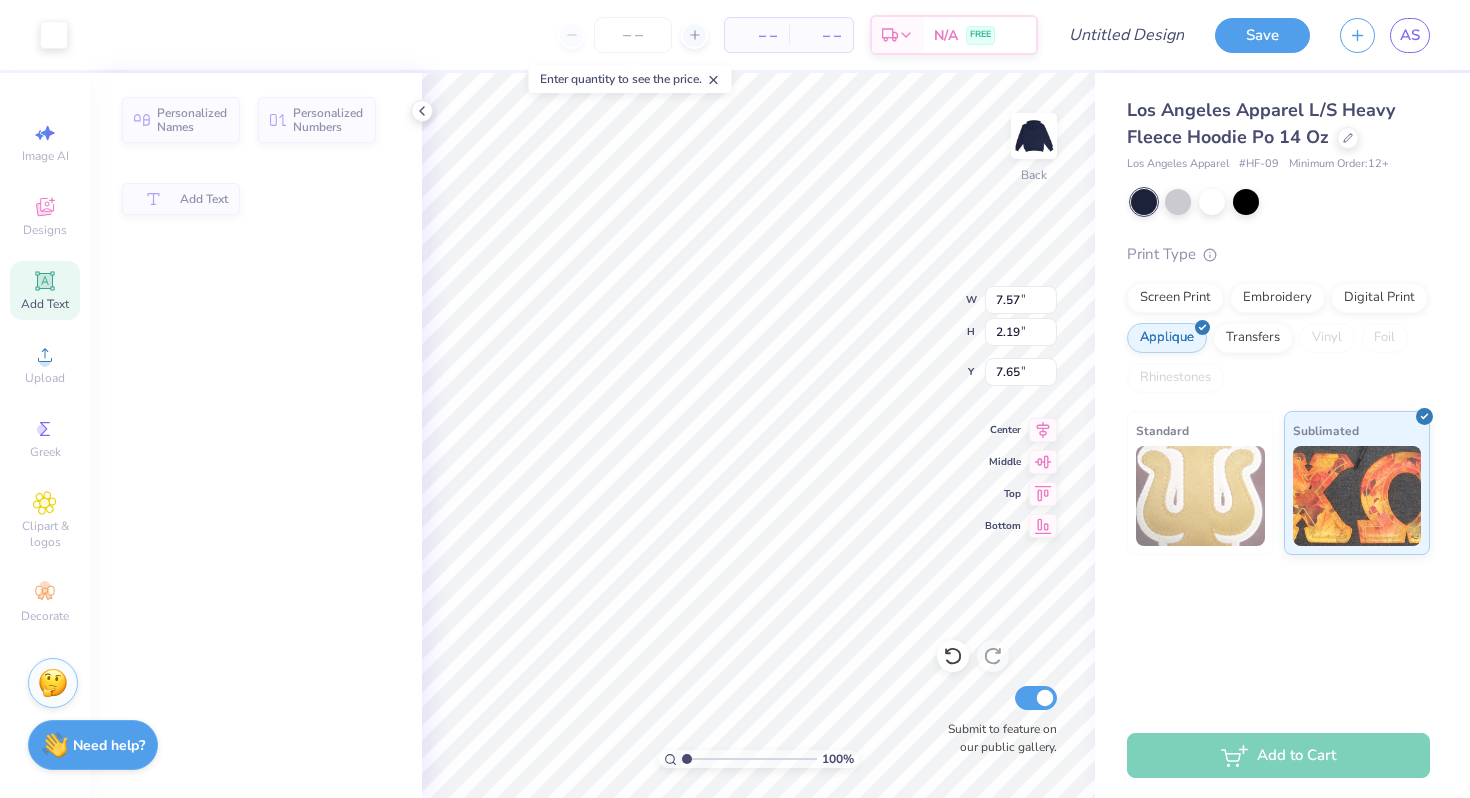 type on "7.57" 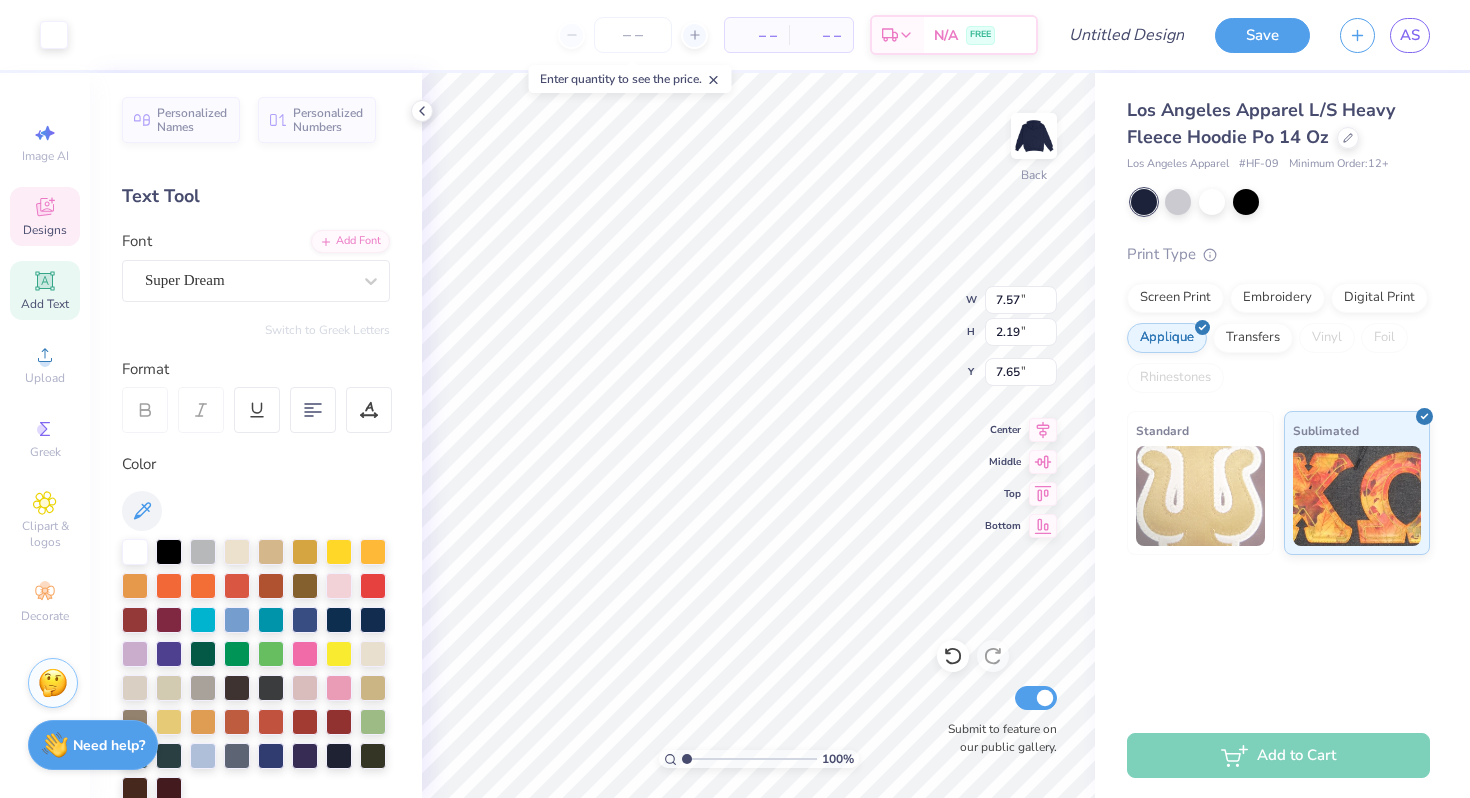 click 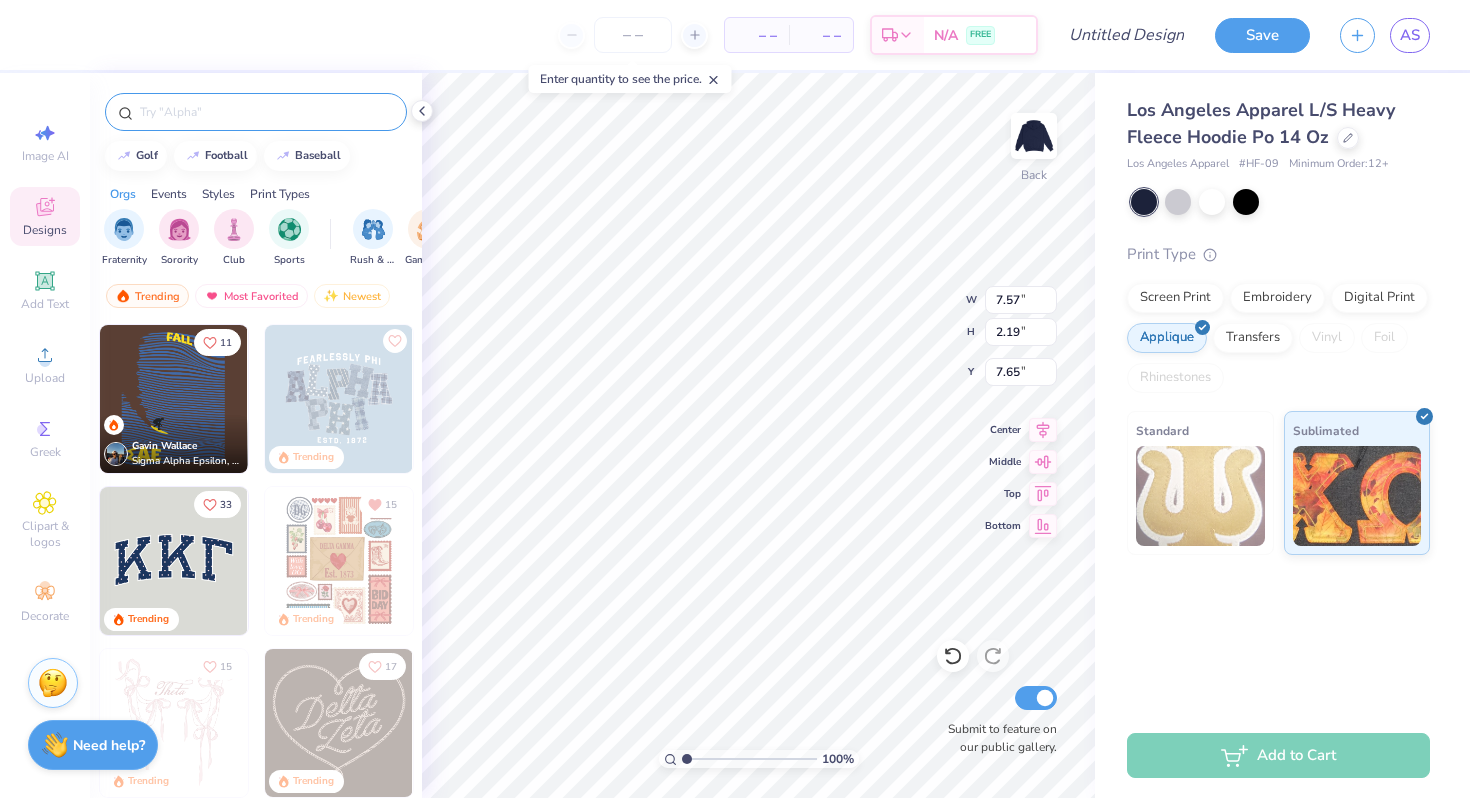 click at bounding box center [266, 112] 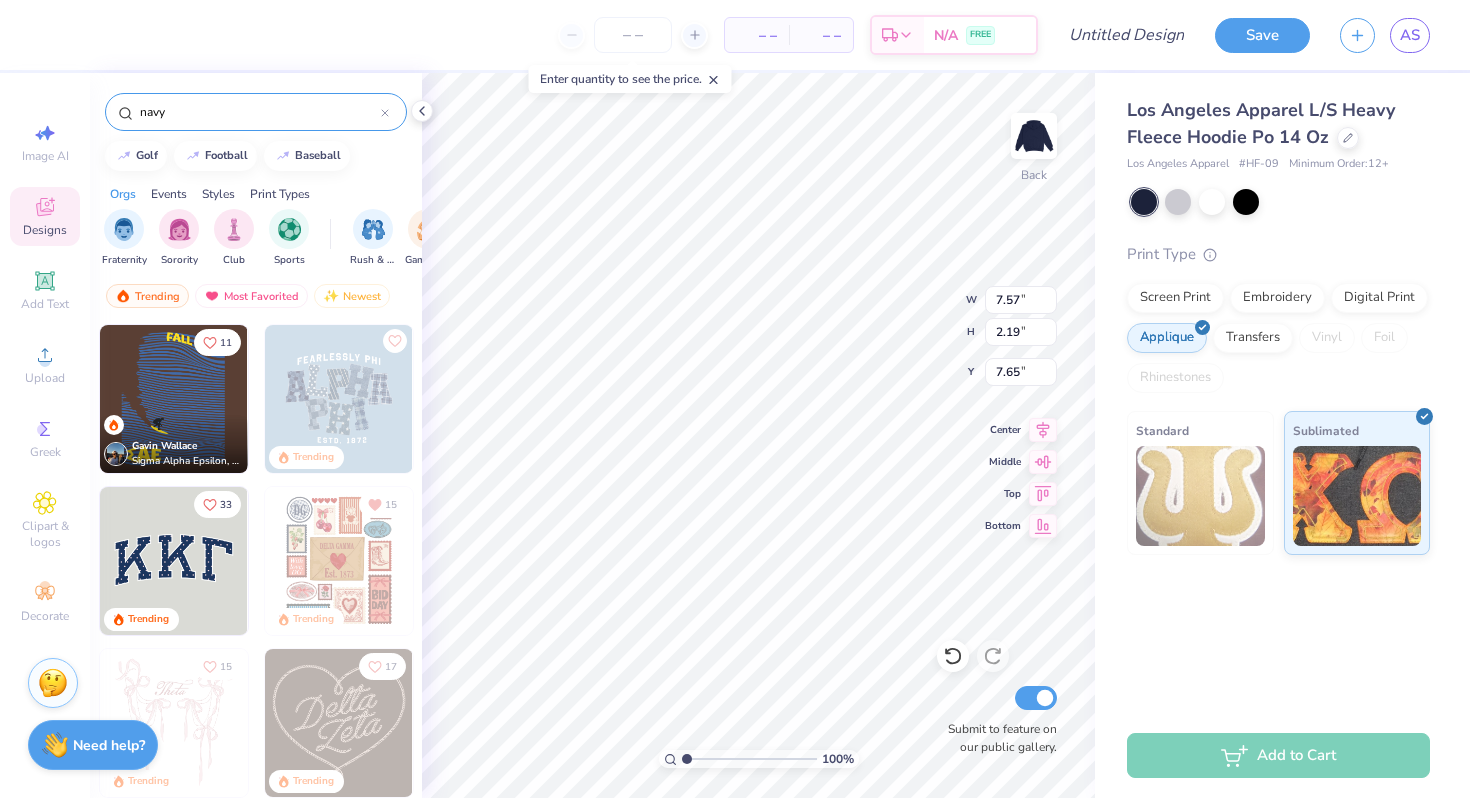 type on "navy" 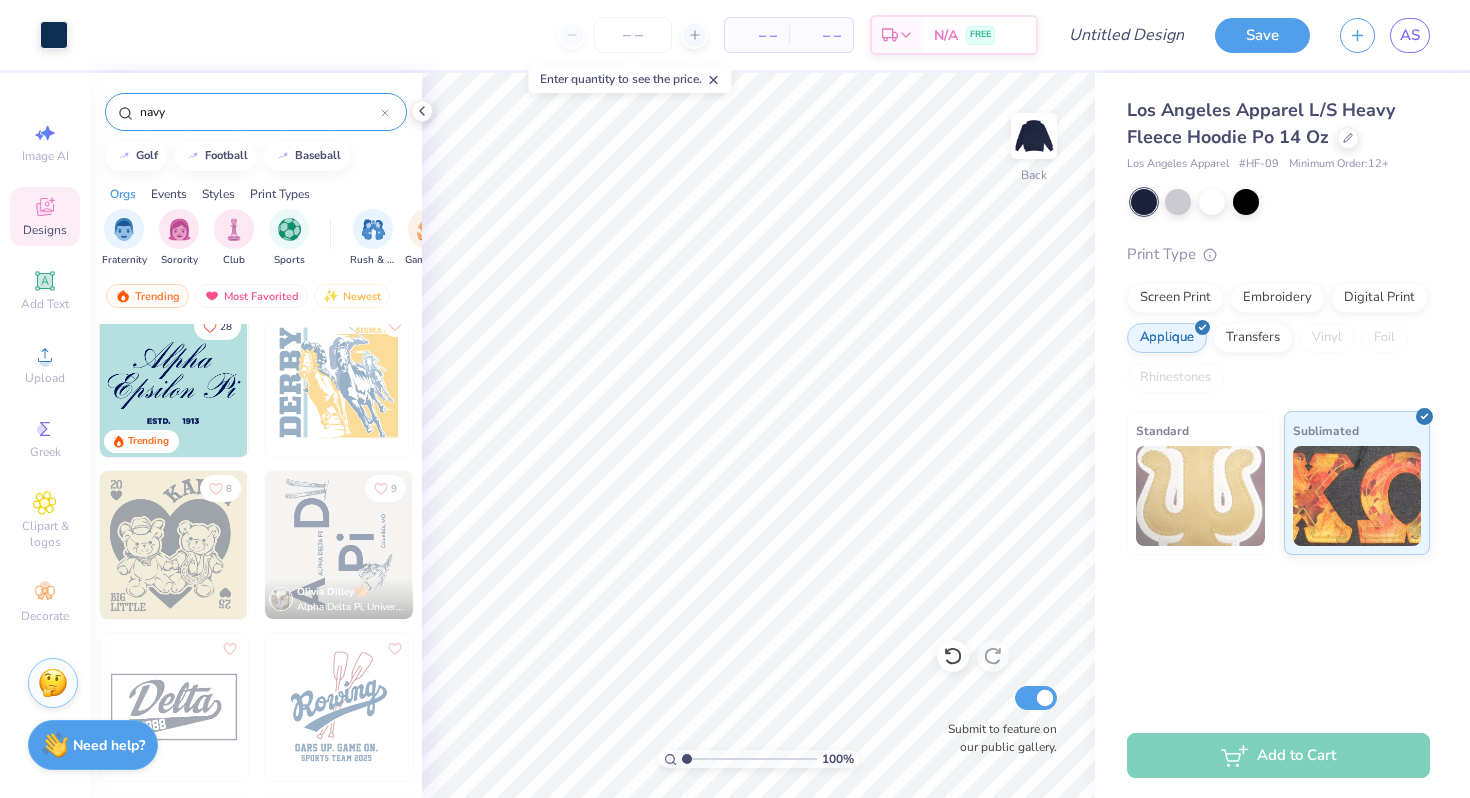 scroll, scrollTop: 159, scrollLeft: 0, axis: vertical 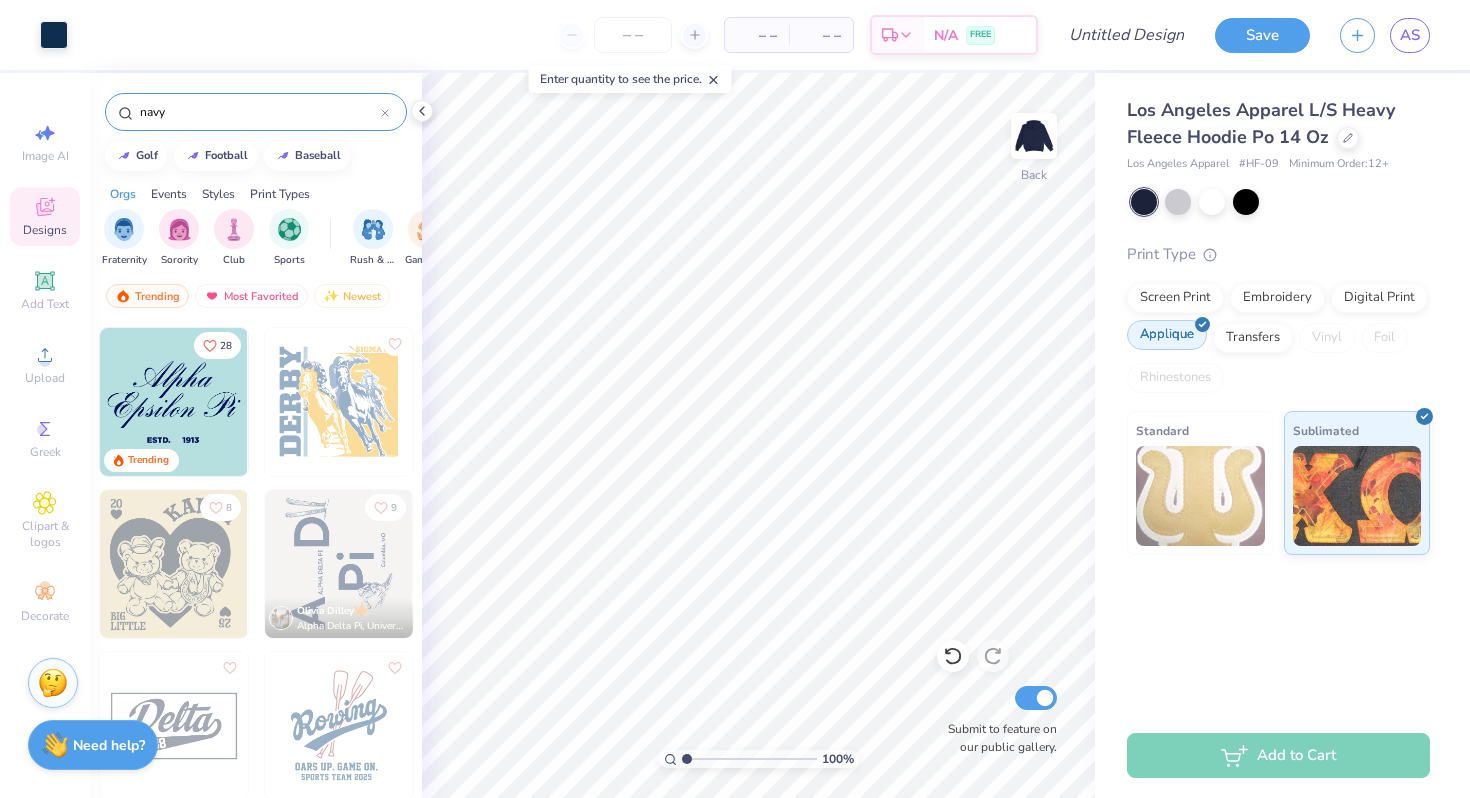 click on "Applique" at bounding box center [1167, 335] 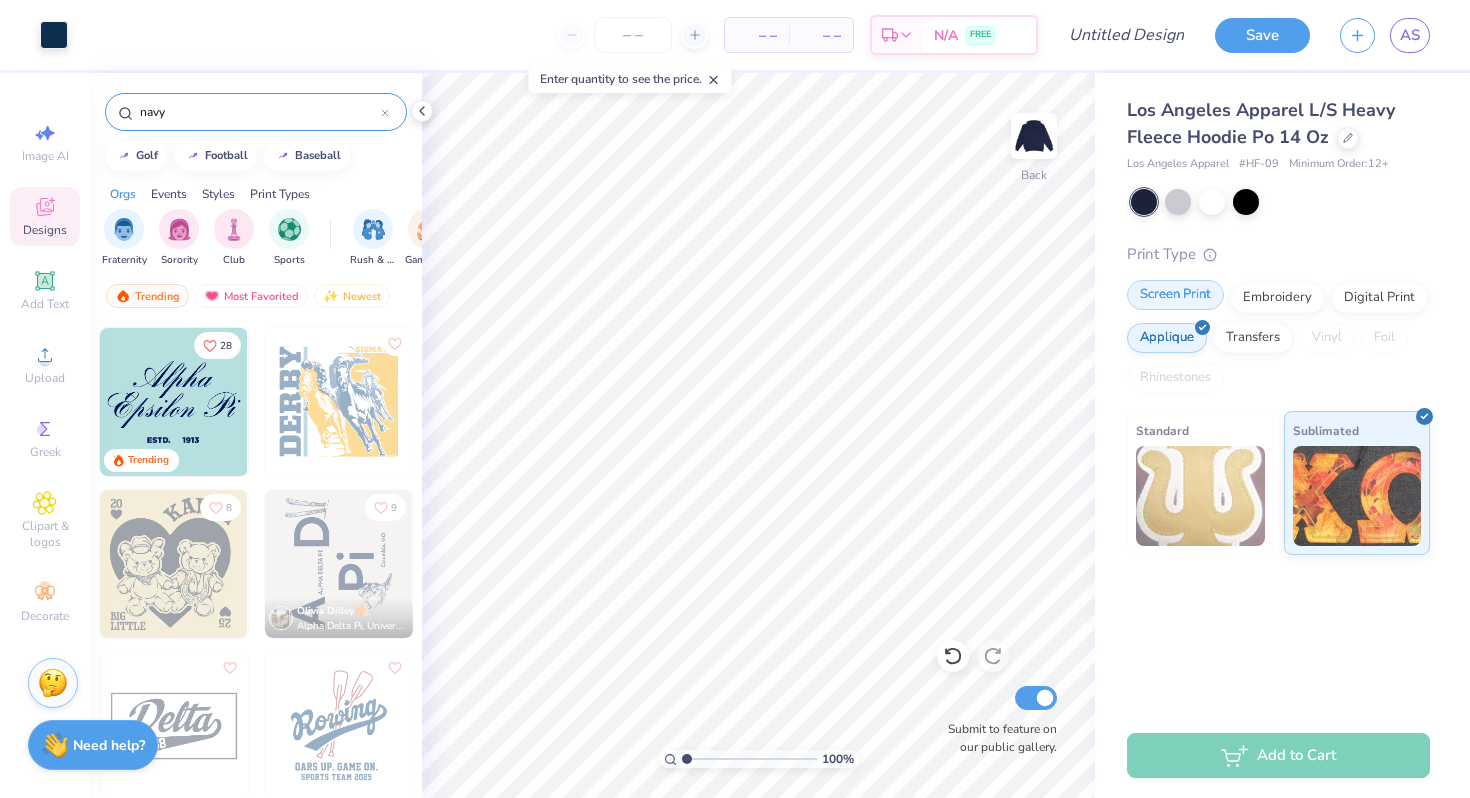click on "Screen Print" at bounding box center [1175, 295] 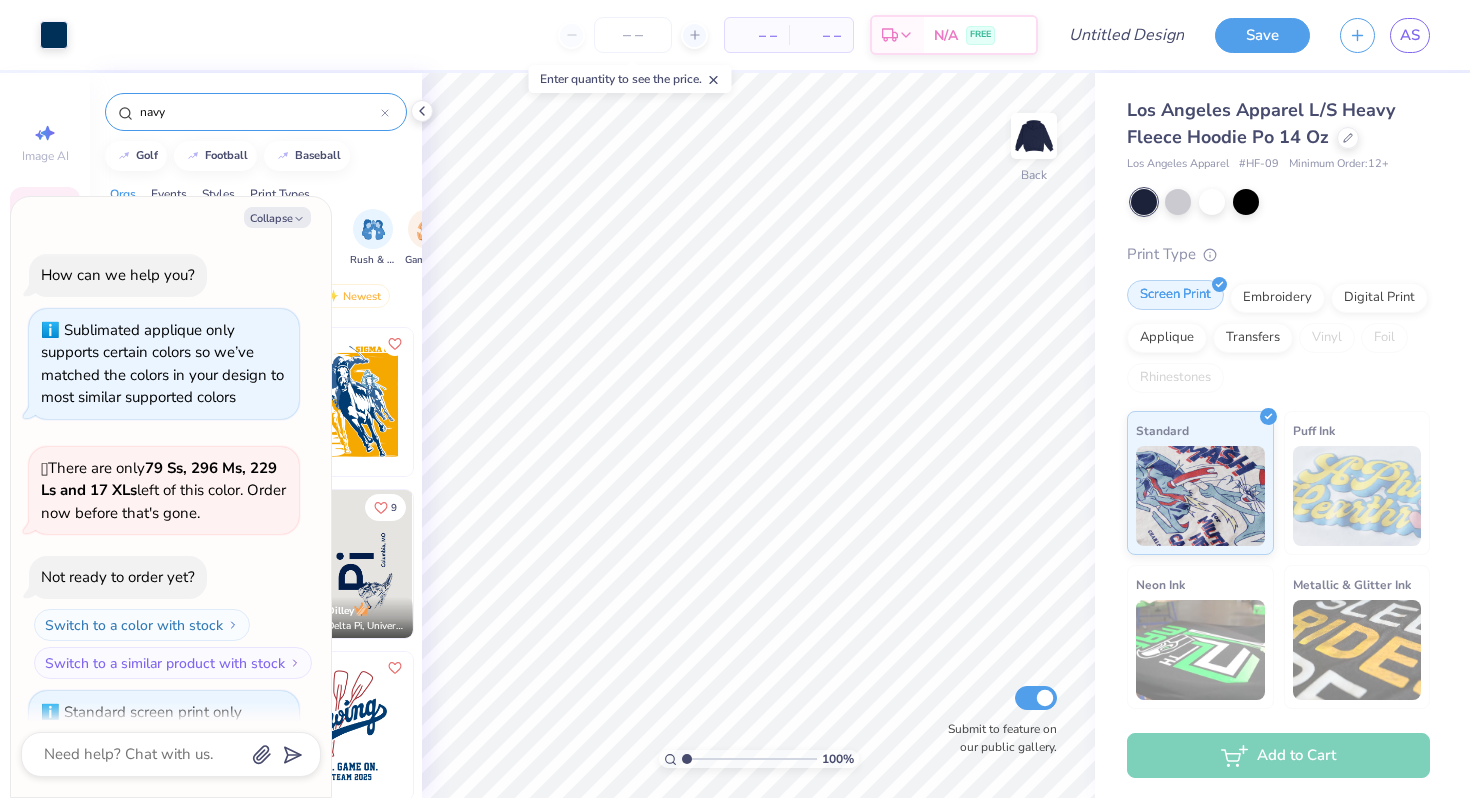 scroll, scrollTop: 94, scrollLeft: 0, axis: vertical 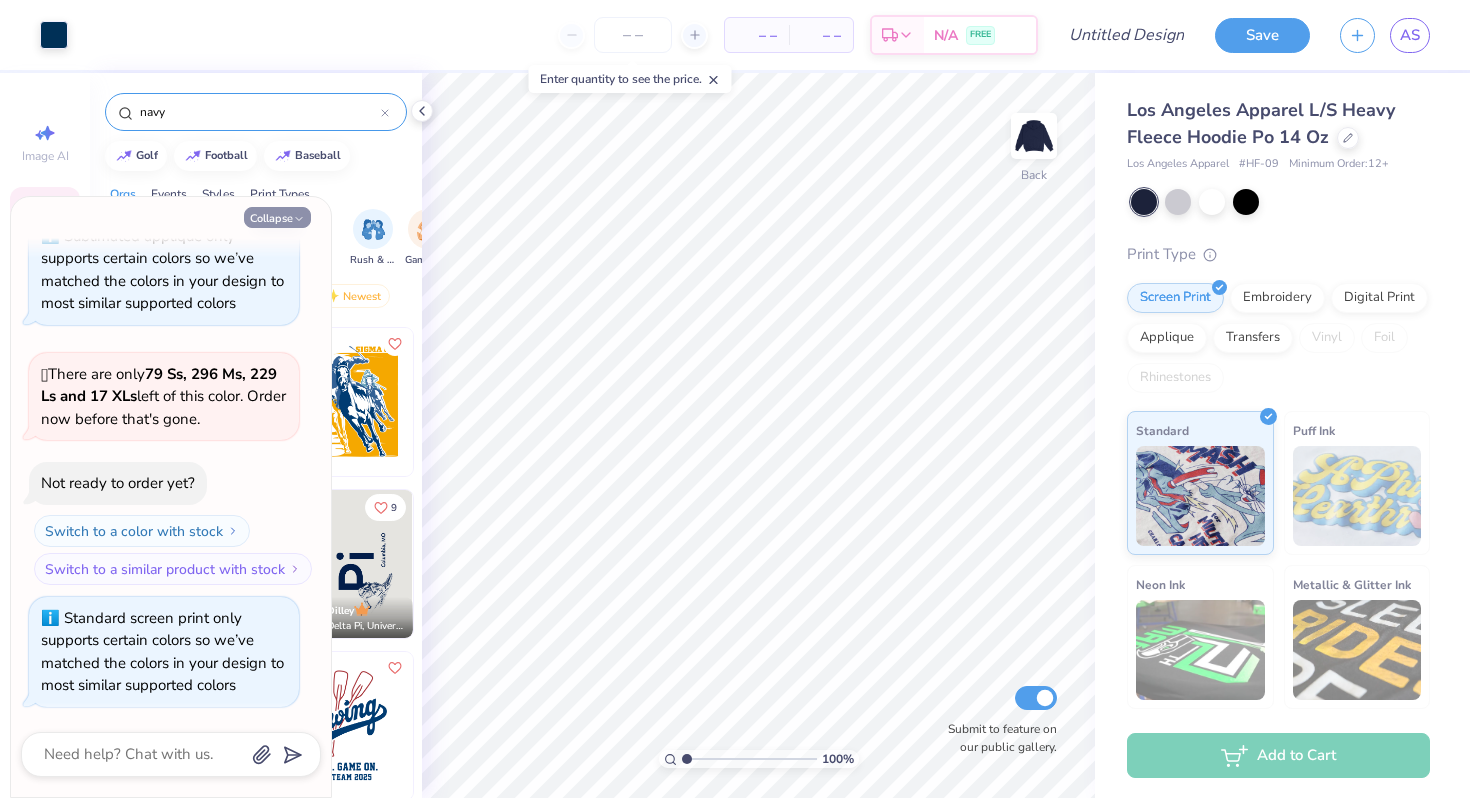 click 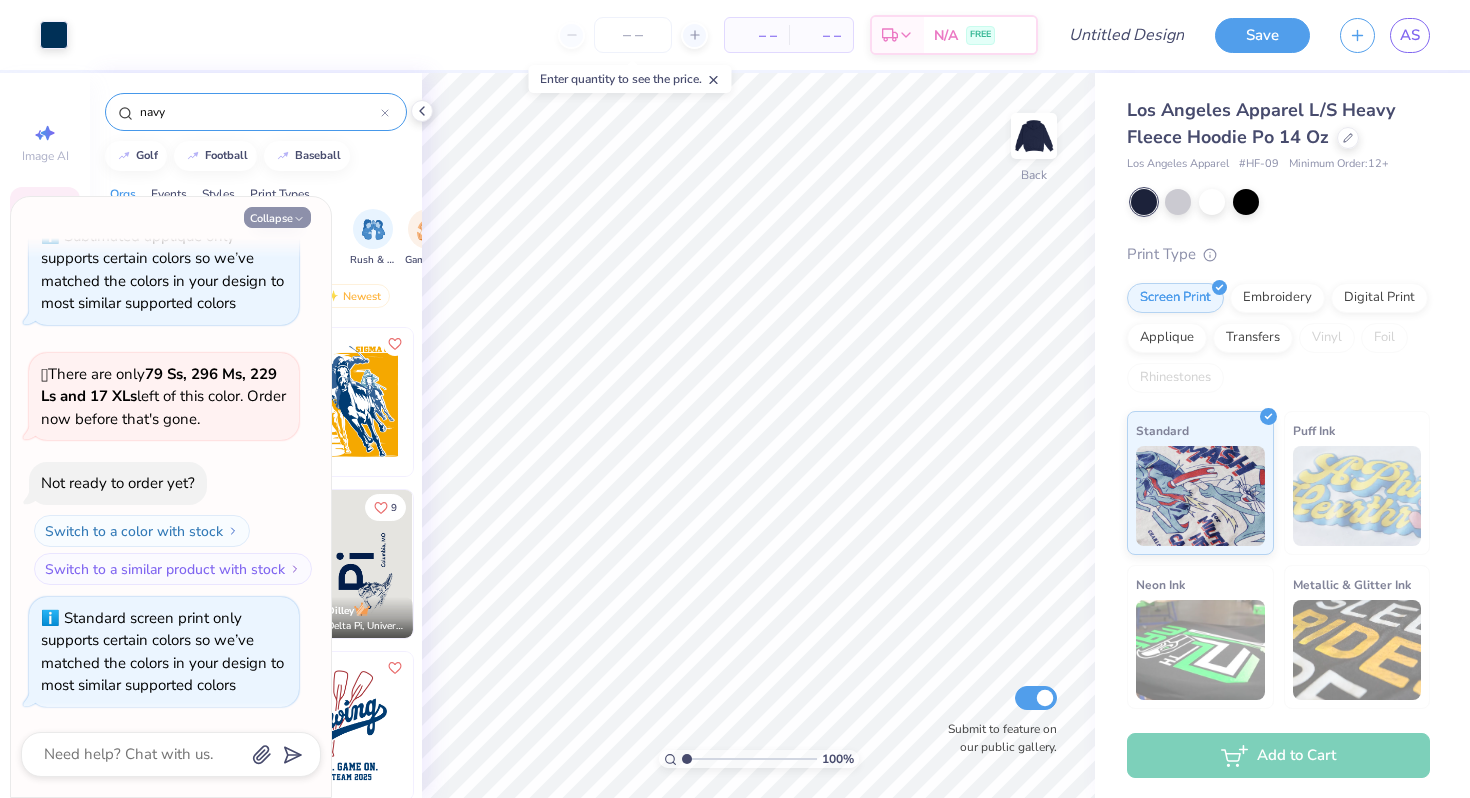 type on "x" 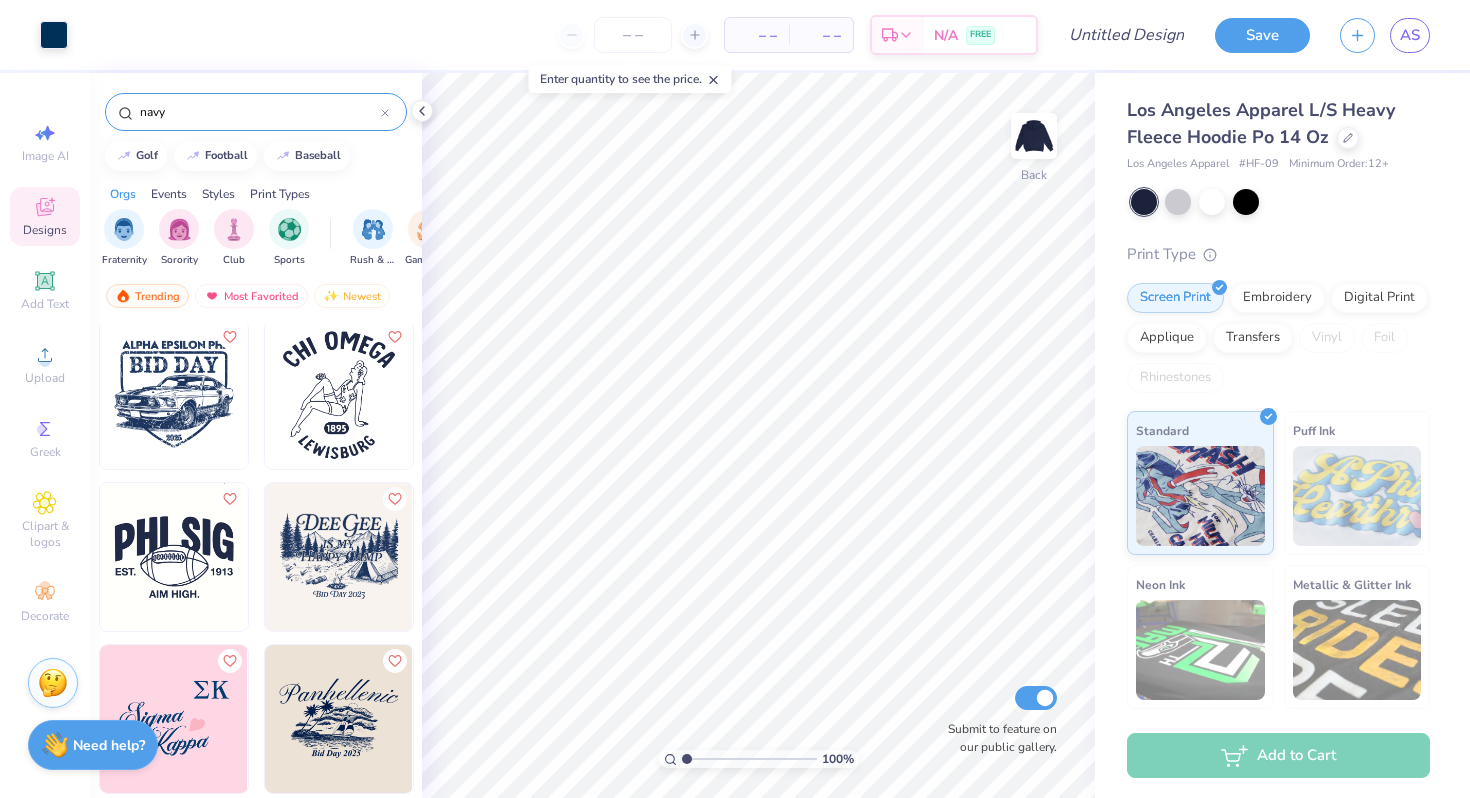 scroll, scrollTop: 811, scrollLeft: 0, axis: vertical 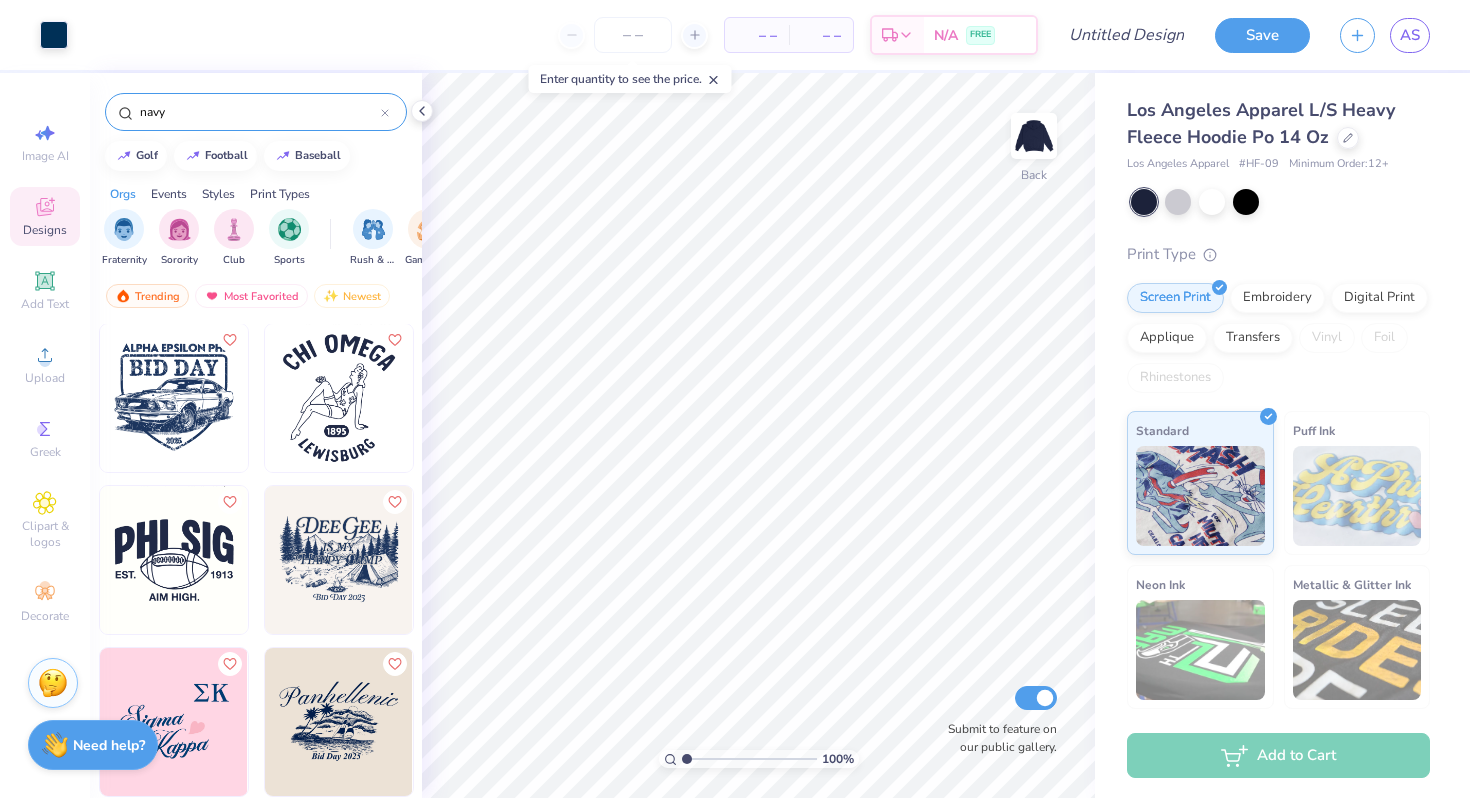 click at bounding box center [174, 560] 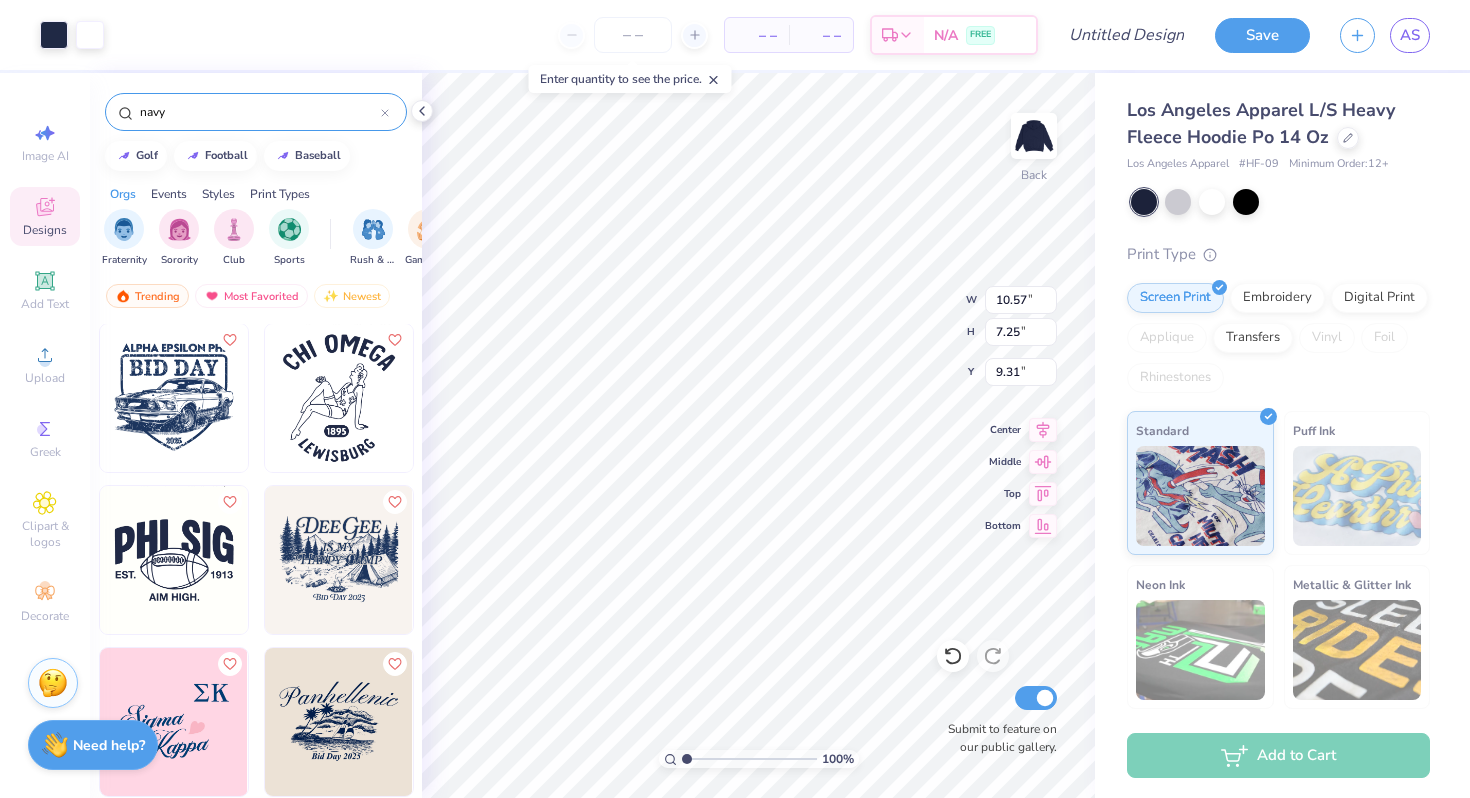 type on "9.31" 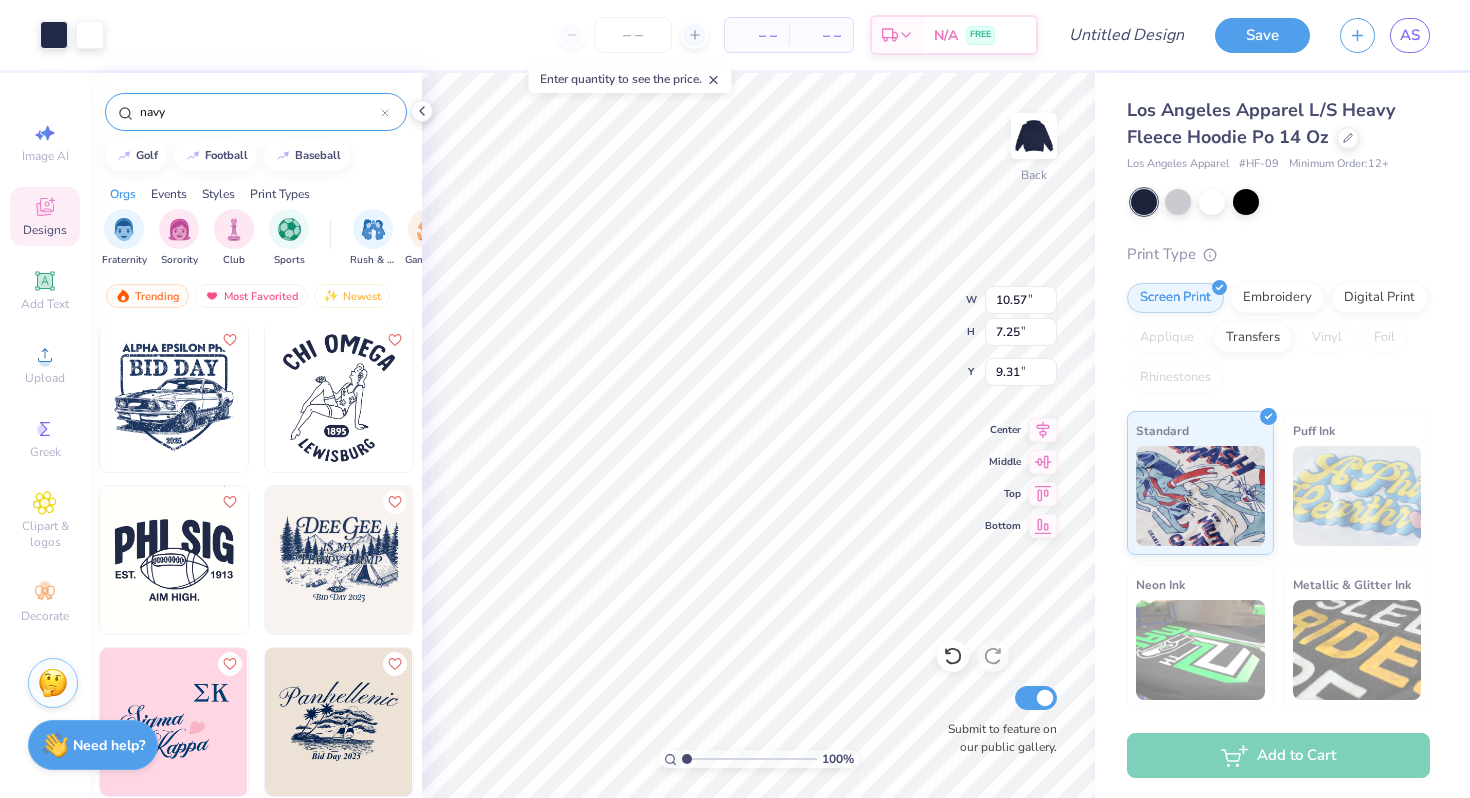 type on "10.00" 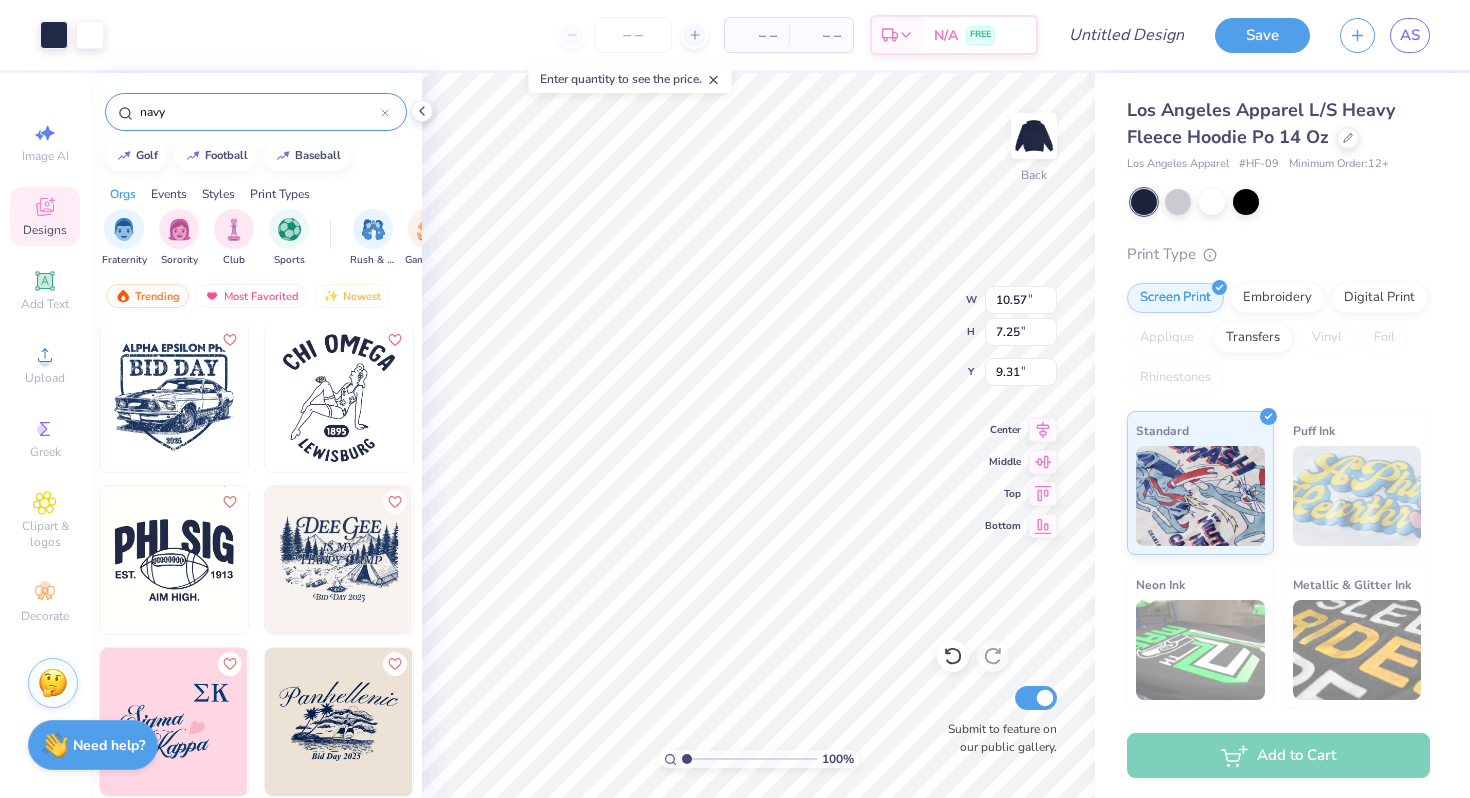 type on "4.45" 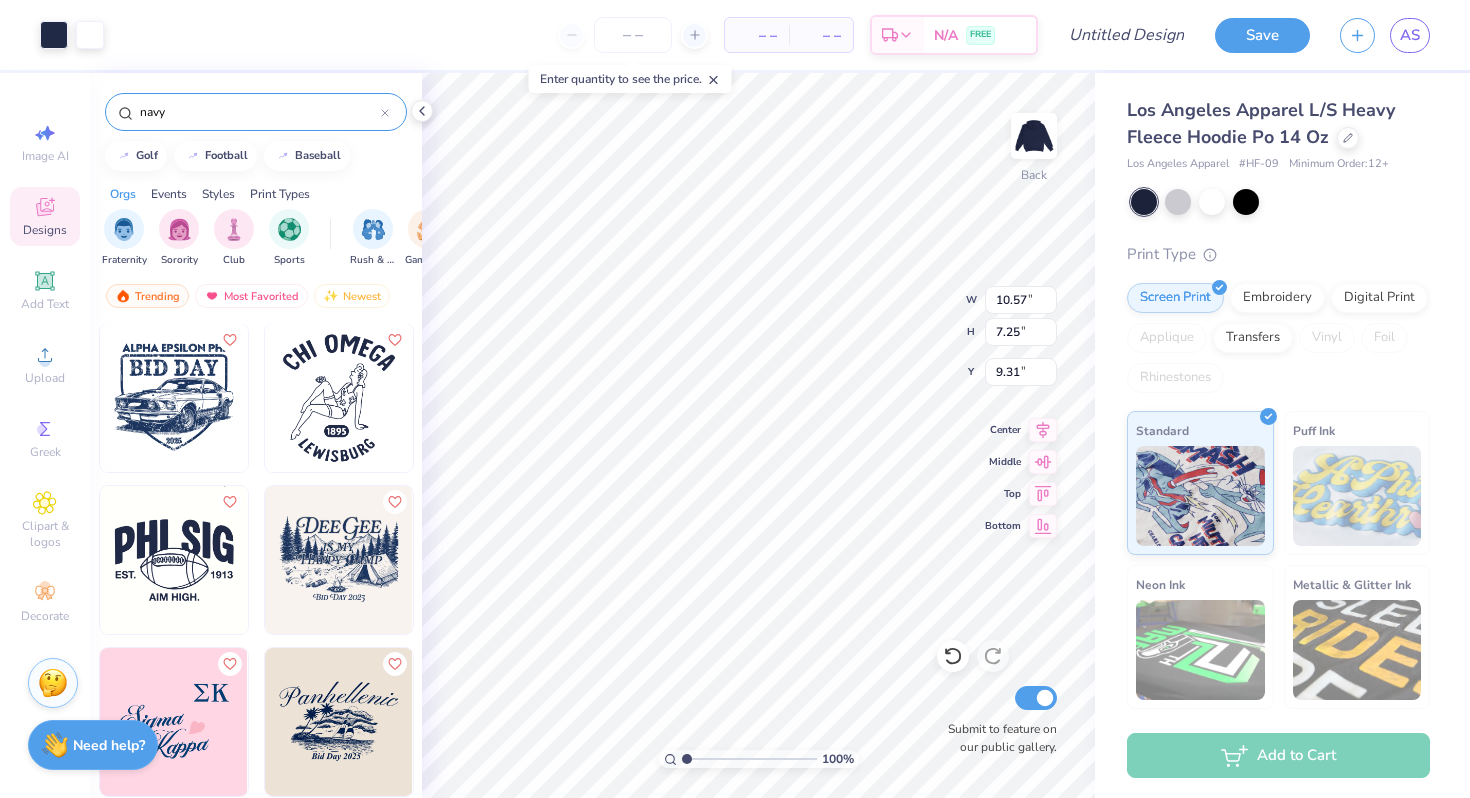 type on "5.60" 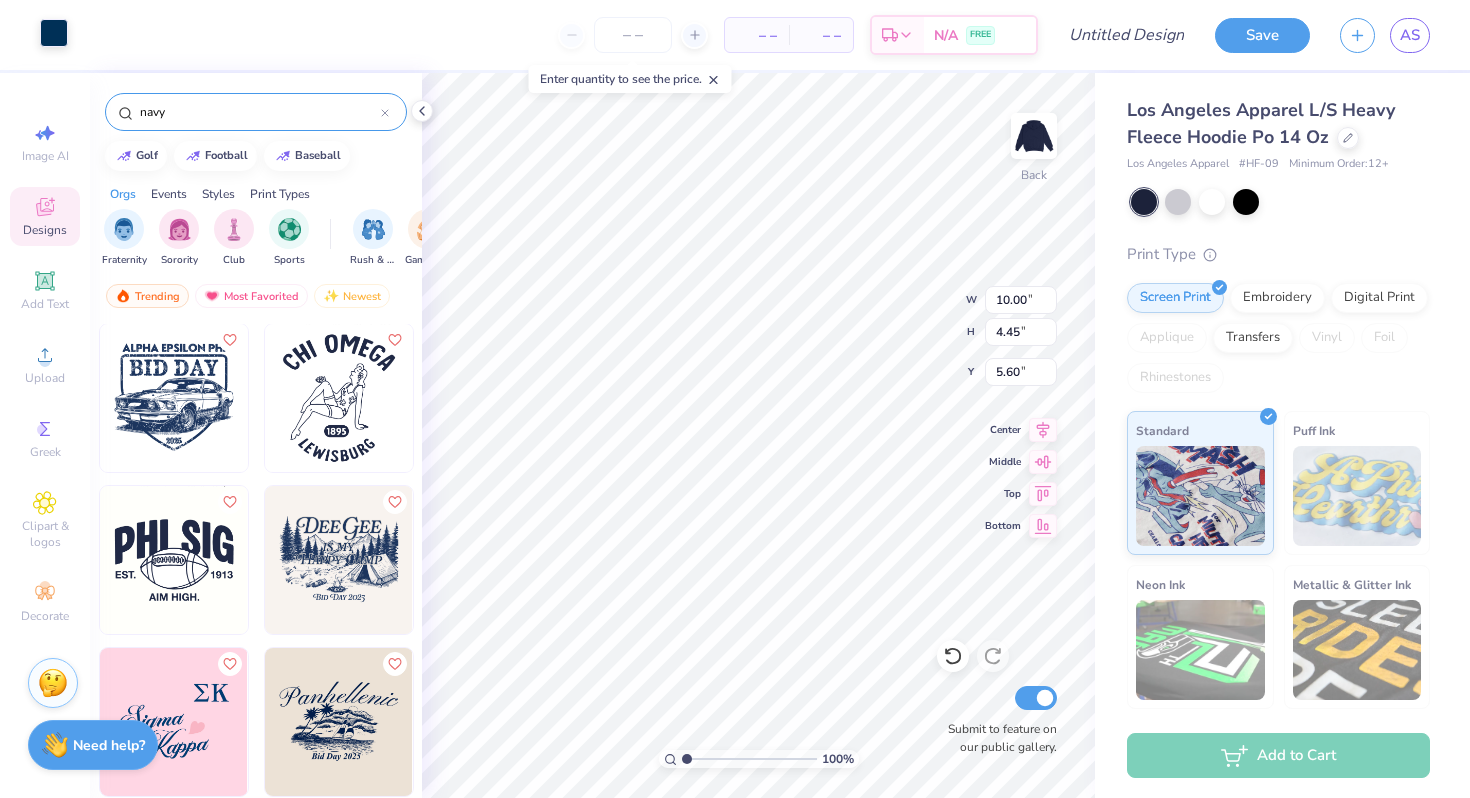click at bounding box center [54, 33] 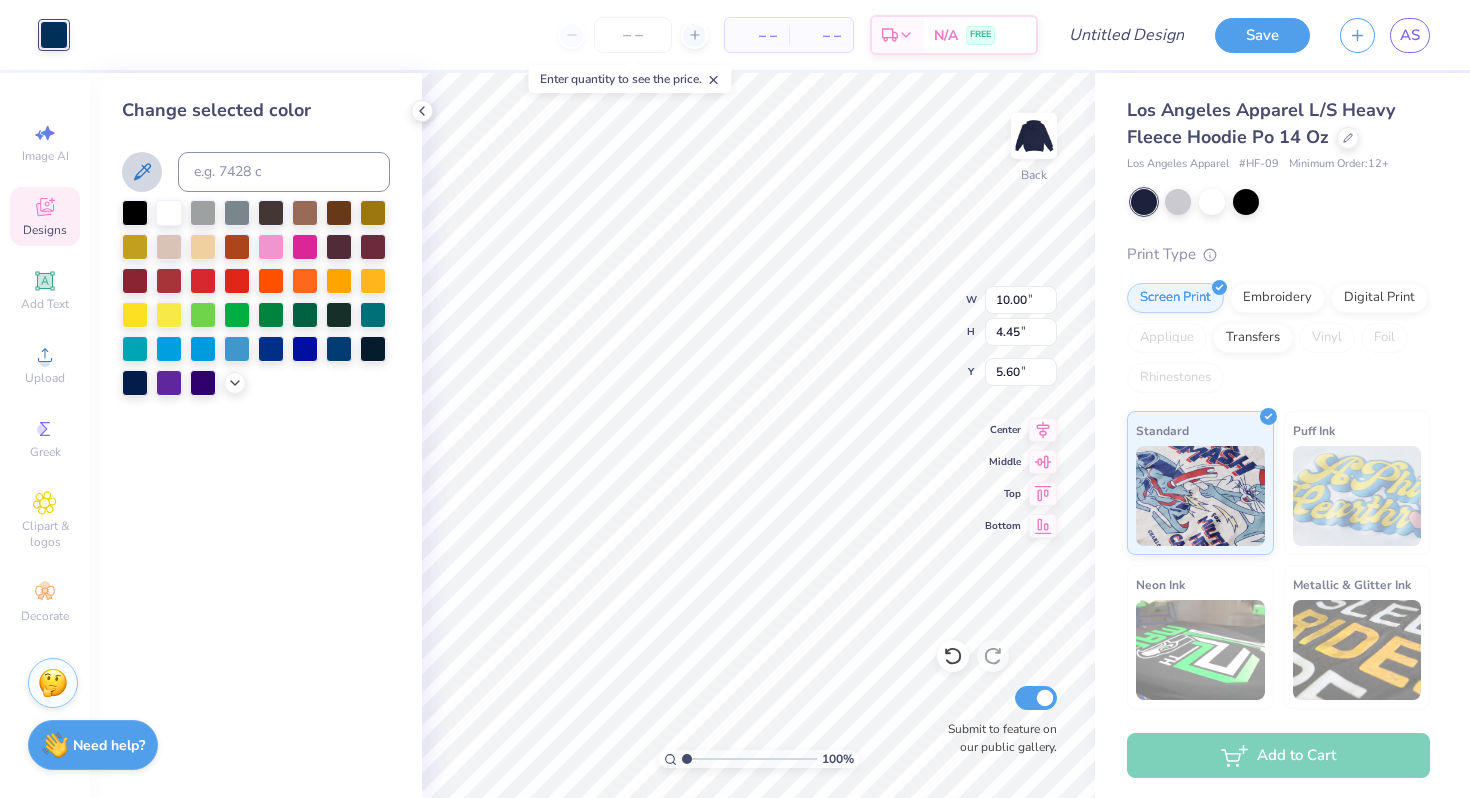 click 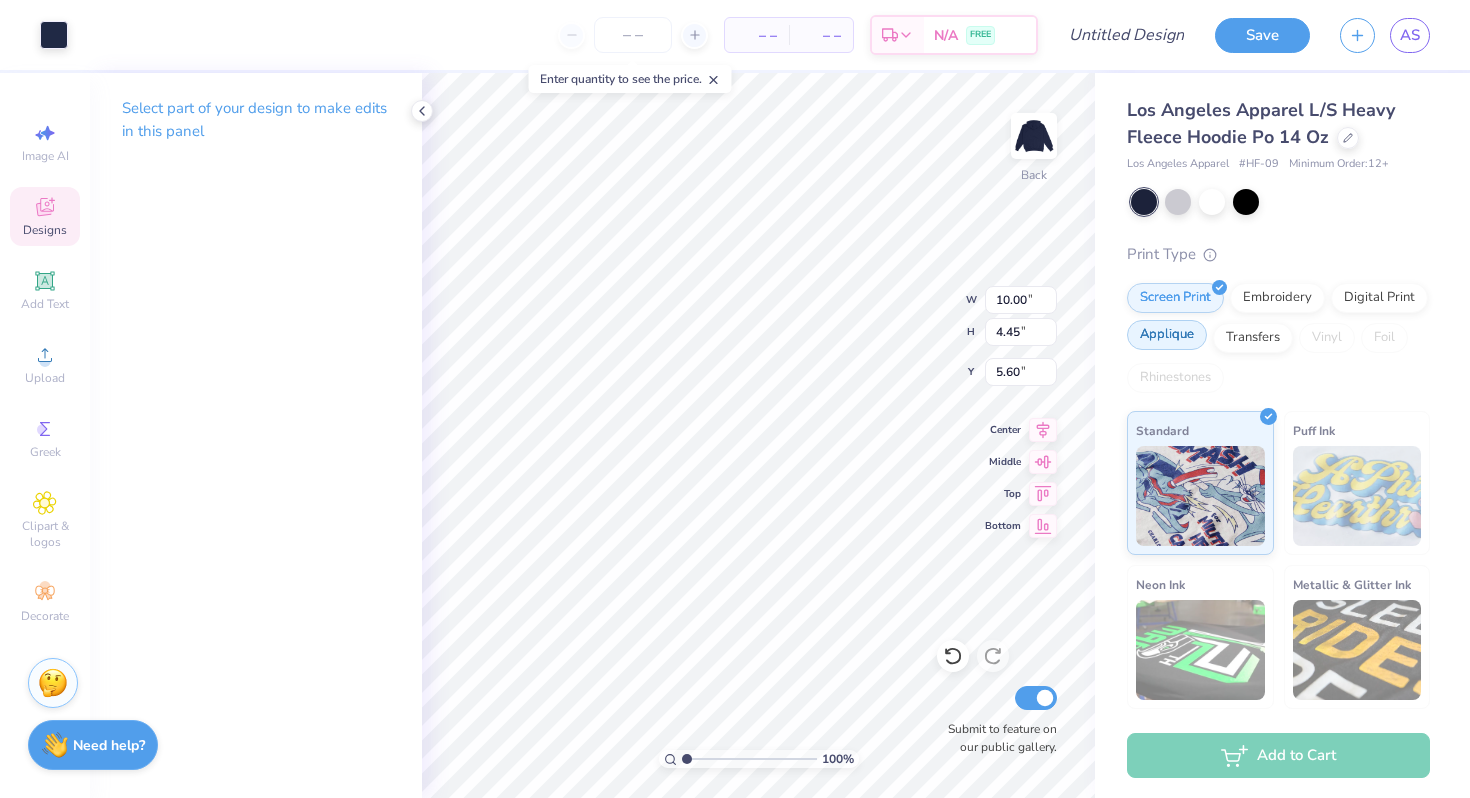 click on "Applique" at bounding box center (1167, 335) 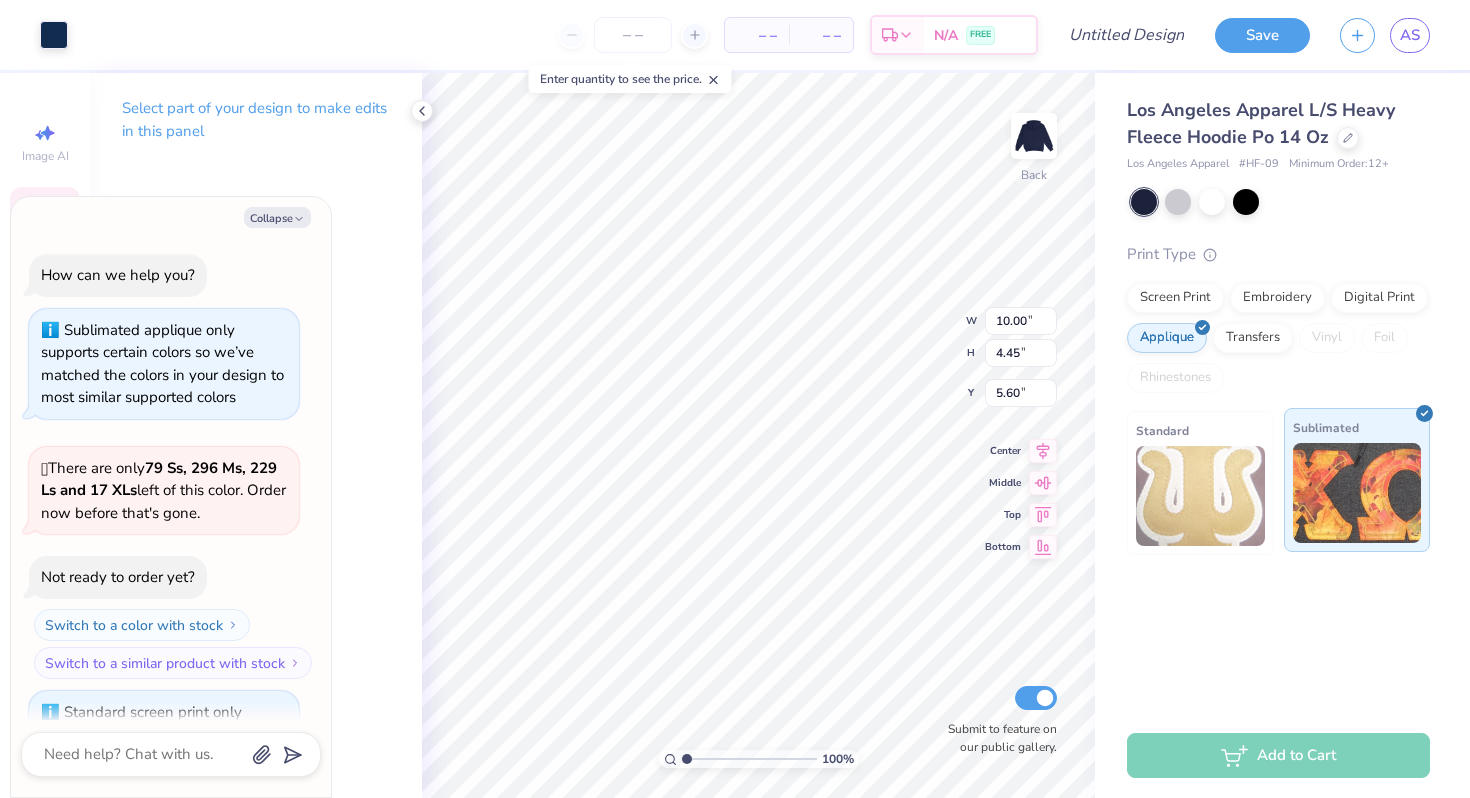 scroll, scrollTop: 216, scrollLeft: 0, axis: vertical 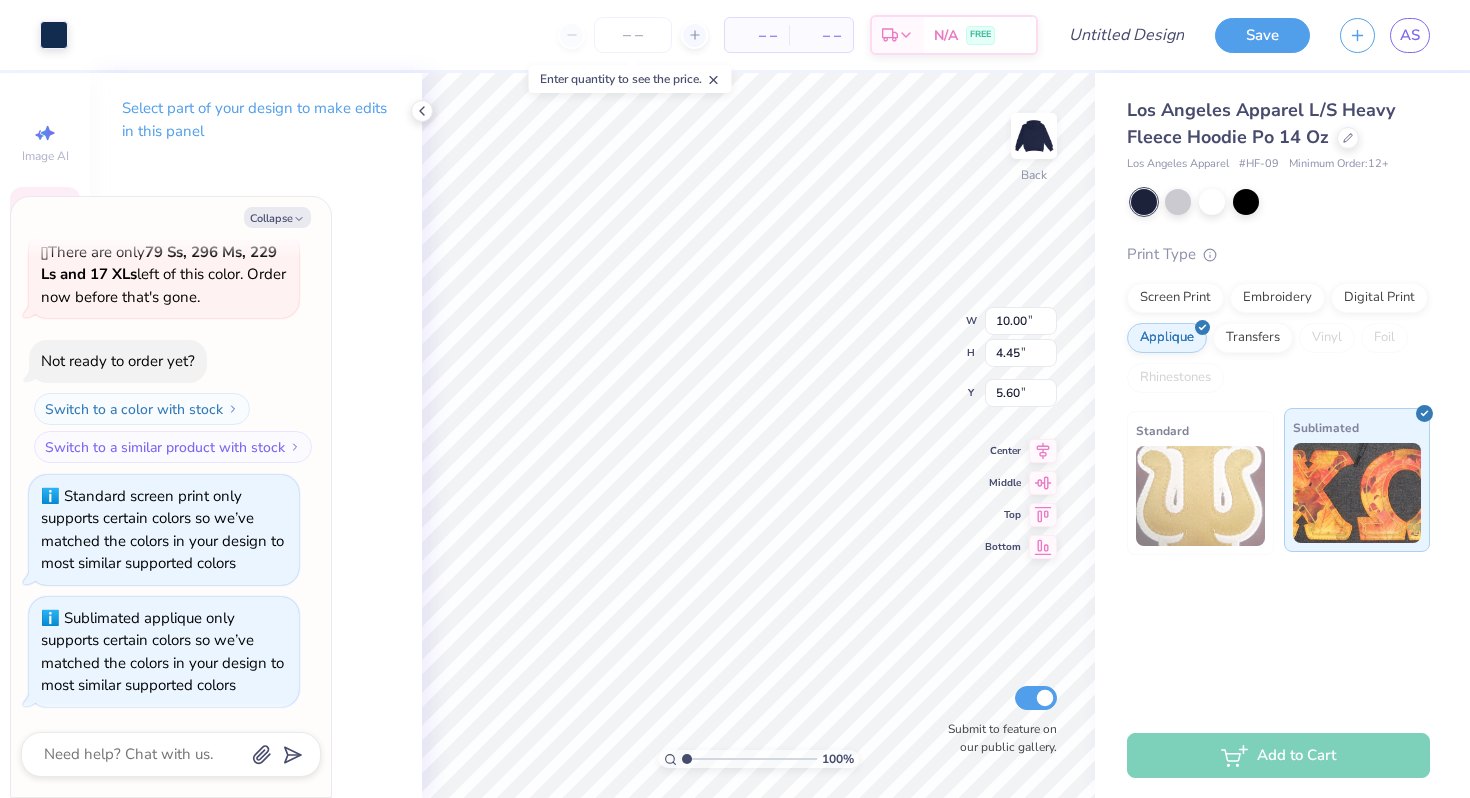 click at bounding box center (1357, 493) 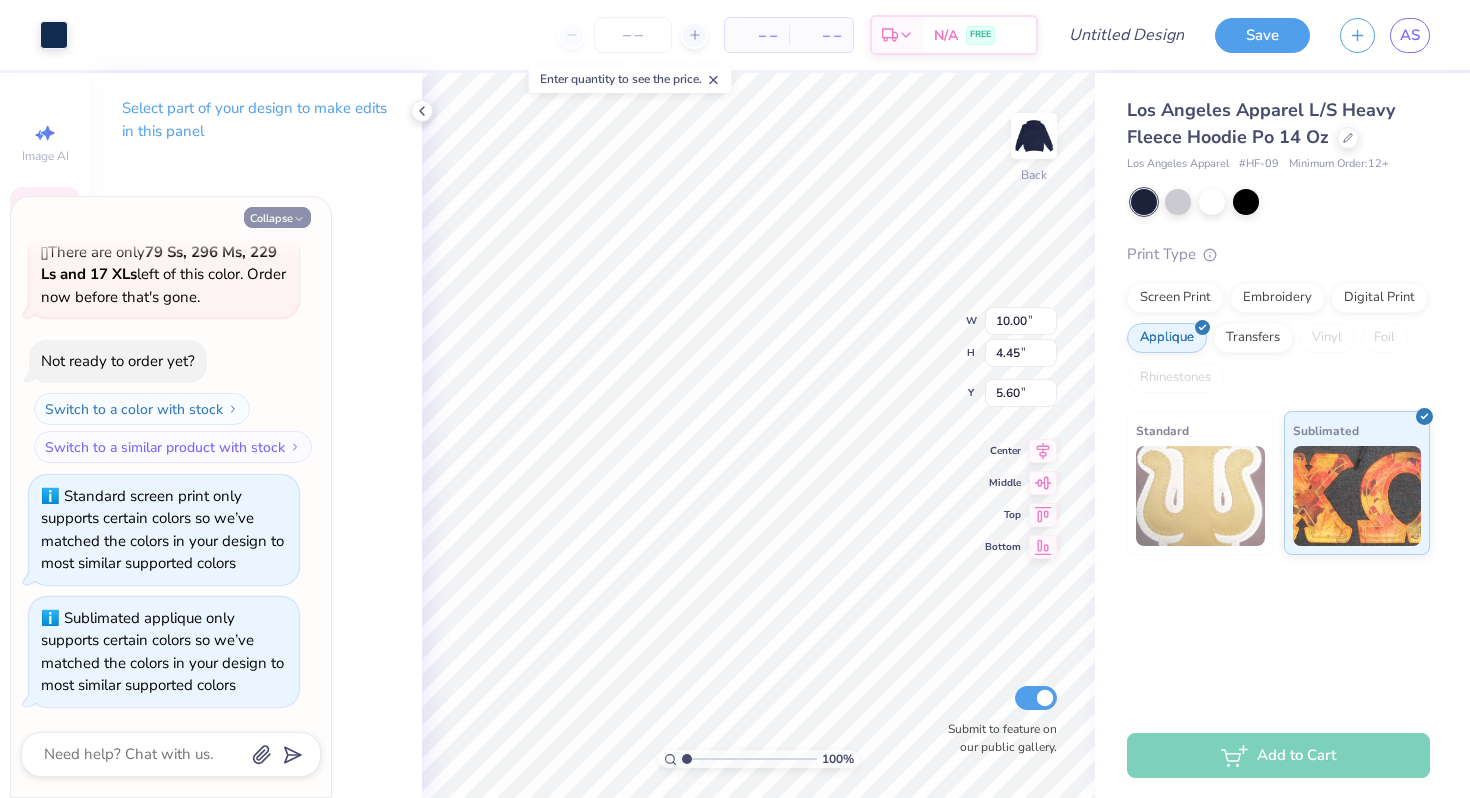 click on "Collapse" at bounding box center [277, 217] 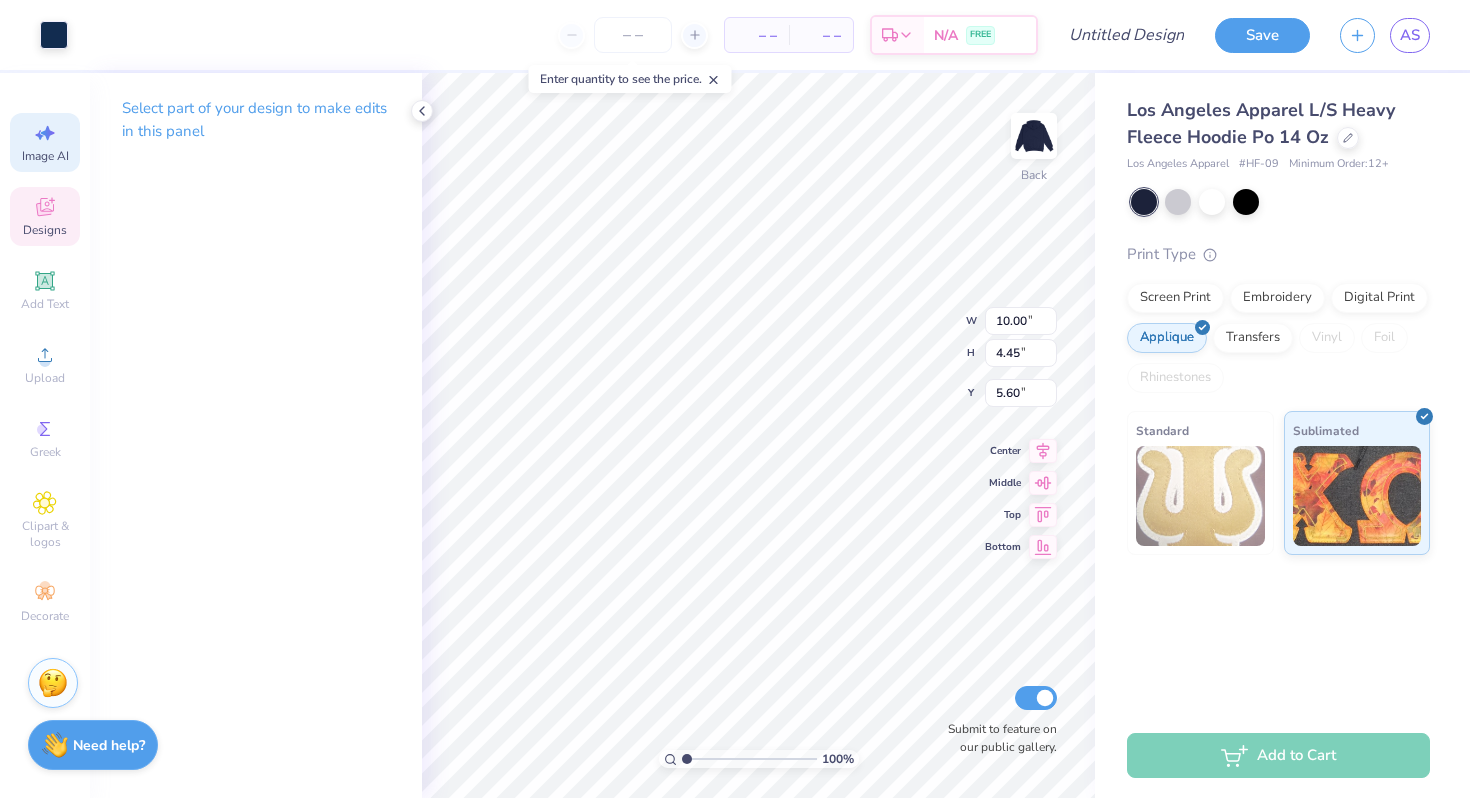 click on "Image AI" at bounding box center [45, 156] 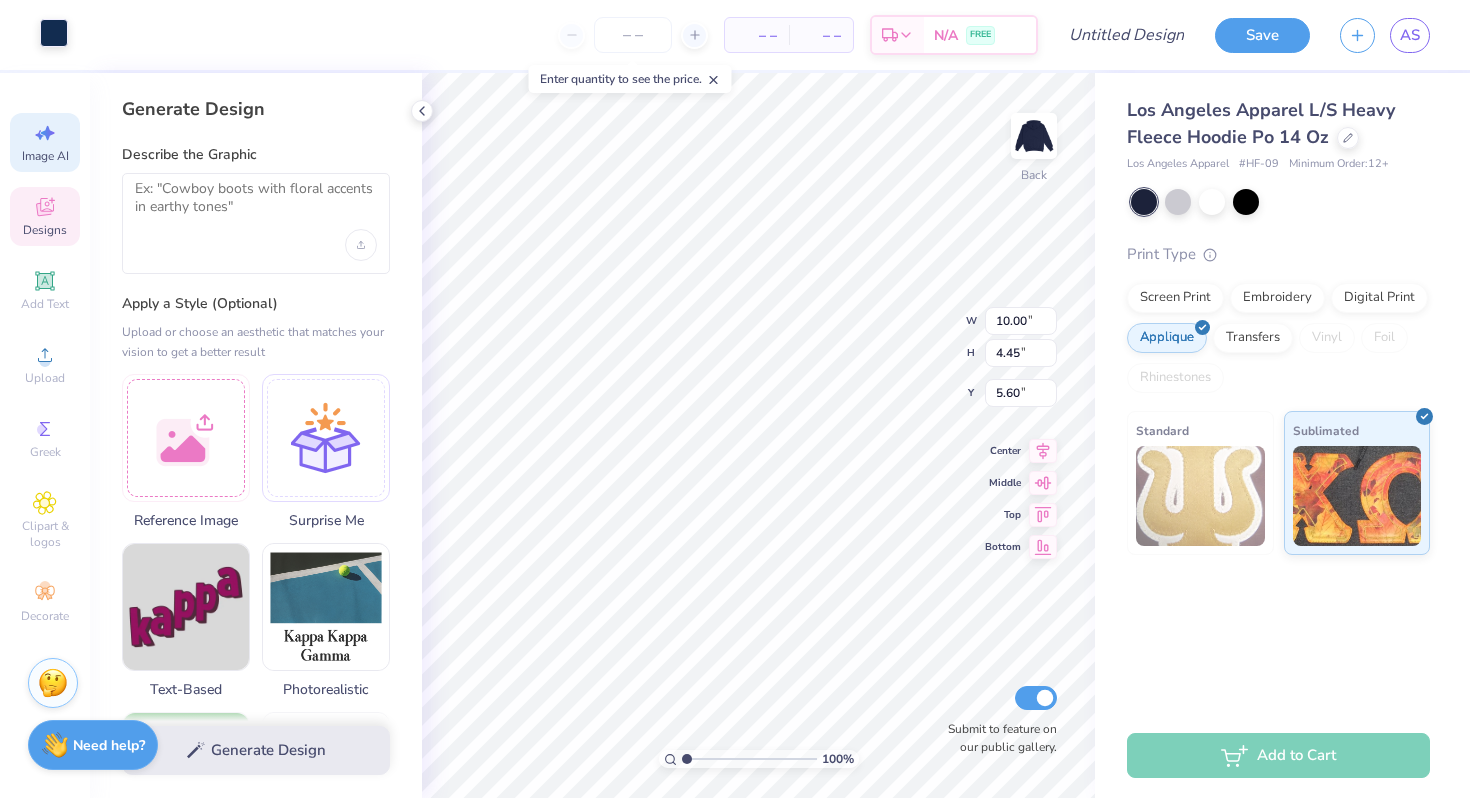 click at bounding box center (54, 33) 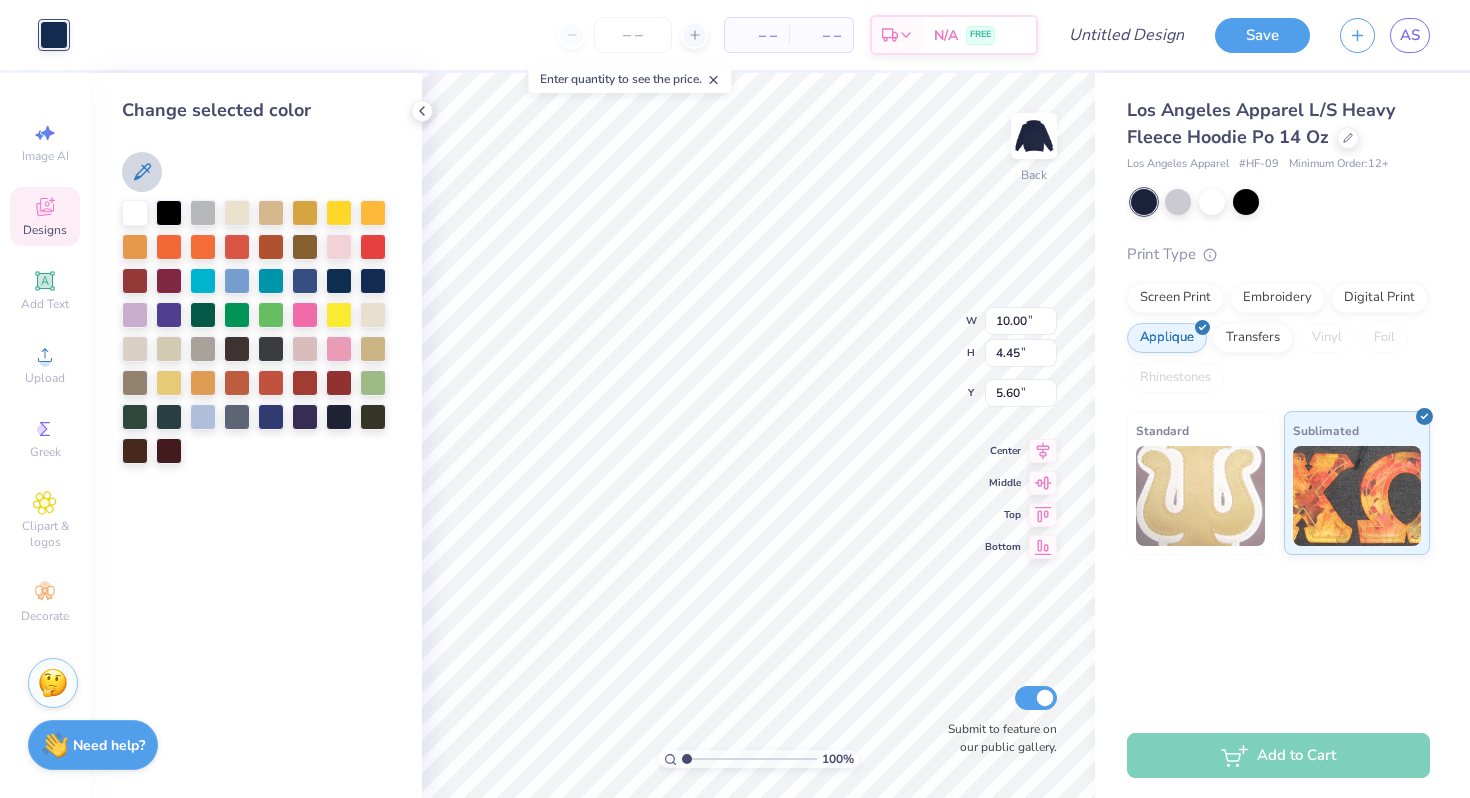 click at bounding box center [142, 172] 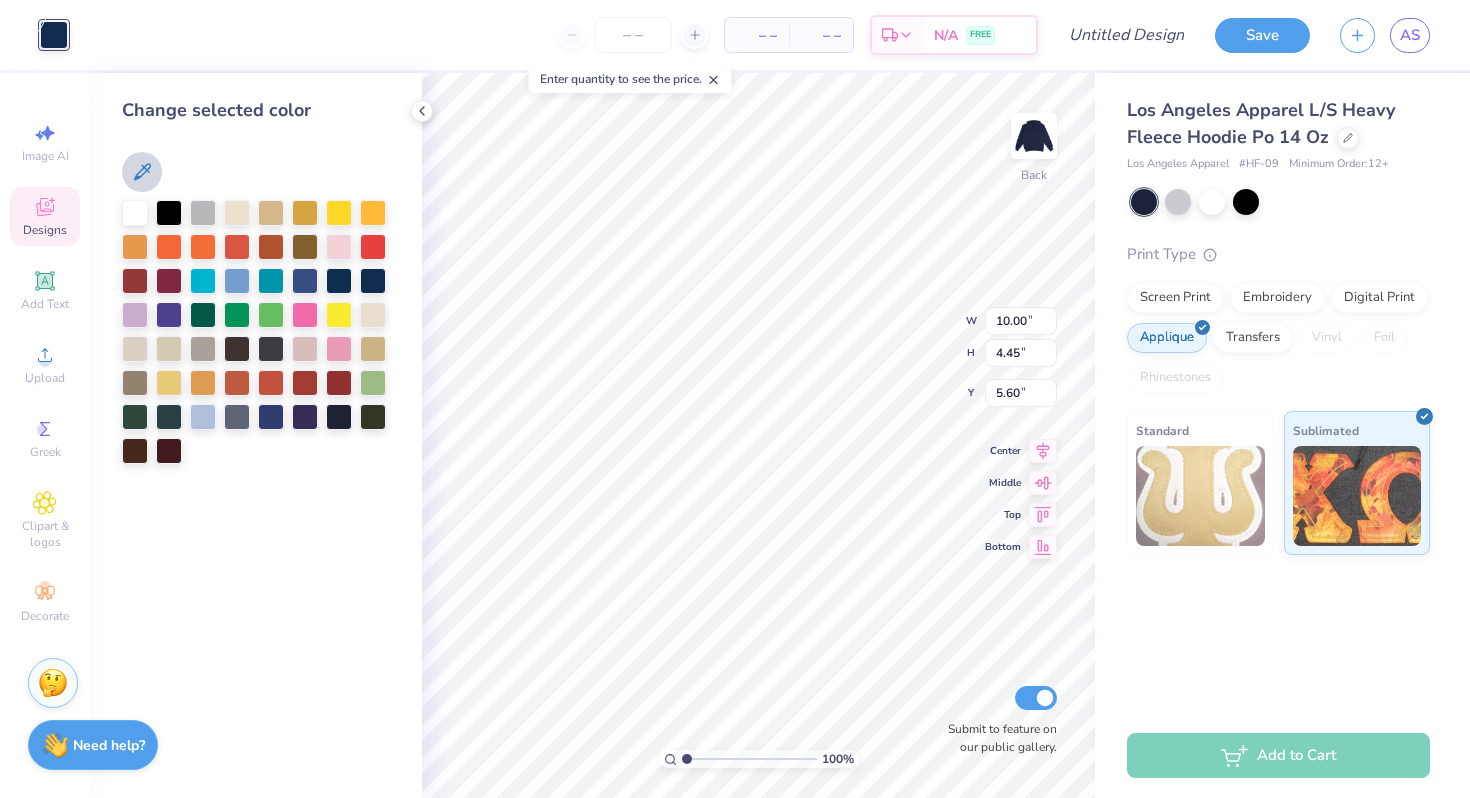 click at bounding box center [256, 172] 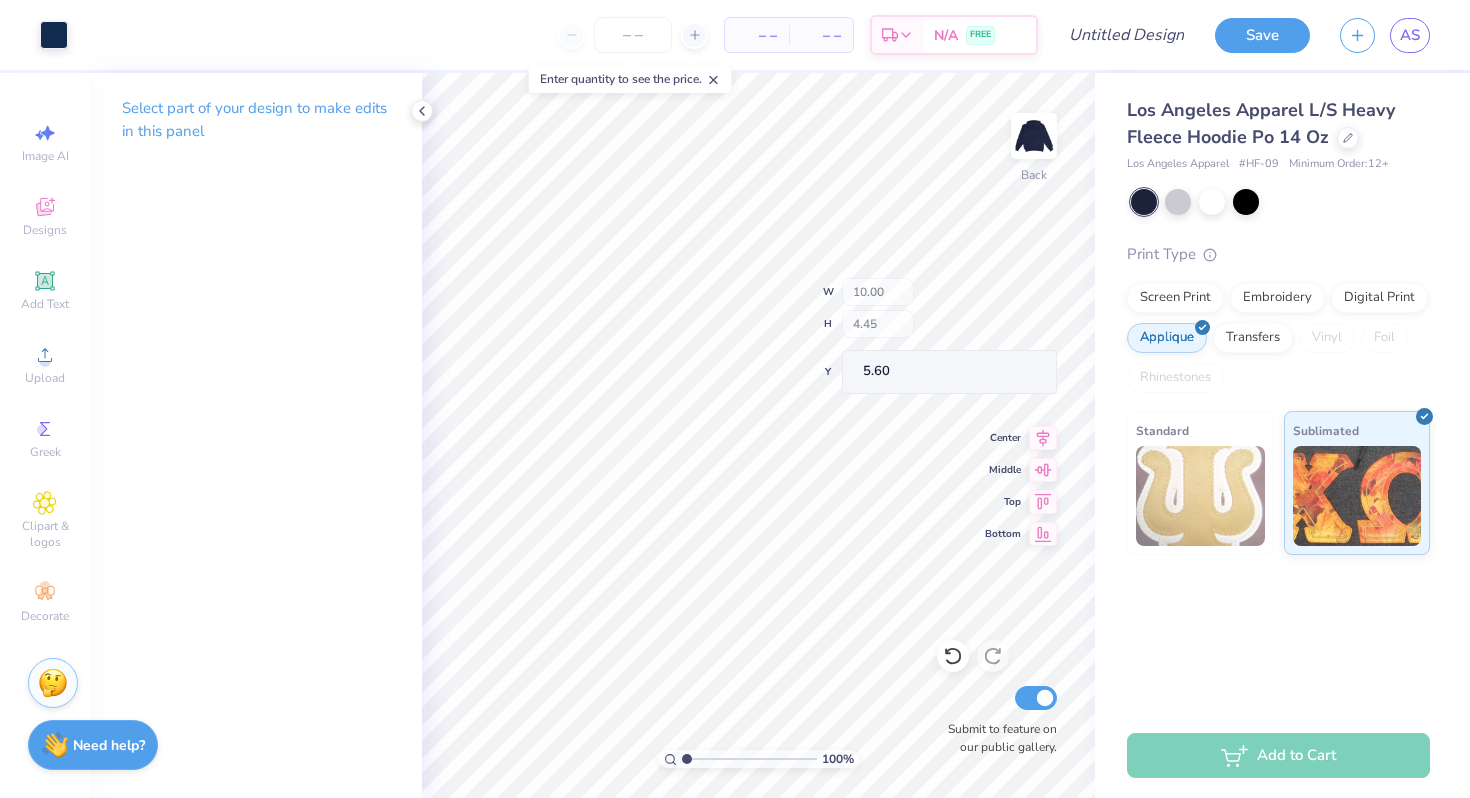 type on "3.43" 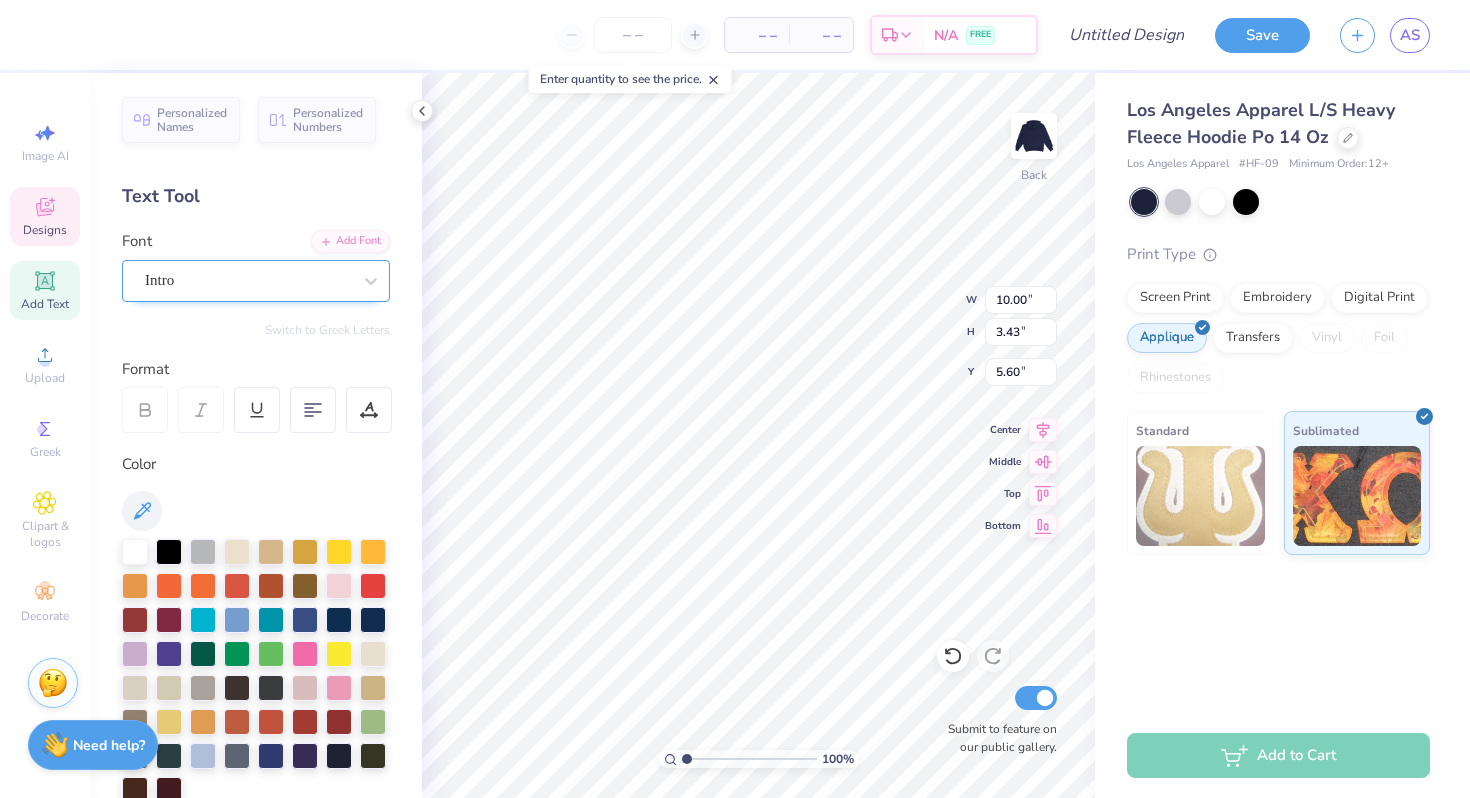 click on "Intro" at bounding box center [248, 280] 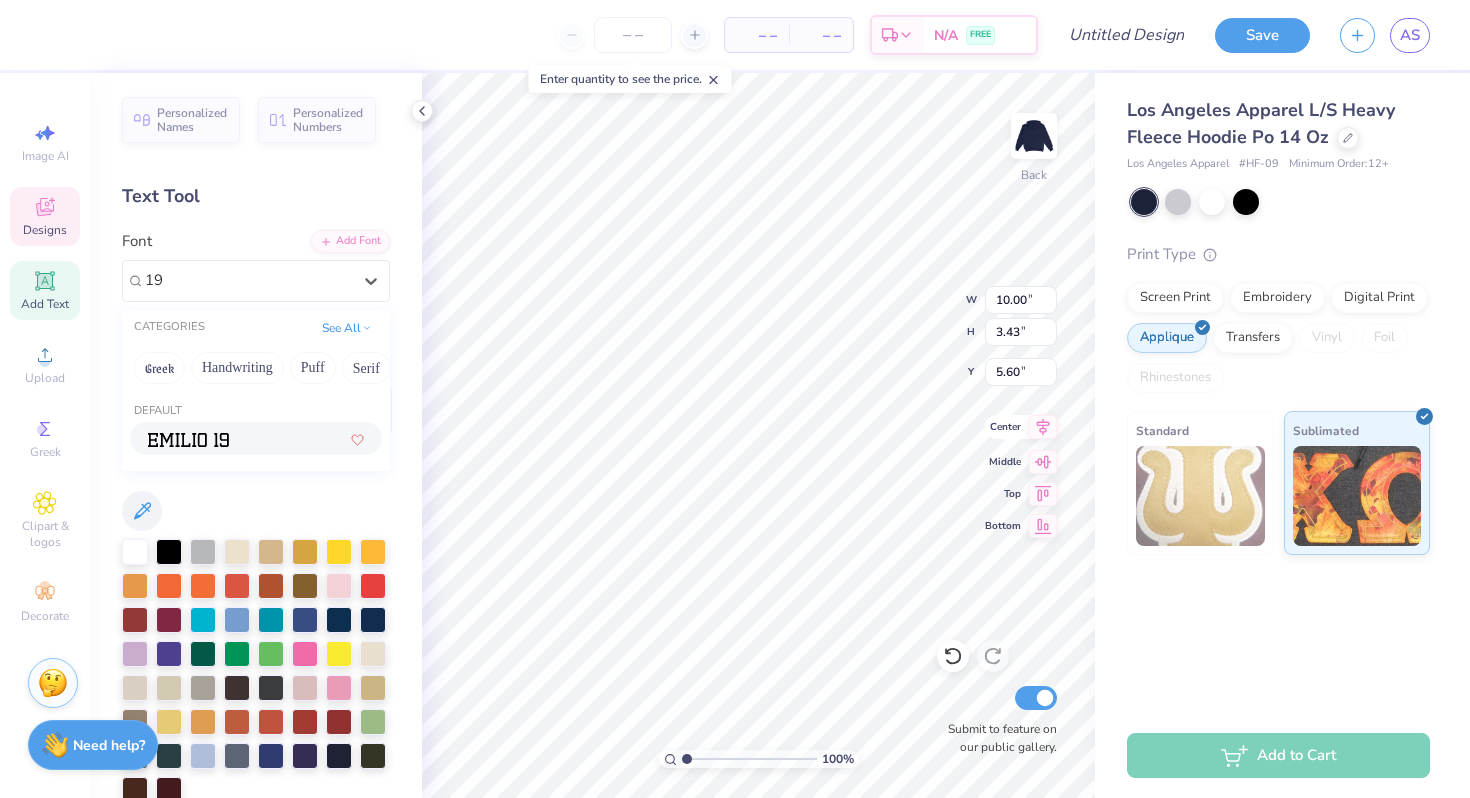 type on "1" 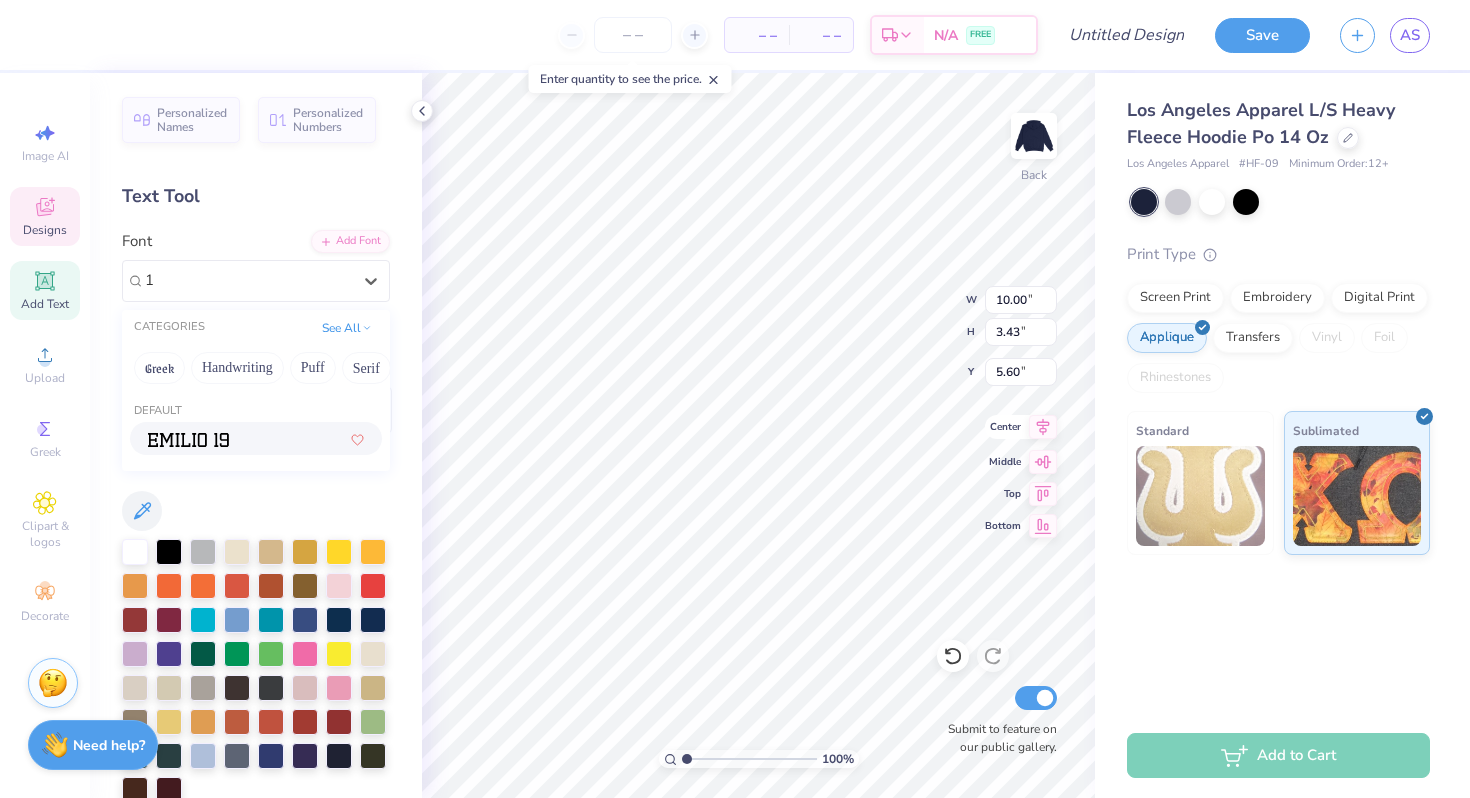 type 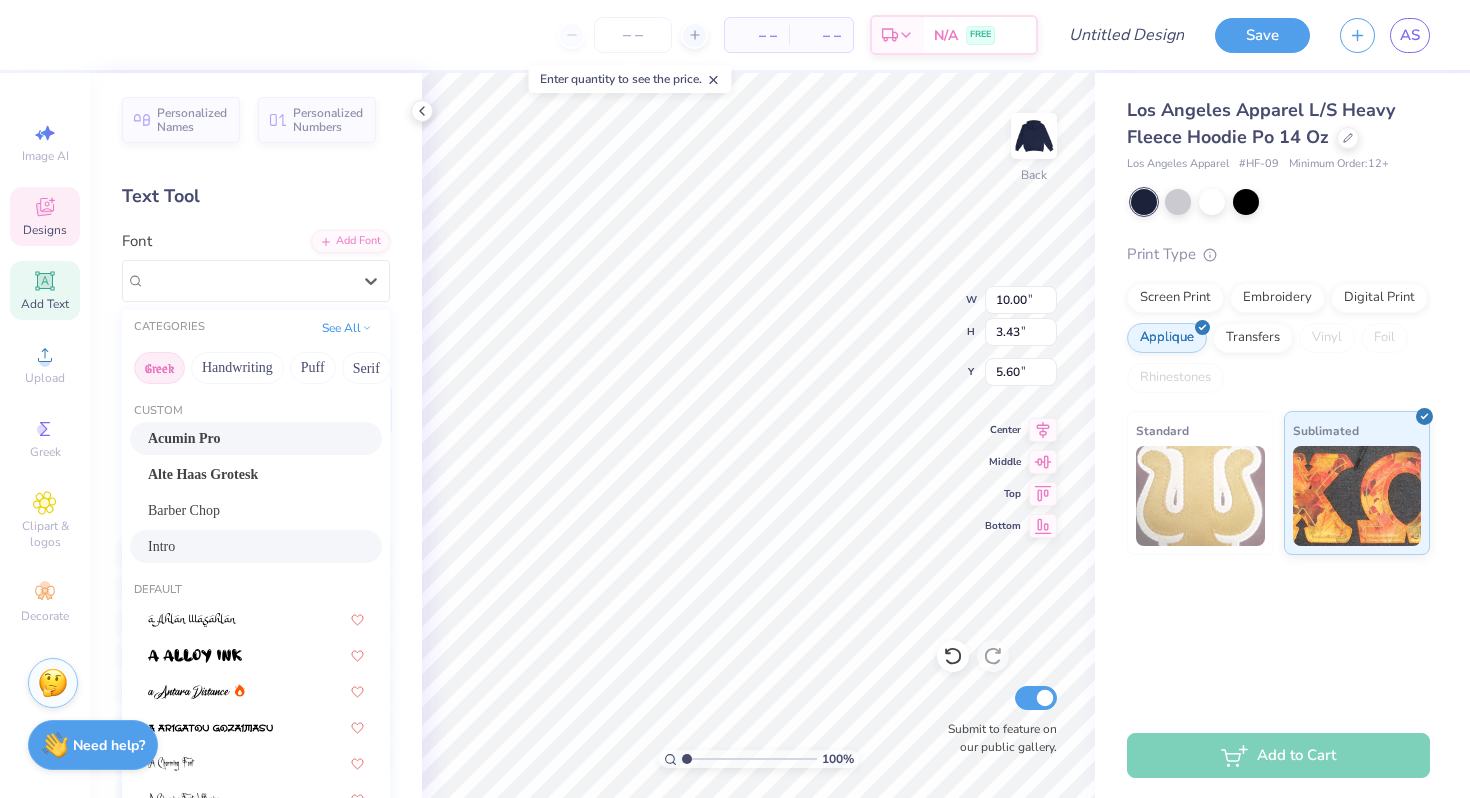 click on "Greek" at bounding box center (159, 368) 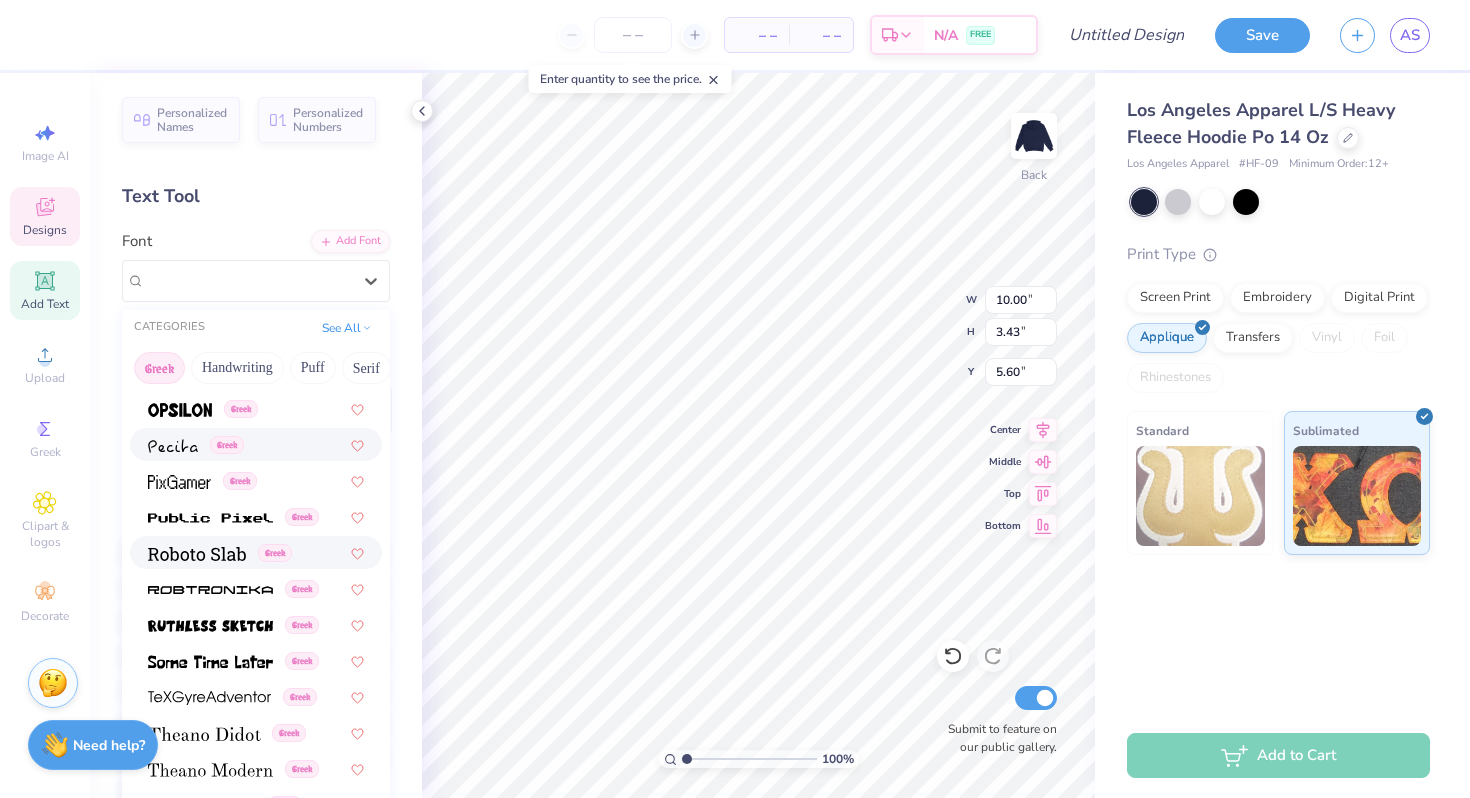 scroll, scrollTop: 1210, scrollLeft: 0, axis: vertical 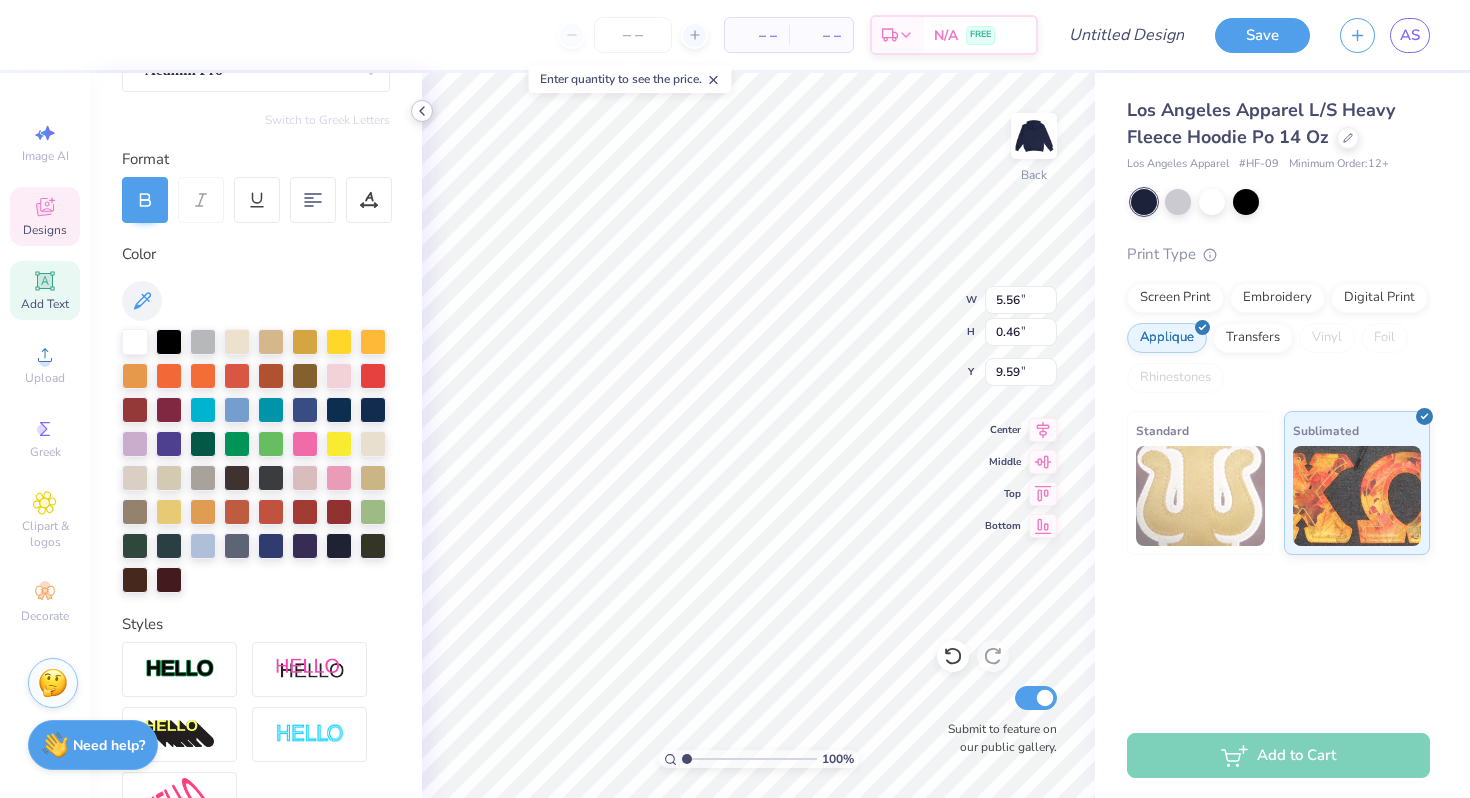type on "G" 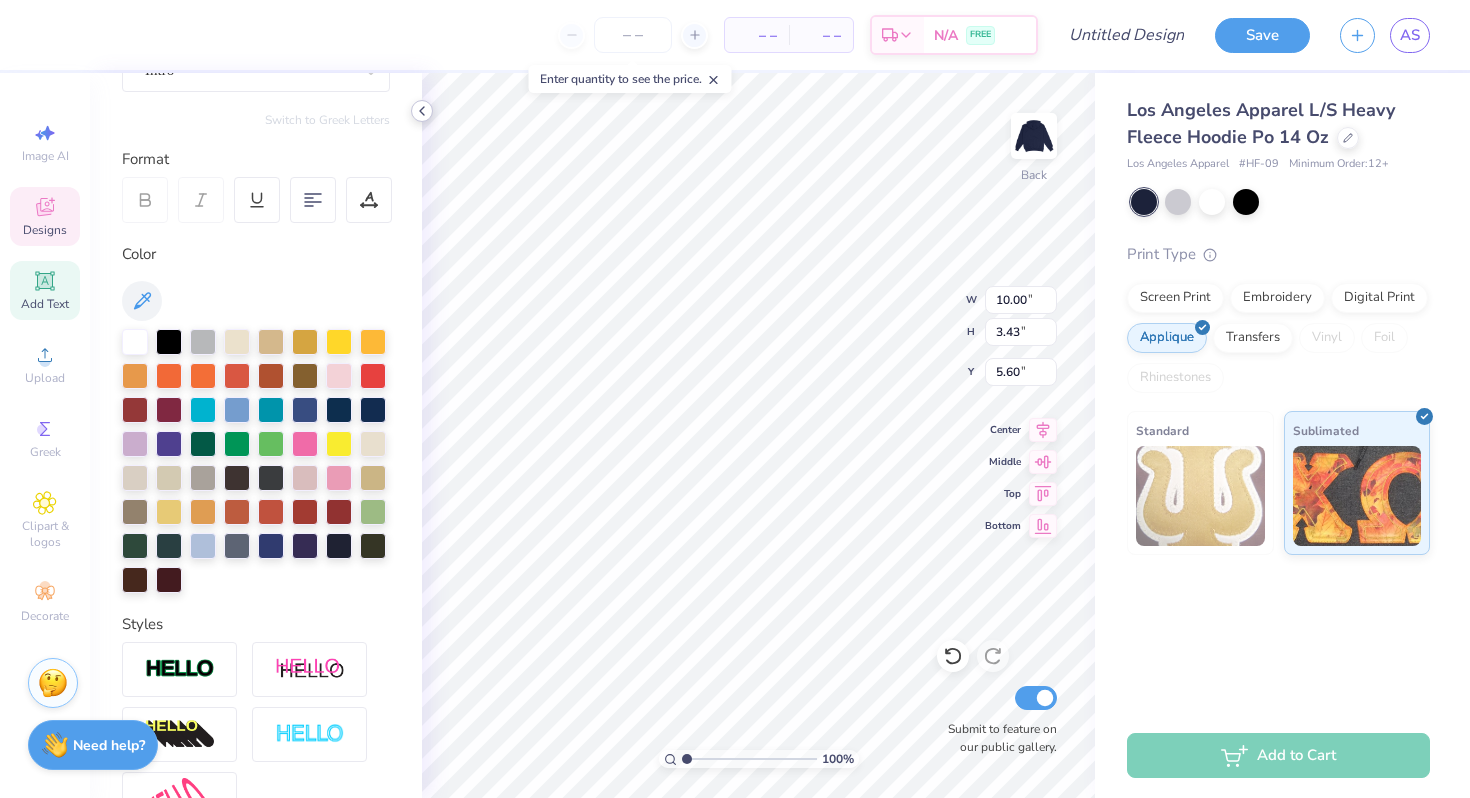 type on "1917" 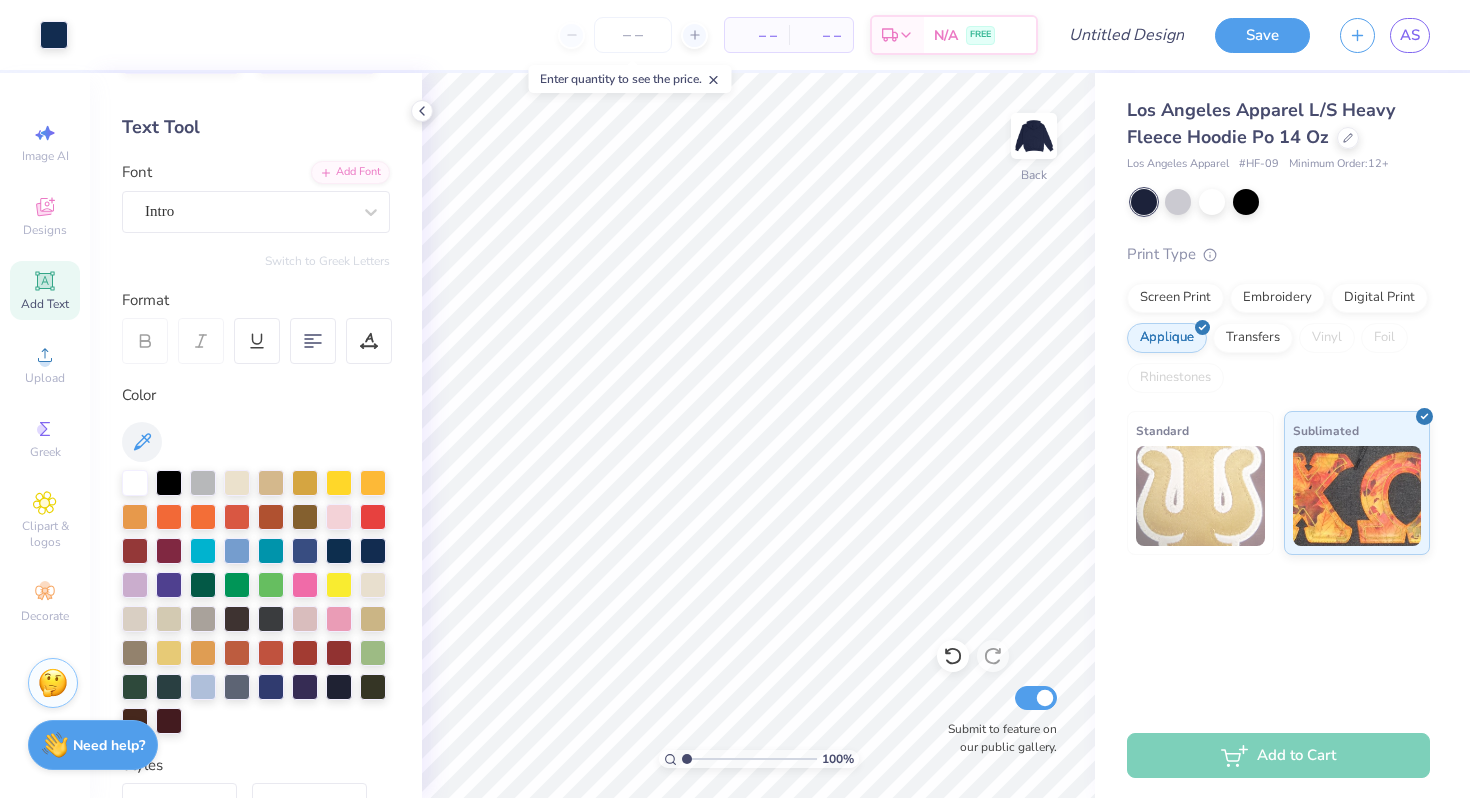 scroll, scrollTop: 0, scrollLeft: 0, axis: both 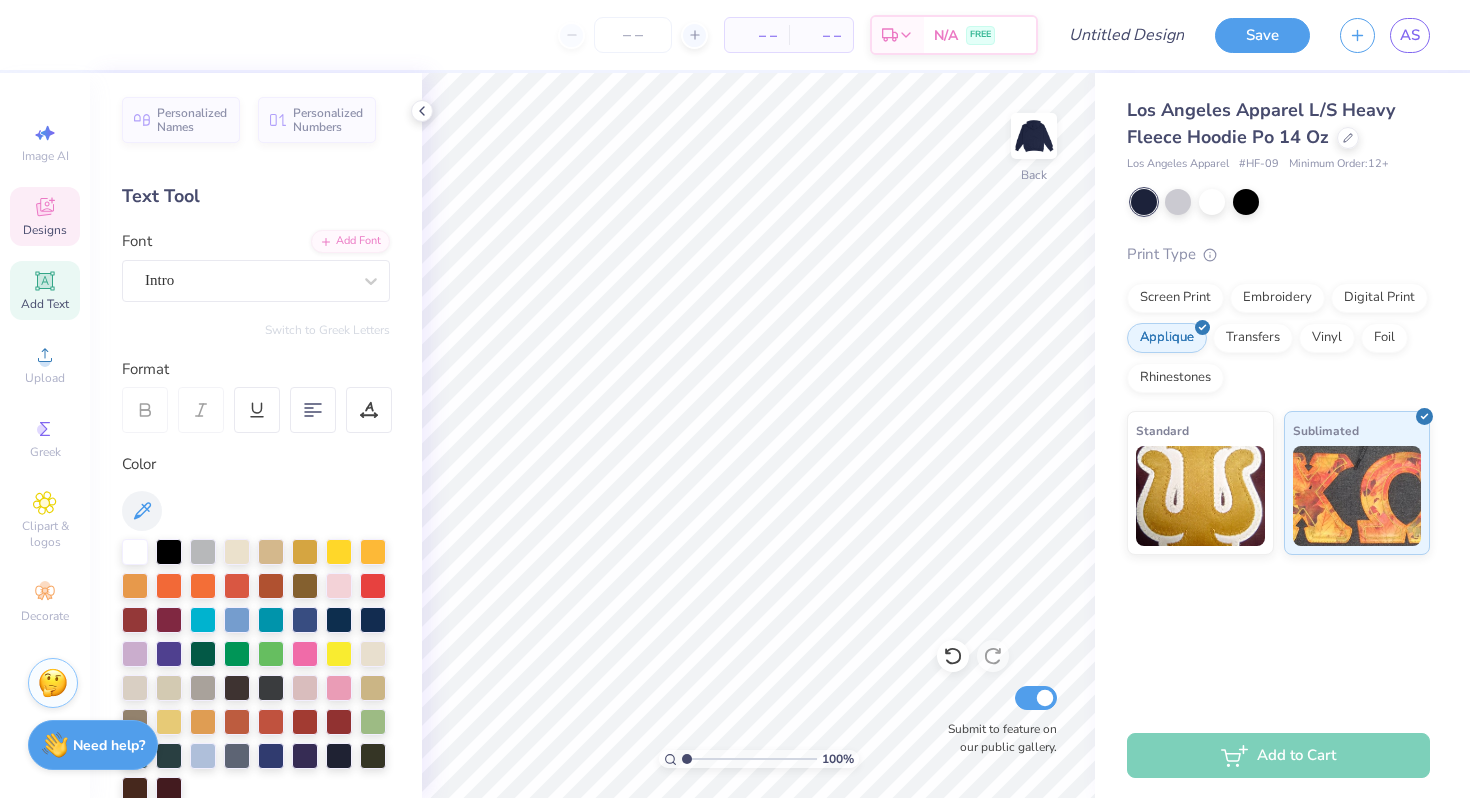 click 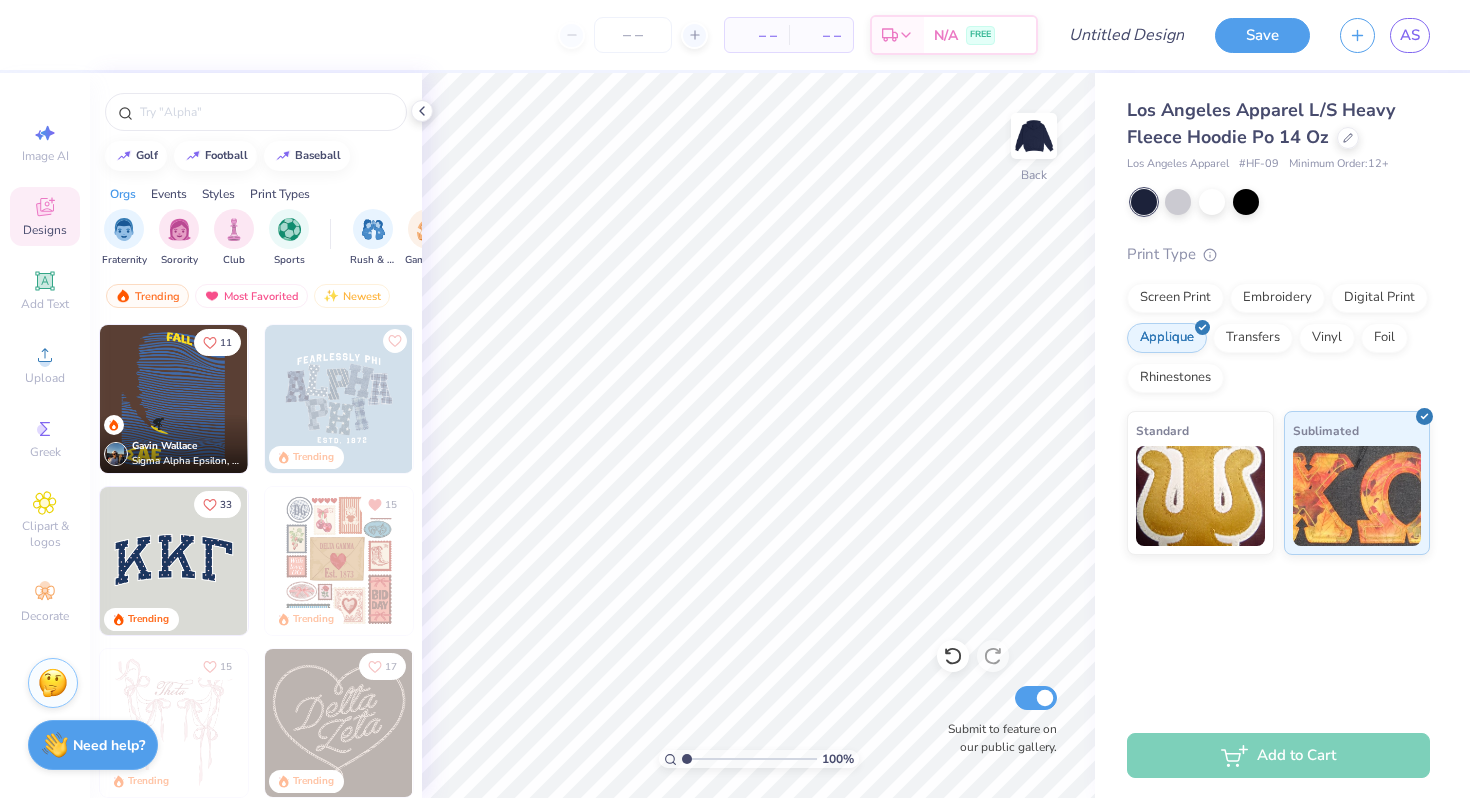 click at bounding box center [174, 561] 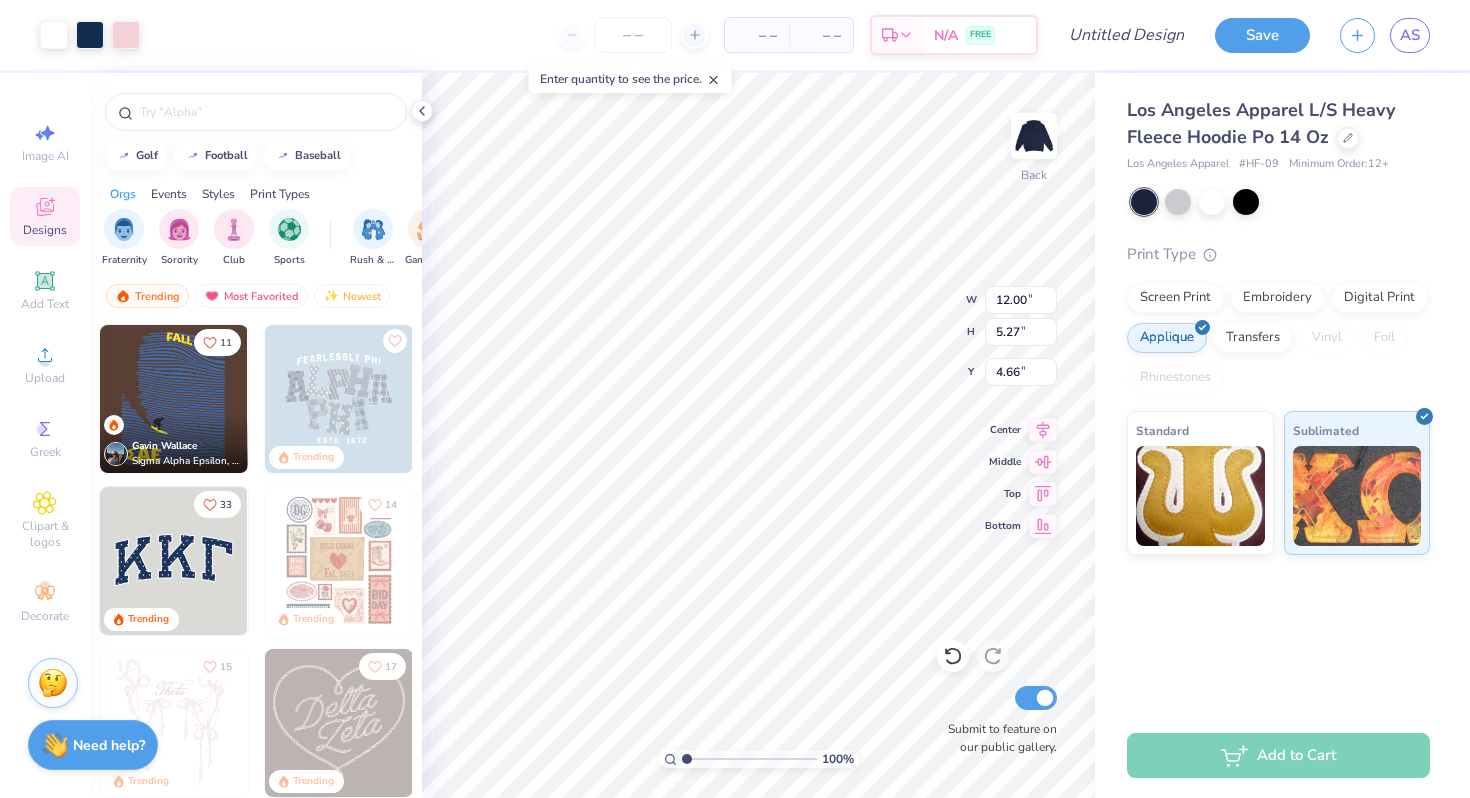 type on "4.66" 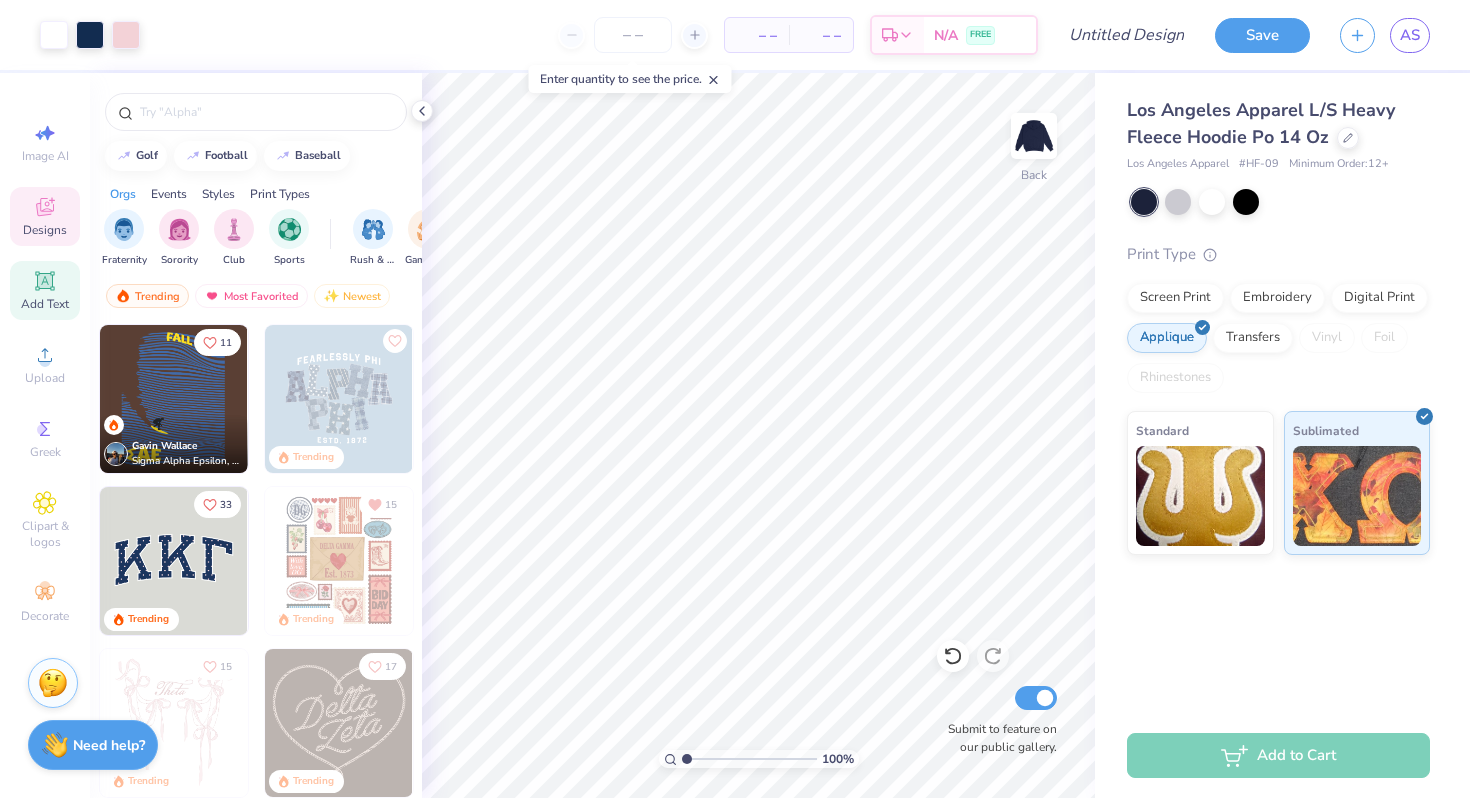click 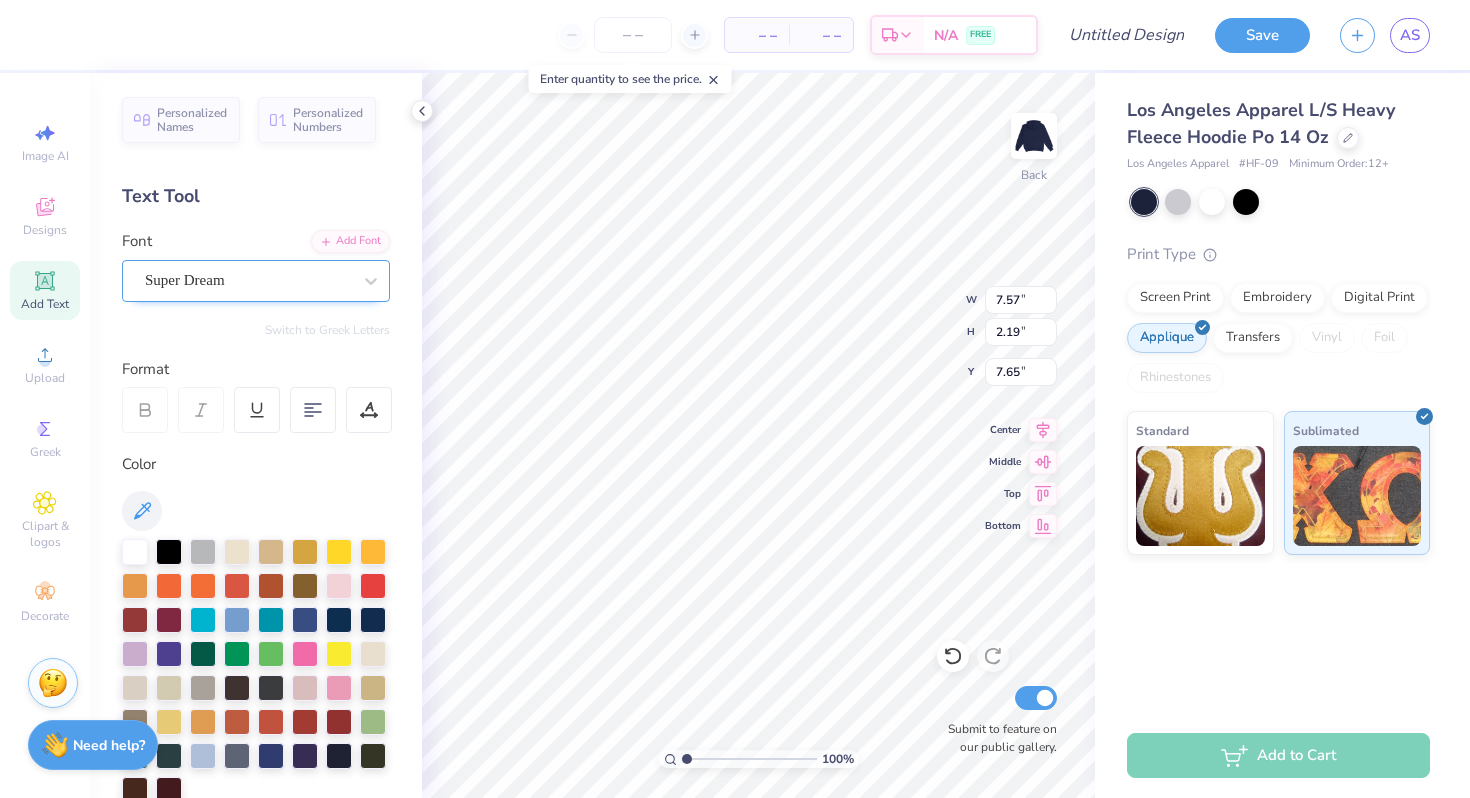 click on "Super Dream" at bounding box center [248, 280] 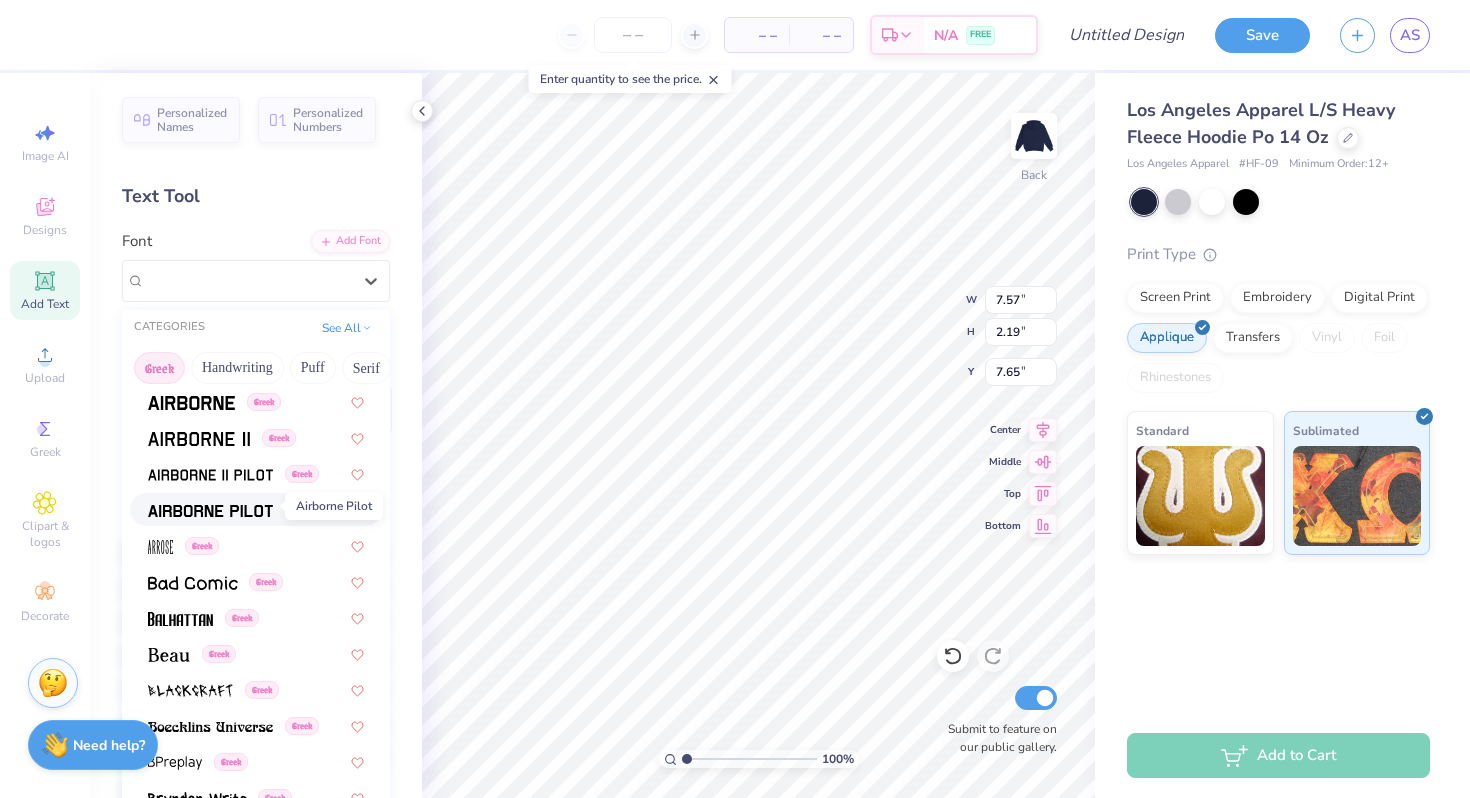 scroll, scrollTop: 41, scrollLeft: 0, axis: vertical 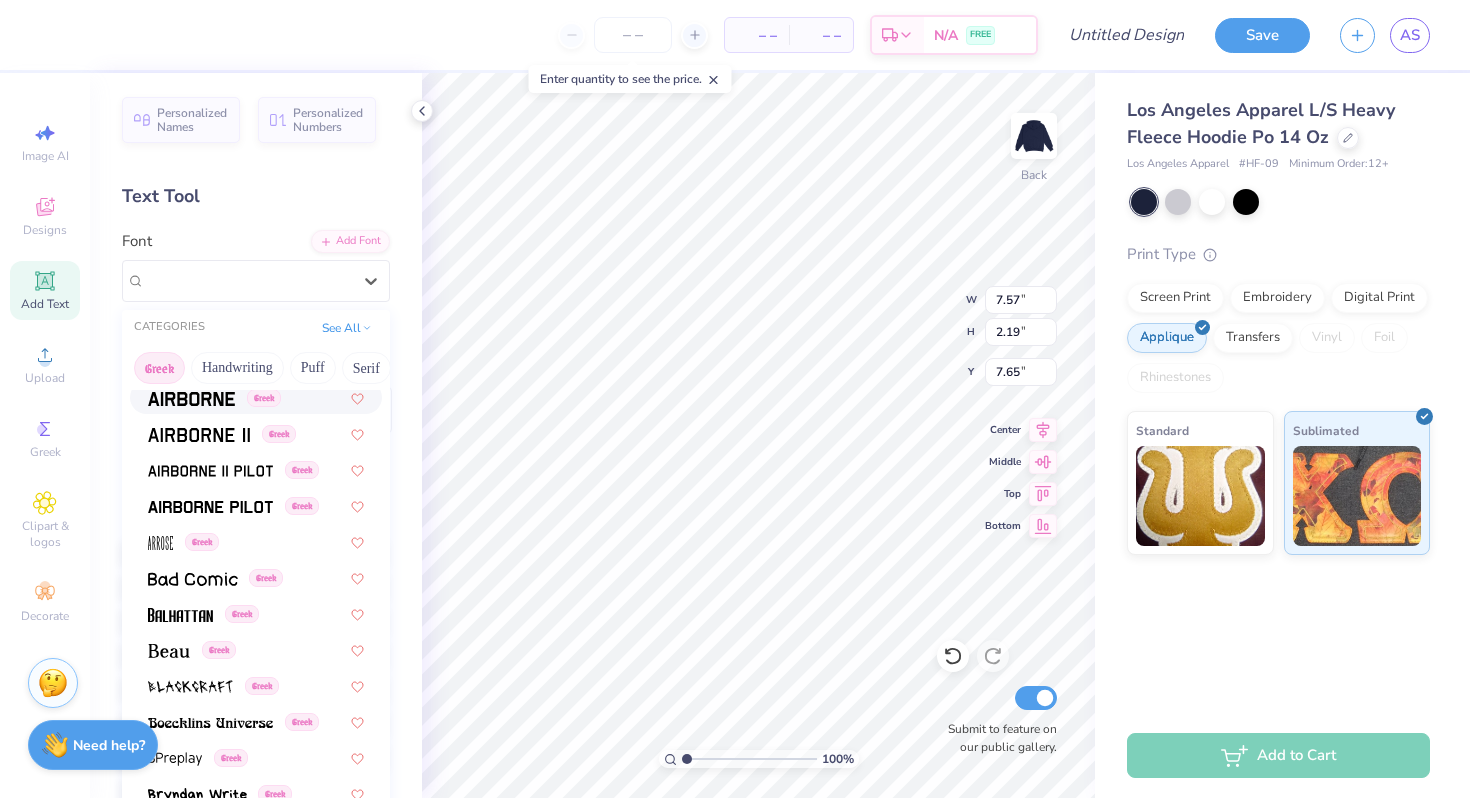 click on "Greek" at bounding box center (159, 368) 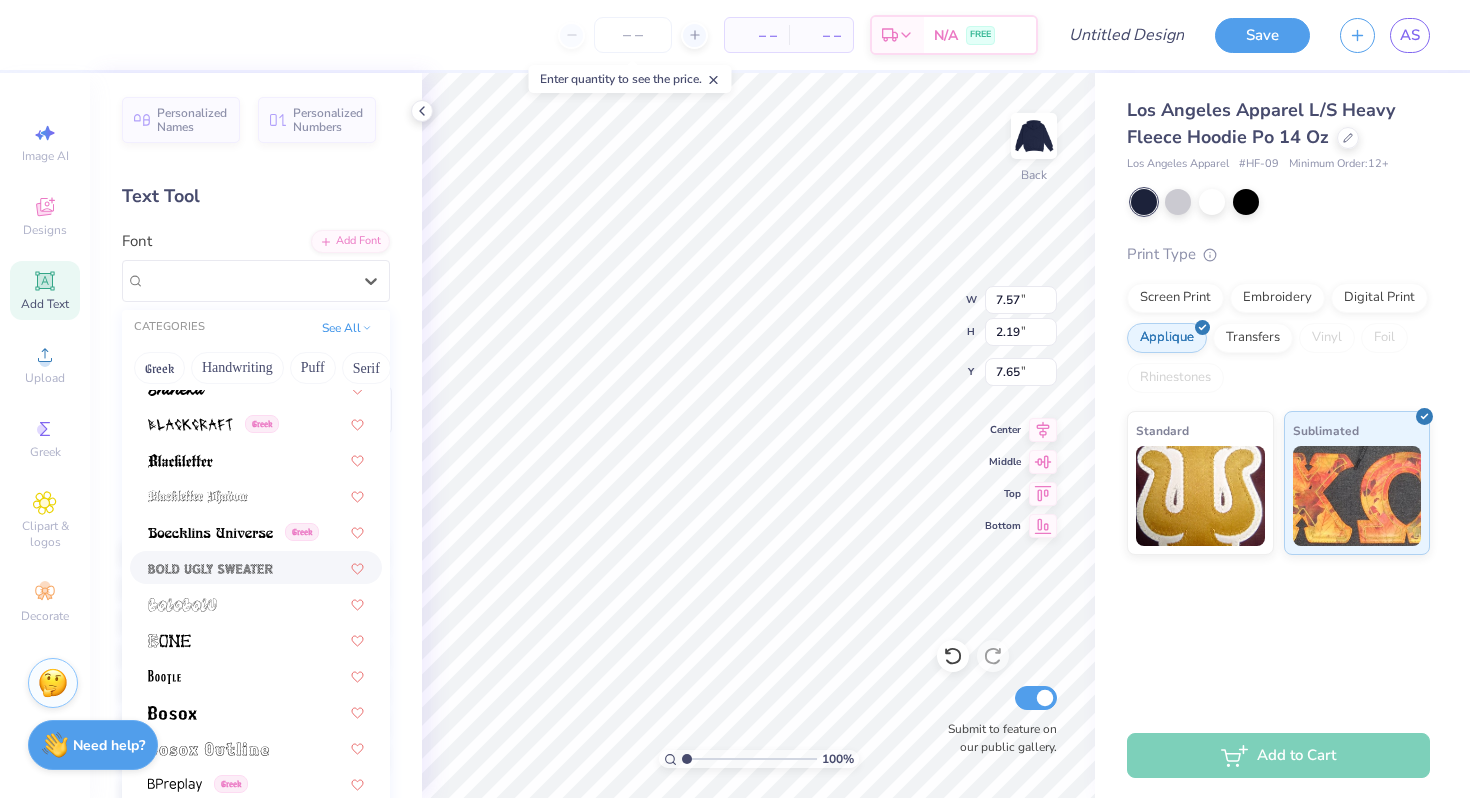 scroll, scrollTop: 1253, scrollLeft: 0, axis: vertical 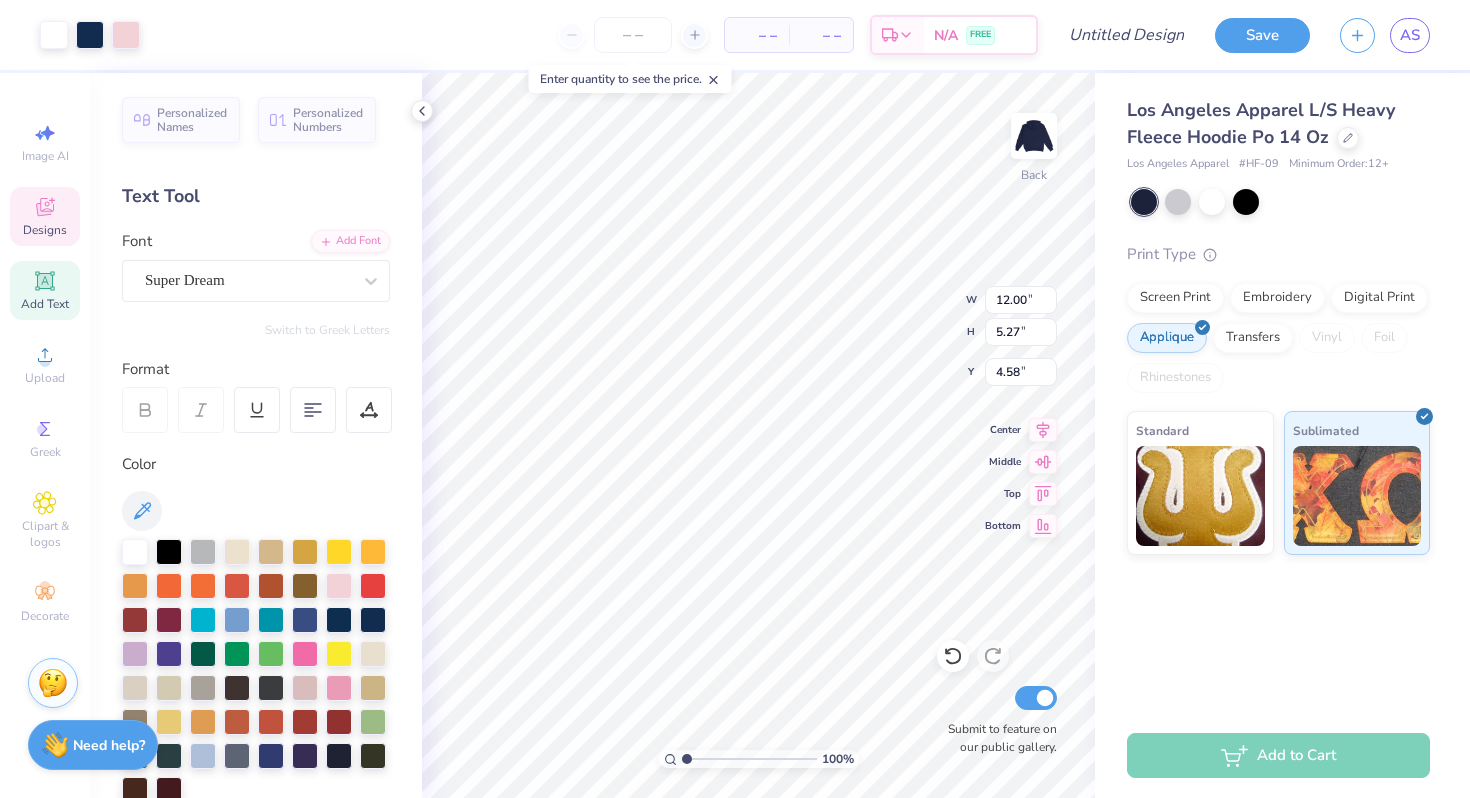 type on "12.00" 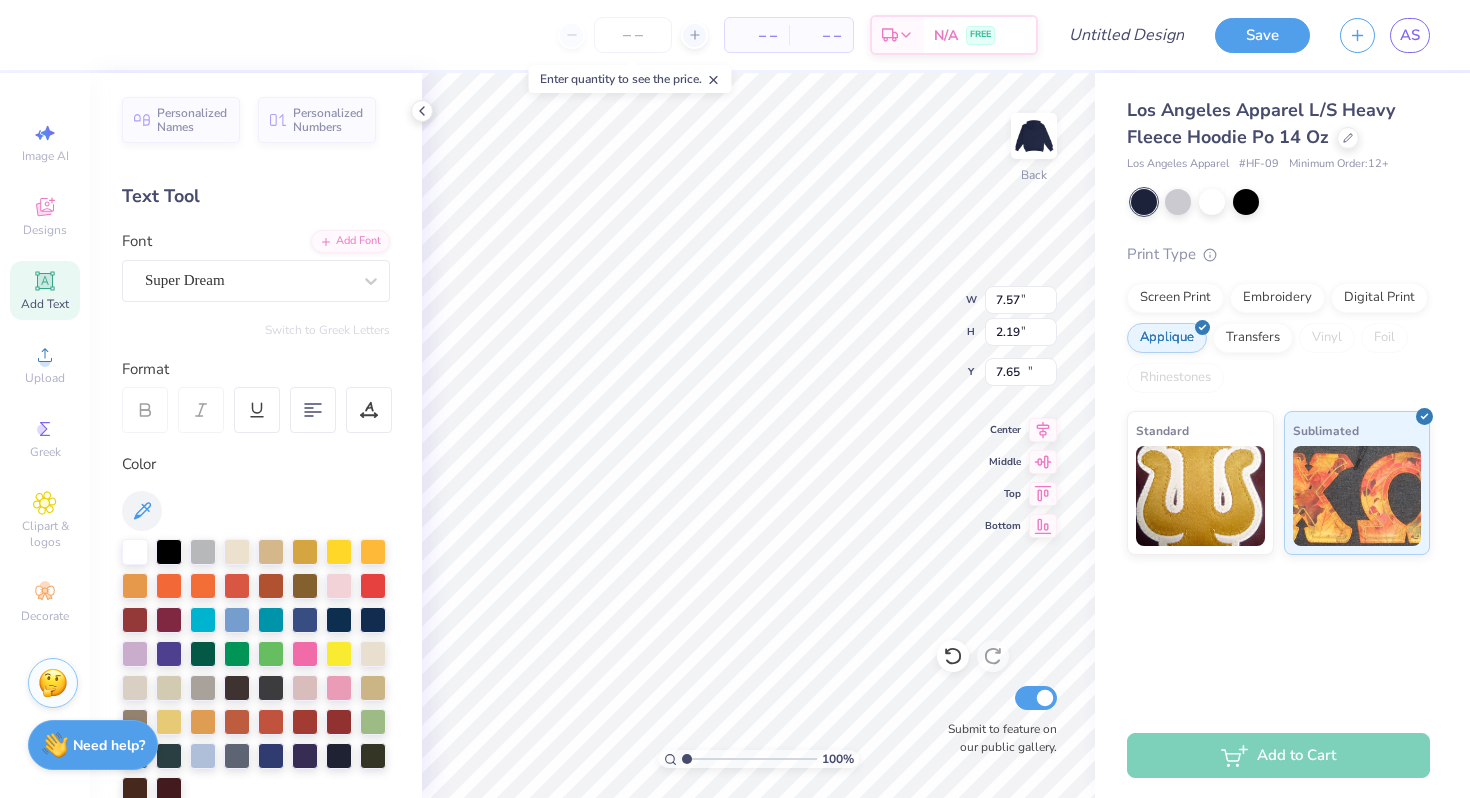 type on "11.62" 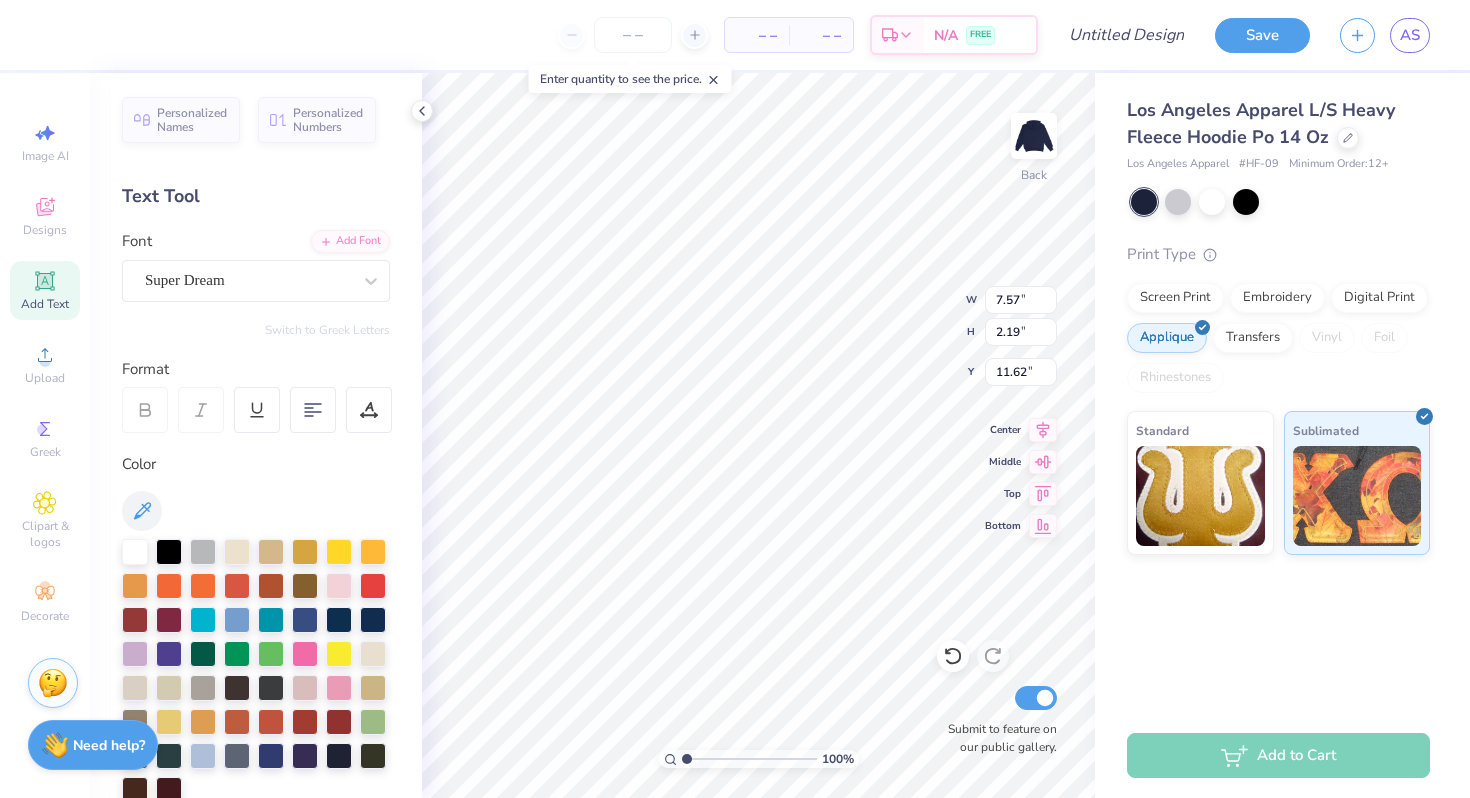 type on "12.00" 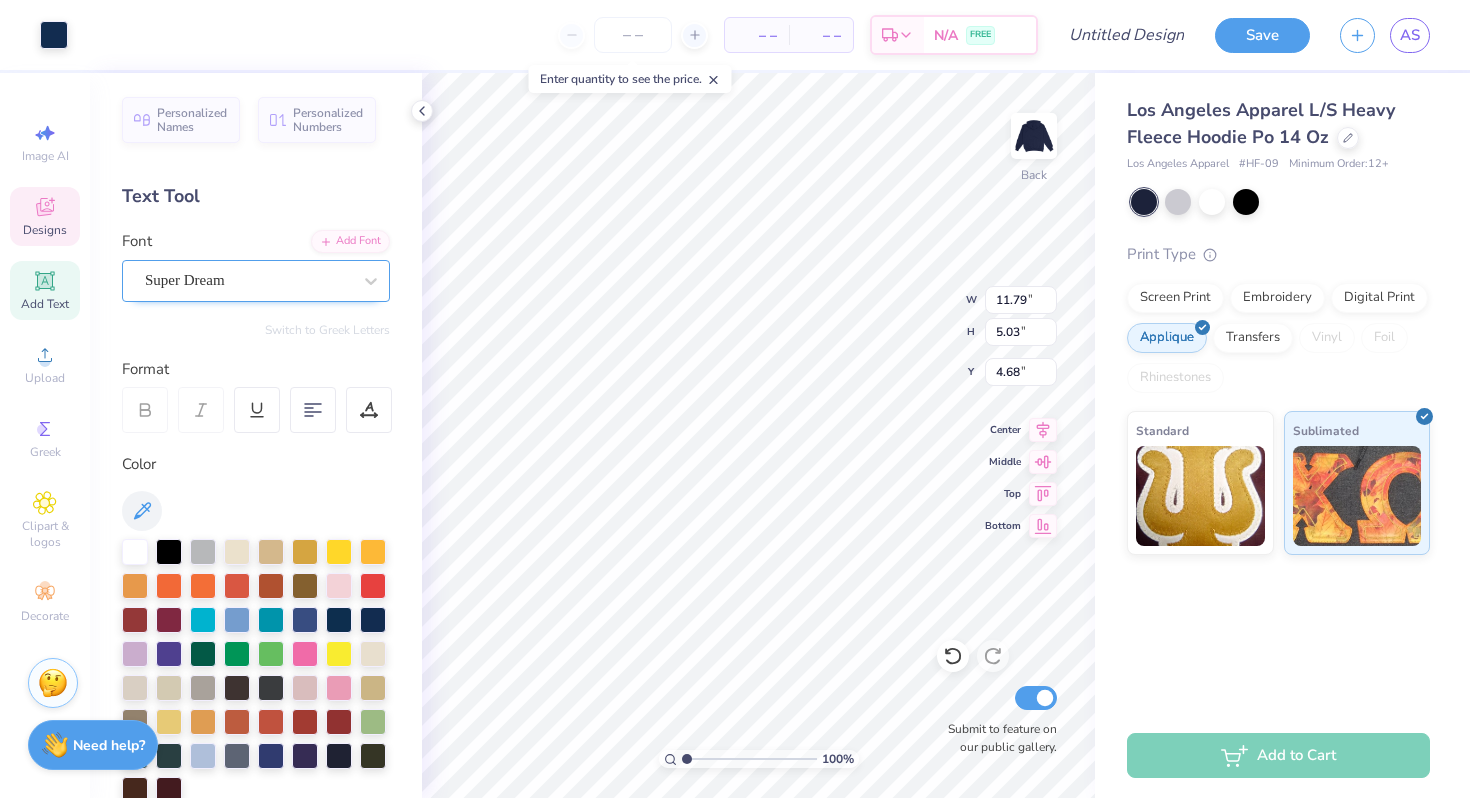 click on "Super Dream" at bounding box center (248, 280) 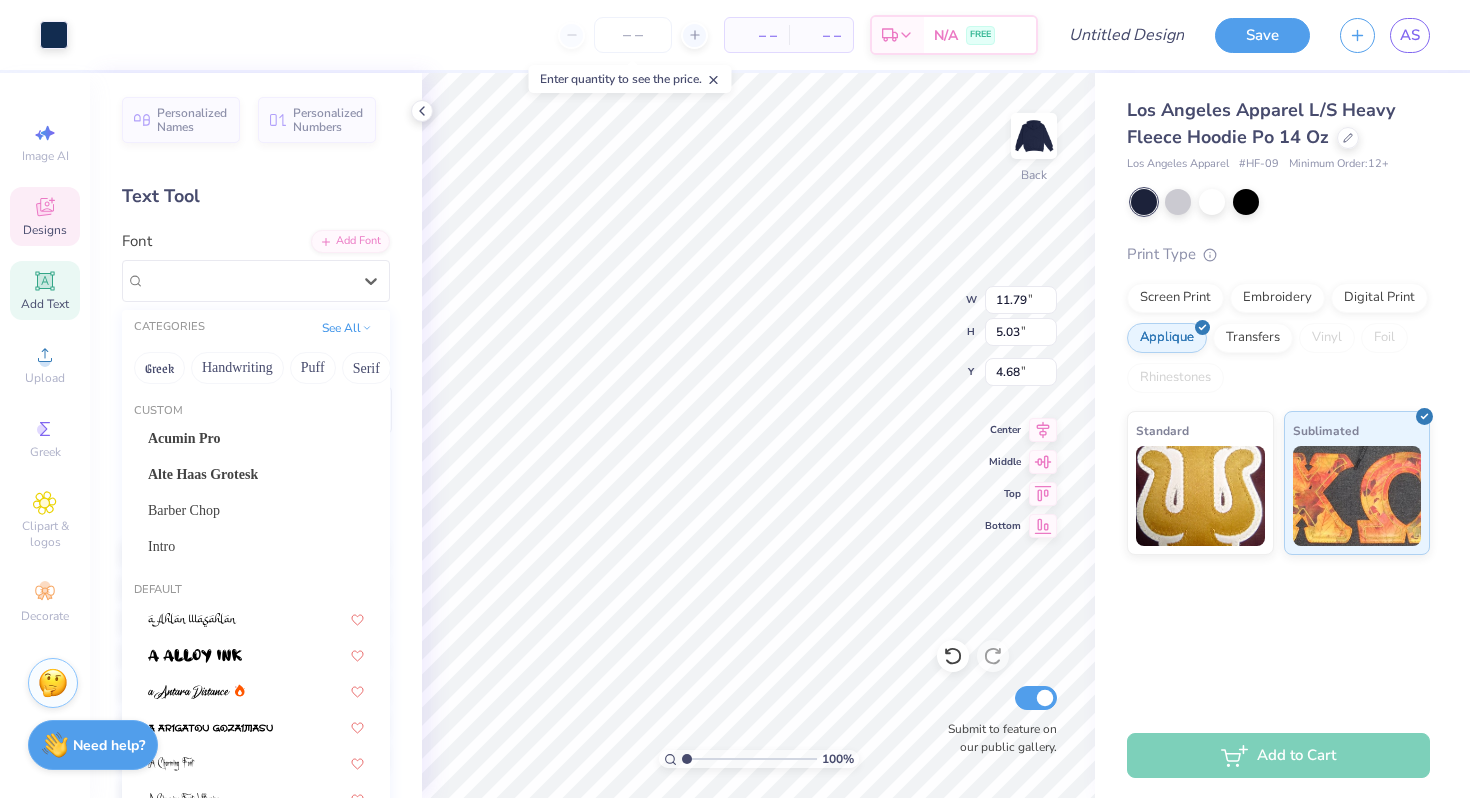 click on "Designs" at bounding box center (45, 216) 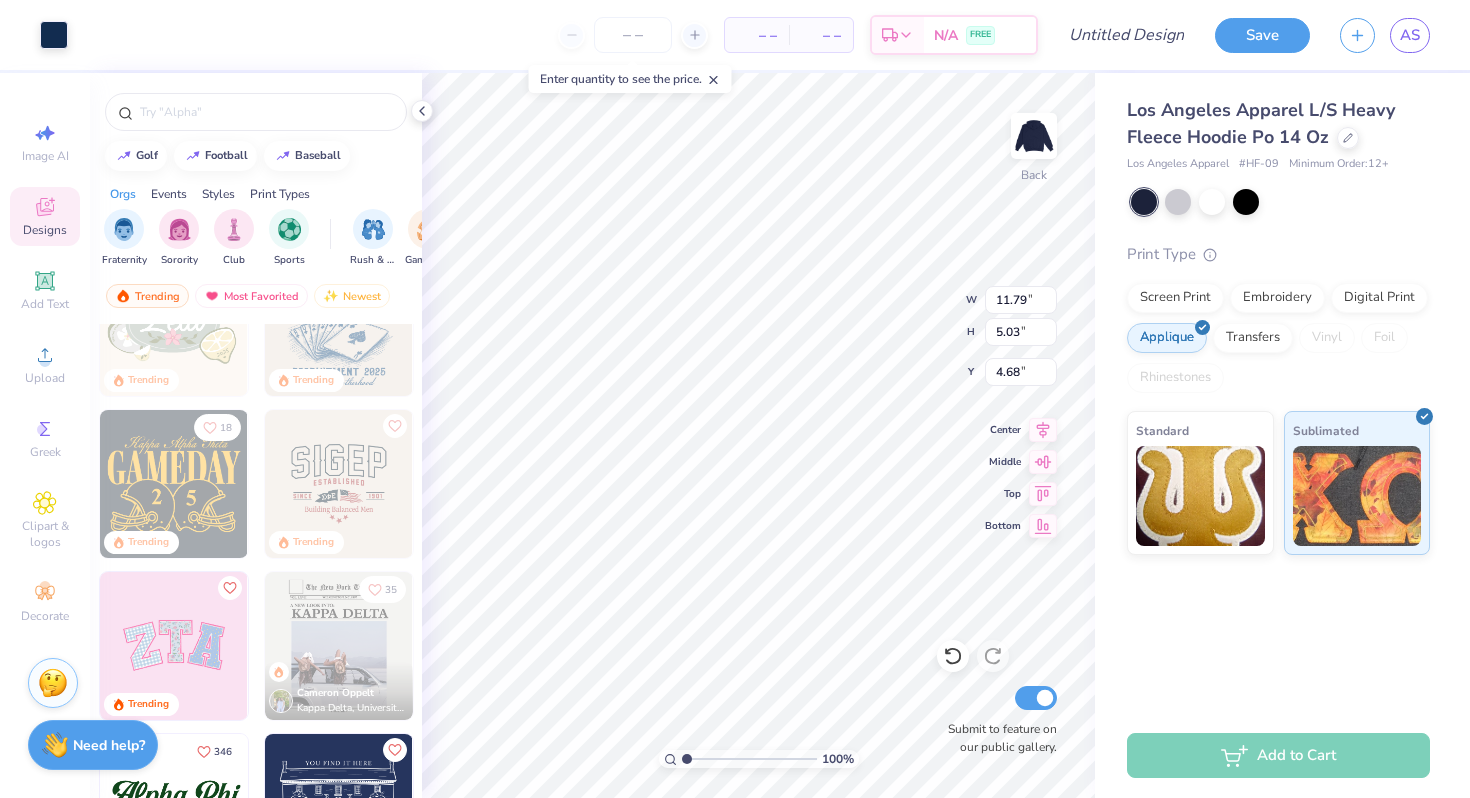 scroll, scrollTop: 579, scrollLeft: 0, axis: vertical 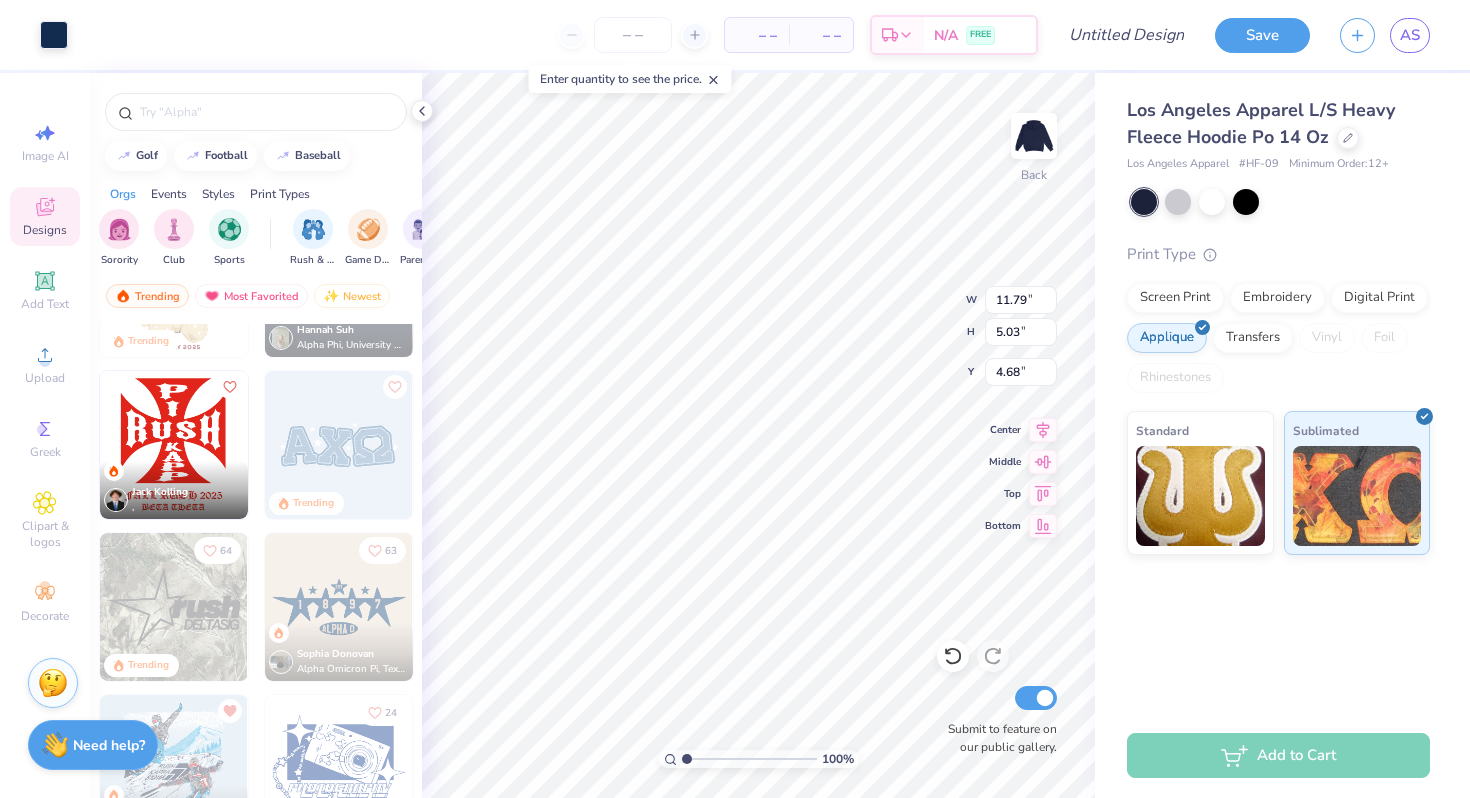click at bounding box center (339, 445) 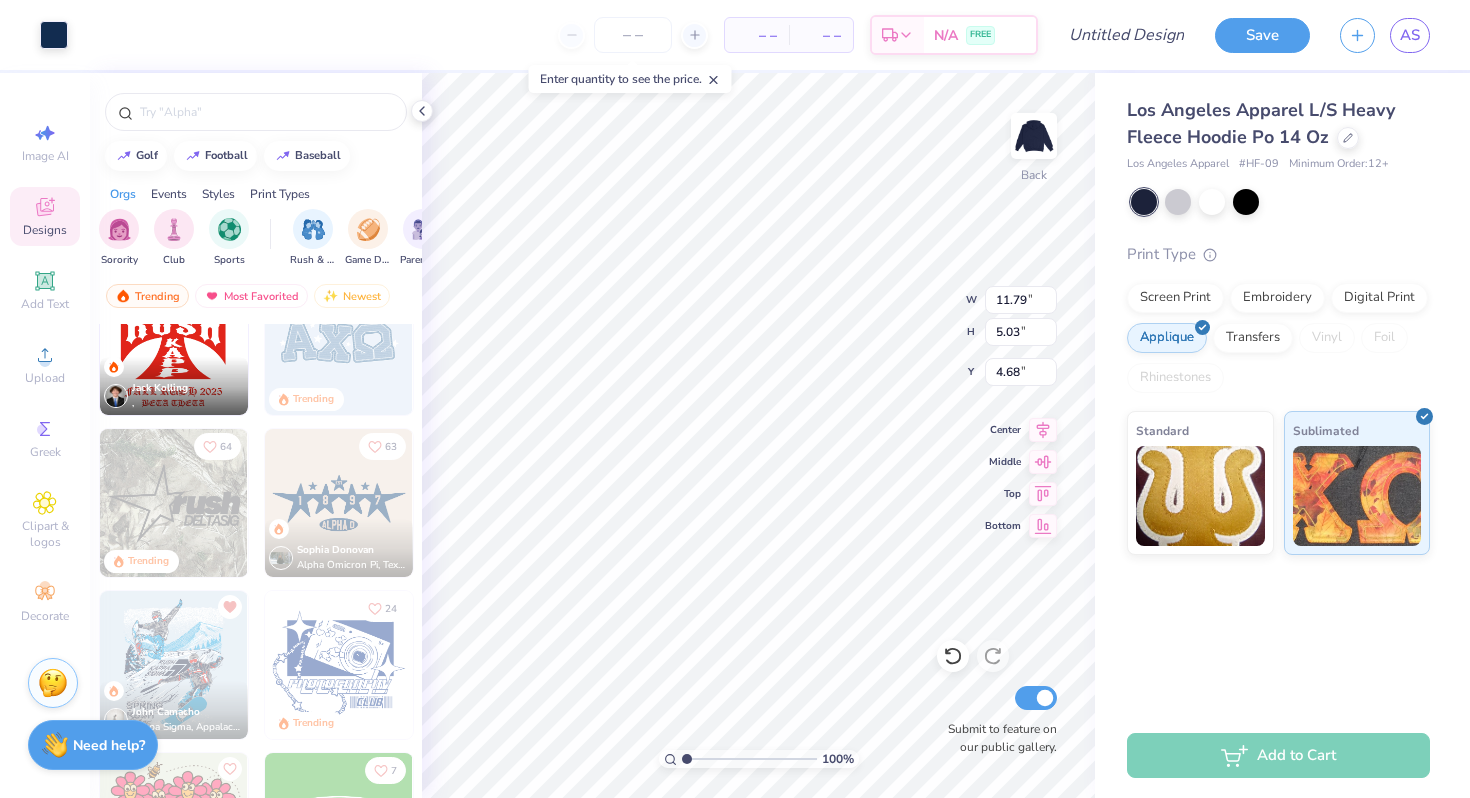 scroll, scrollTop: 1442, scrollLeft: 0, axis: vertical 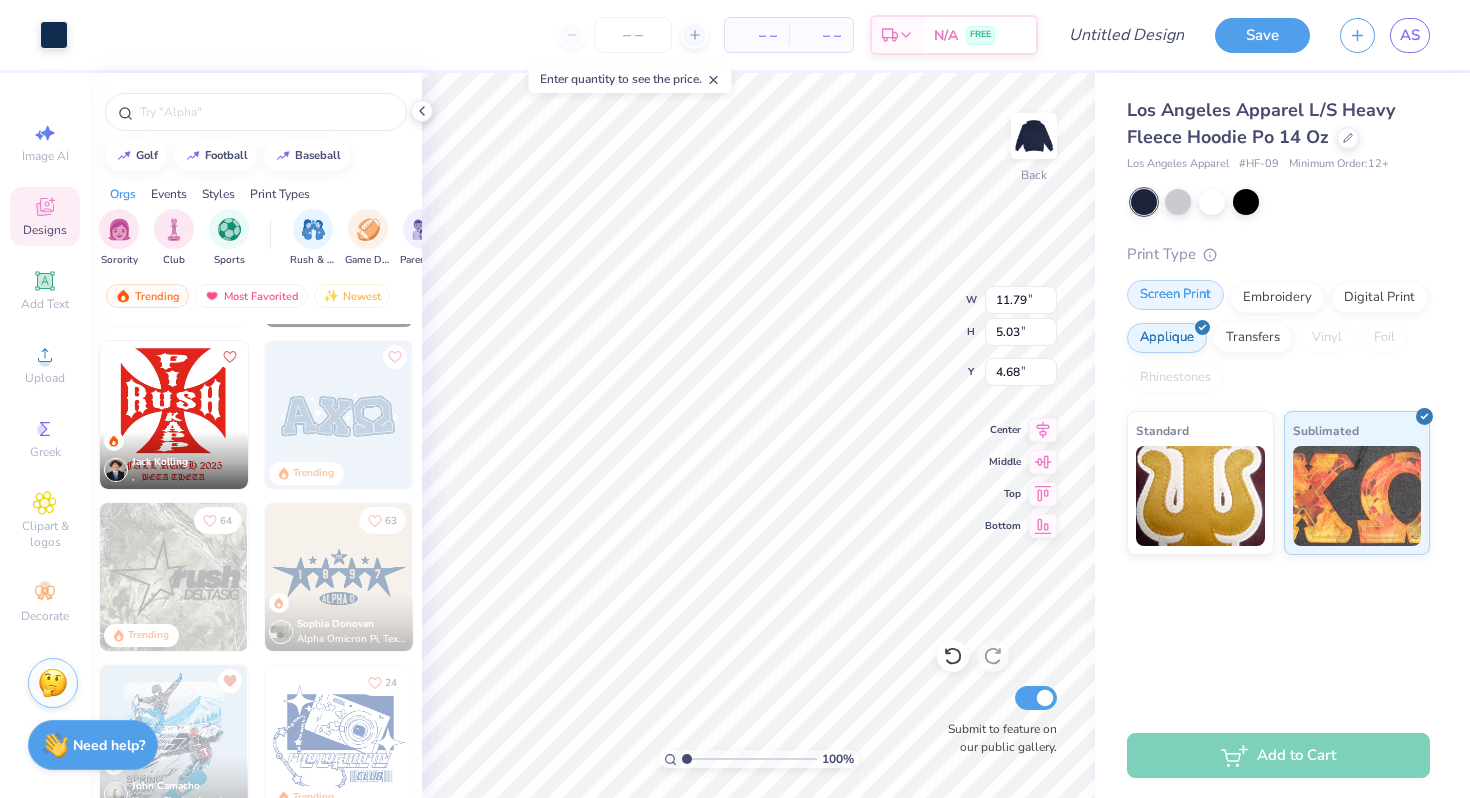 click on "Screen Print" at bounding box center (1175, 295) 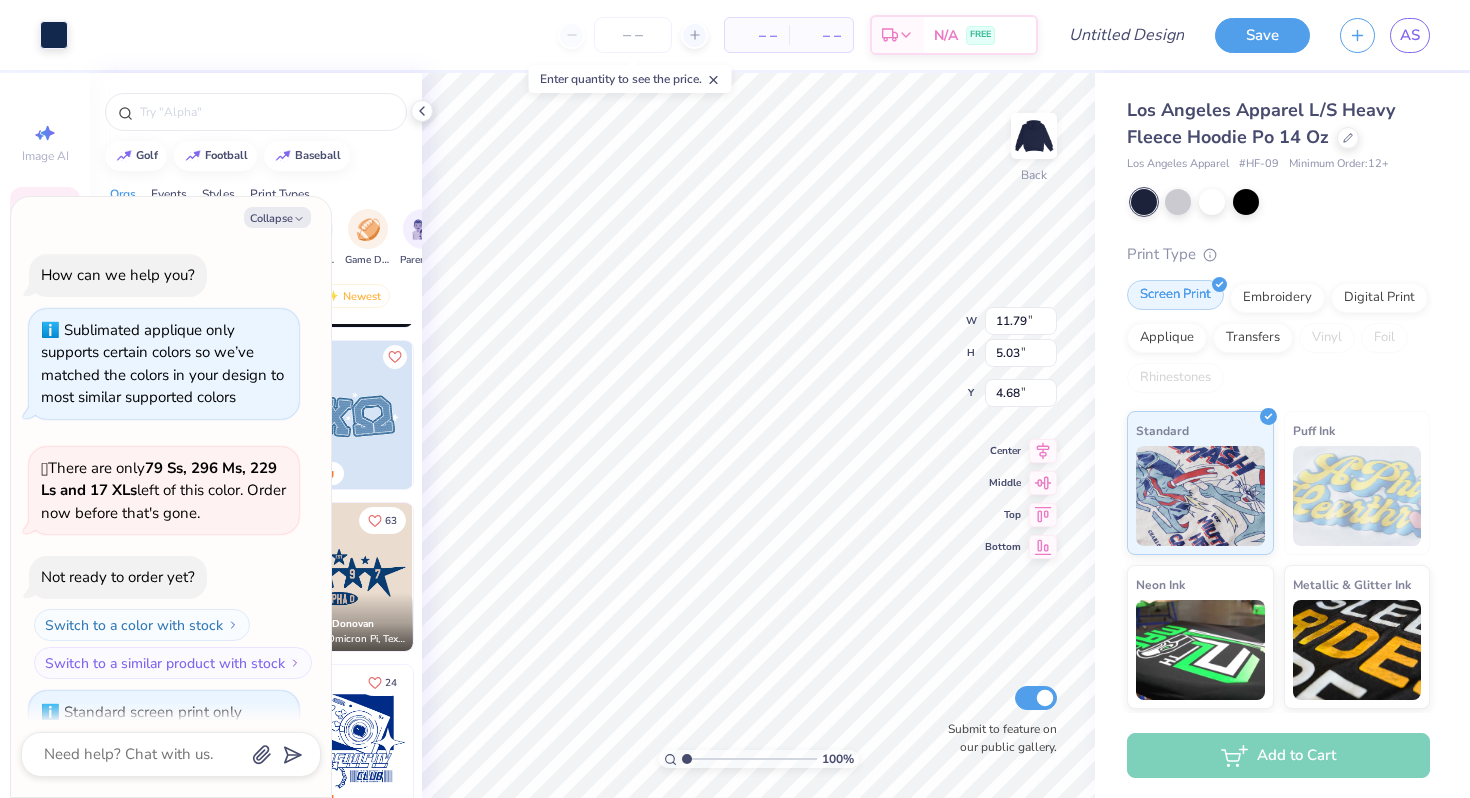 scroll, scrollTop: 338, scrollLeft: 0, axis: vertical 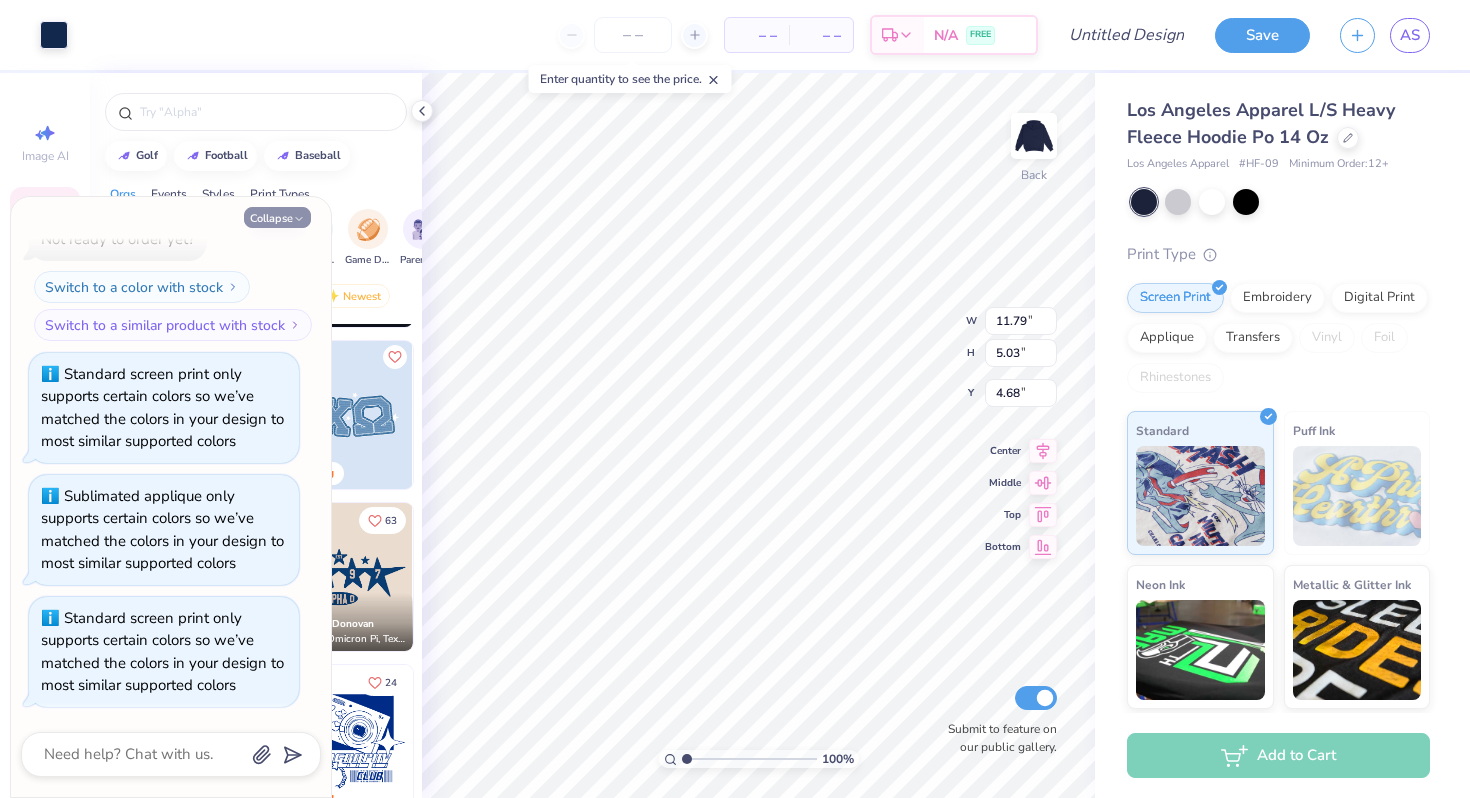 click 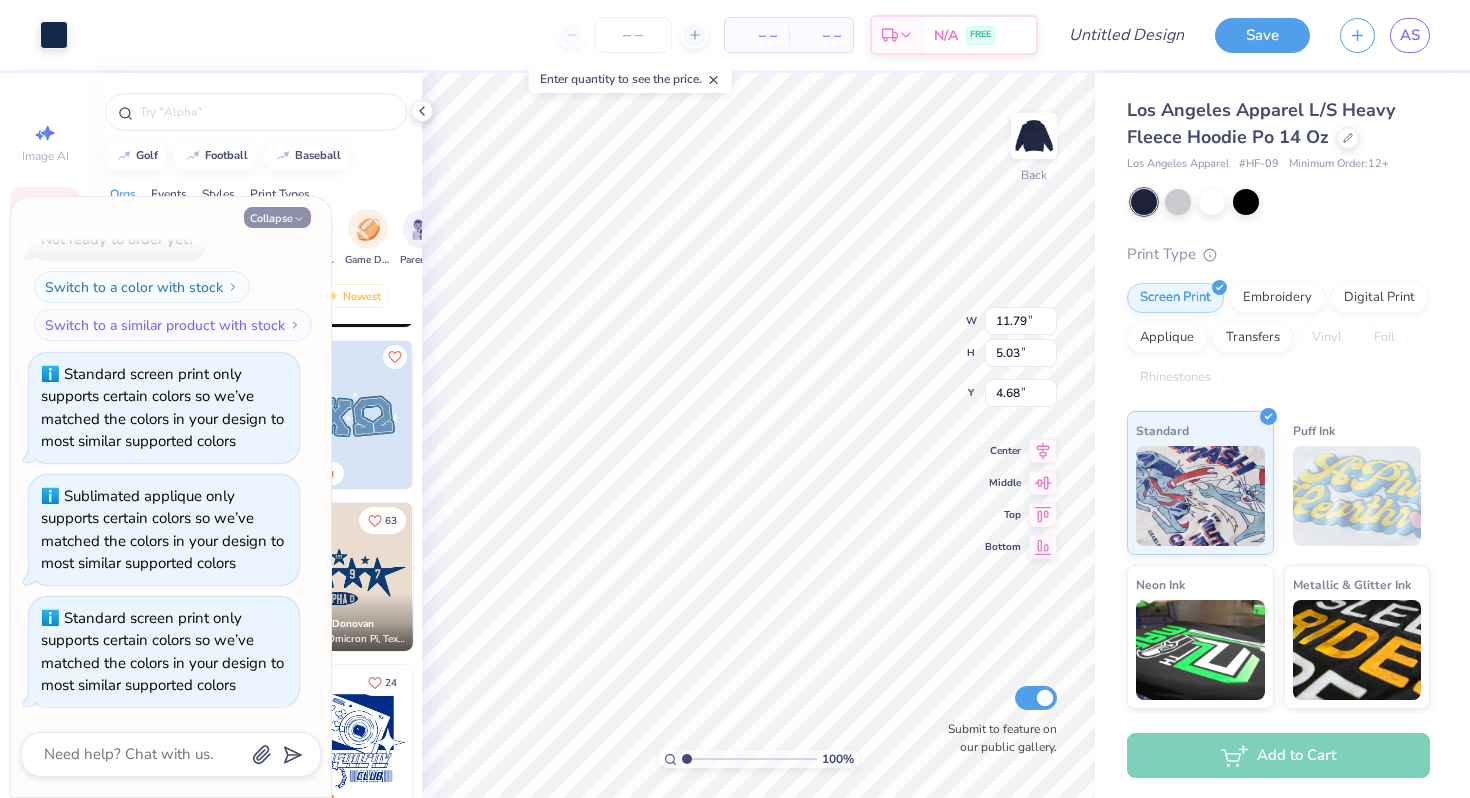 type on "x" 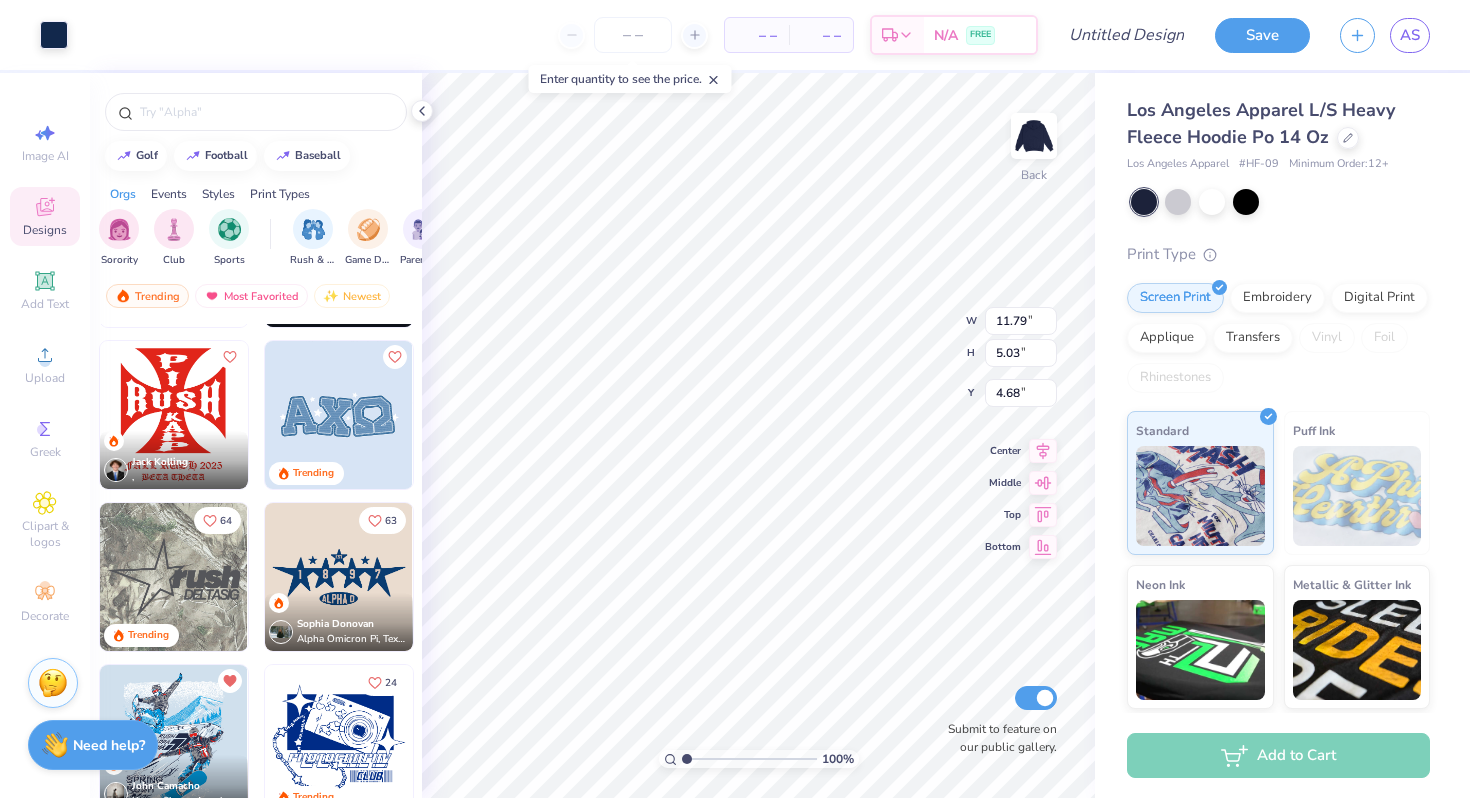 click at bounding box center (339, 415) 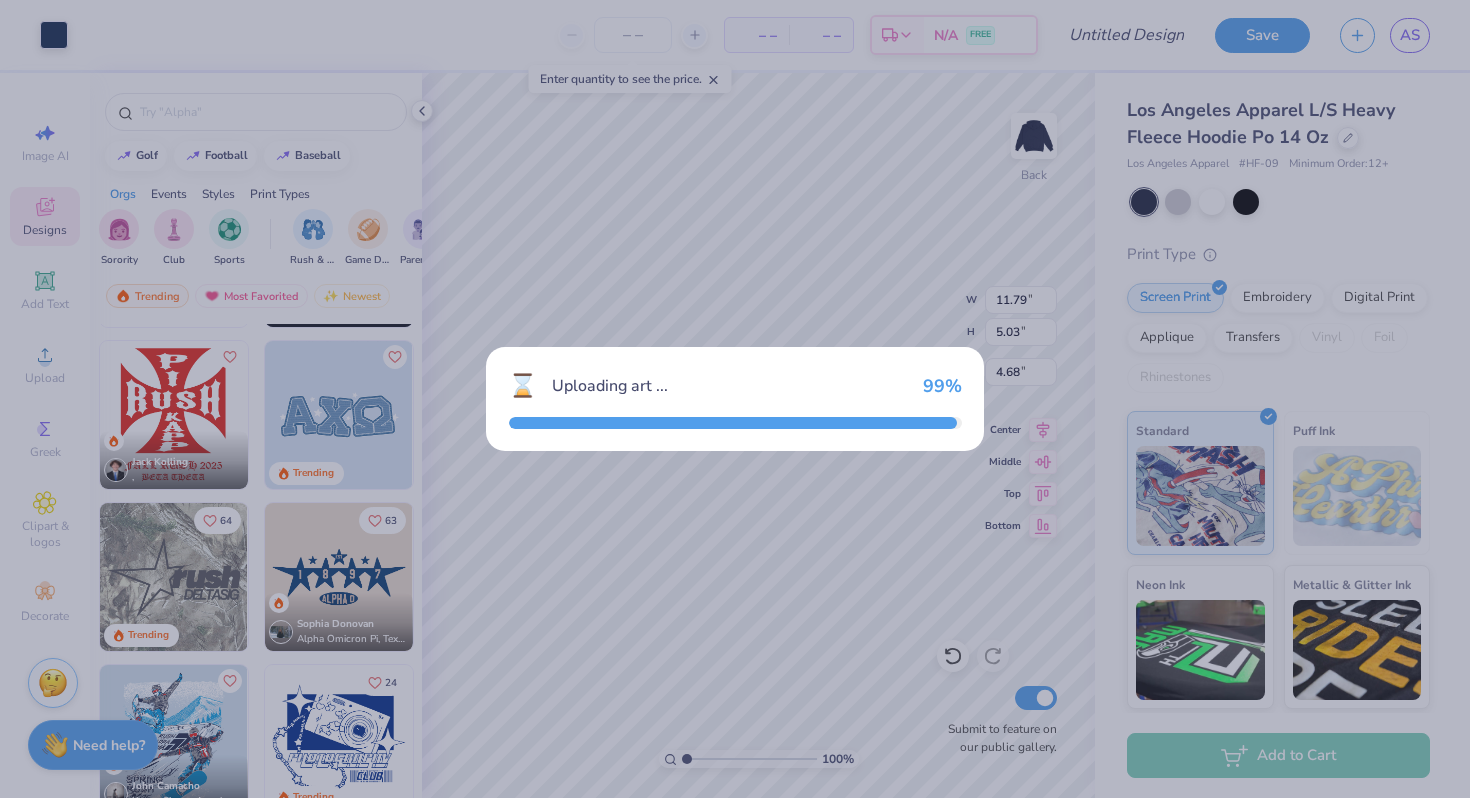 type on "15.00" 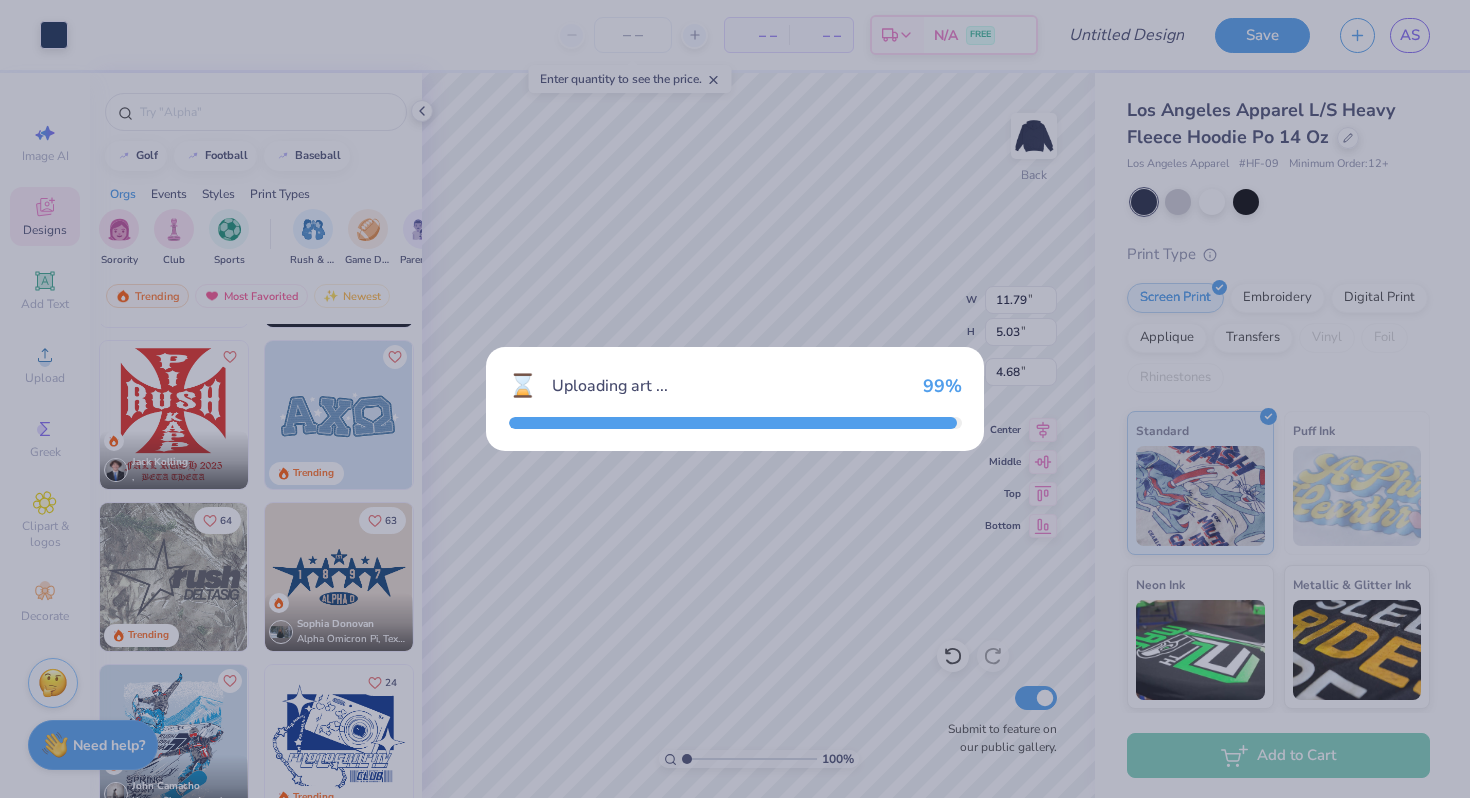 type on "5.70" 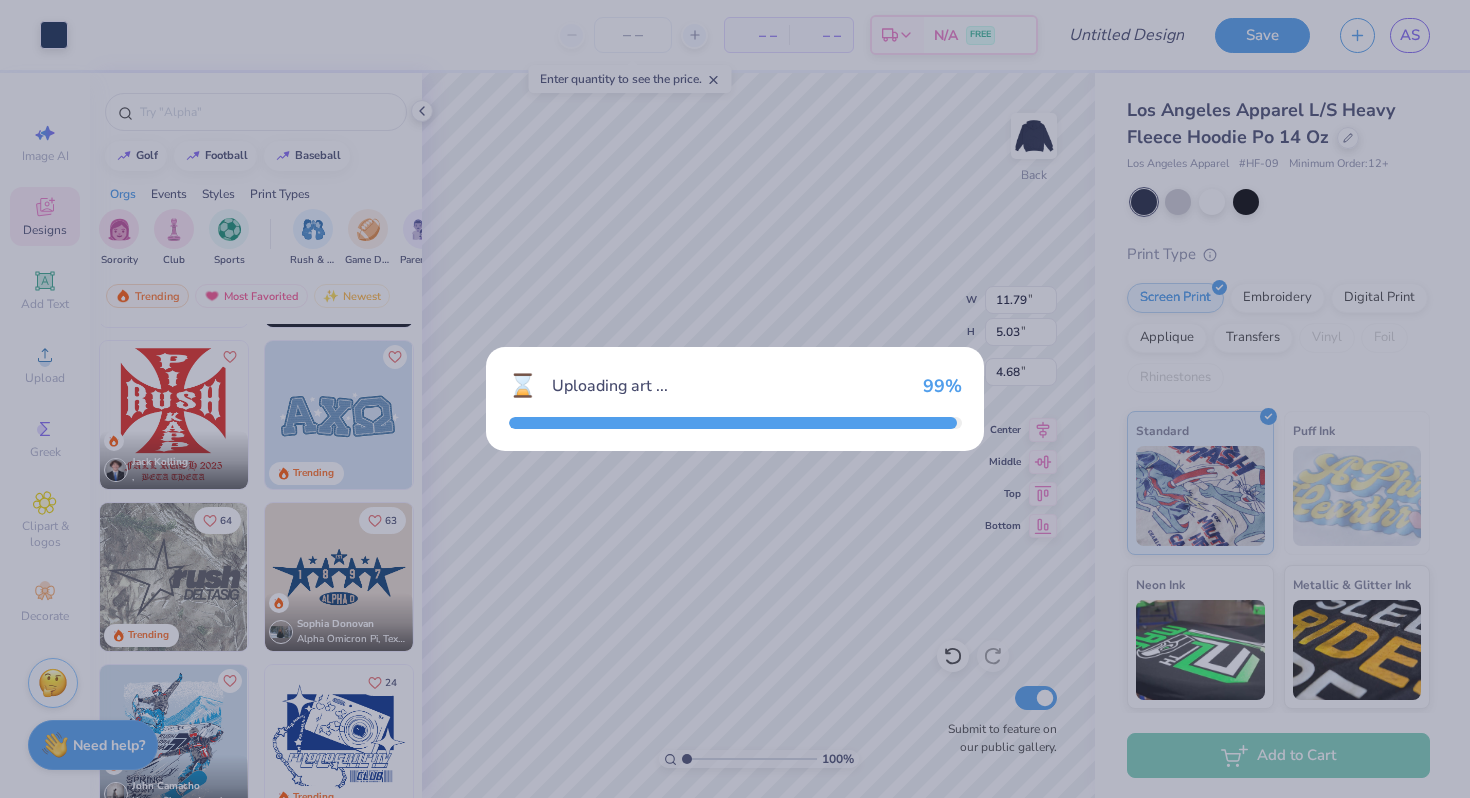 type on "3.00" 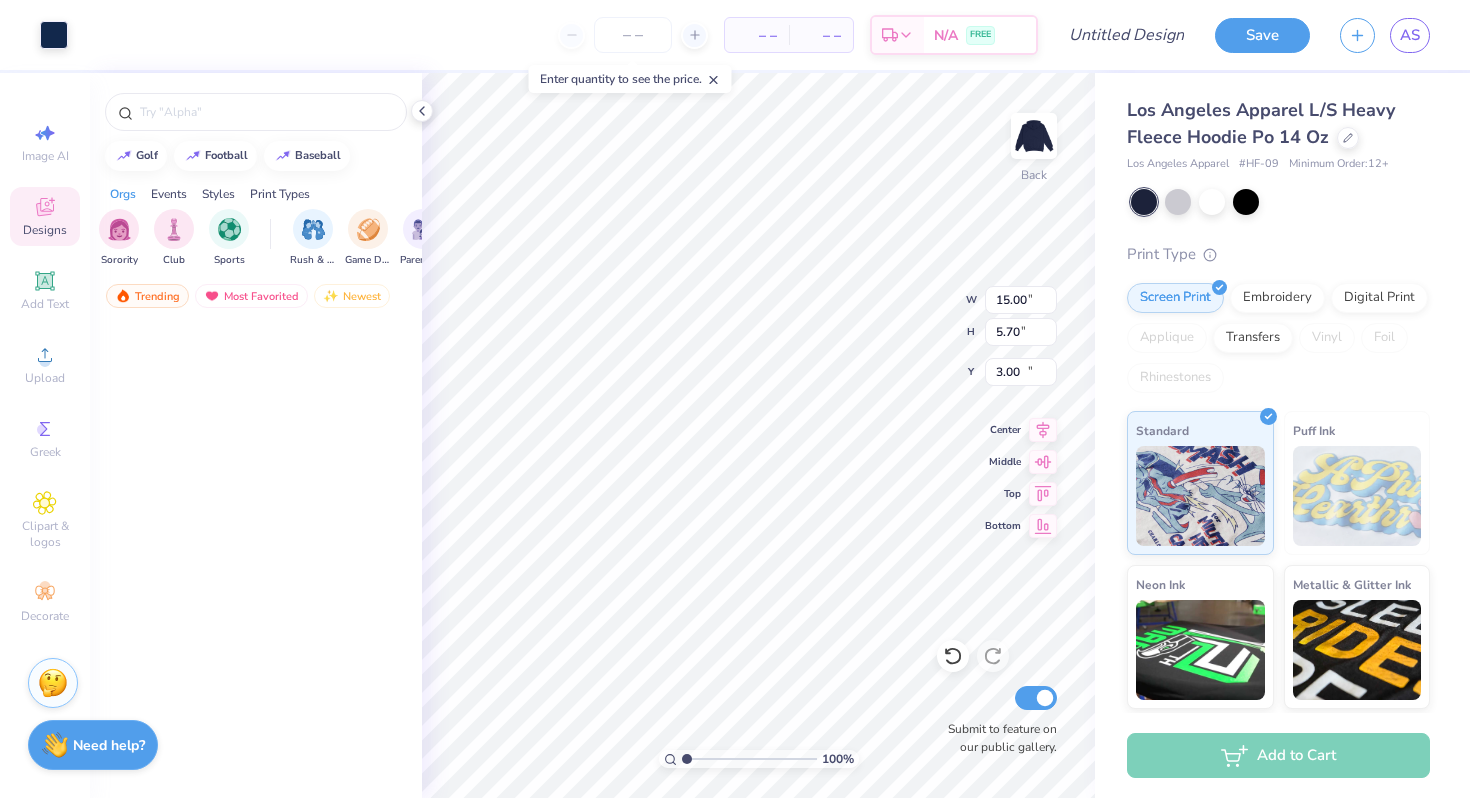type on "11.79" 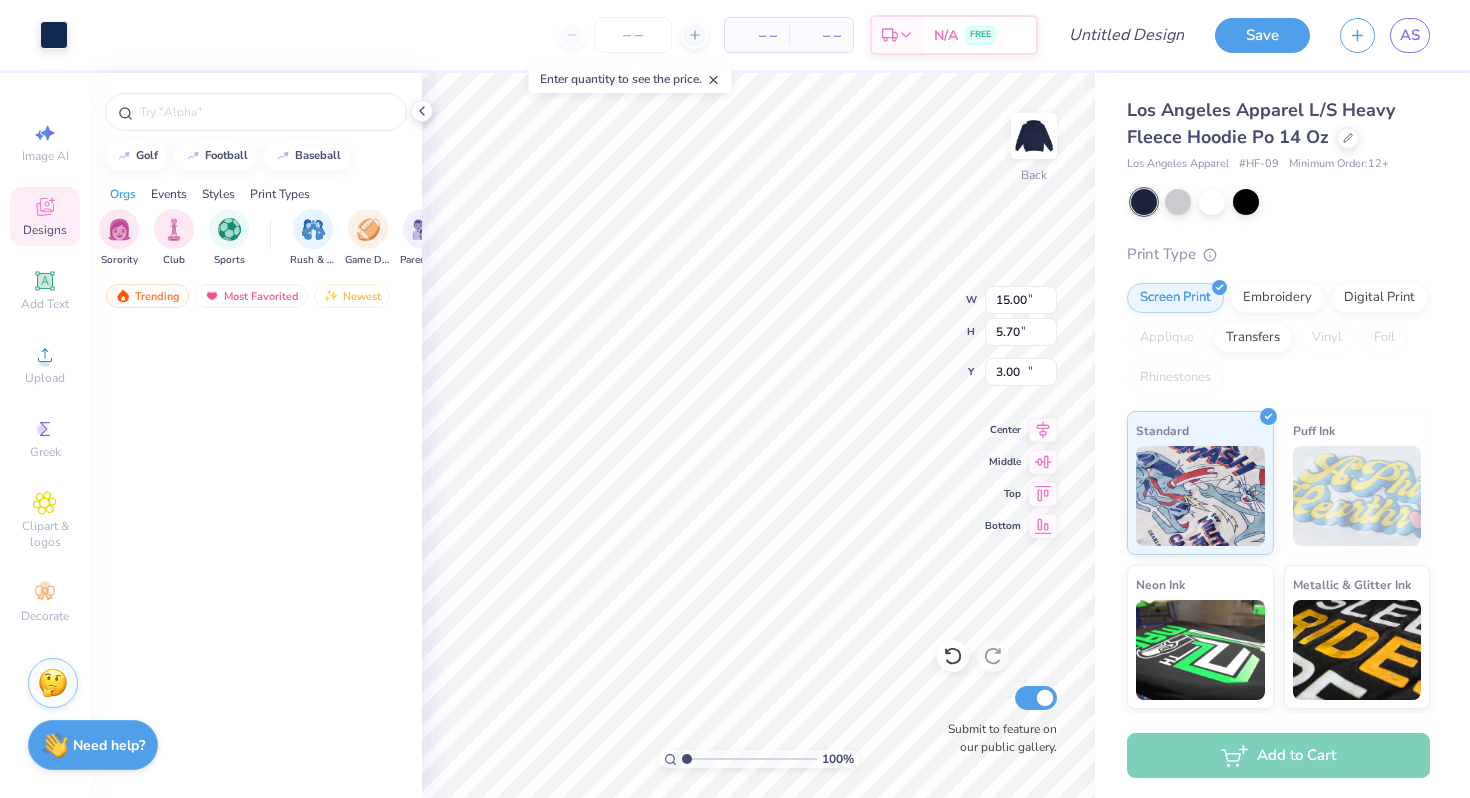 type on "5.03" 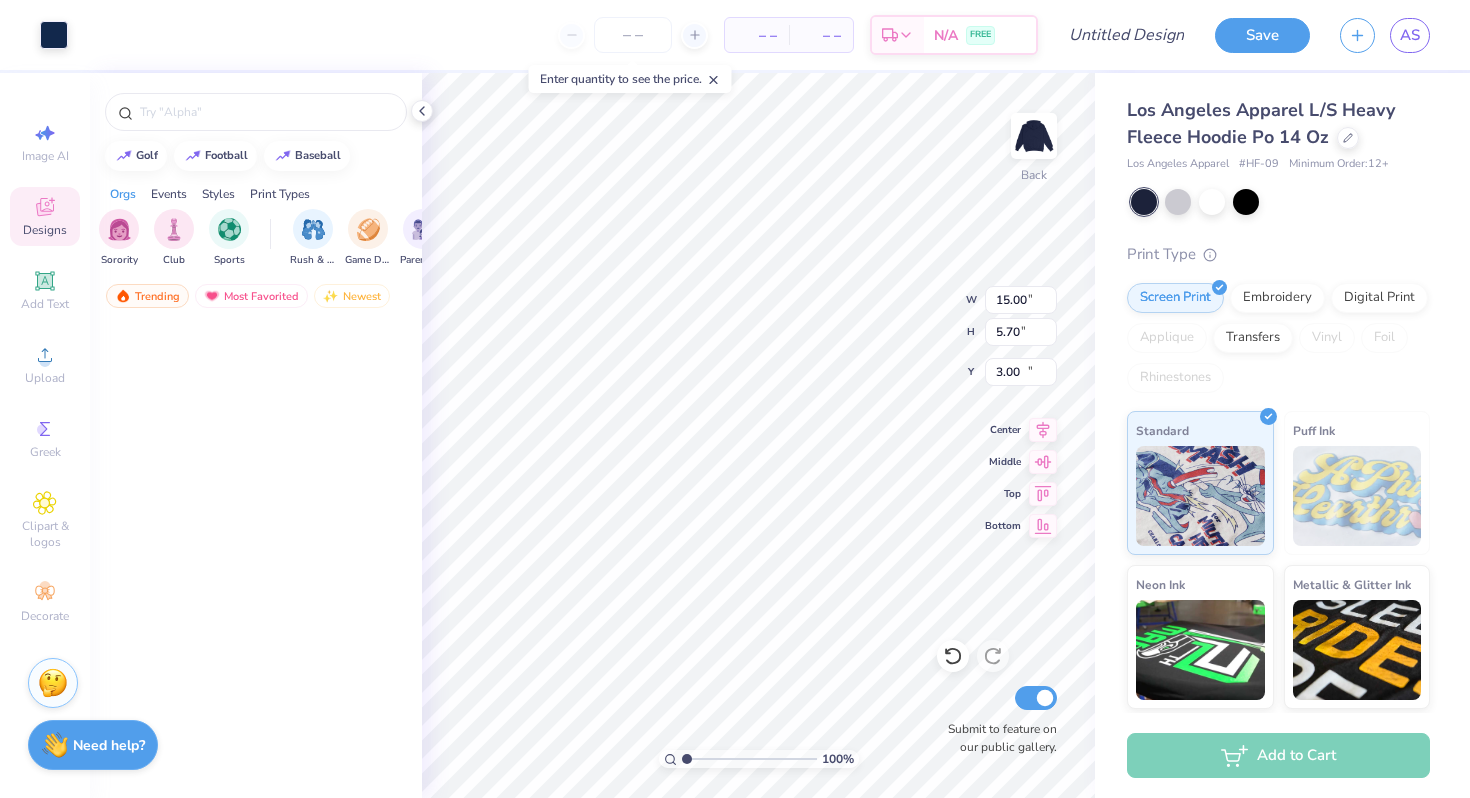 type on "10.20" 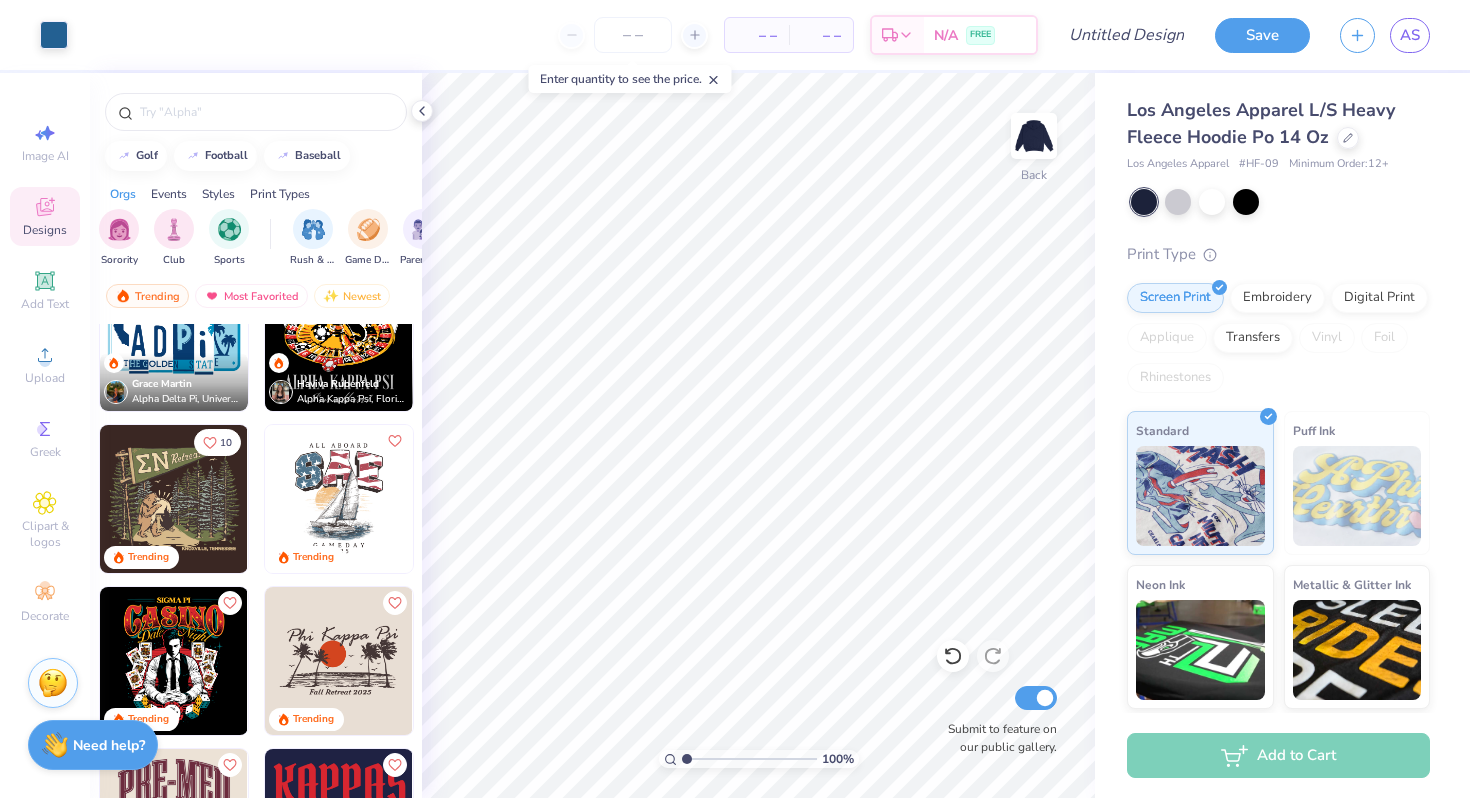scroll, scrollTop: 2813, scrollLeft: 0, axis: vertical 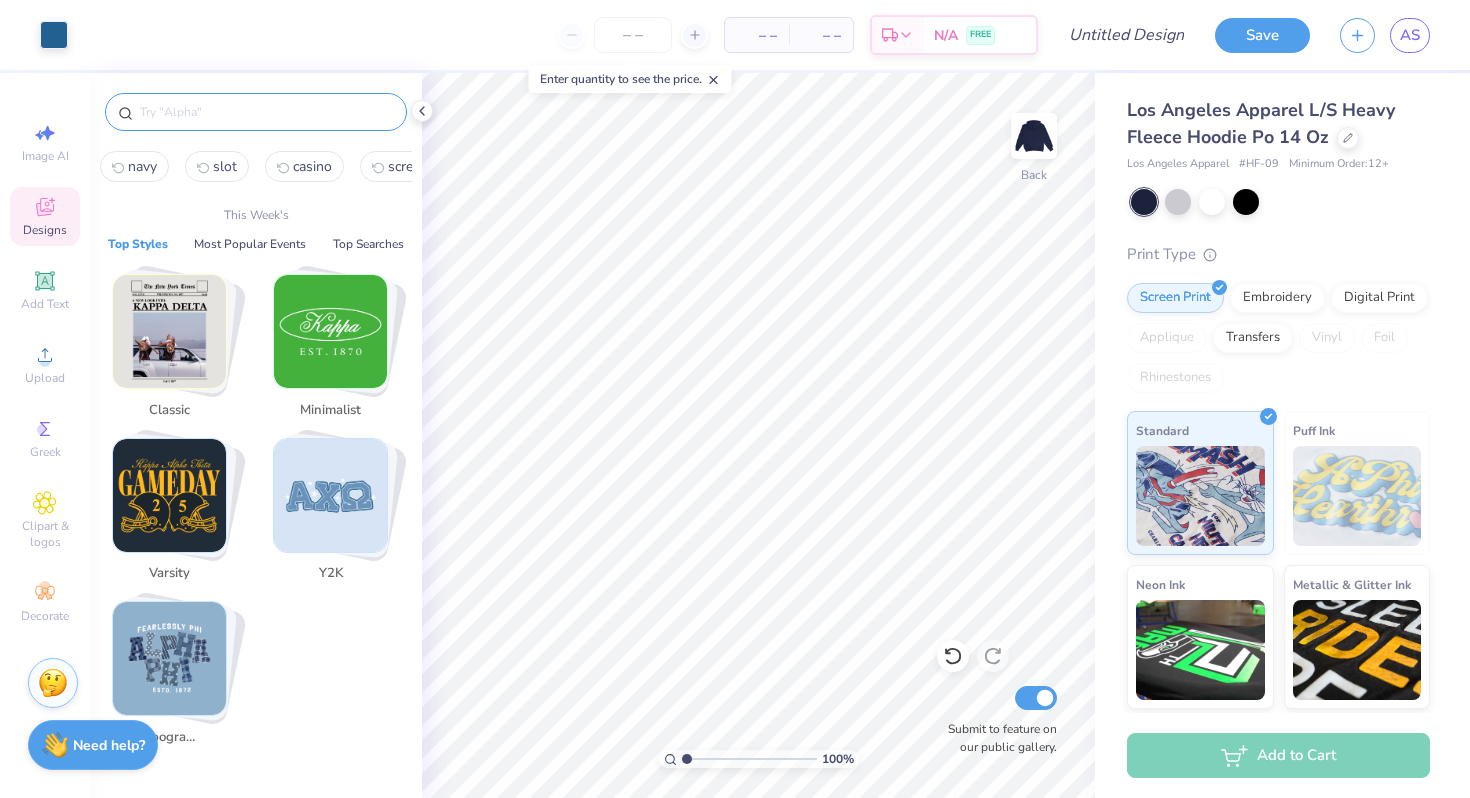 click at bounding box center (266, 112) 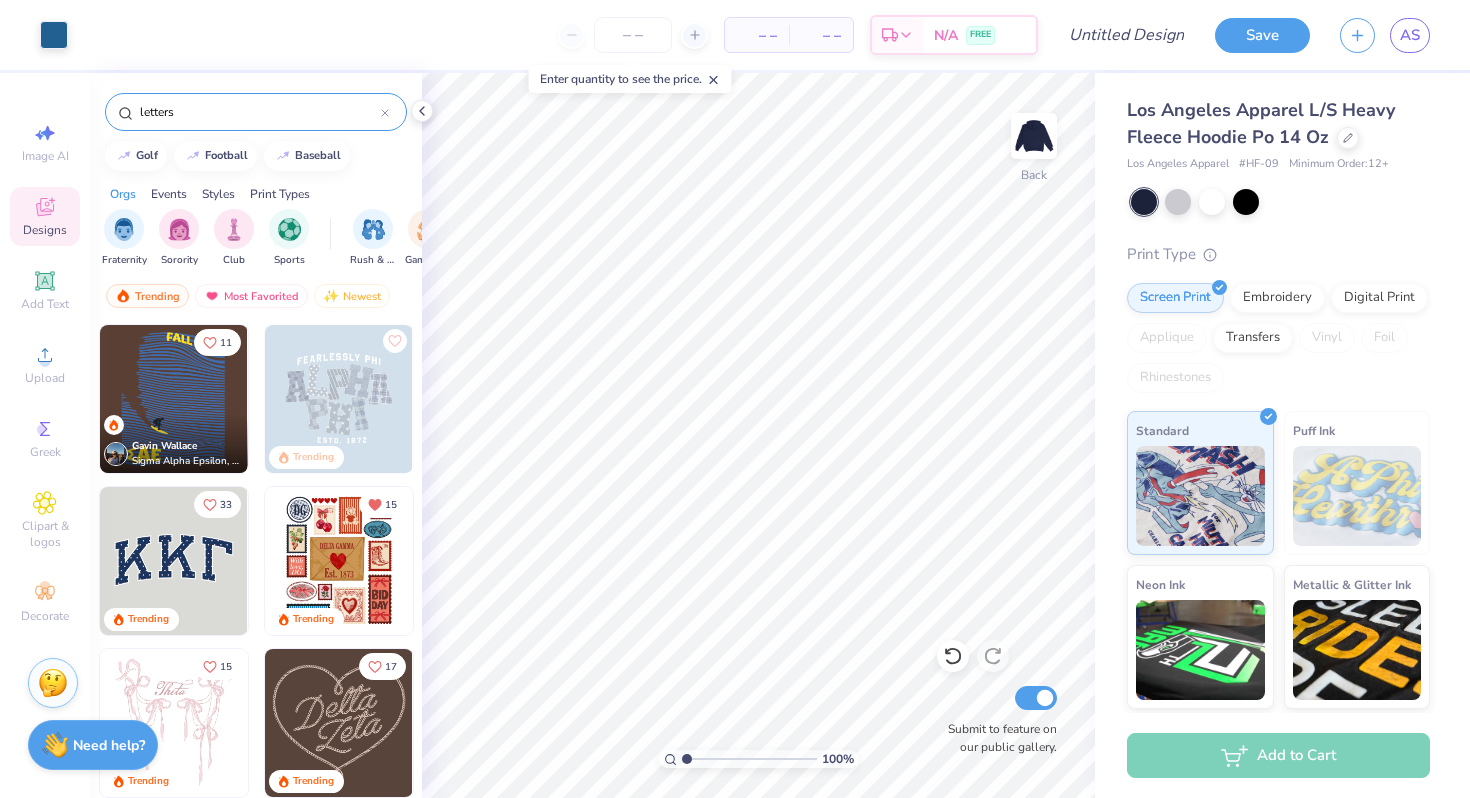type on "letters" 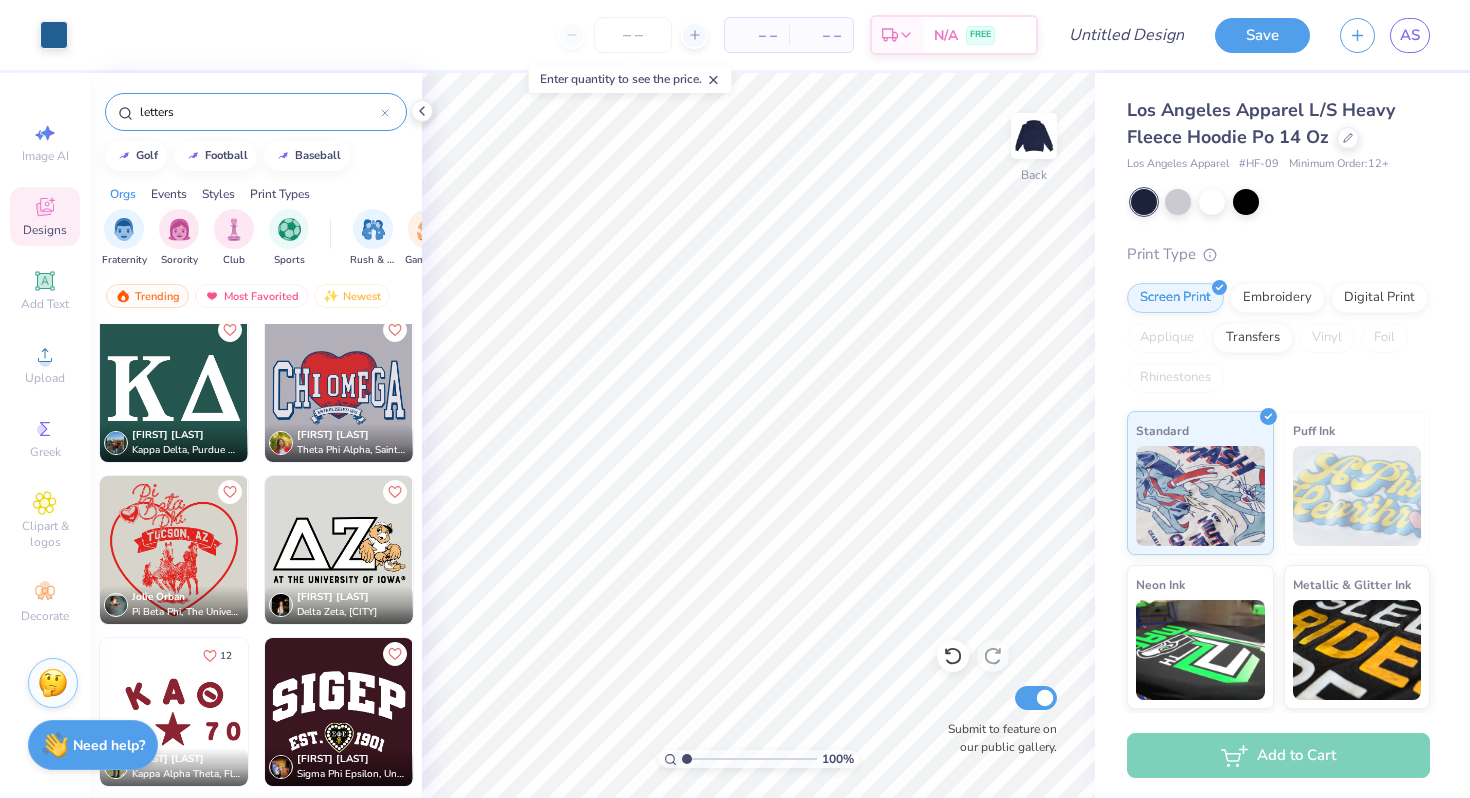 scroll, scrollTop: 1470, scrollLeft: 0, axis: vertical 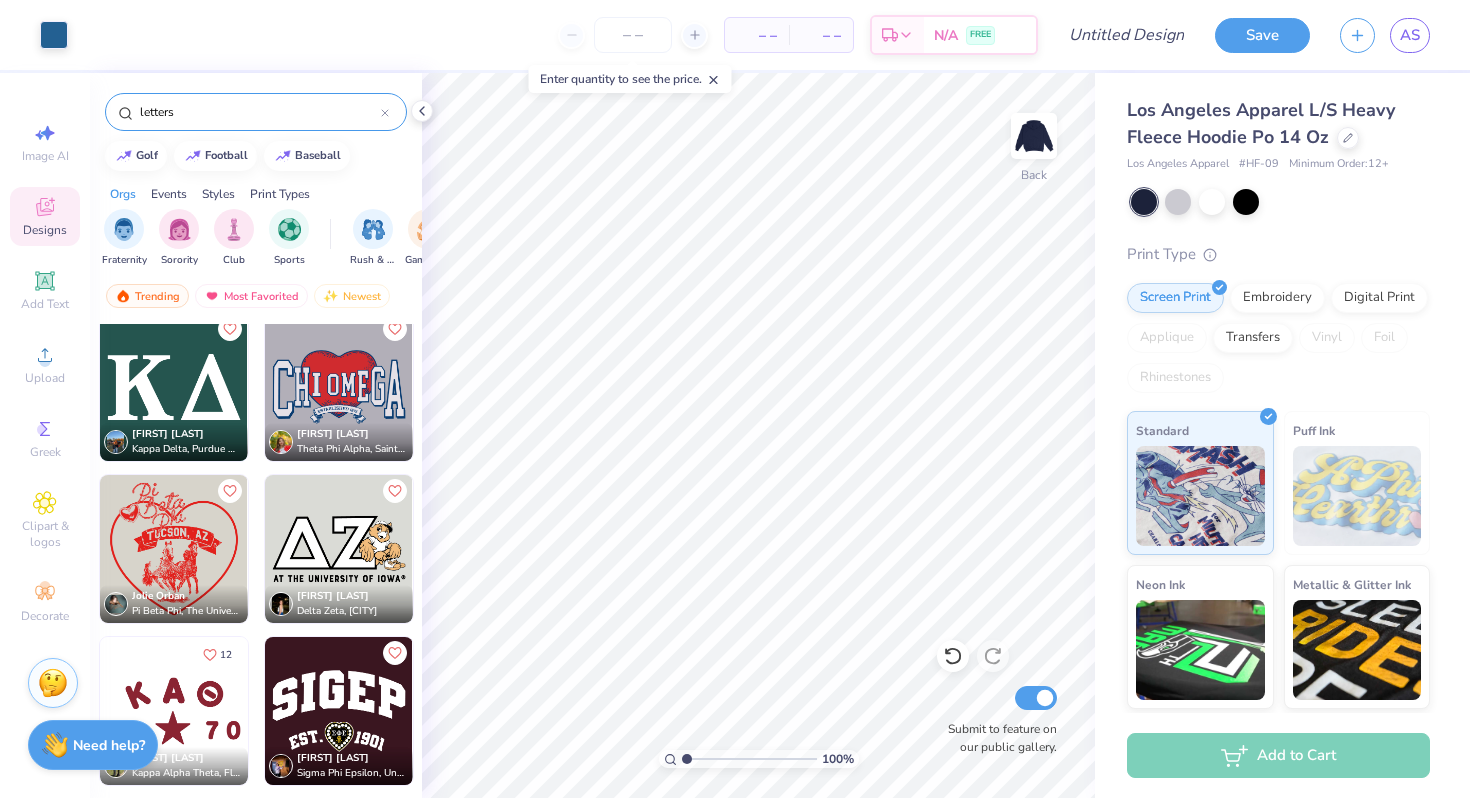 click at bounding box center (339, 387) 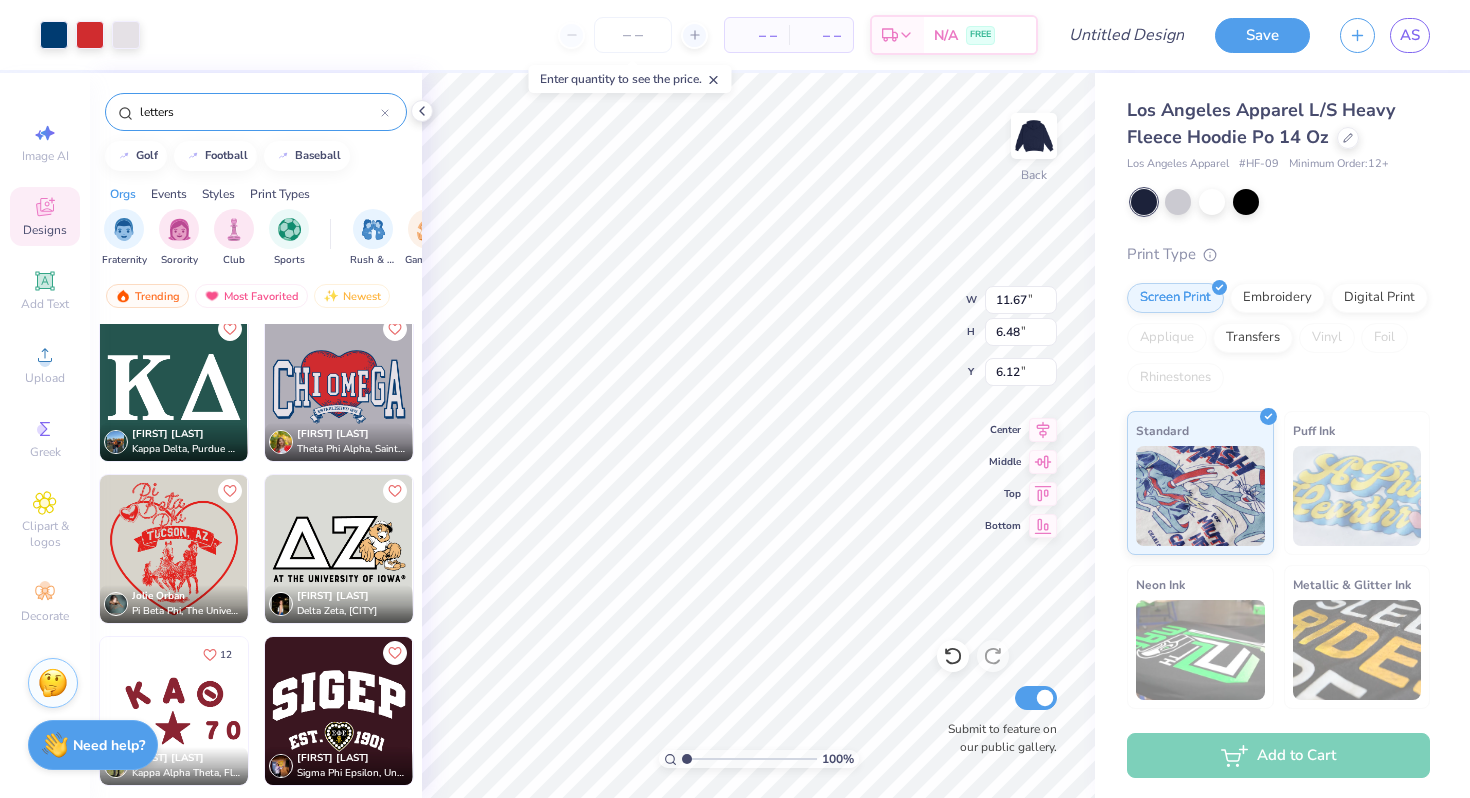 type on "6.12" 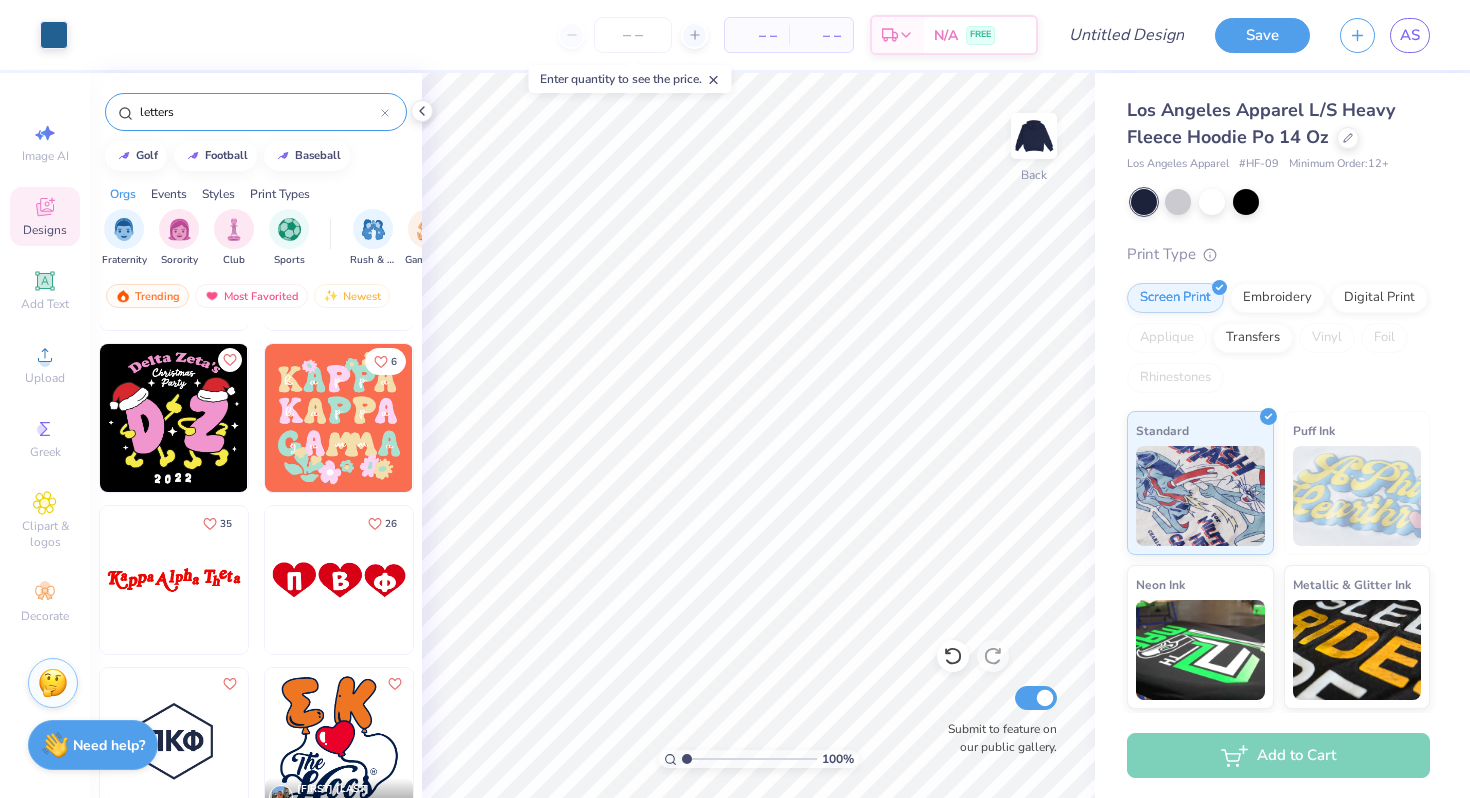 scroll, scrollTop: 3082, scrollLeft: 0, axis: vertical 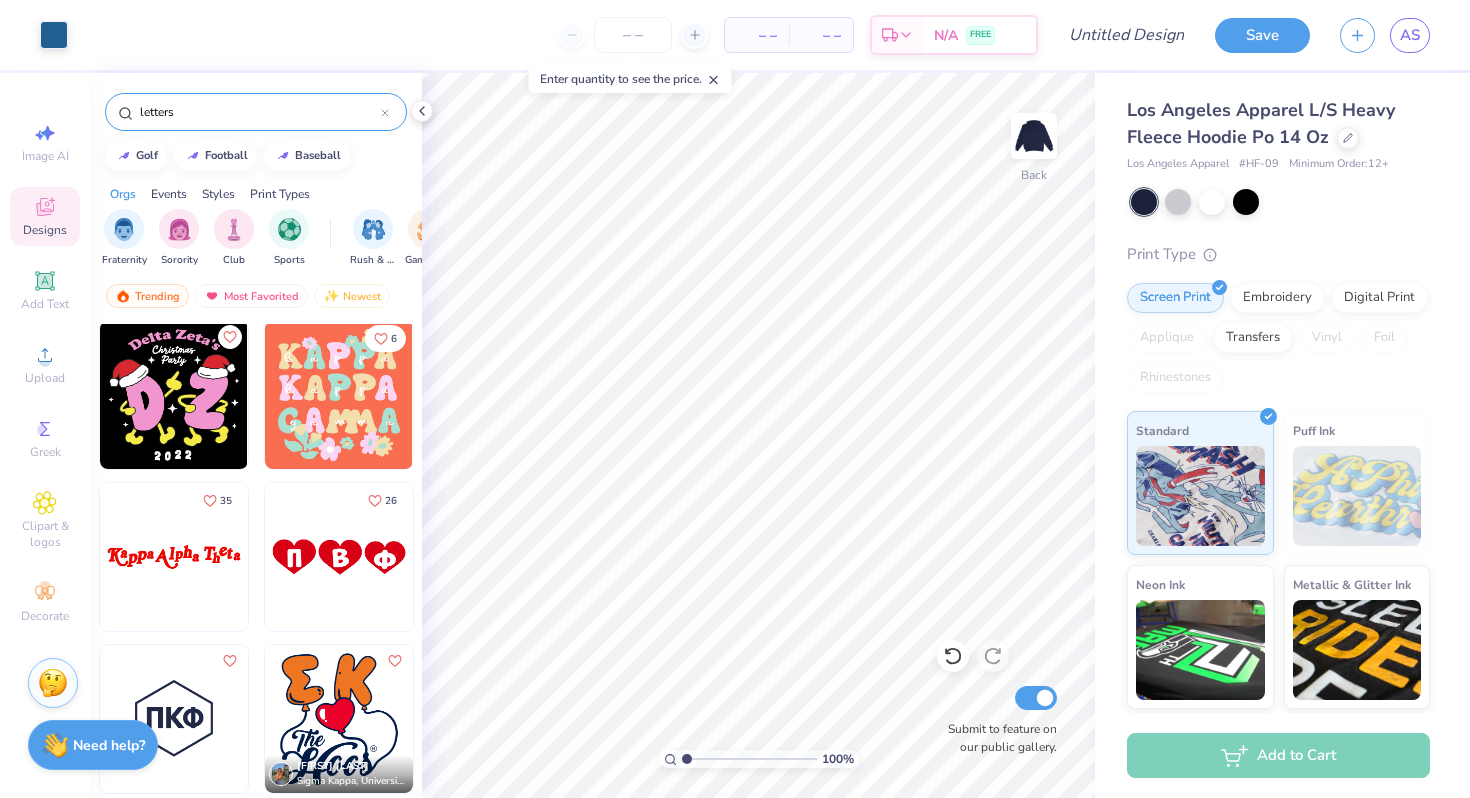 drag, startPoint x: 185, startPoint y: 111, endPoint x: 117, endPoint y: 109, distance: 68.0294 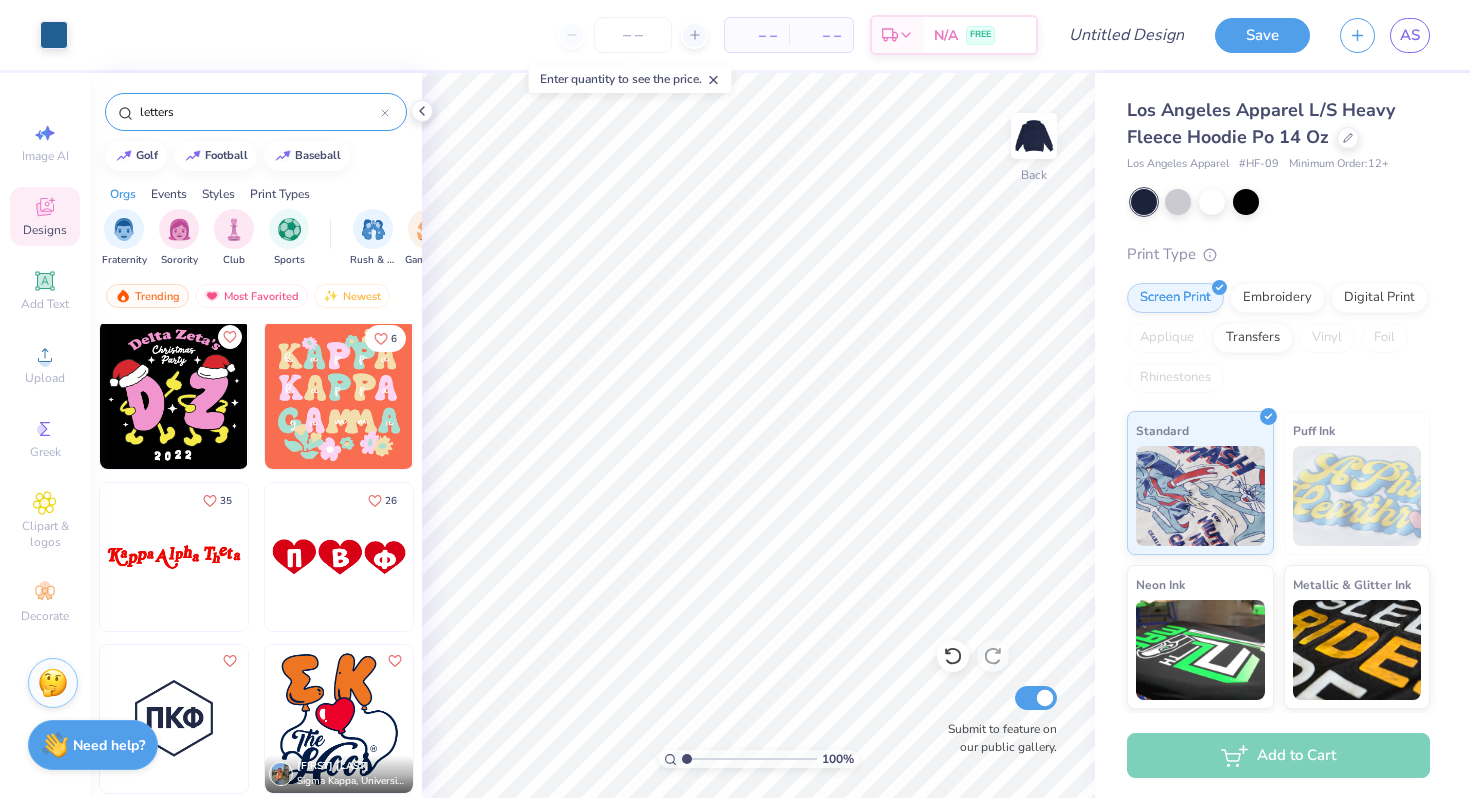 click on "letters" at bounding box center (256, 112) 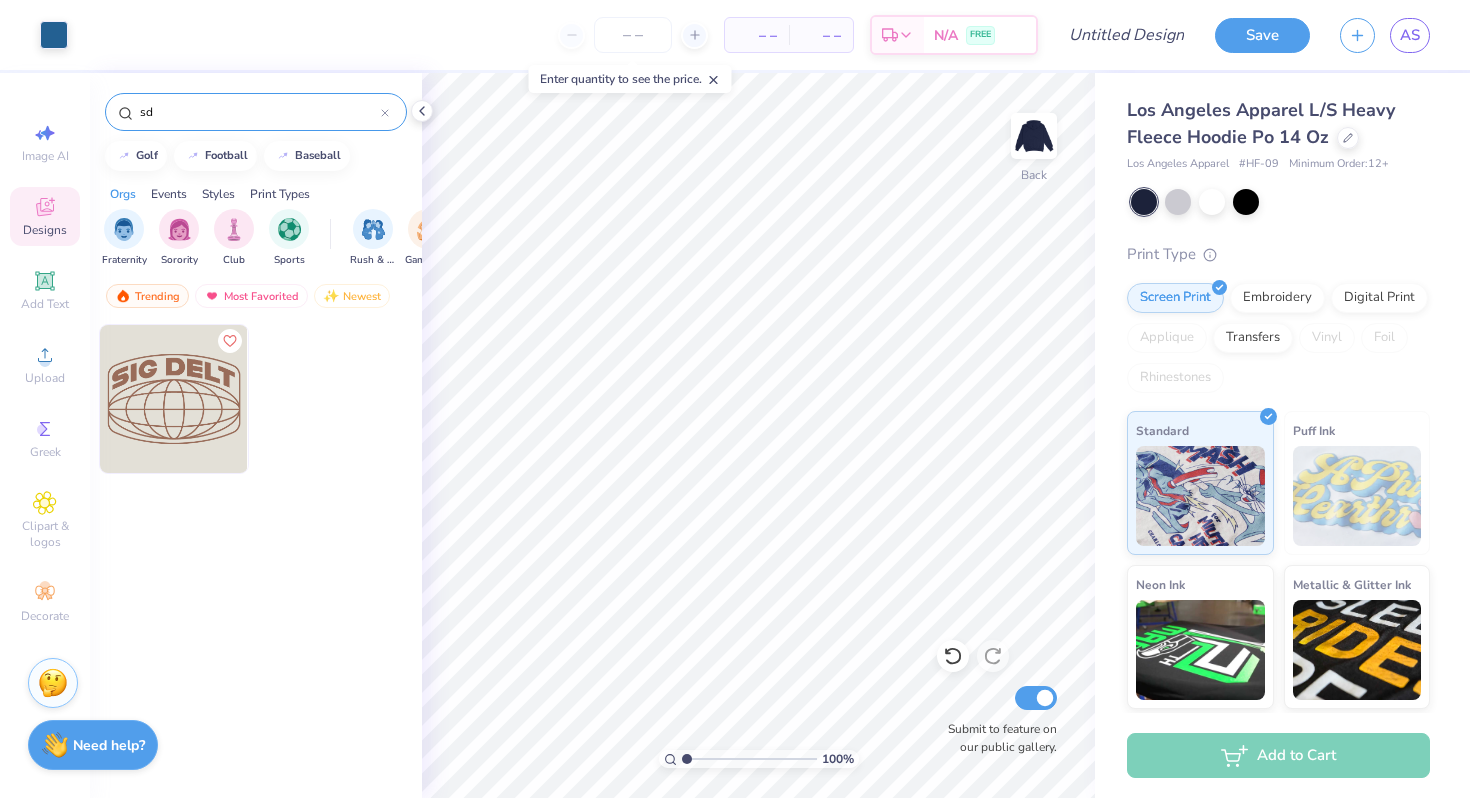 type on "s" 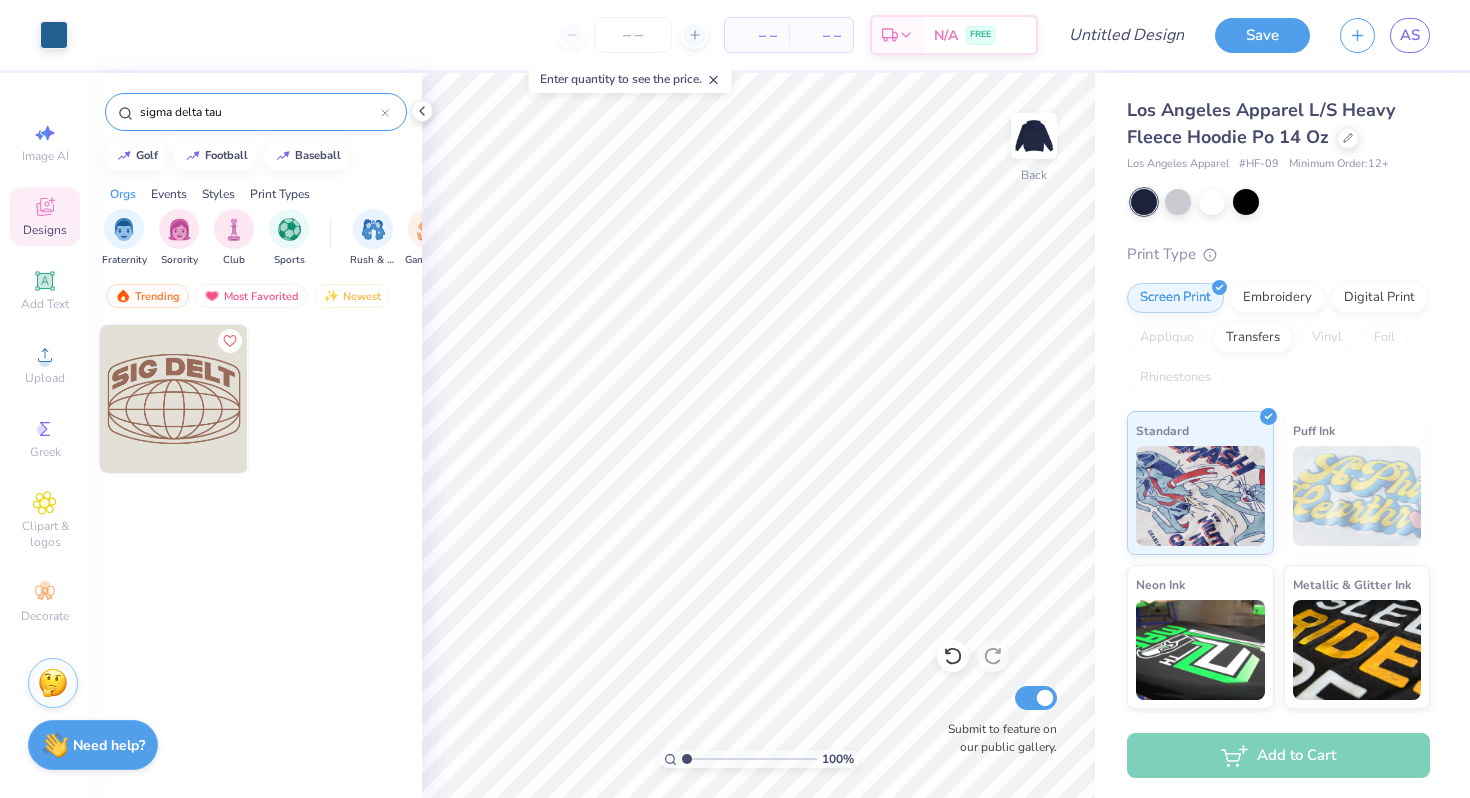 type on "sigma delta tau" 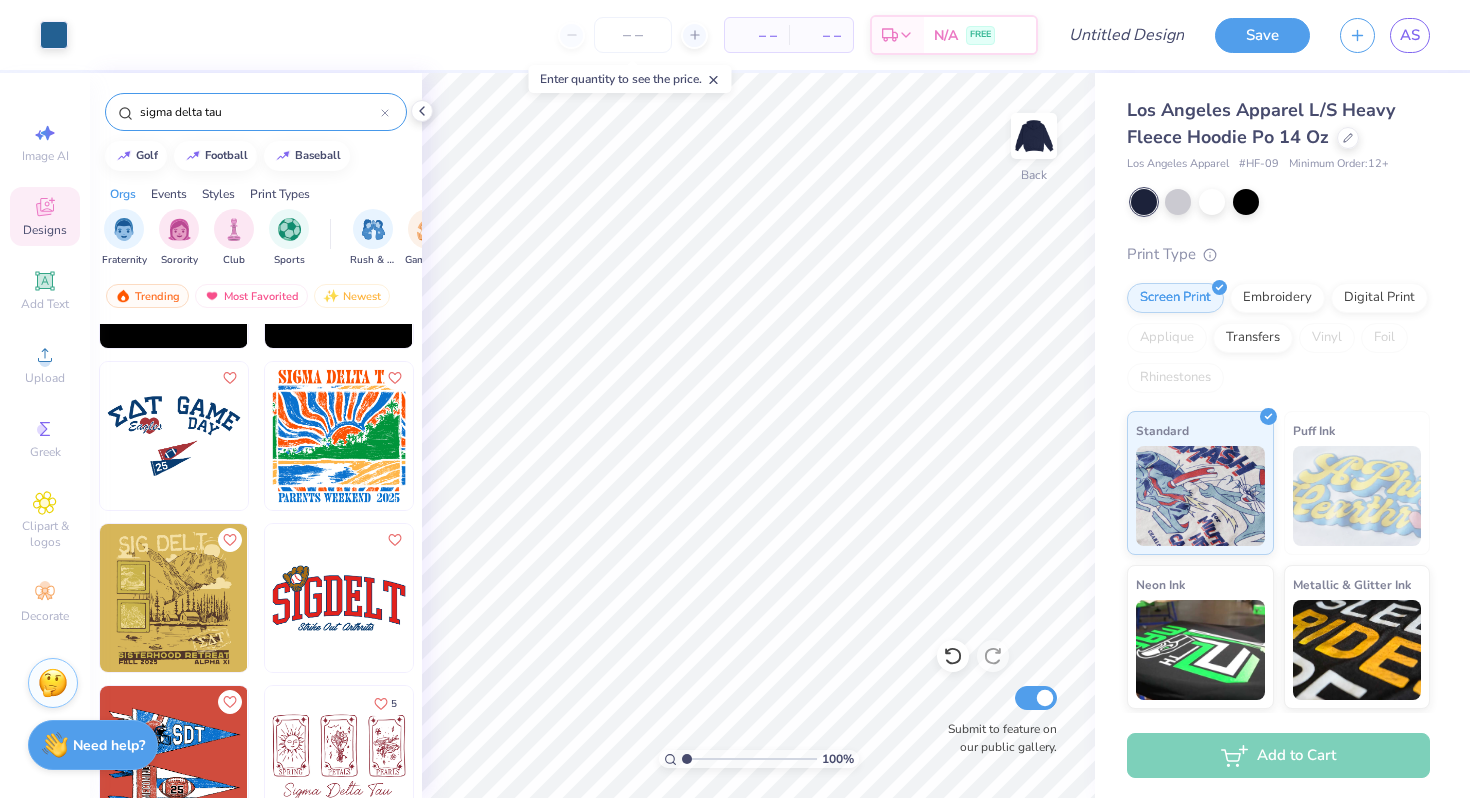 scroll, scrollTop: 1743, scrollLeft: 0, axis: vertical 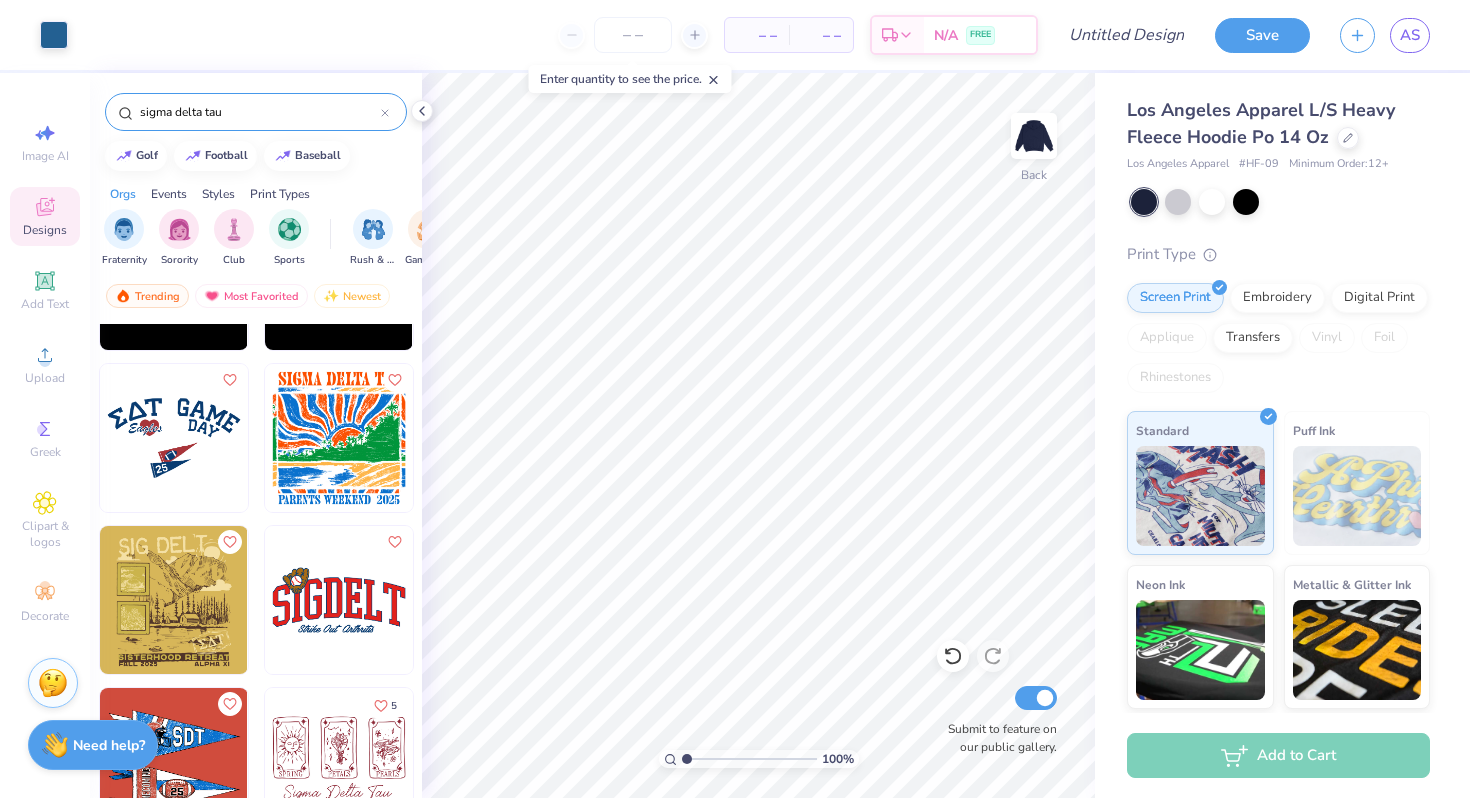 click at bounding box center [174, 438] 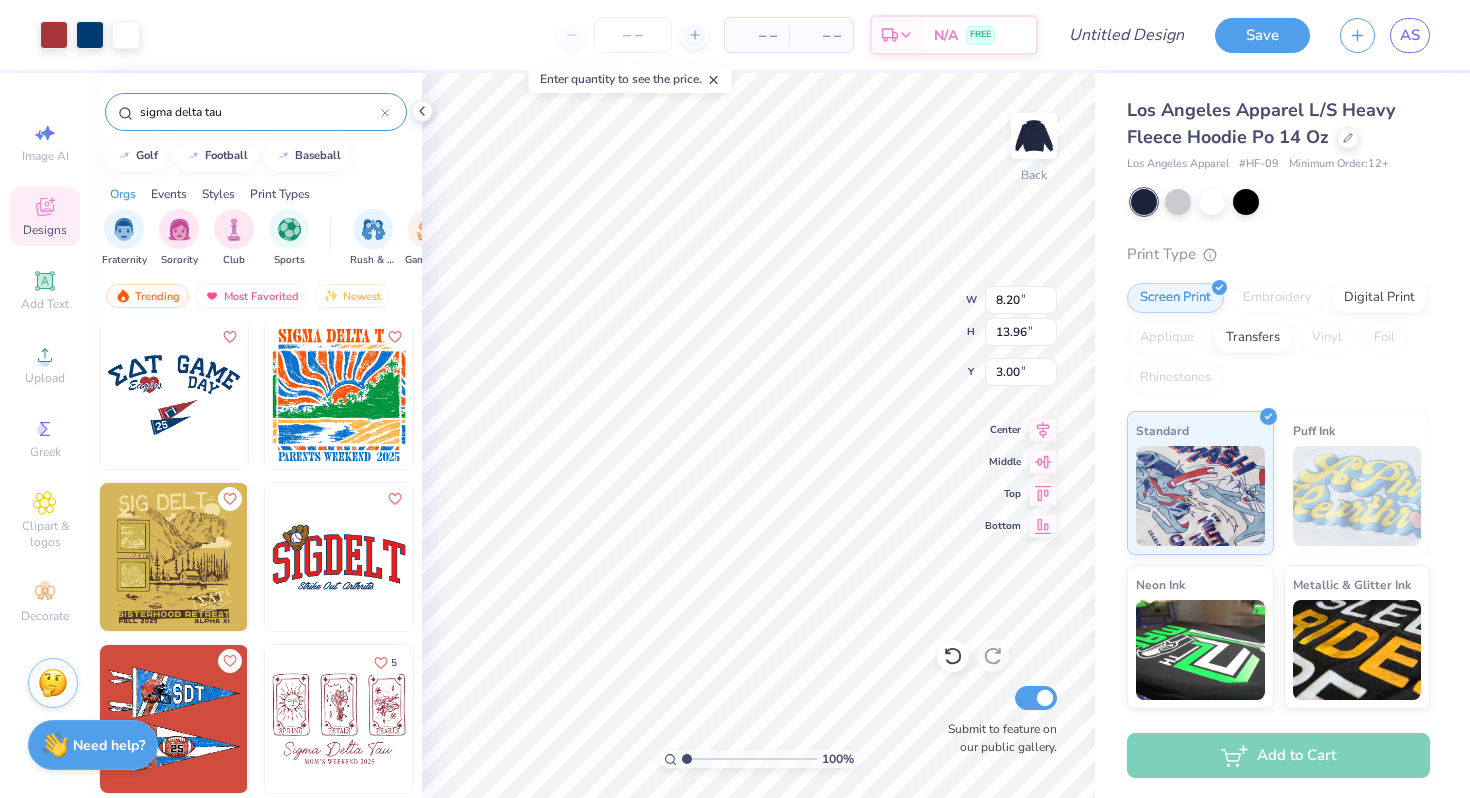 scroll, scrollTop: 1789, scrollLeft: 0, axis: vertical 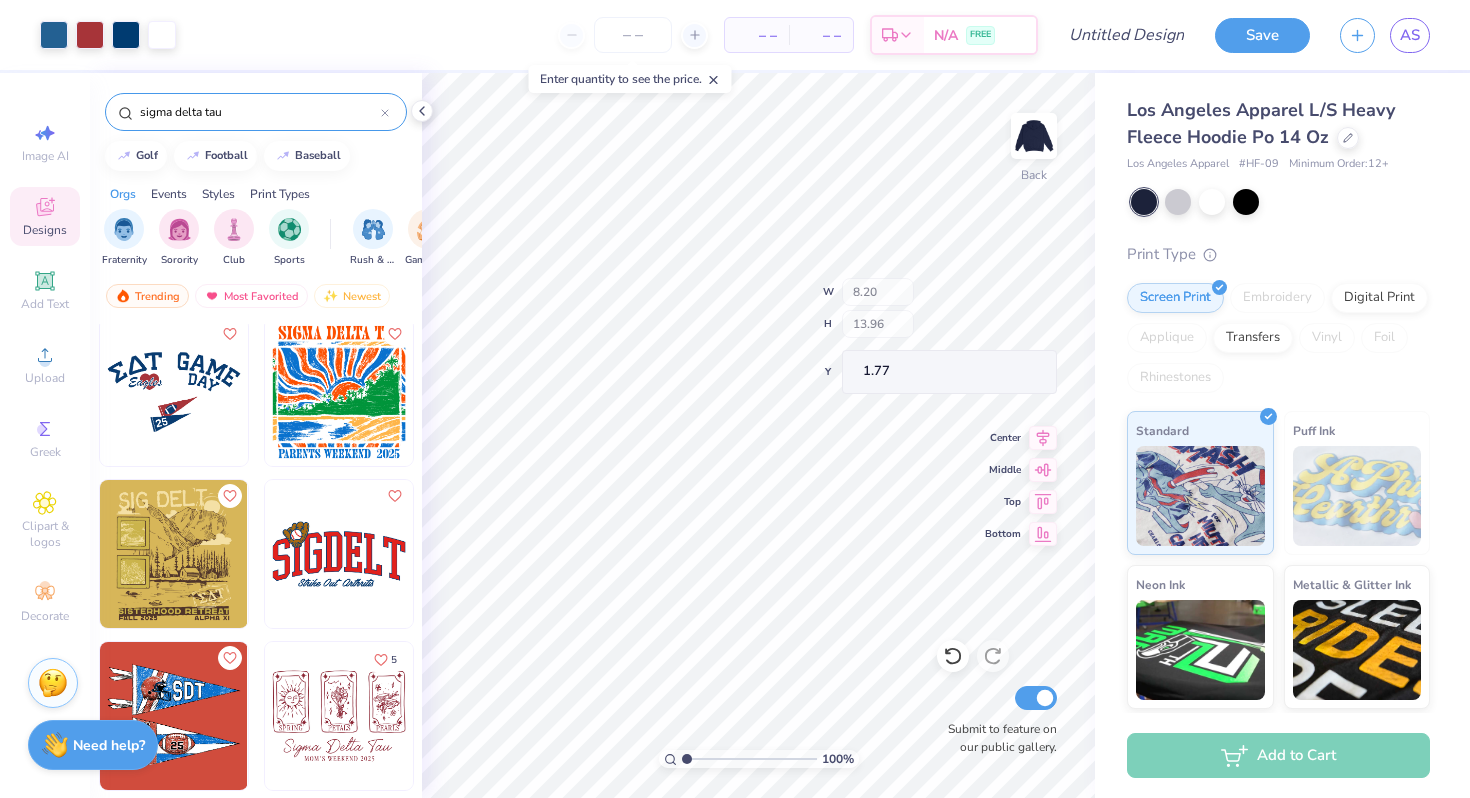 type on "1.77" 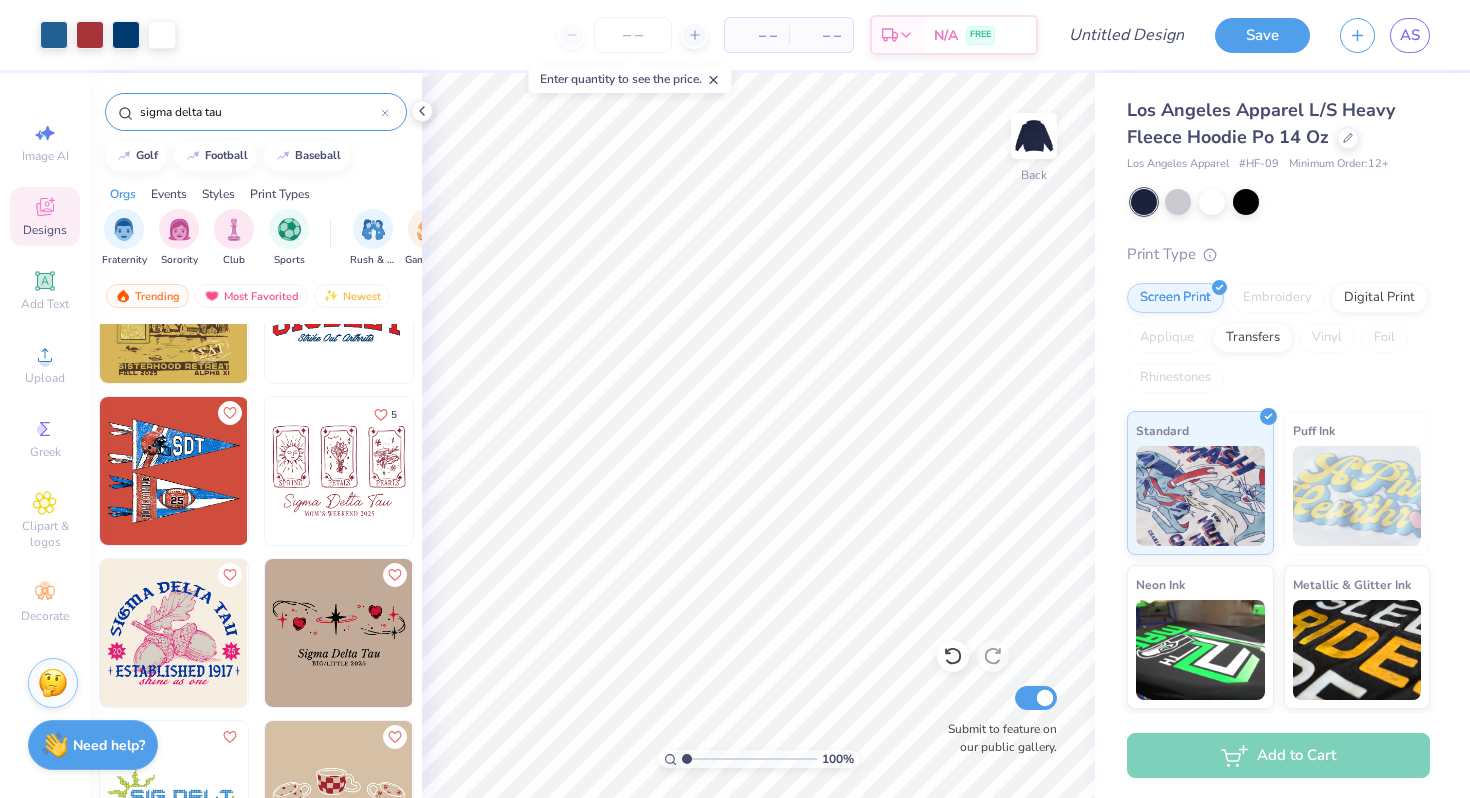 scroll, scrollTop: 2054, scrollLeft: 0, axis: vertical 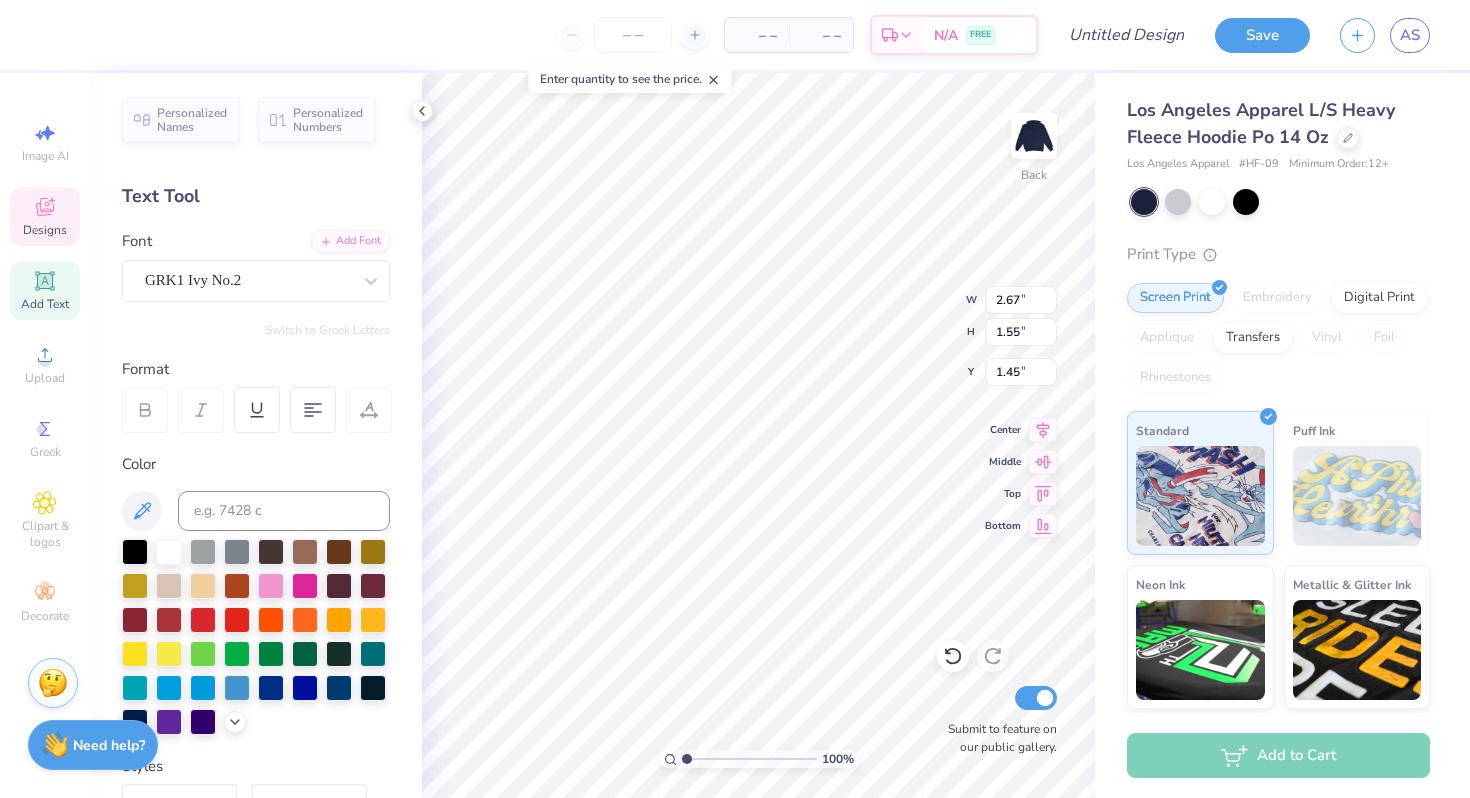 type on "1.70" 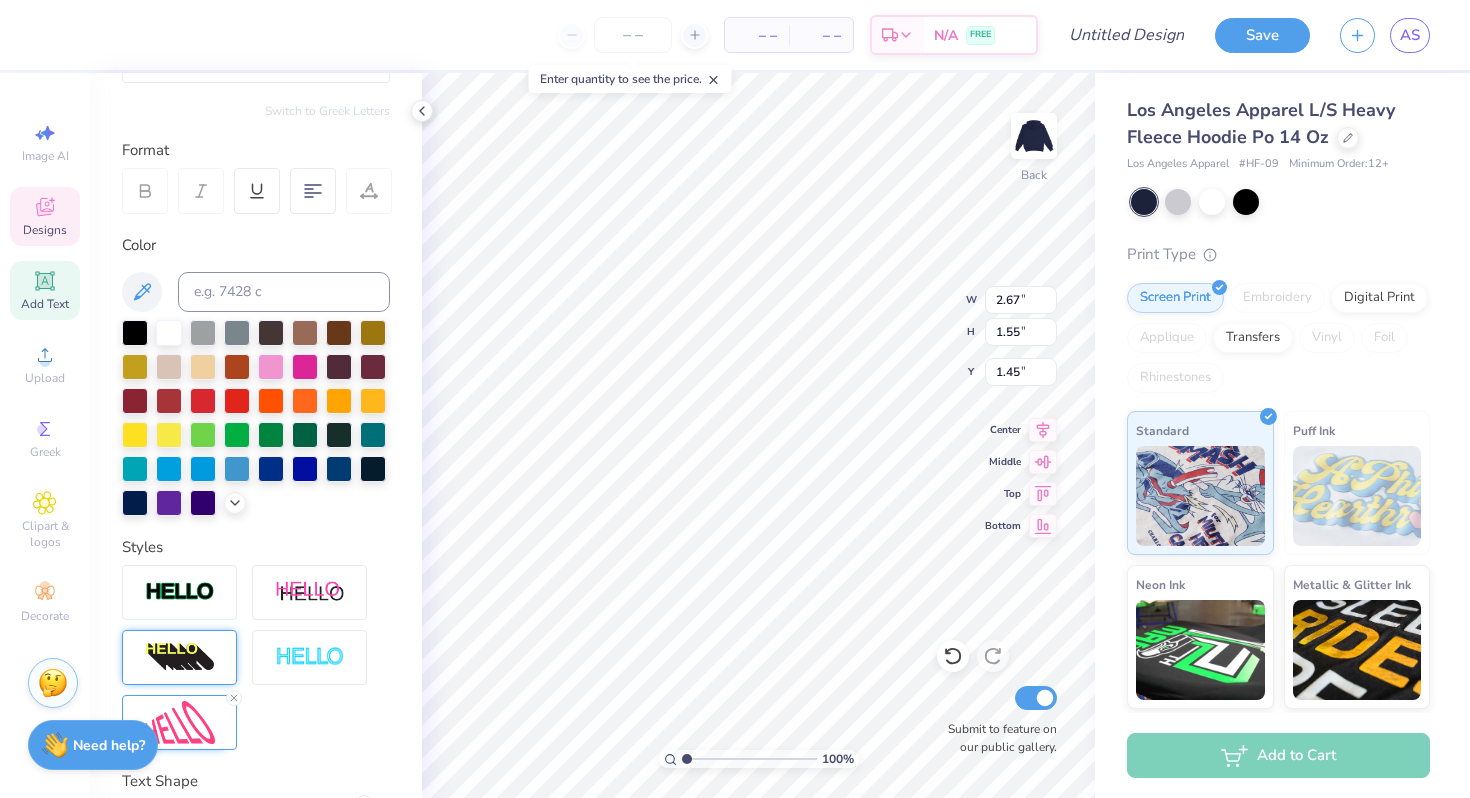 scroll, scrollTop: 0, scrollLeft: 0, axis: both 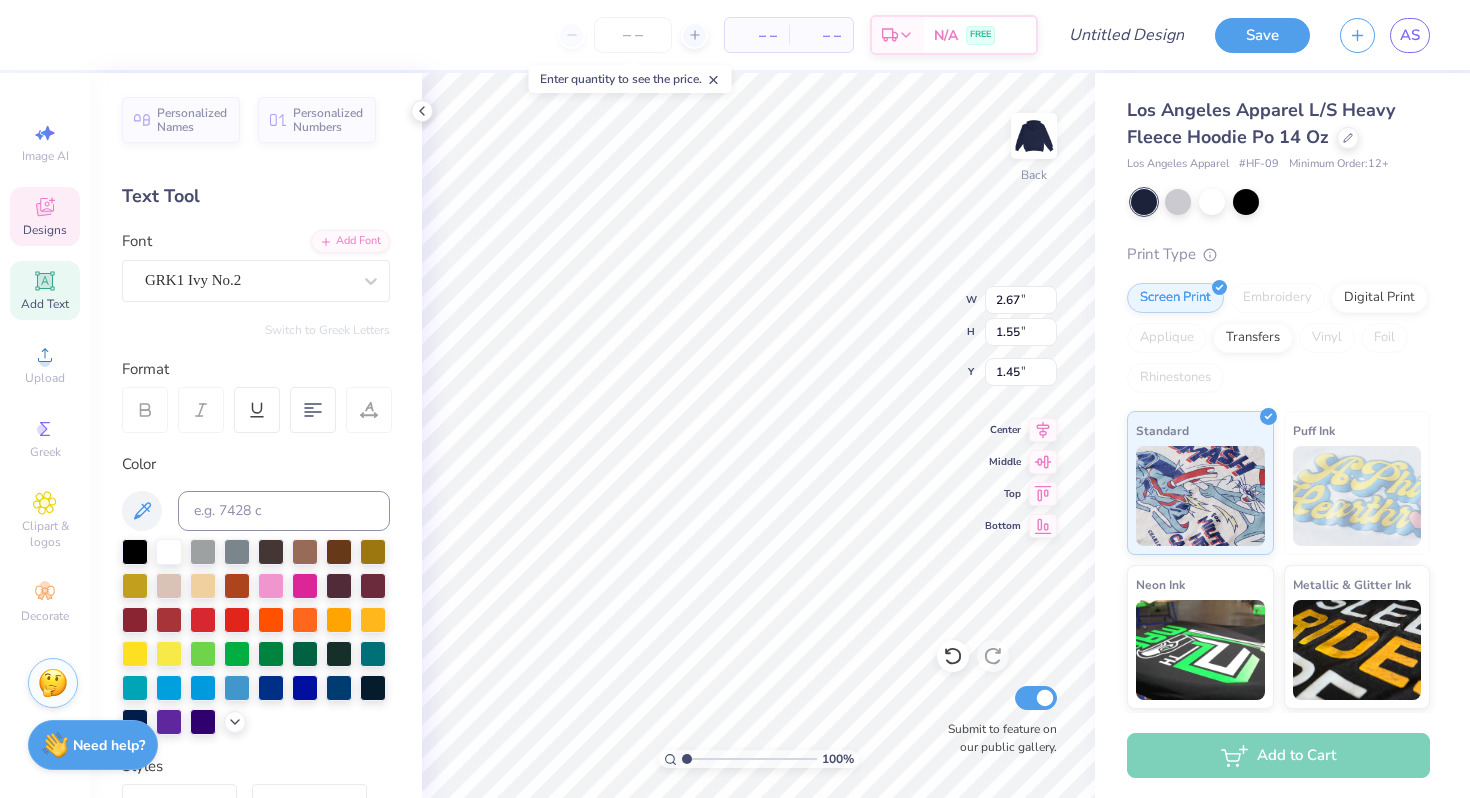 click on "Add Font" at bounding box center (350, 241) 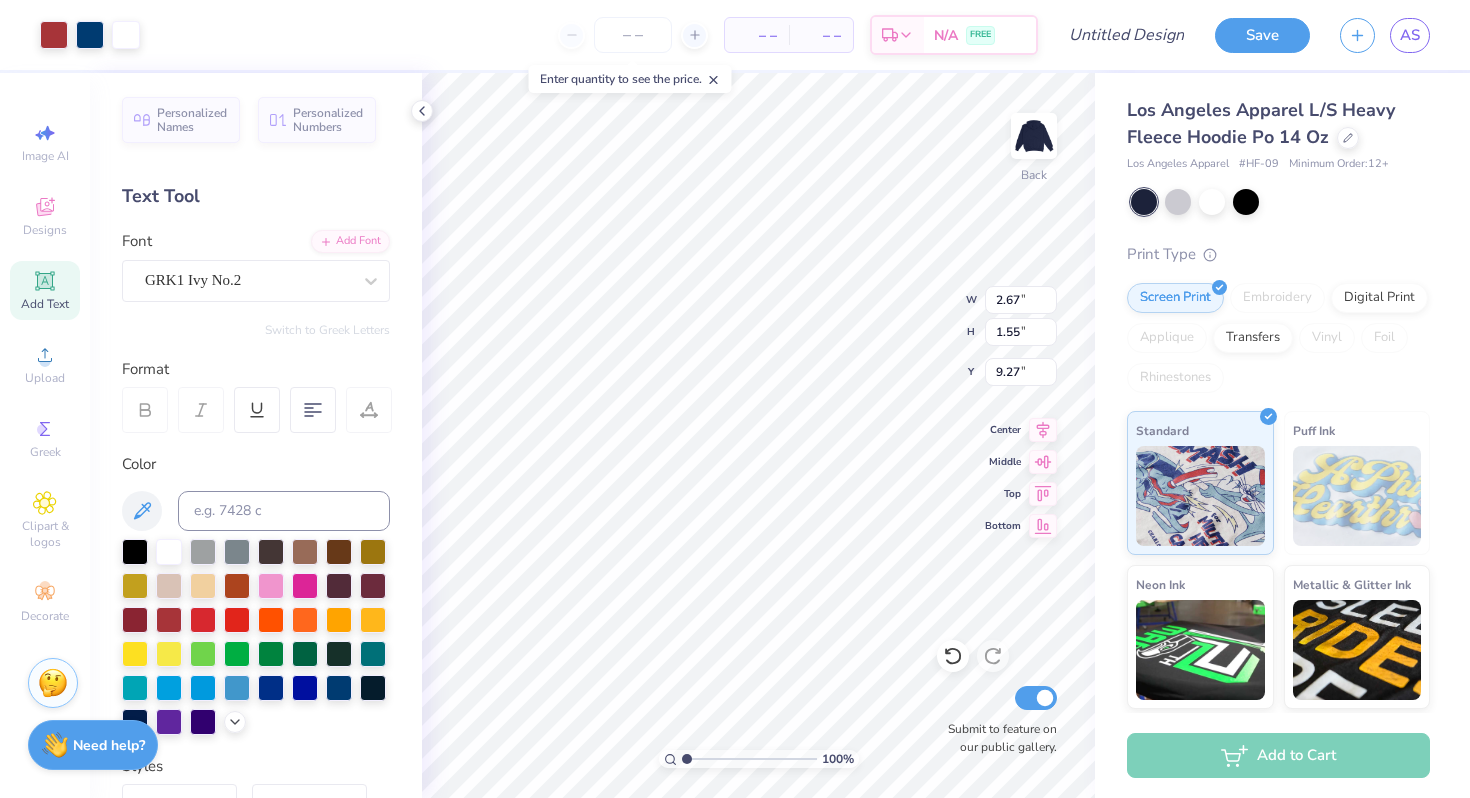 type on "6.80" 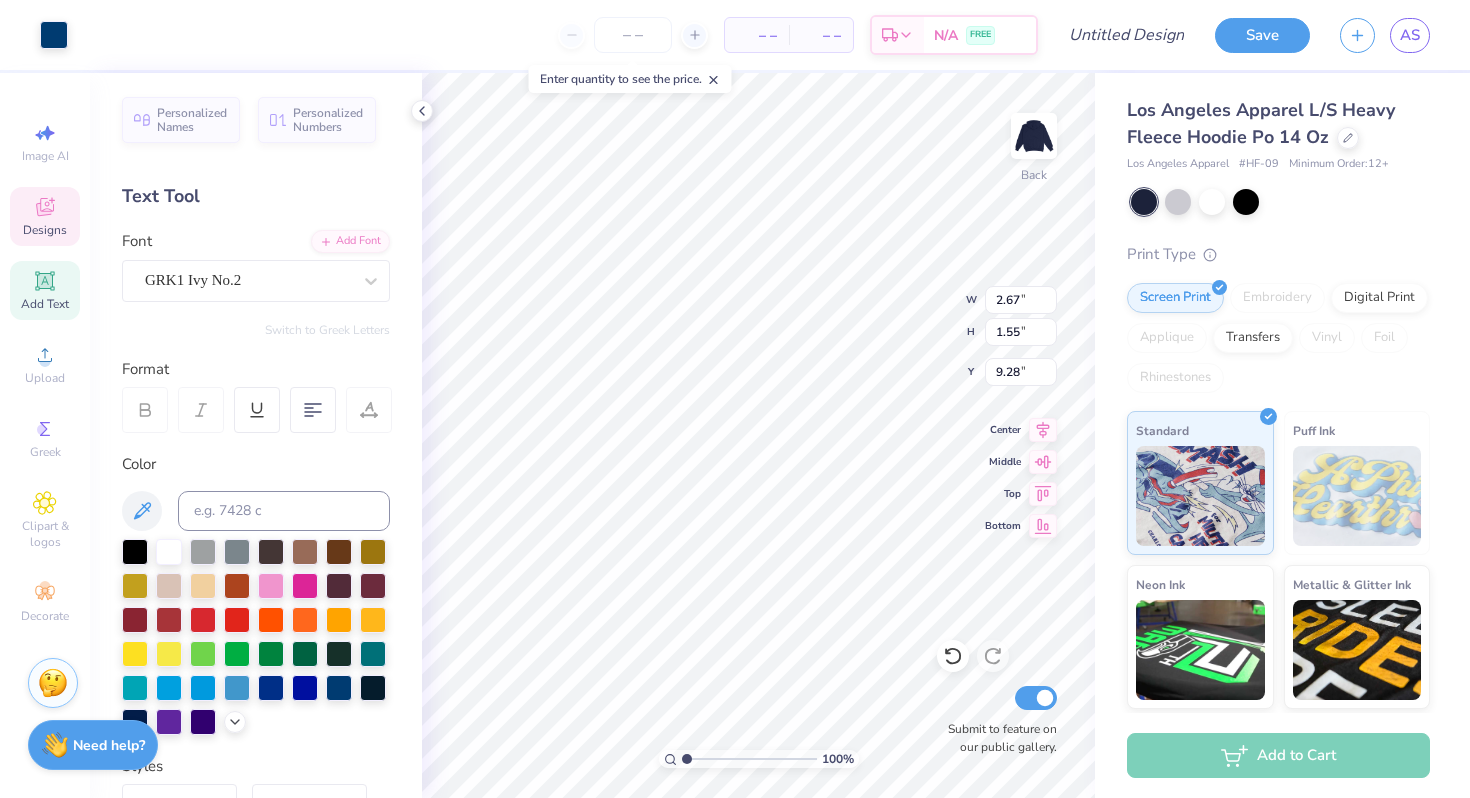 type on "2.67" 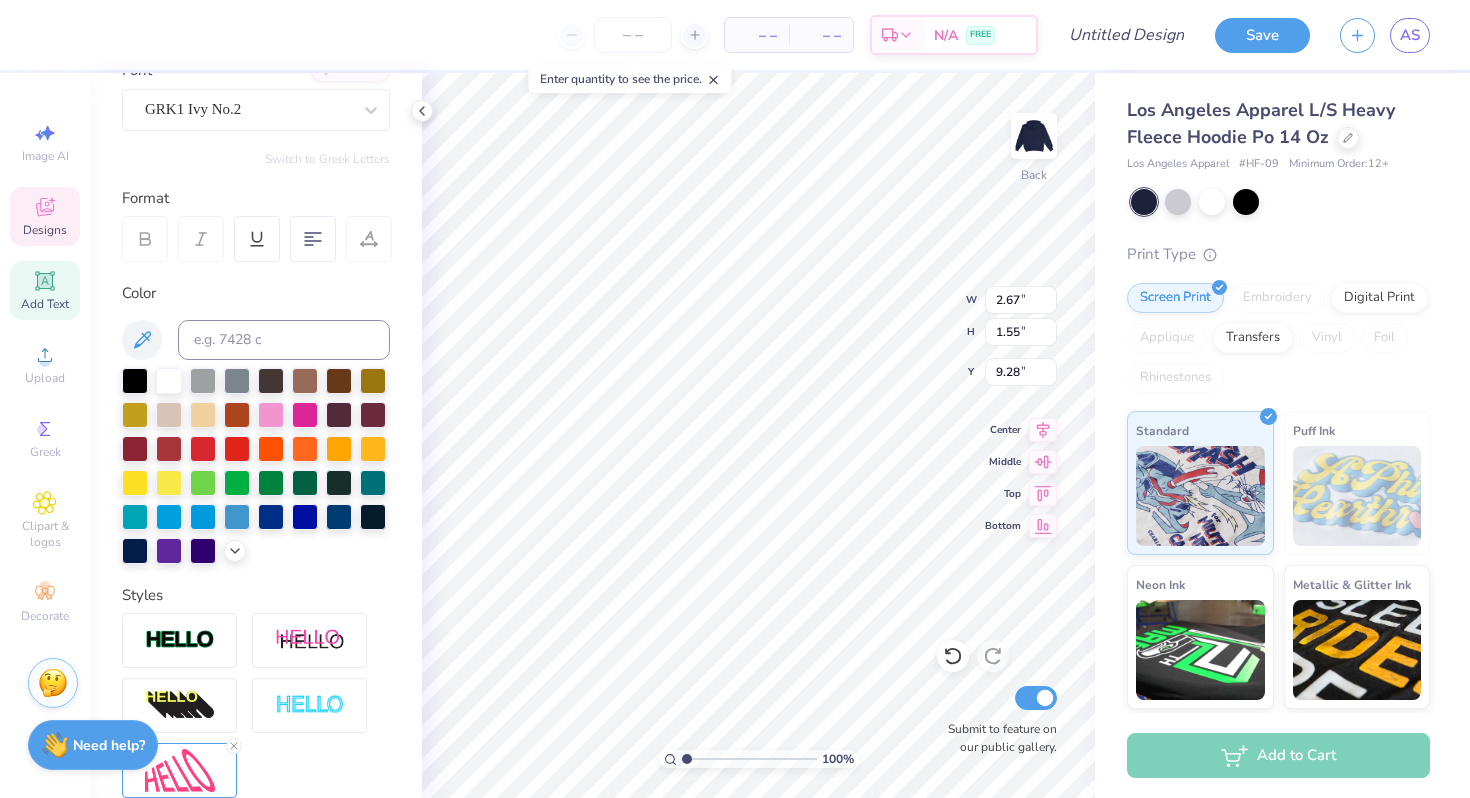 scroll, scrollTop: 364, scrollLeft: 0, axis: vertical 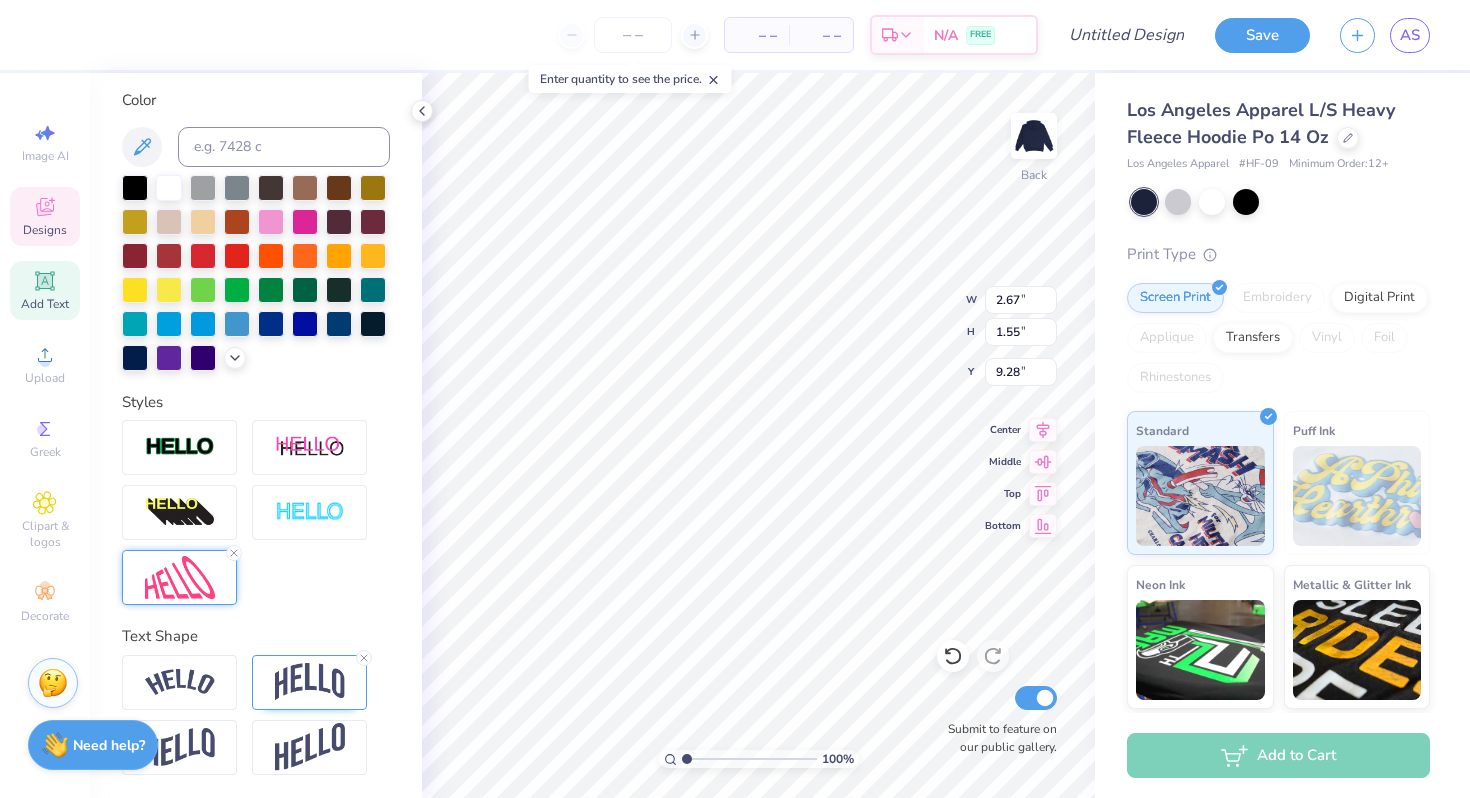click at bounding box center [234, 553] 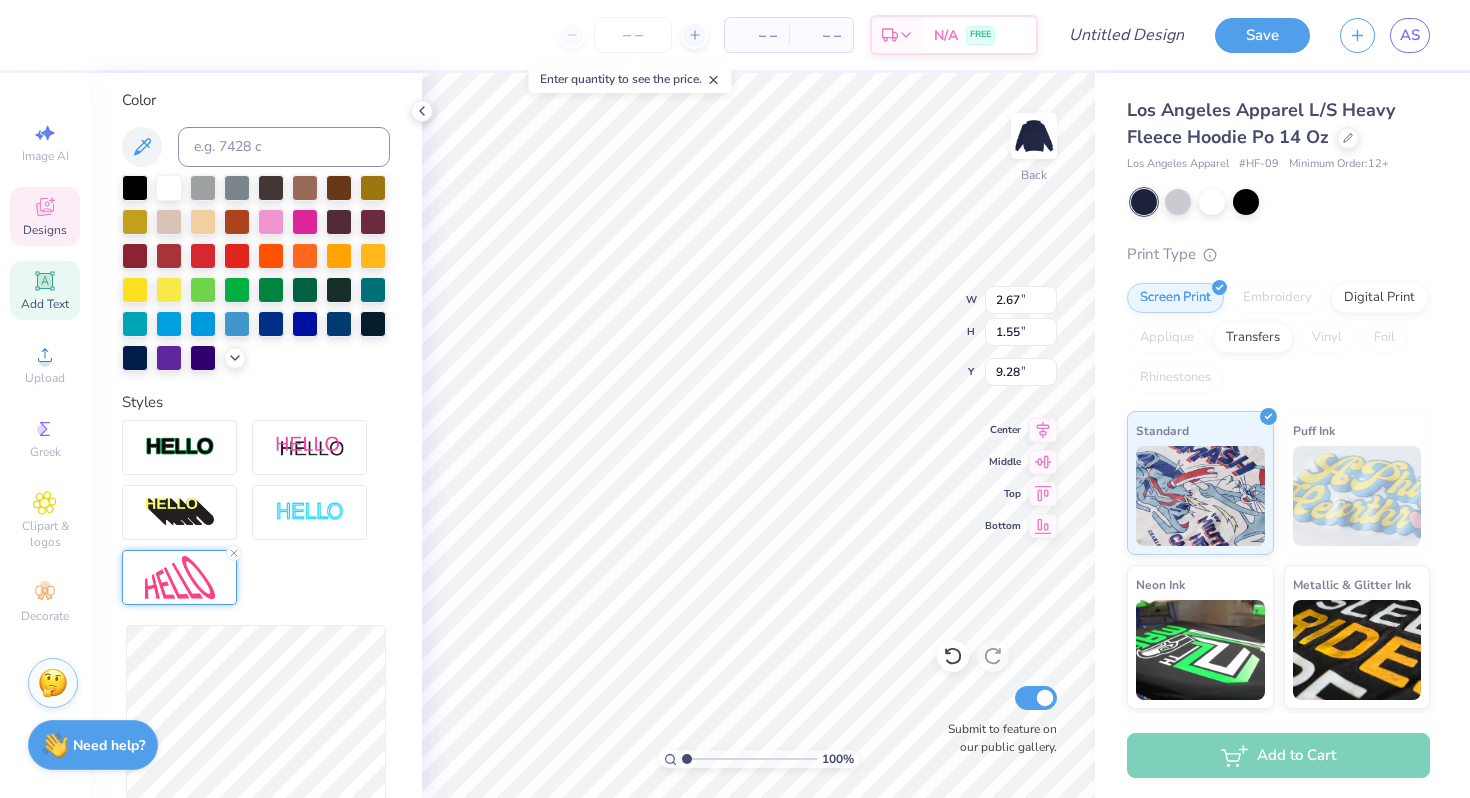 type on "2.36" 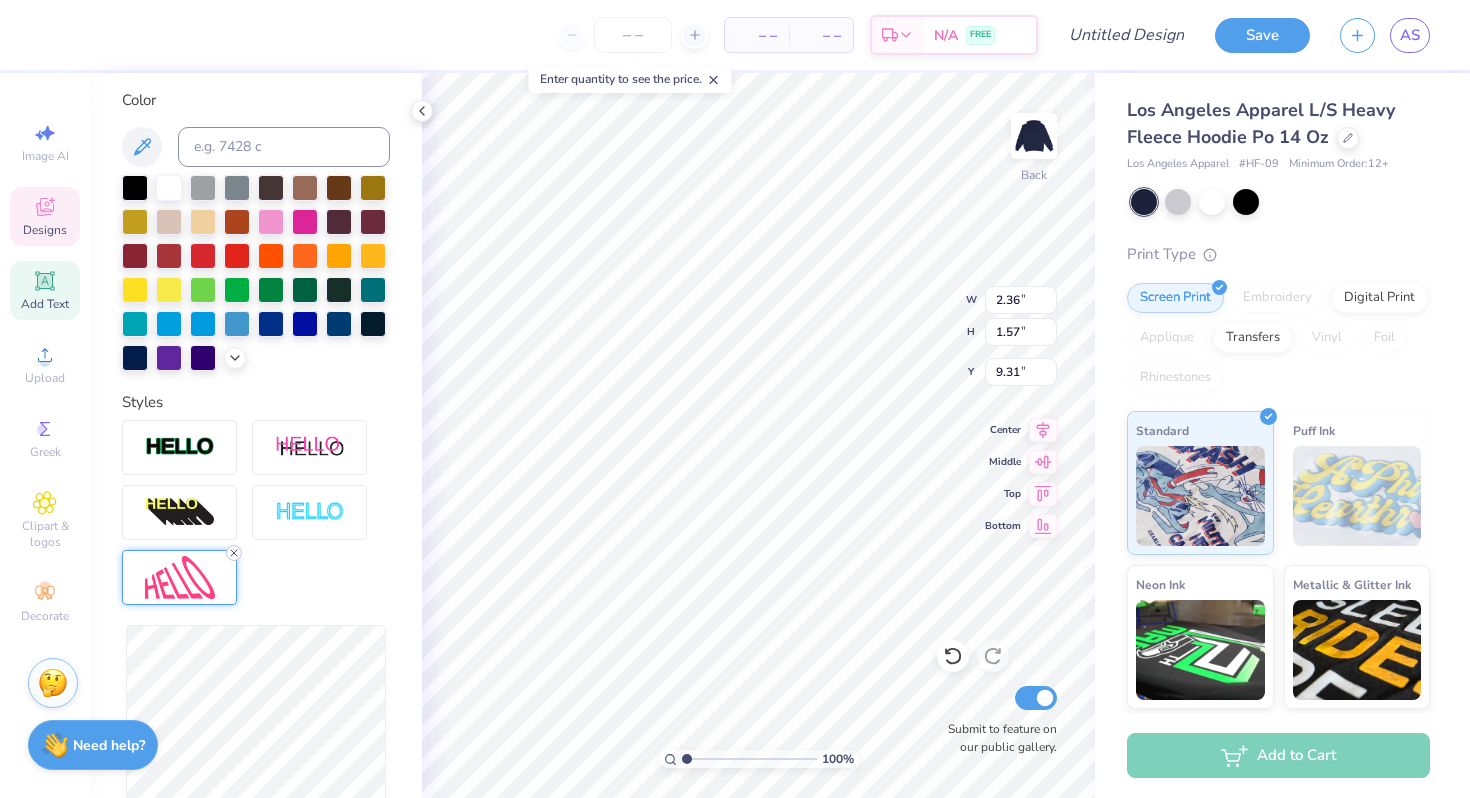 click 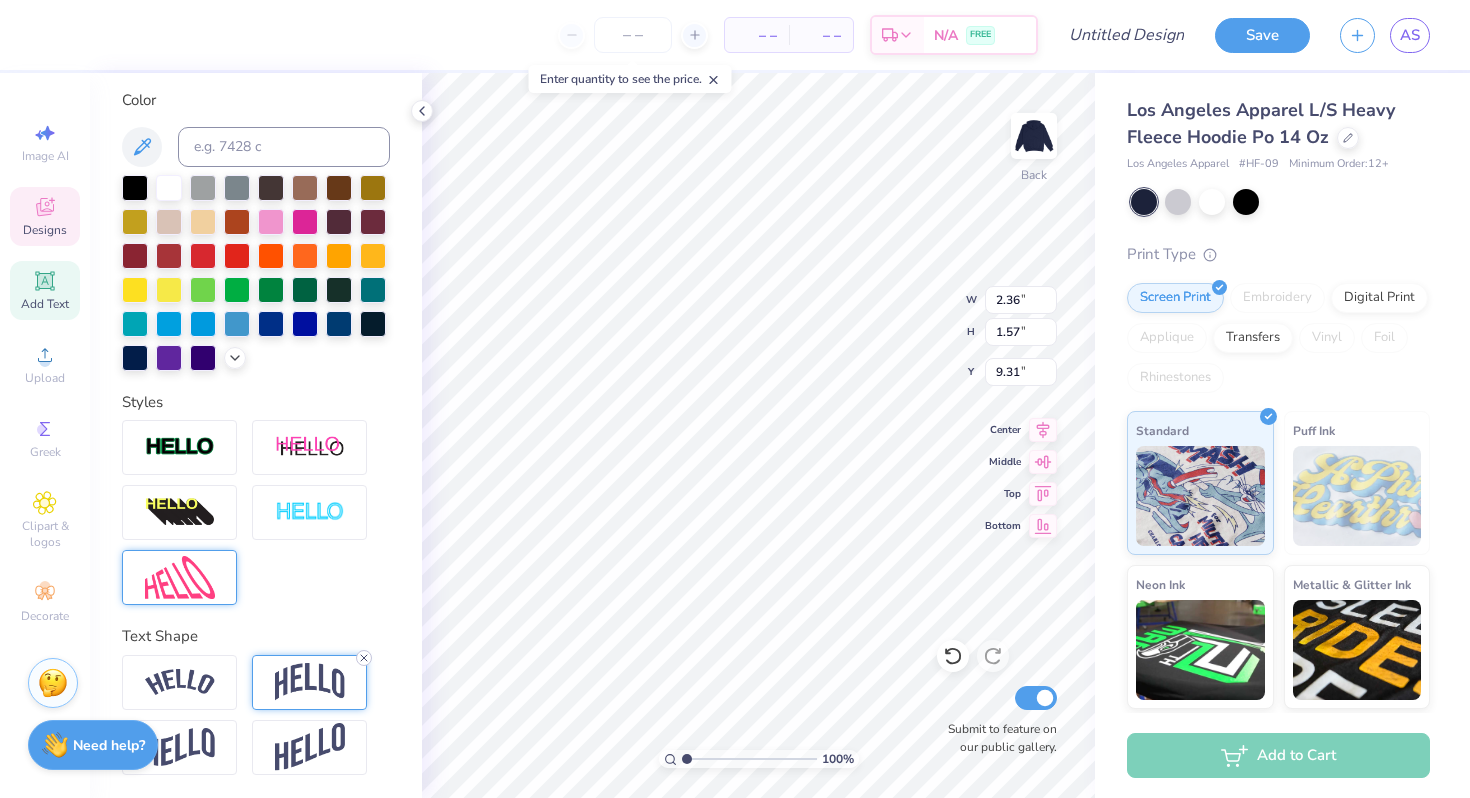 click 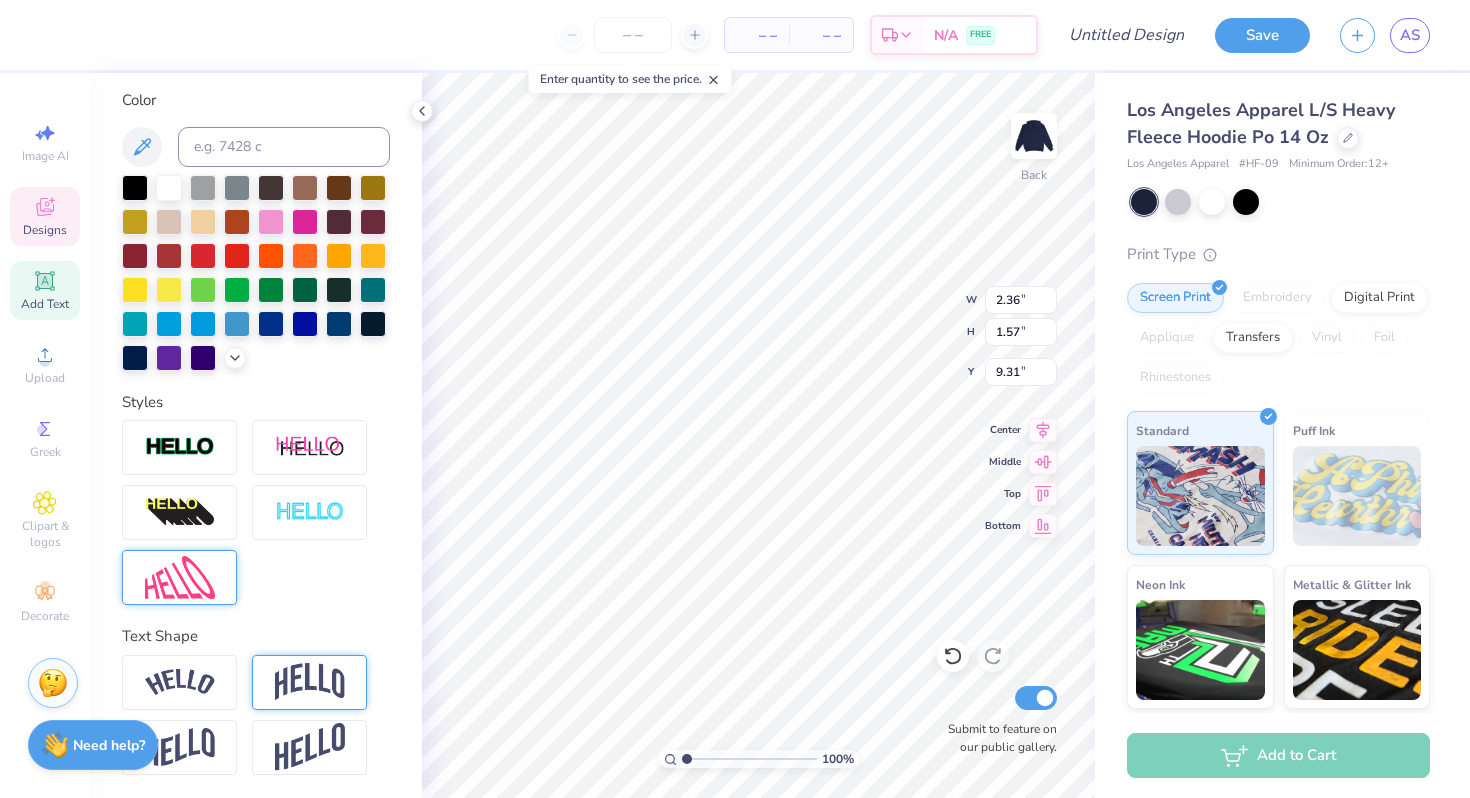type on "1.55" 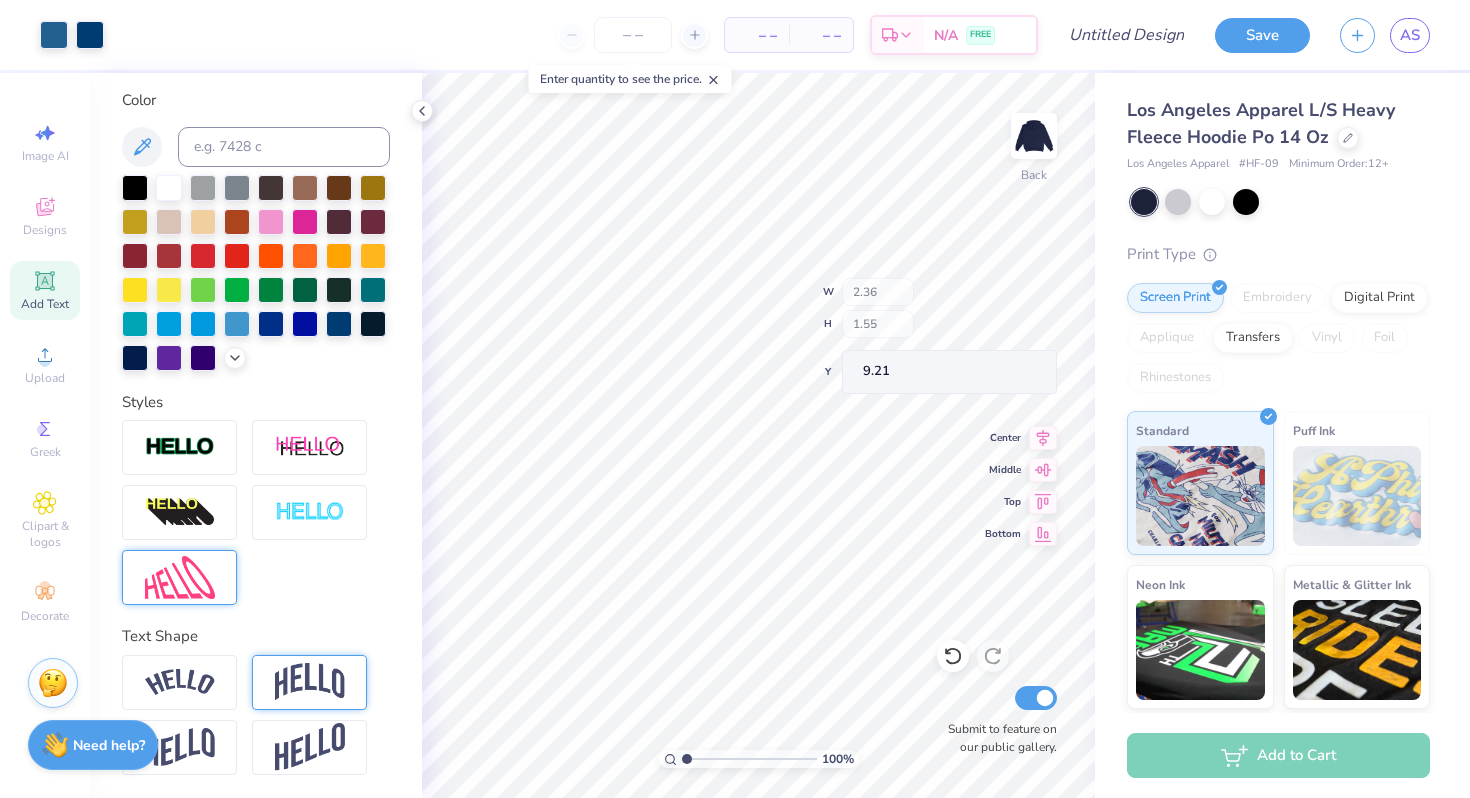 type on "2.39" 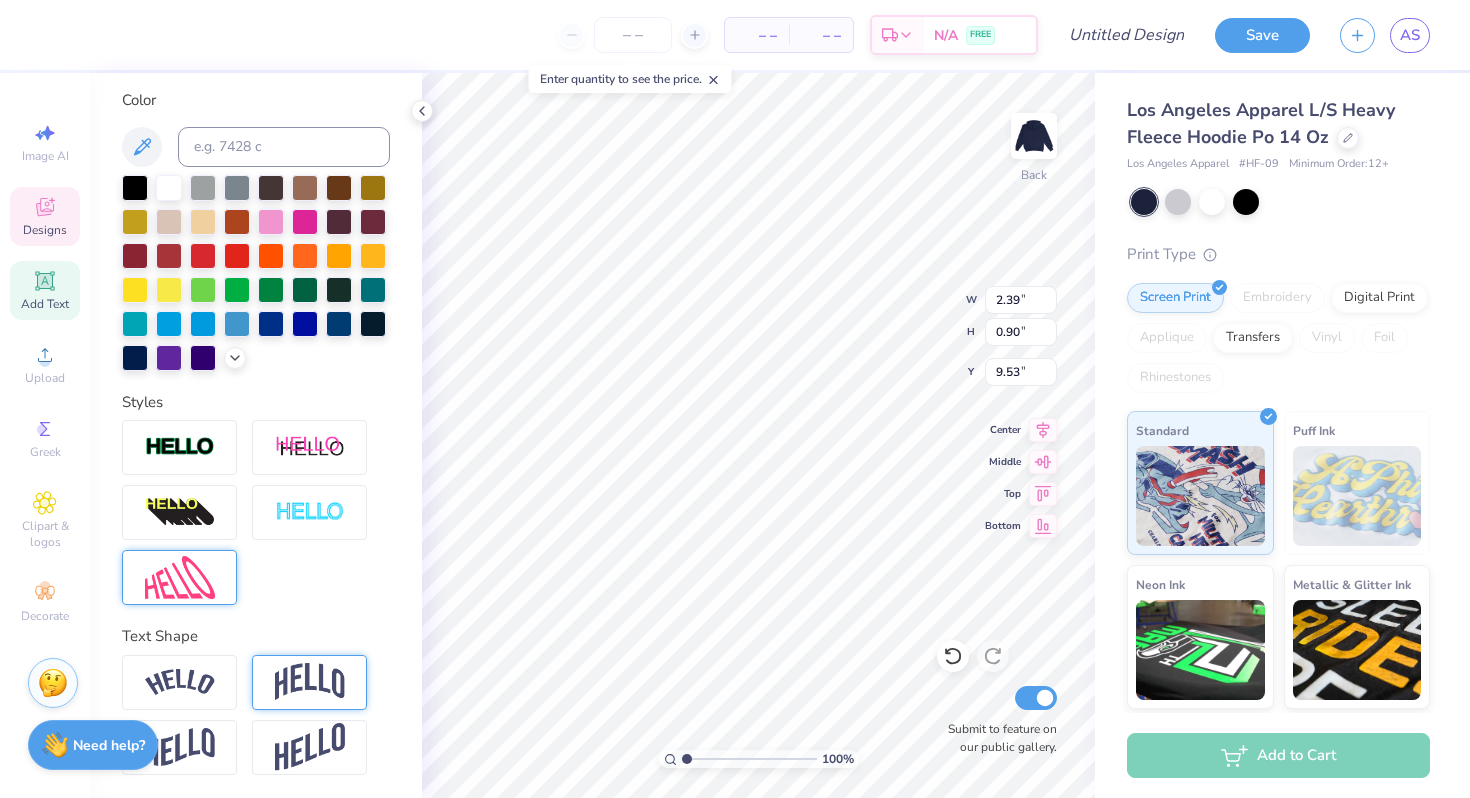 type on "10.57" 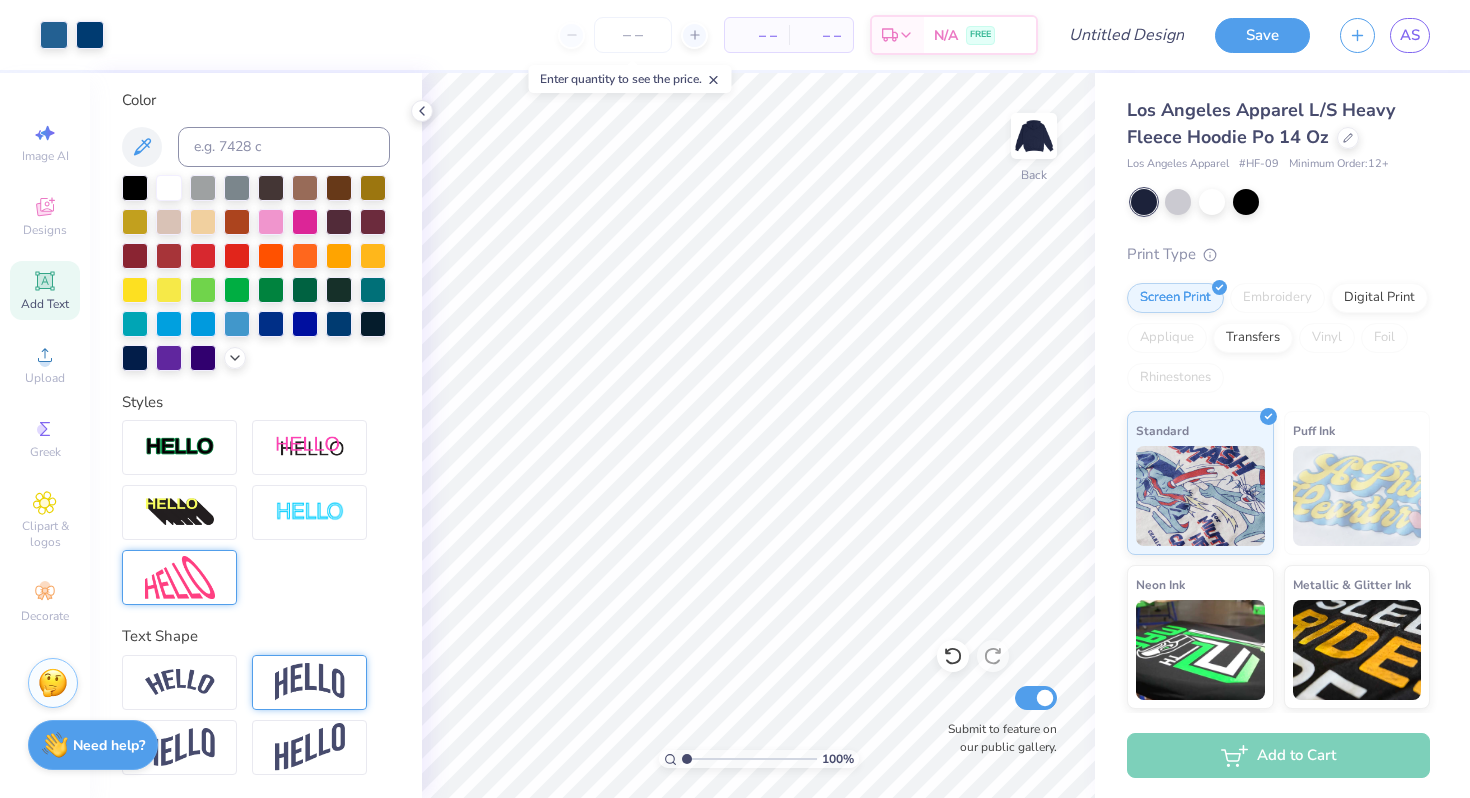 click on "Applique" at bounding box center [1167, 338] 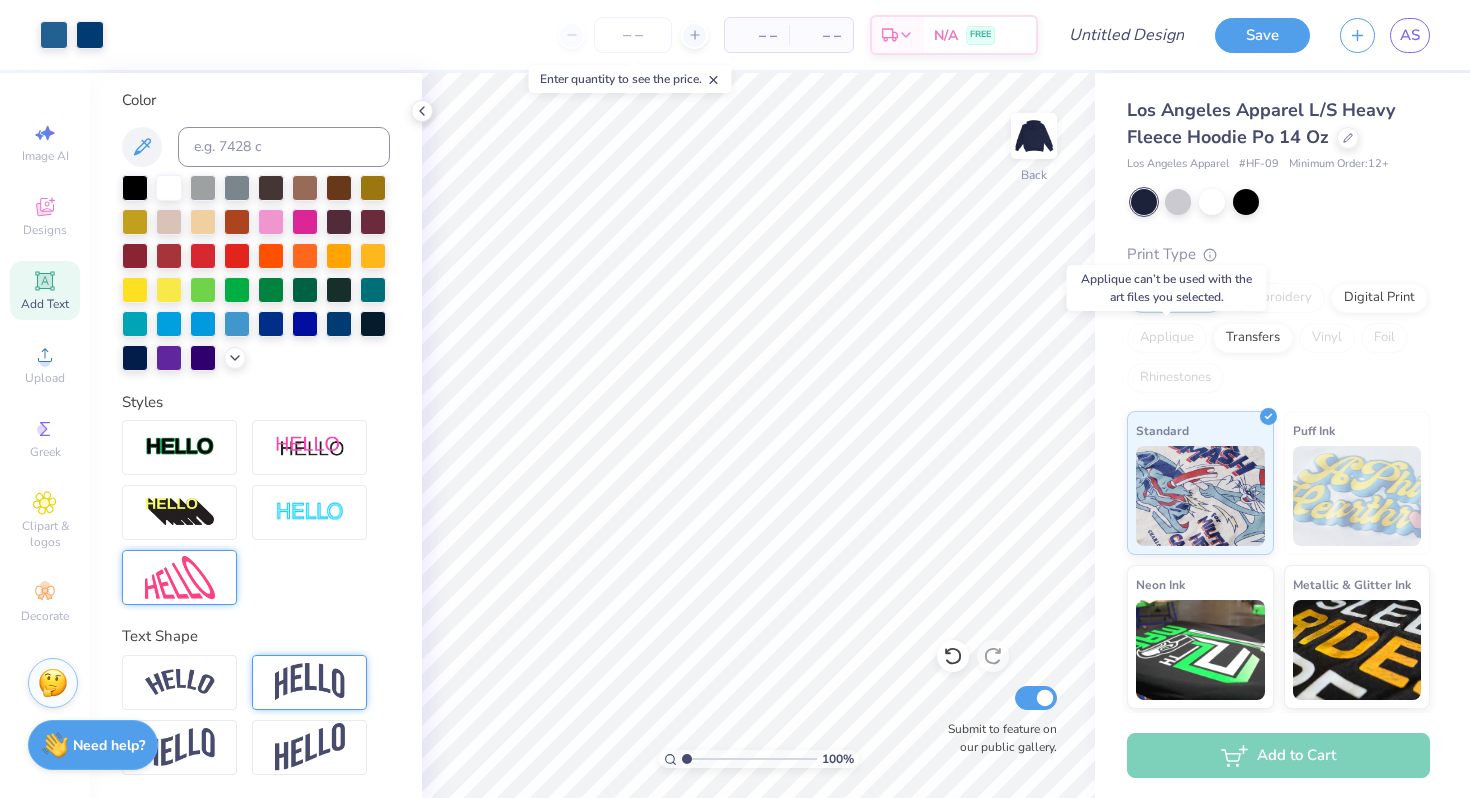 click on "Applique" at bounding box center (1167, 338) 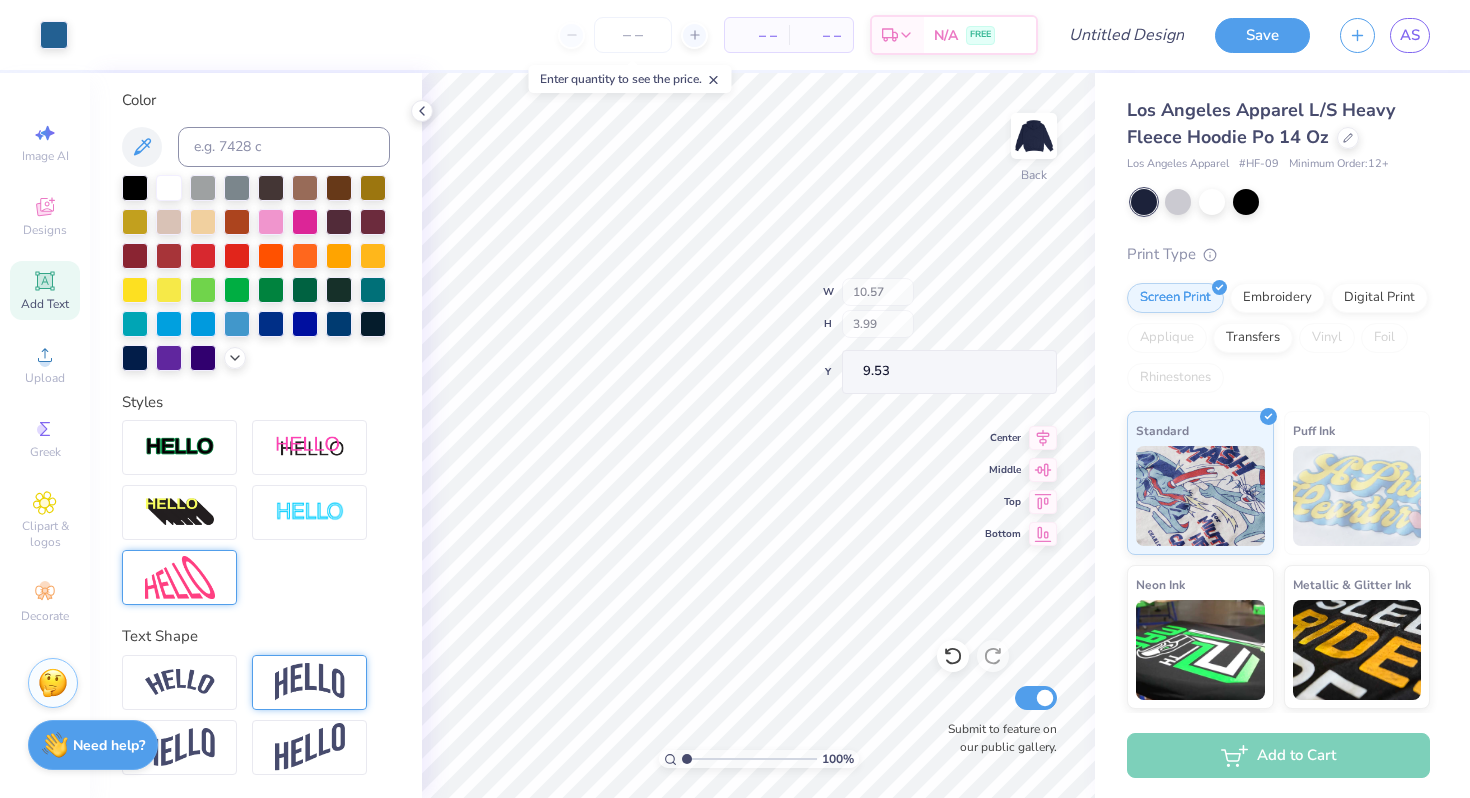 scroll, scrollTop: 0, scrollLeft: 0, axis: both 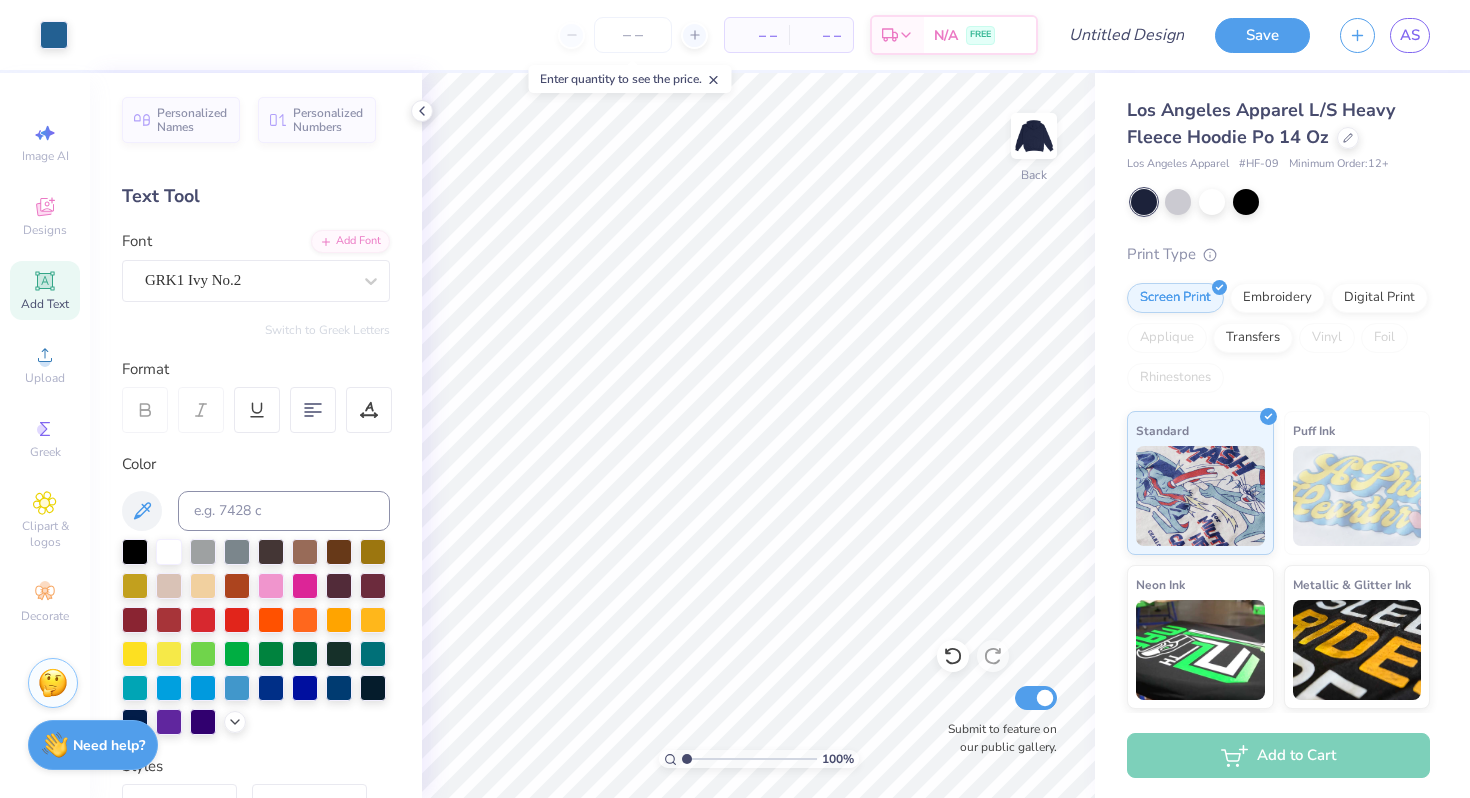 click on "Add Text" at bounding box center (45, 304) 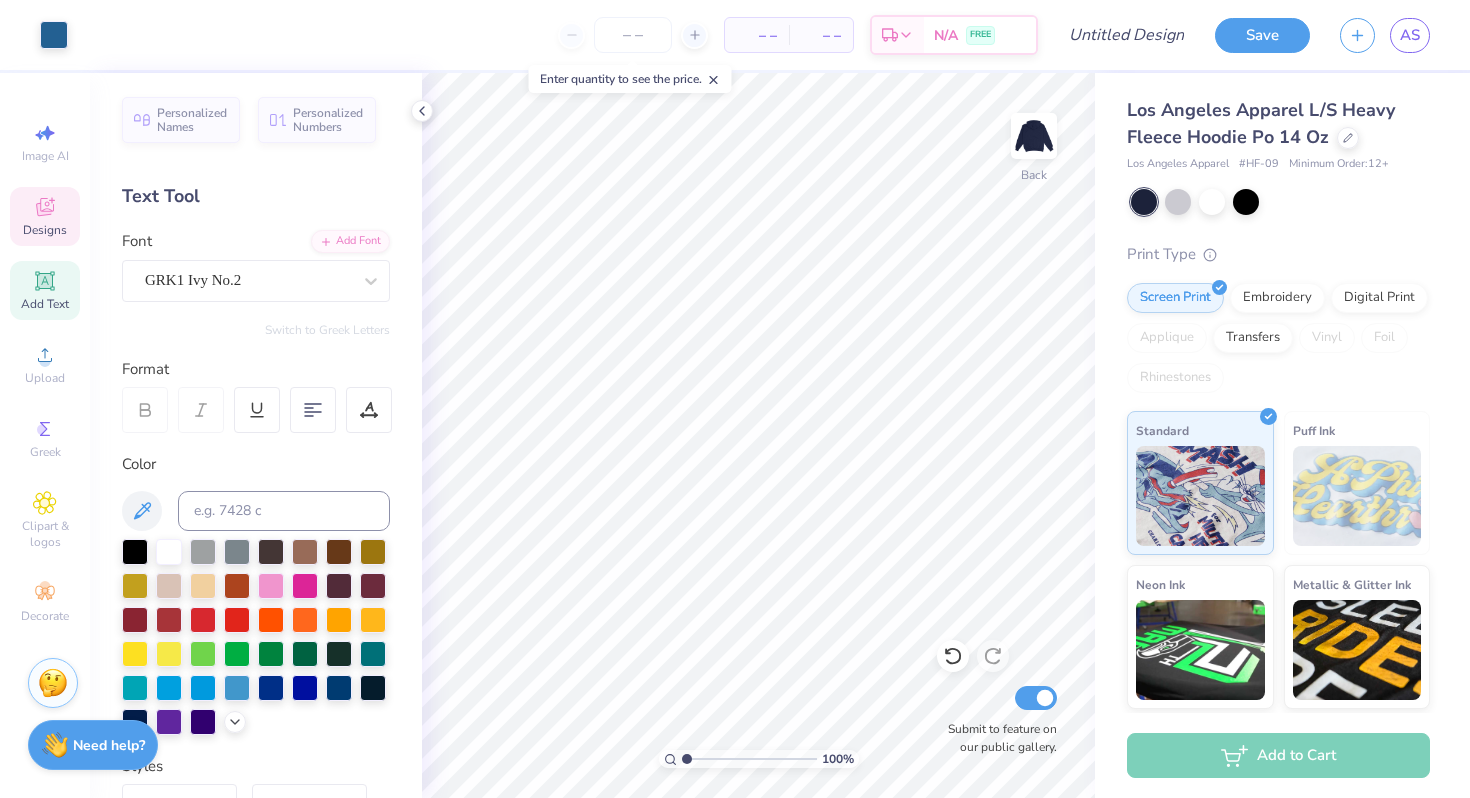click on "Designs" at bounding box center (45, 230) 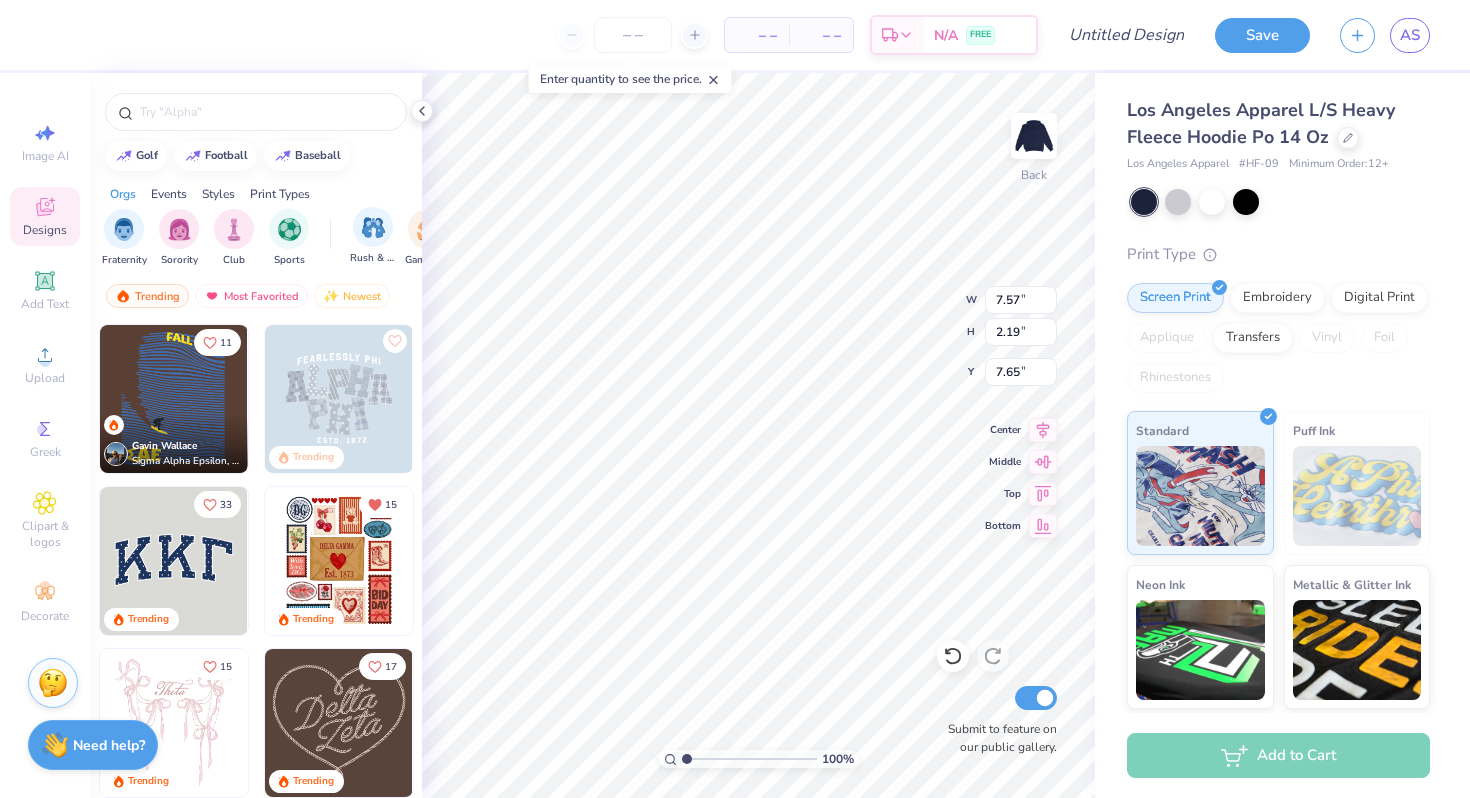 type on "EXT" 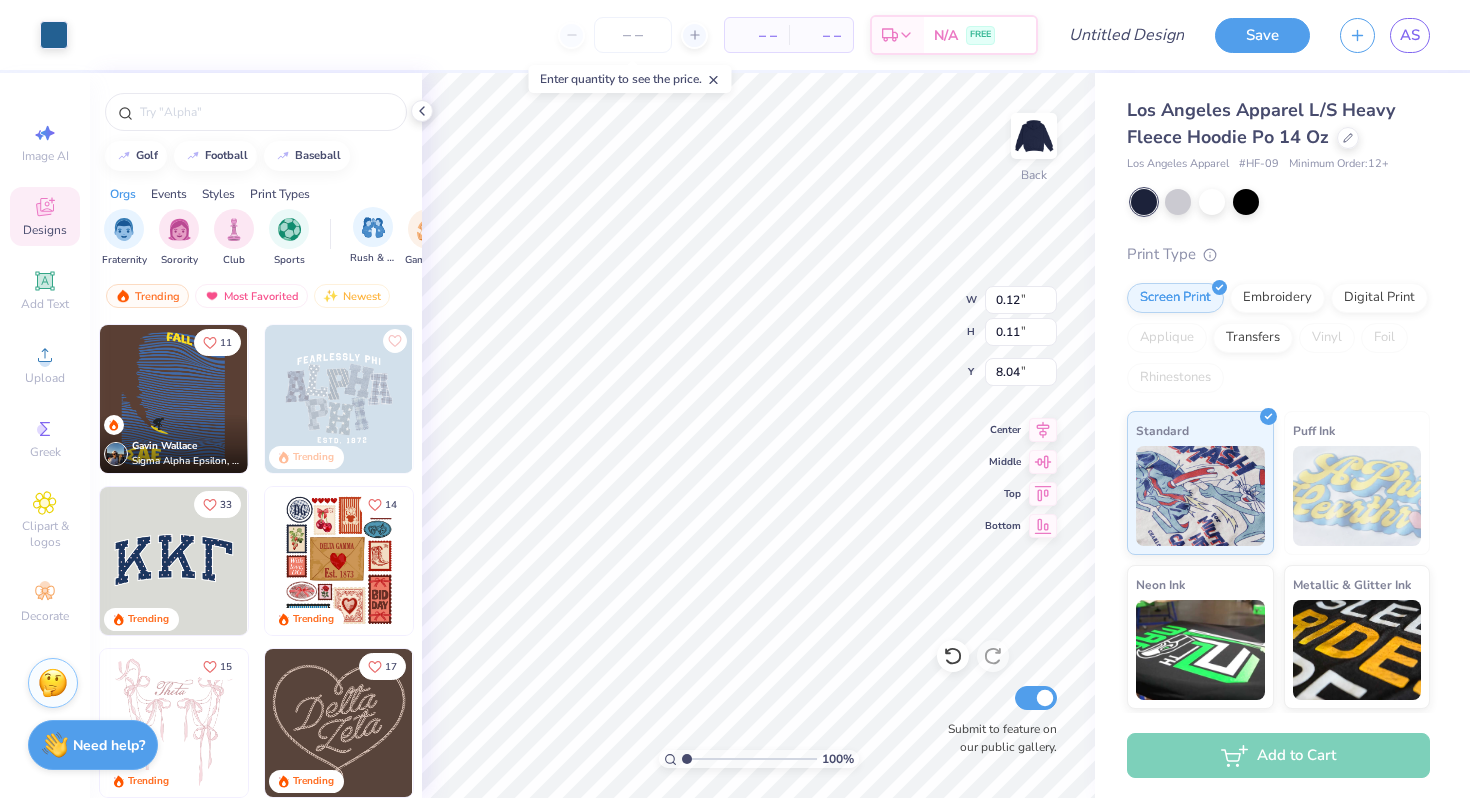 type on "0.12" 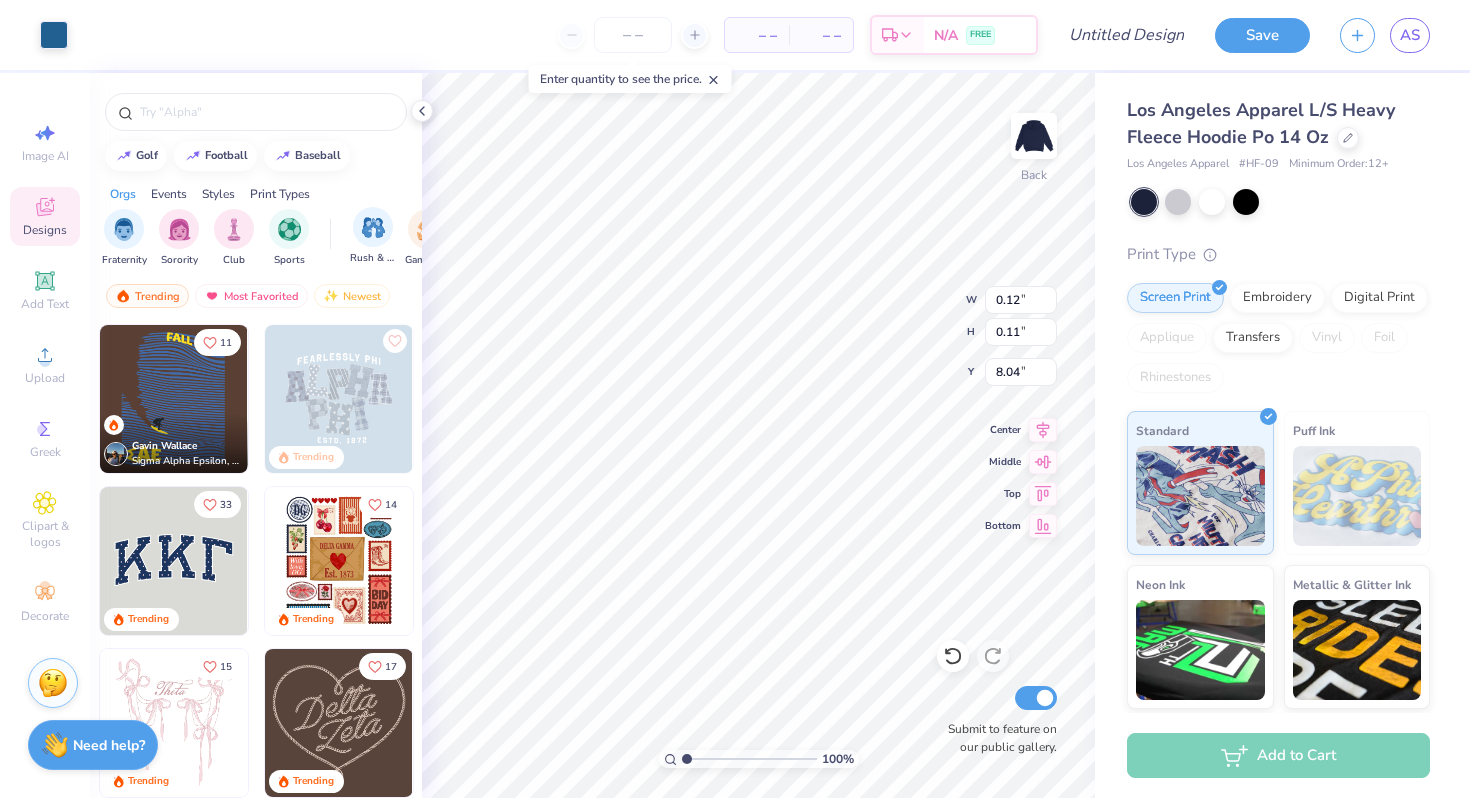 type on "0.11" 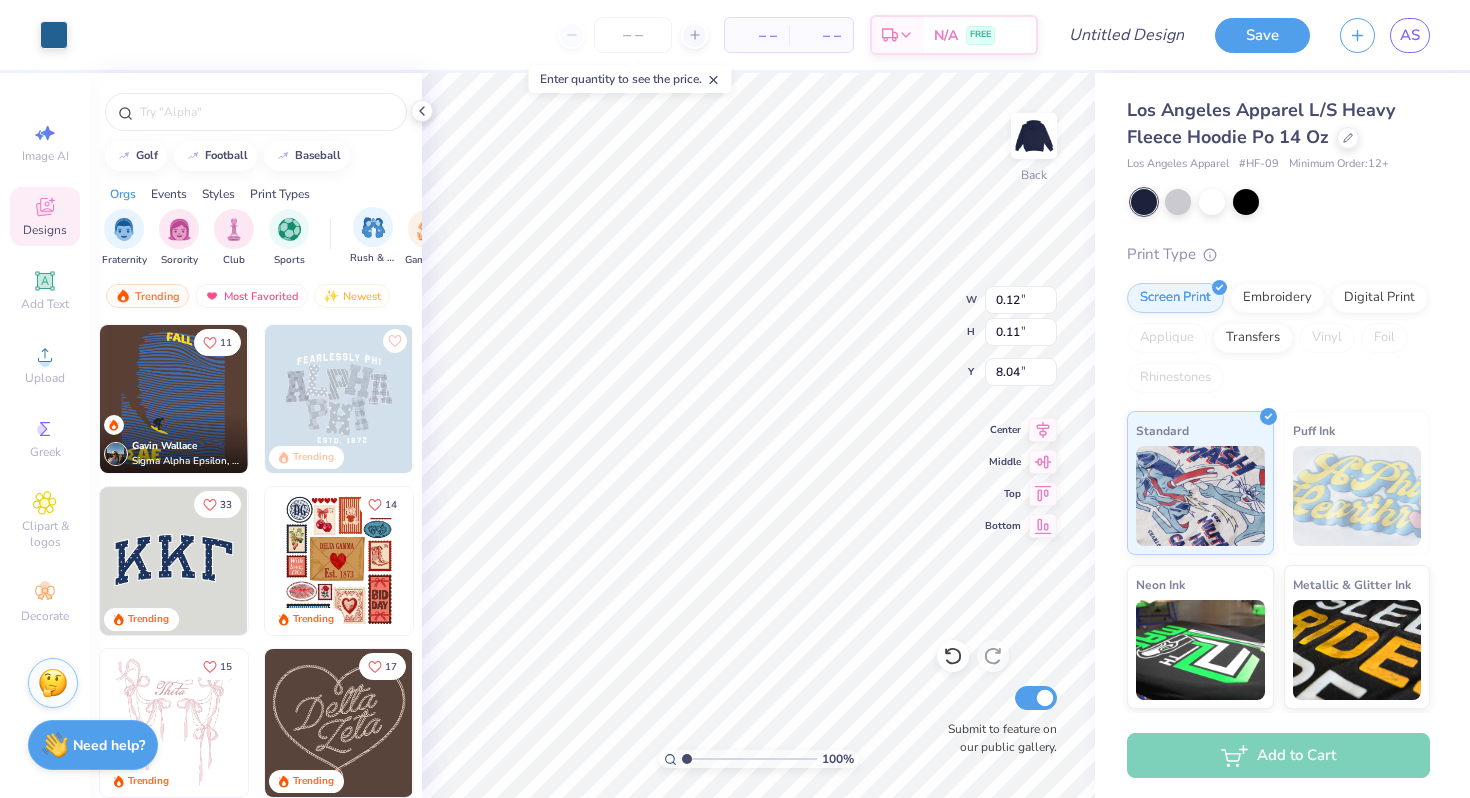 type on "8.04" 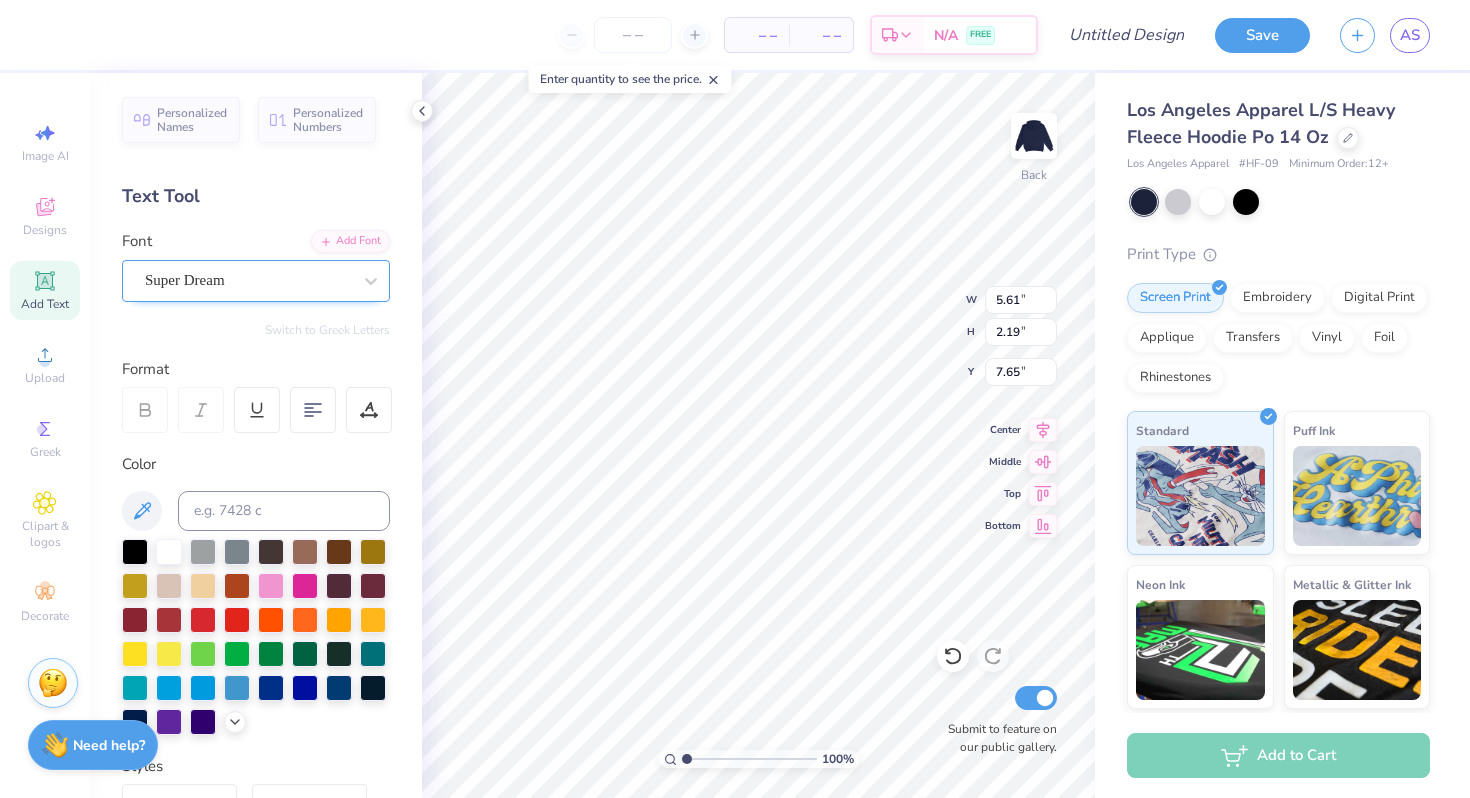 click on "Super Dream" at bounding box center (248, 280) 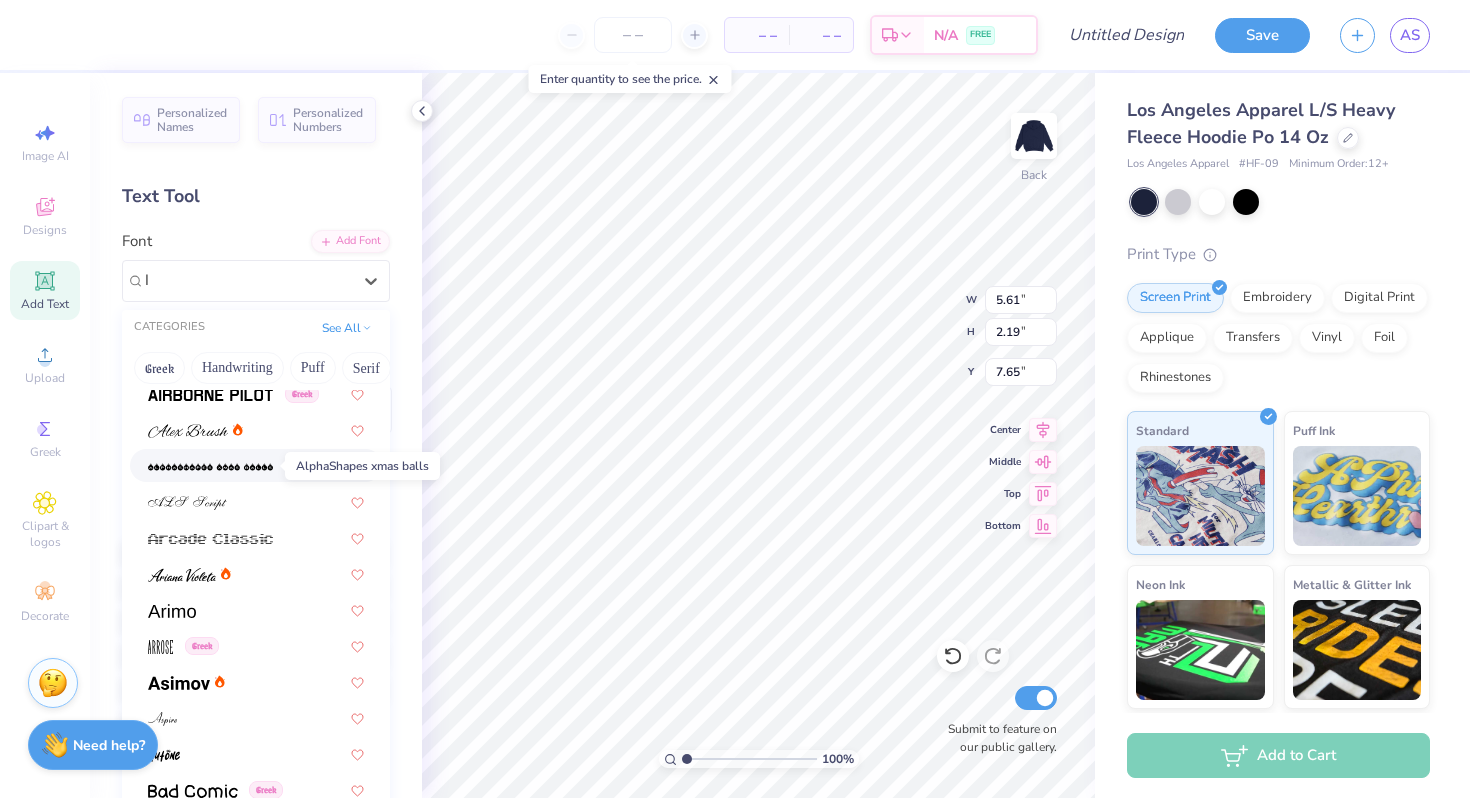 scroll, scrollTop: 58, scrollLeft: 0, axis: vertical 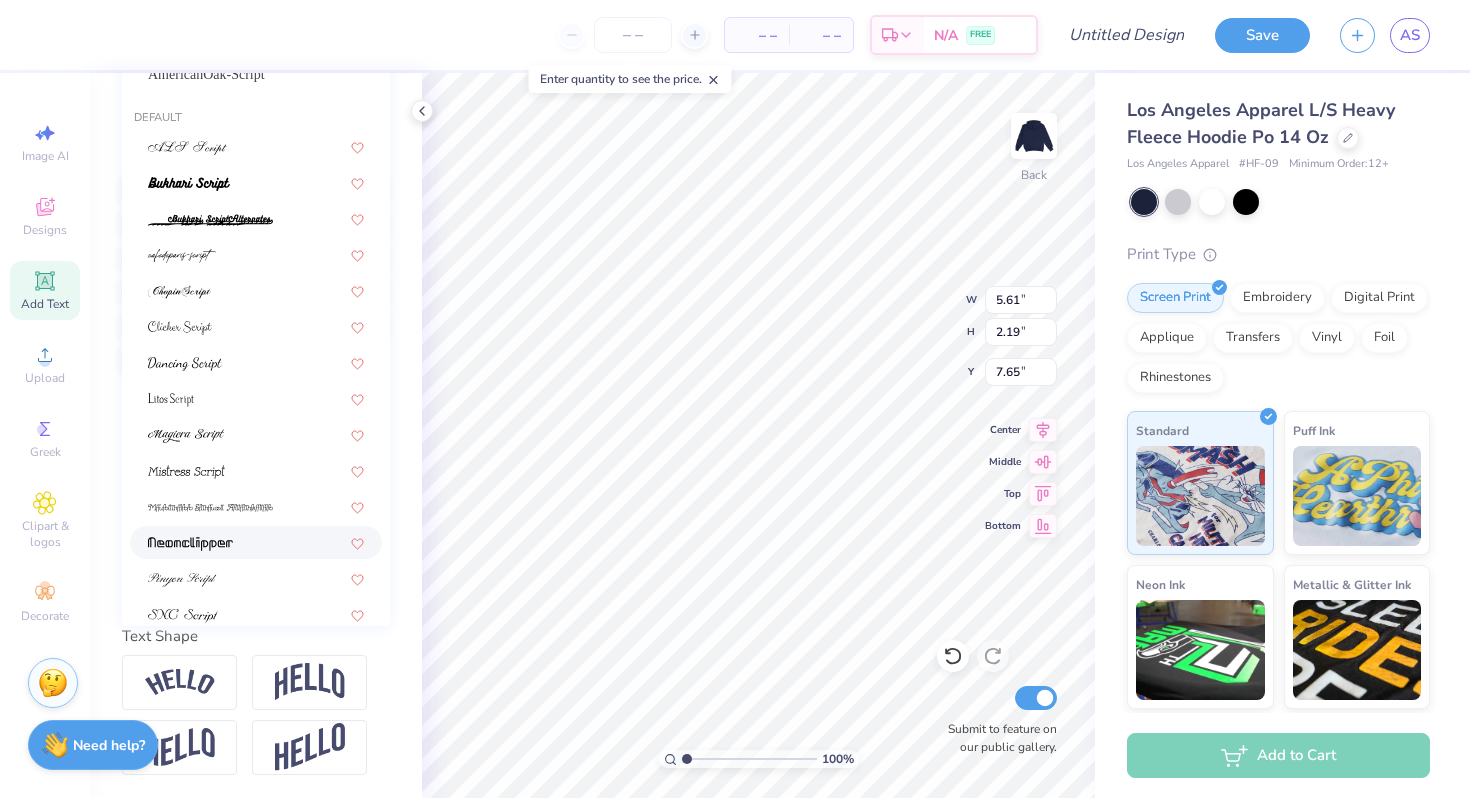 type on "I" 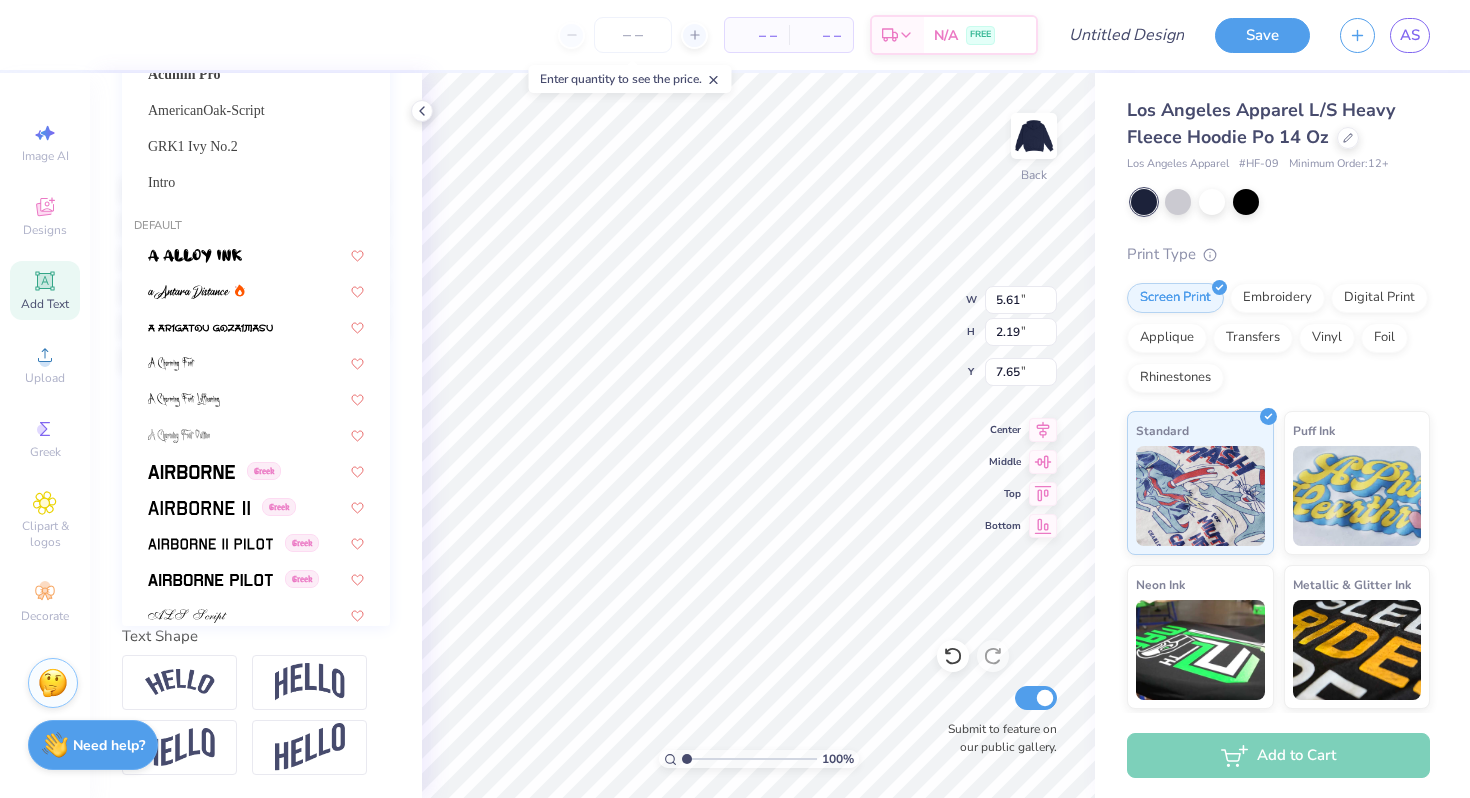 scroll, scrollTop: 197, scrollLeft: 0, axis: vertical 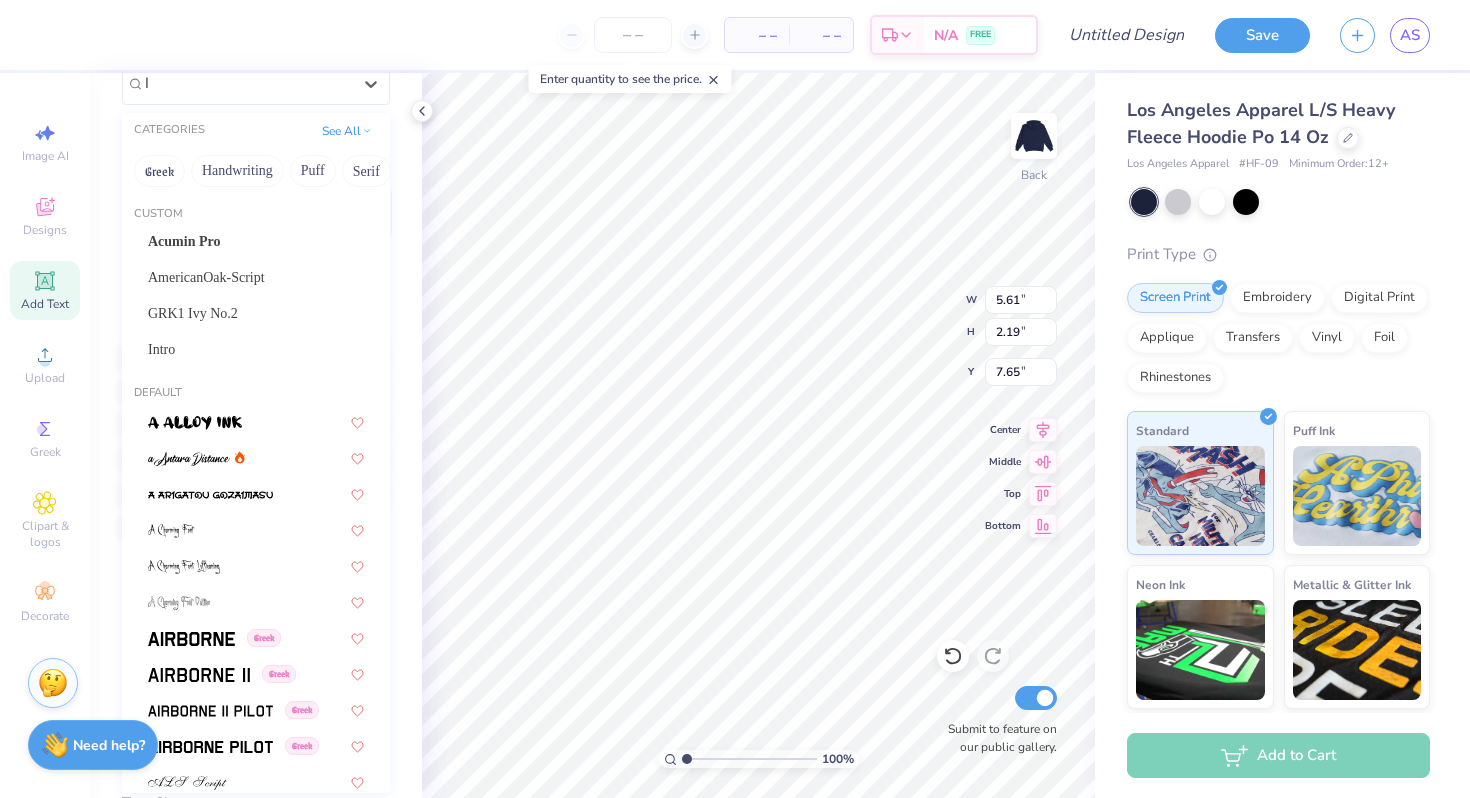 type 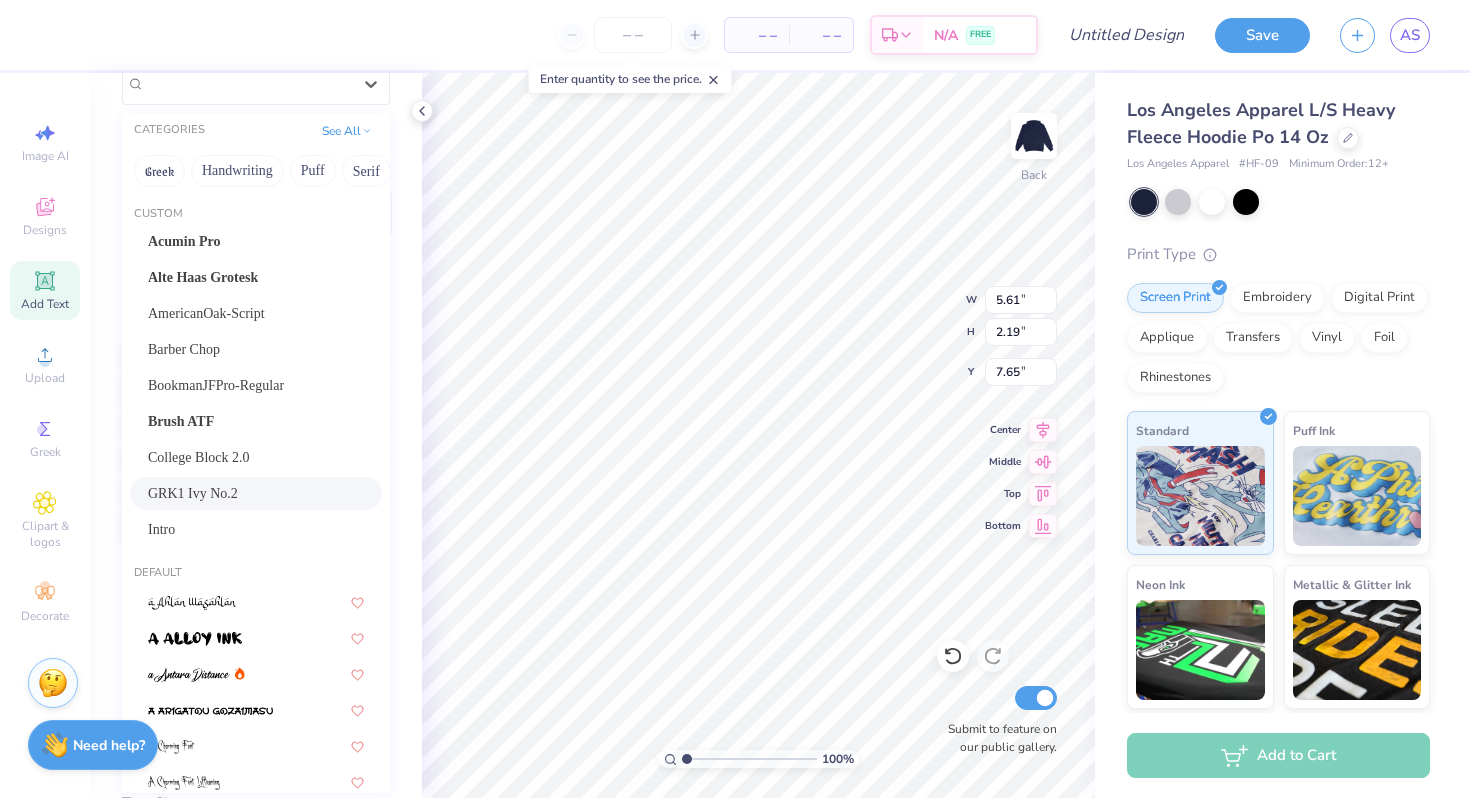 click on "GRK1 Ivy No.2" at bounding box center [193, 493] 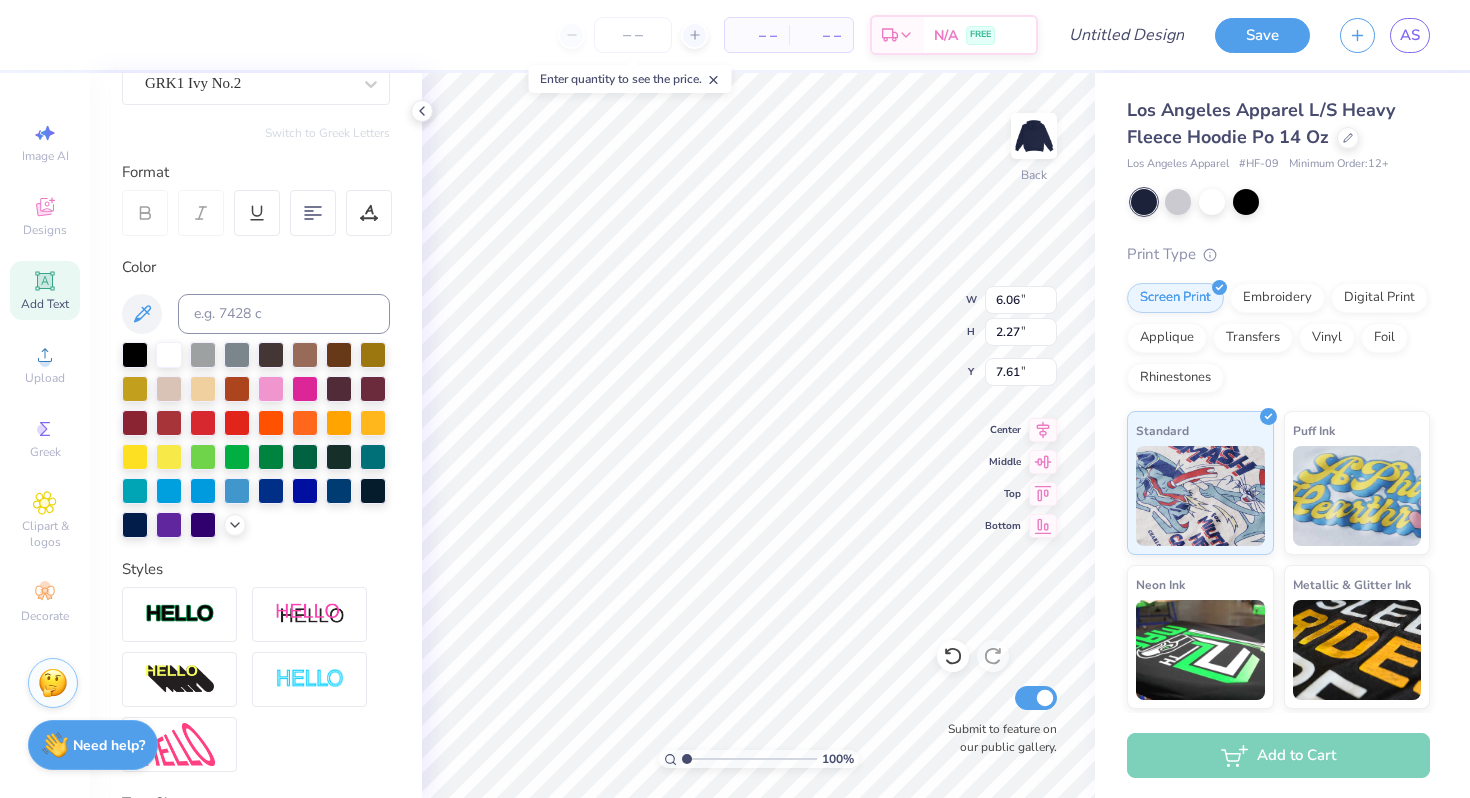 type on "6.06" 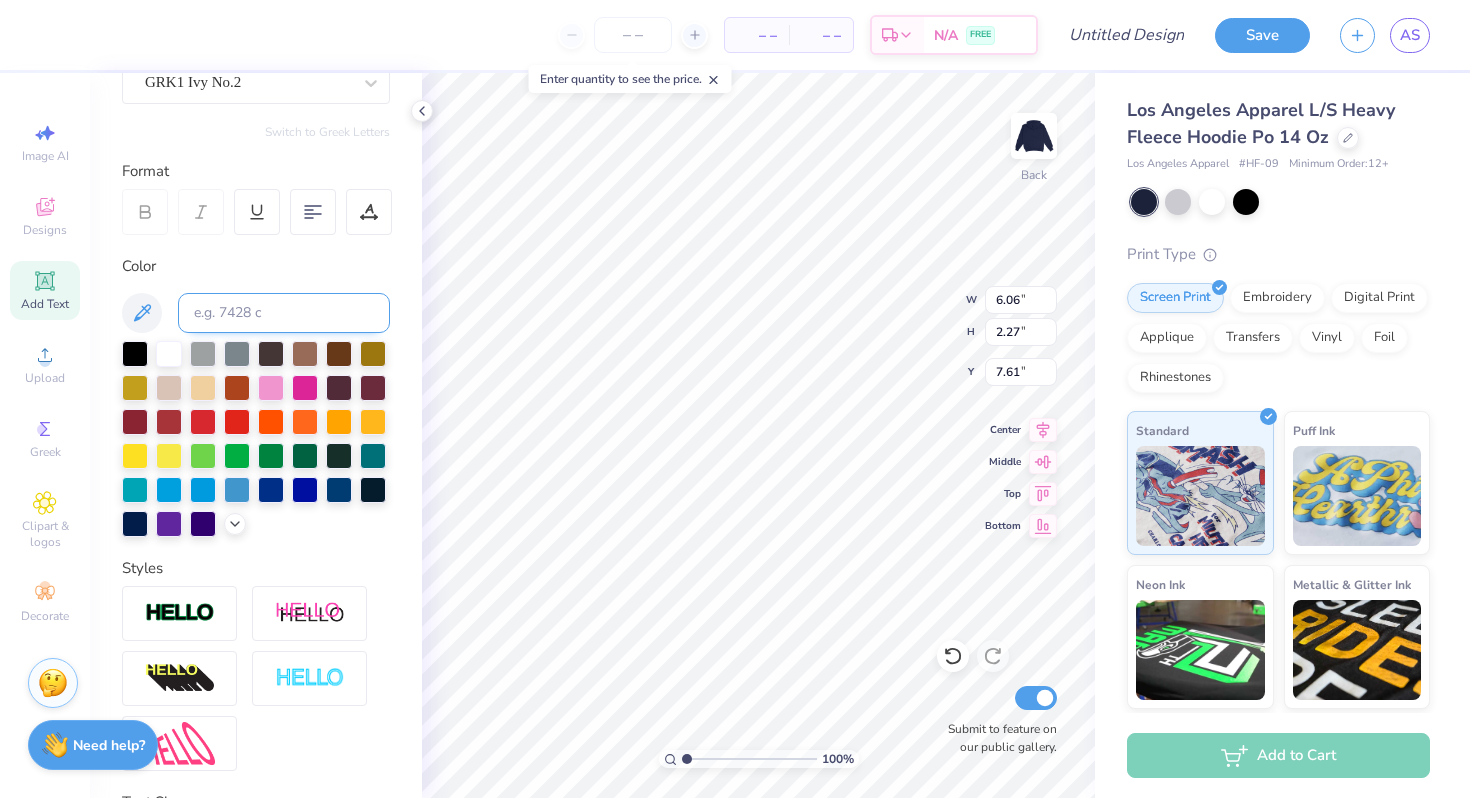type on "E" 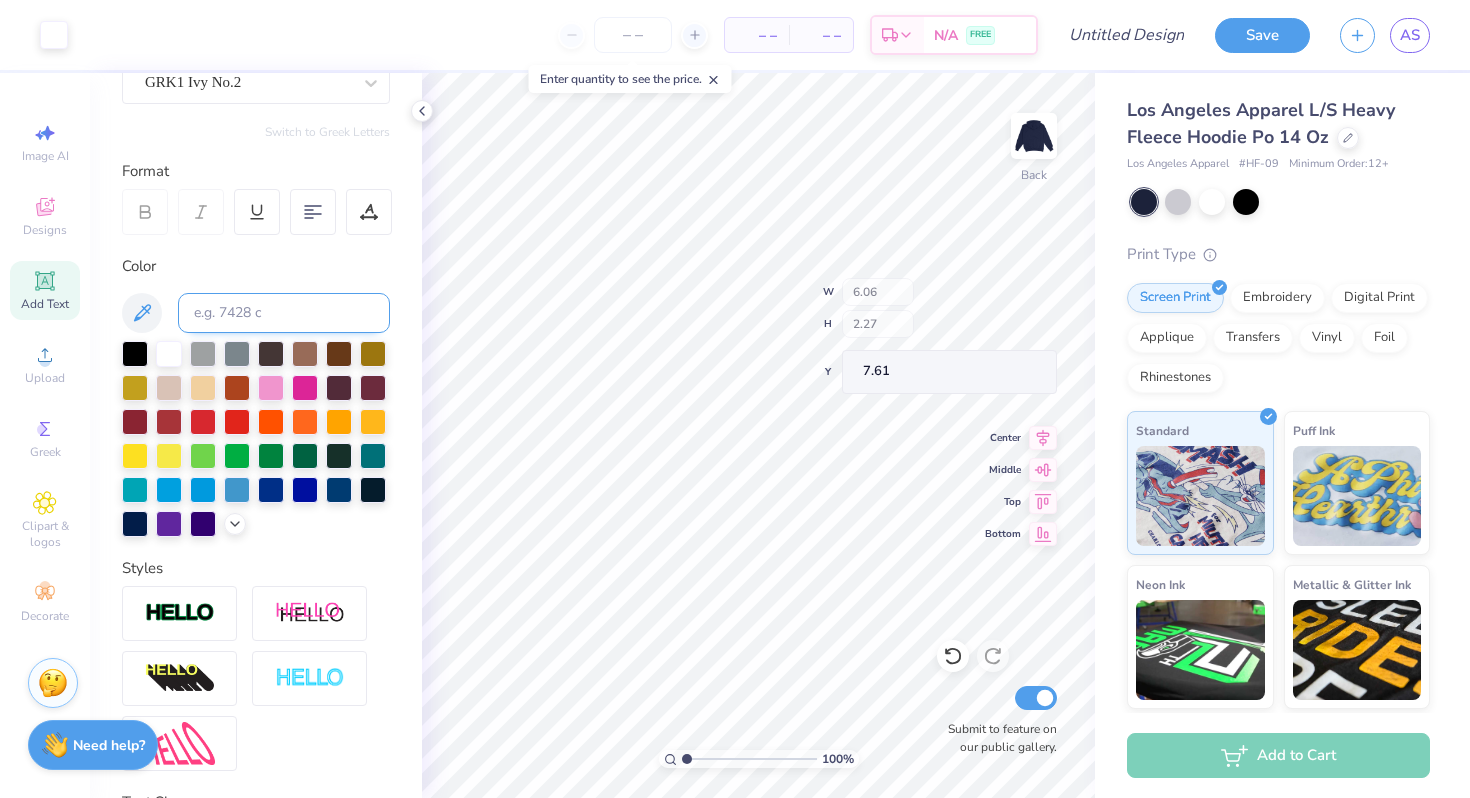 scroll, scrollTop: 0, scrollLeft: 0, axis: both 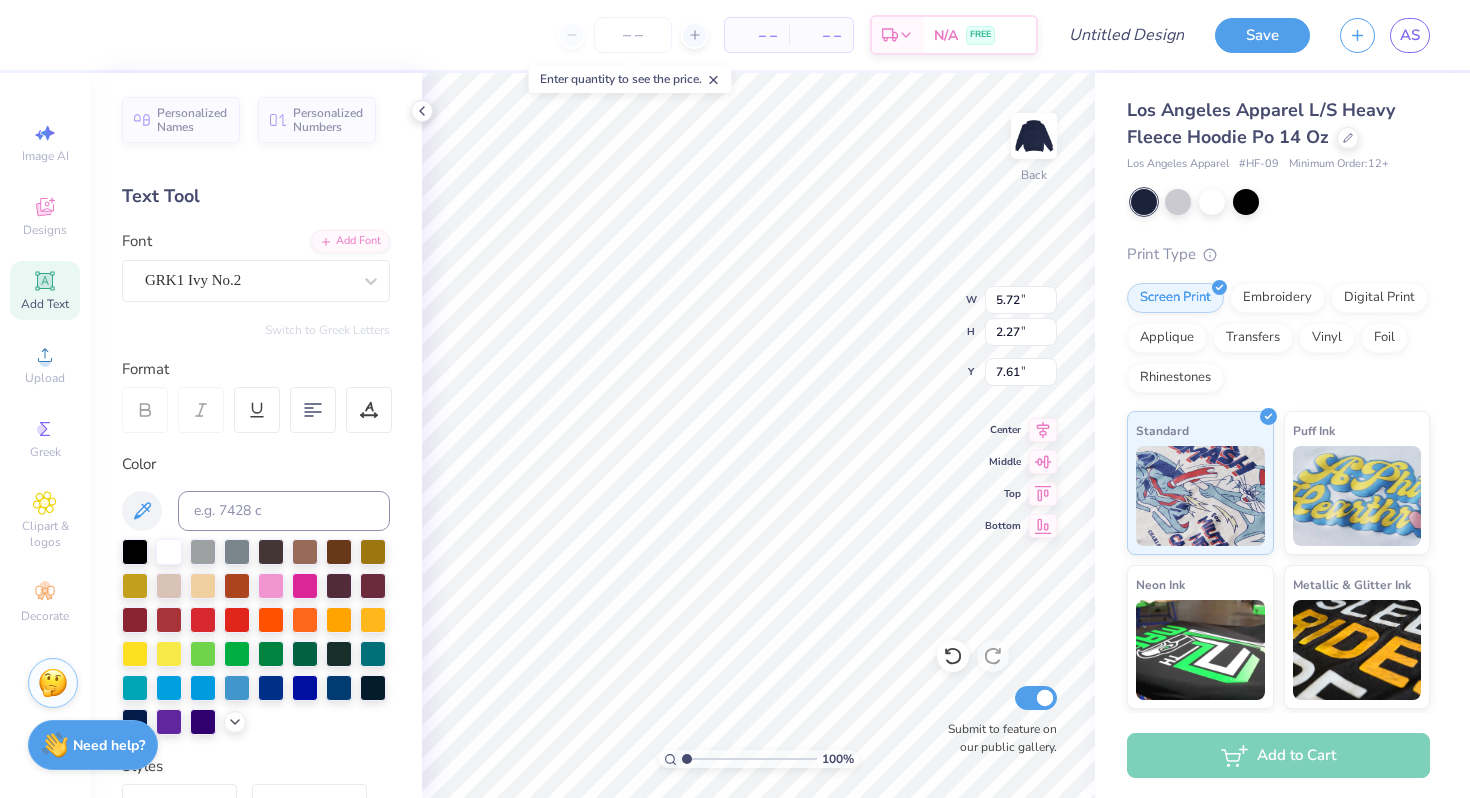 click on "Personalized Names Personalized Numbers Text Tool  Add Font [FONT] Switch to Greek Letters Format Color Styles Text Shape" at bounding box center (256, 435) 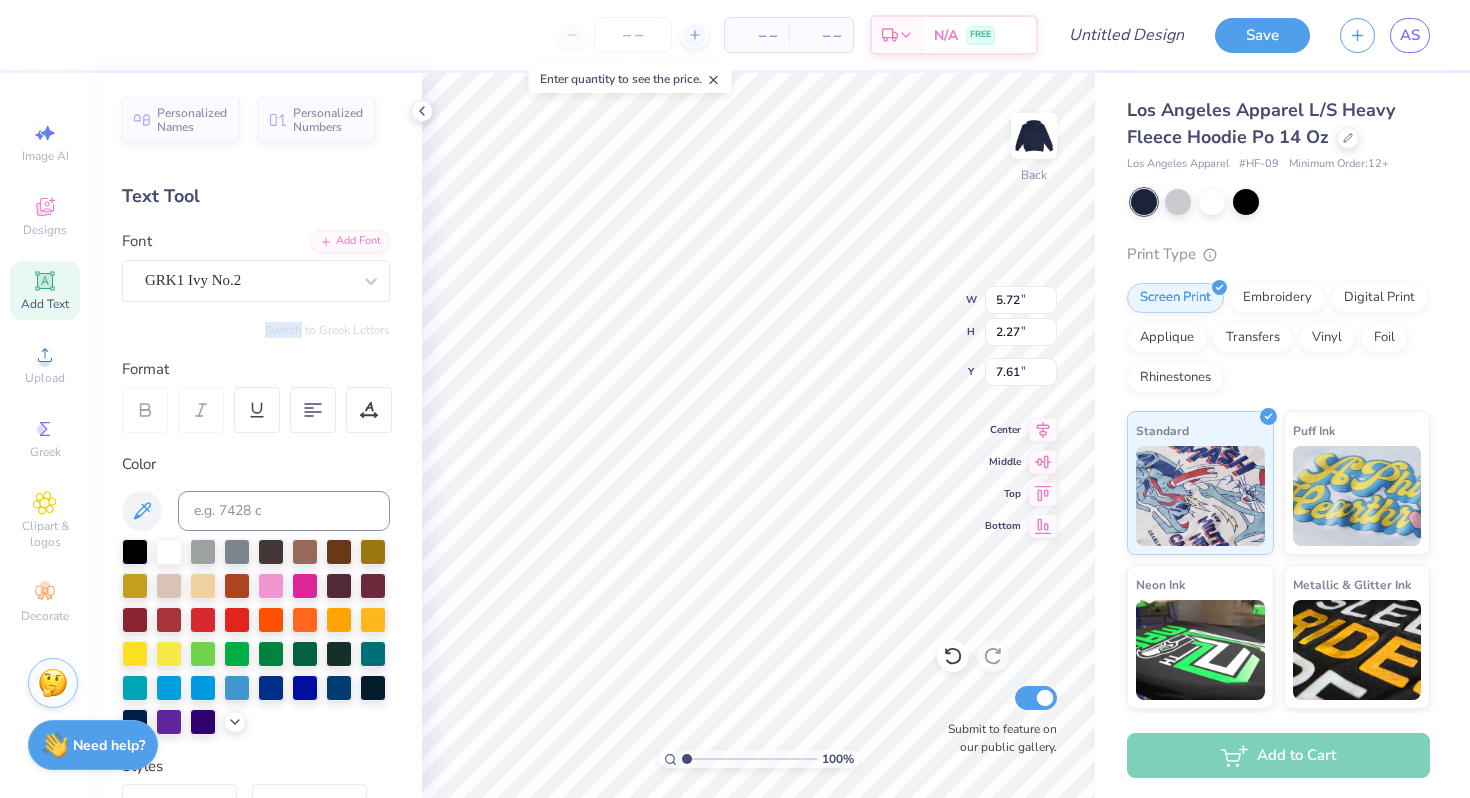 click on "Personalized Names Personalized Numbers Text Tool  Add Font [FONT] Switch to Greek Letters Format Color Styles Text Shape" at bounding box center (256, 435) 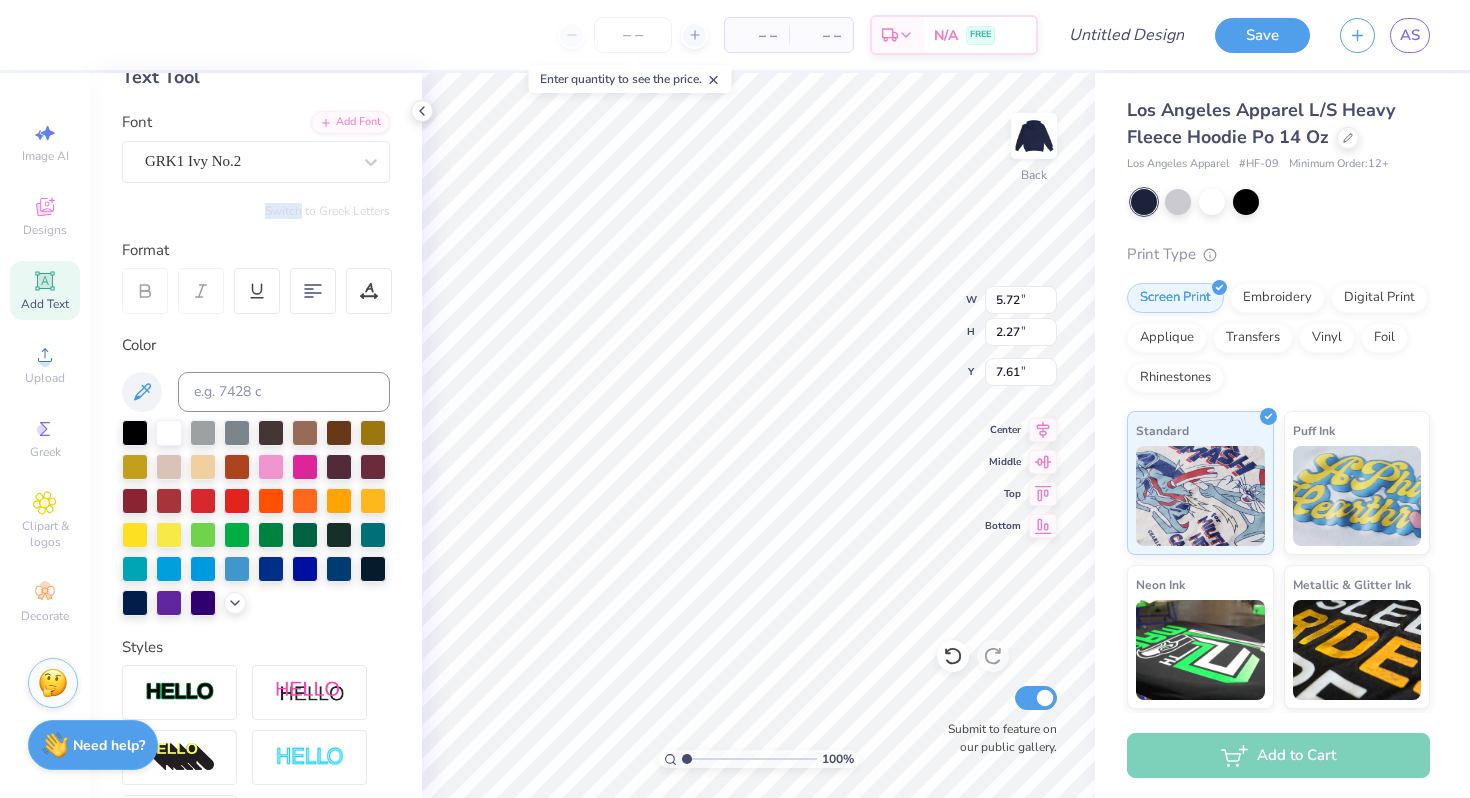 scroll, scrollTop: 0, scrollLeft: 0, axis: both 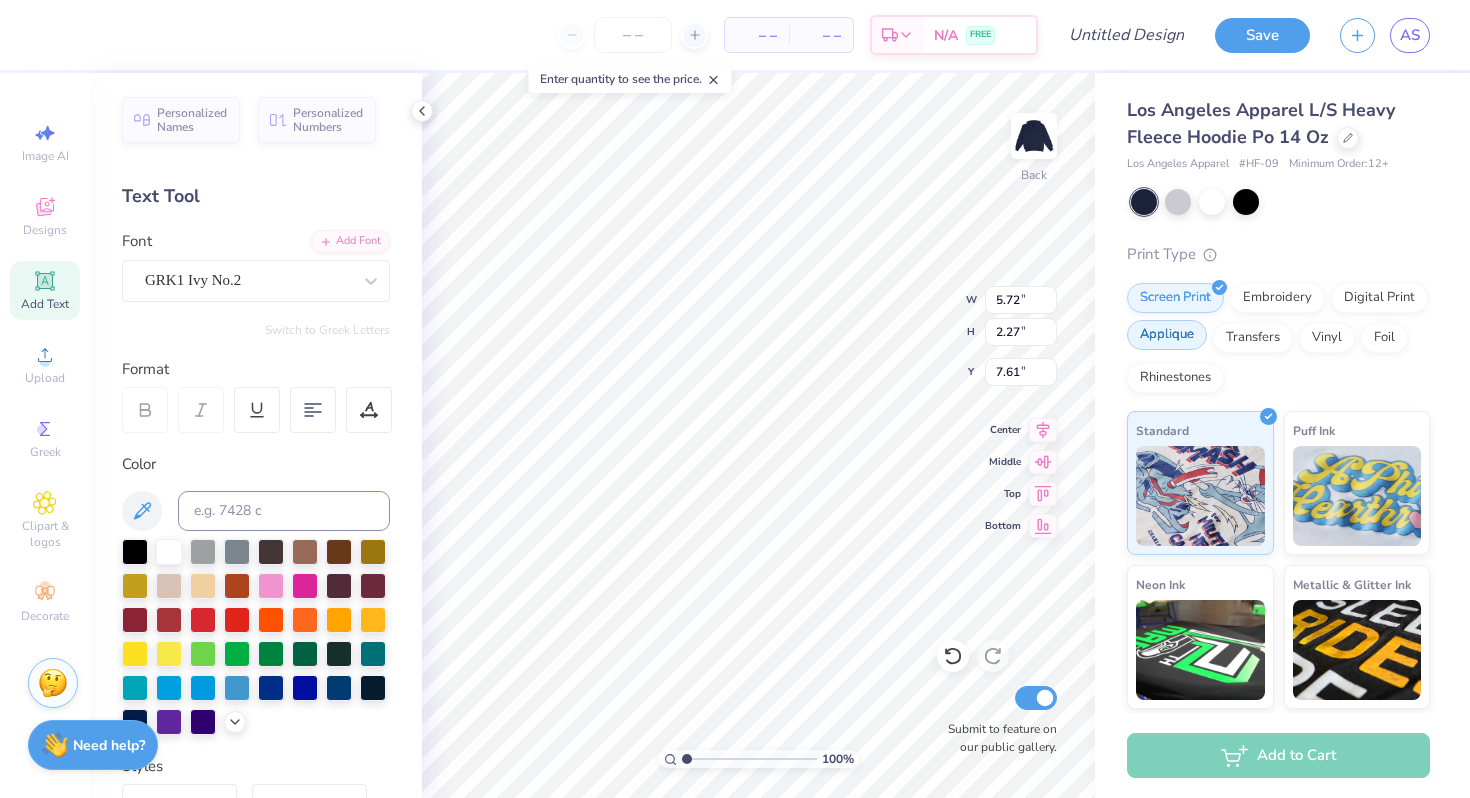 click on "Applique" at bounding box center (1167, 335) 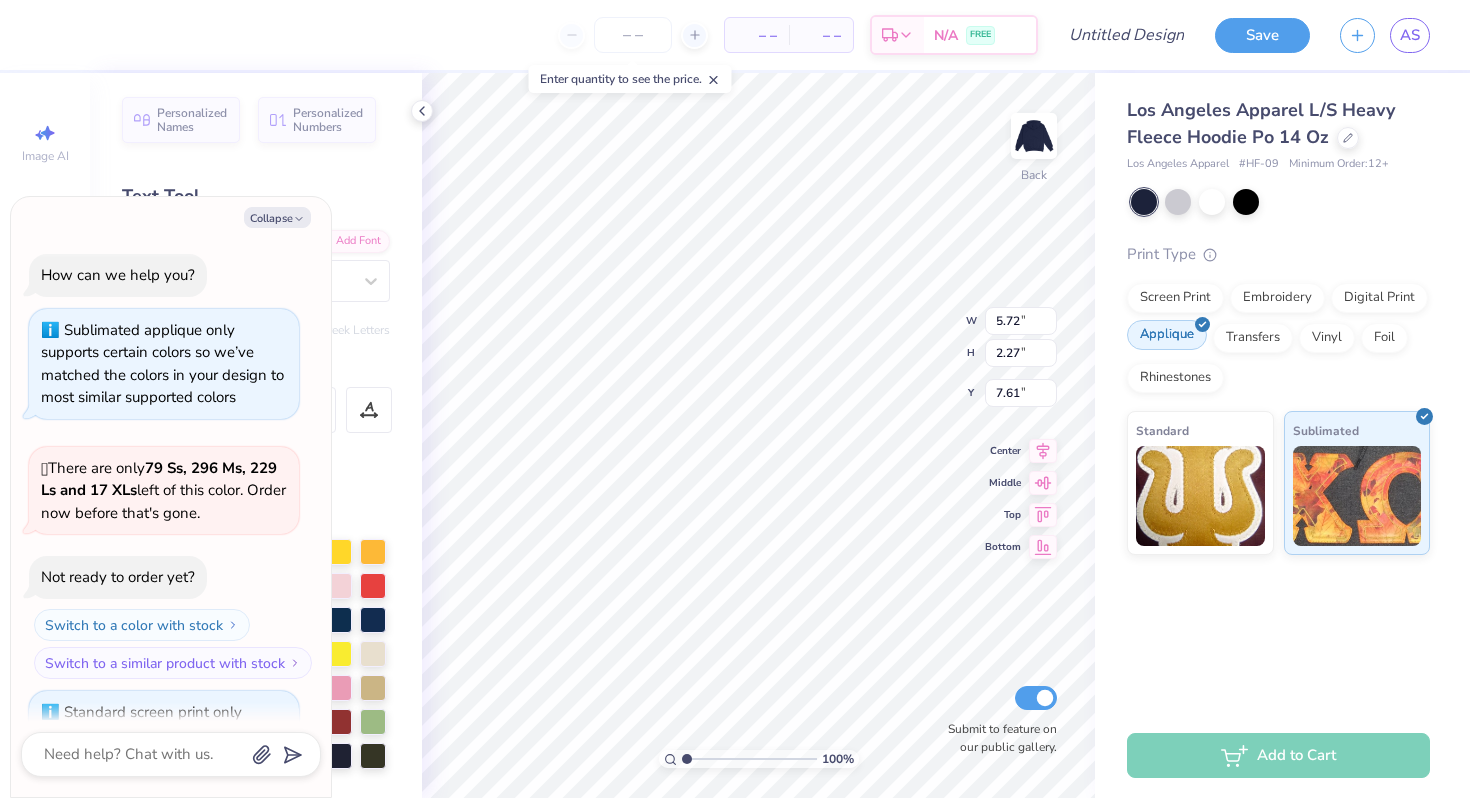 scroll, scrollTop: 460, scrollLeft: 0, axis: vertical 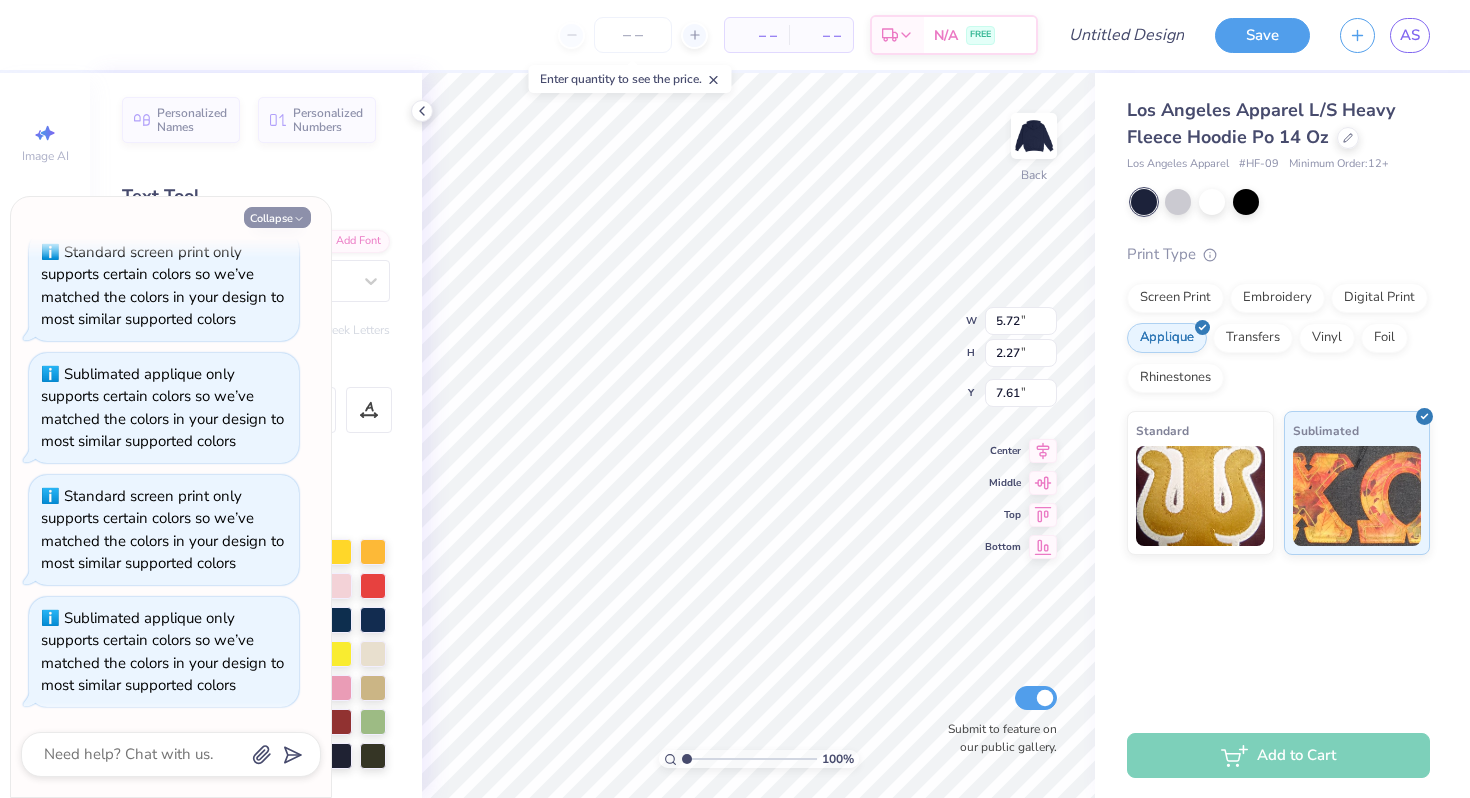click on "Collapse" at bounding box center [277, 217] 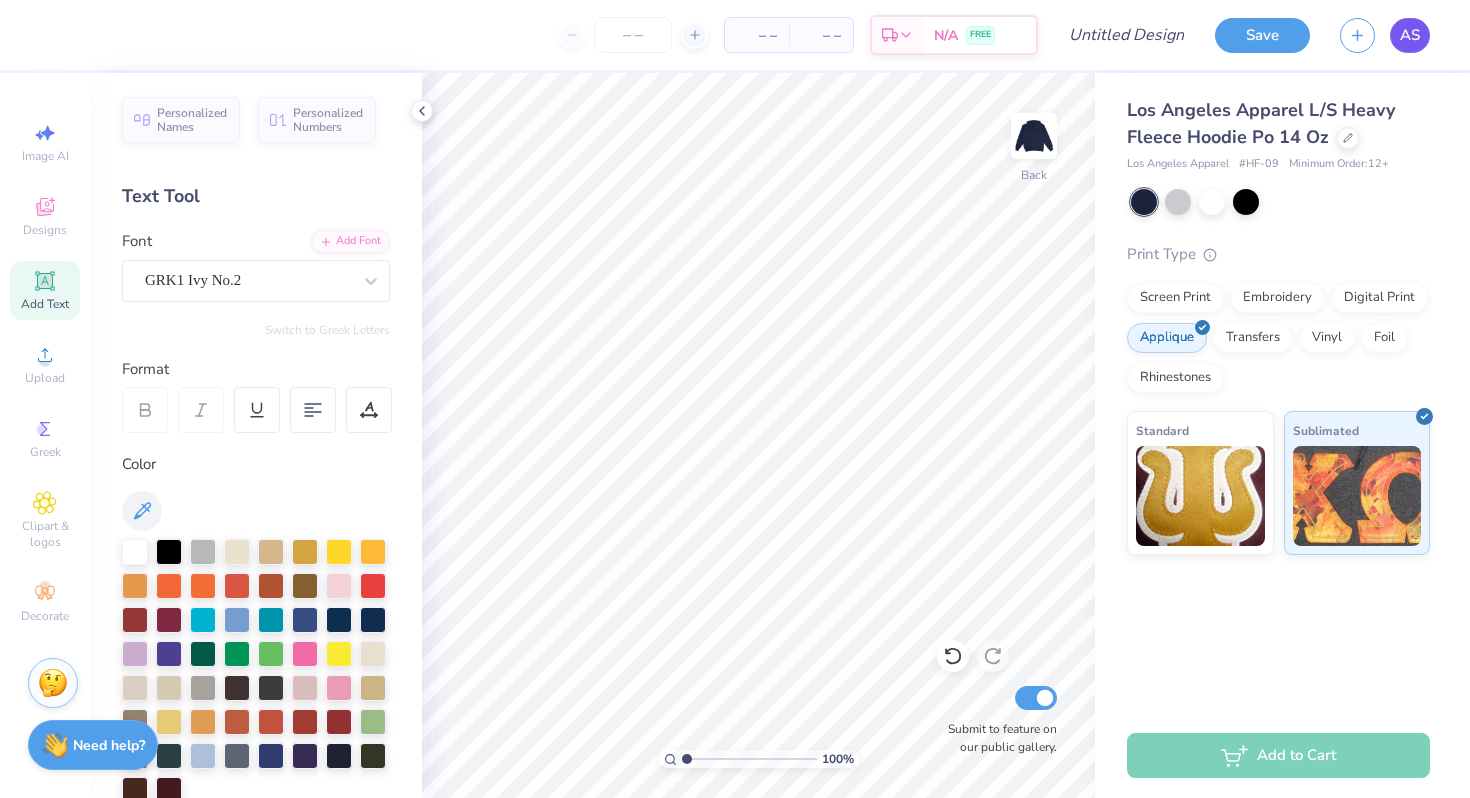 click on "AS" at bounding box center (1410, 35) 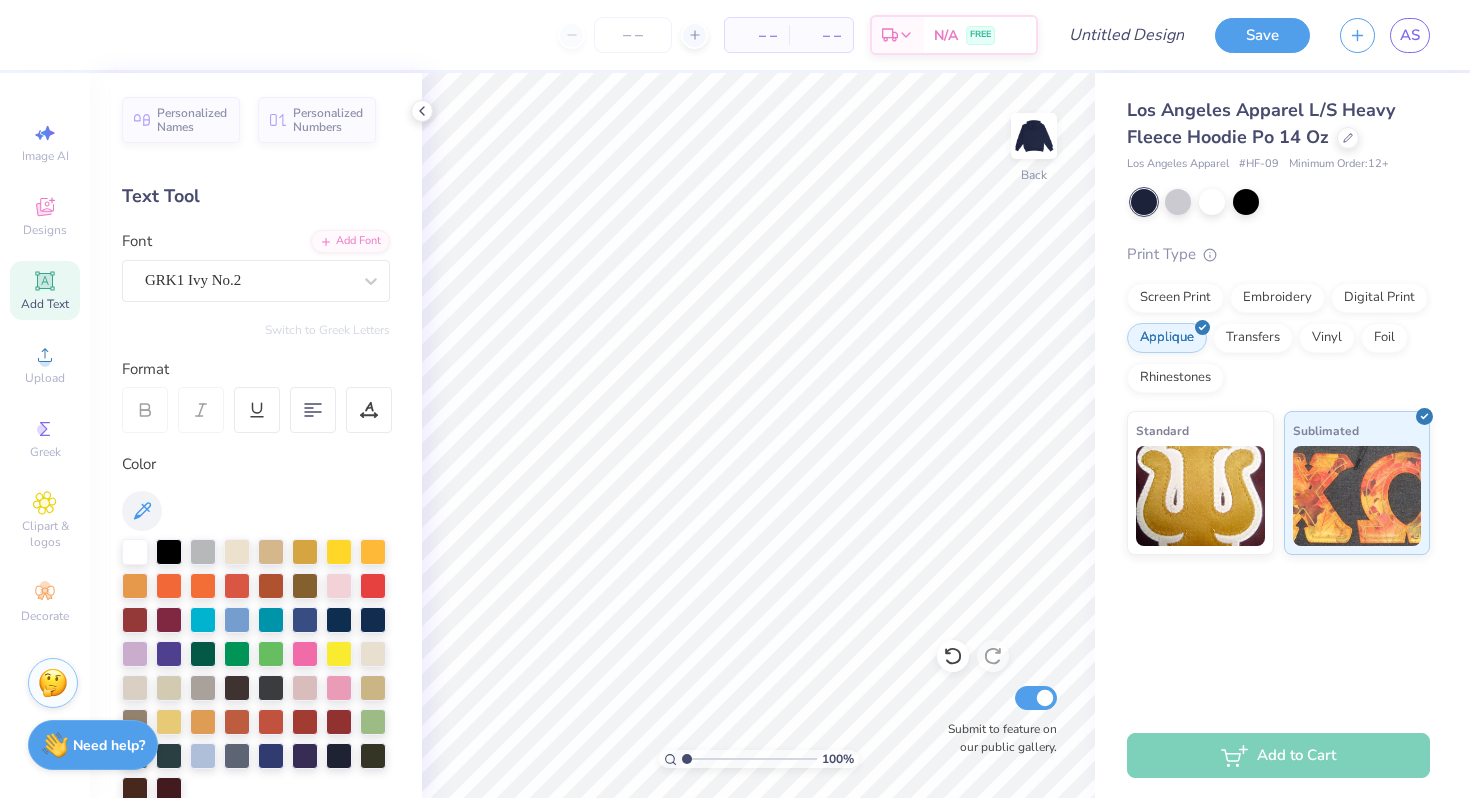 click on "AS" at bounding box center (1410, 35) 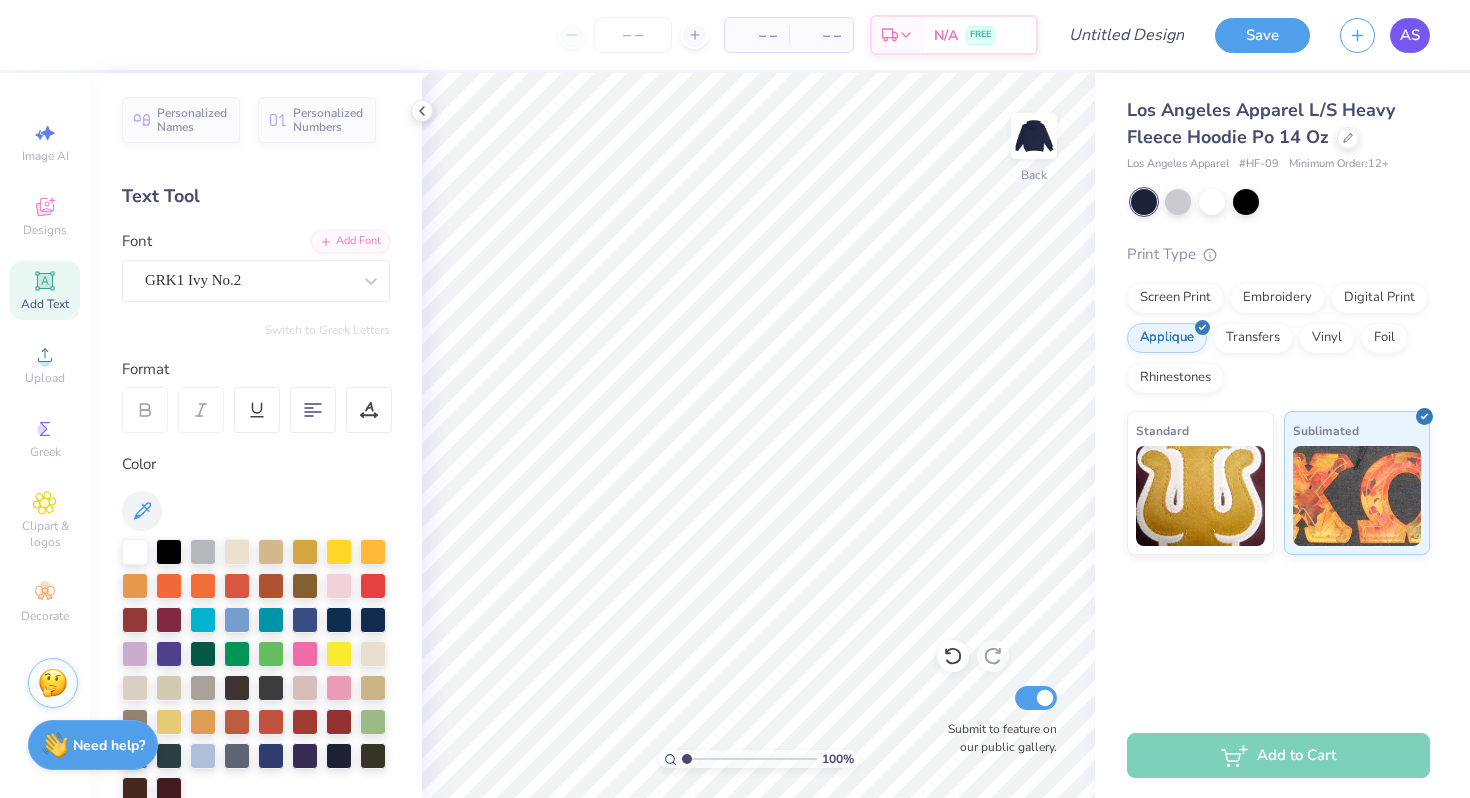 click on "AS" at bounding box center (1410, 35) 